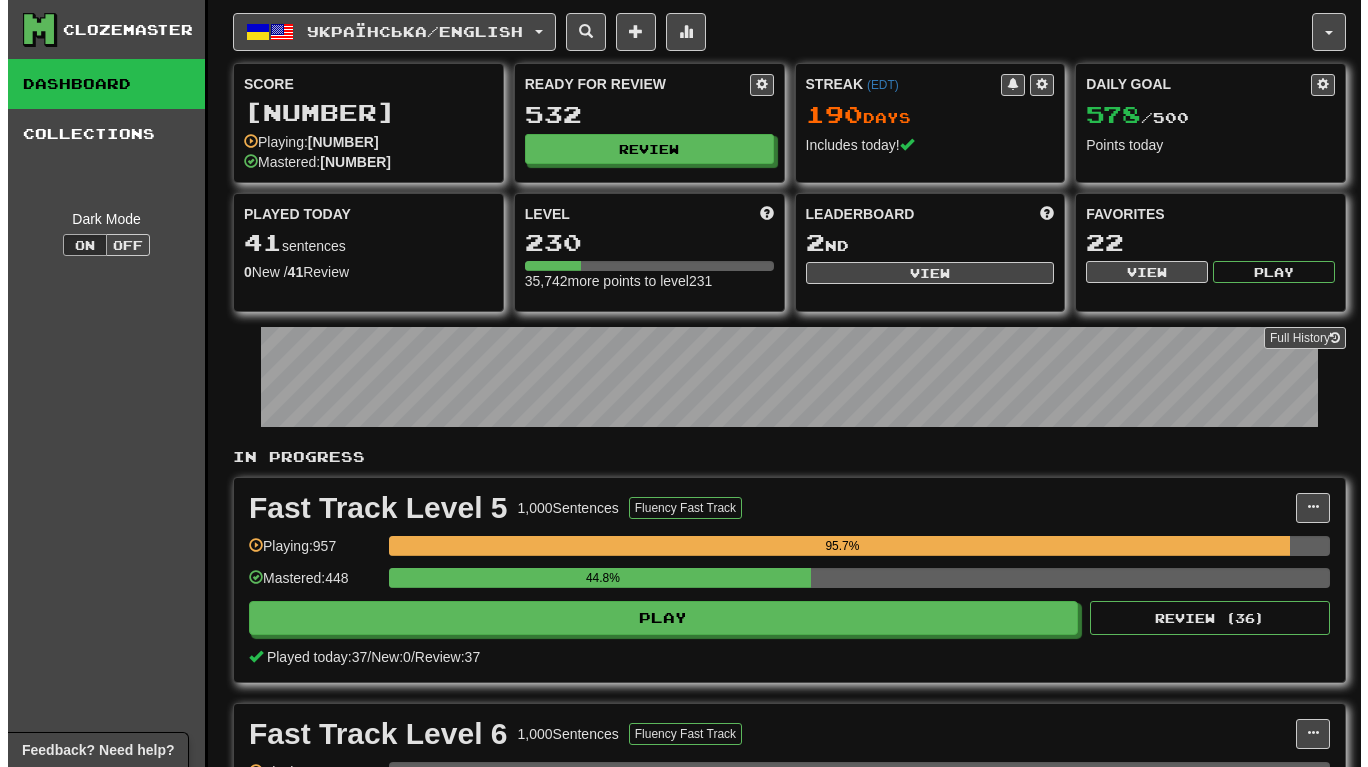scroll, scrollTop: 0, scrollLeft: 0, axis: both 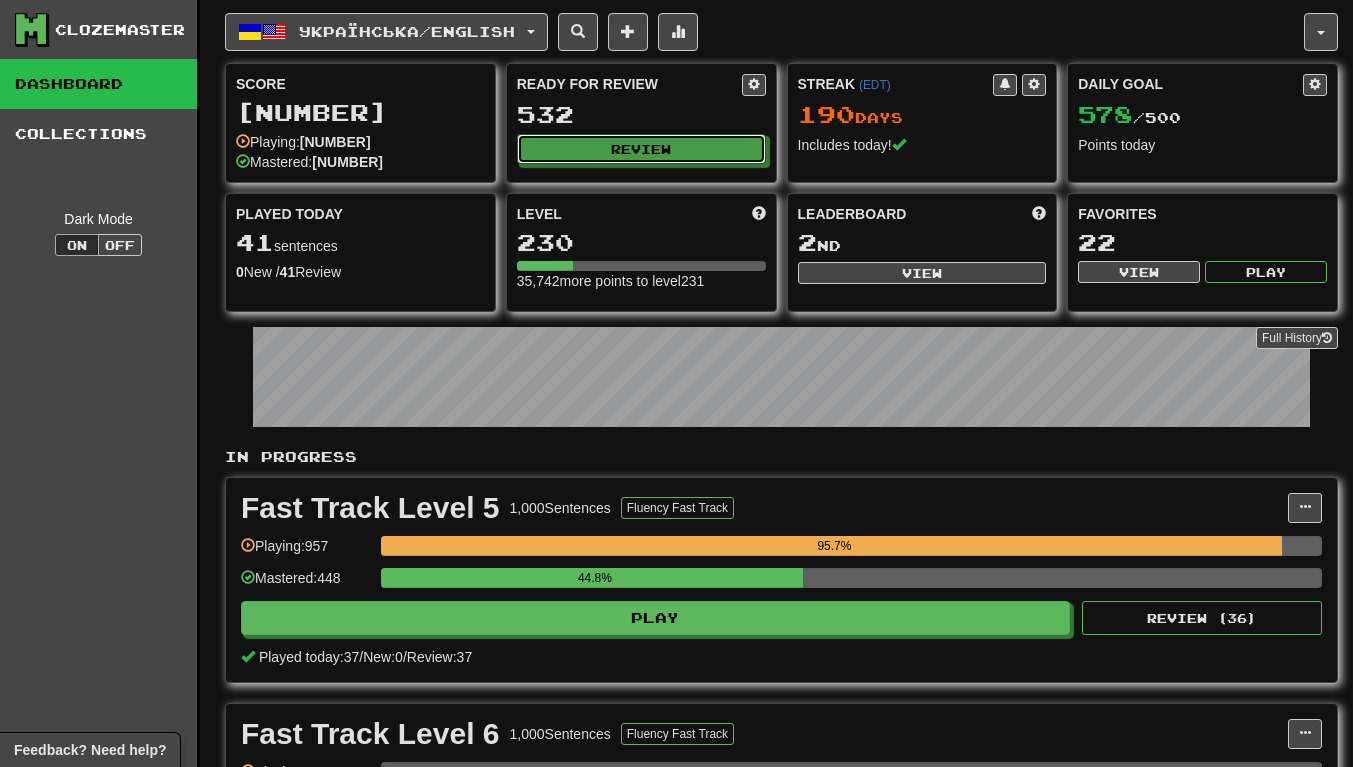 click on "Review" at bounding box center (641, 149) 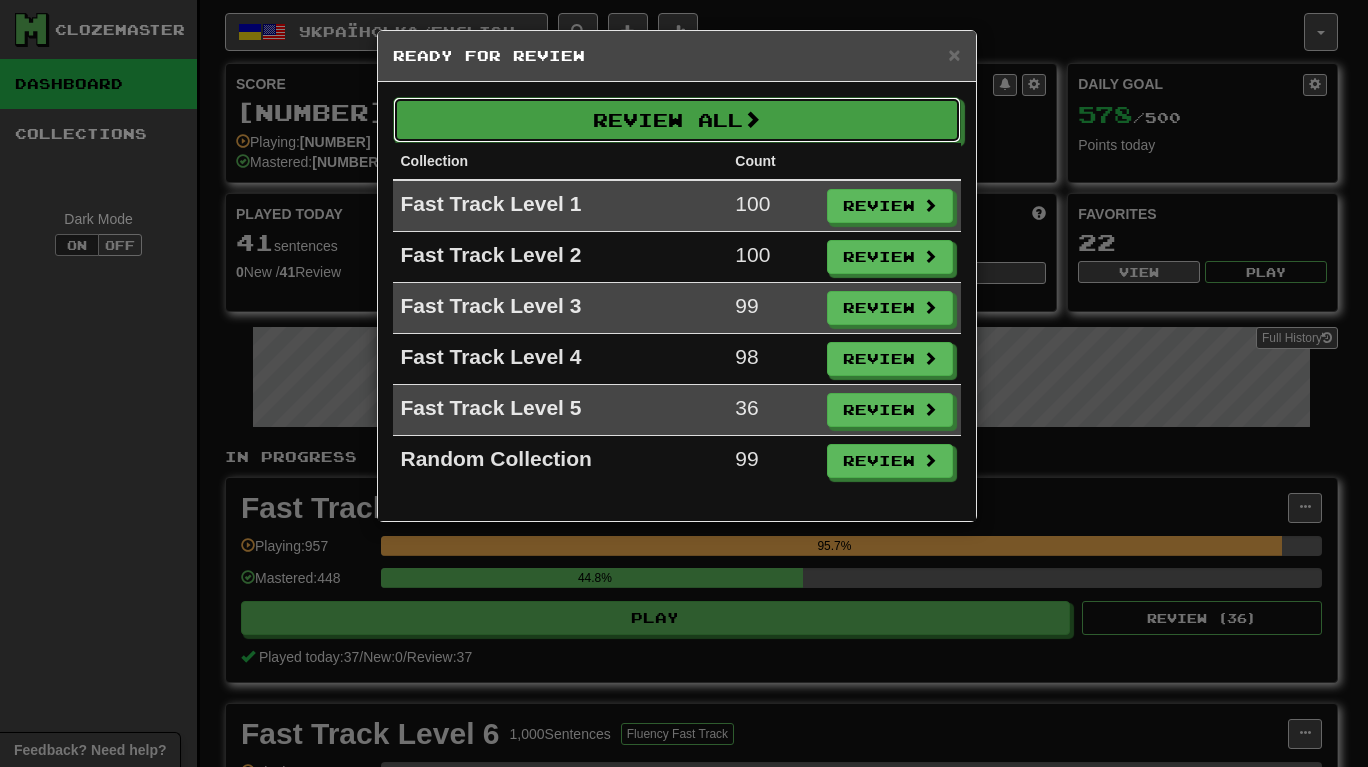 click on "Review All" at bounding box center (677, 120) 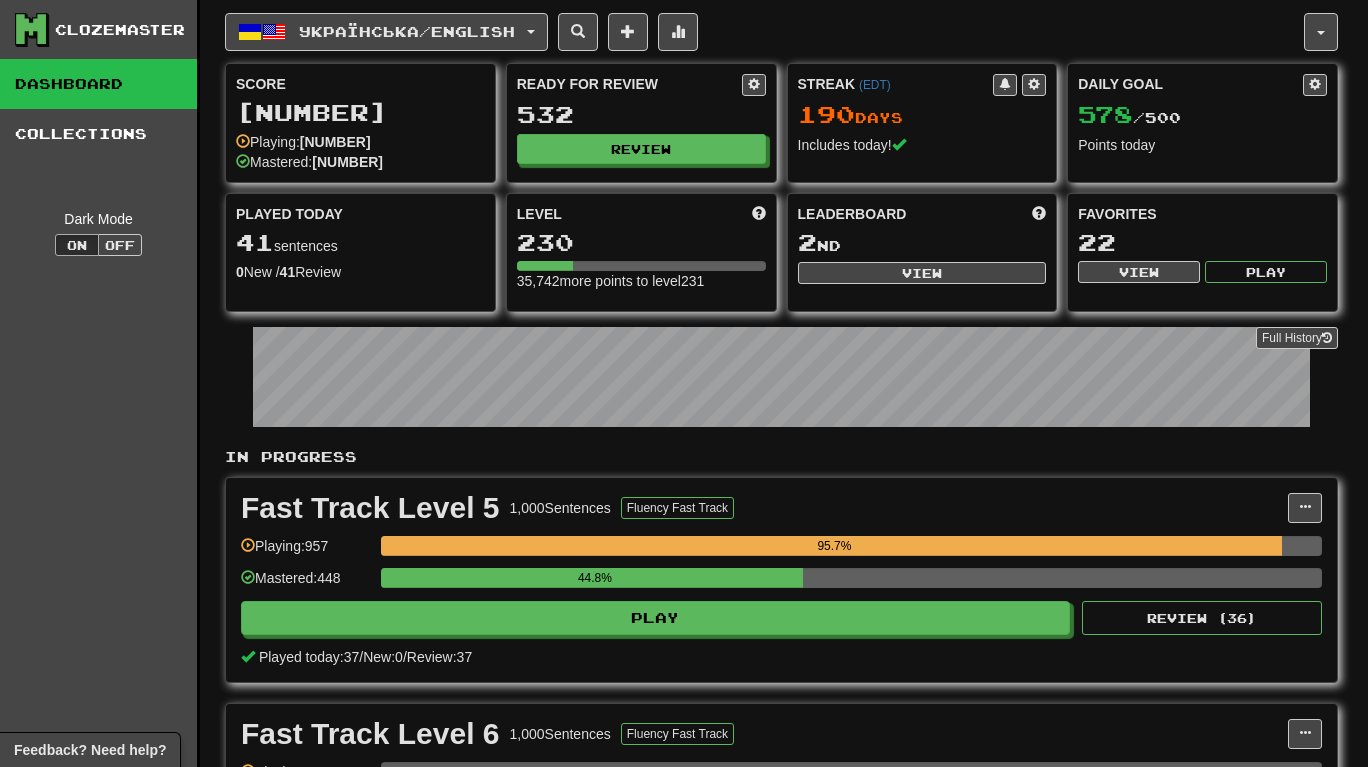 select on "***" 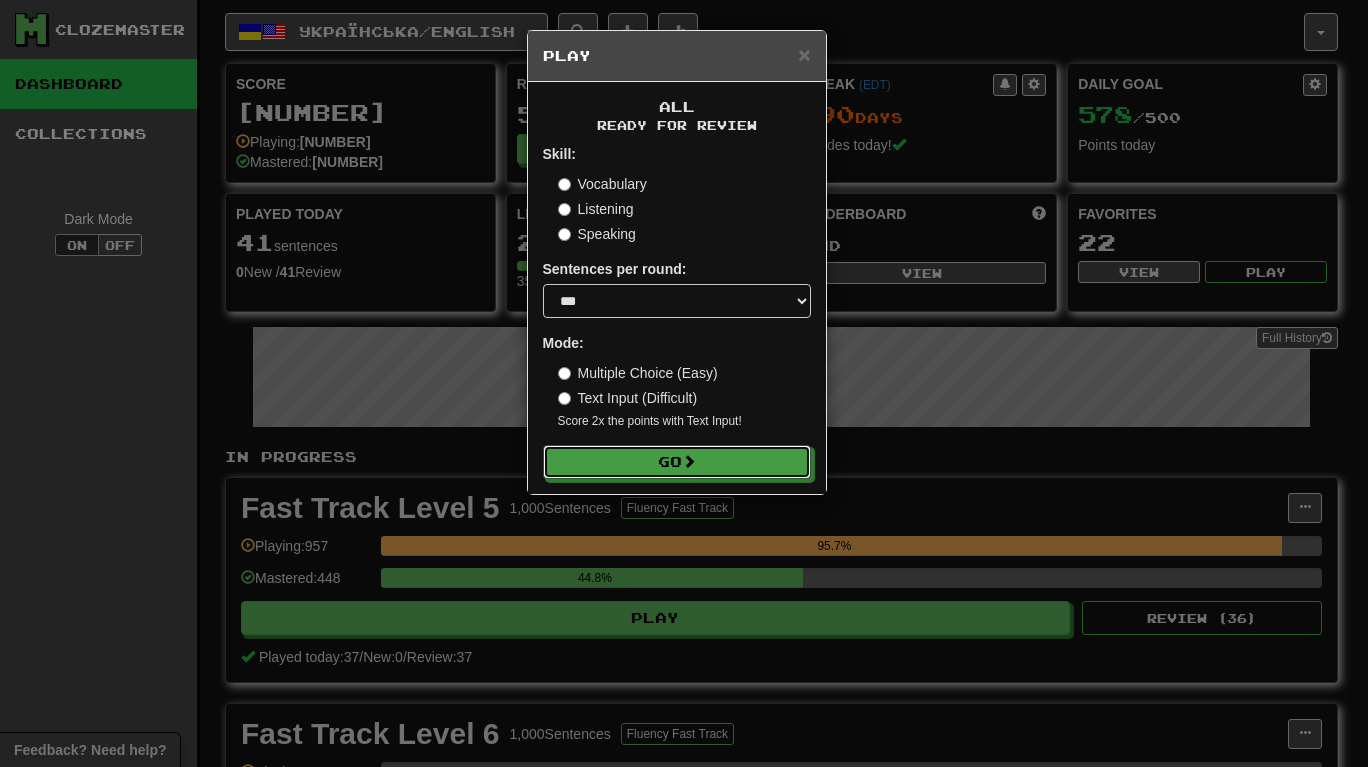 click on "Go" at bounding box center [677, 462] 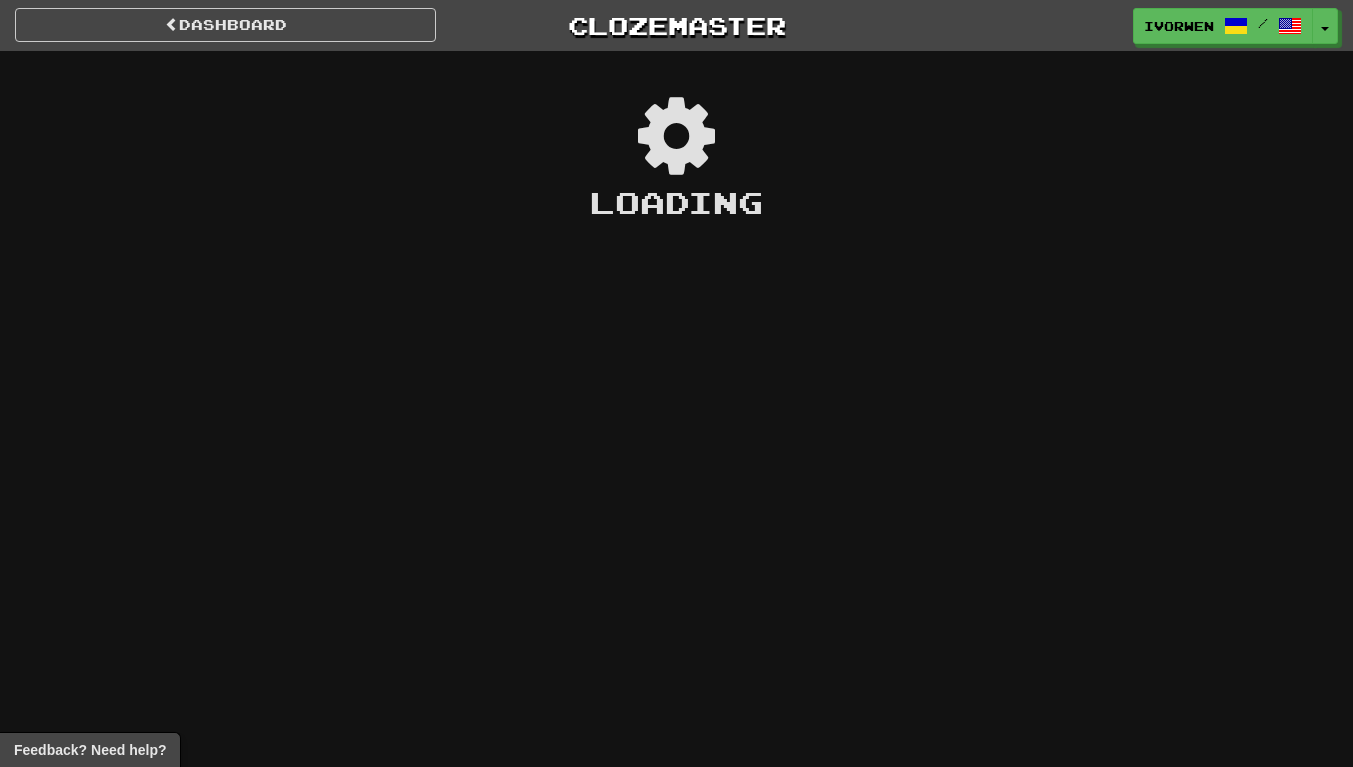 scroll, scrollTop: 0, scrollLeft: 0, axis: both 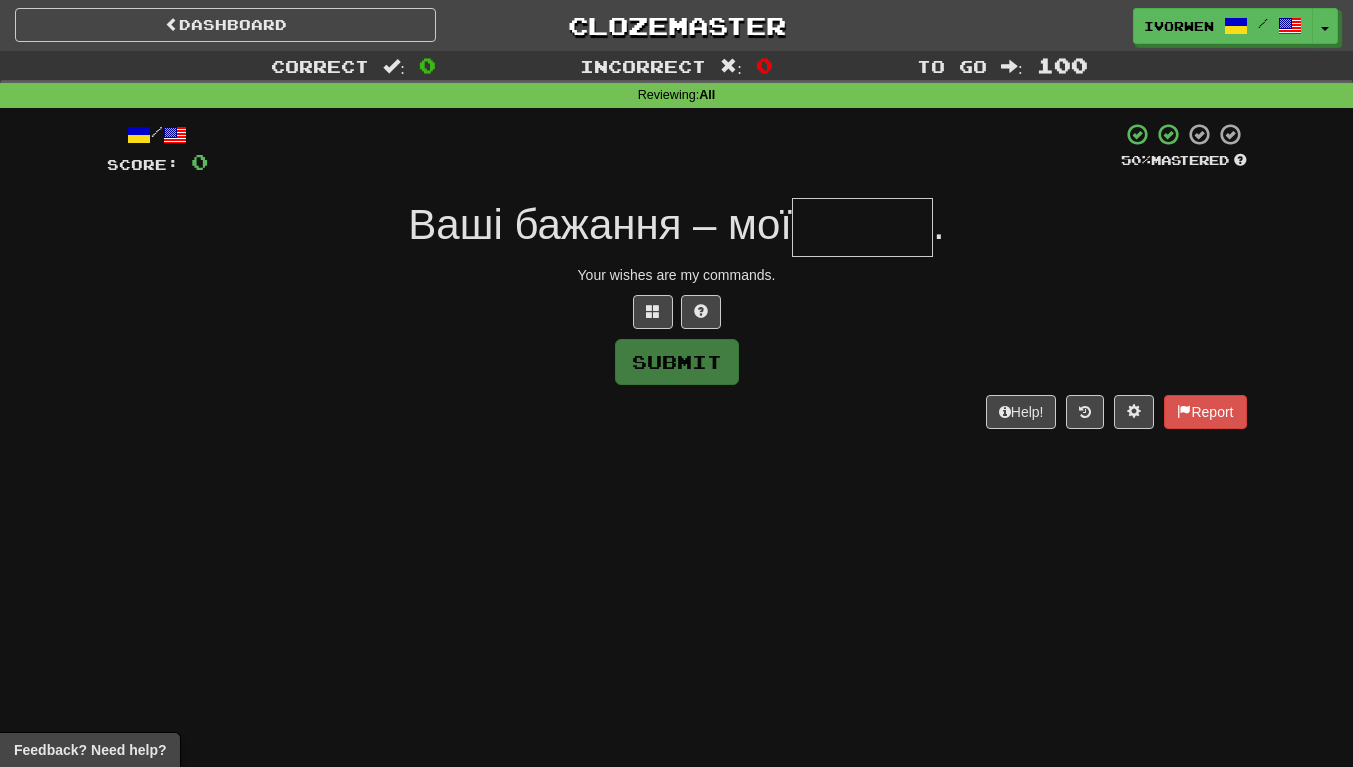 click at bounding box center [862, 227] 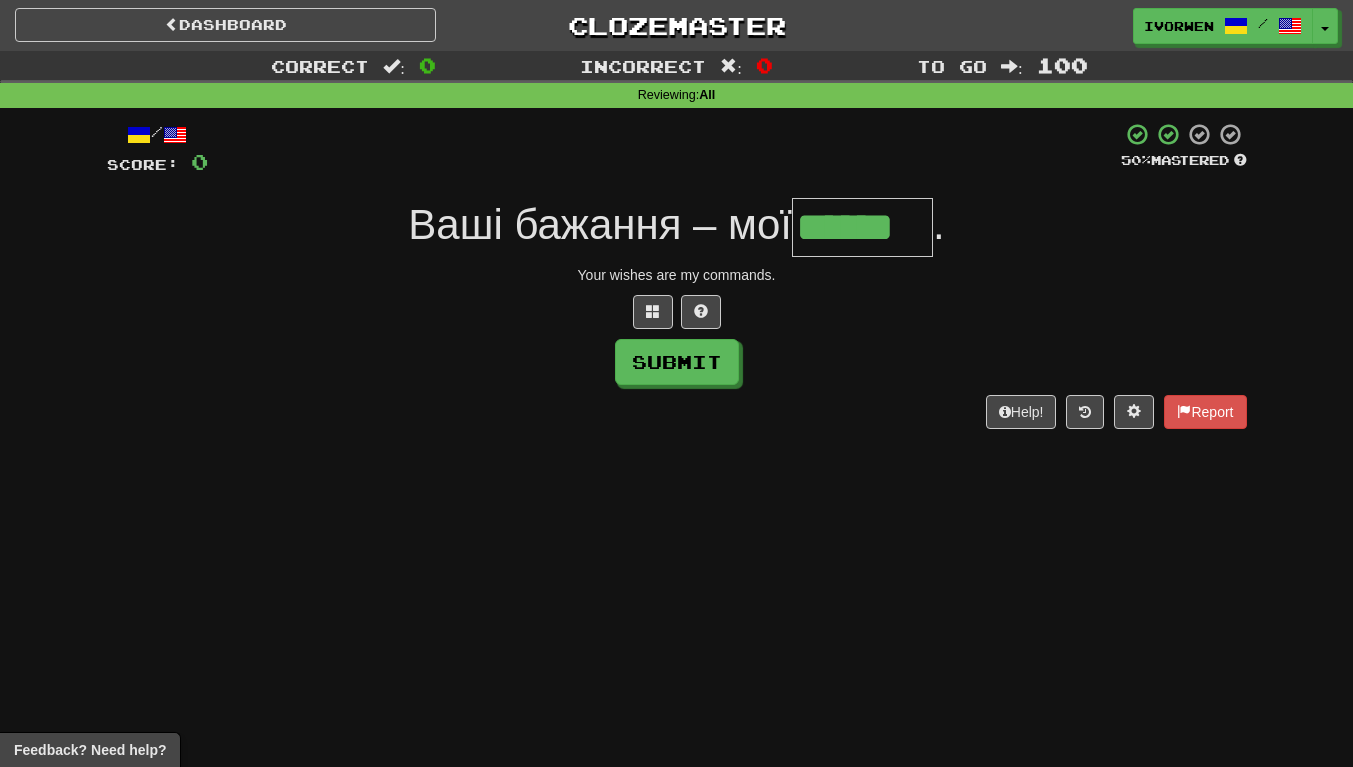 scroll, scrollTop: 0, scrollLeft: 5, axis: horizontal 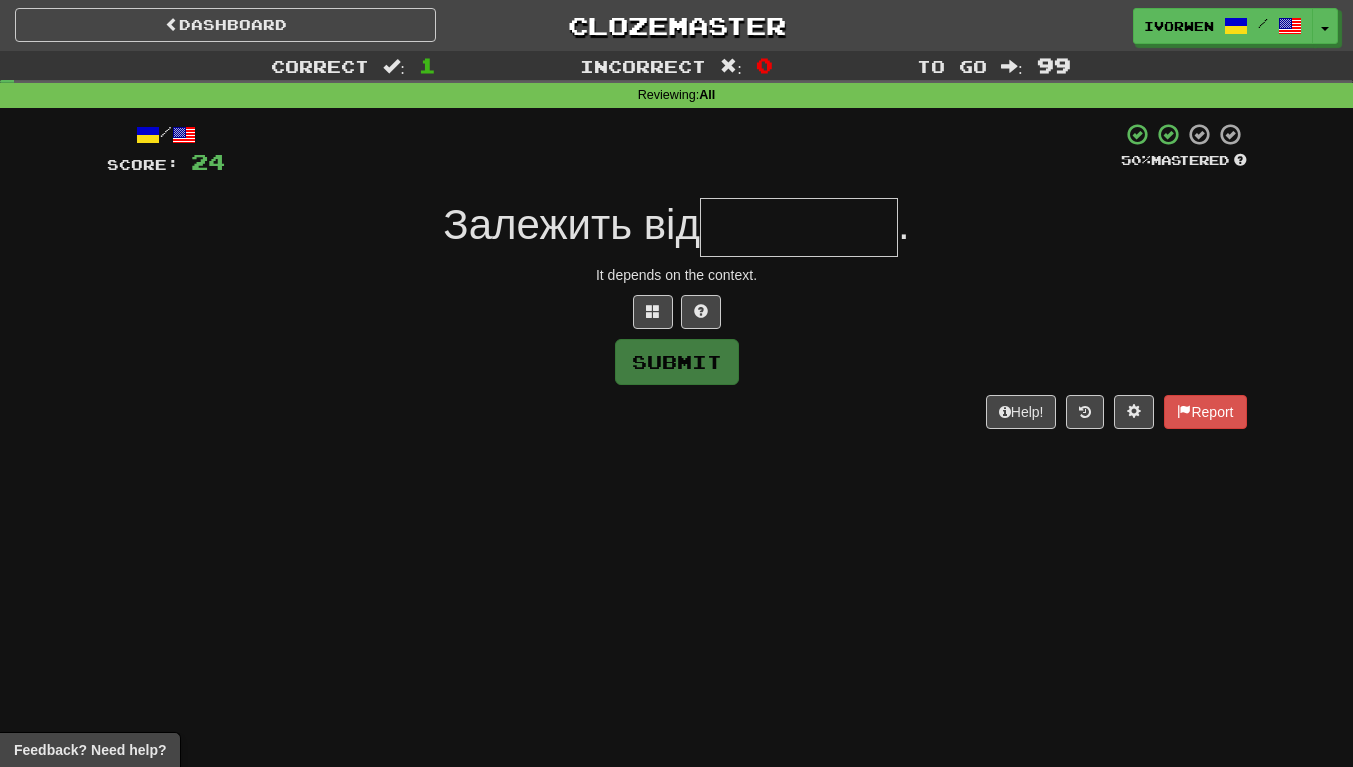 type on "*" 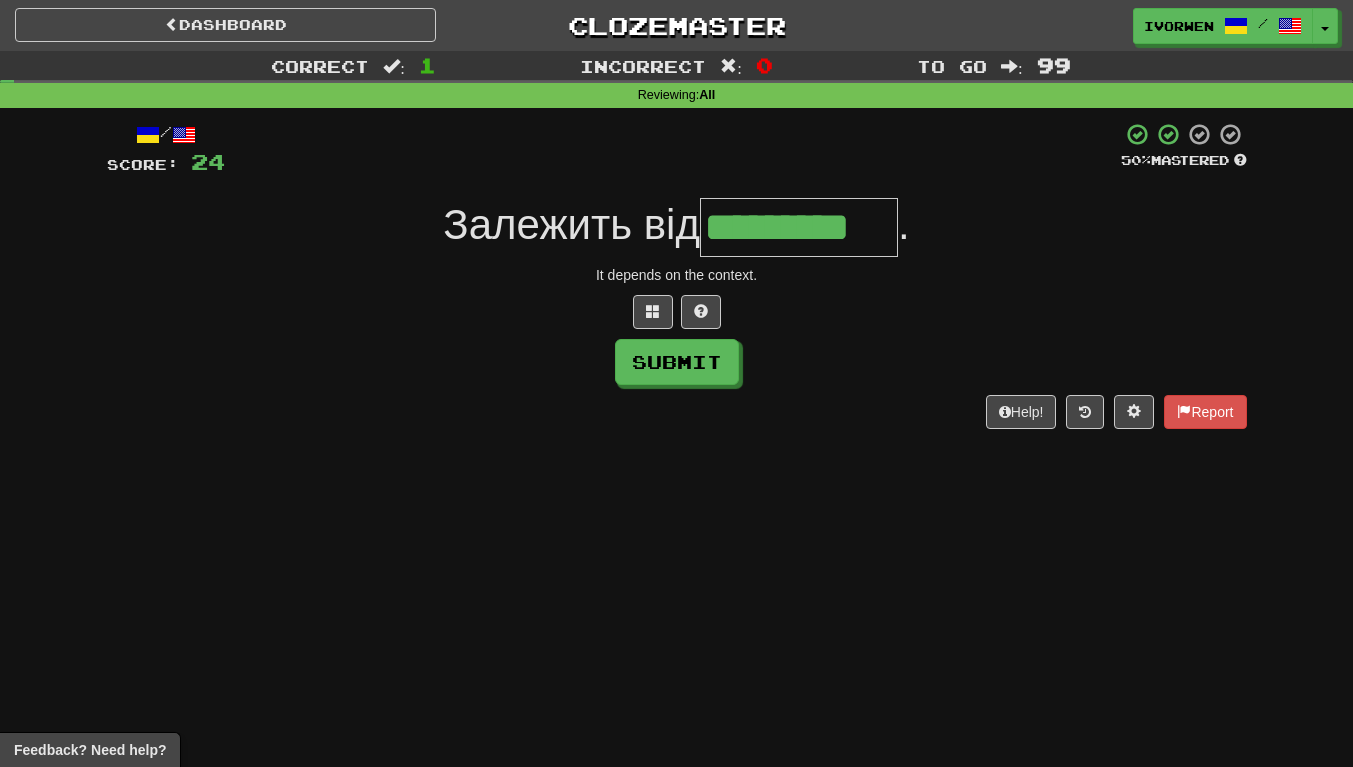 scroll, scrollTop: 0, scrollLeft: 3, axis: horizontal 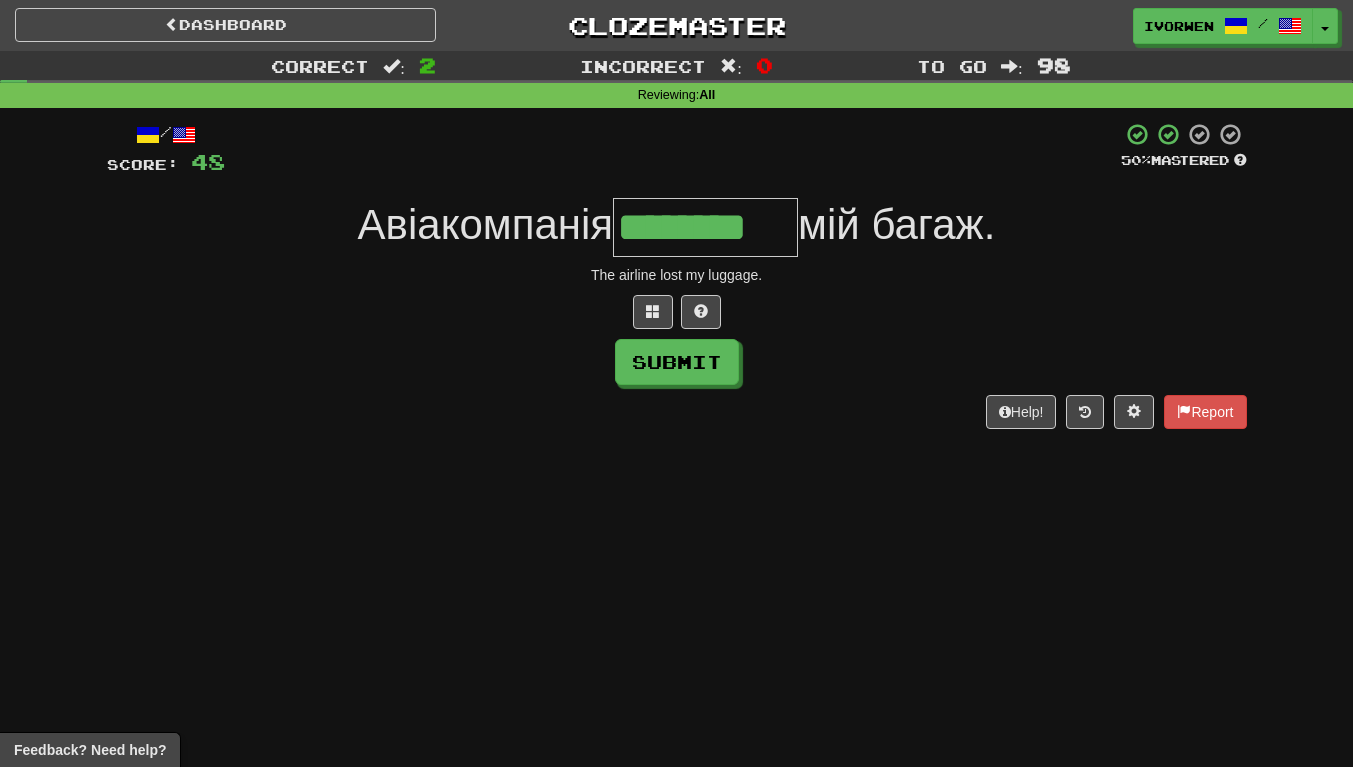 type on "********" 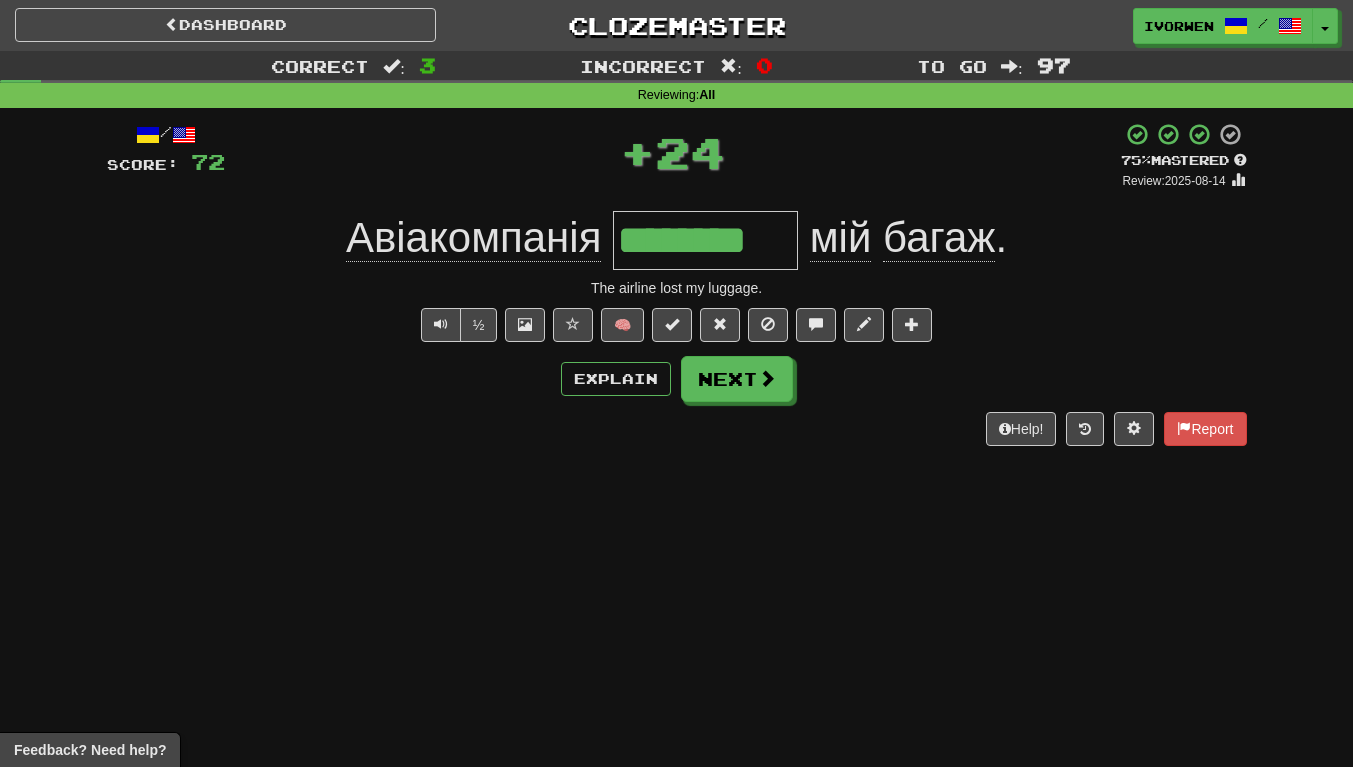 scroll, scrollTop: 0, scrollLeft: 0, axis: both 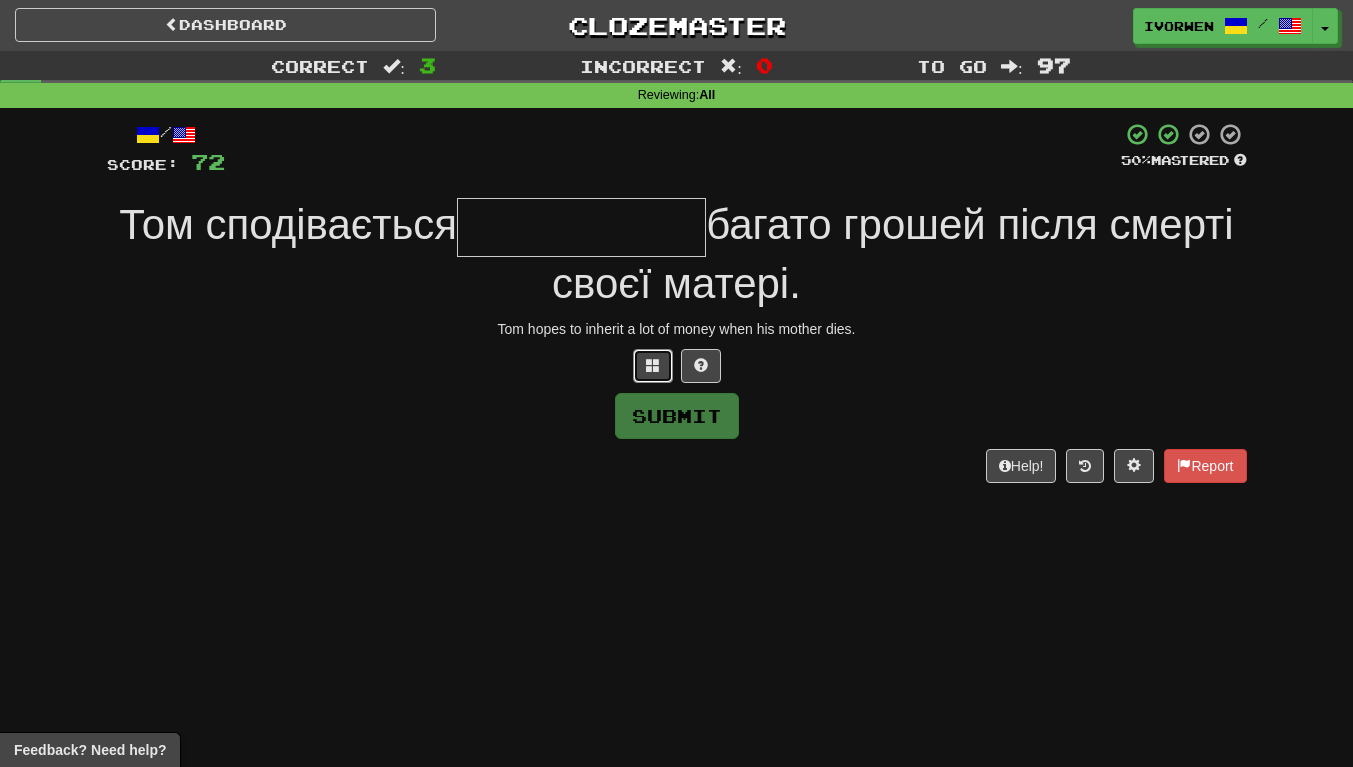 click at bounding box center (653, 365) 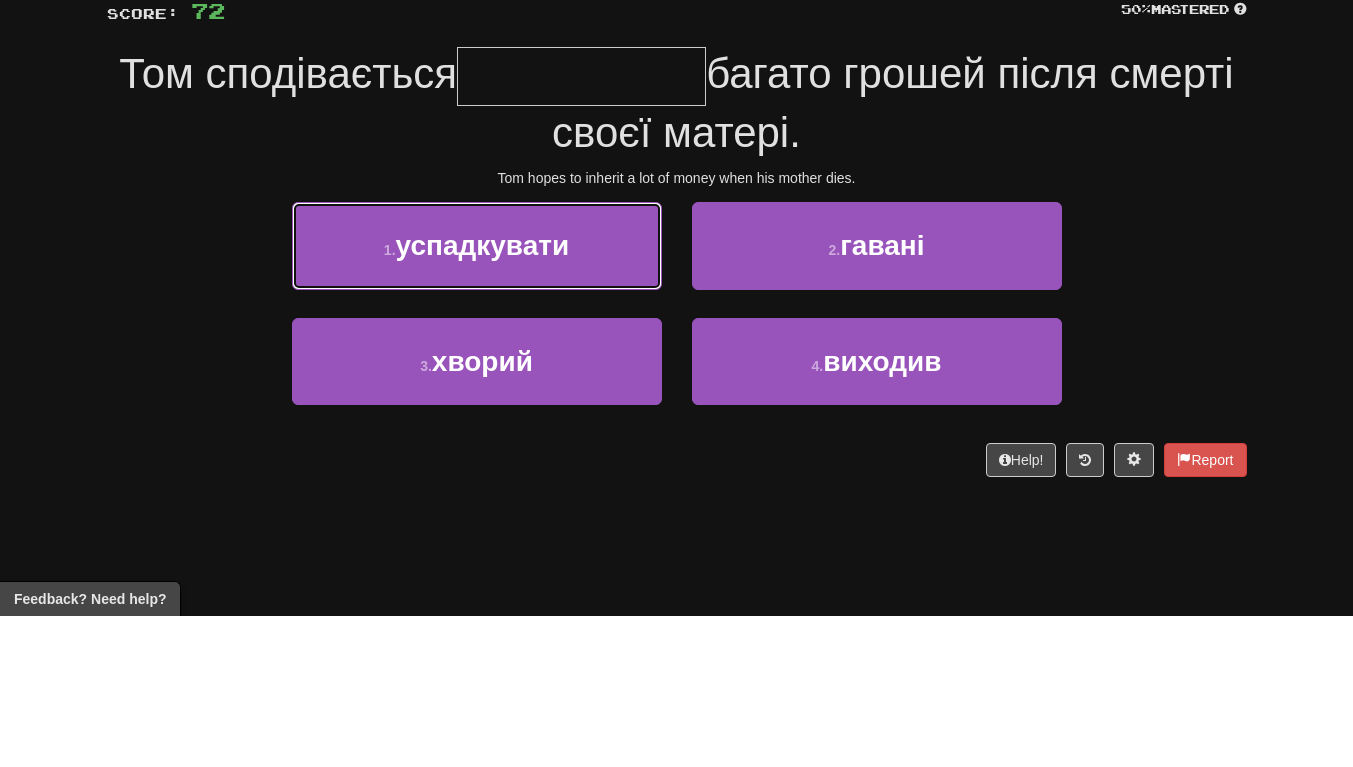 click on "1 .  успадкувати" at bounding box center (477, 396) 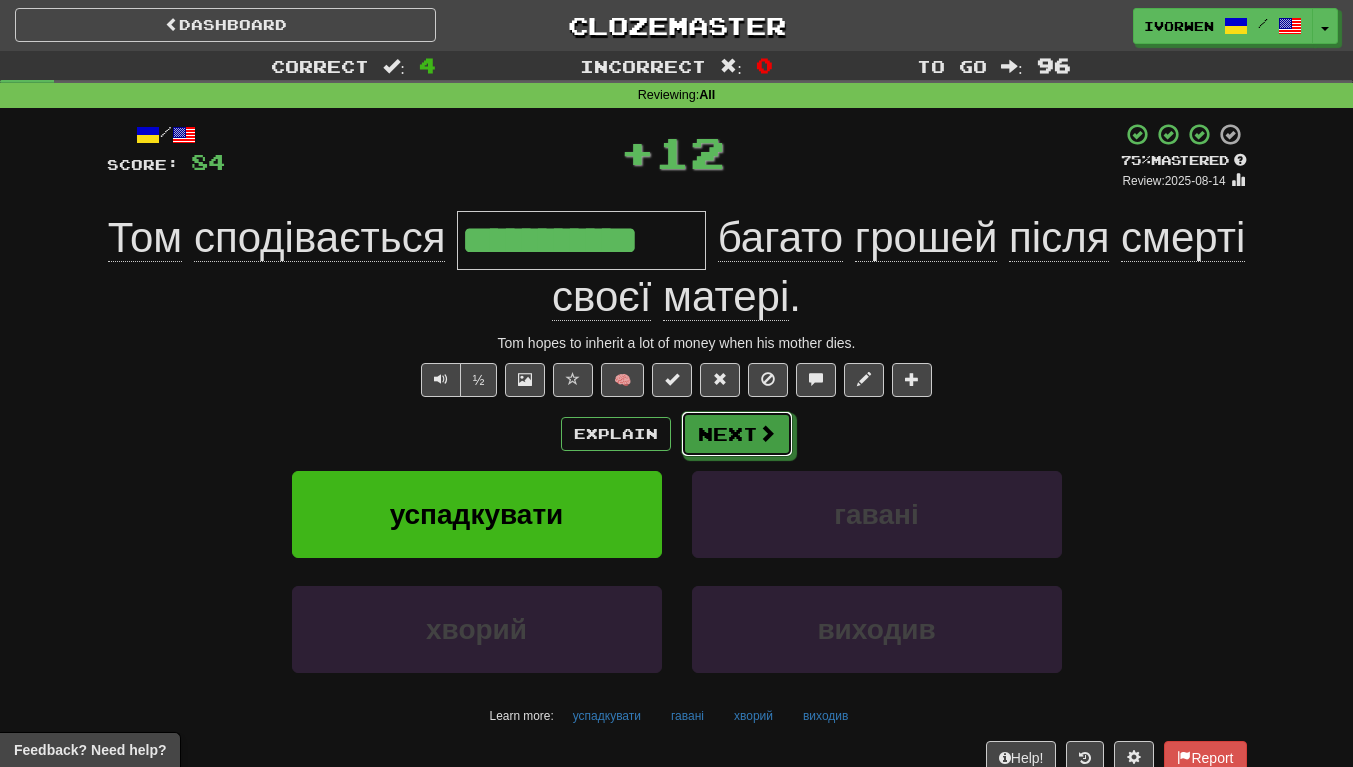 click on "Next" at bounding box center [737, 434] 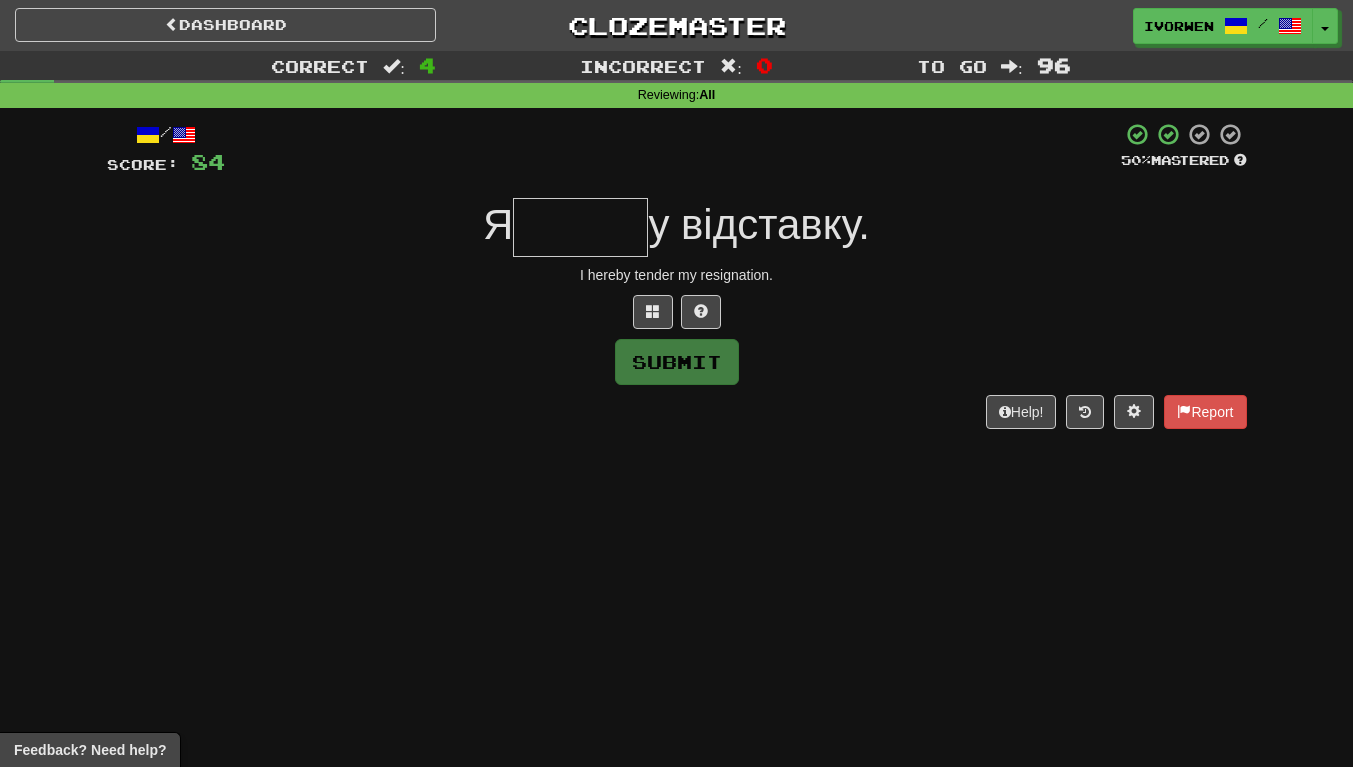 click at bounding box center (580, 227) 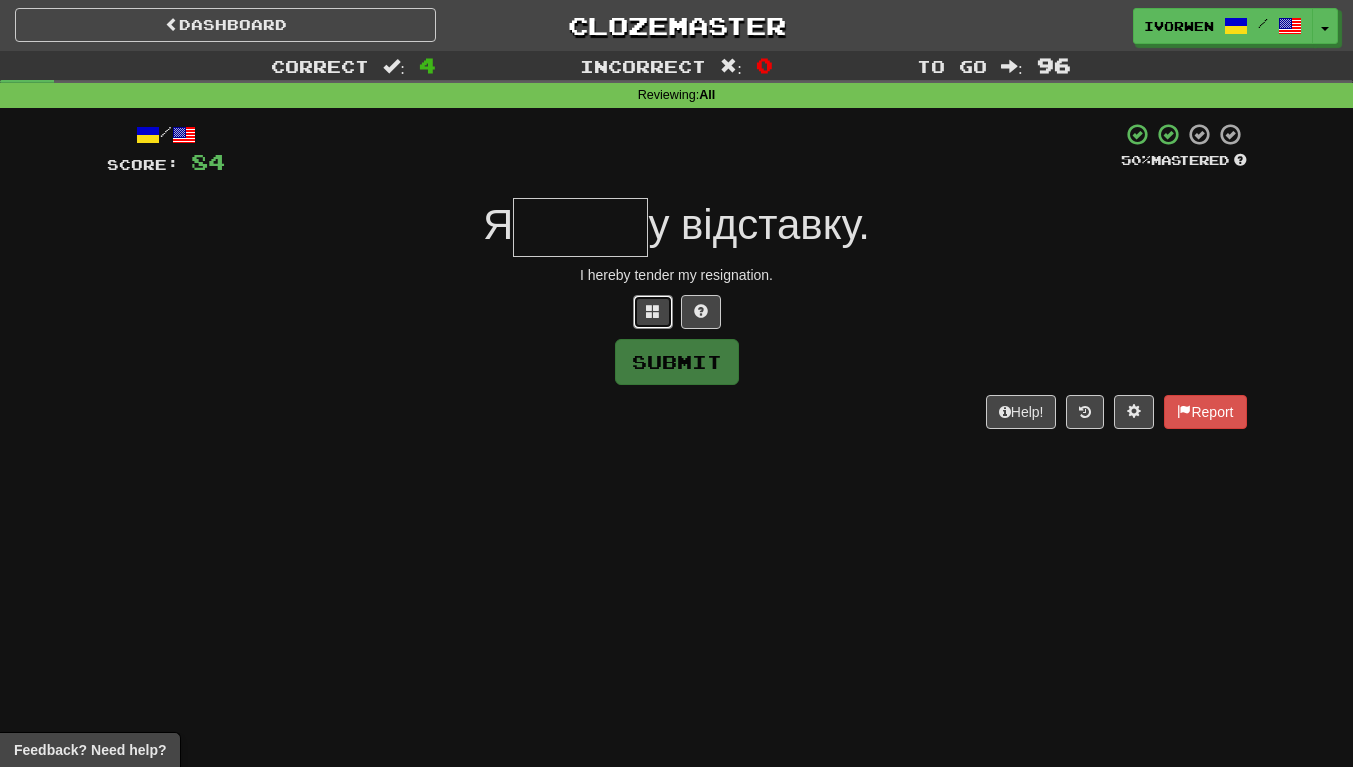 click at bounding box center [653, 312] 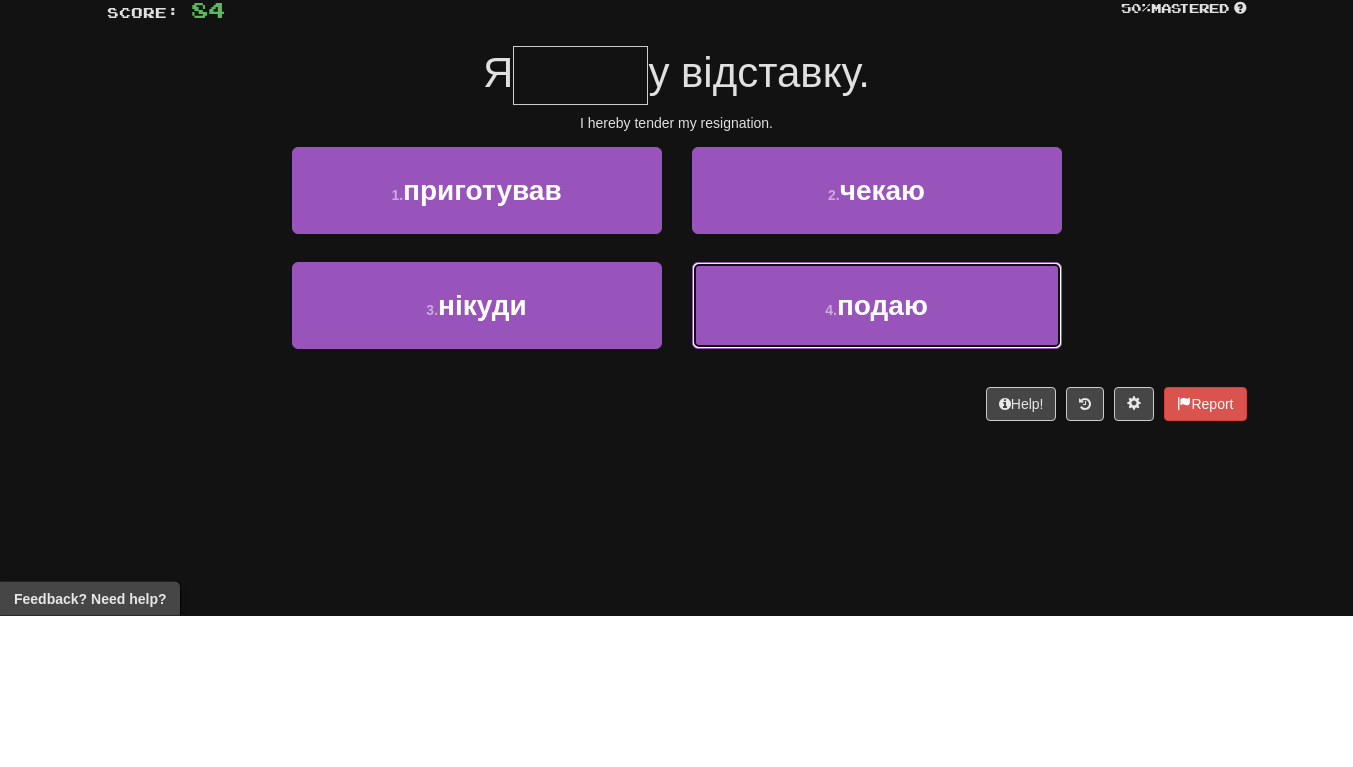 click on "4 .  подаю" at bounding box center (877, 457) 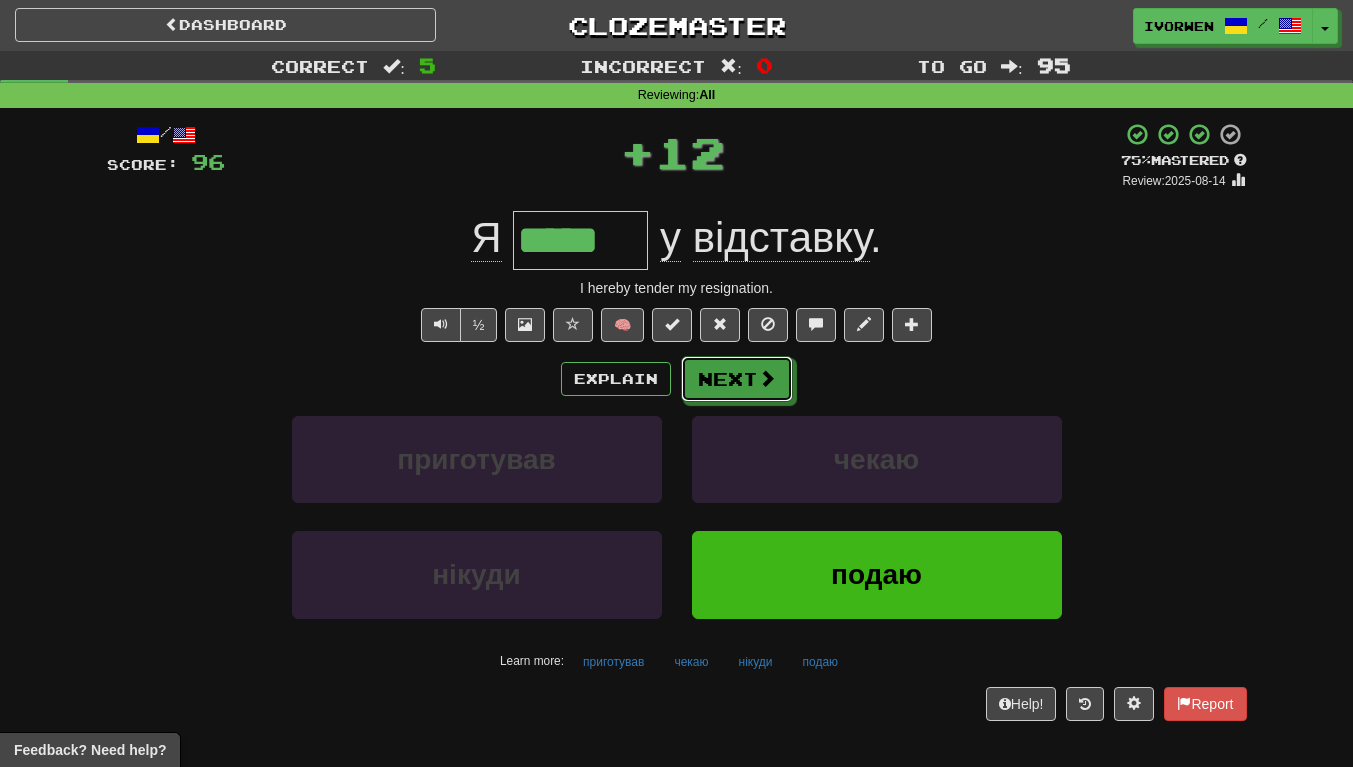 click on "Next" at bounding box center (737, 379) 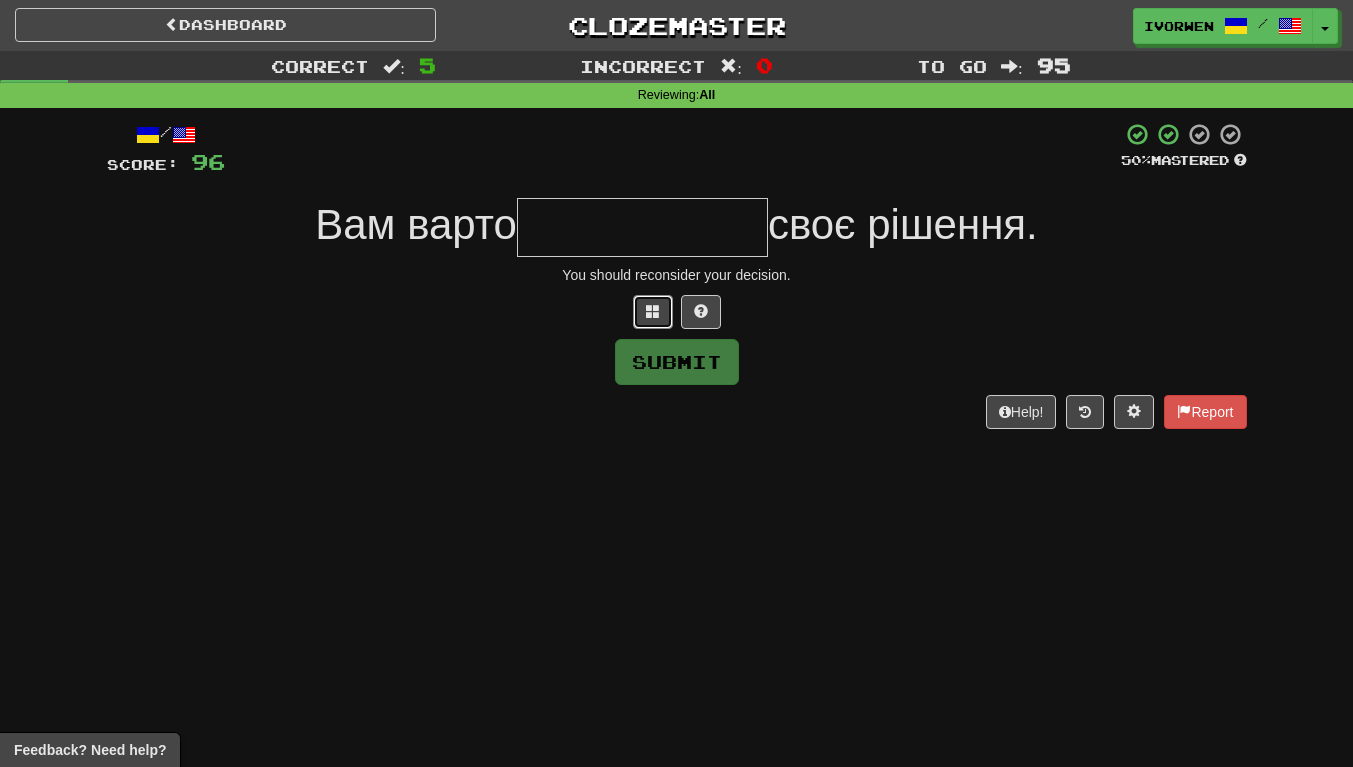 click at bounding box center [653, 311] 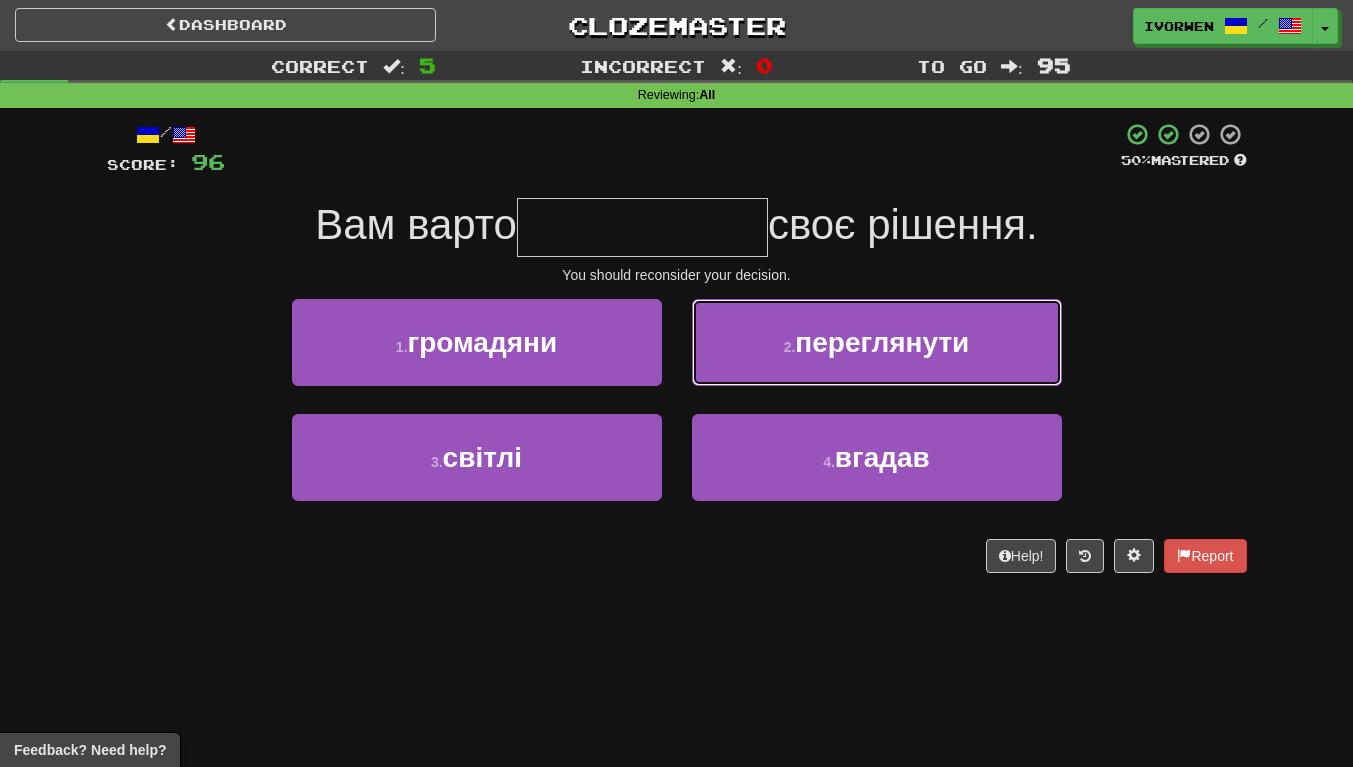 click on "2 .  переглянути" at bounding box center [877, 342] 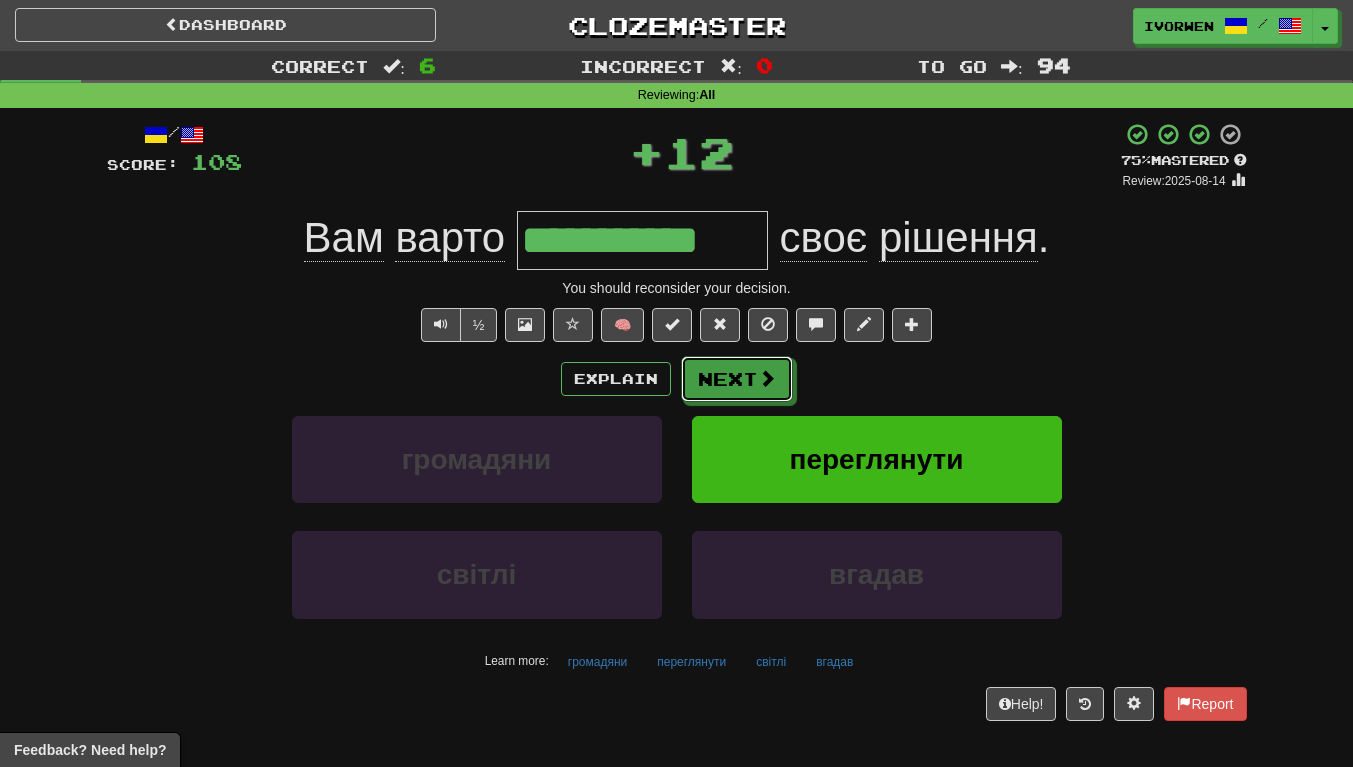 click at bounding box center [767, 378] 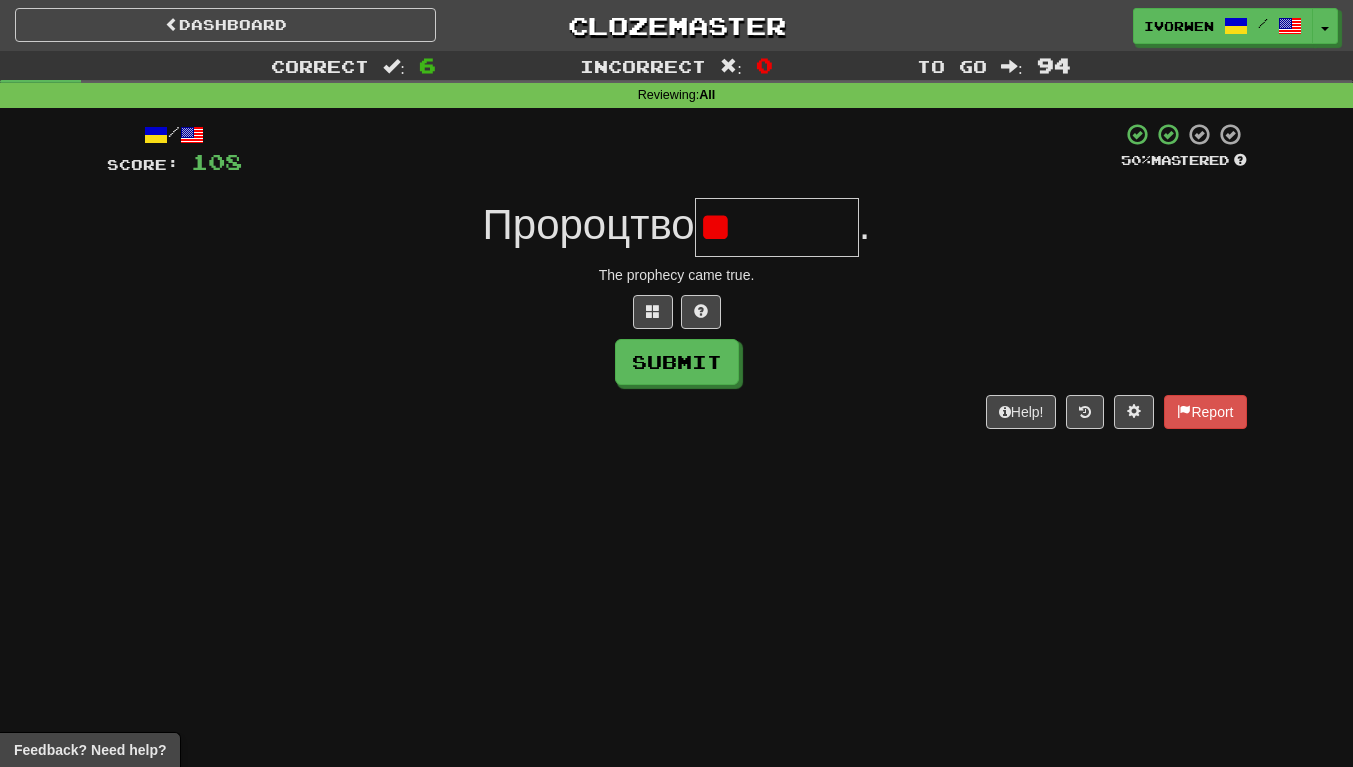 type on "*" 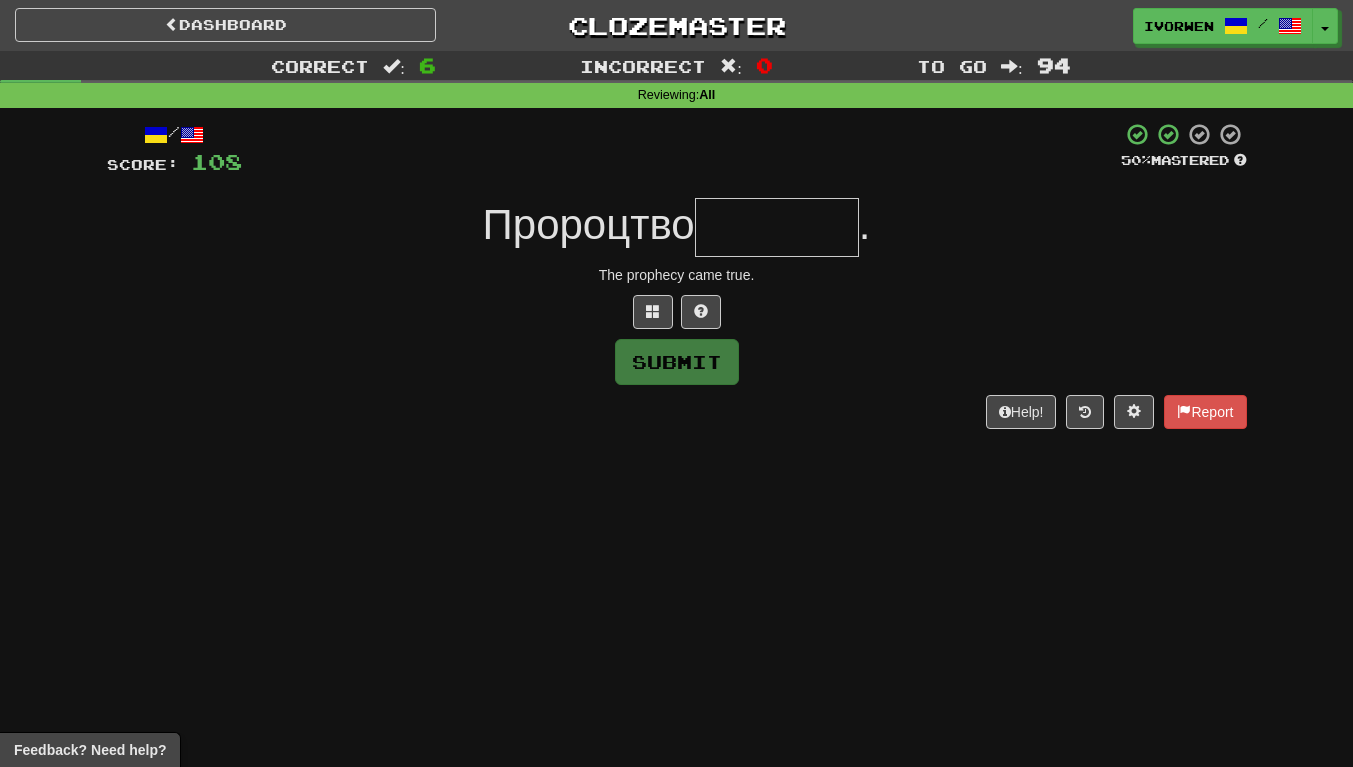 type on "*" 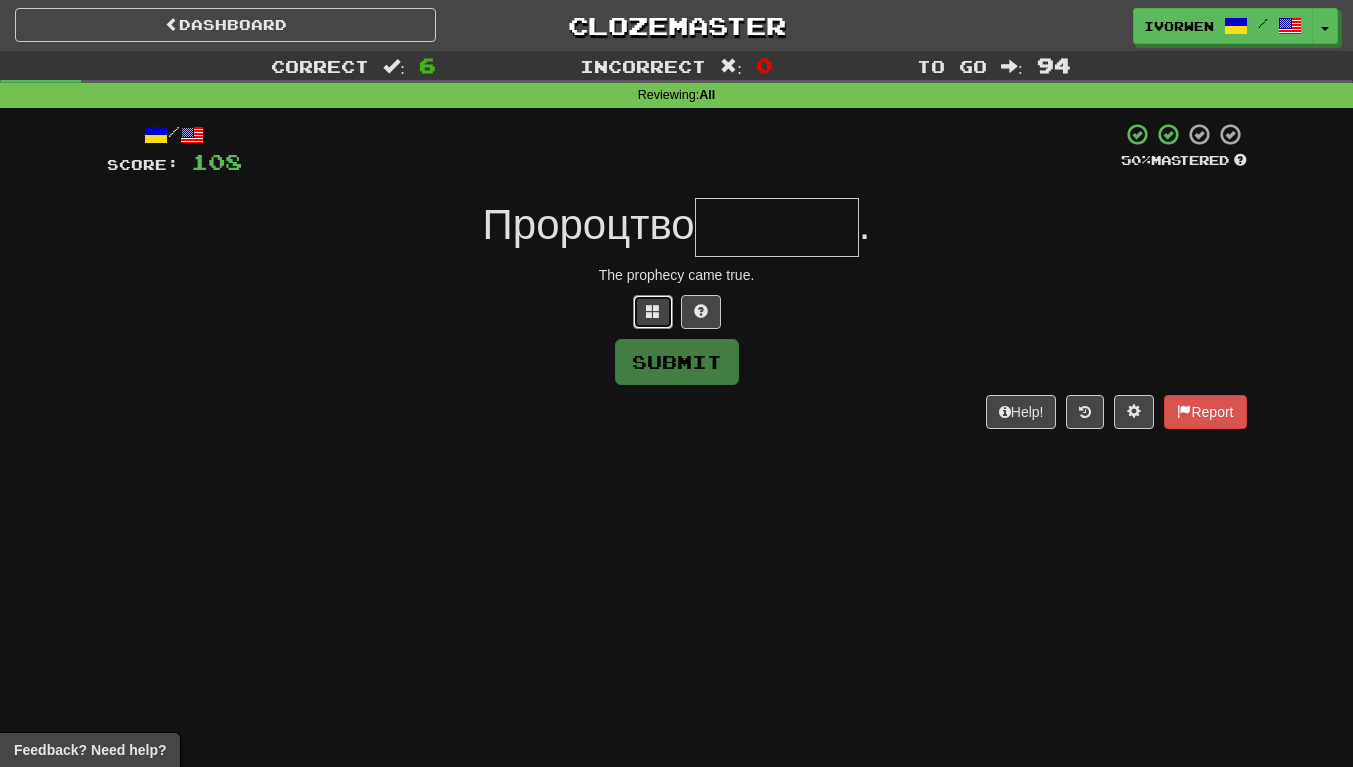 click at bounding box center (653, 312) 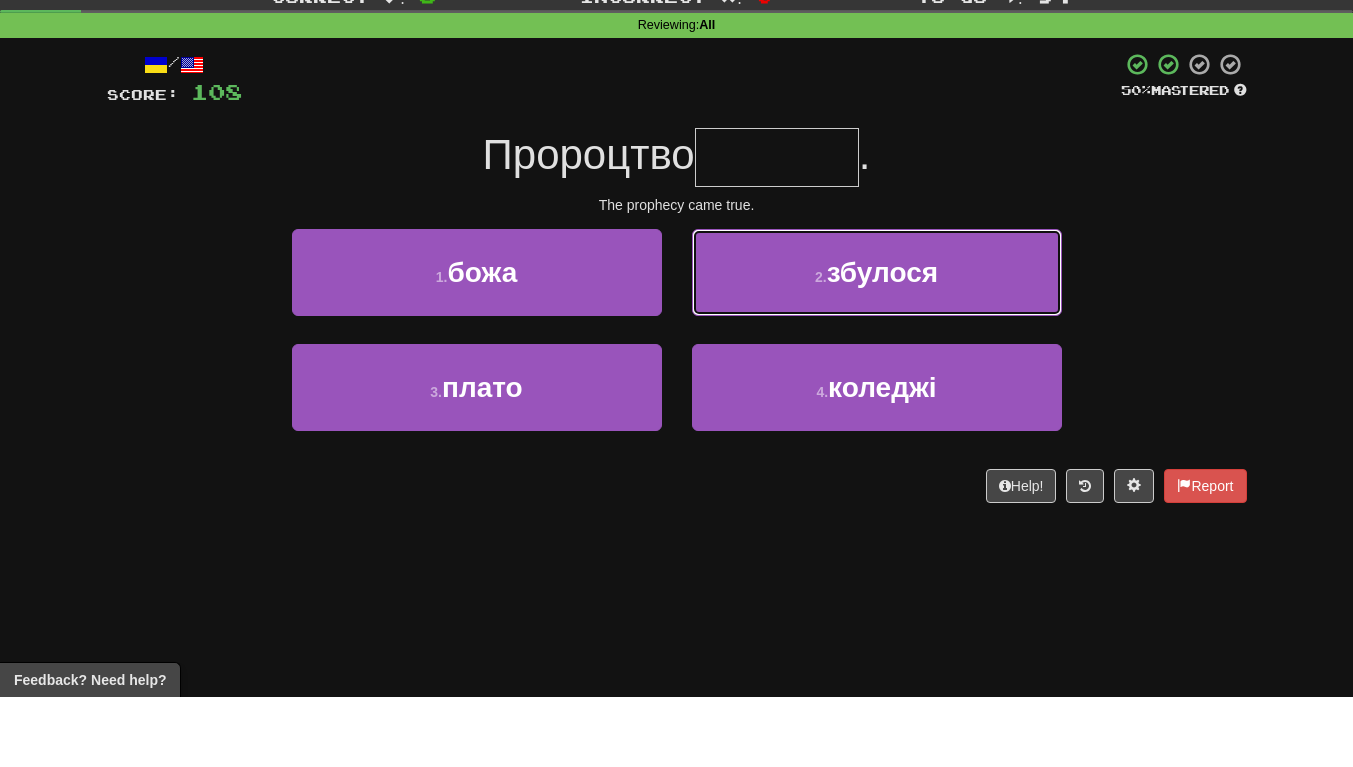 click on "2 .  збулося" at bounding box center [877, 342] 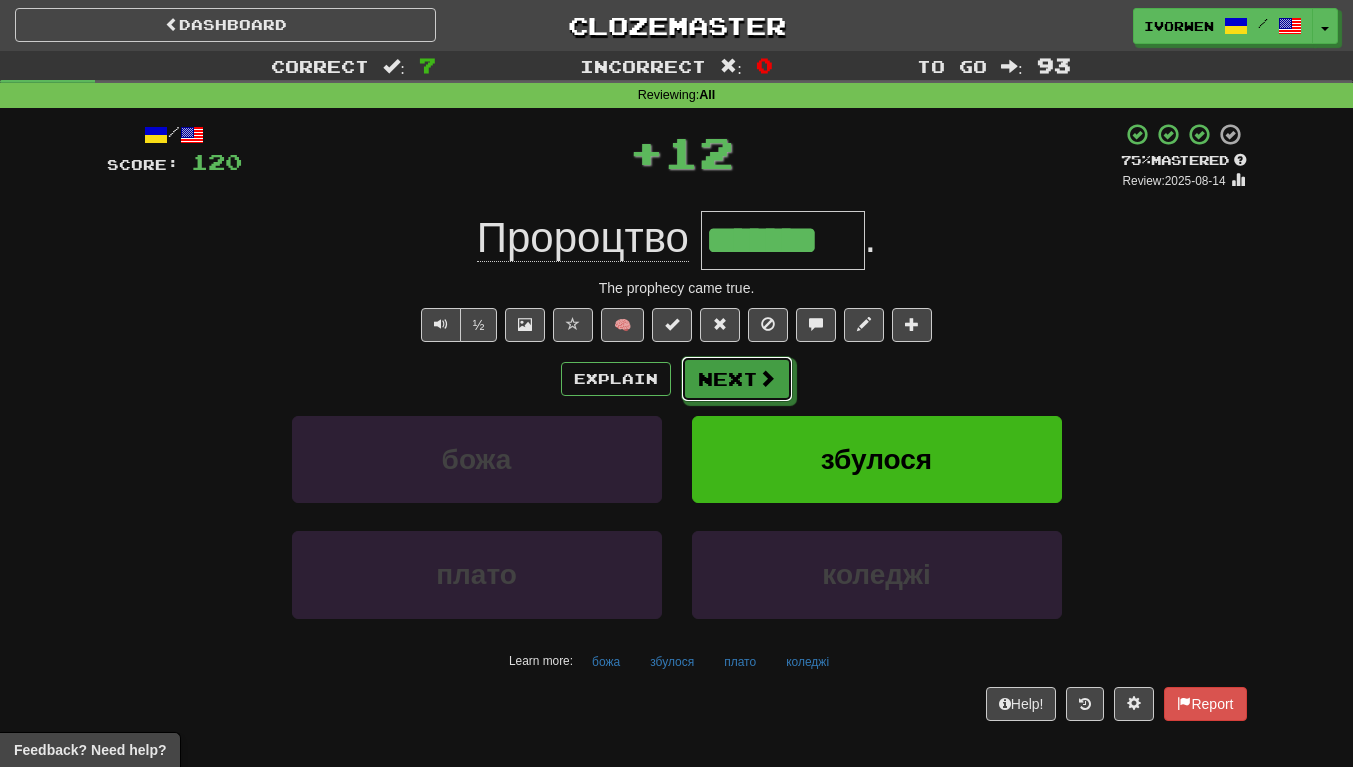 click on "Next" at bounding box center (737, 379) 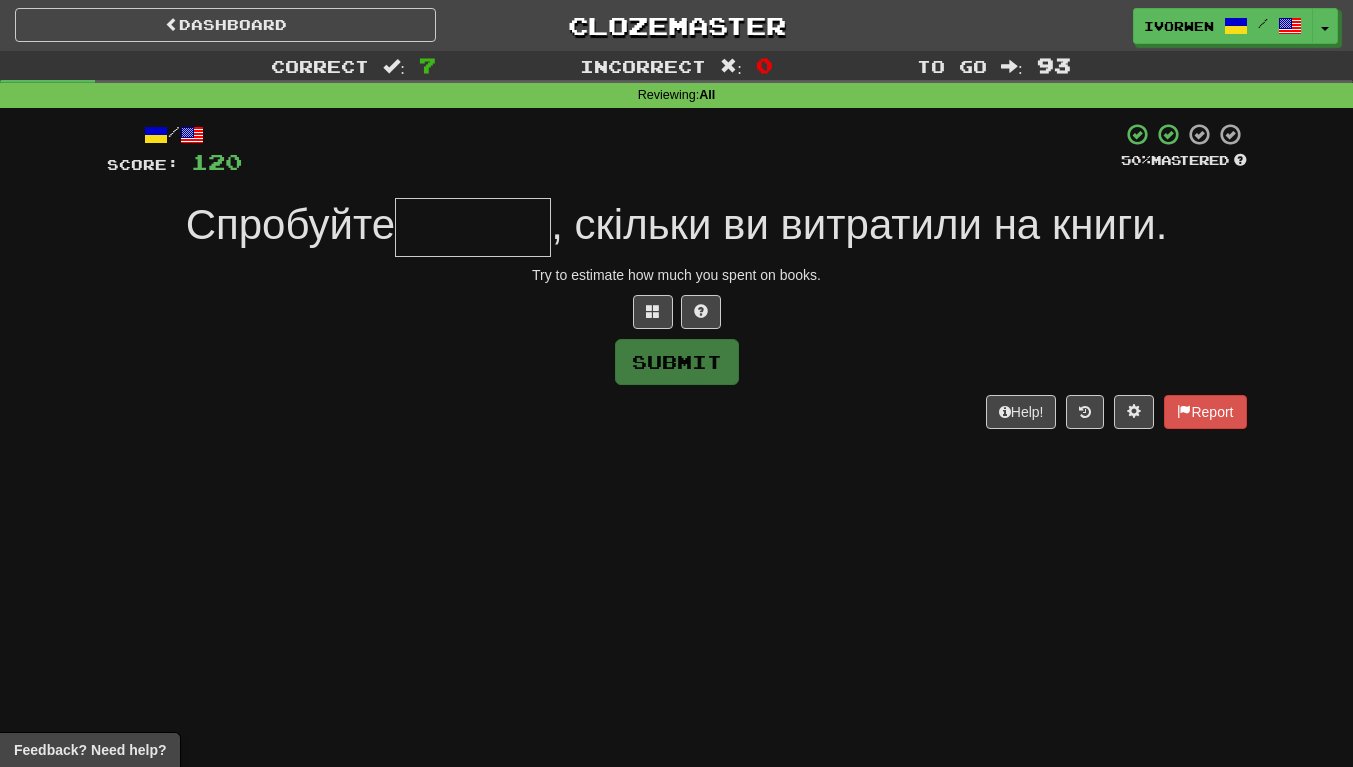 click at bounding box center (473, 227) 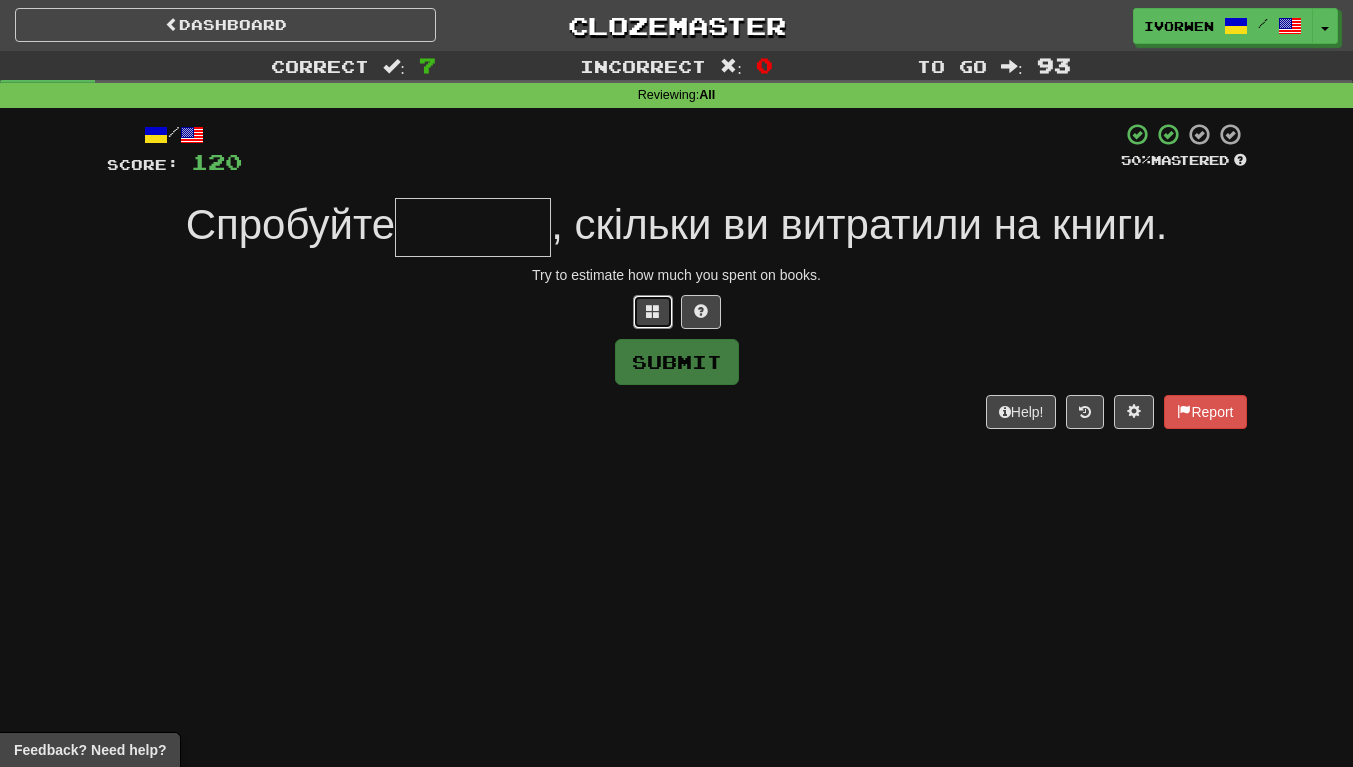 click at bounding box center (653, 312) 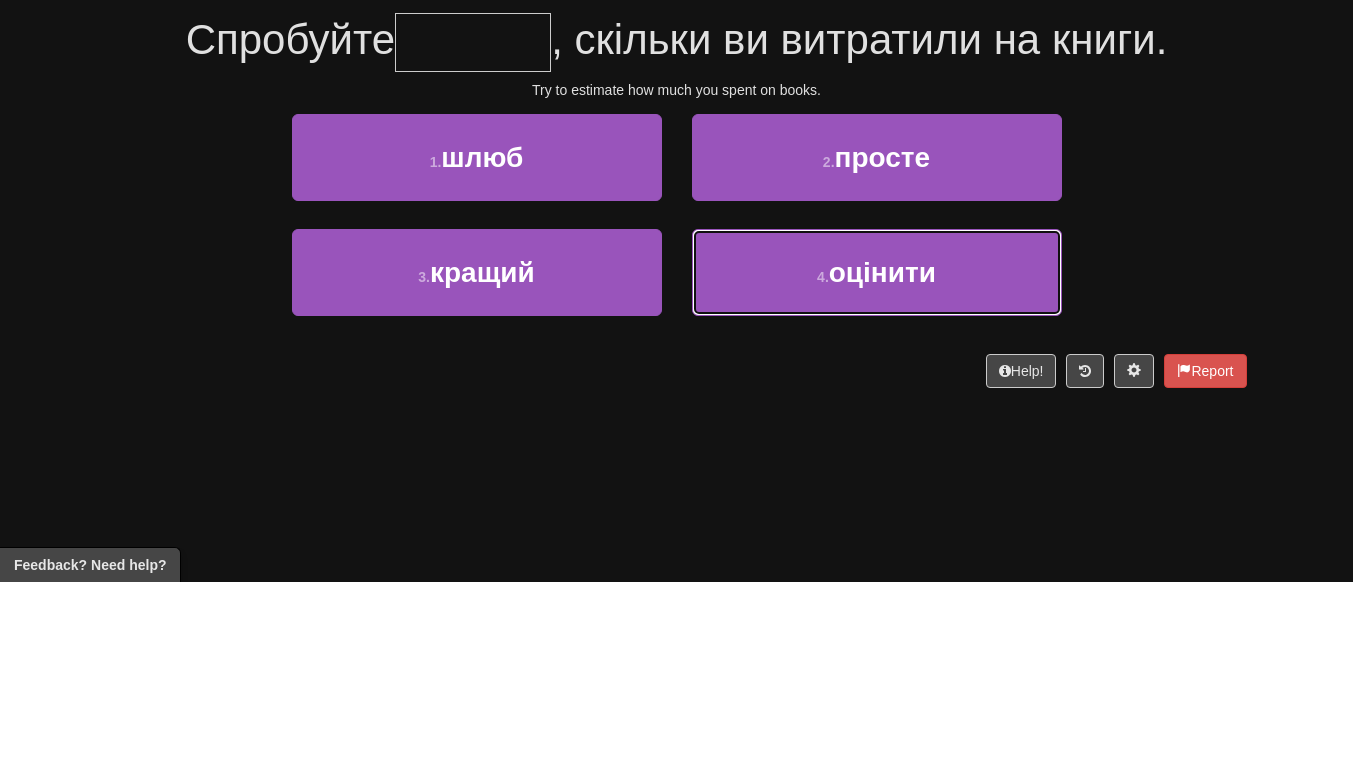 click on "4 .  оцінити" at bounding box center [877, 457] 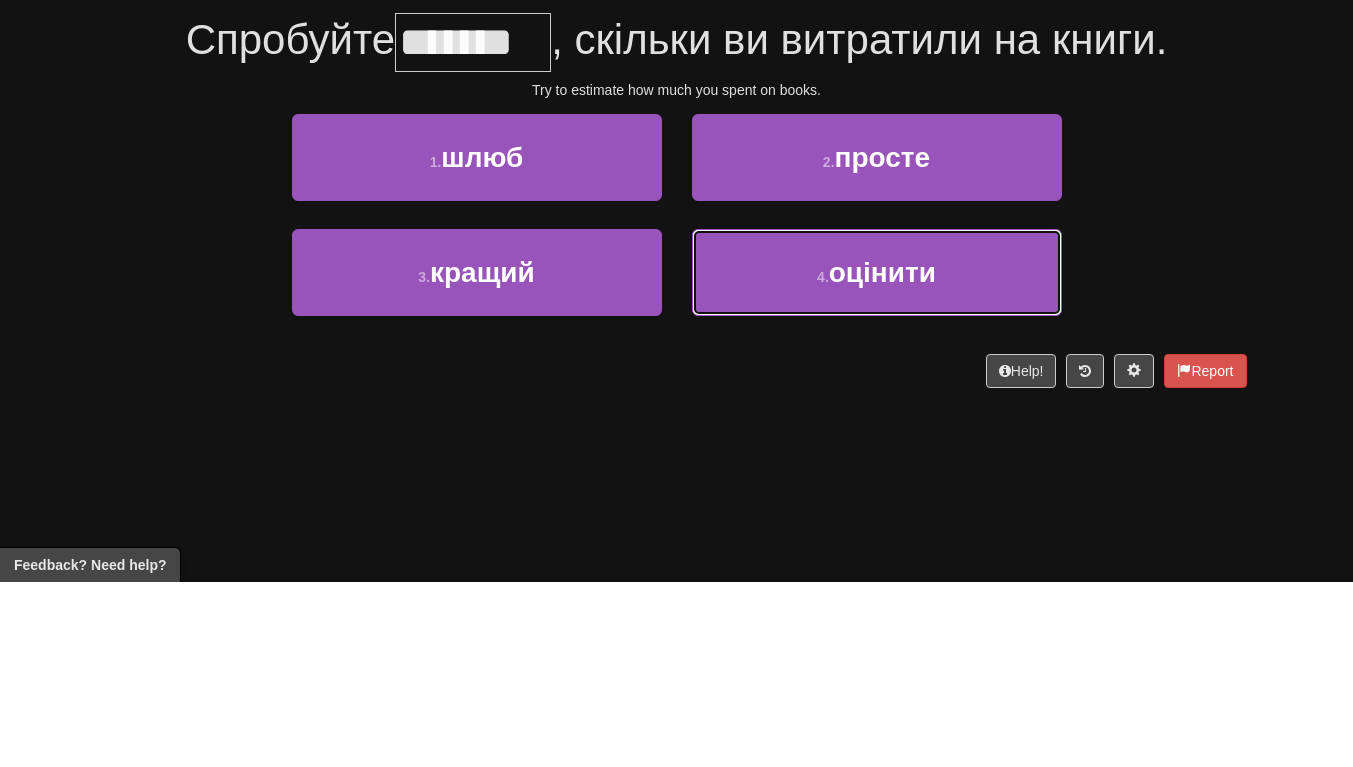 scroll, scrollTop: 13, scrollLeft: 0, axis: vertical 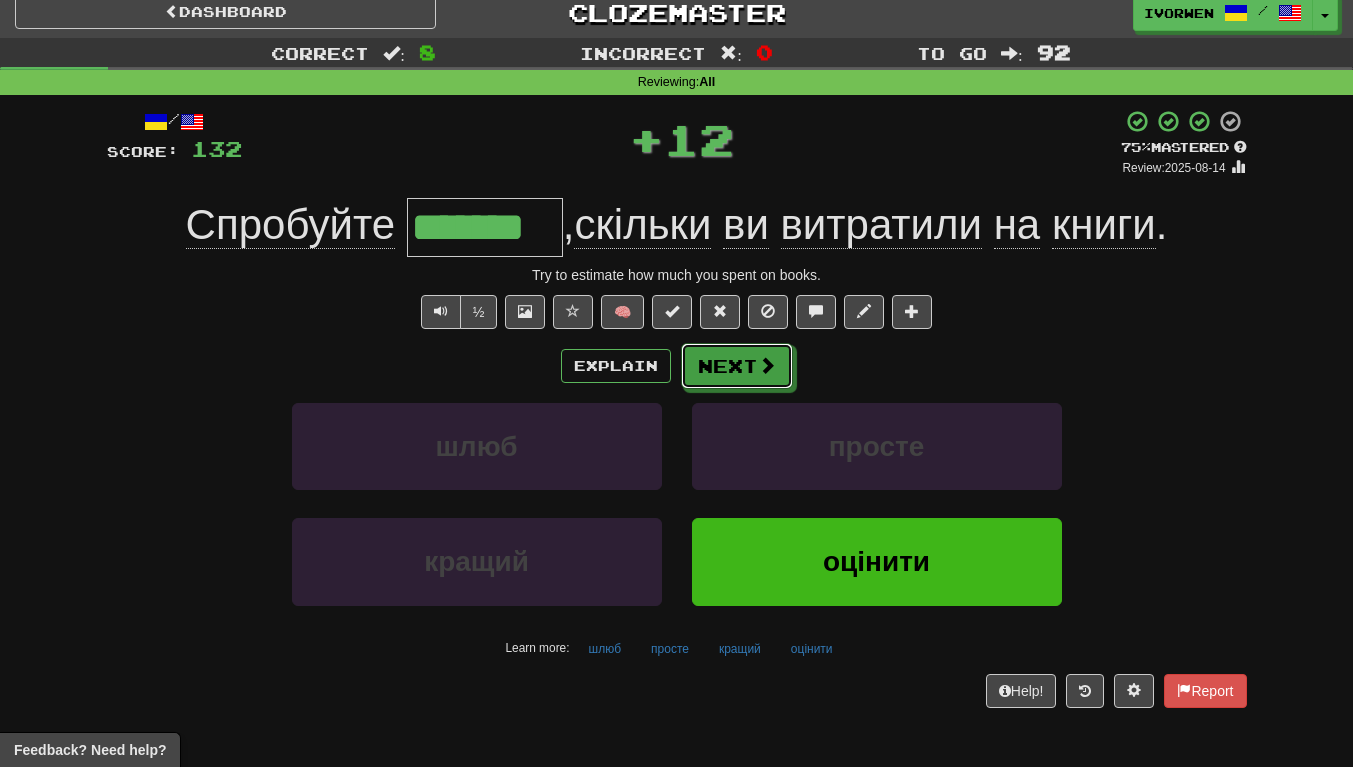 click on "Next" at bounding box center [737, 366] 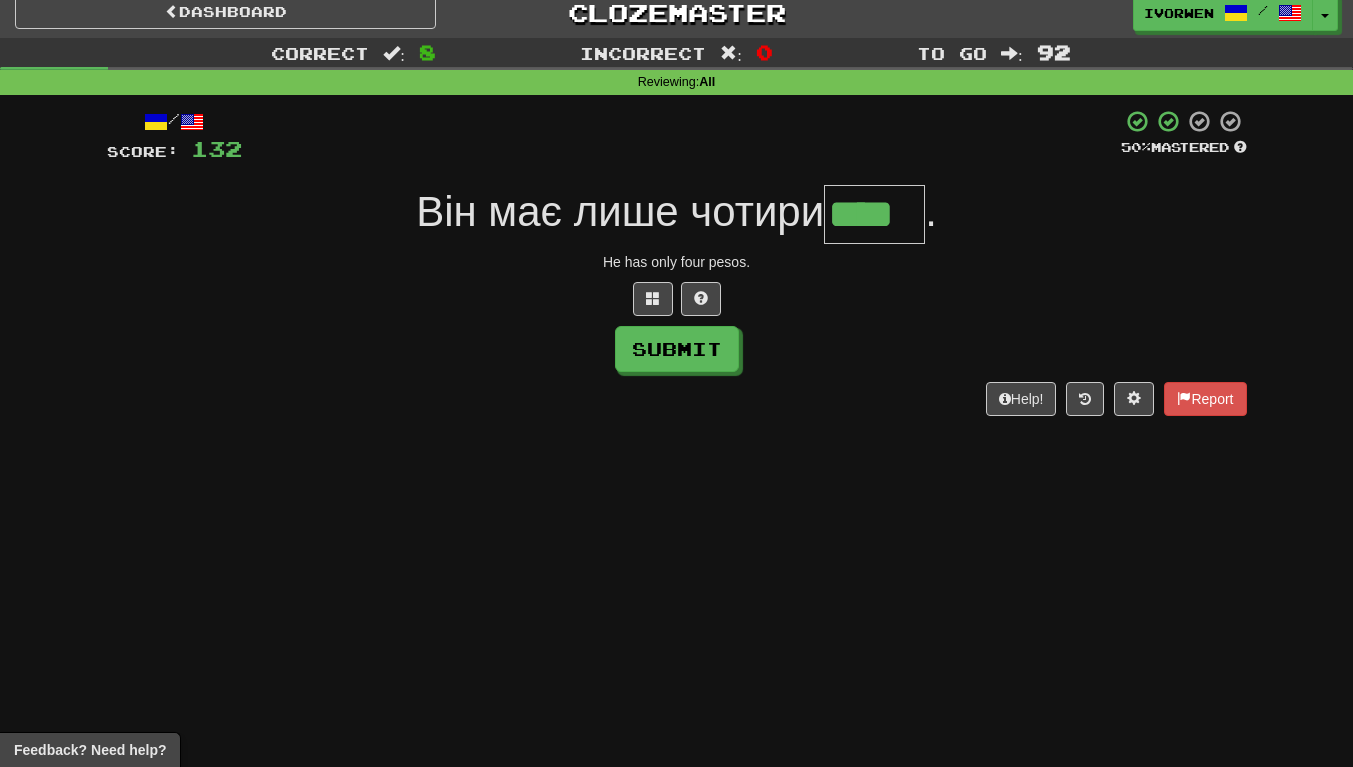 scroll, scrollTop: 0, scrollLeft: 5, axis: horizontal 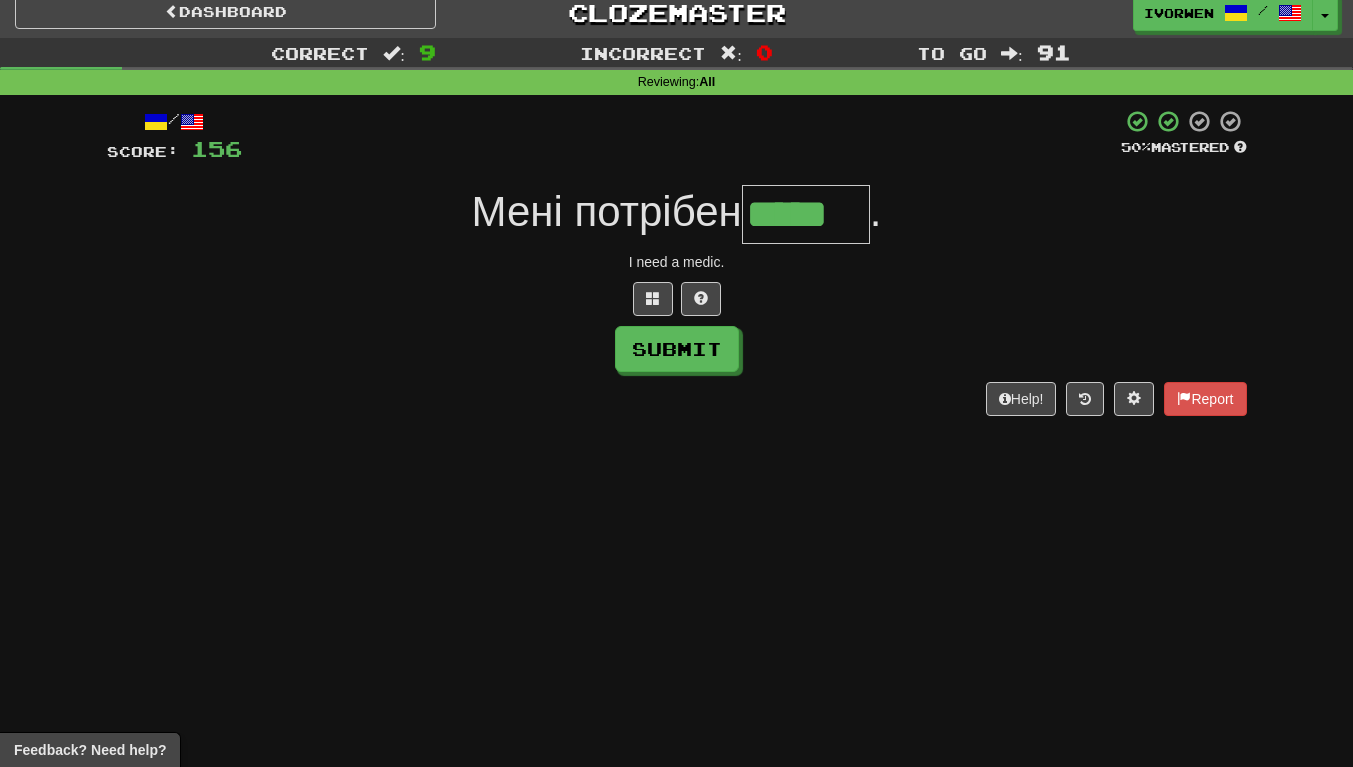 type on "*****" 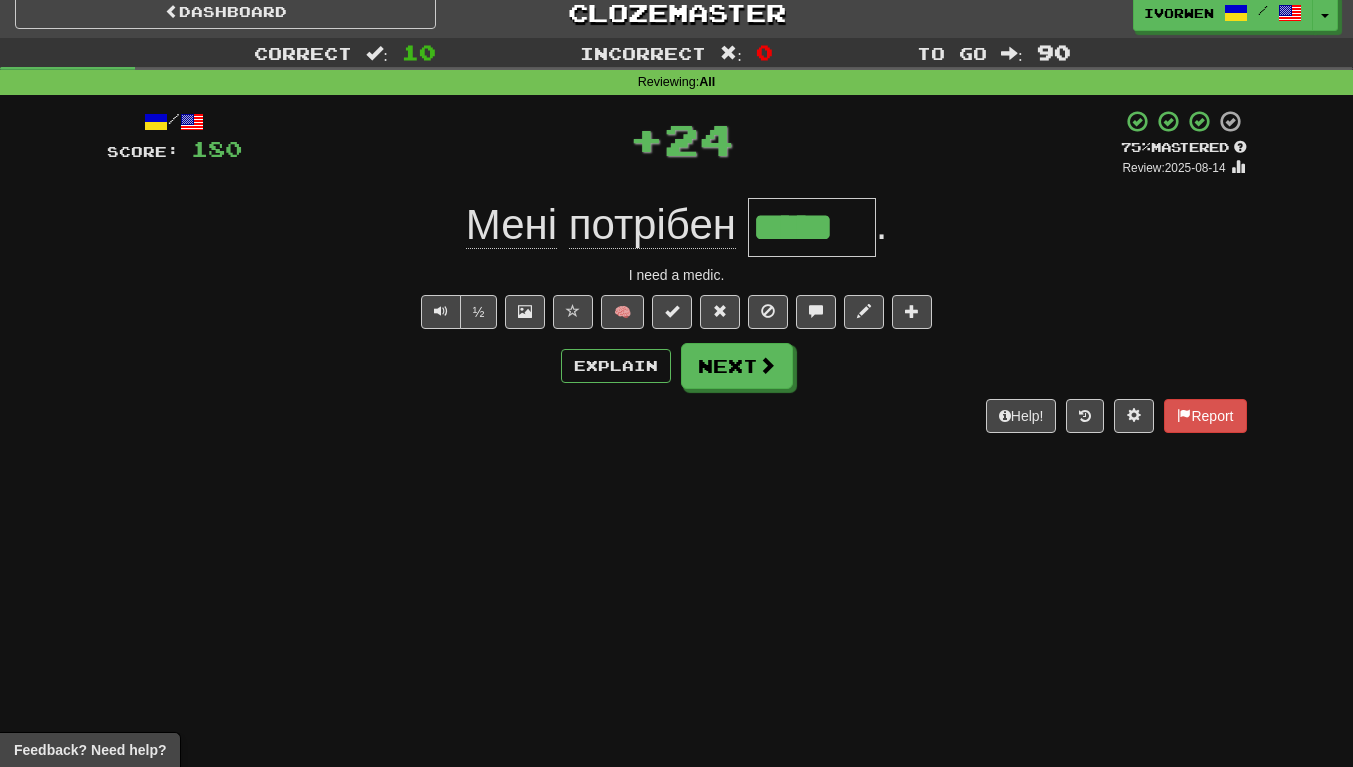 scroll, scrollTop: 0, scrollLeft: 0, axis: both 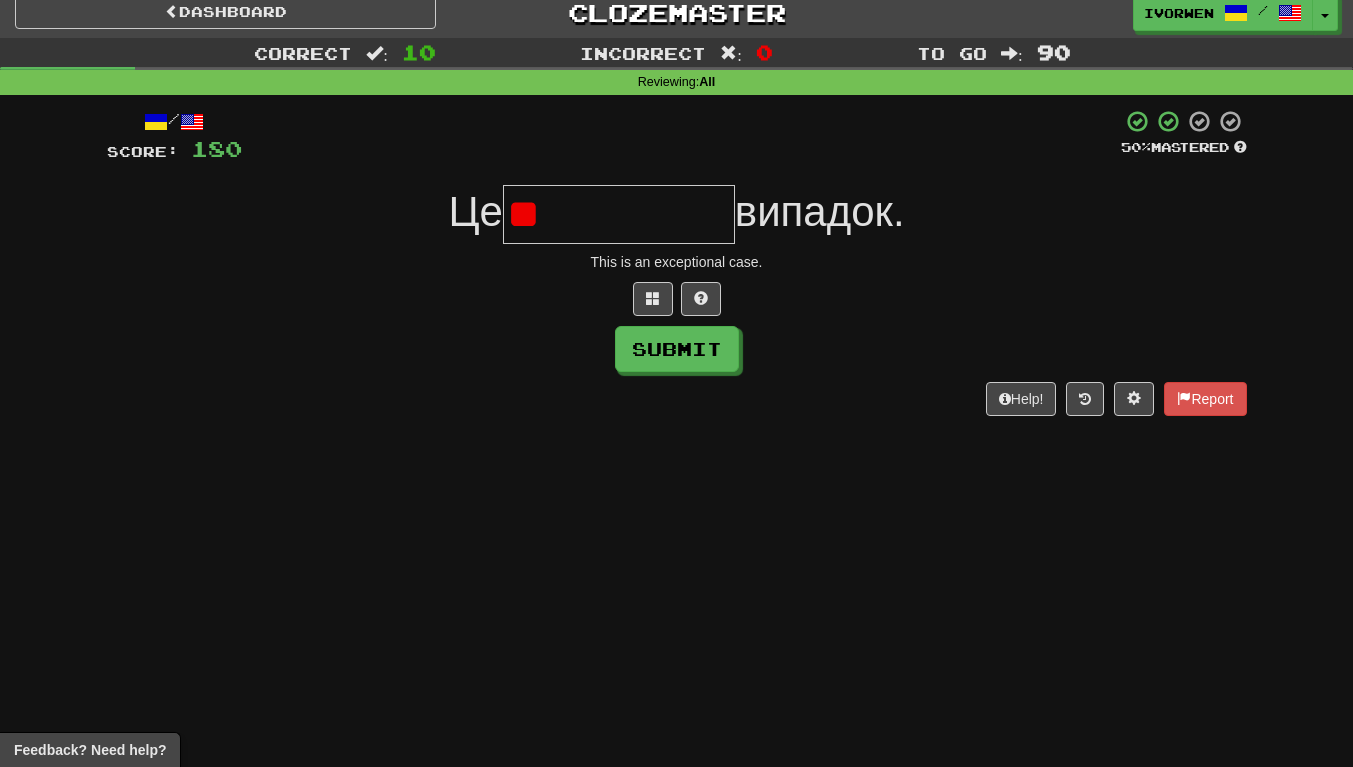type on "*" 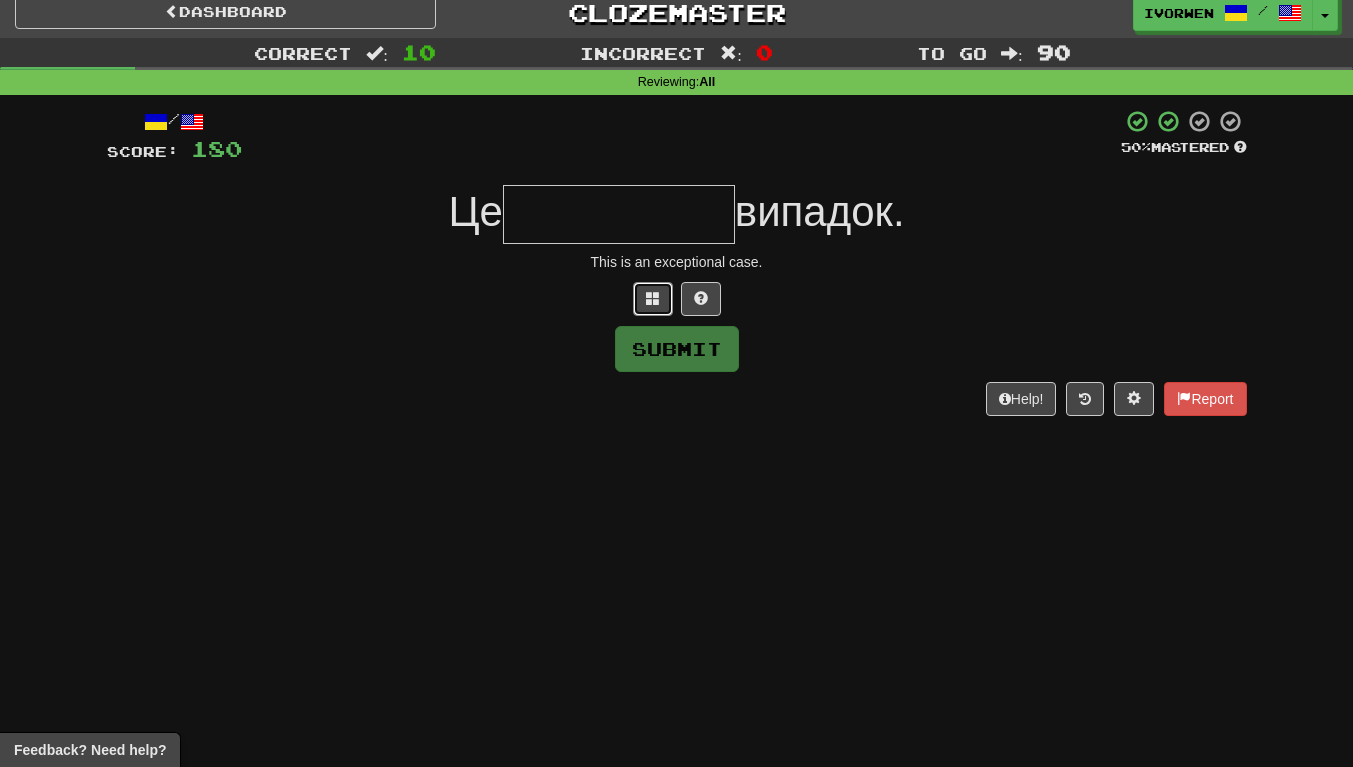 click at bounding box center (653, 299) 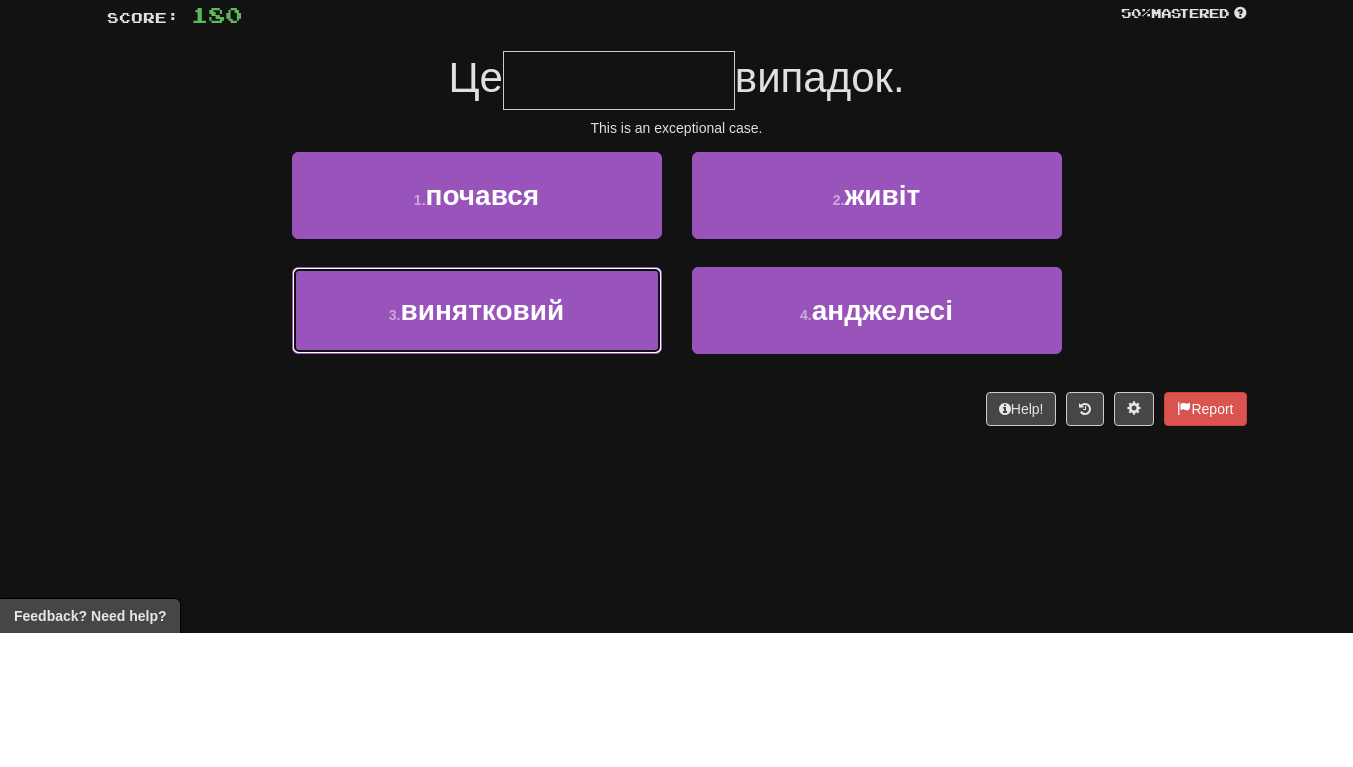 click on "3 .  винятковий" at bounding box center (477, 444) 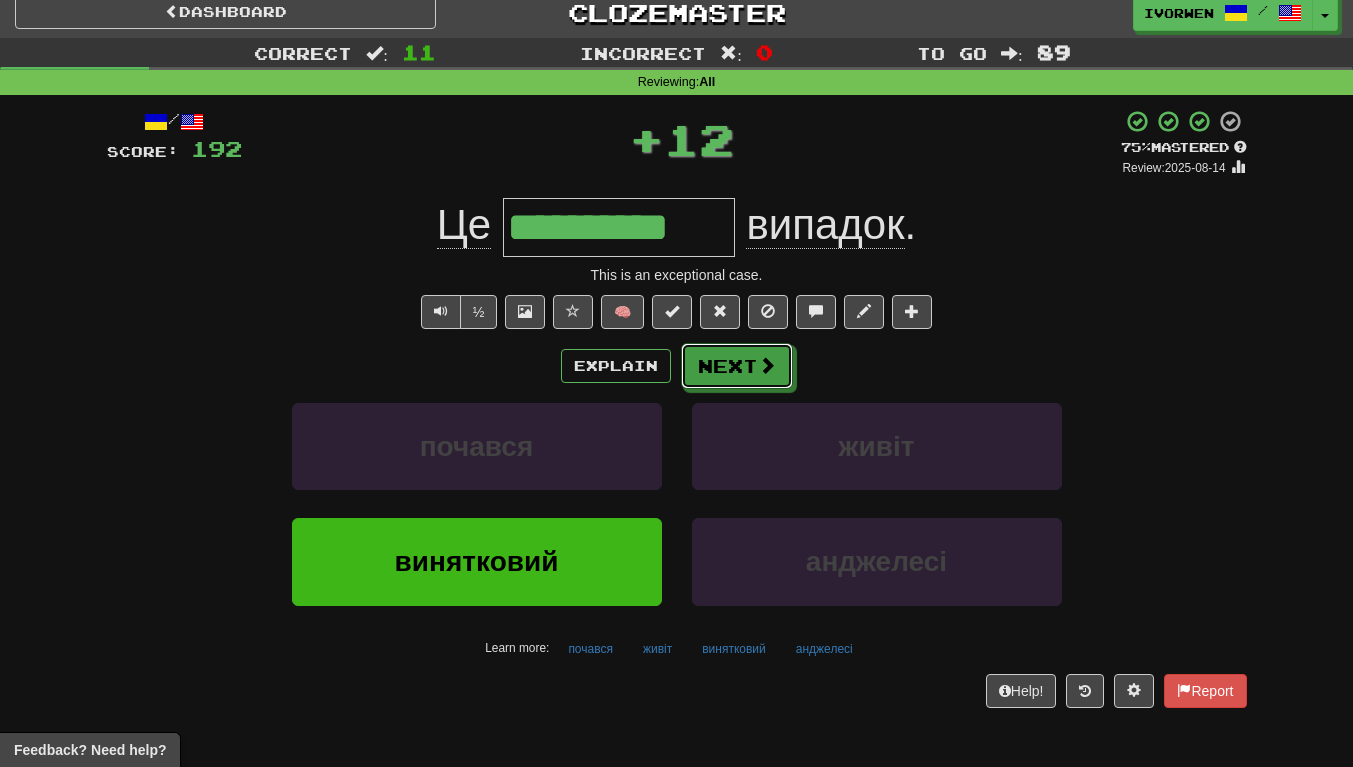 click at bounding box center [767, 365] 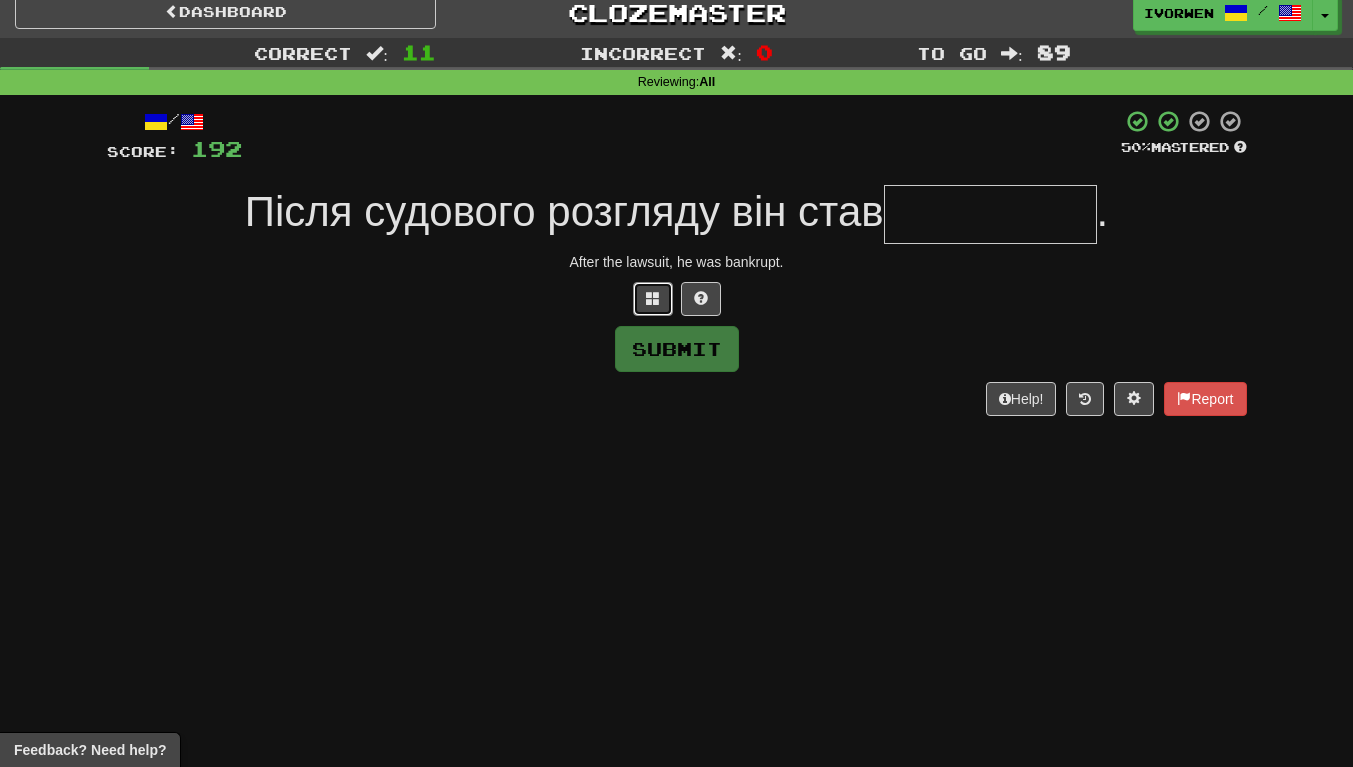 click at bounding box center (653, 299) 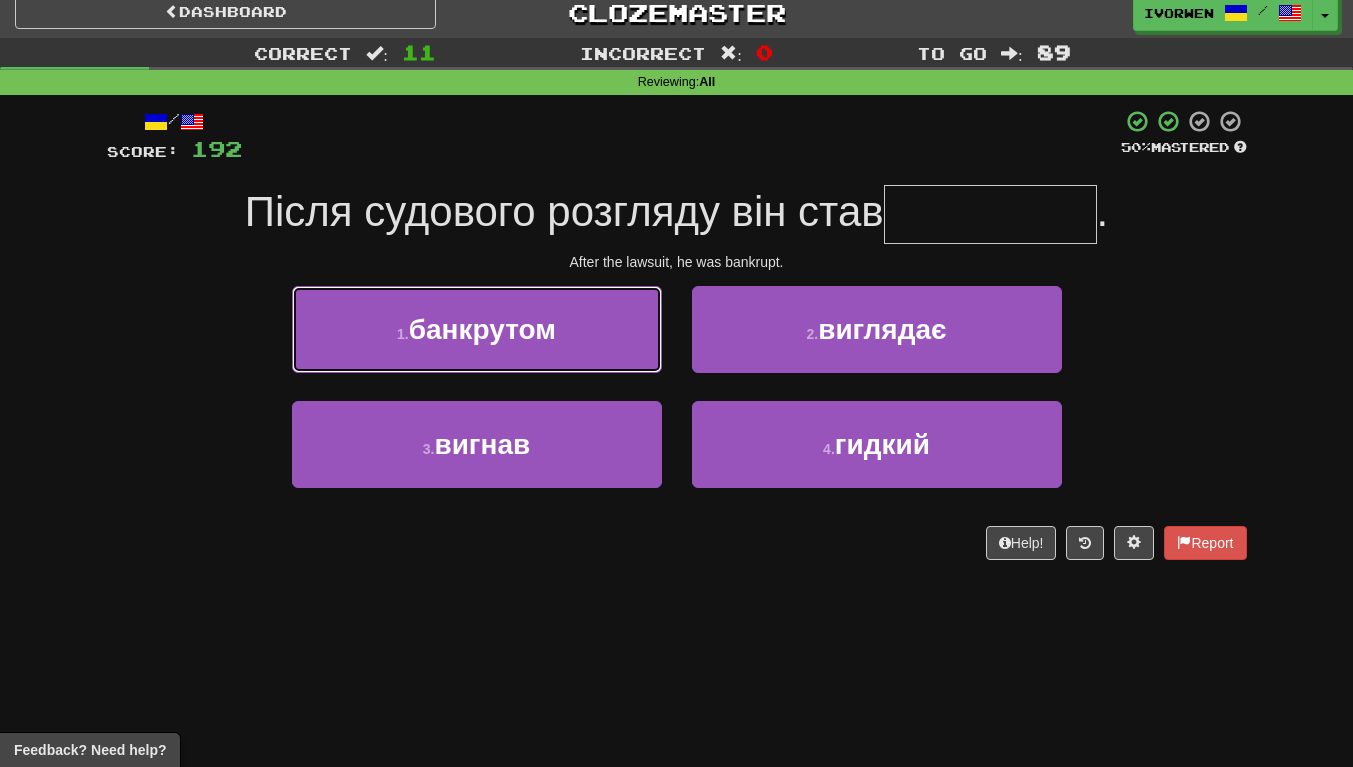 click on "1 .  банкрутом" at bounding box center [477, 329] 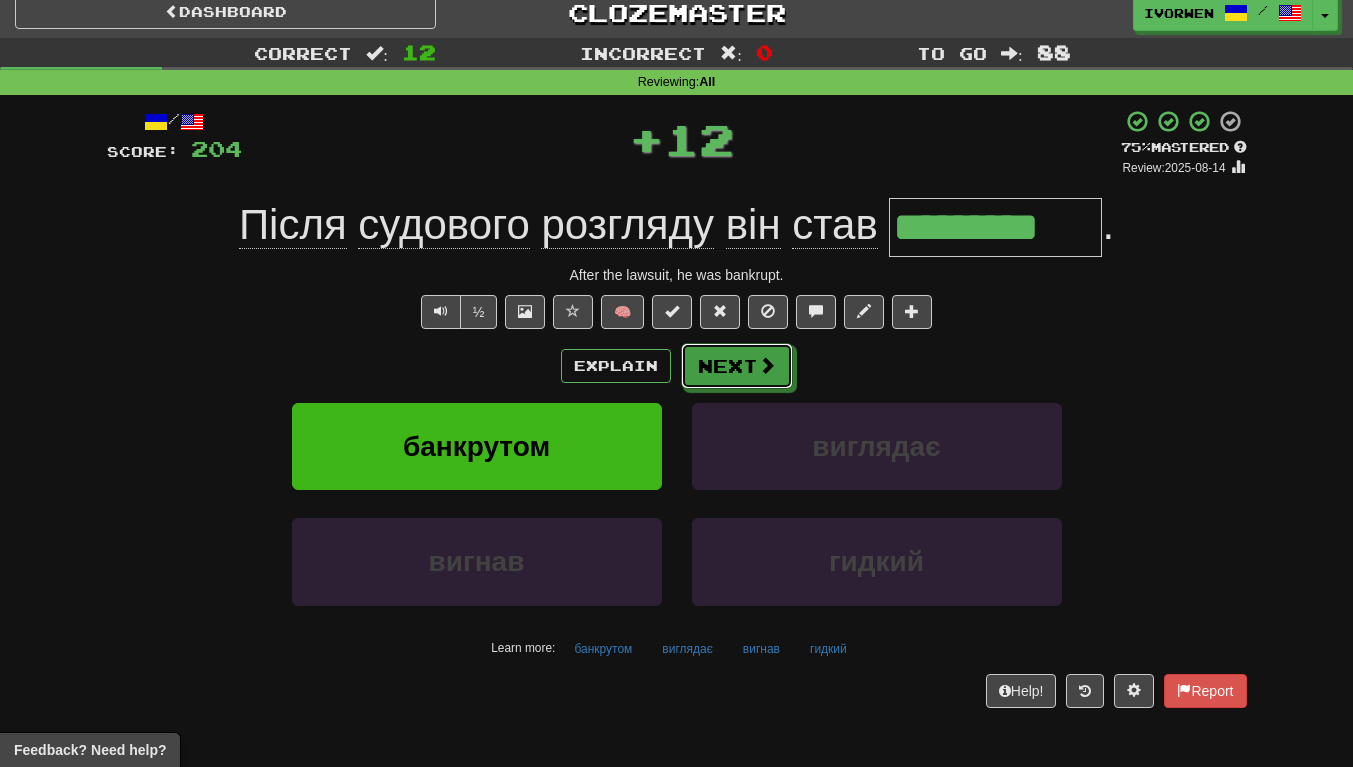 click on "Next" at bounding box center [737, 366] 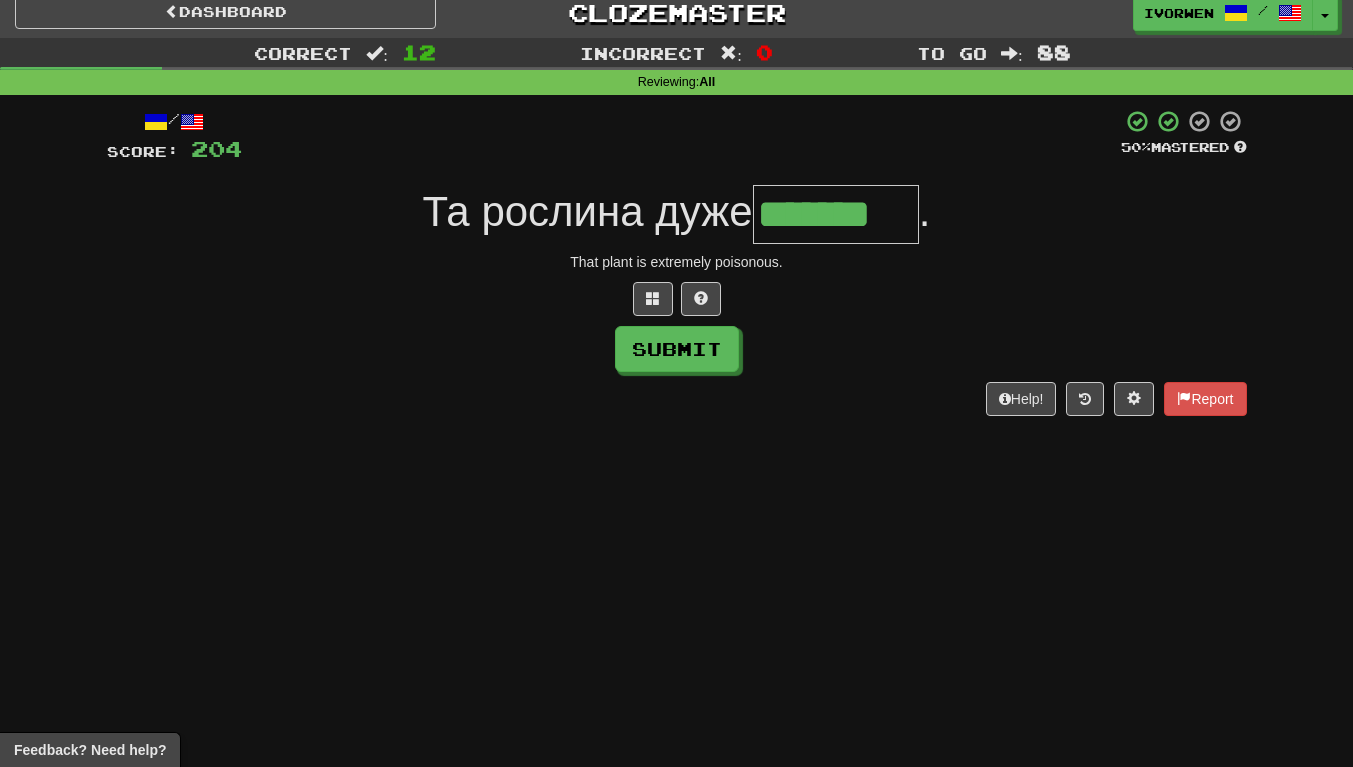 scroll, scrollTop: 0, scrollLeft: 8, axis: horizontal 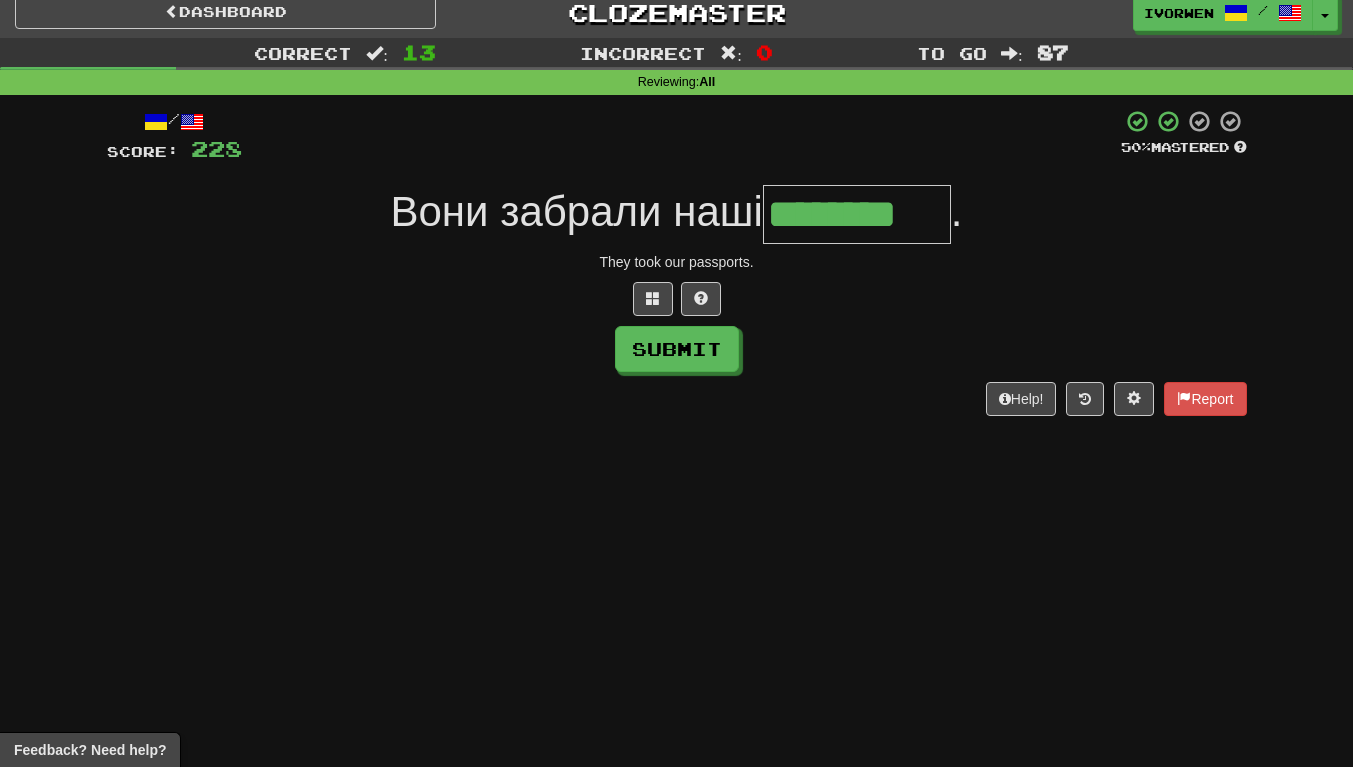 type on "********" 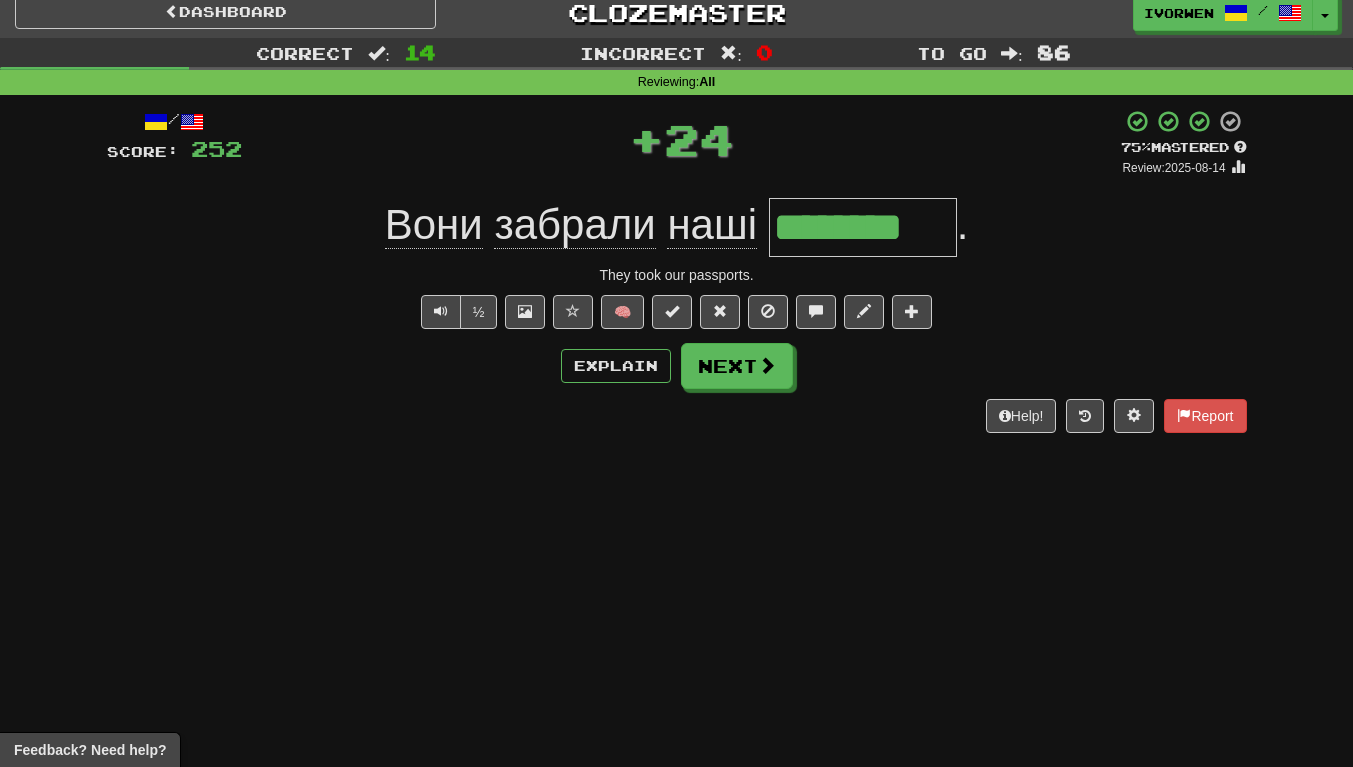 scroll, scrollTop: 0, scrollLeft: 0, axis: both 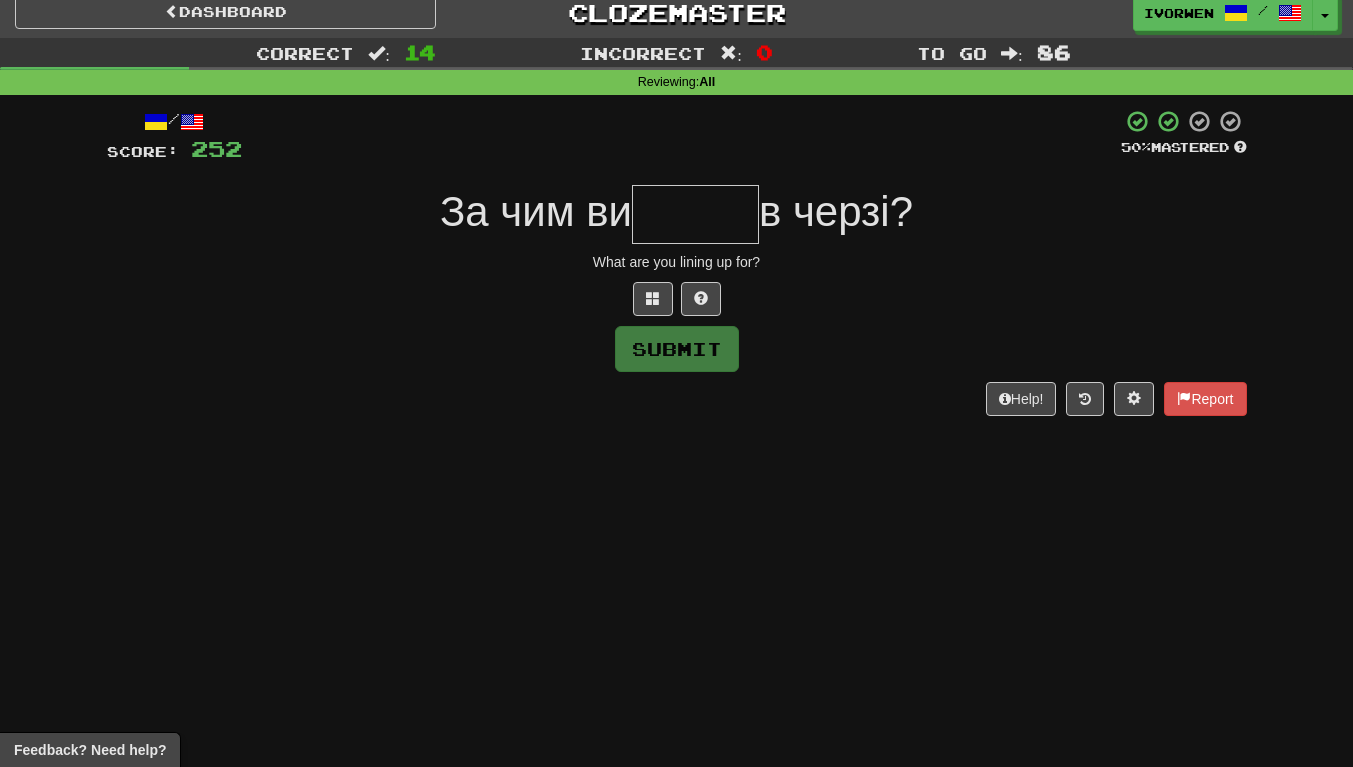 click at bounding box center [677, 299] 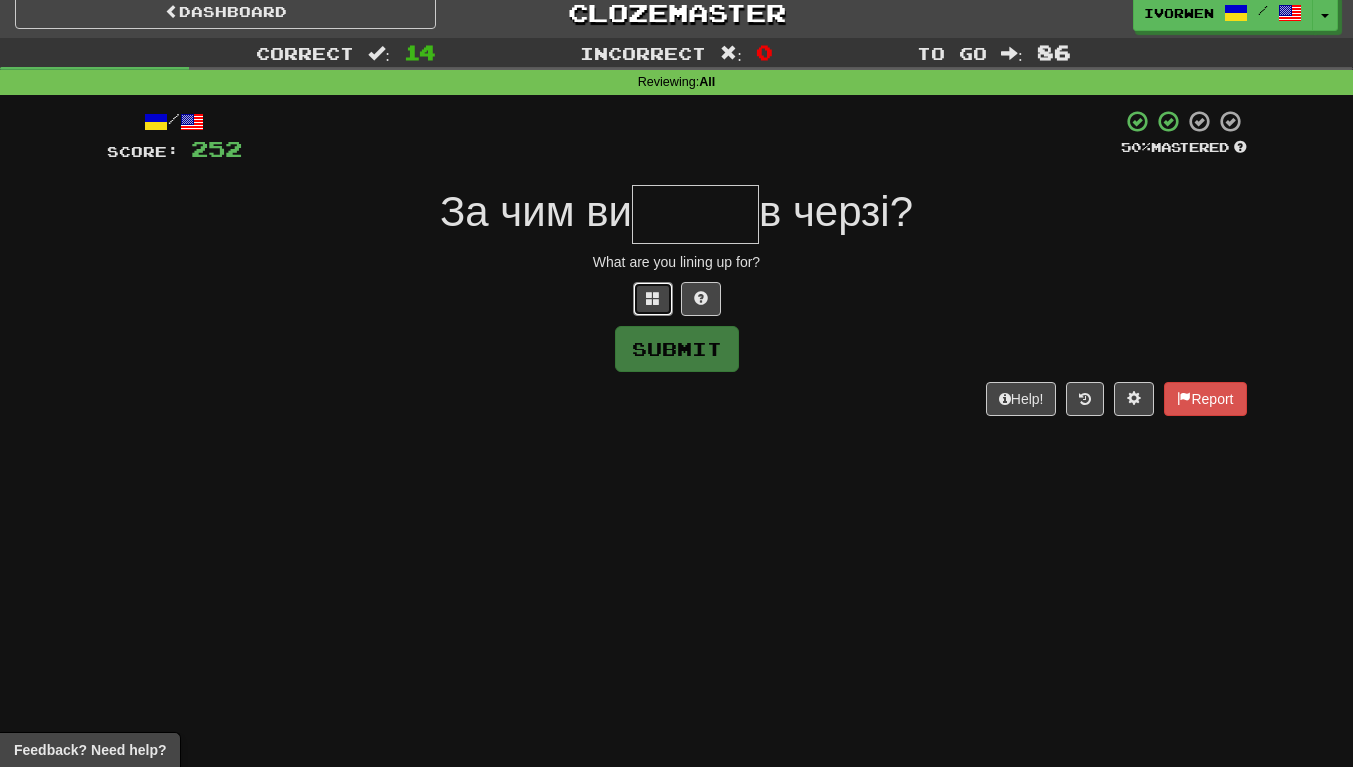 click at bounding box center [653, 298] 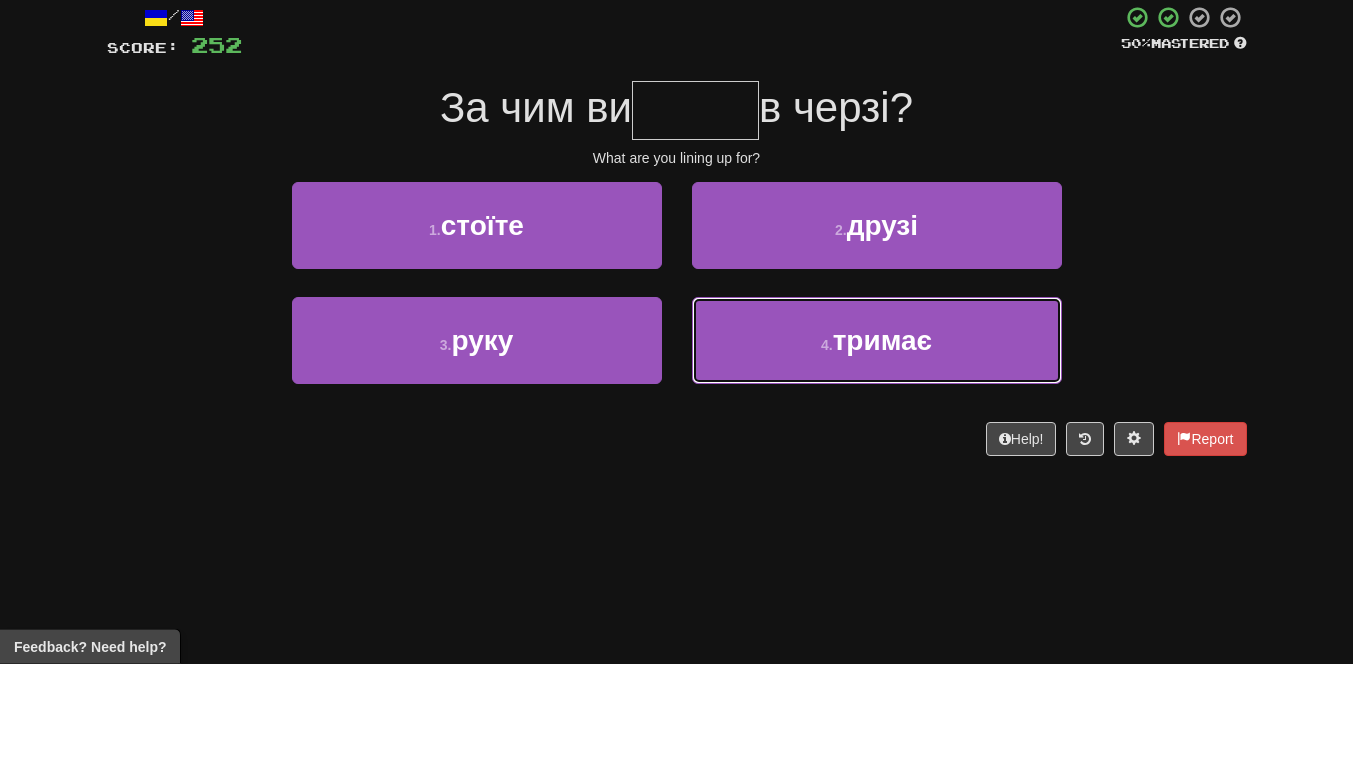 click on "4 .  тримає" at bounding box center [877, 444] 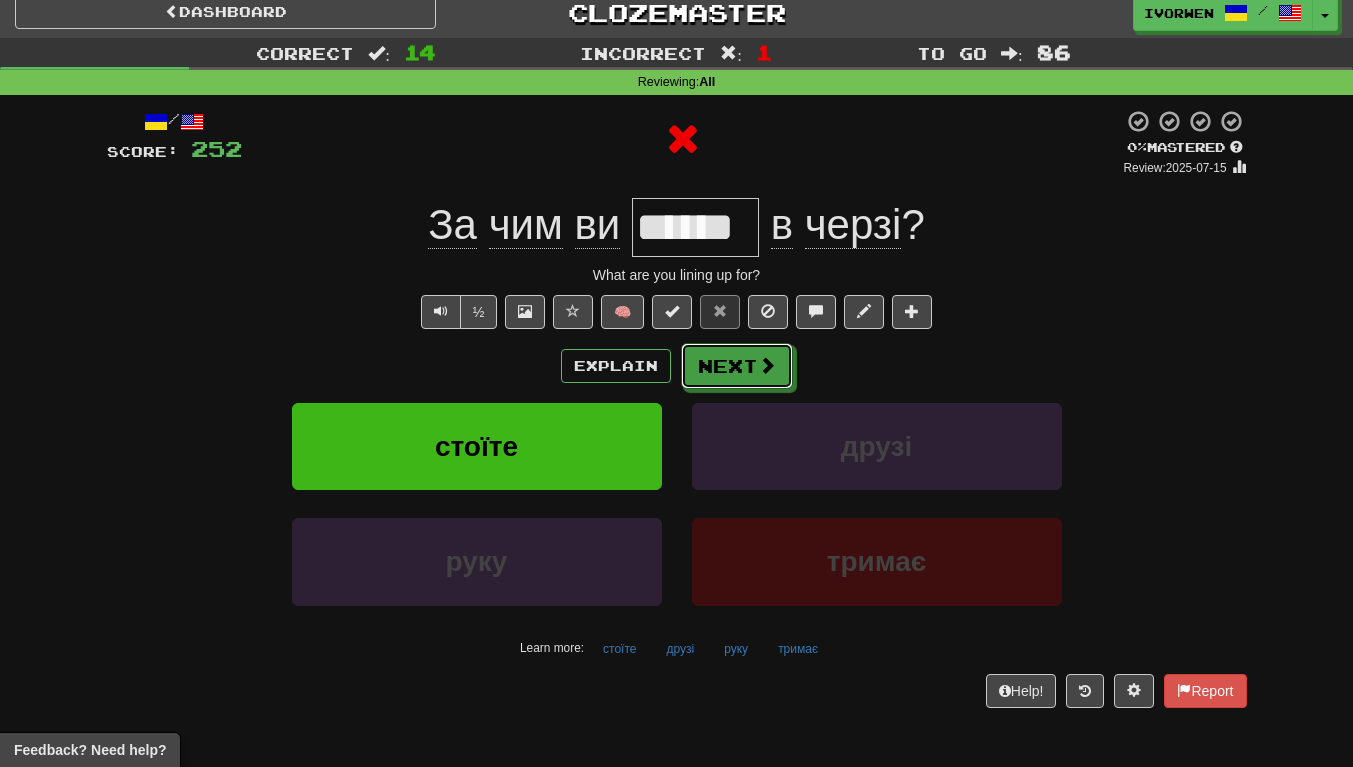 click at bounding box center (767, 365) 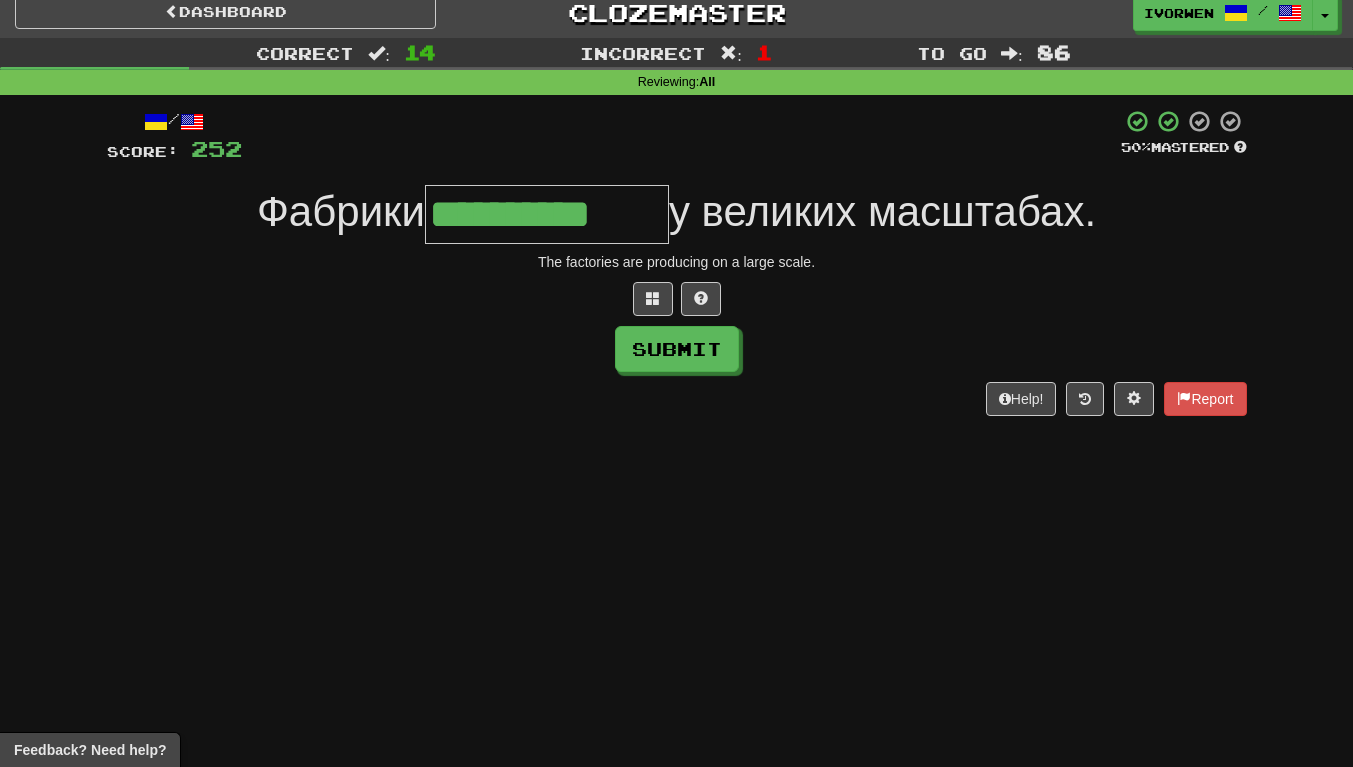 scroll, scrollTop: 0, scrollLeft: 3, axis: horizontal 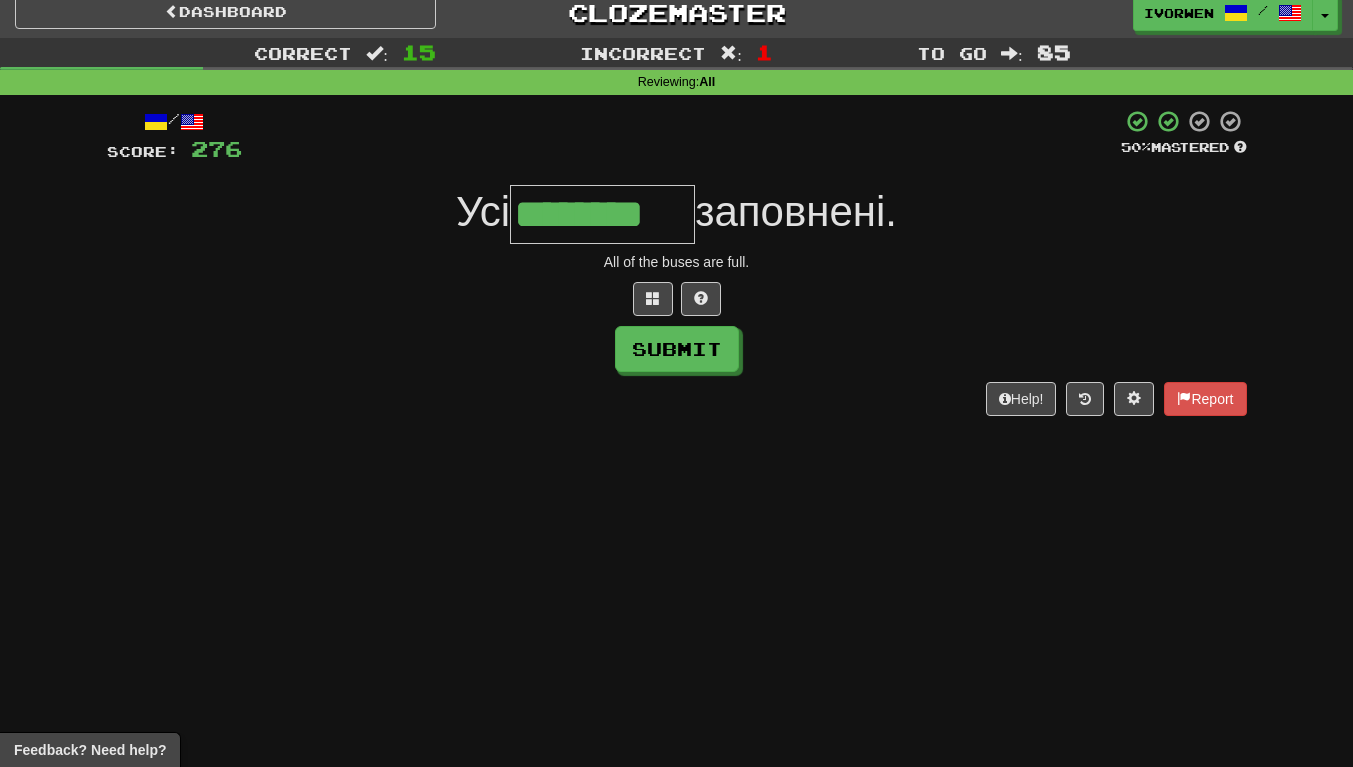 type on "********" 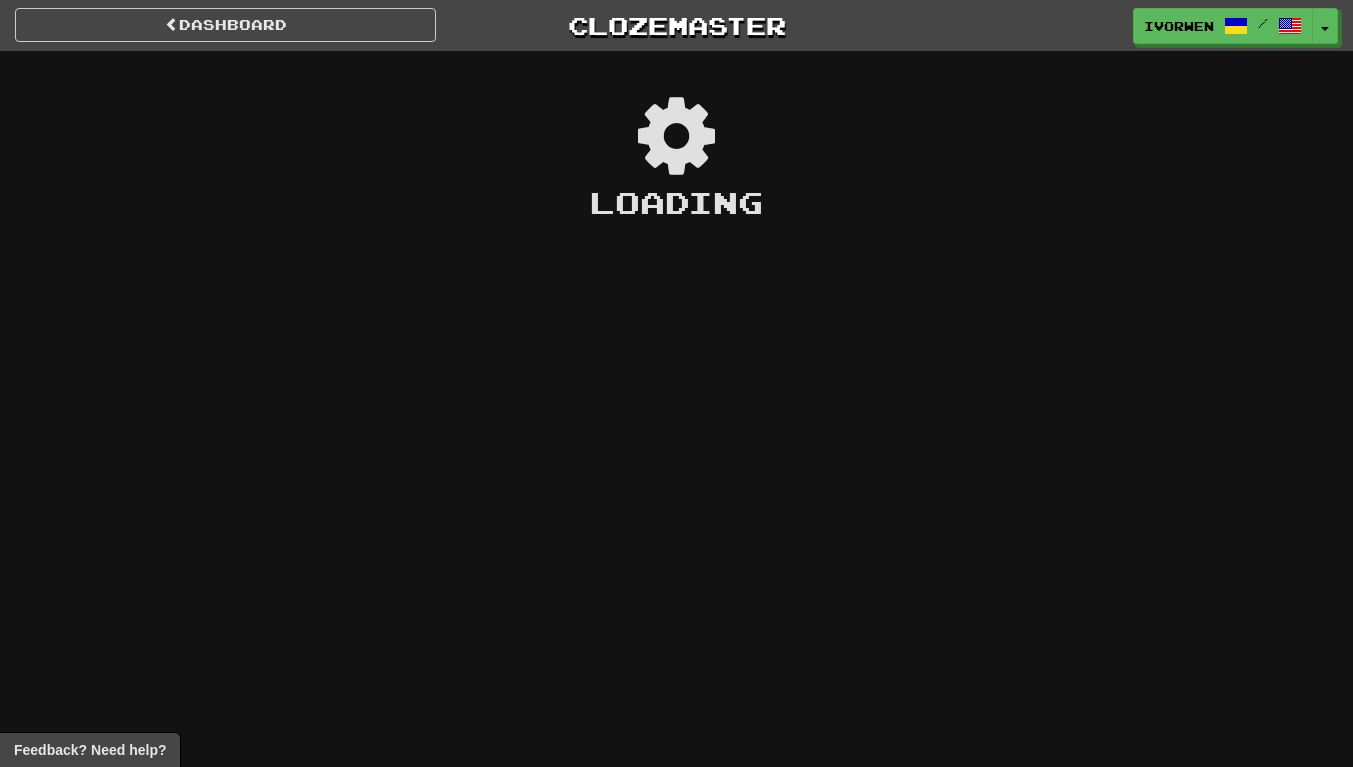 scroll, scrollTop: 13, scrollLeft: 0, axis: vertical 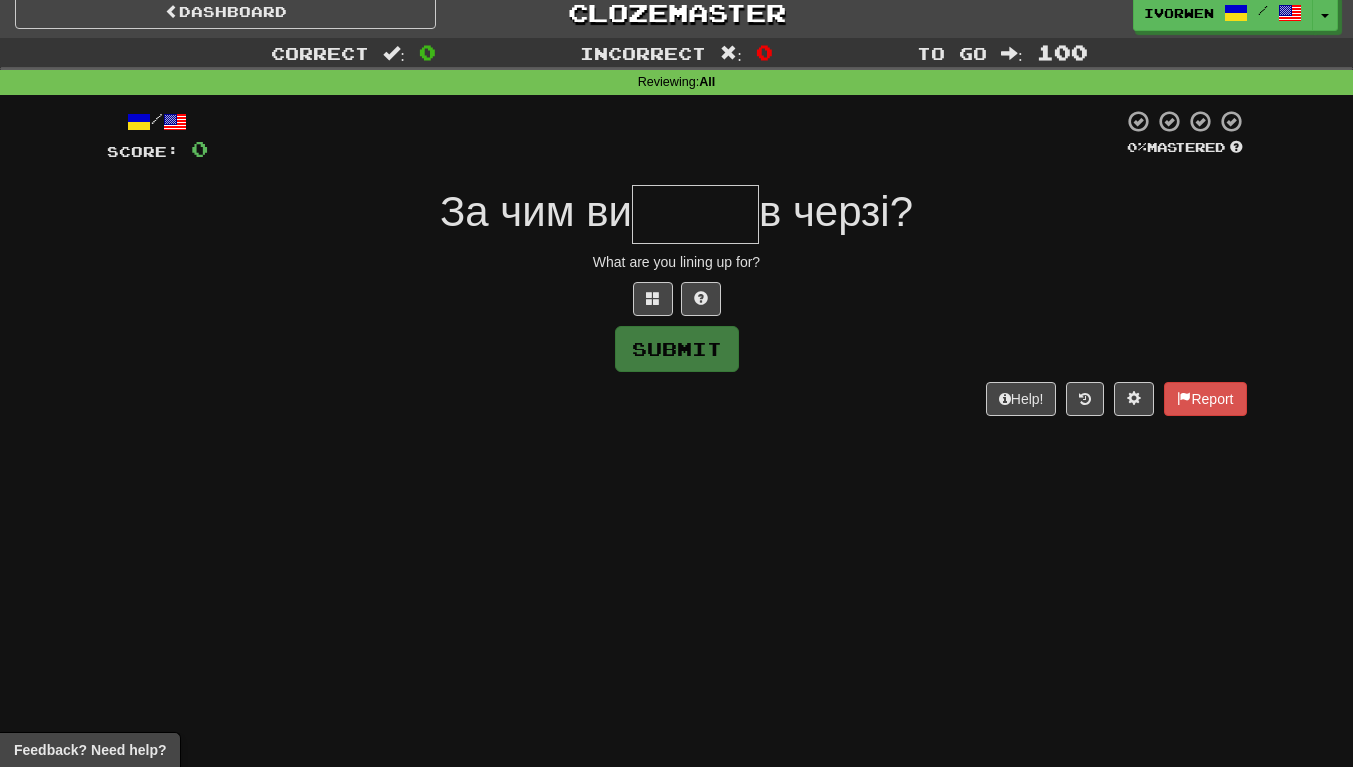 click at bounding box center [695, 214] 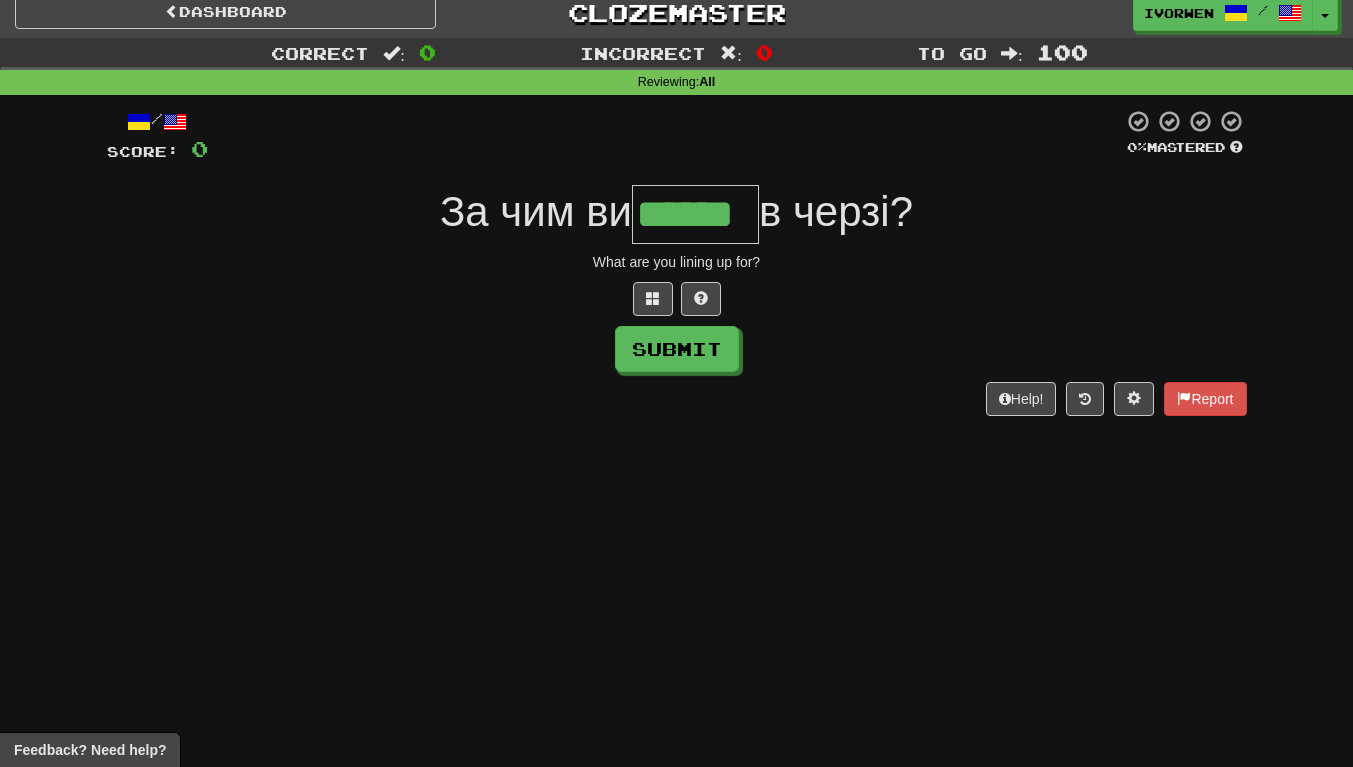 scroll, scrollTop: 0, scrollLeft: 7, axis: horizontal 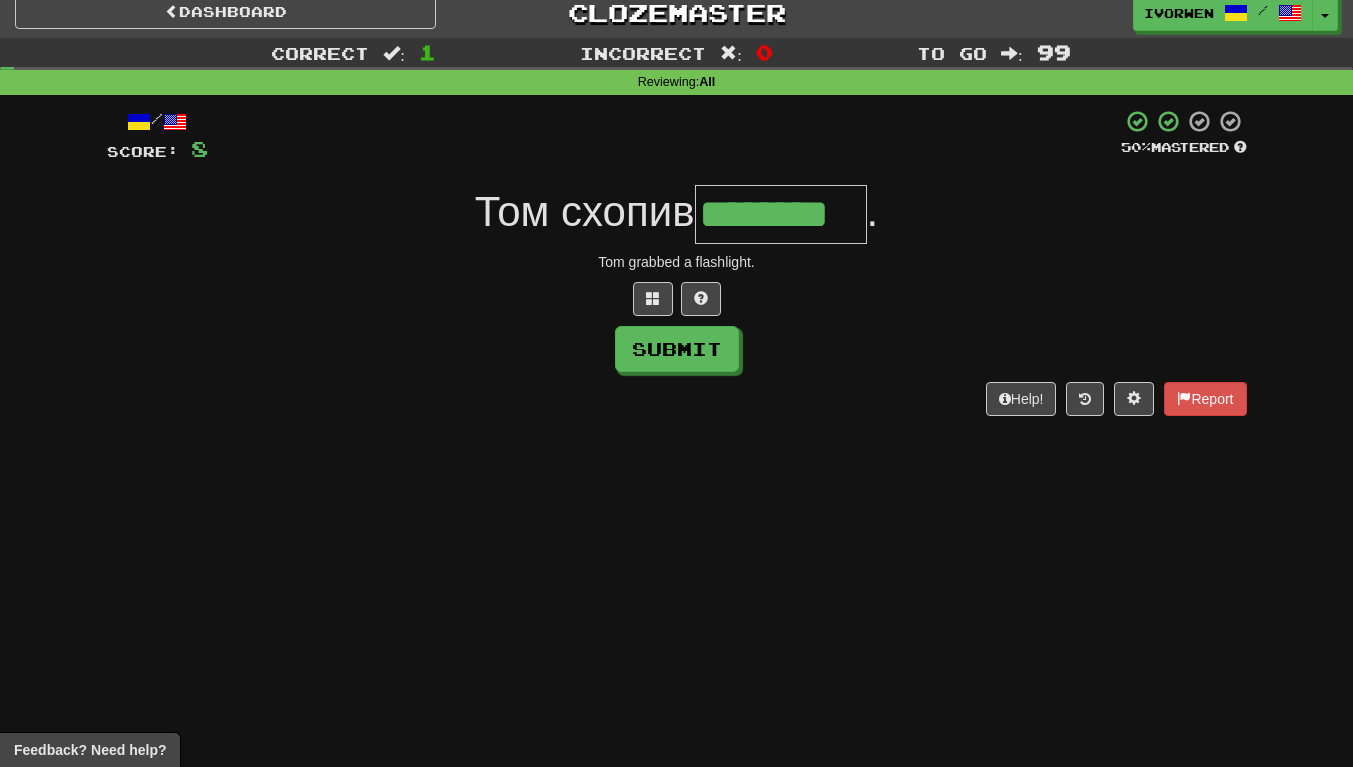 type on "********" 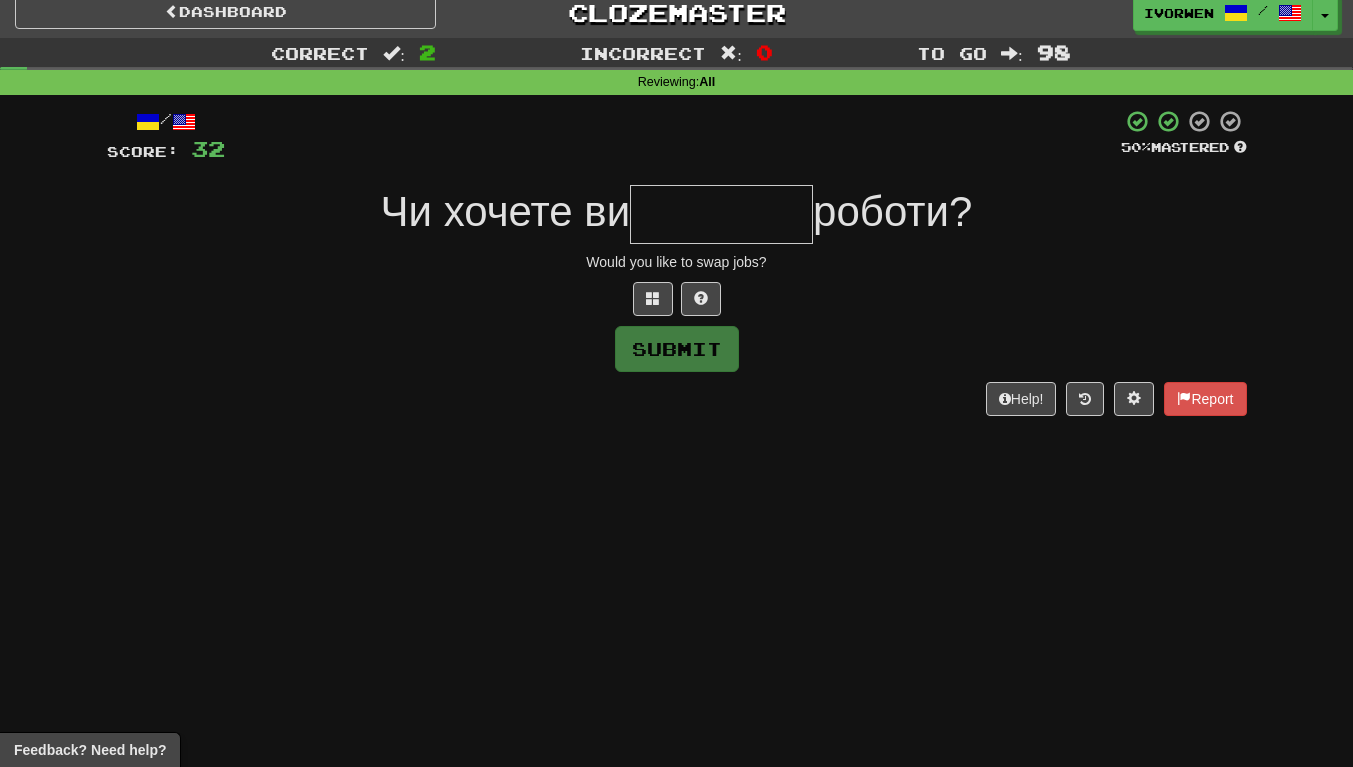 type on "*" 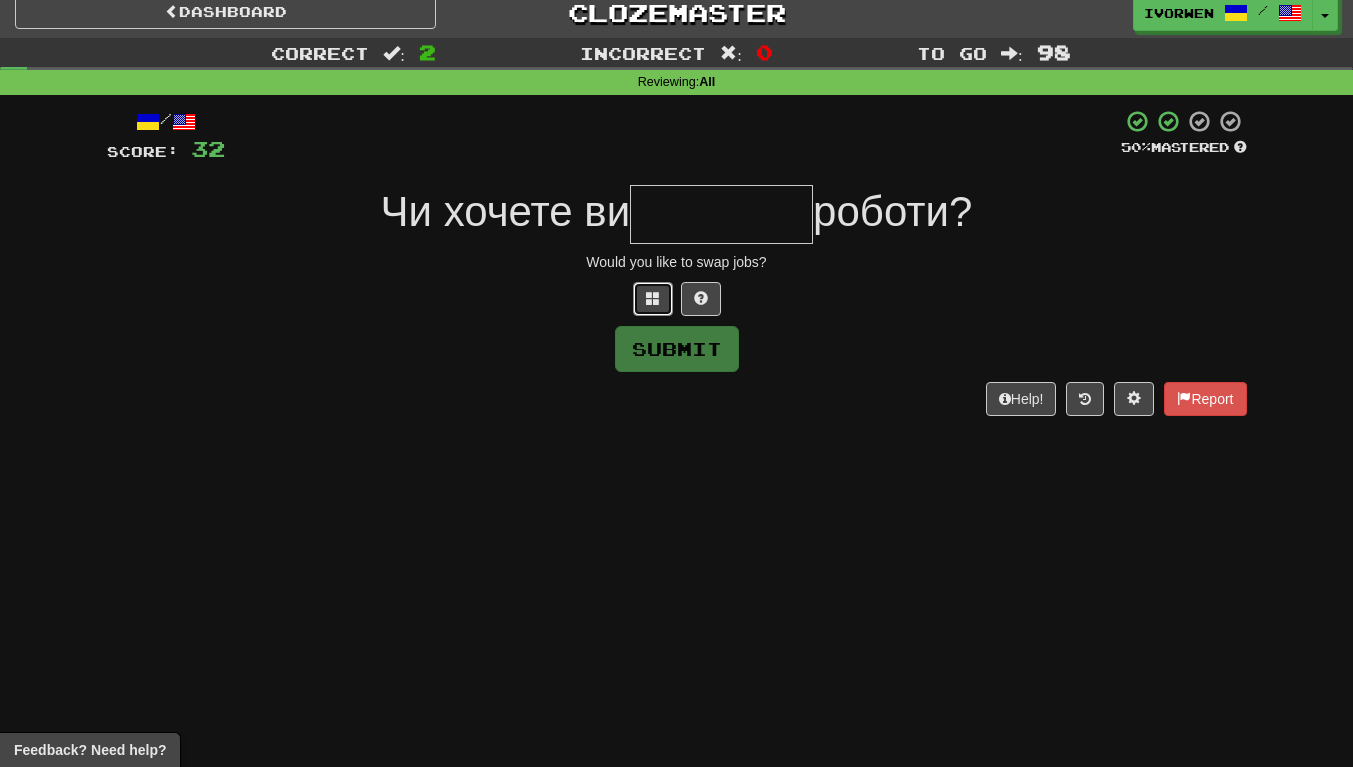 click at bounding box center [653, 299] 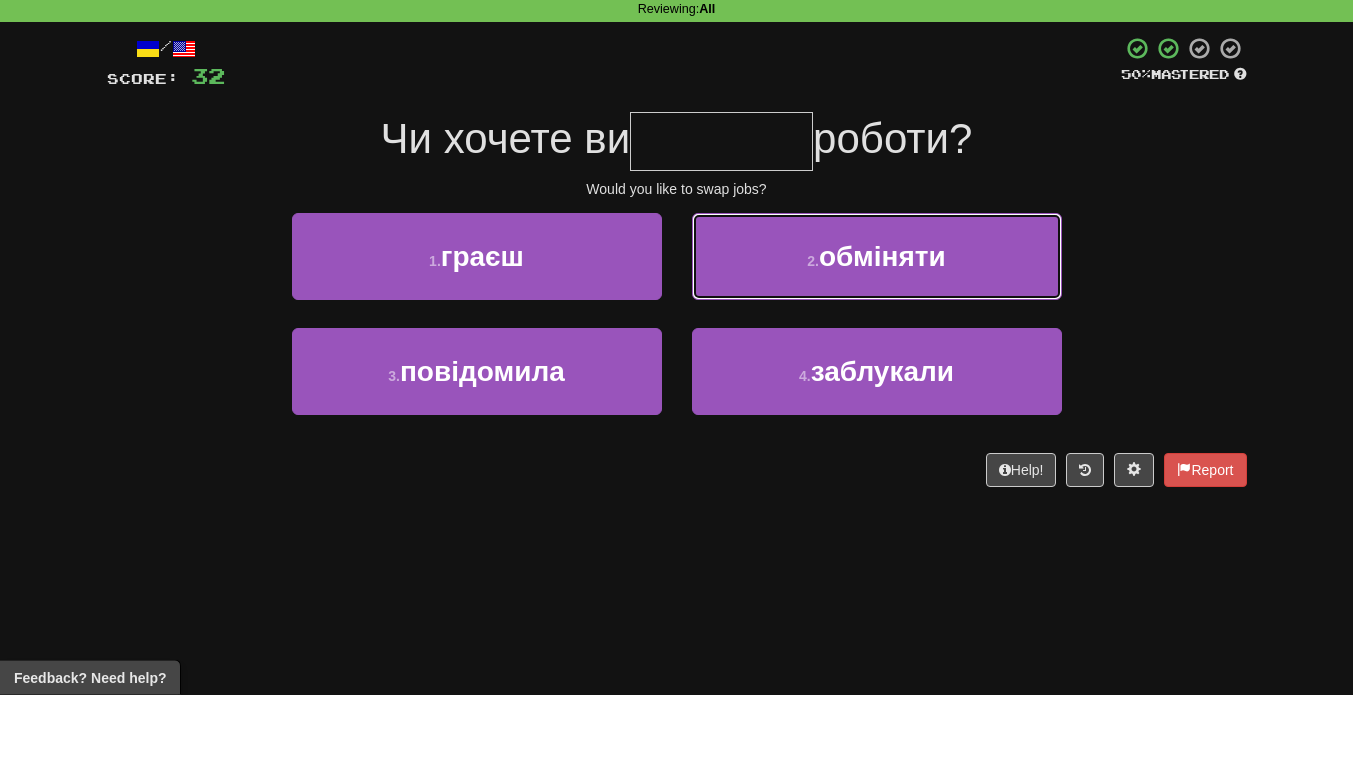 click on "2 .  обміняти" at bounding box center (877, 329) 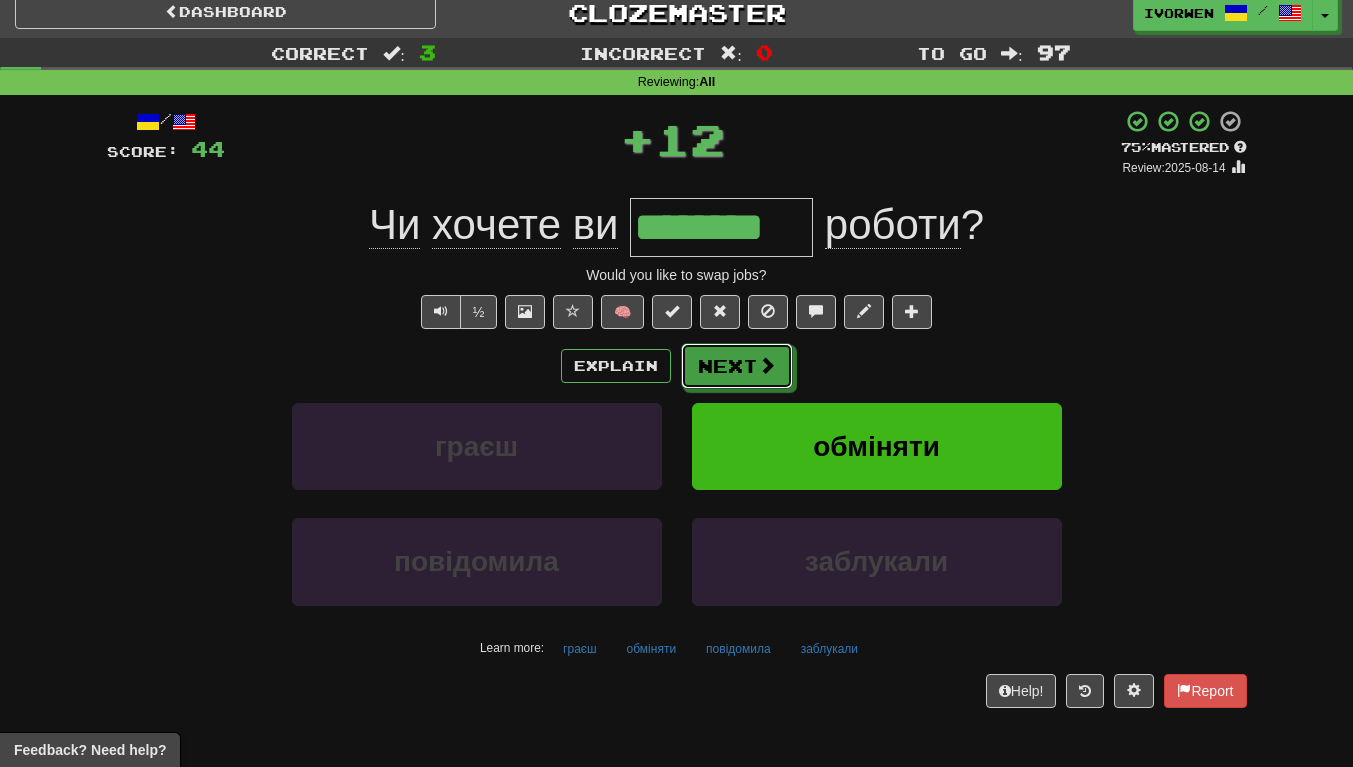 click on "Next" at bounding box center [737, 366] 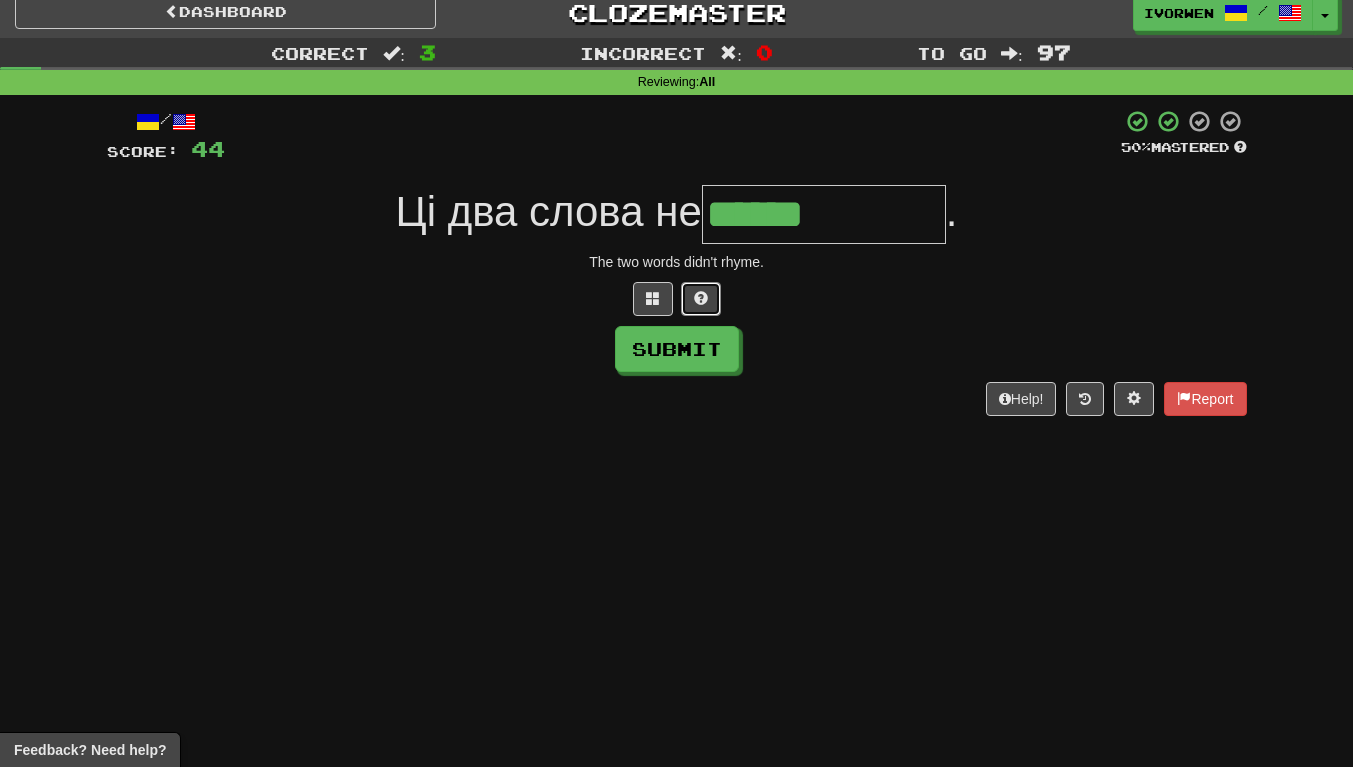 click at bounding box center [701, 299] 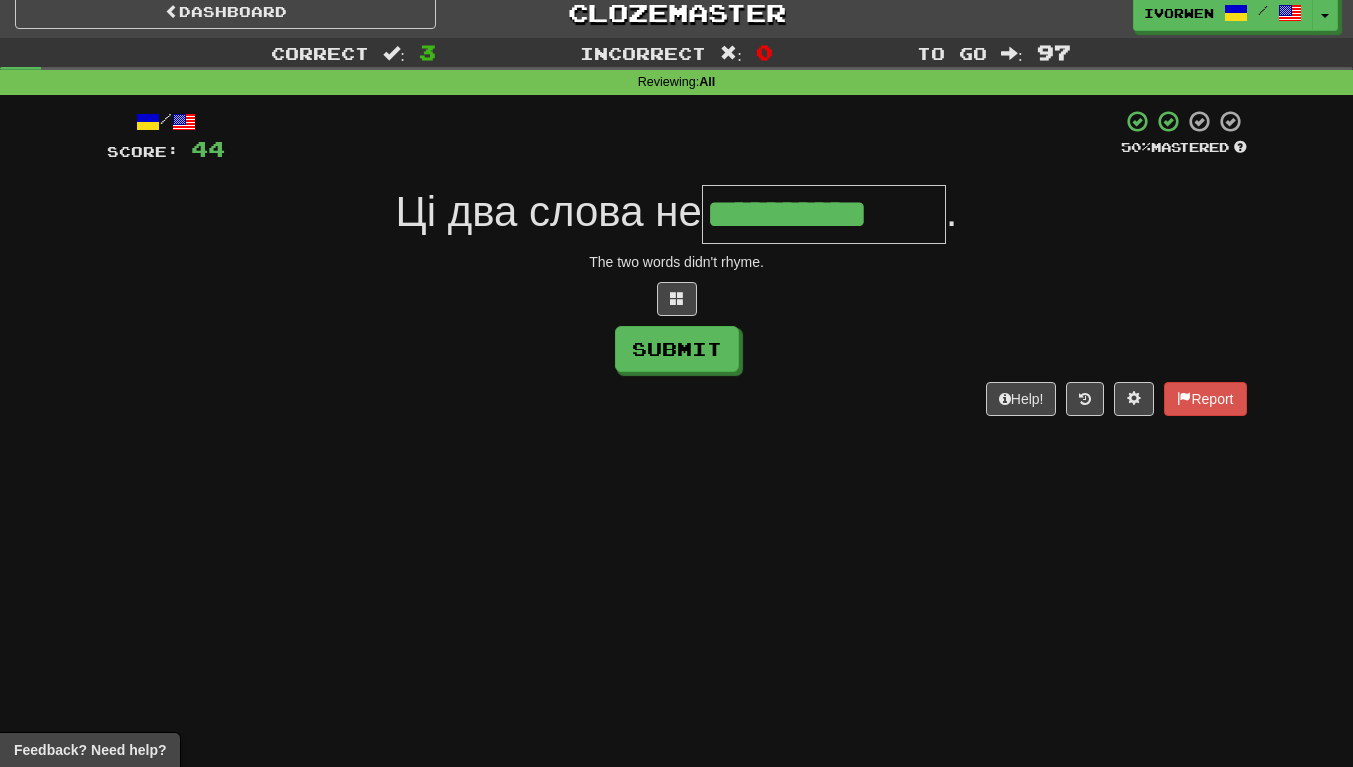 type on "**********" 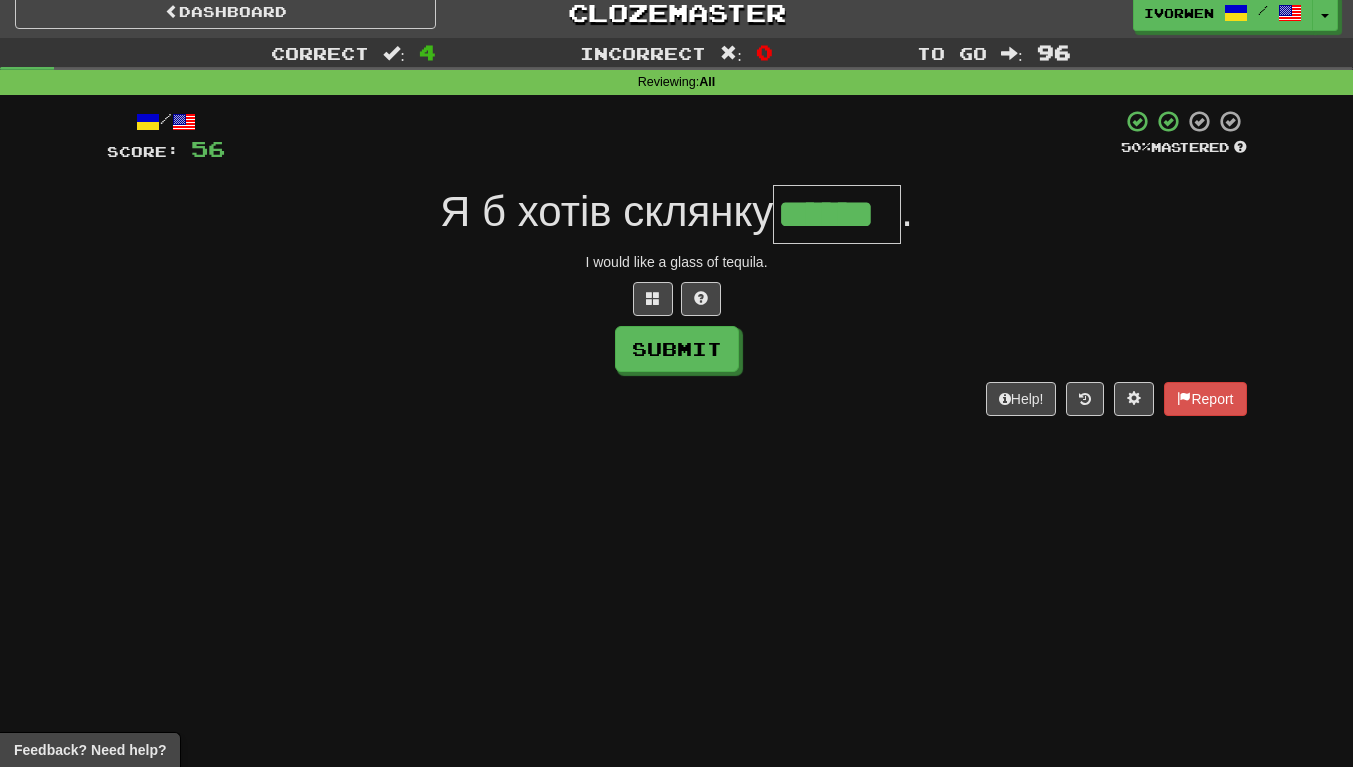 scroll, scrollTop: 0, scrollLeft: 2, axis: horizontal 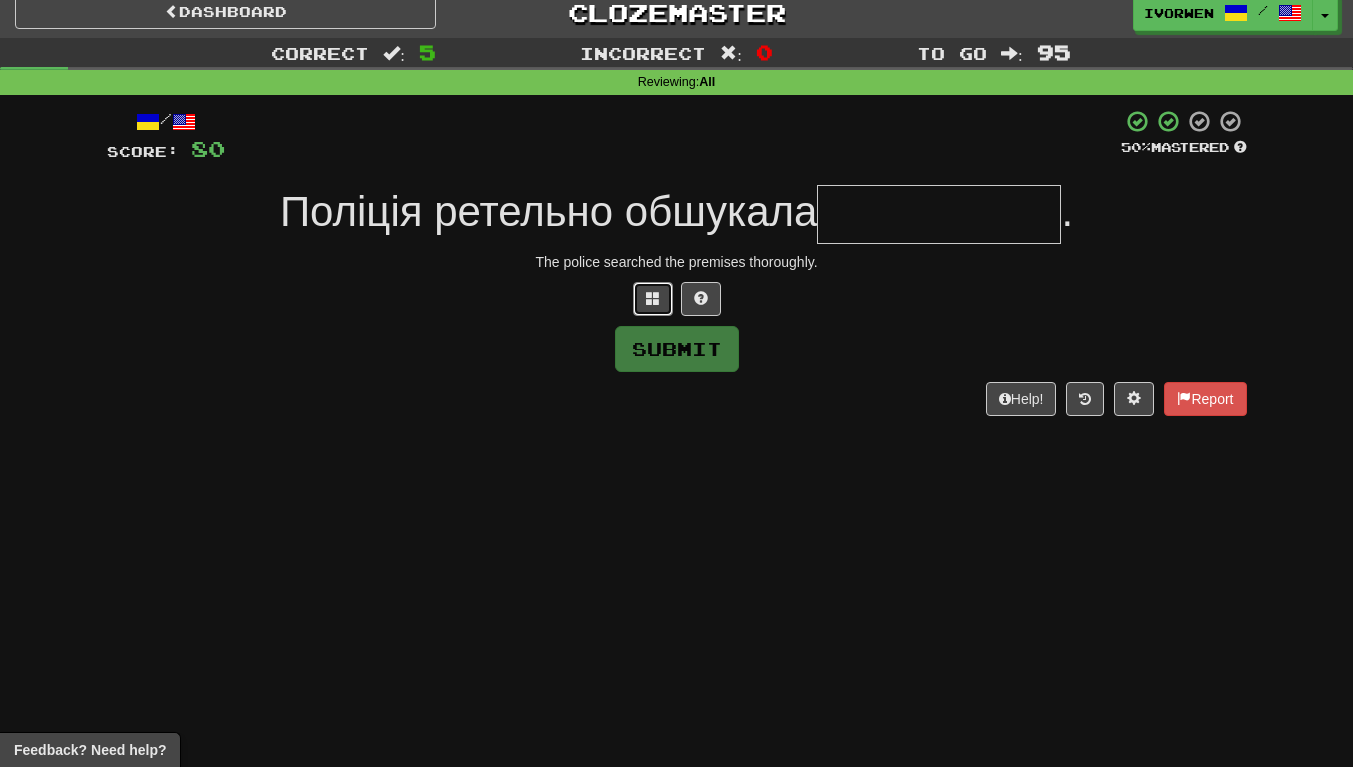 click at bounding box center [653, 298] 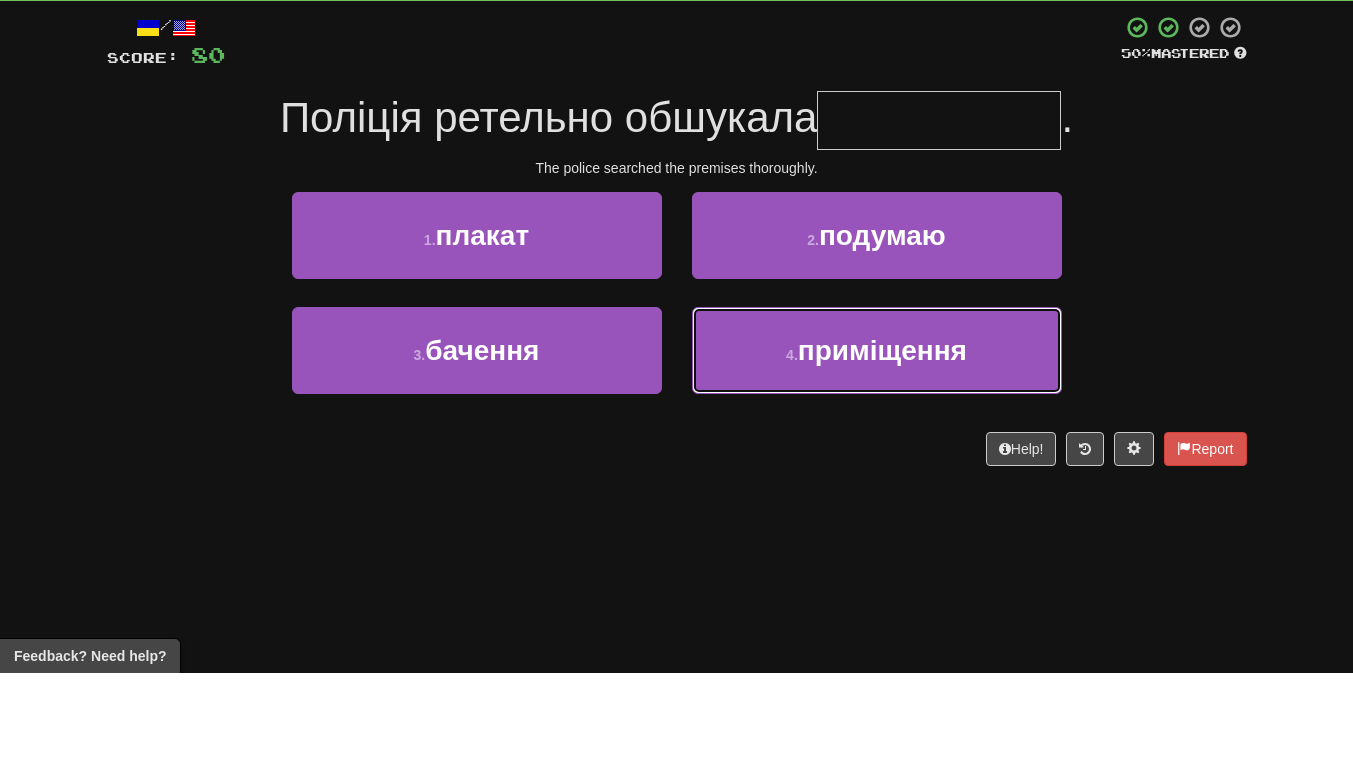 click on "4 .  приміщення" at bounding box center [877, 444] 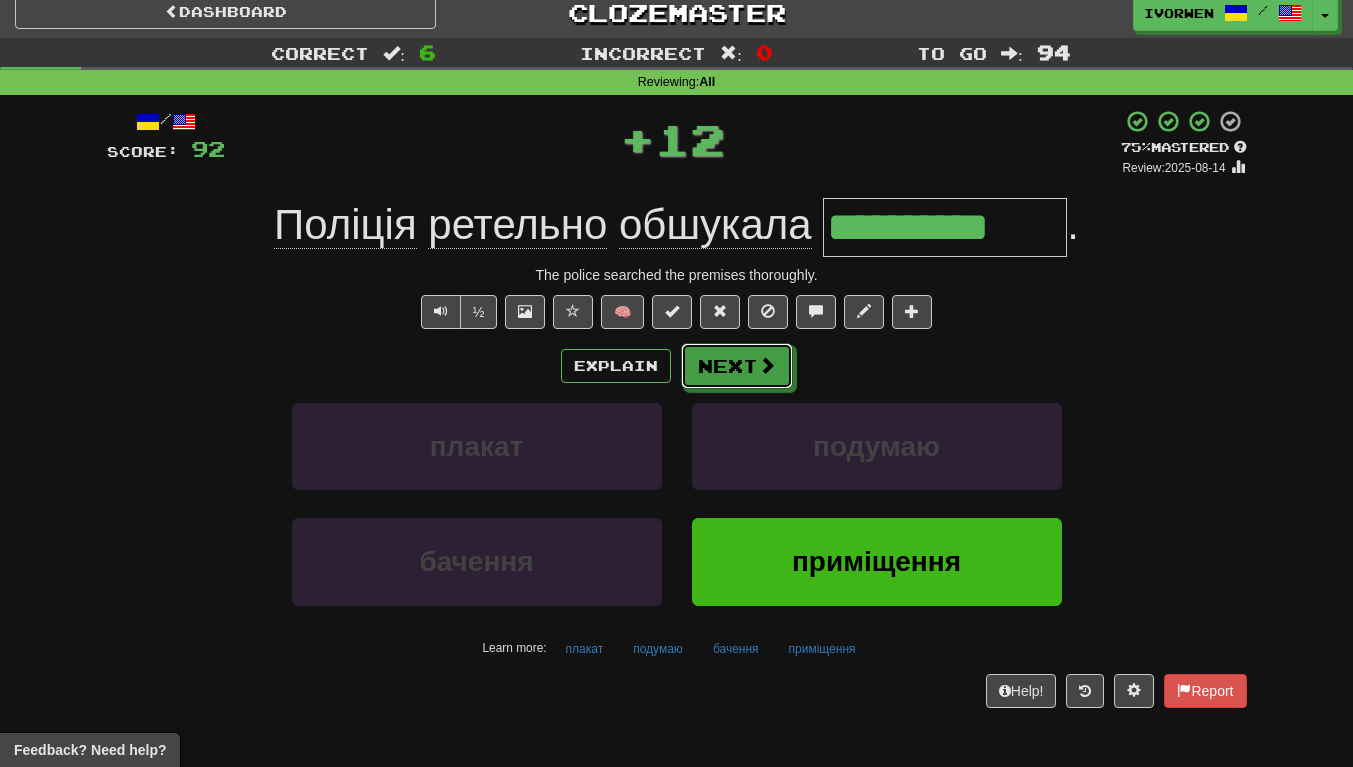 click on "Next" at bounding box center (737, 366) 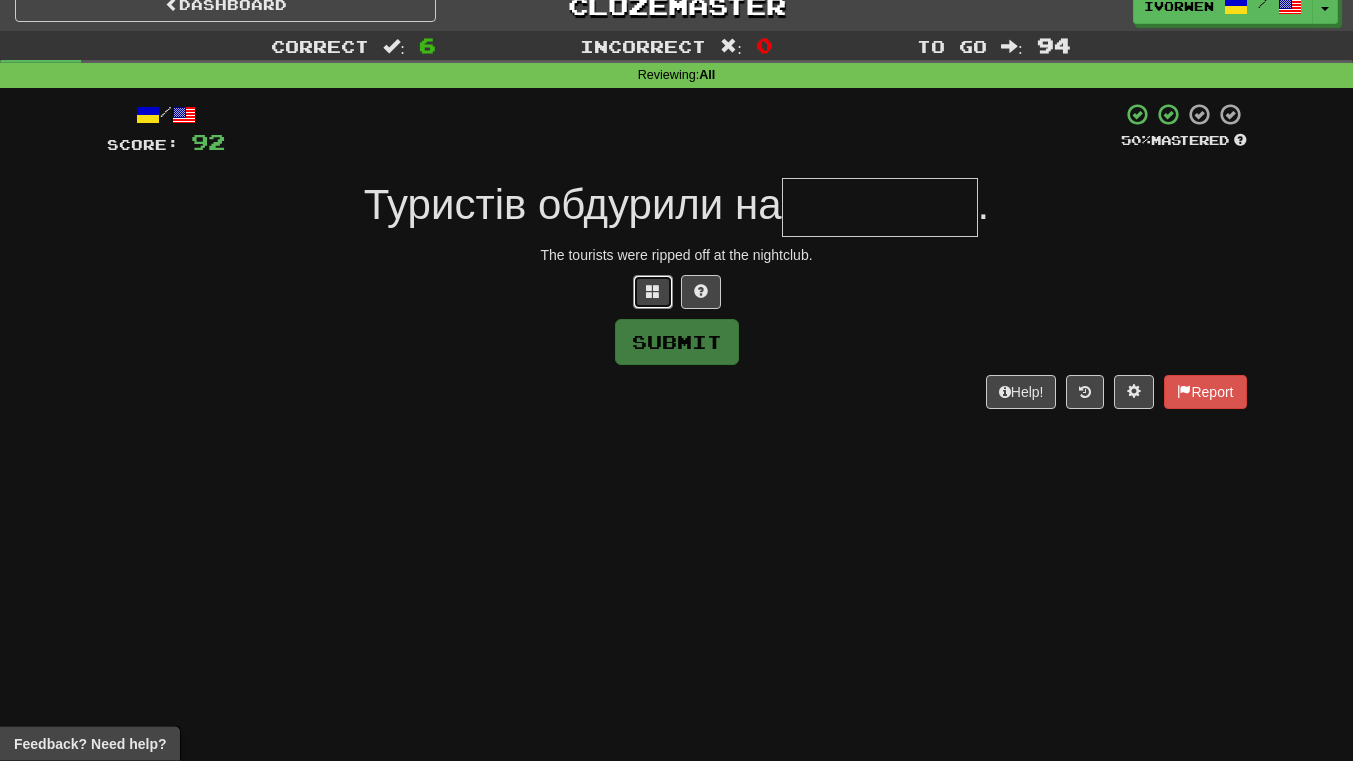 click at bounding box center (653, 299) 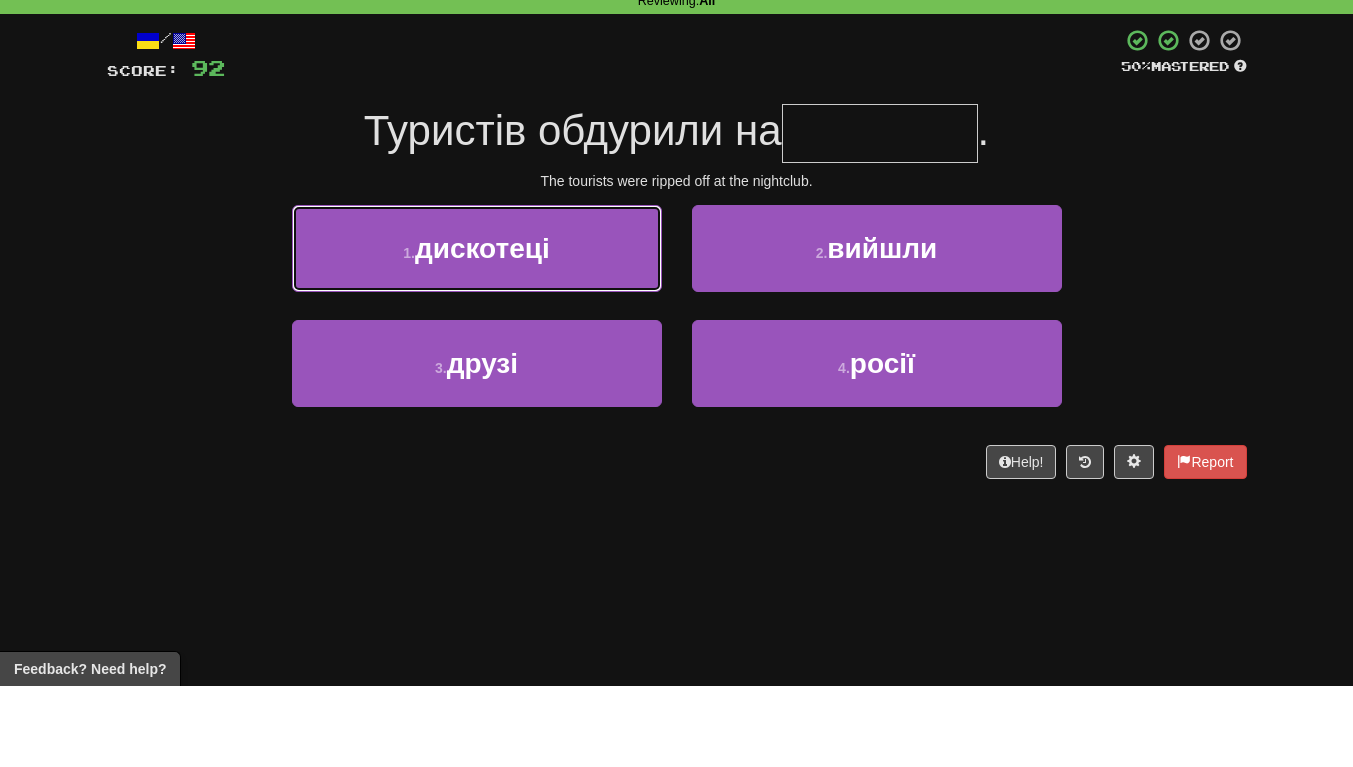 click on "1 .  дискотеці" at bounding box center (477, 329) 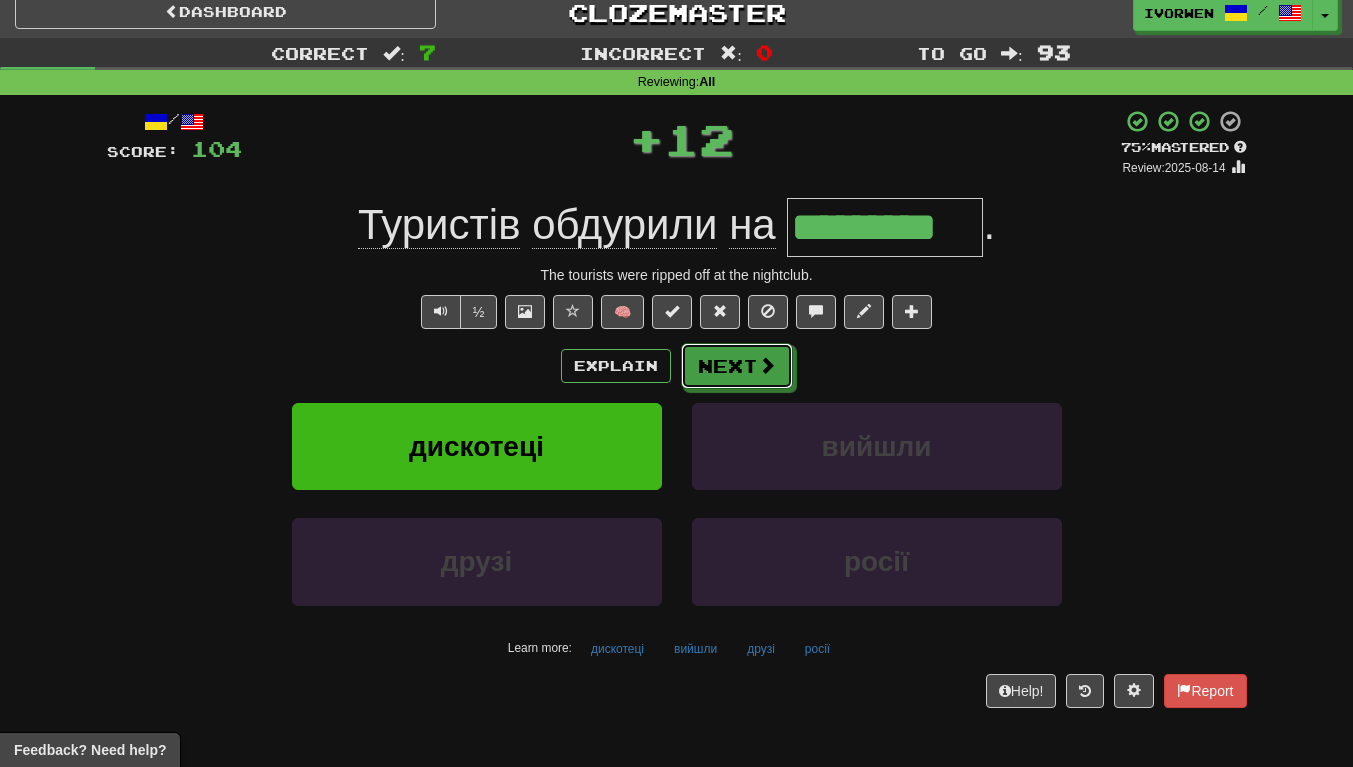 click at bounding box center [767, 365] 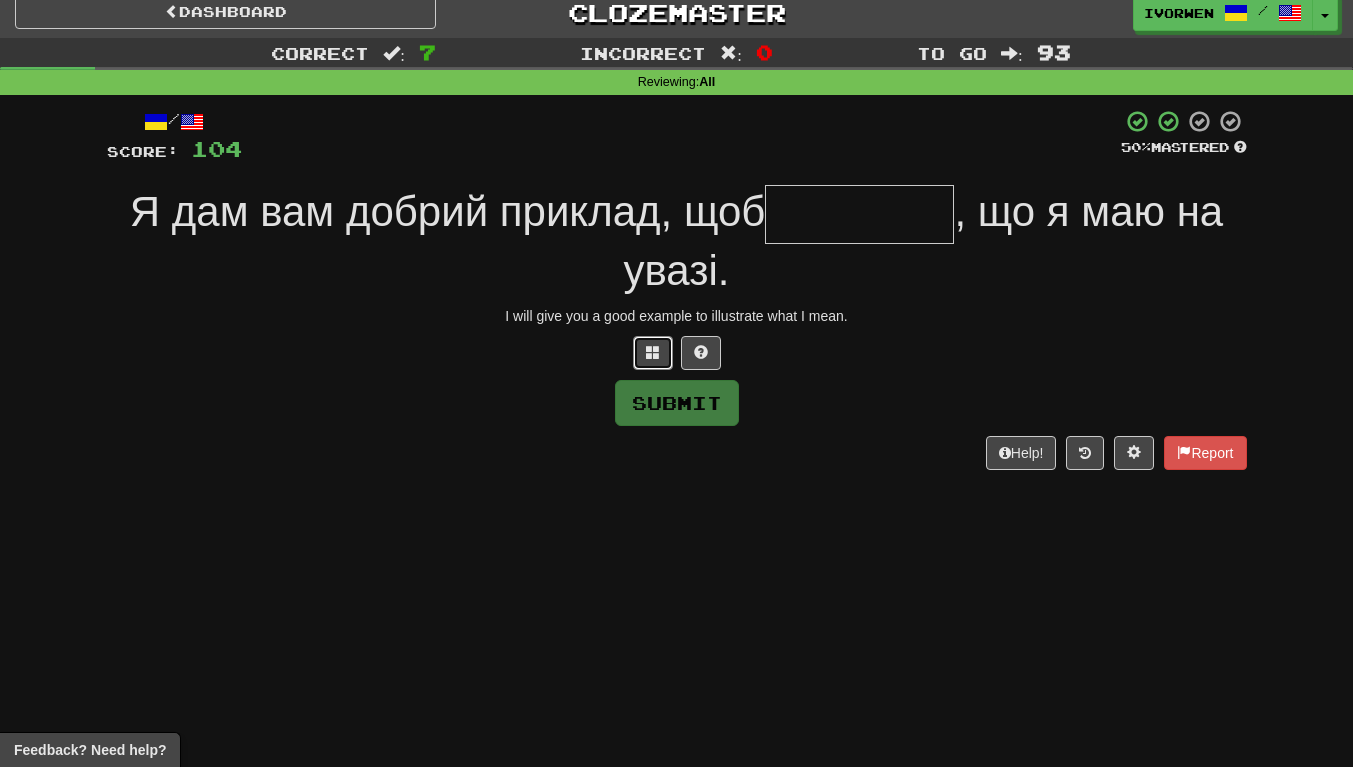 click at bounding box center [653, 353] 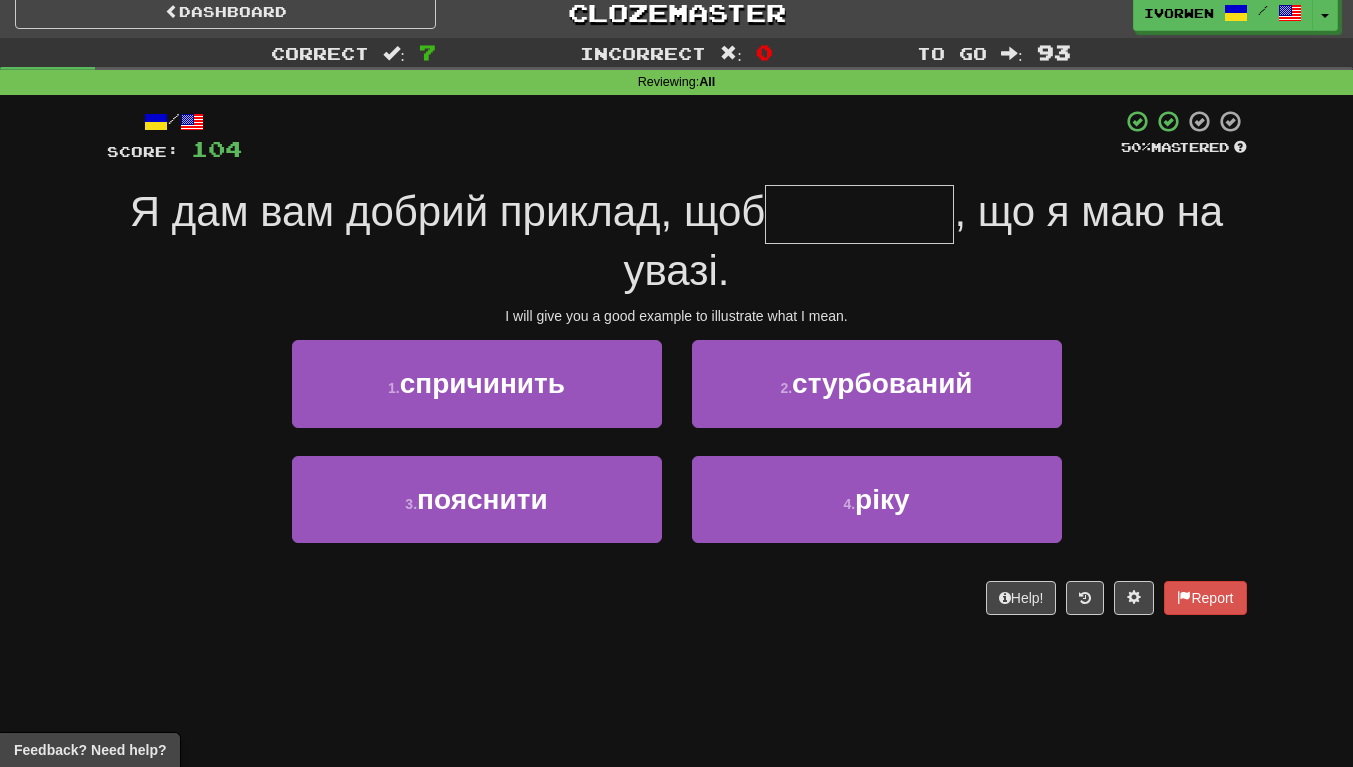 scroll, scrollTop: 13, scrollLeft: 0, axis: vertical 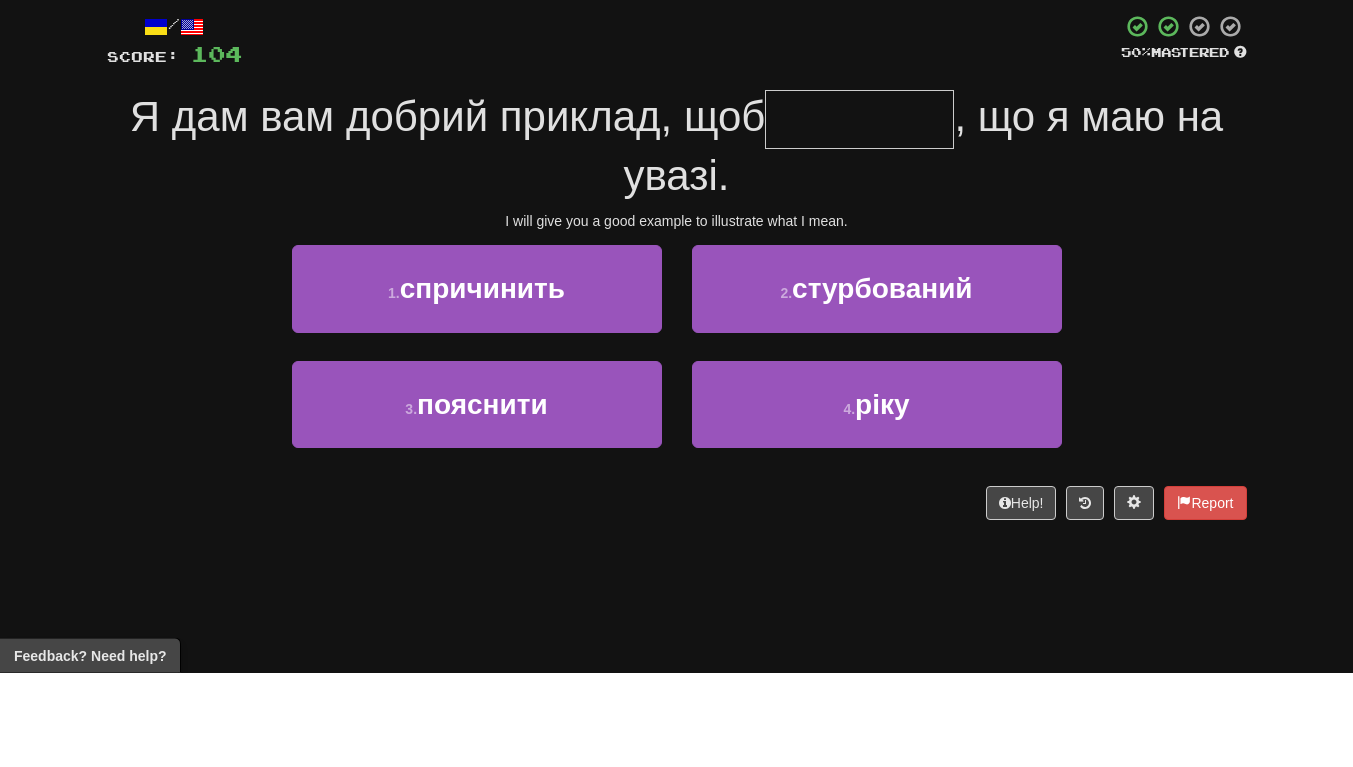 click on "1 .  спричинить 2 .  стурбований" at bounding box center (677, 397) 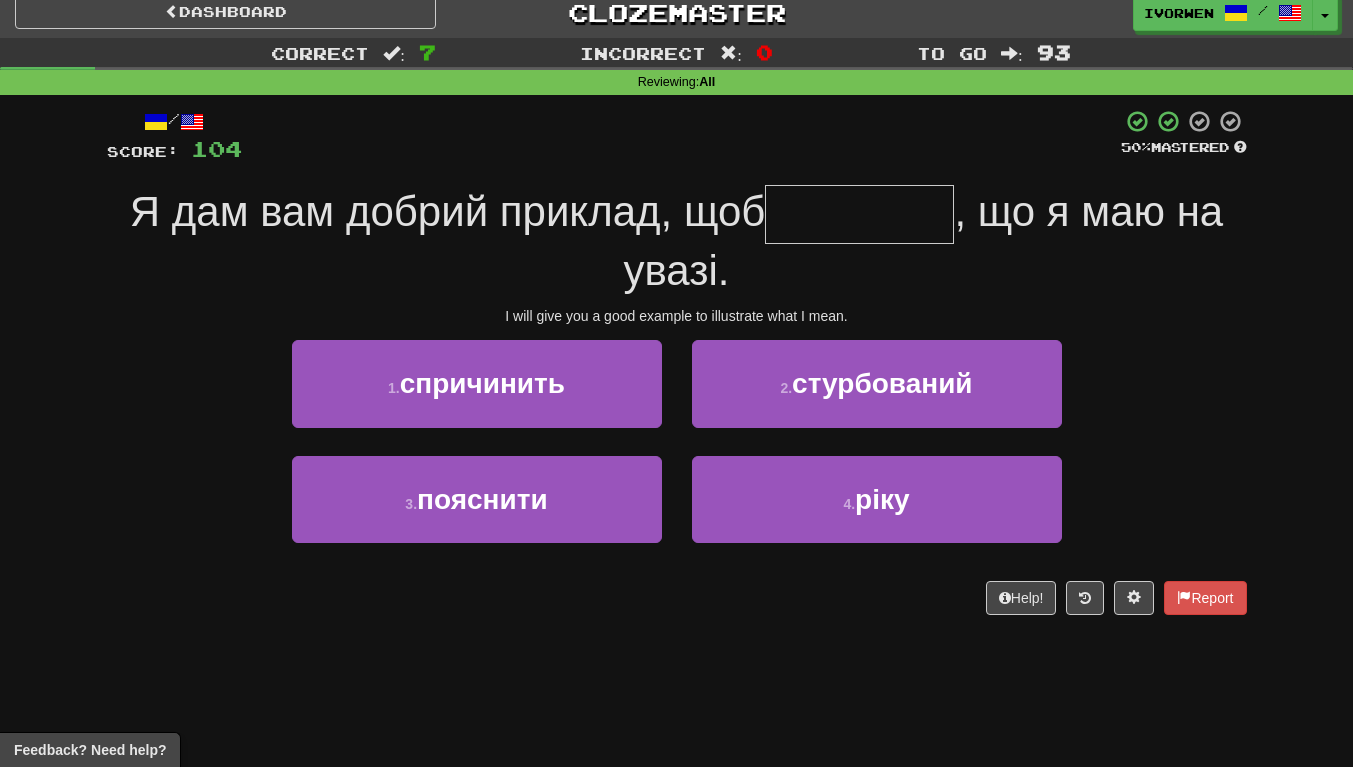 scroll, scrollTop: 23, scrollLeft: 0, axis: vertical 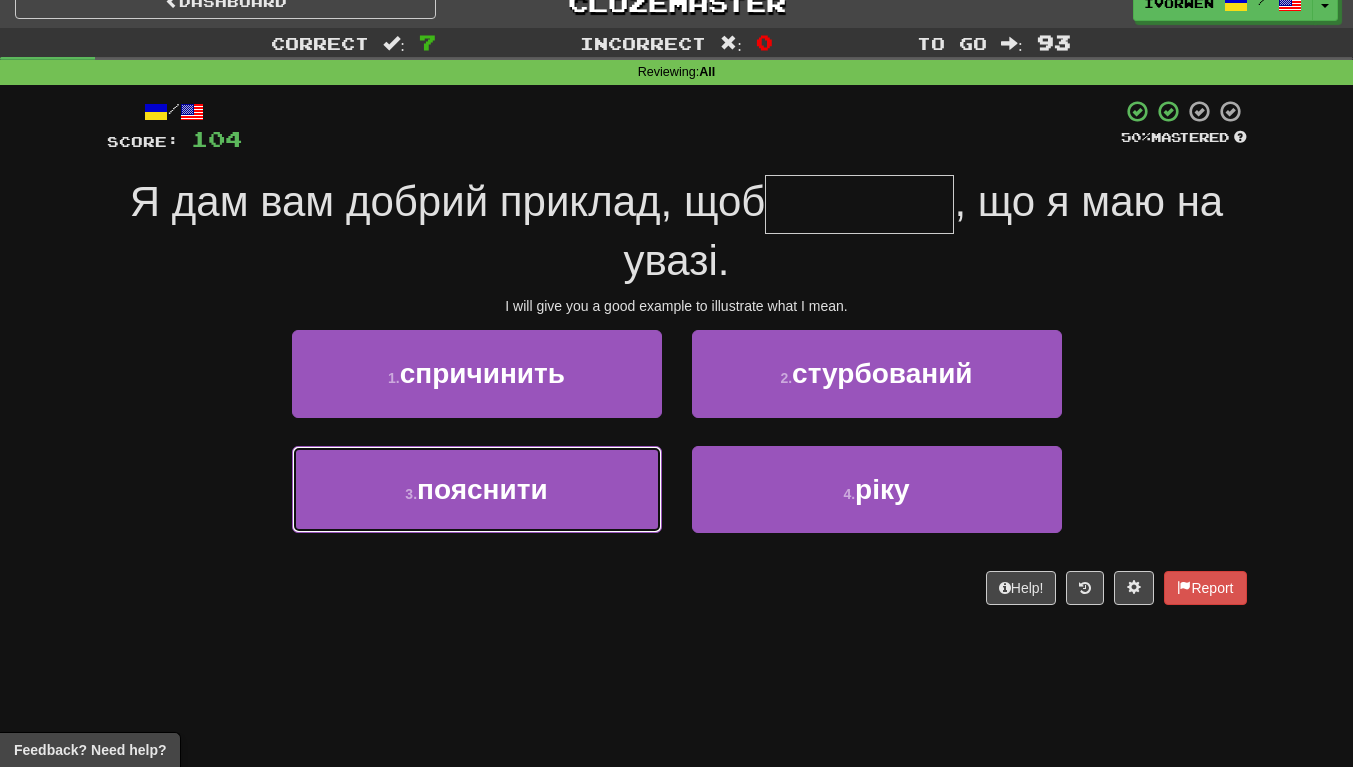 click on "3 .  пояснити" at bounding box center [477, 489] 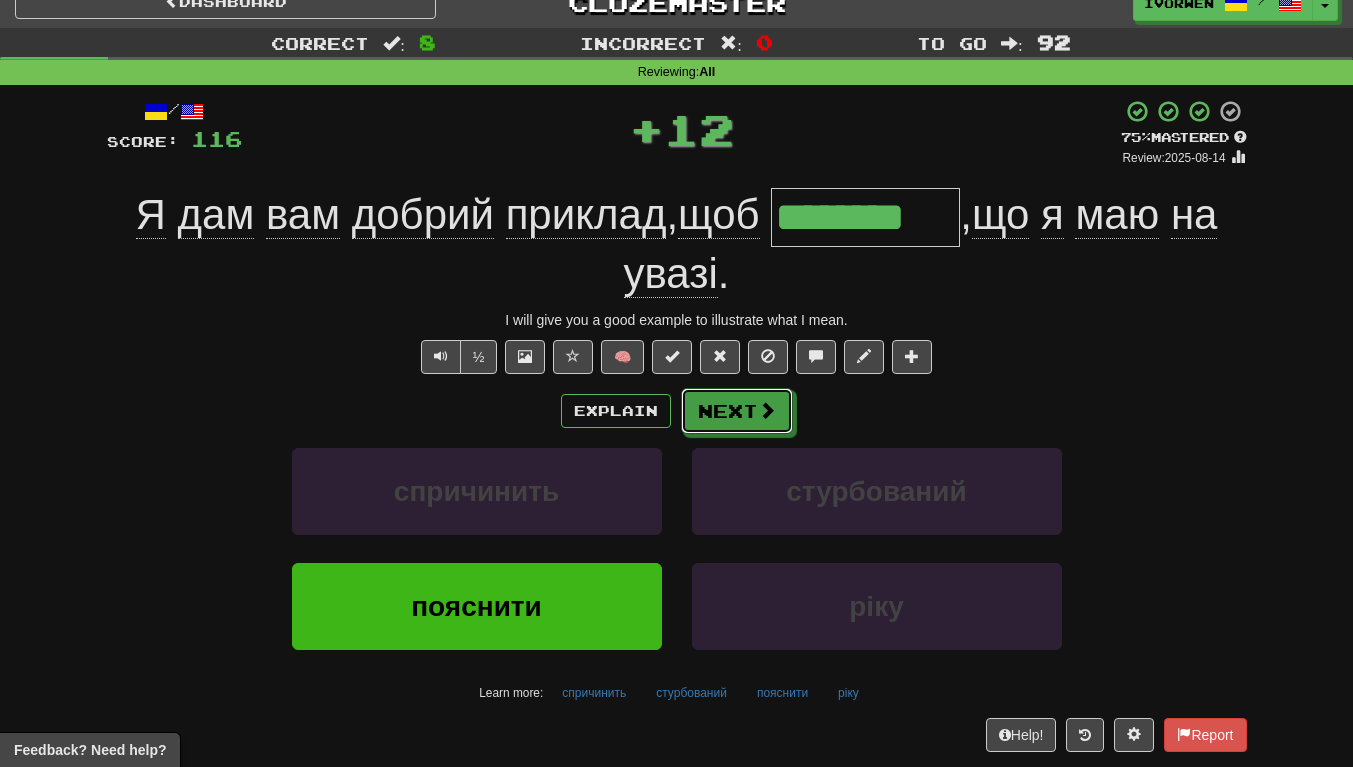 click on "Next" at bounding box center [737, 411] 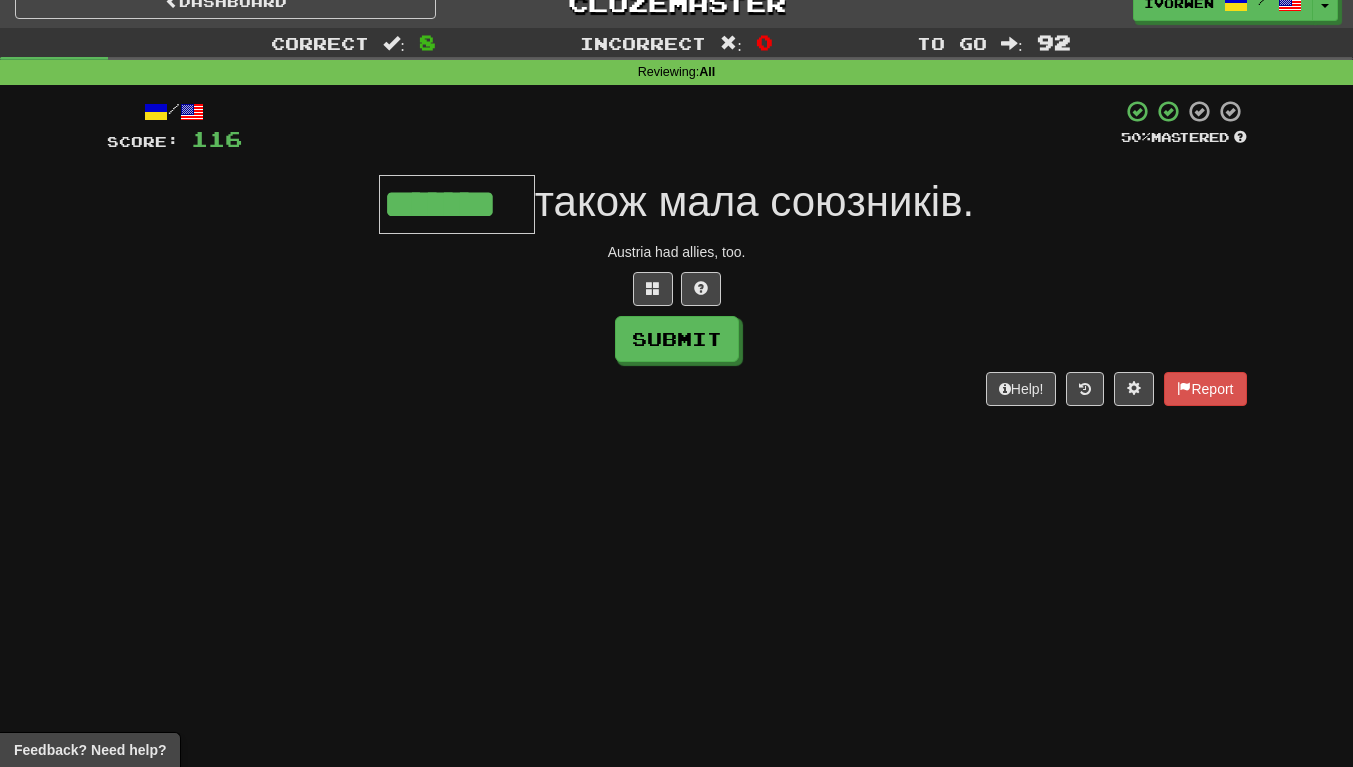 type on "*******" 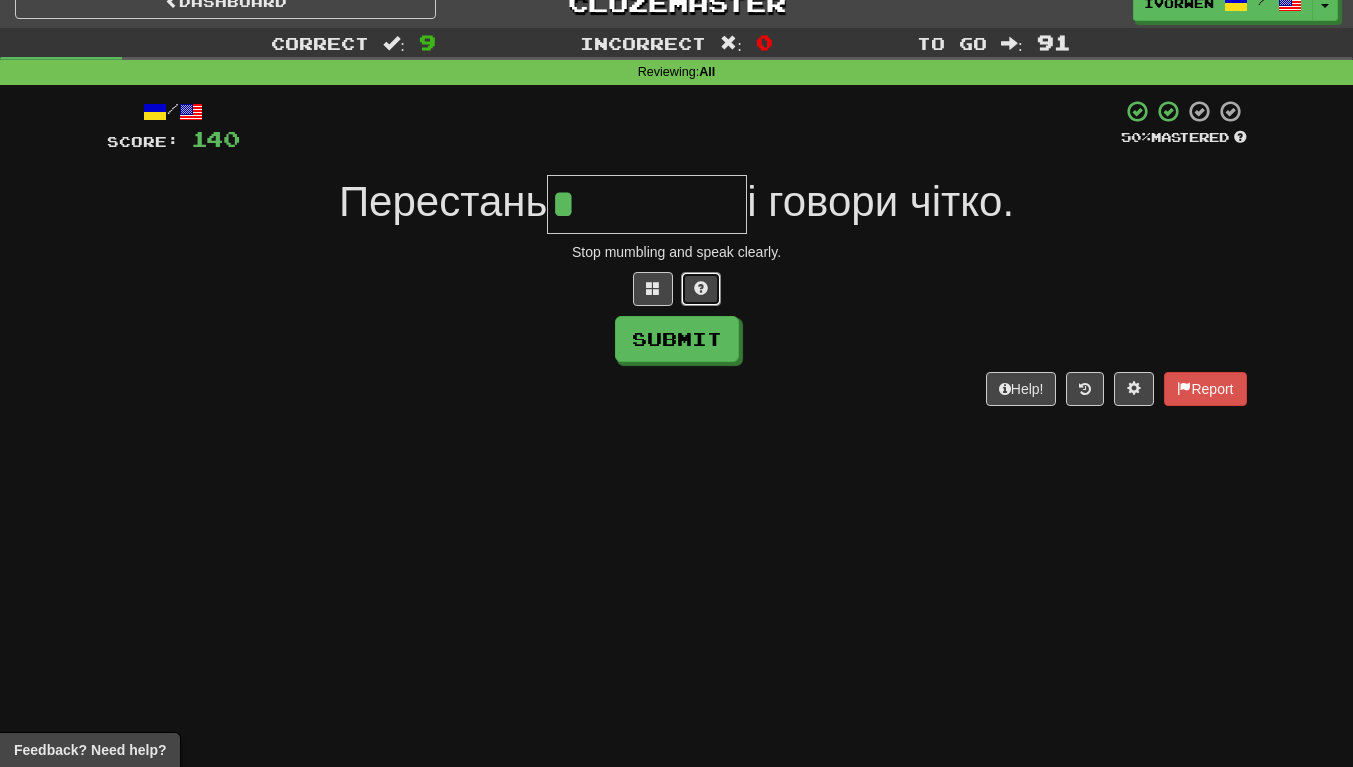 click at bounding box center (701, 289) 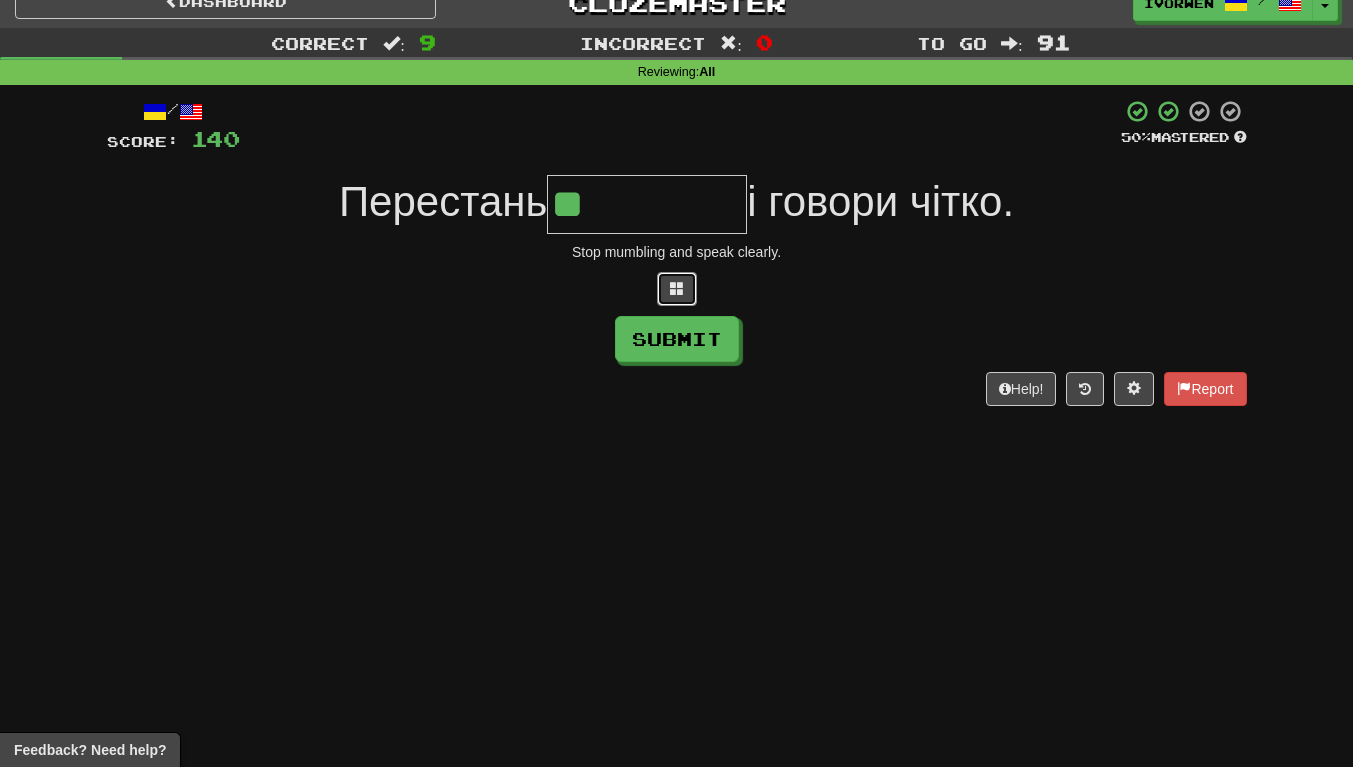 click at bounding box center [677, 289] 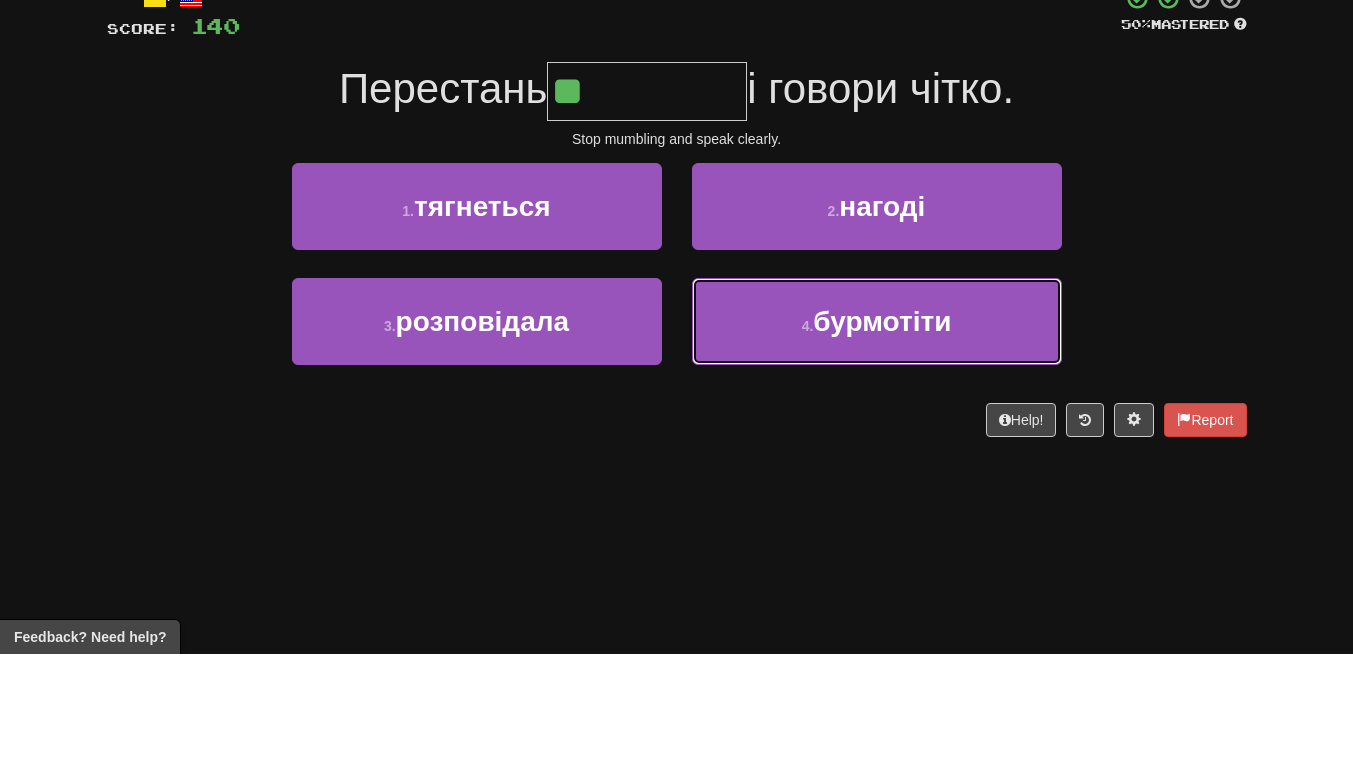 click on "4 .  бурмотіти" at bounding box center (877, 434) 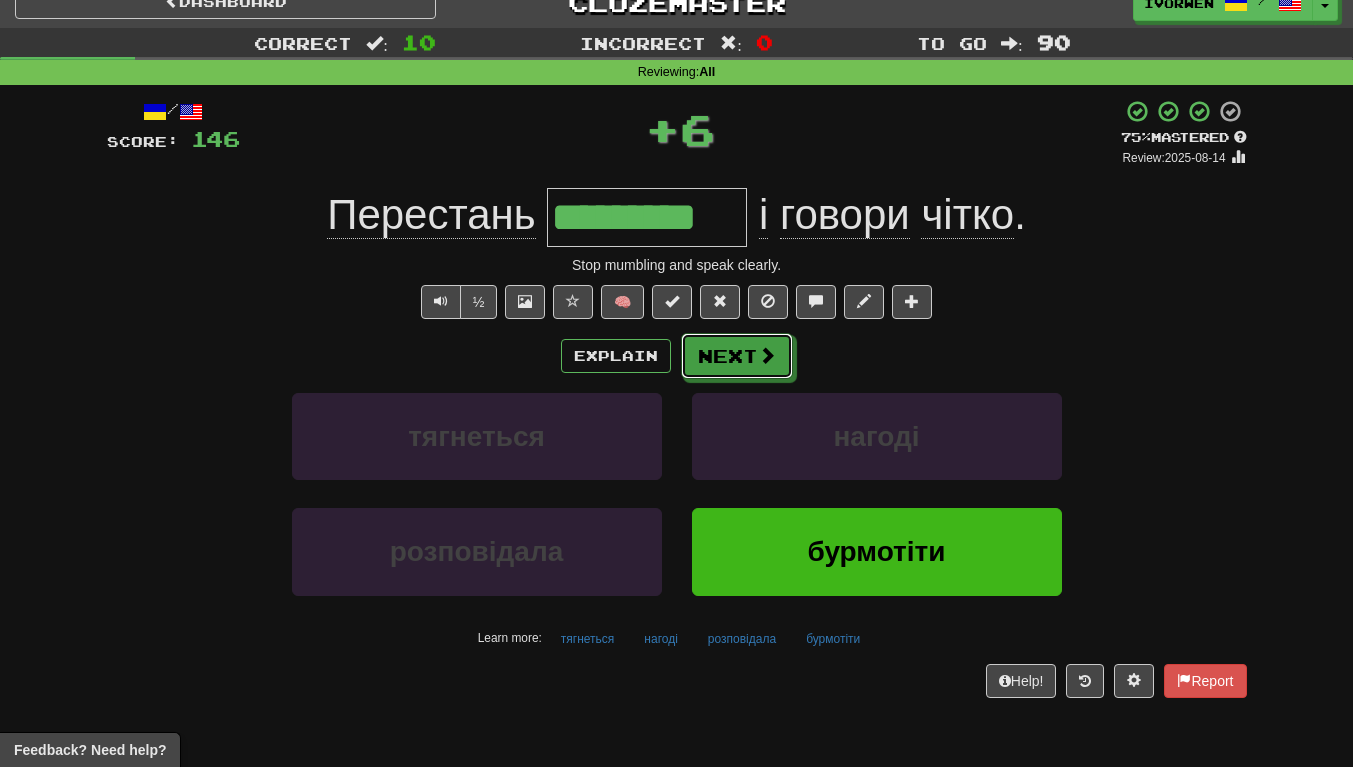 click on "Next" at bounding box center [737, 356] 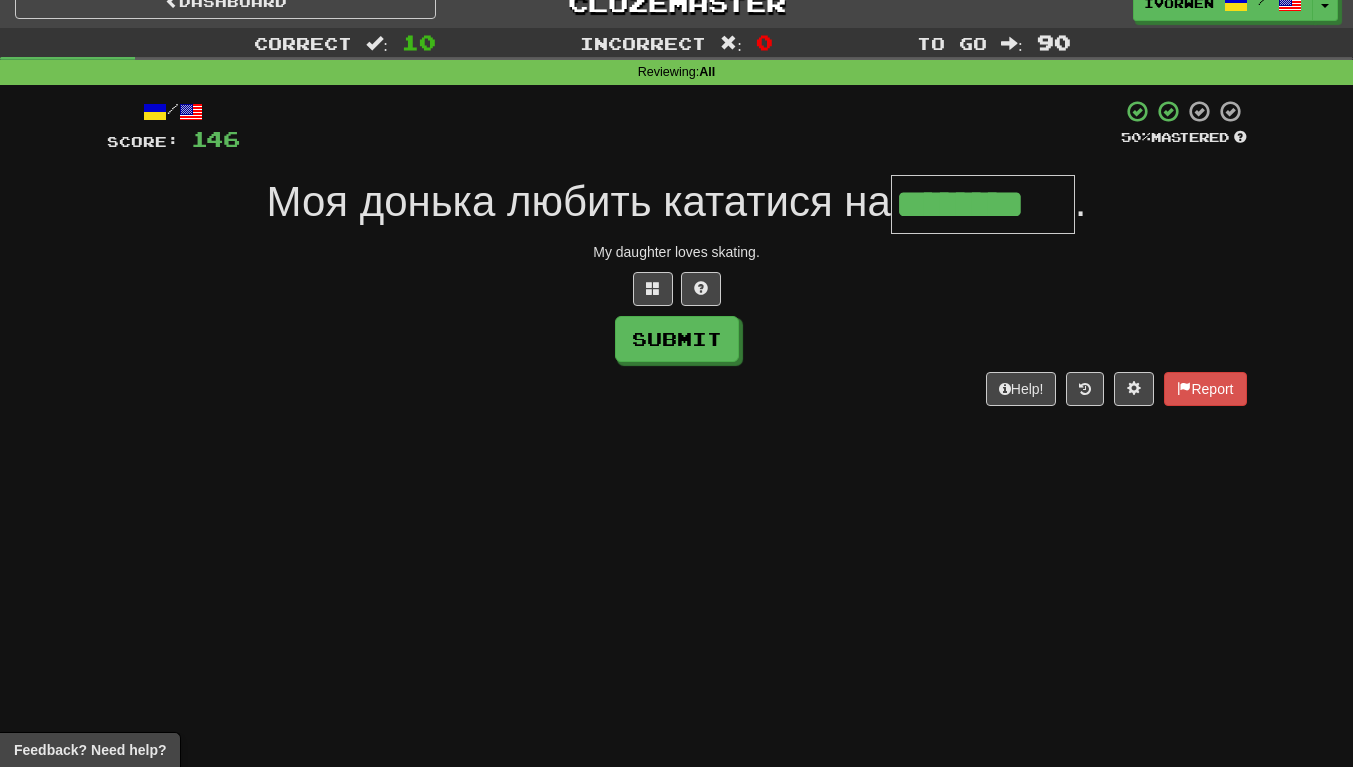type on "********" 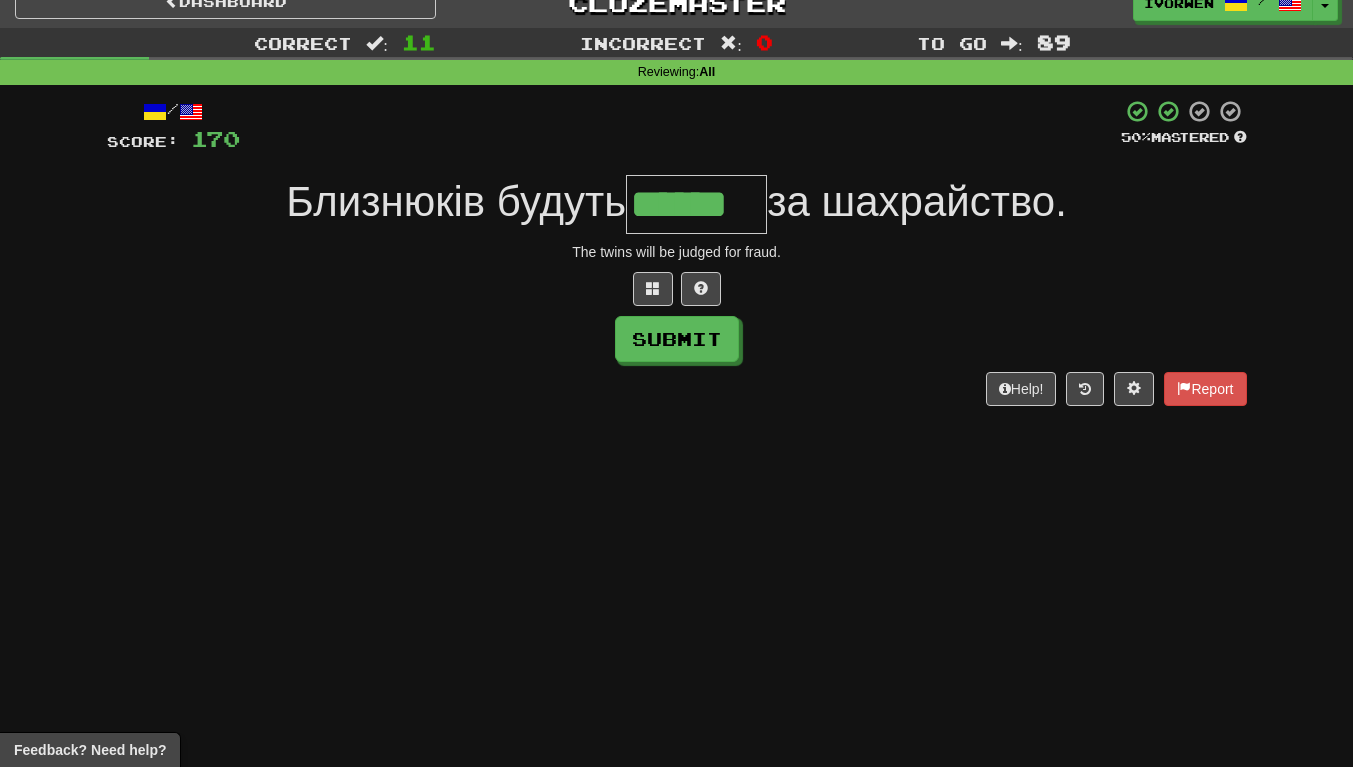 scroll, scrollTop: 0, scrollLeft: 7, axis: horizontal 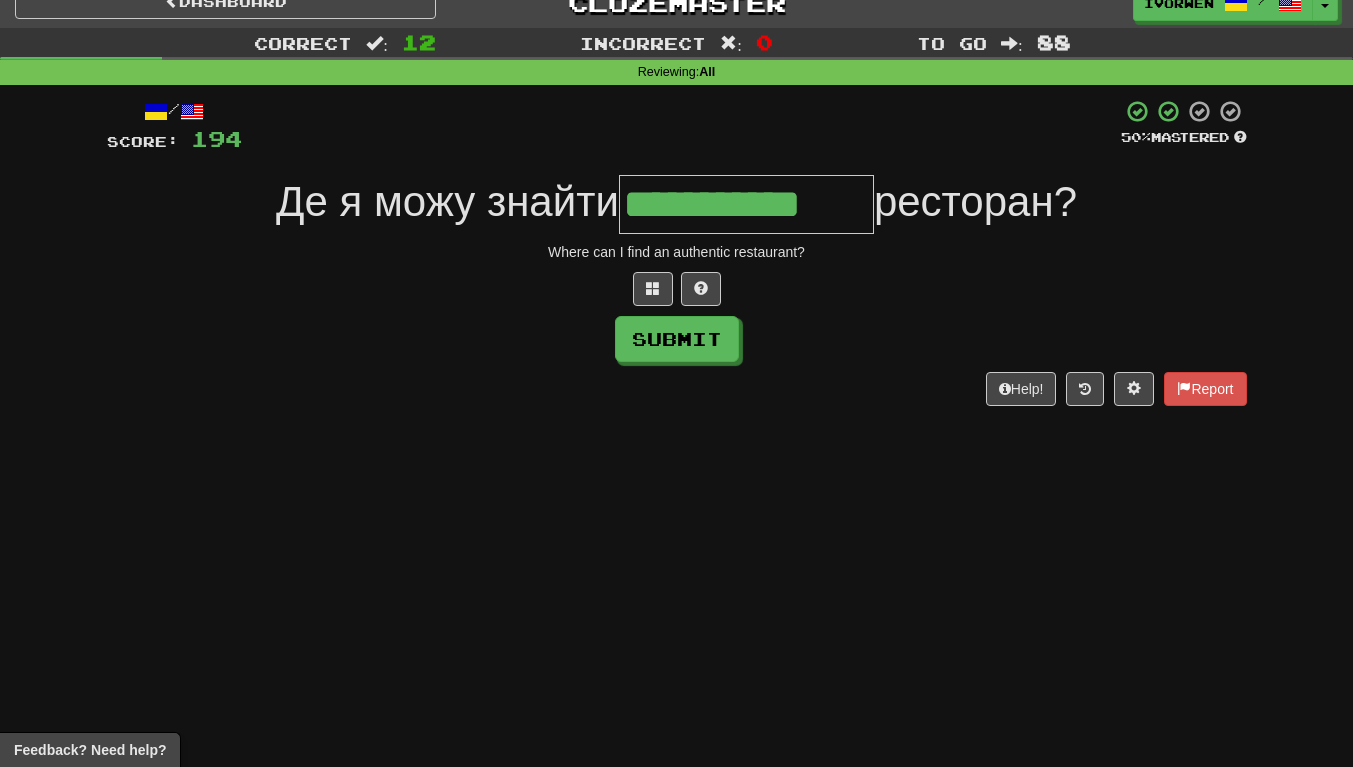 type on "**********" 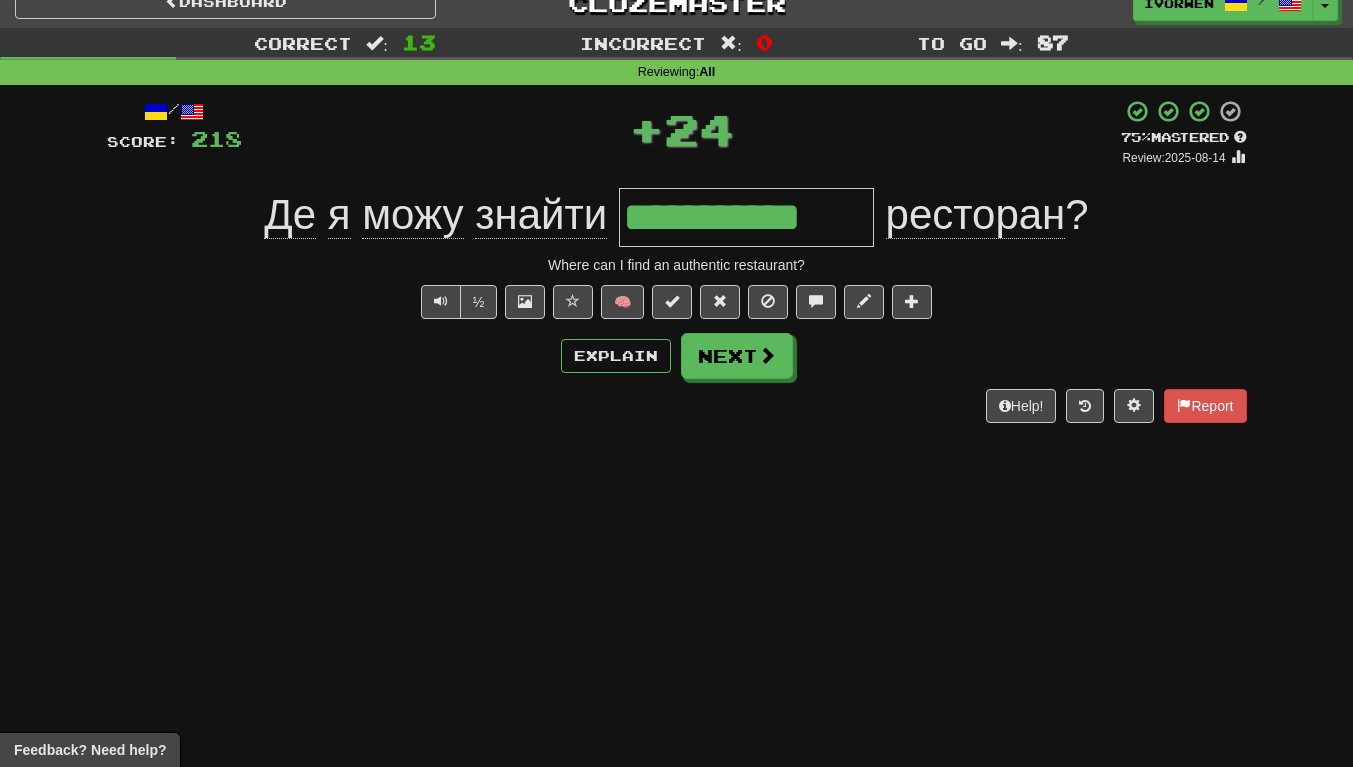 scroll, scrollTop: 0, scrollLeft: 0, axis: both 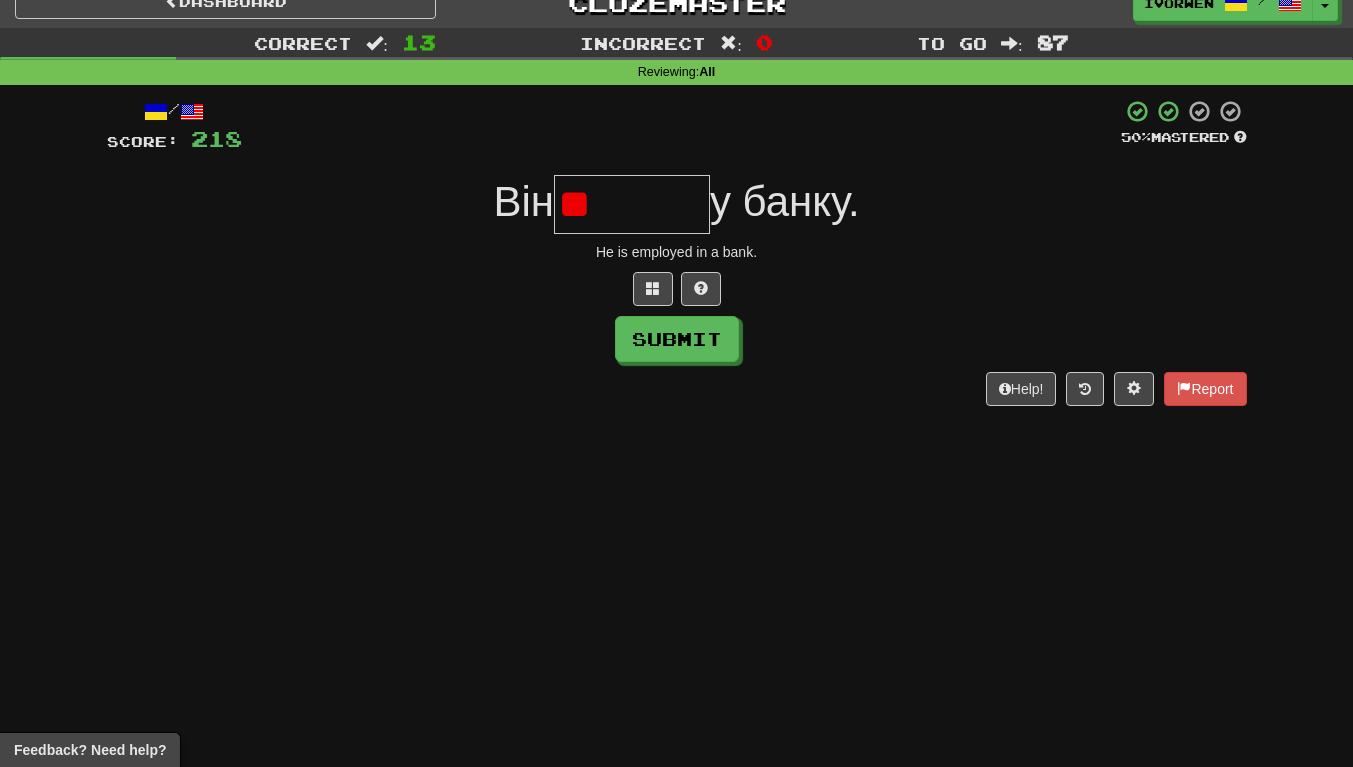 type on "*" 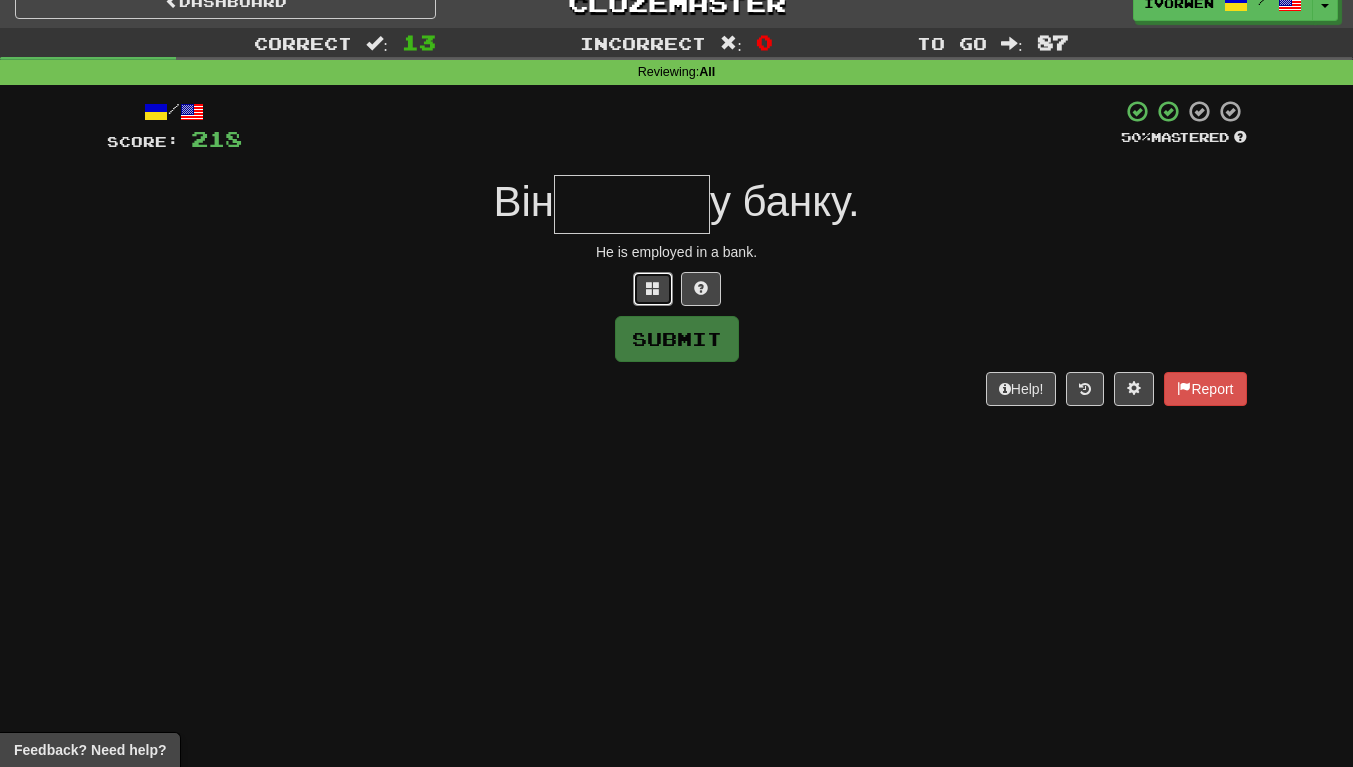 click at bounding box center [653, 289] 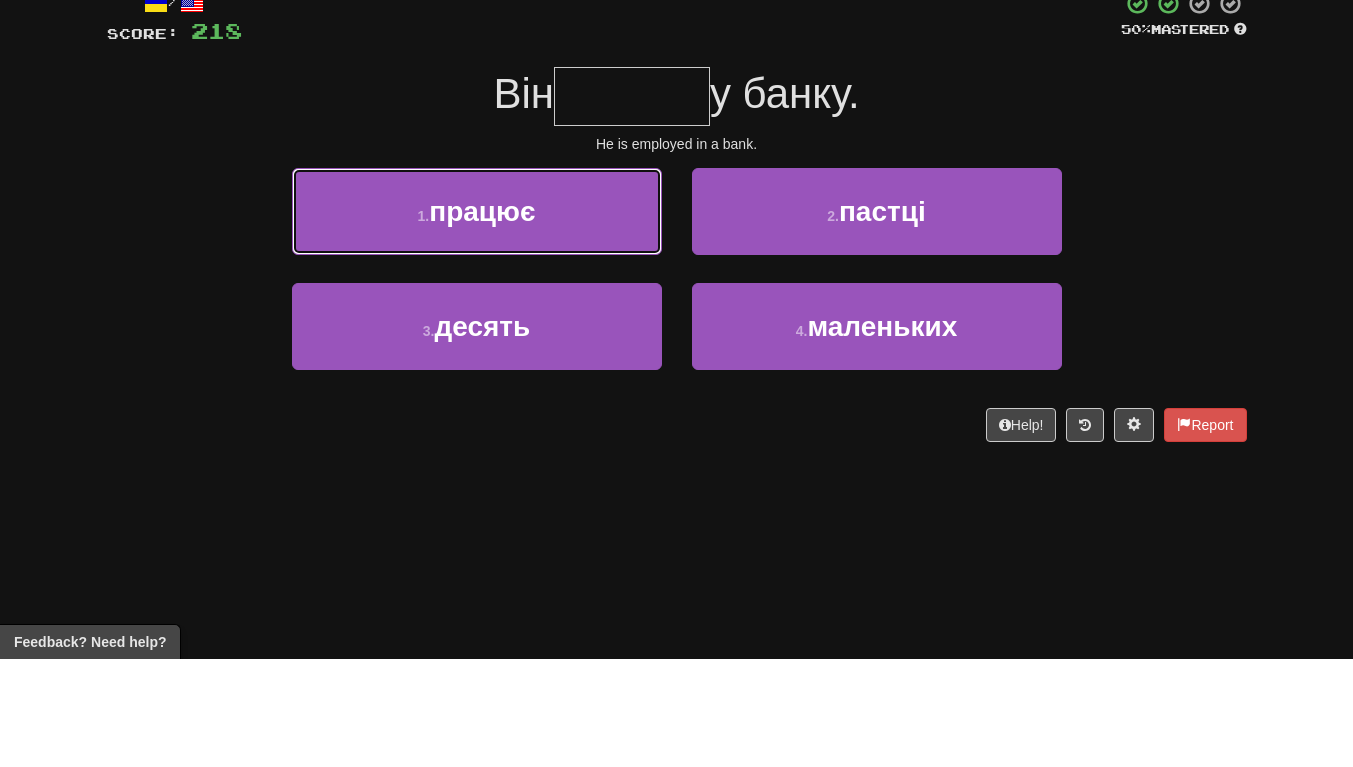 click on "1 .  працює" at bounding box center [477, 319] 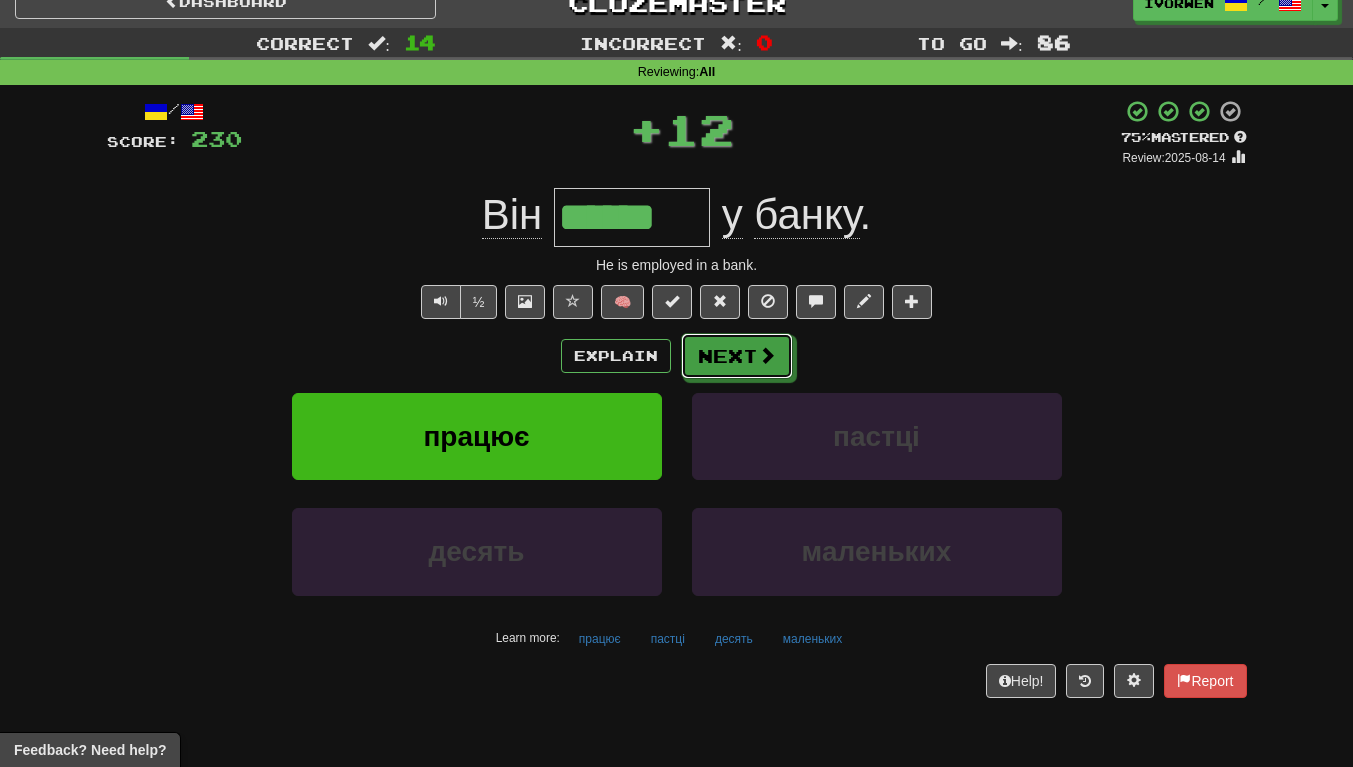 click on "Next" at bounding box center (737, 356) 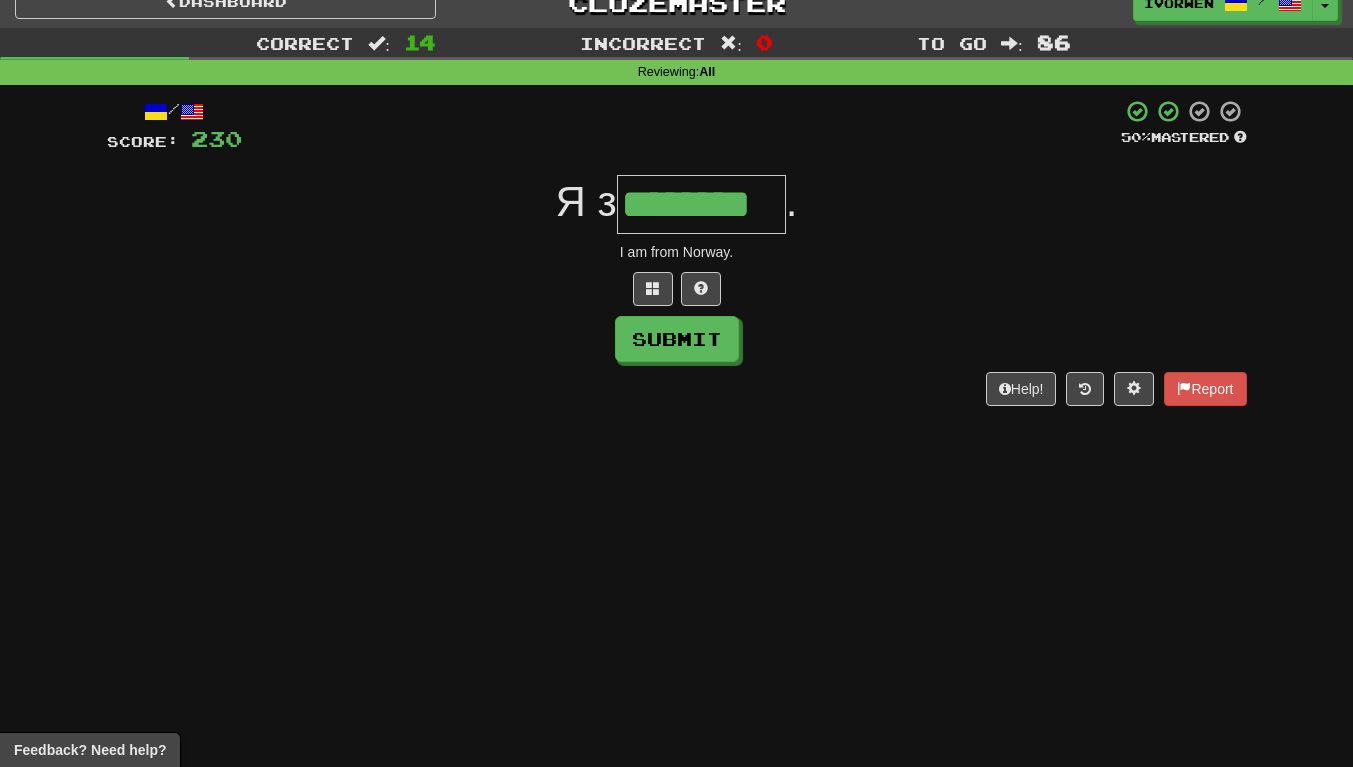 type on "********" 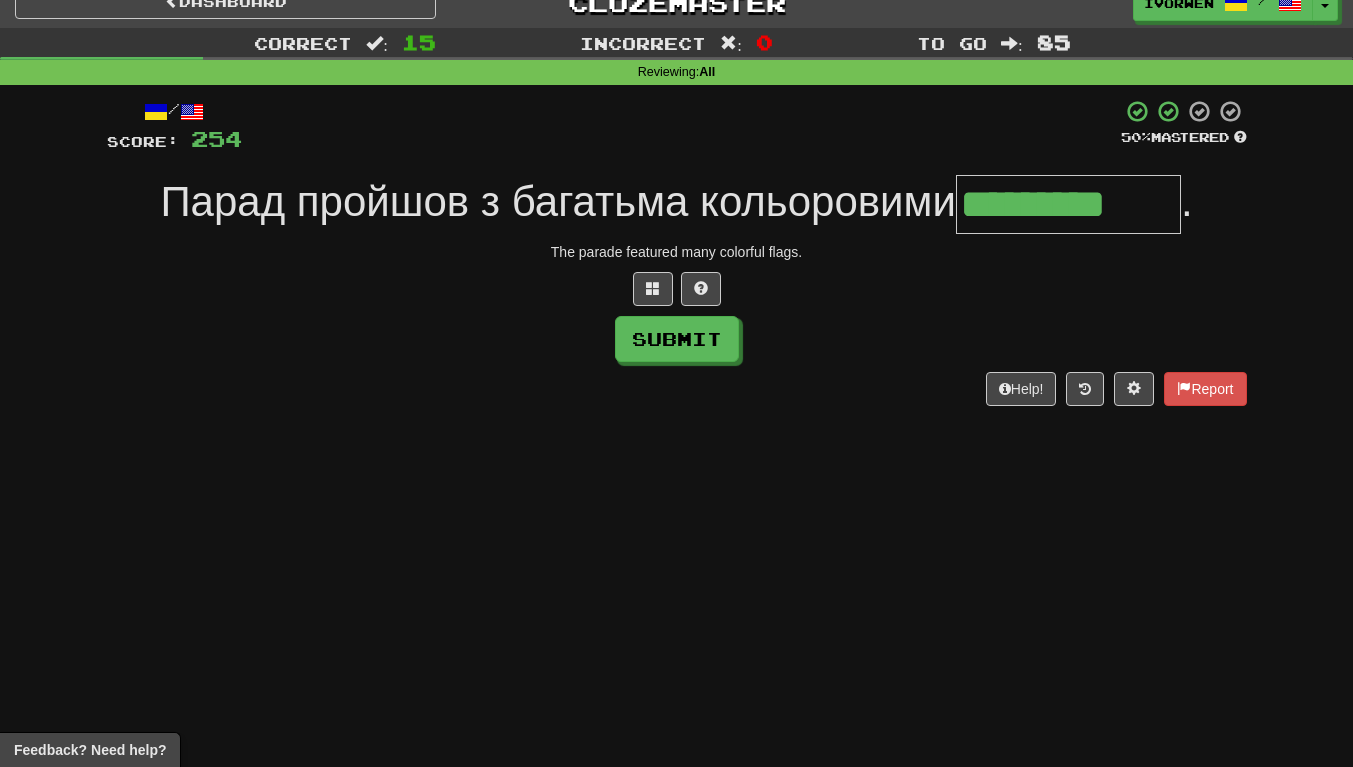 scroll, scrollTop: 0, scrollLeft: 5, axis: horizontal 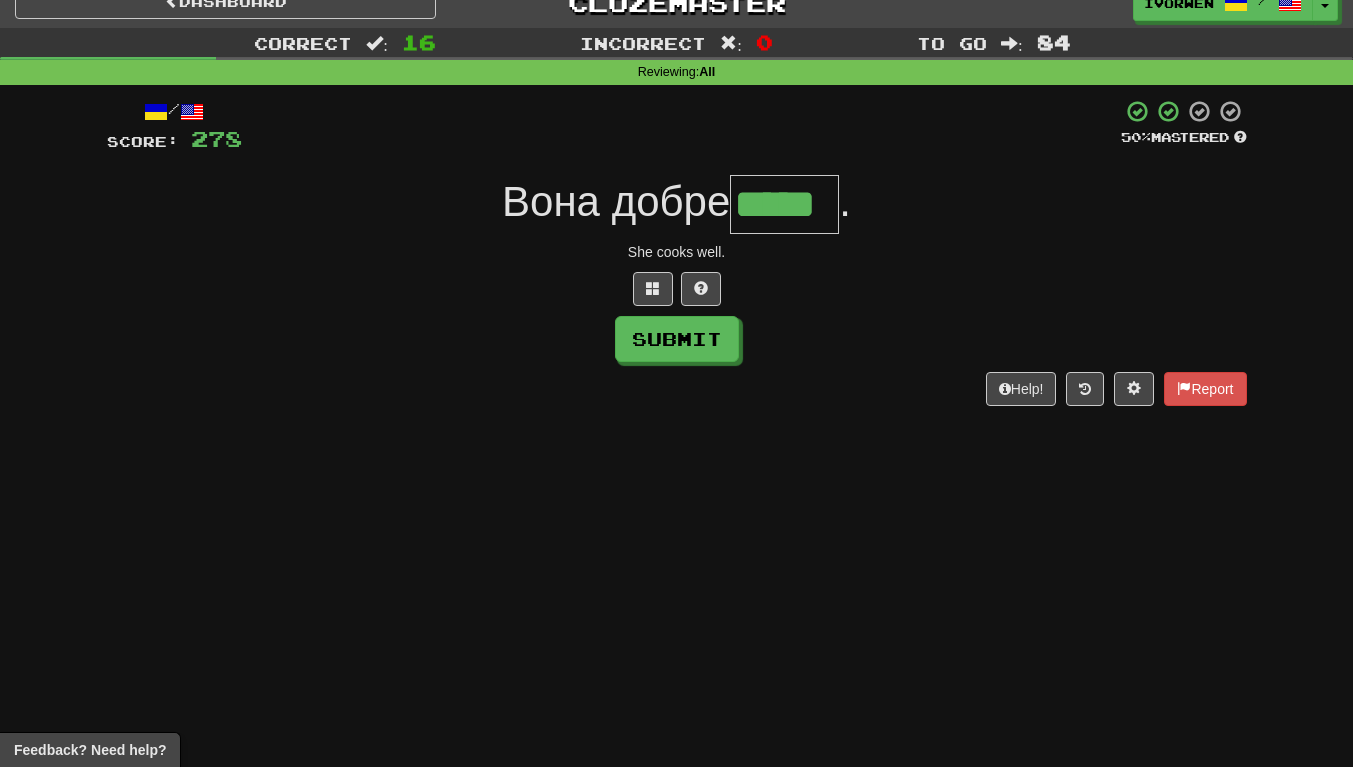 type on "*****" 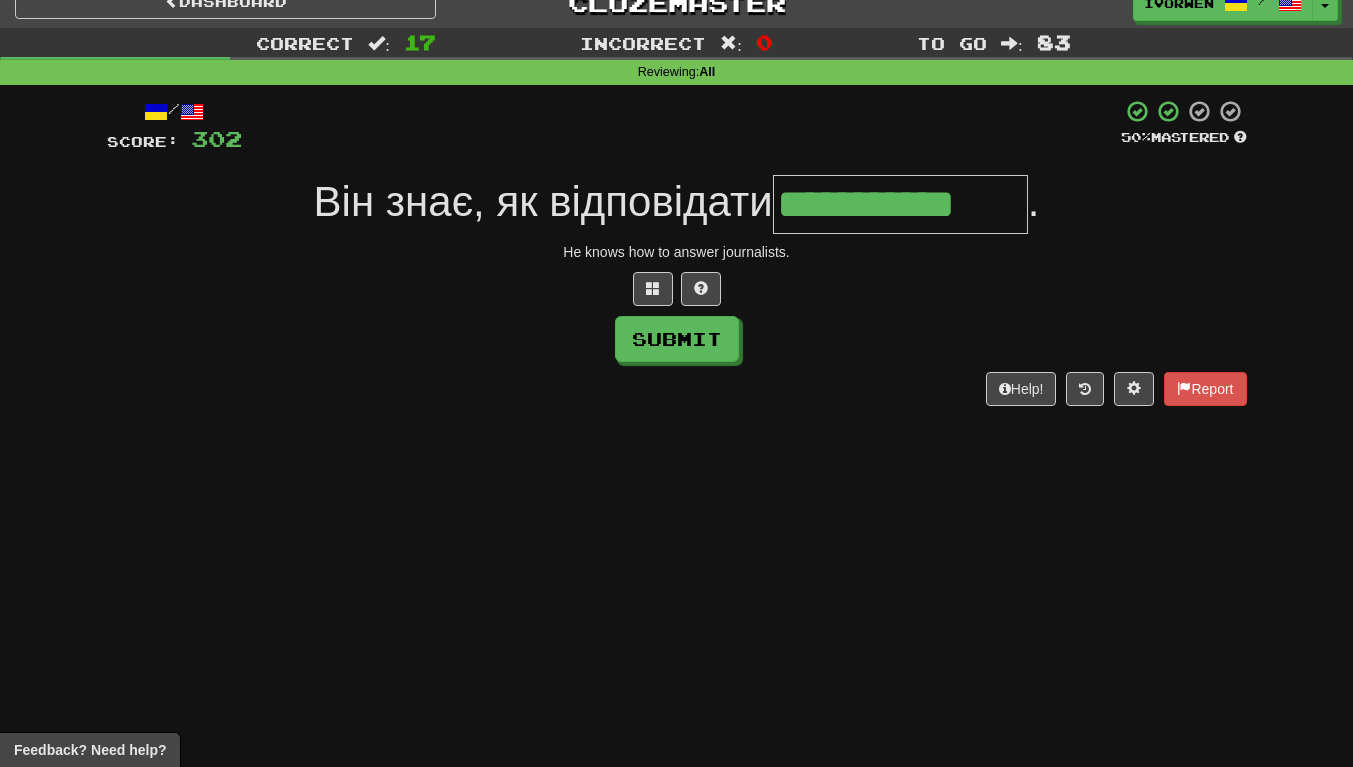scroll, scrollTop: 0, scrollLeft: 7, axis: horizontal 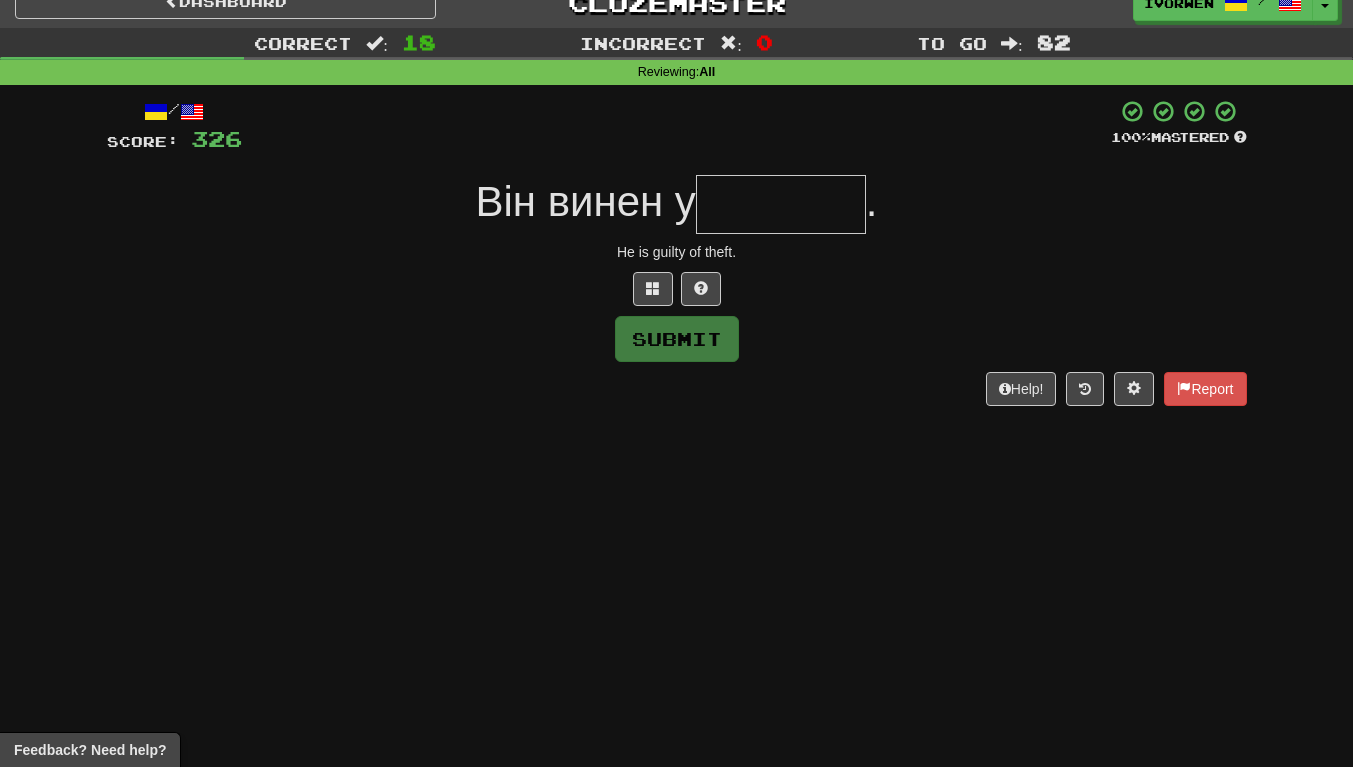 type on "*" 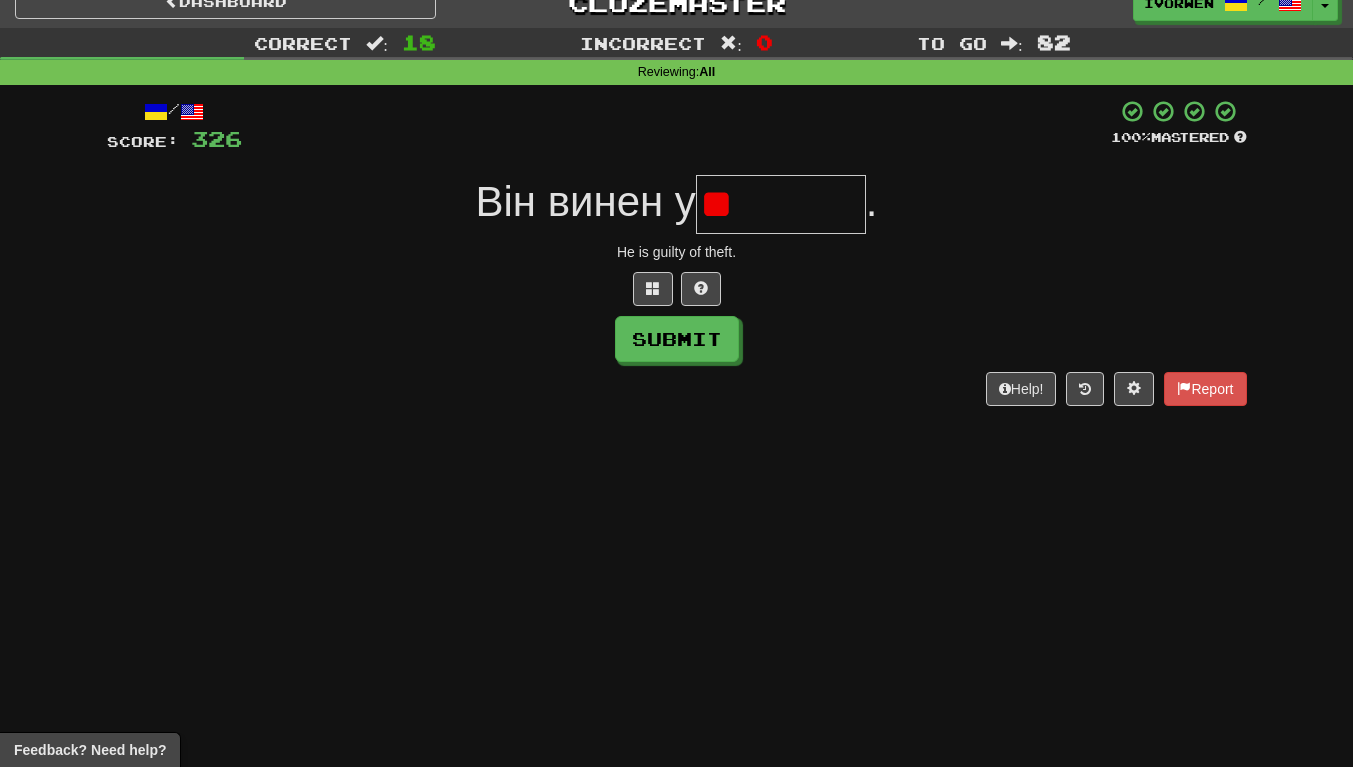 type on "*" 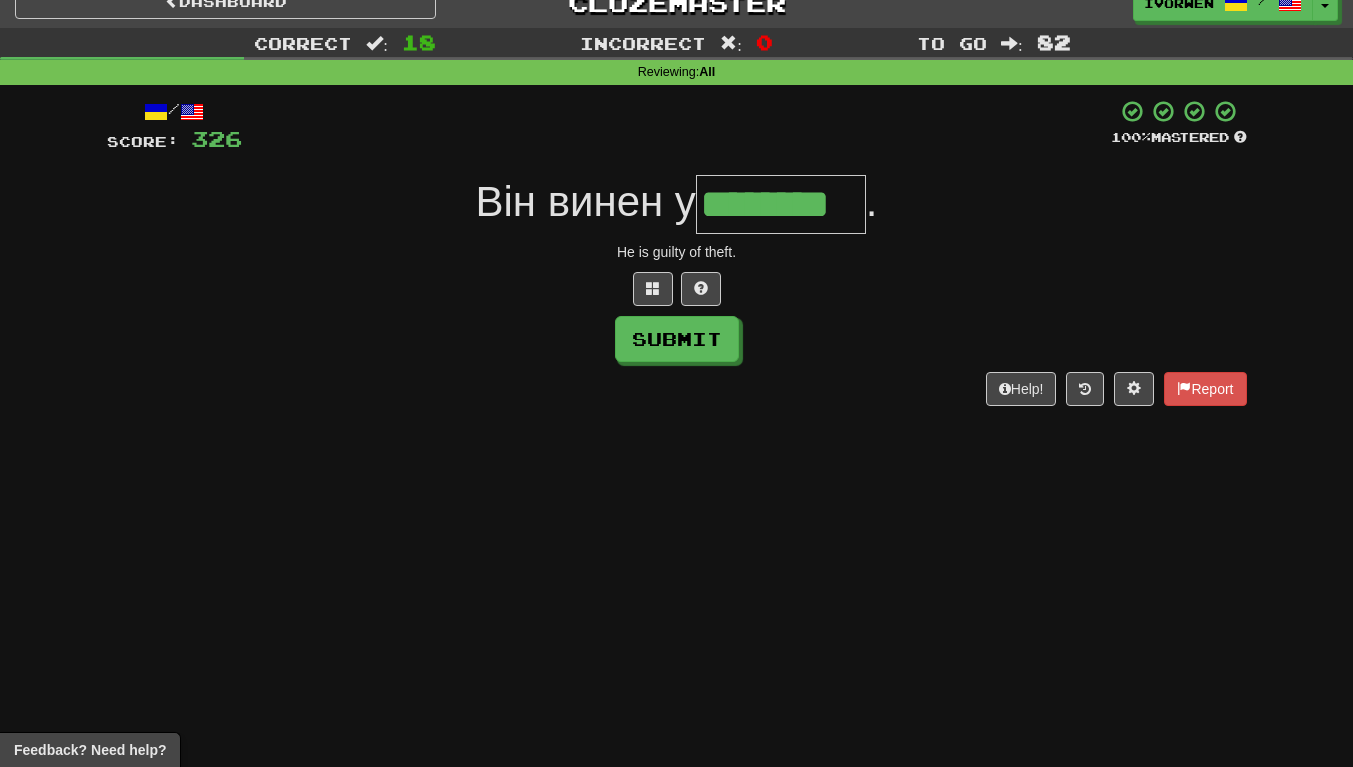 scroll, scrollTop: 0, scrollLeft: 4, axis: horizontal 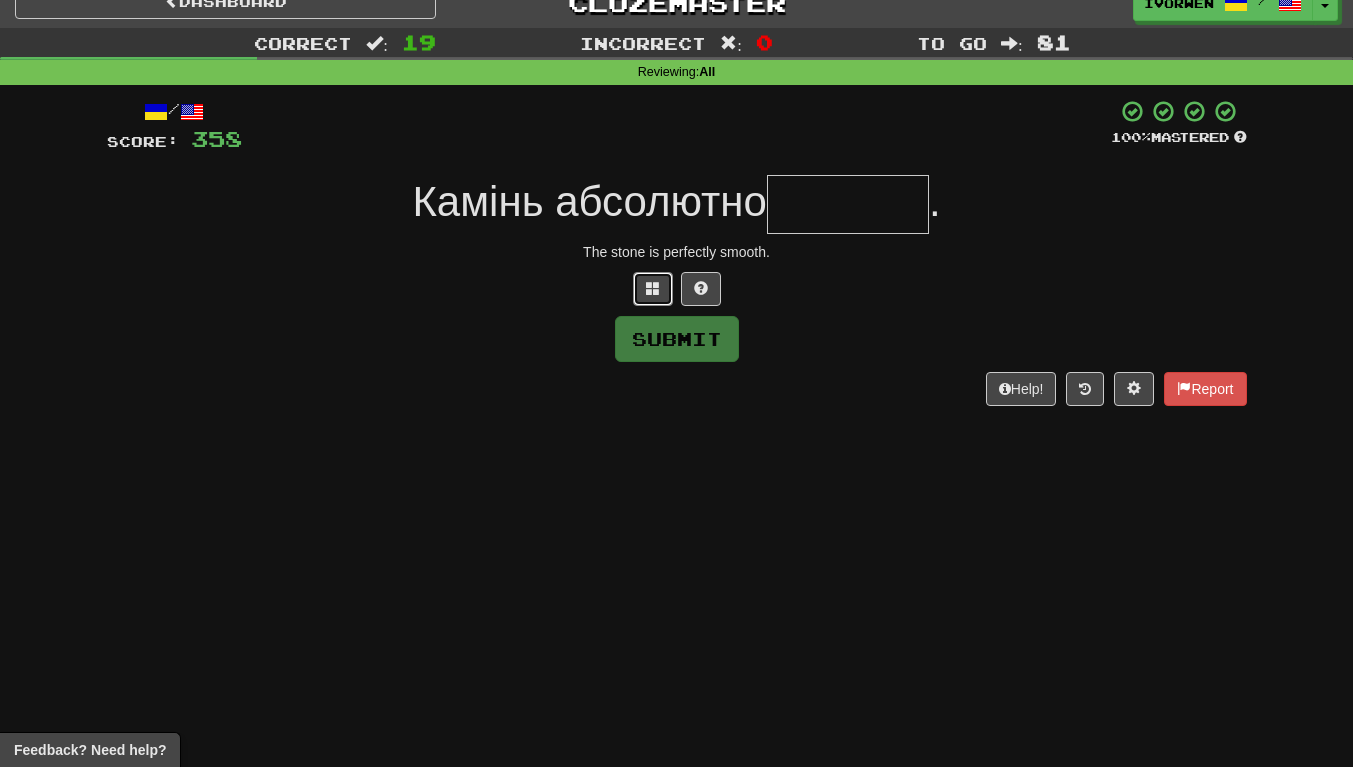 click at bounding box center [653, 288] 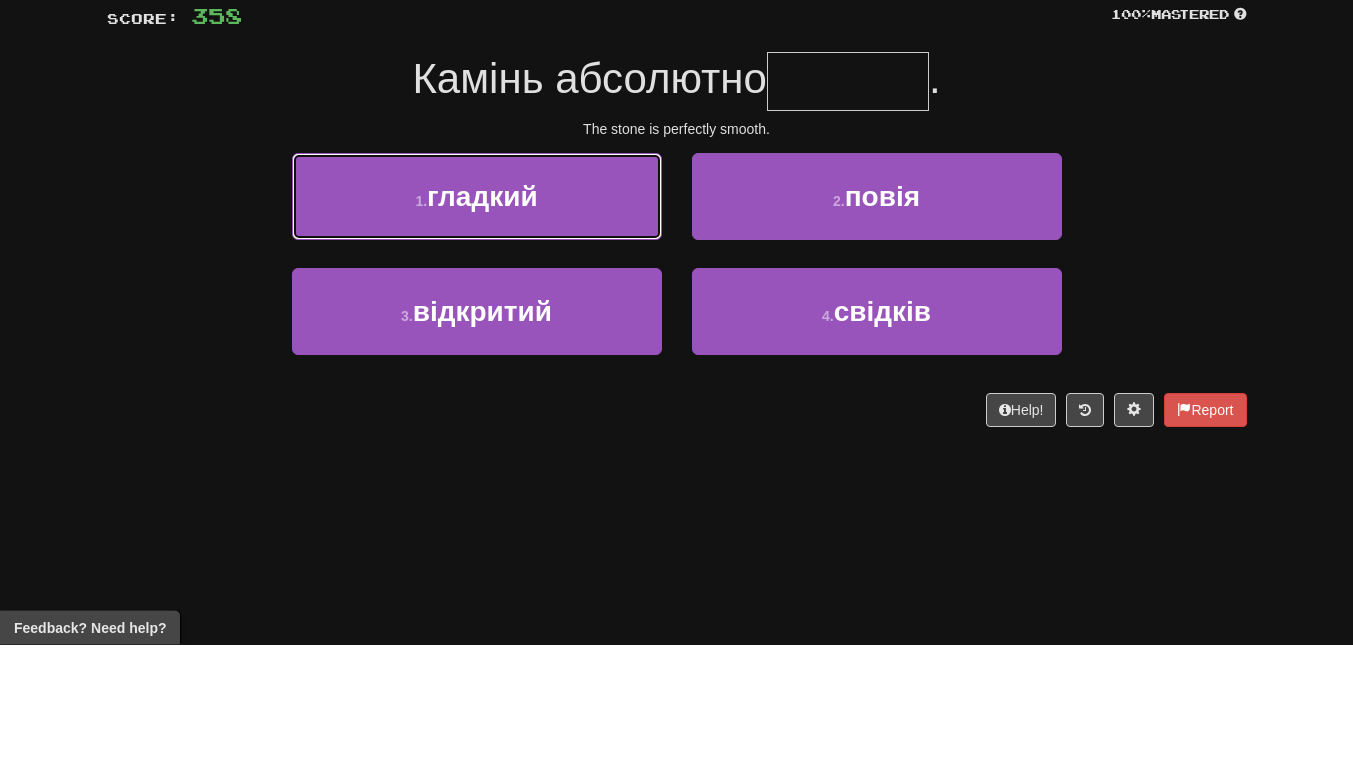 click on "1 .  гладкий" at bounding box center (477, 319) 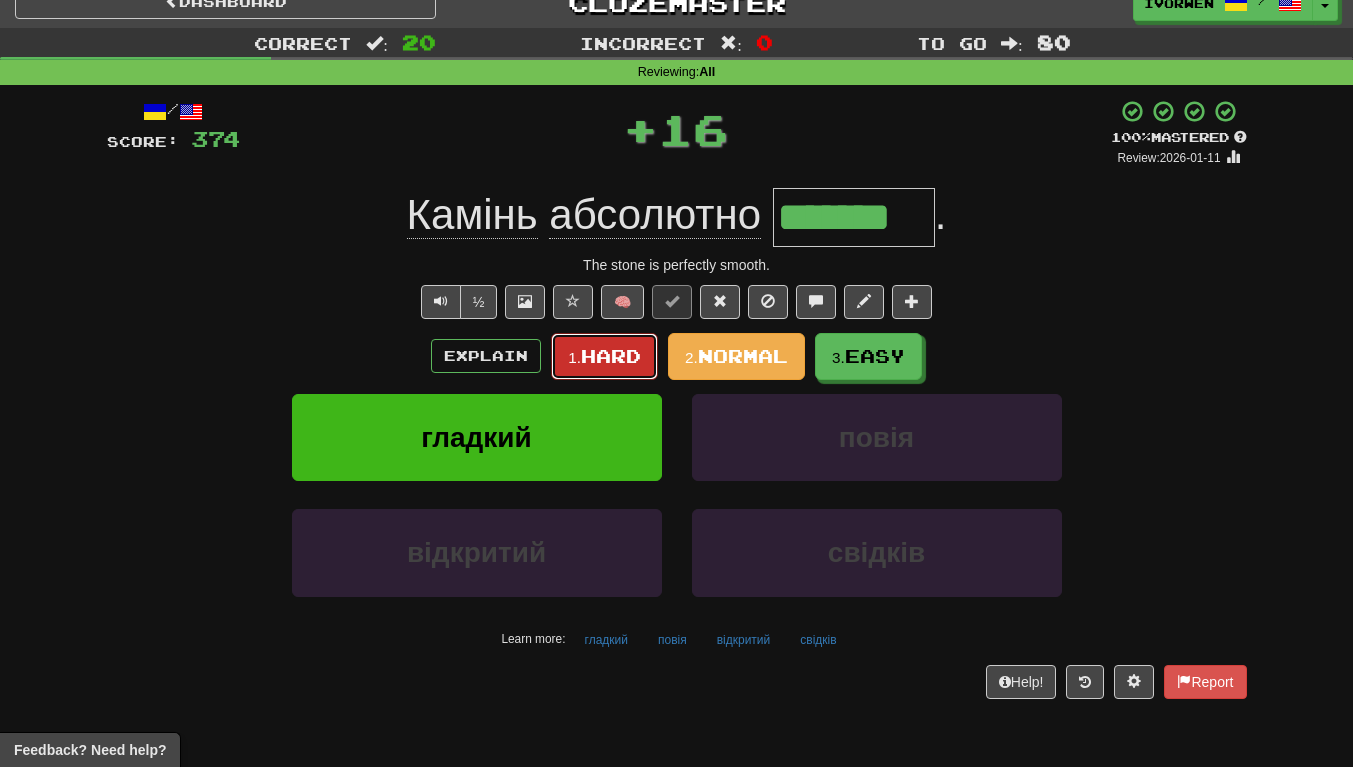 click on "1.  Hard" at bounding box center [604, 356] 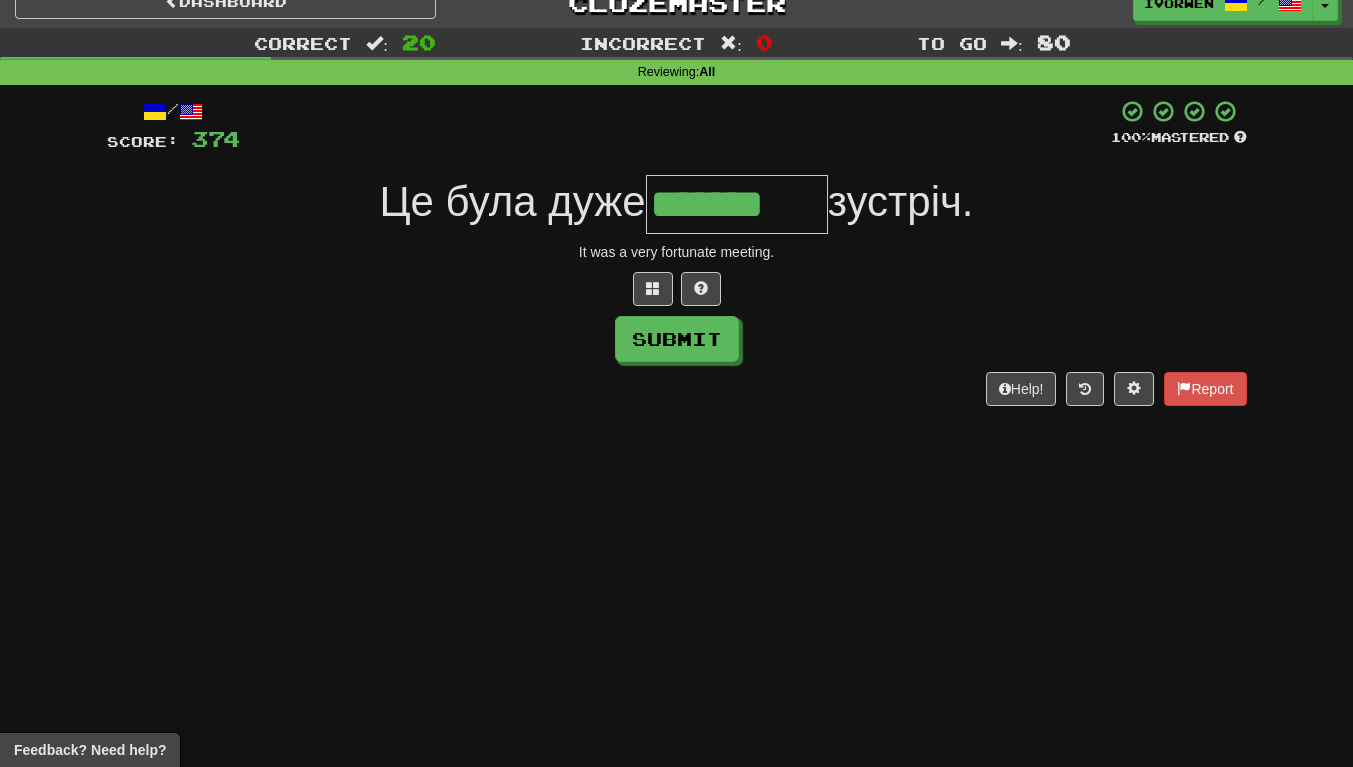 scroll, scrollTop: 0, scrollLeft: 3, axis: horizontal 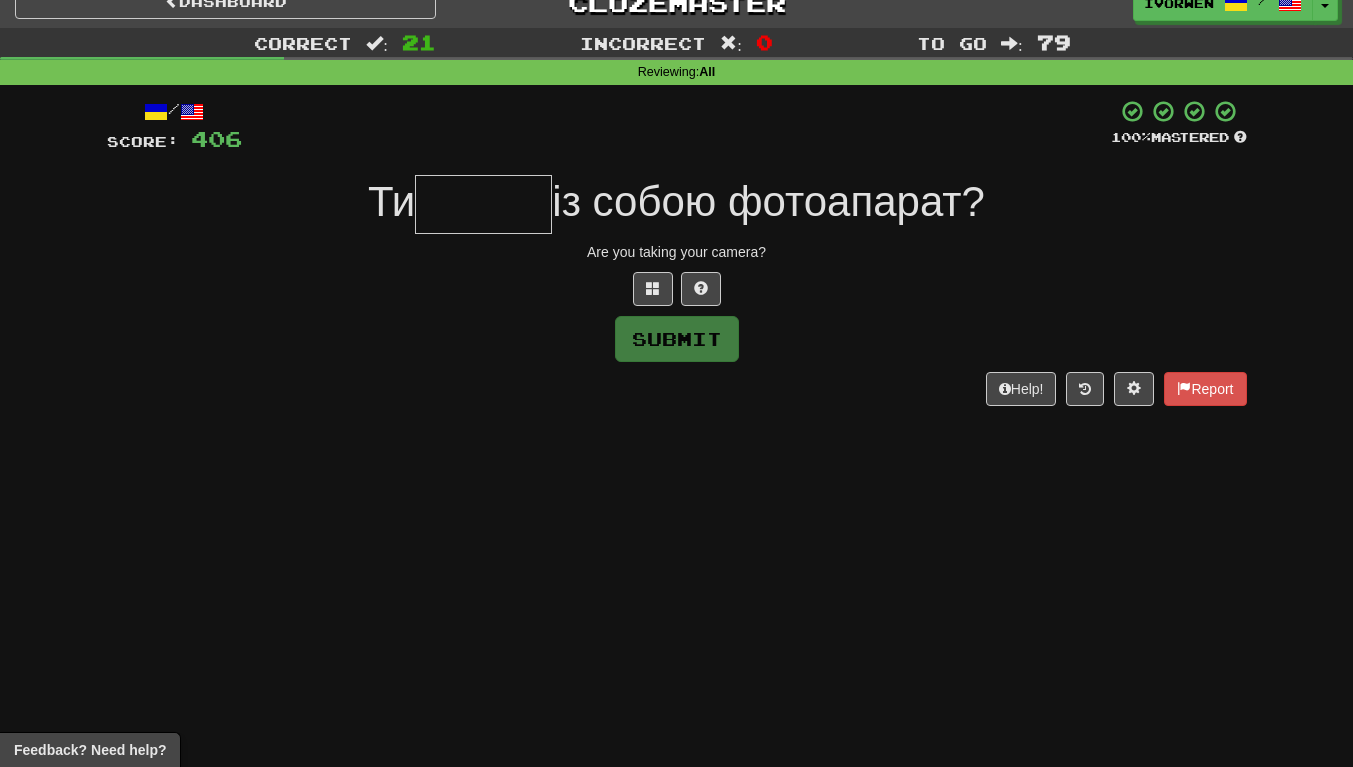 type on "*" 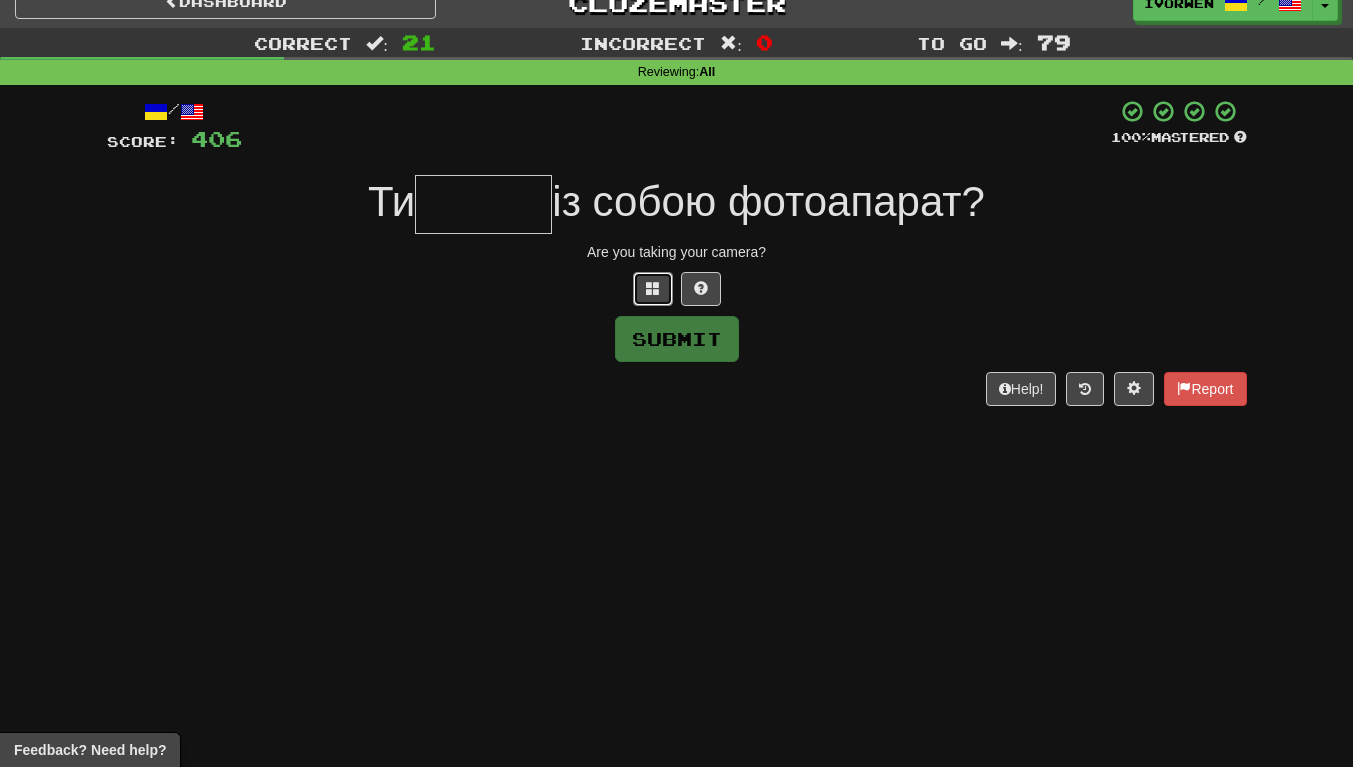 click at bounding box center [653, 288] 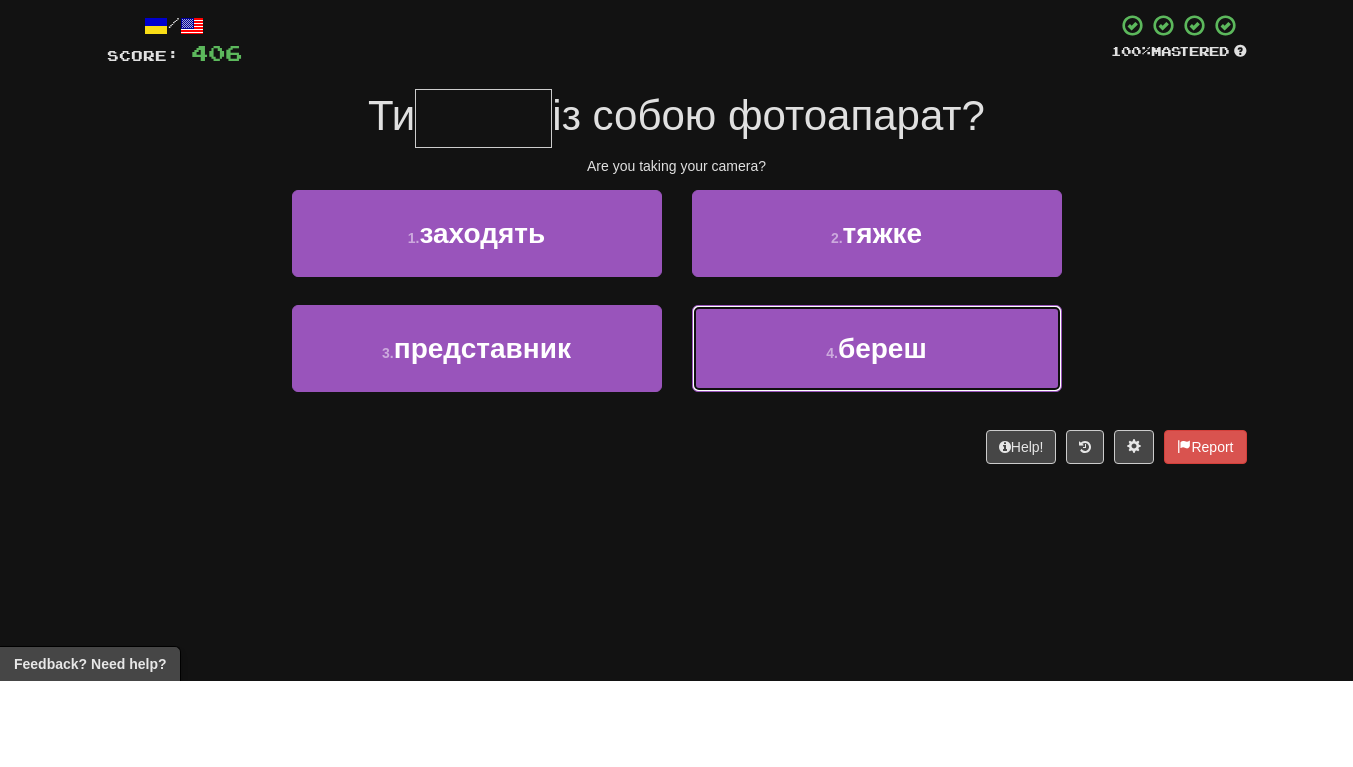 click on "4 .  береш" at bounding box center (877, 434) 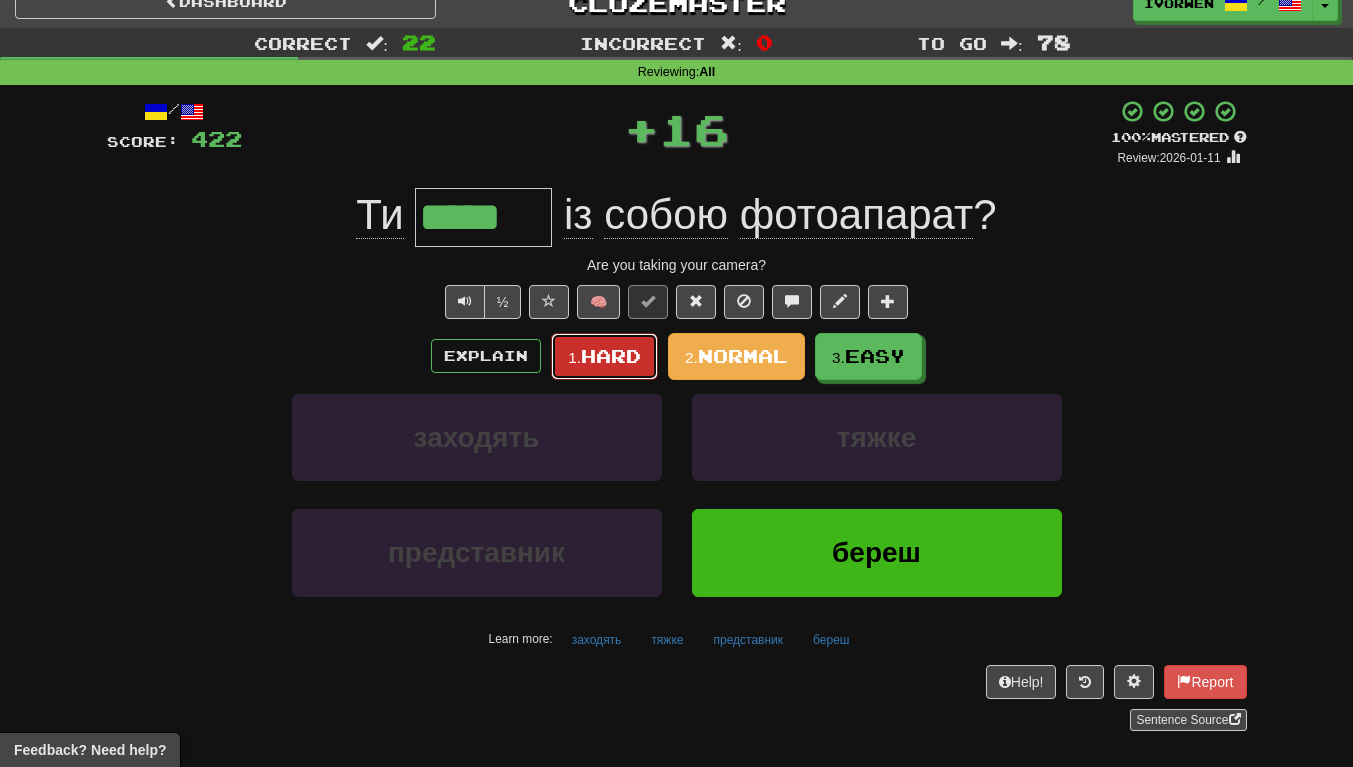 click on "Hard" at bounding box center (611, 356) 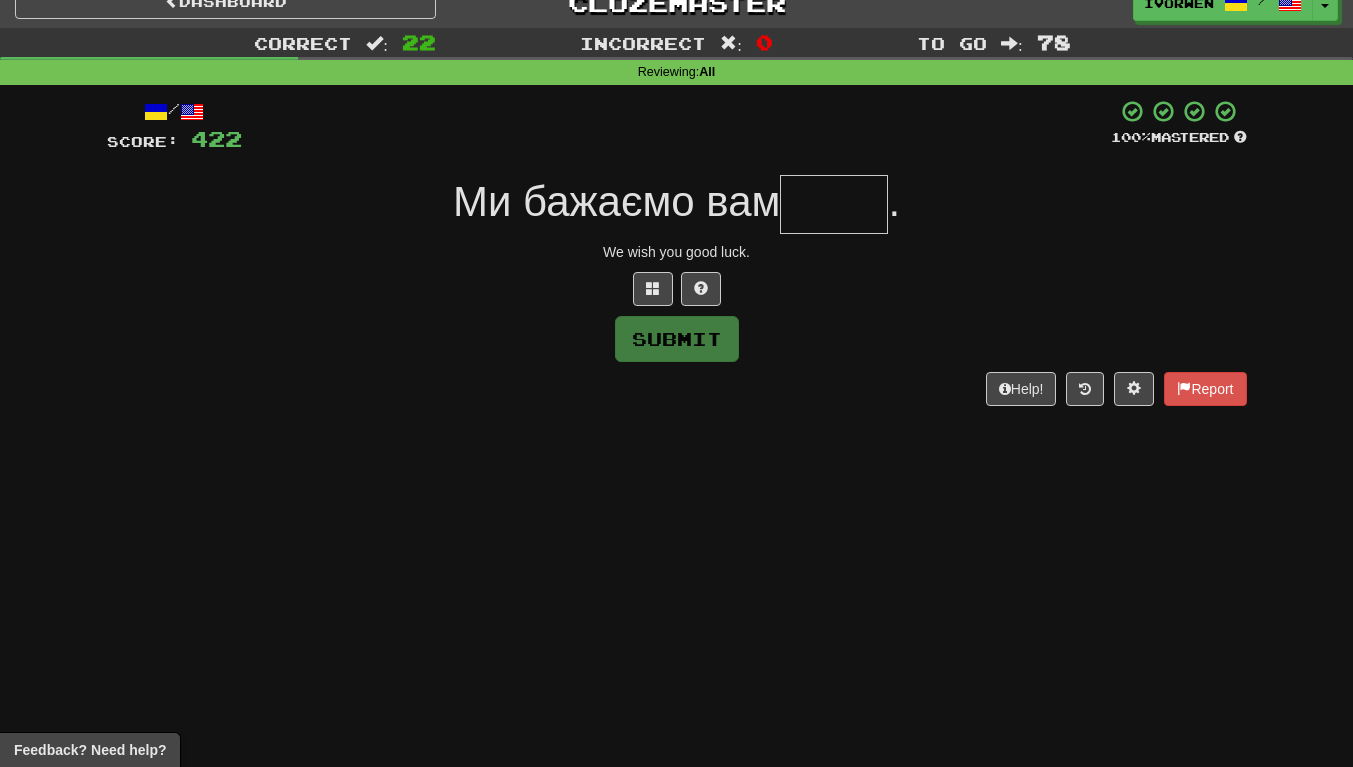 type on "*" 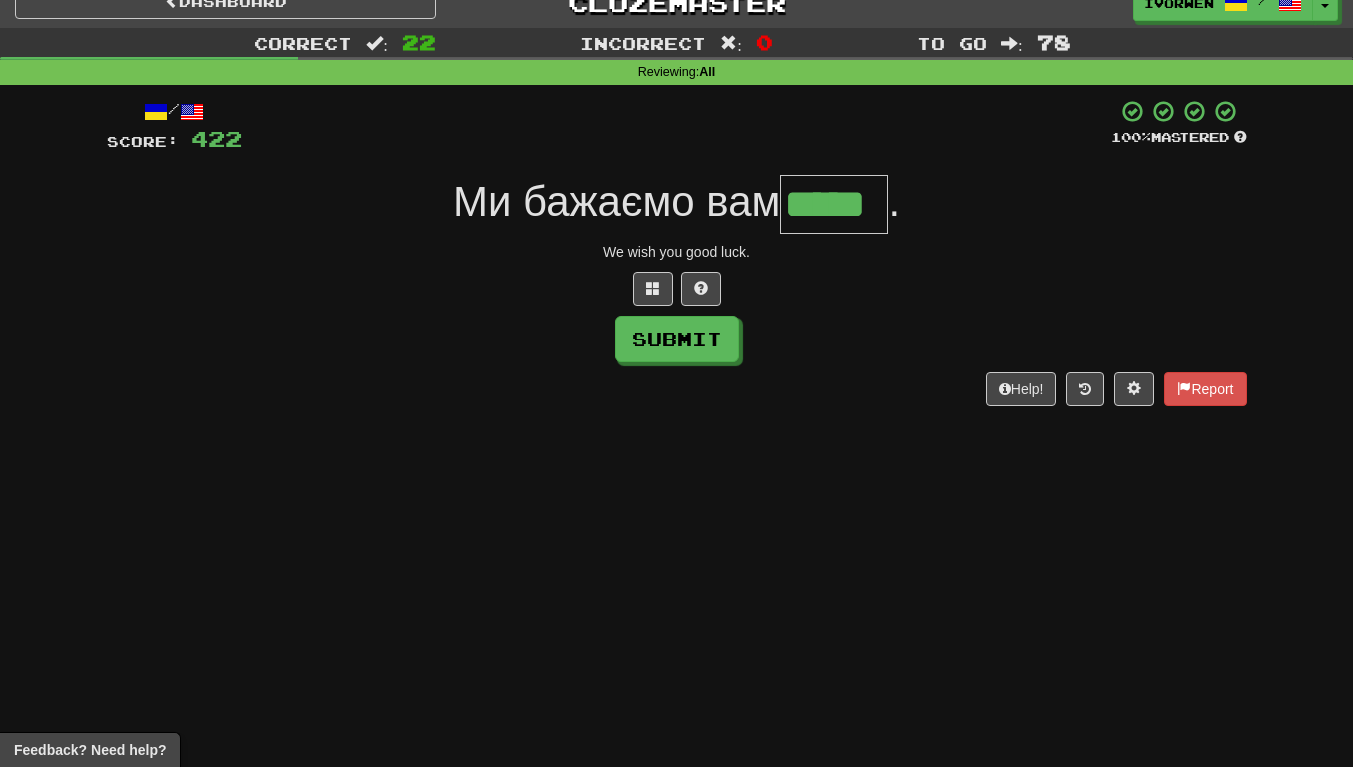 scroll, scrollTop: 0, scrollLeft: 1, axis: horizontal 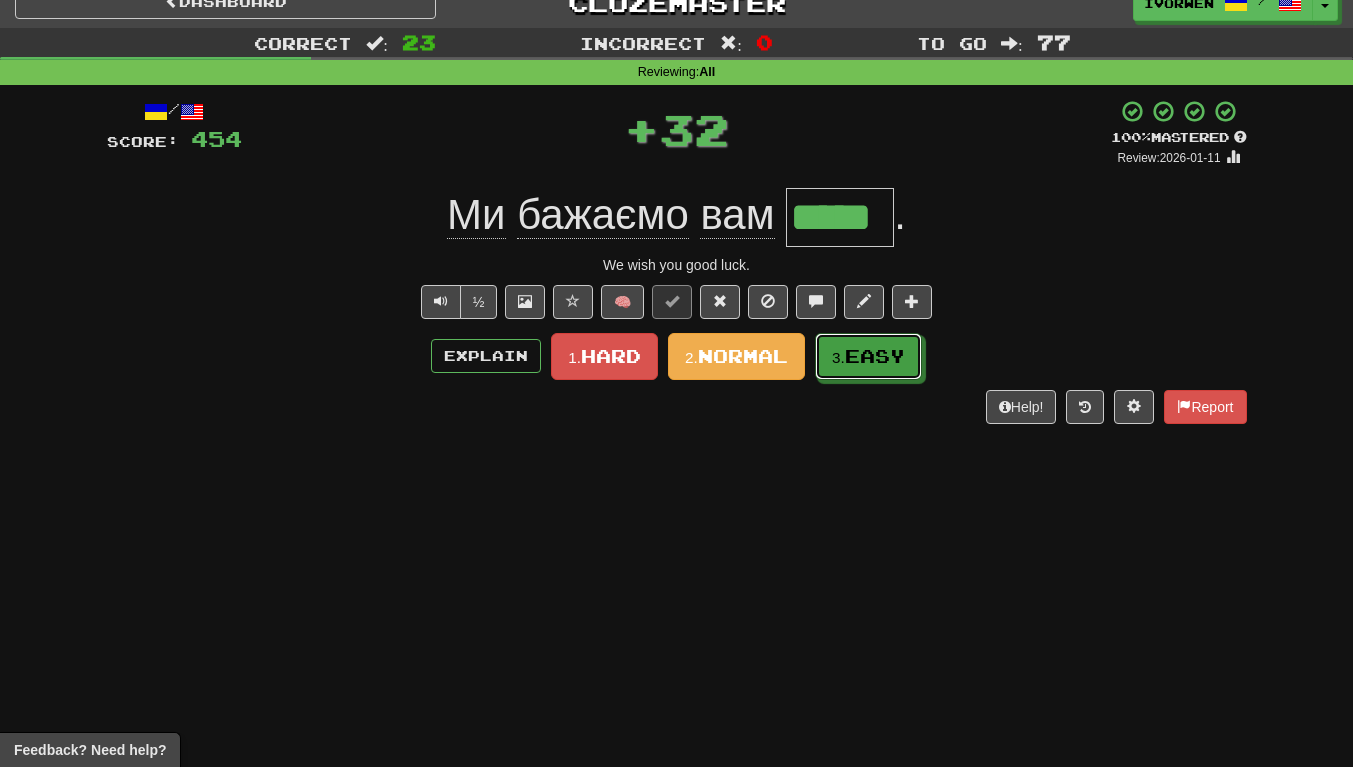 click on "Easy" at bounding box center [875, 356] 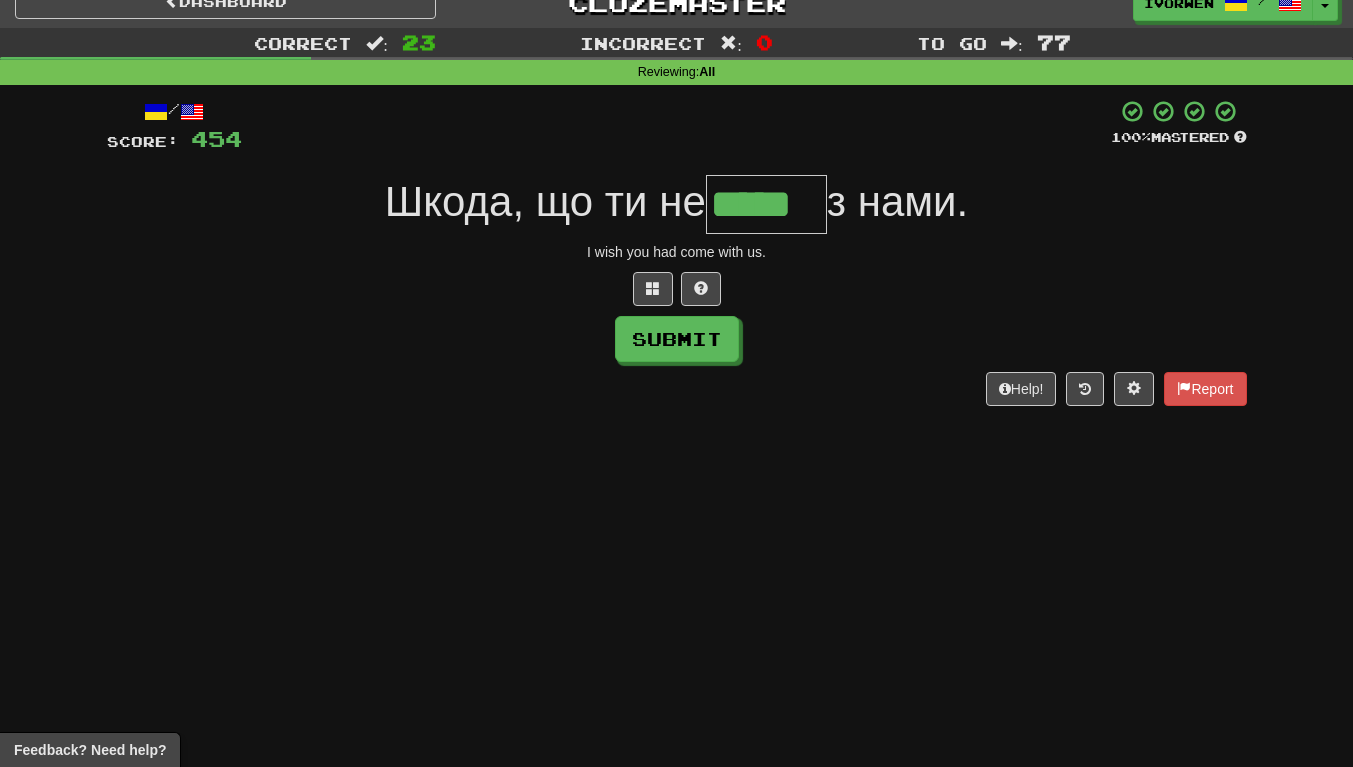 type on "*****" 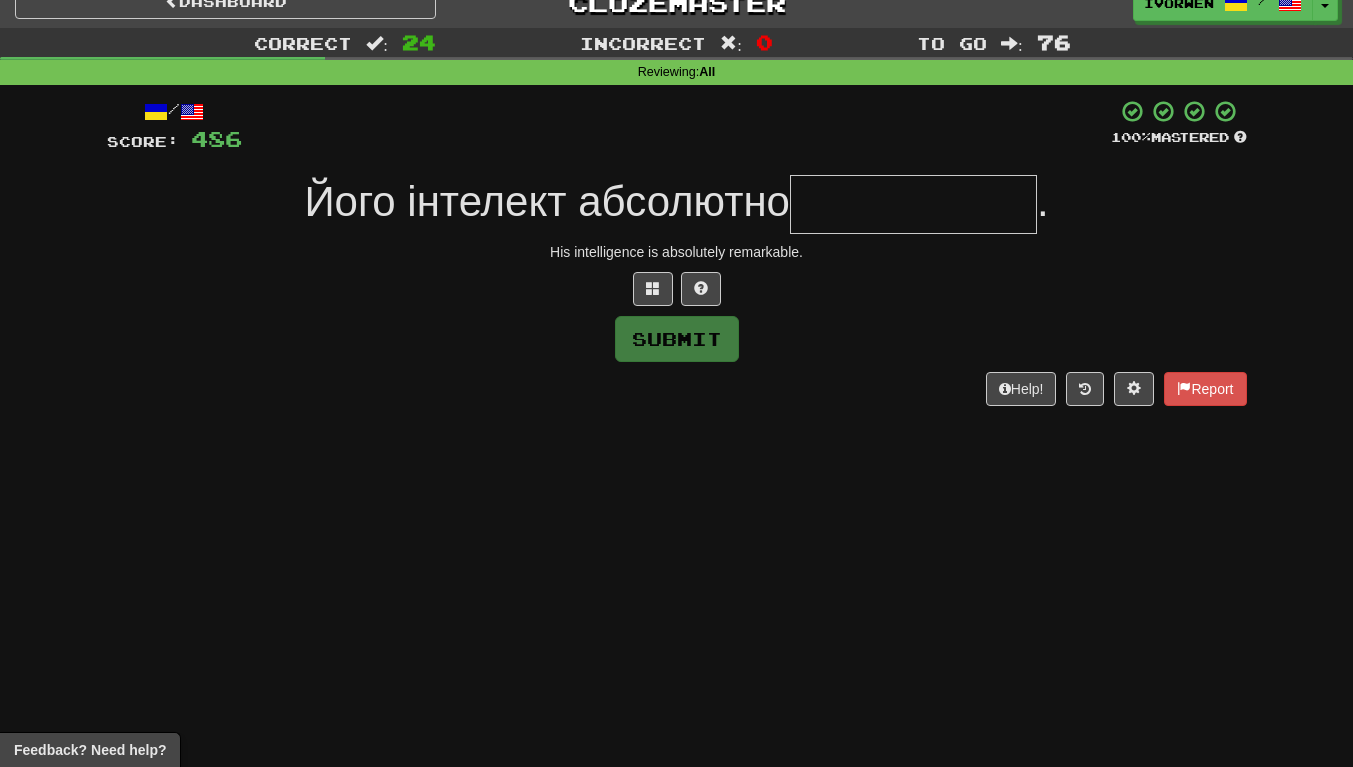 type on "*" 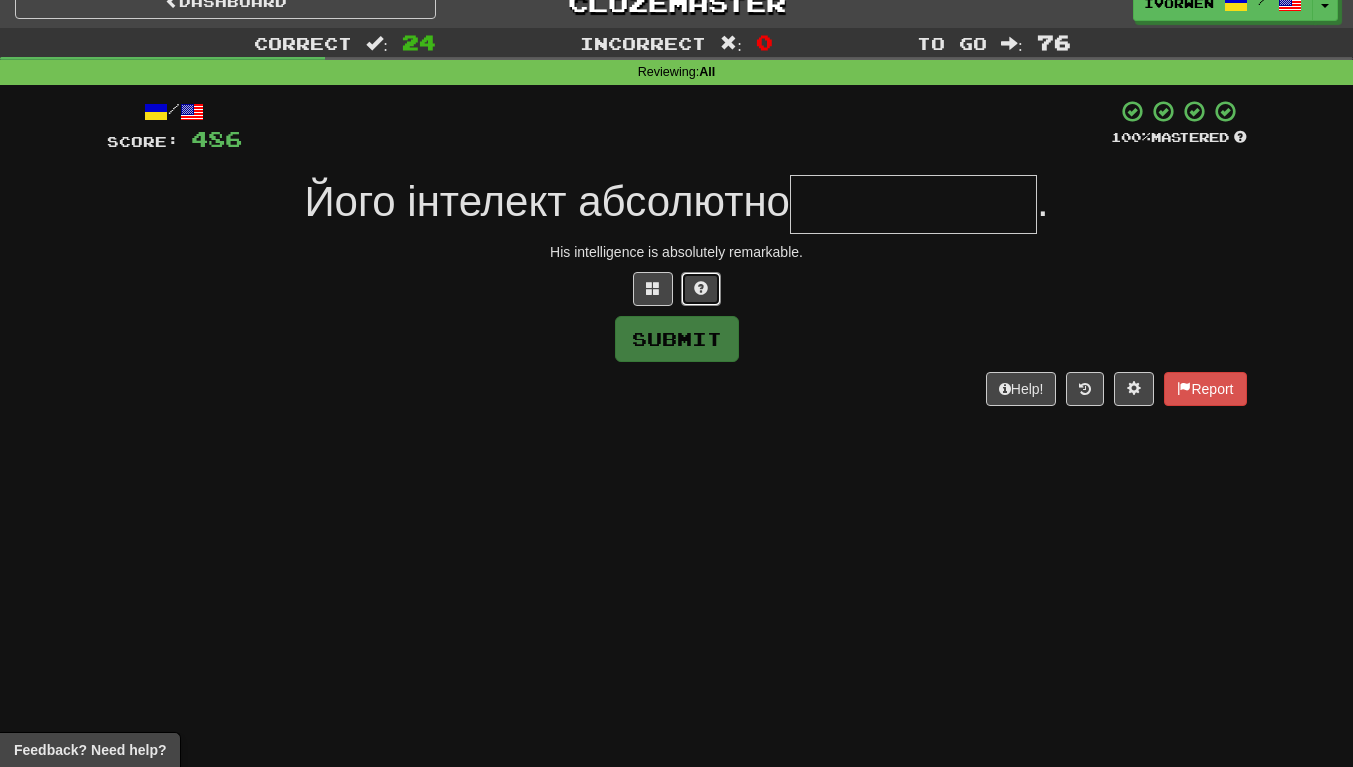click at bounding box center [701, 289] 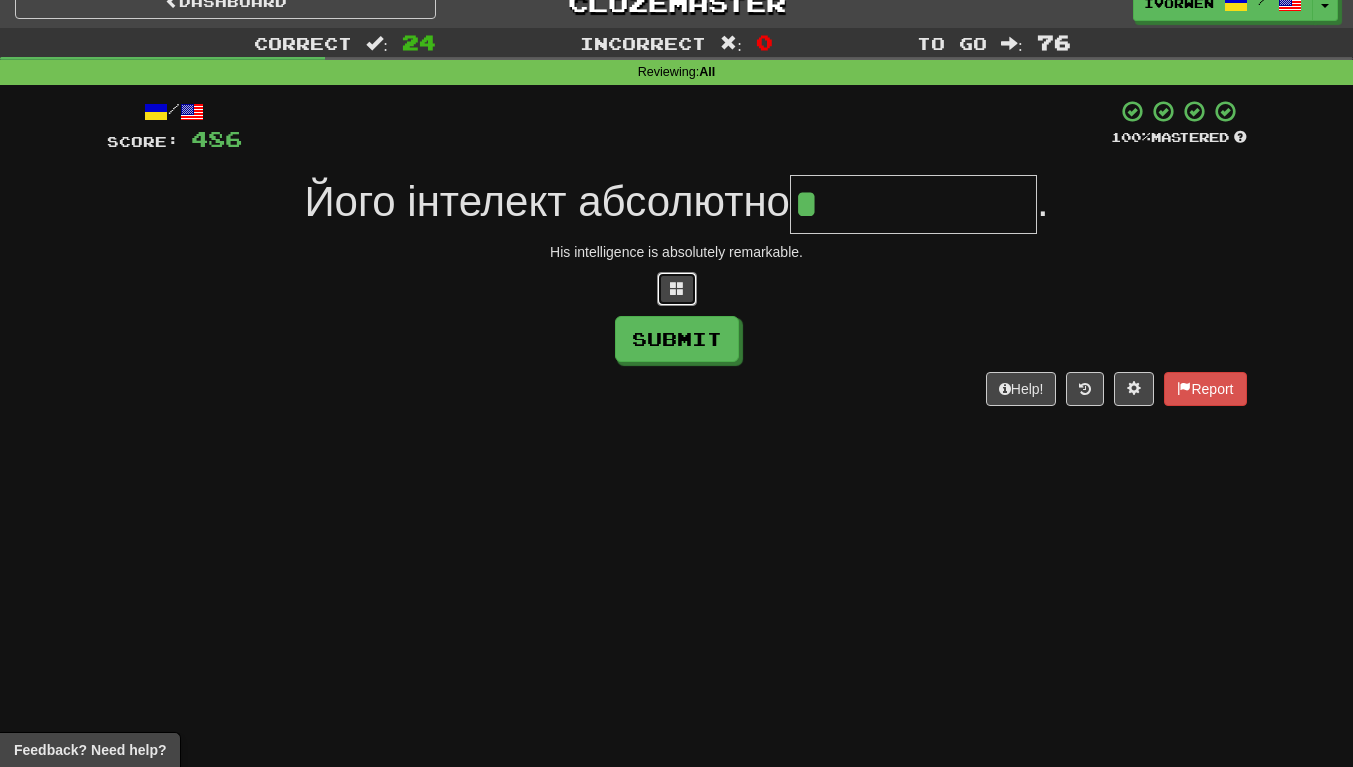 click at bounding box center (677, 288) 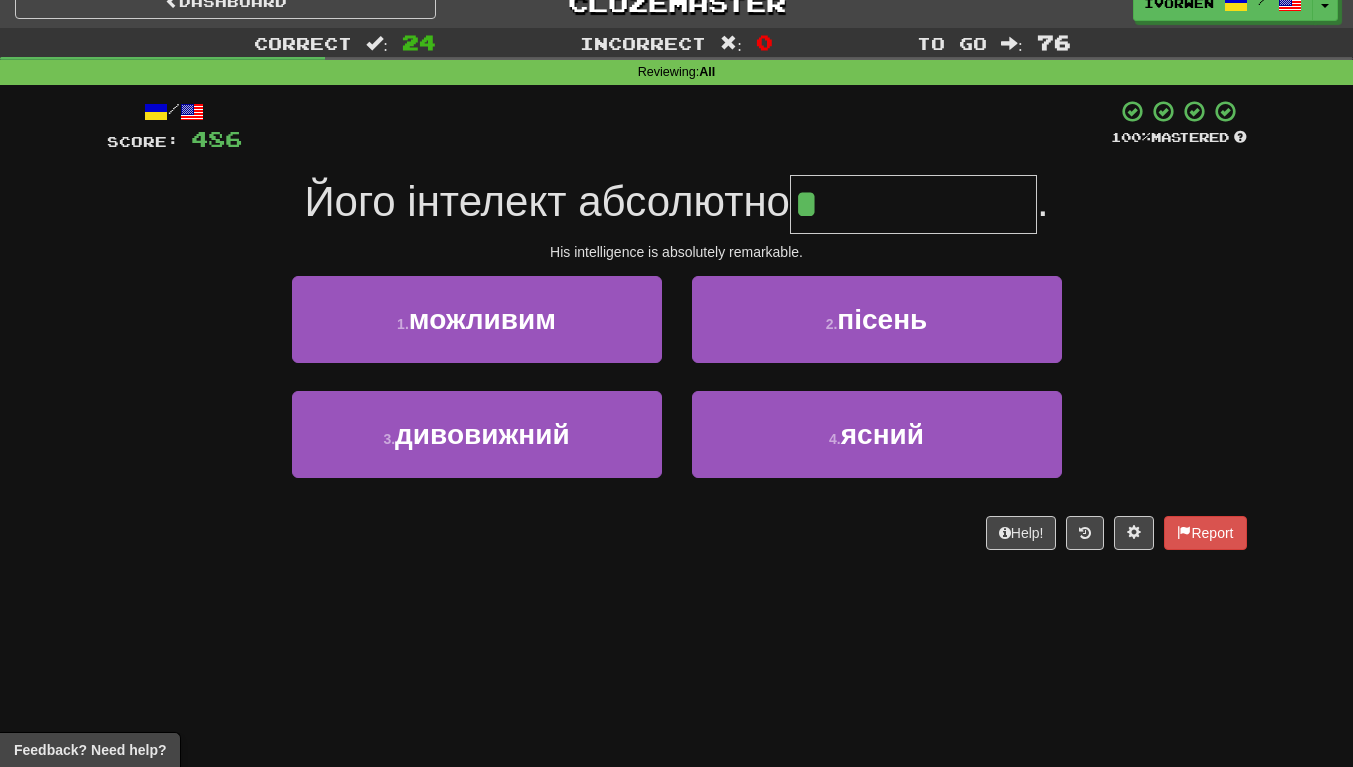scroll, scrollTop: 23, scrollLeft: 0, axis: vertical 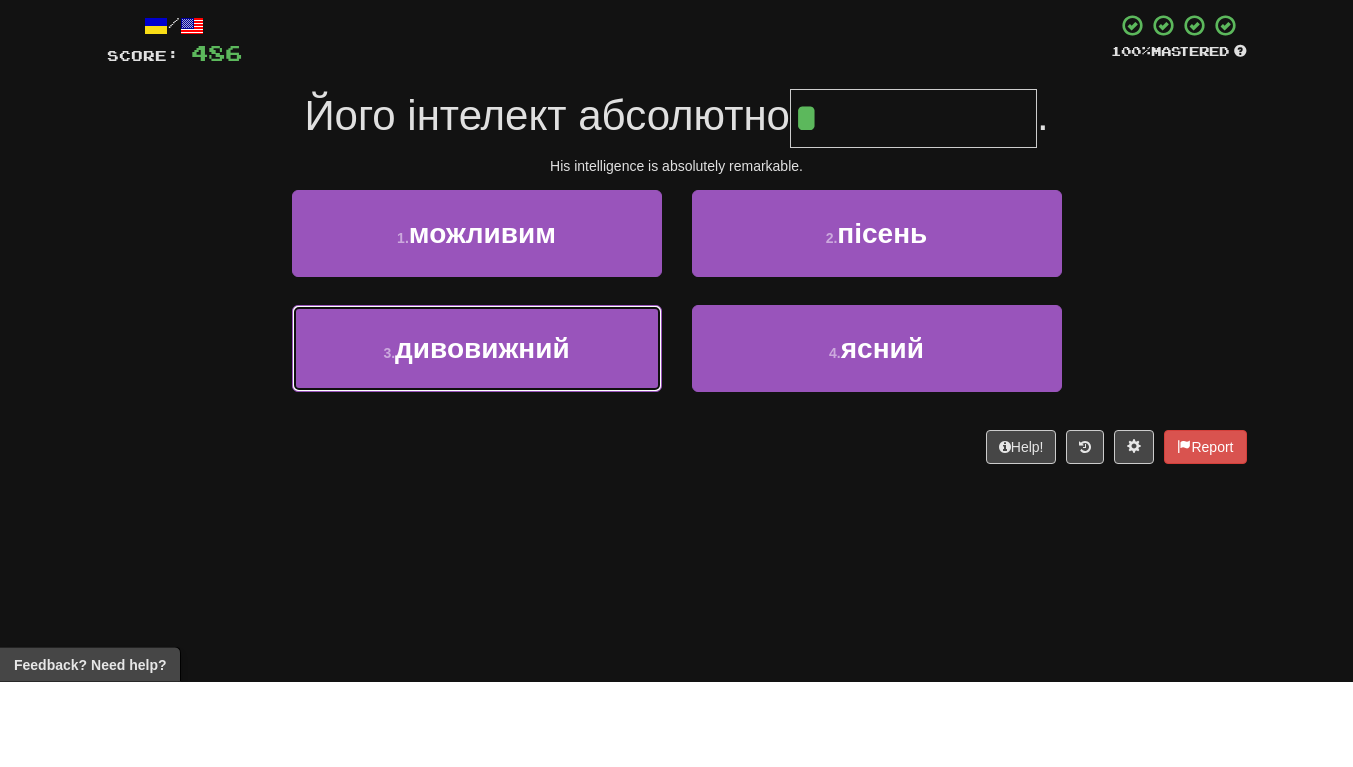 click on "3 .  дивовижний" at bounding box center (477, 434) 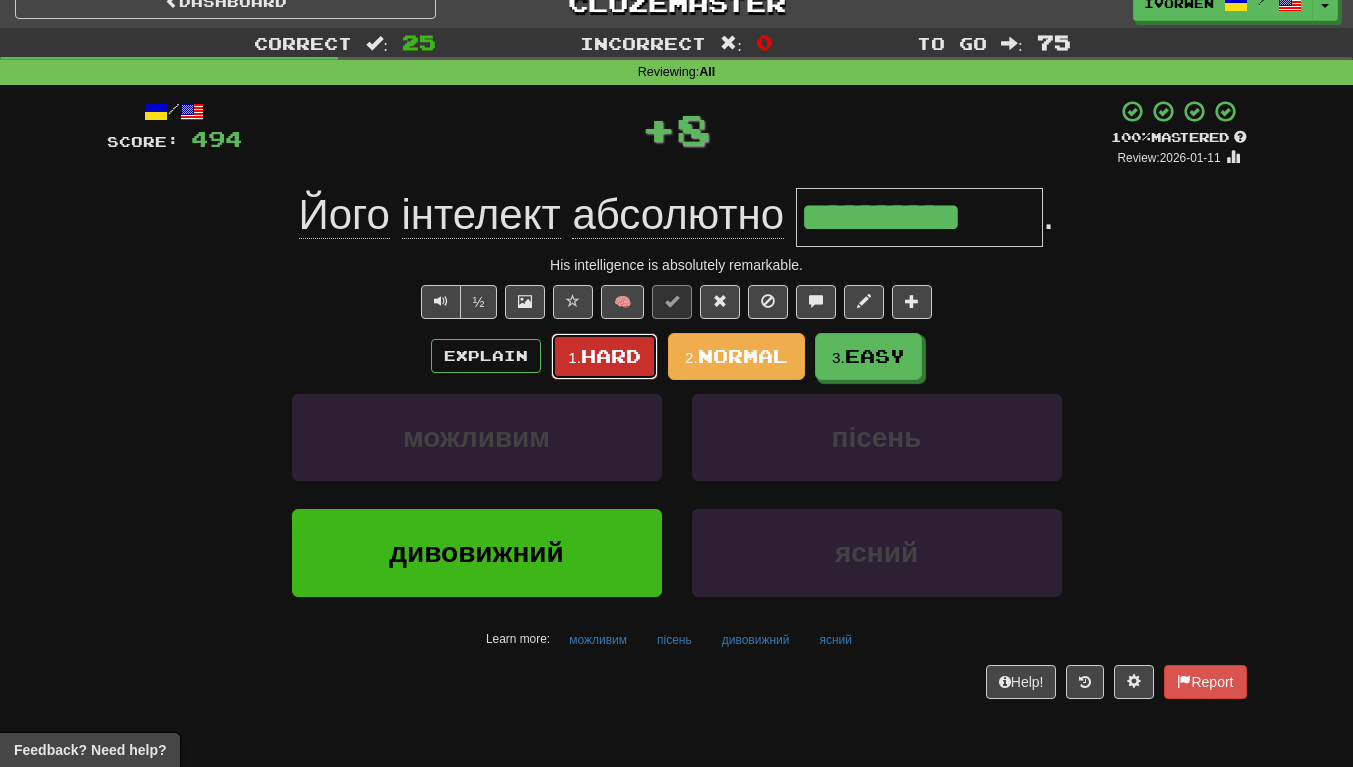 click on "Hard" at bounding box center [611, 356] 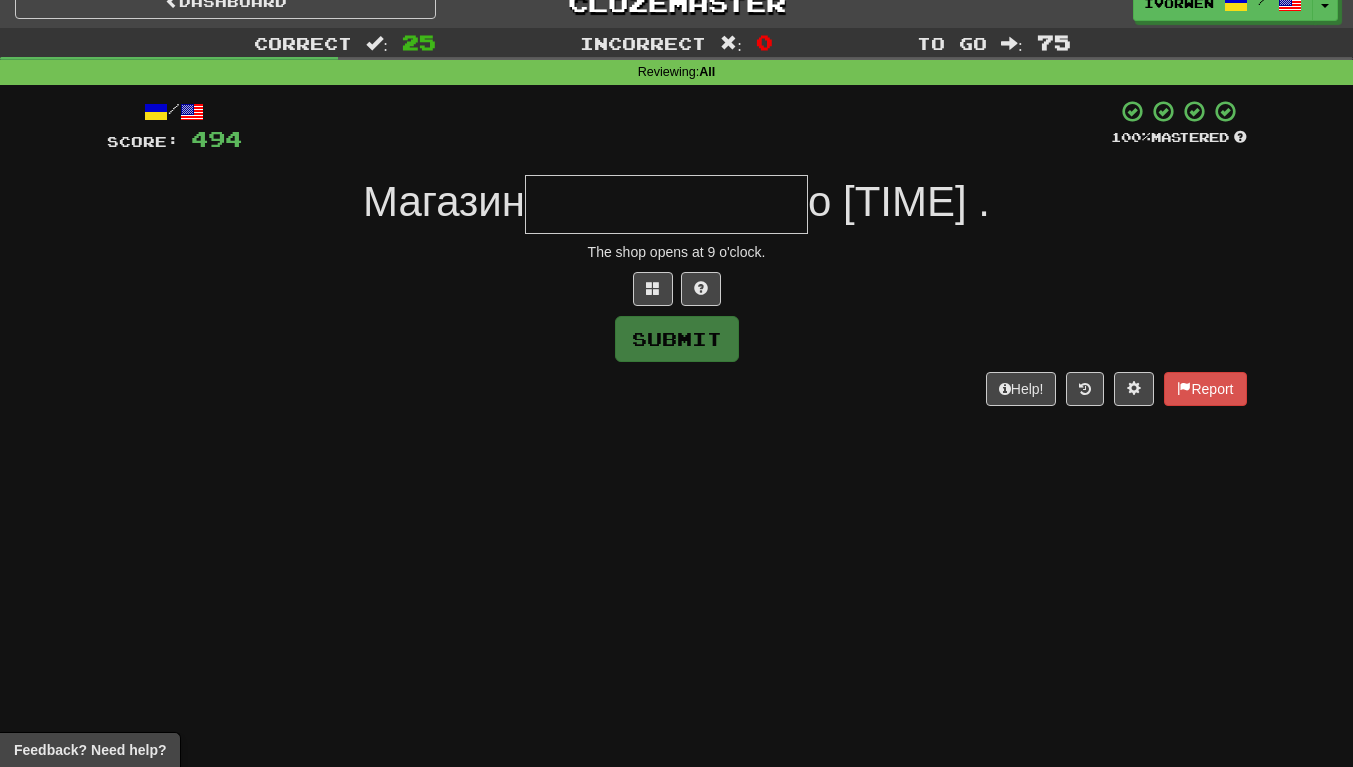 type on "*" 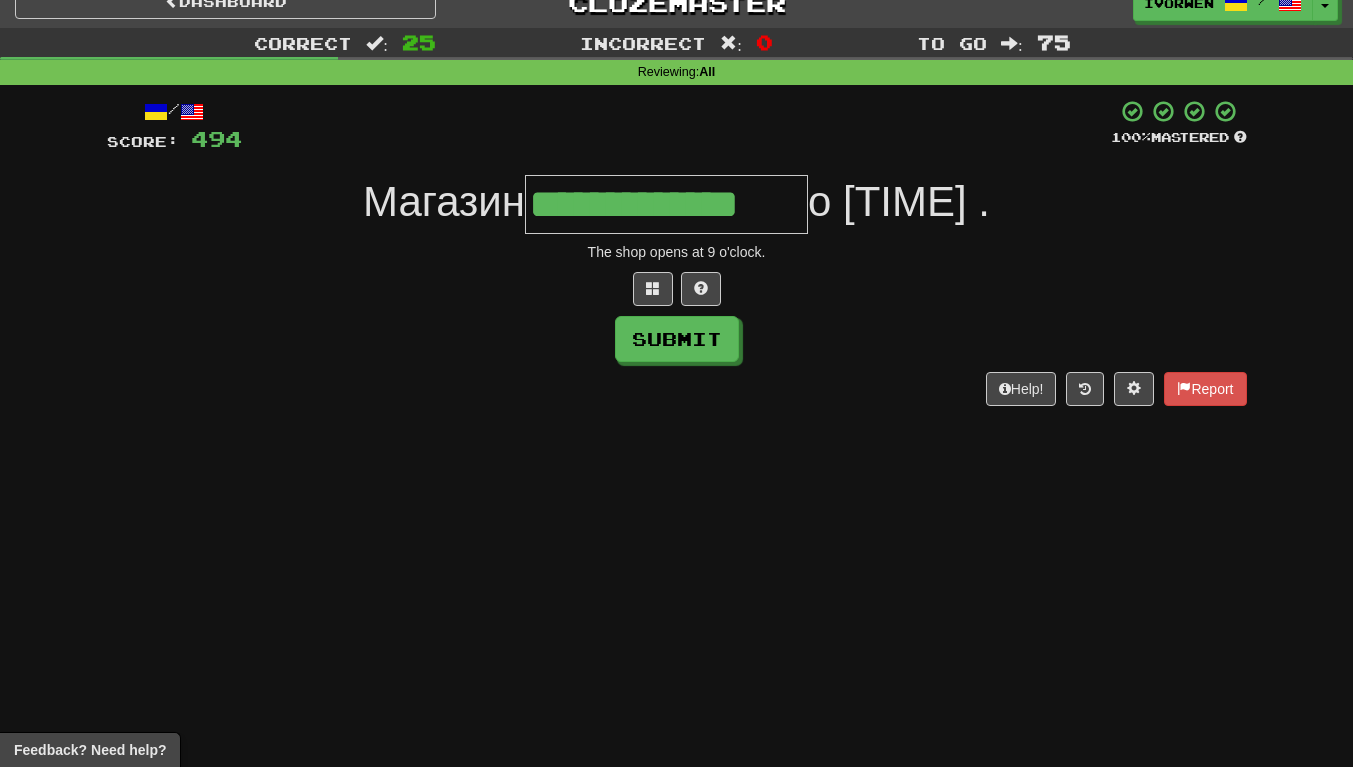 scroll, scrollTop: 0, scrollLeft: 3, axis: horizontal 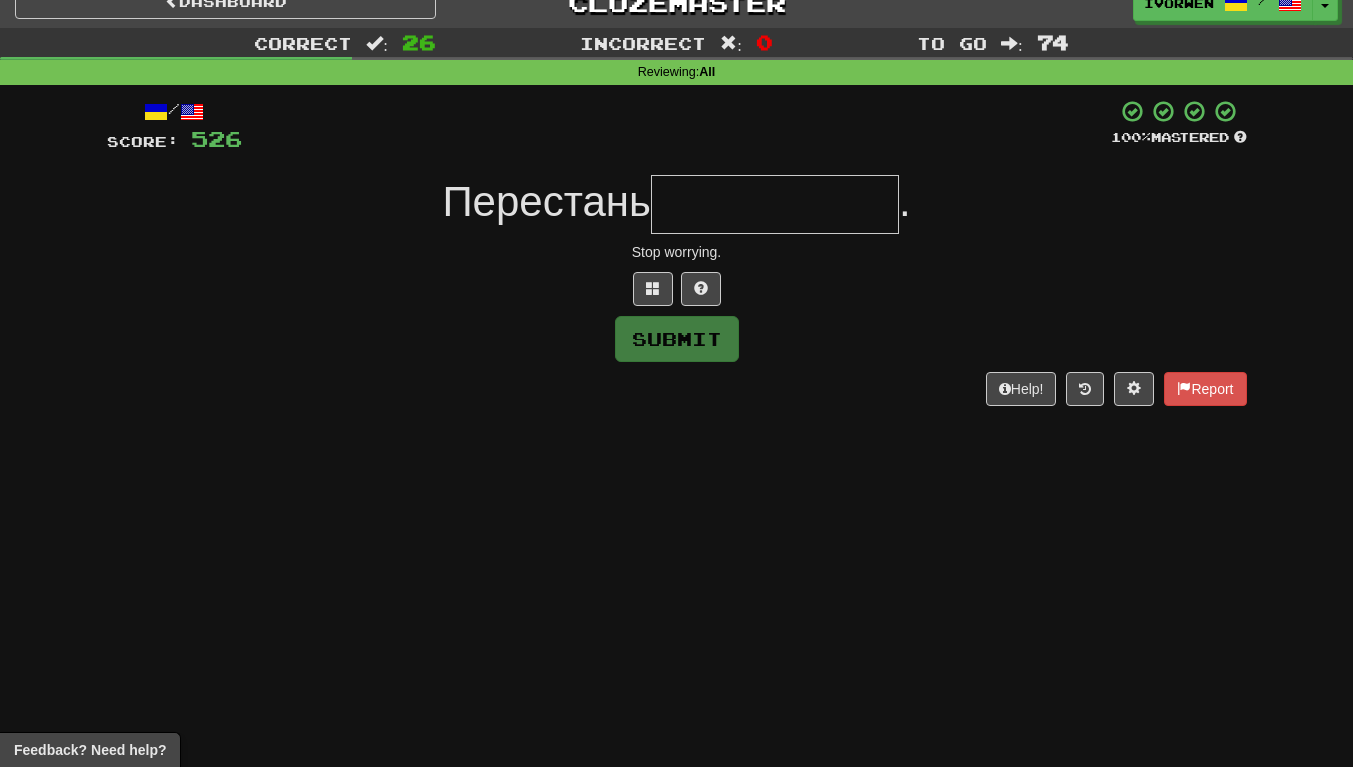 type on "*" 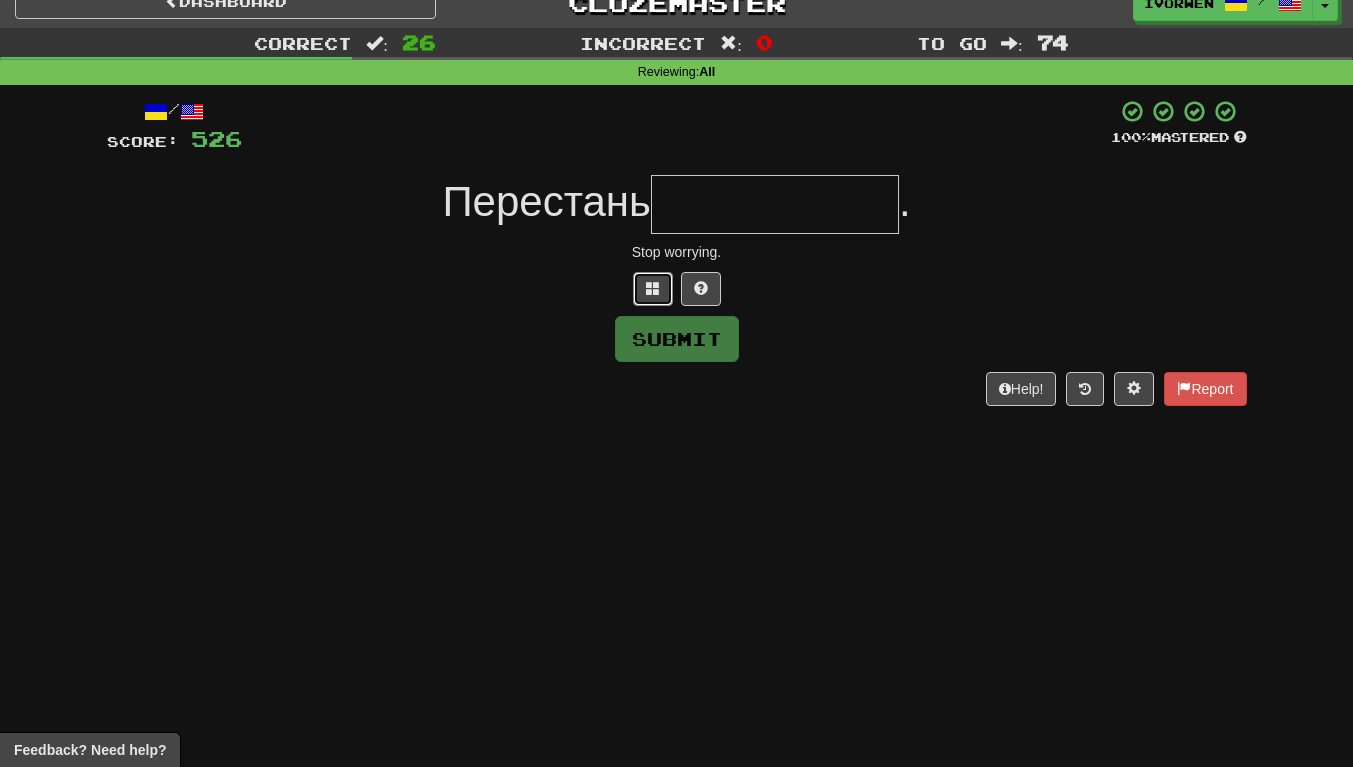 click at bounding box center [653, 288] 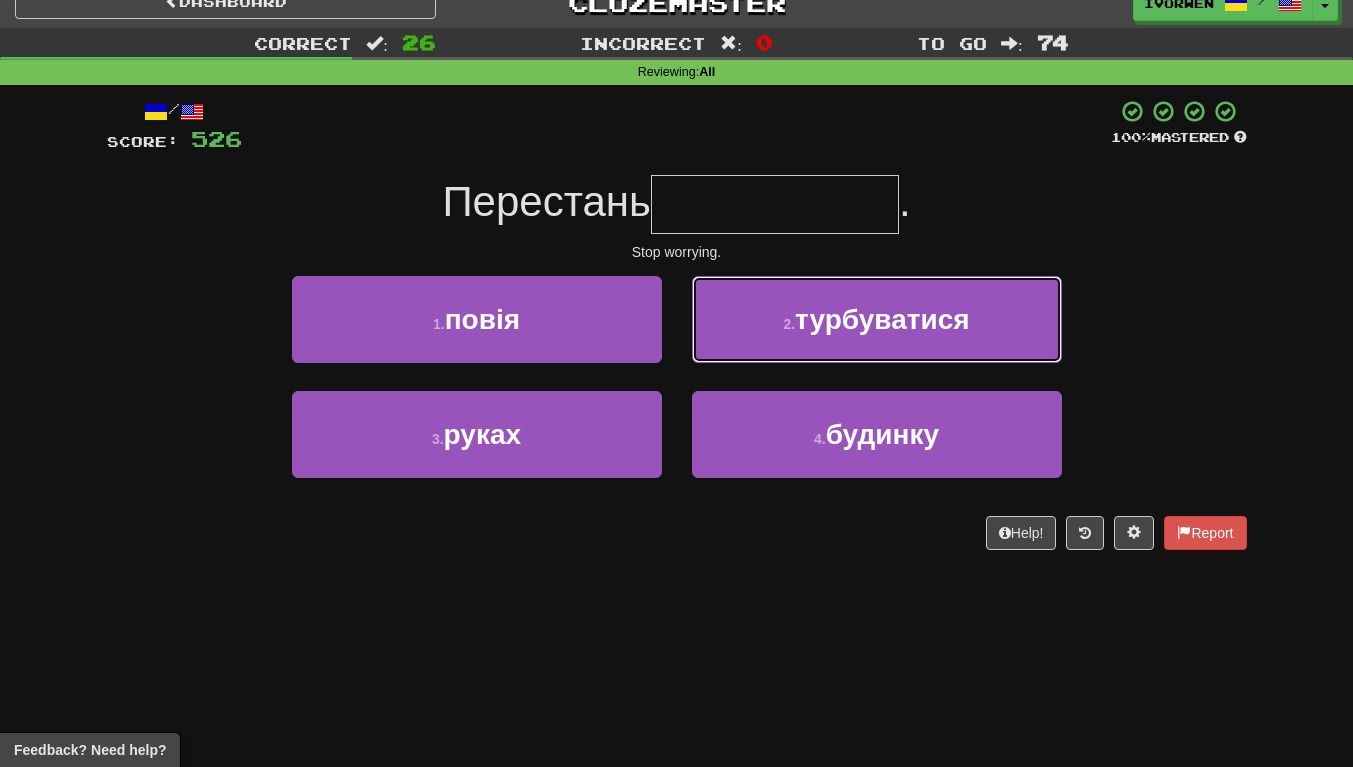 click on "2 .  турбуватися" at bounding box center [877, 319] 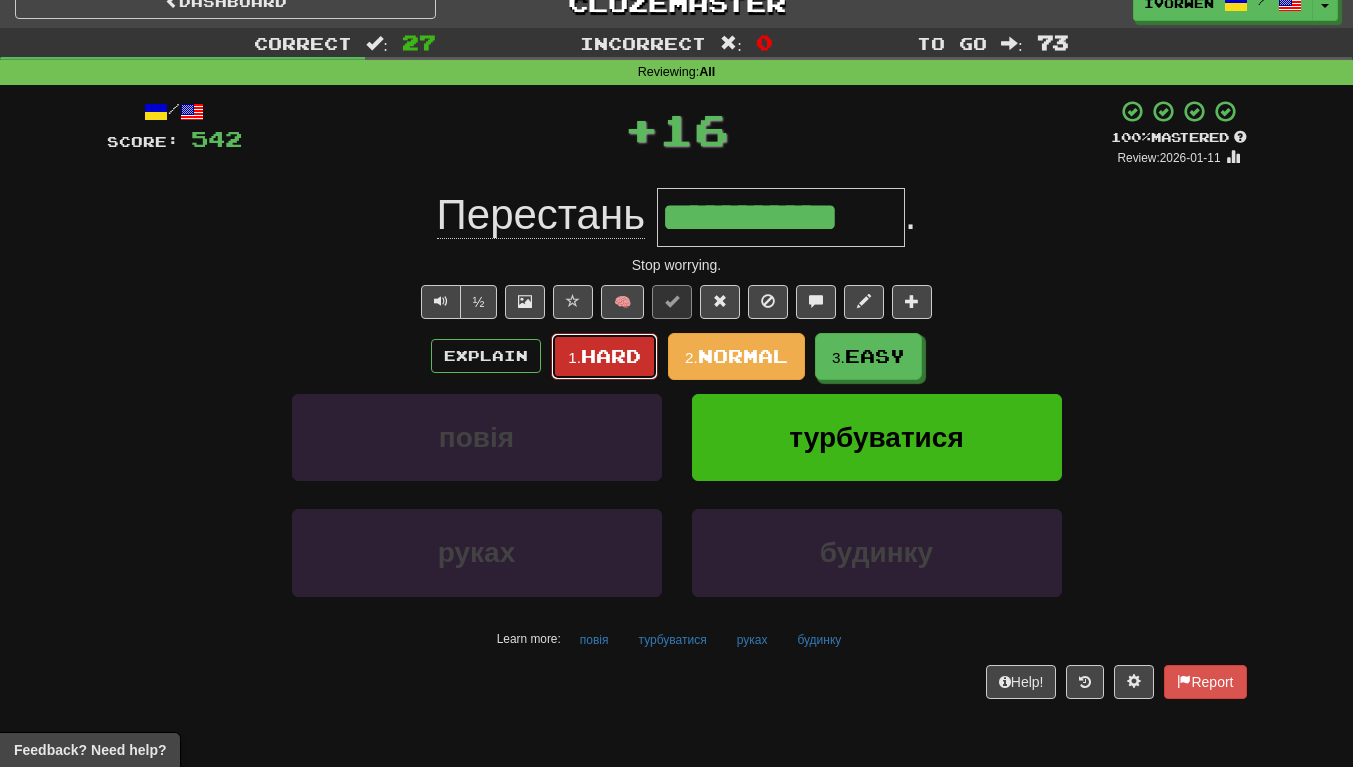click on "1.  Hard" at bounding box center [604, 356] 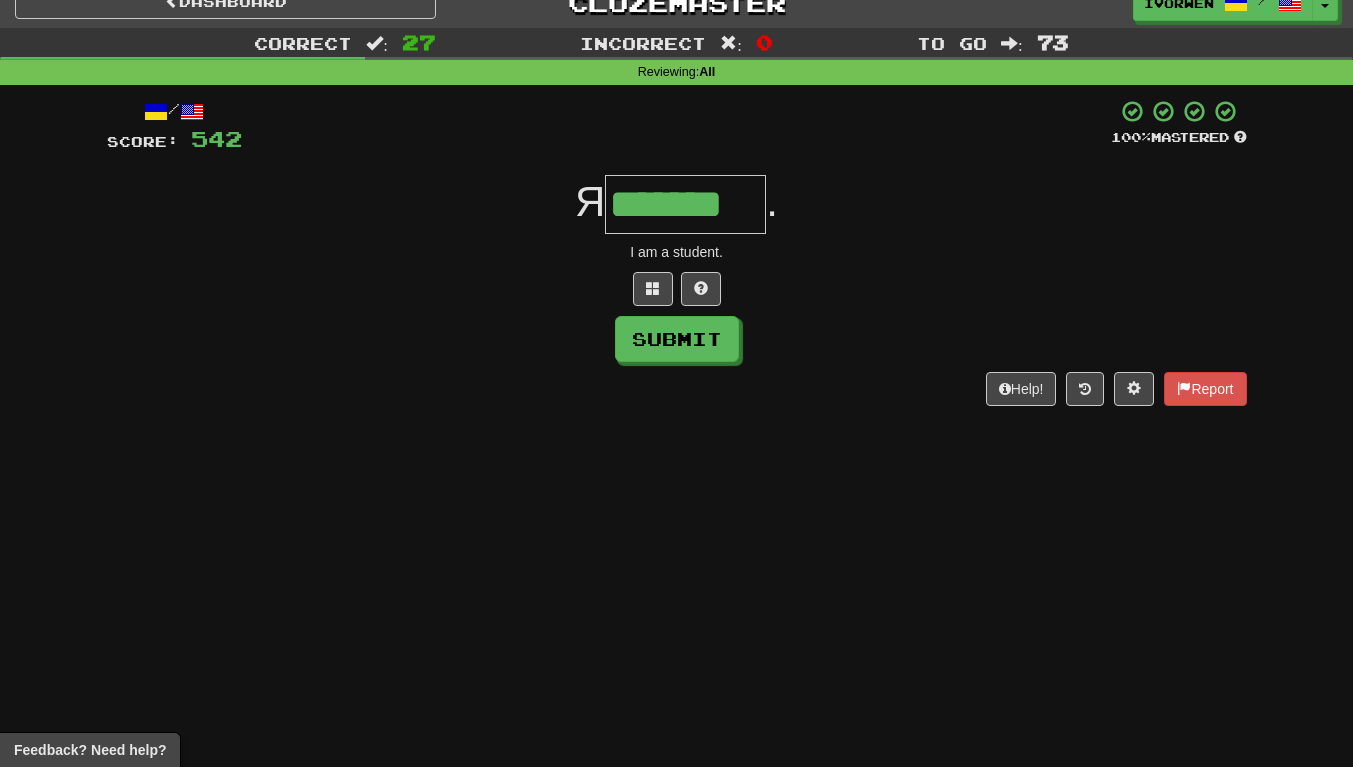 scroll, scrollTop: 0, scrollLeft: 7, axis: horizontal 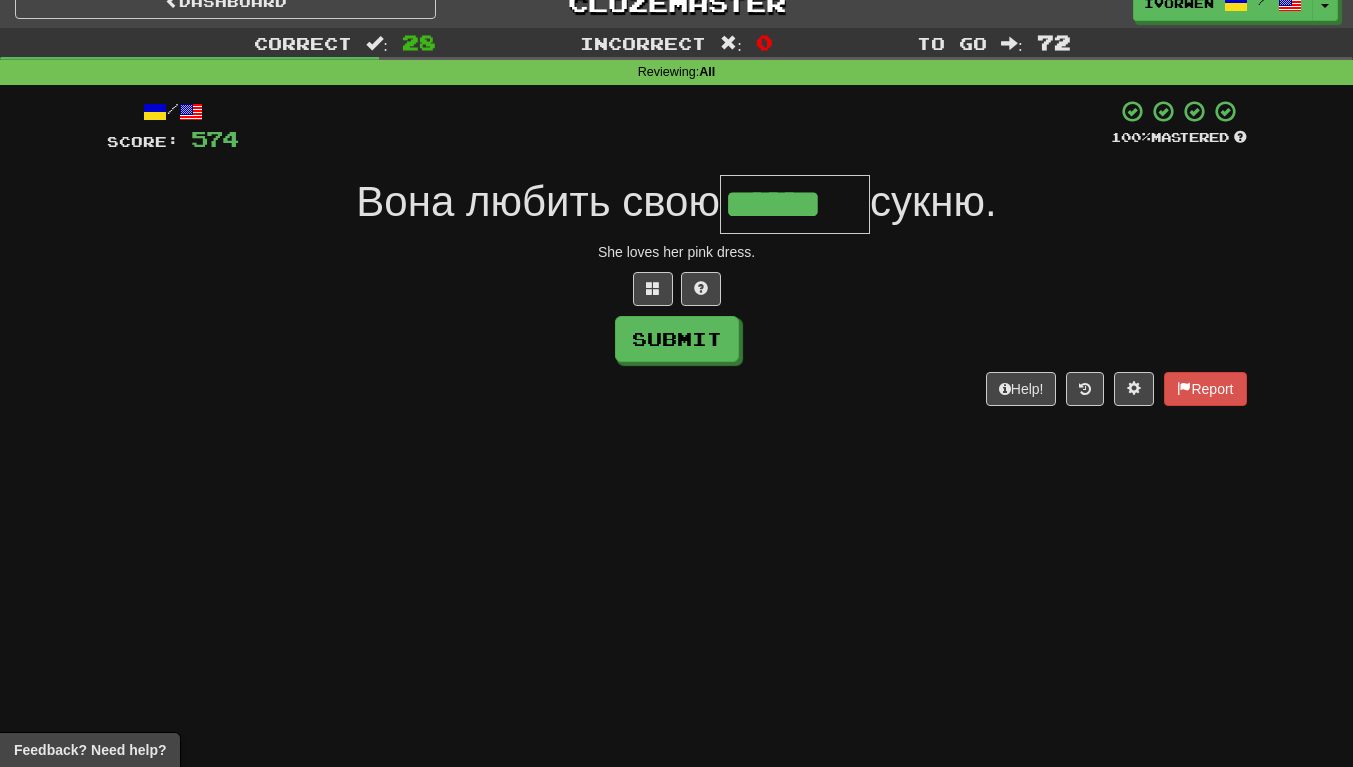 type on "******" 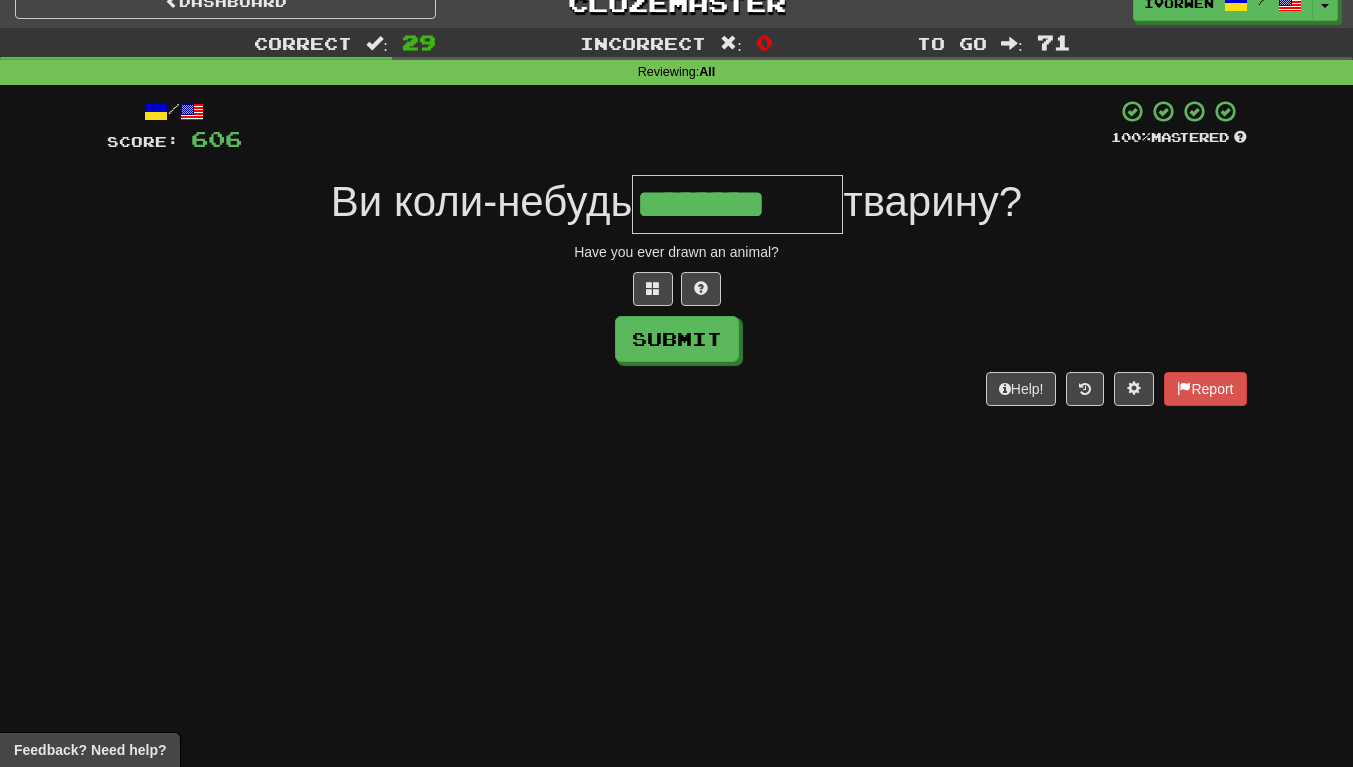 scroll, scrollTop: 0, scrollLeft: 4, axis: horizontal 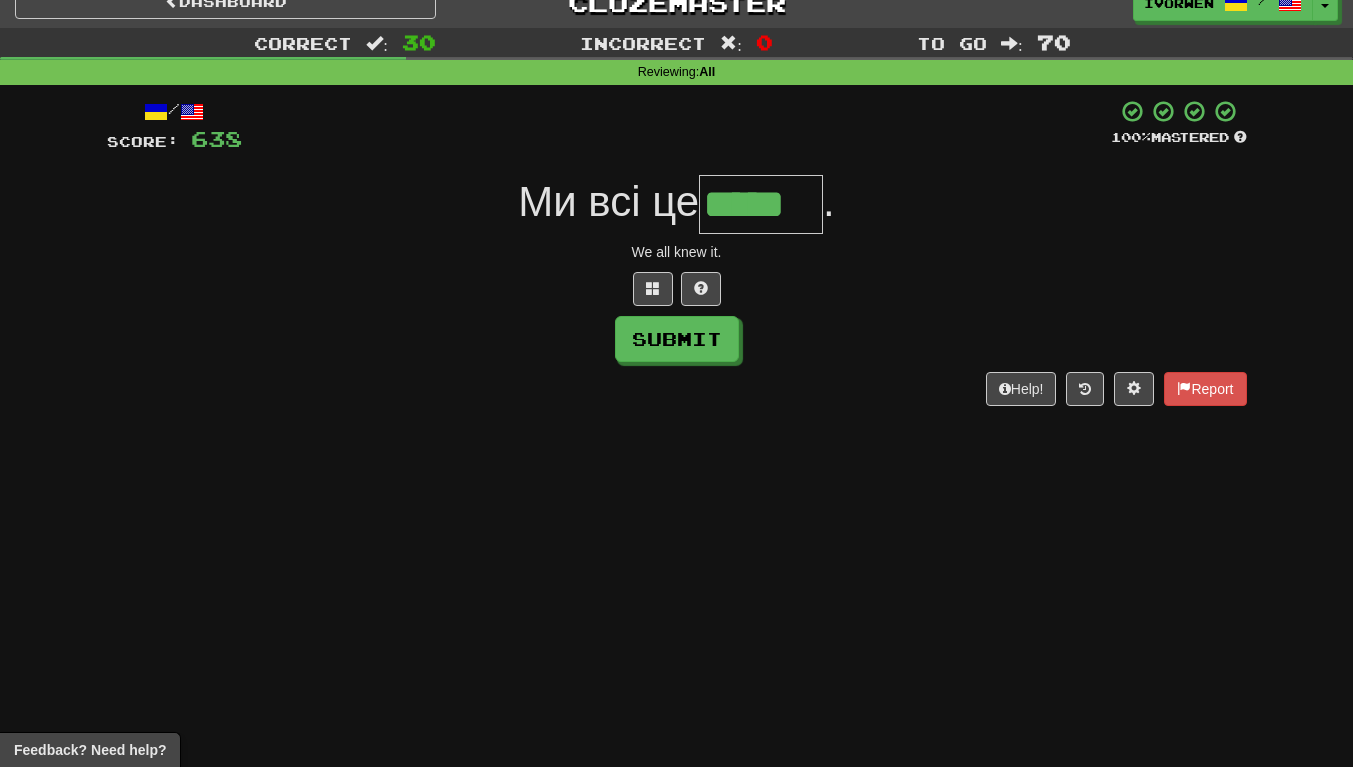 type on "*****" 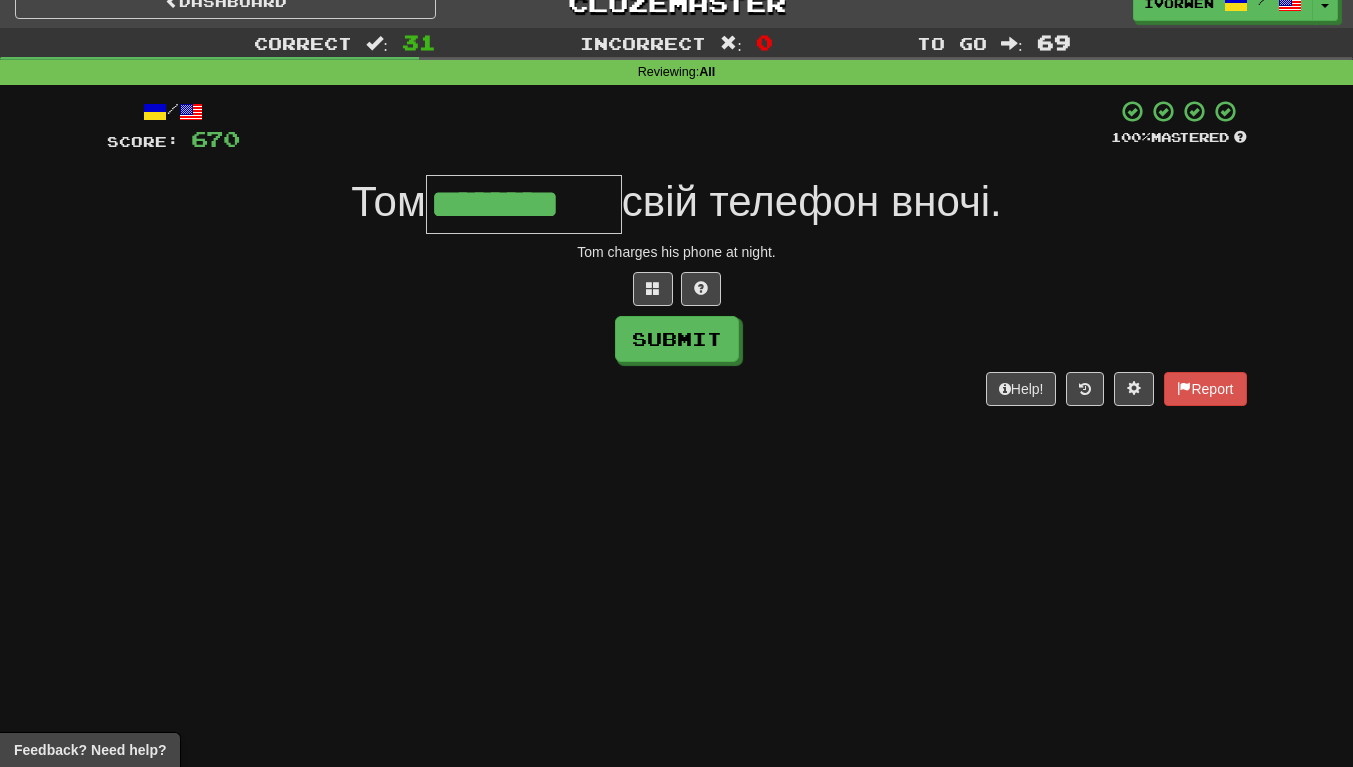scroll, scrollTop: 0, scrollLeft: 3, axis: horizontal 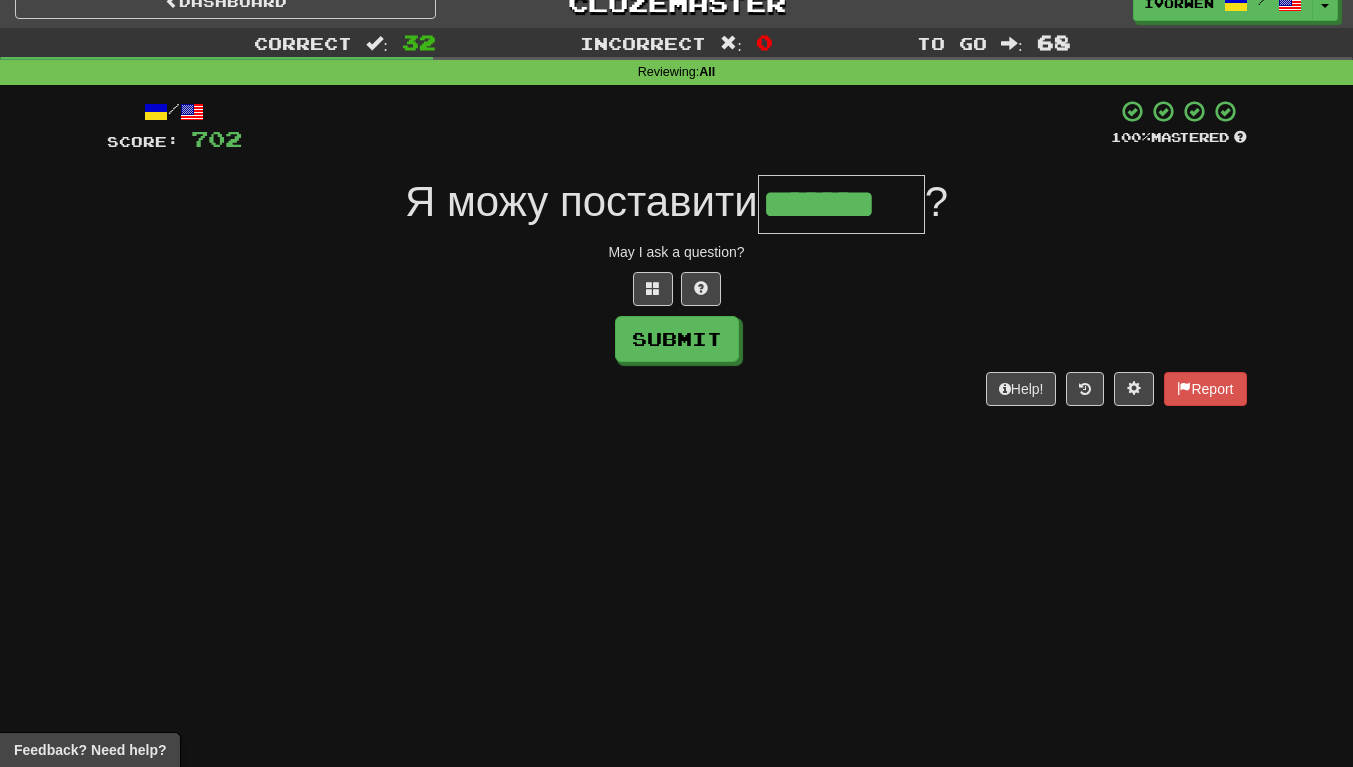 type on "*******" 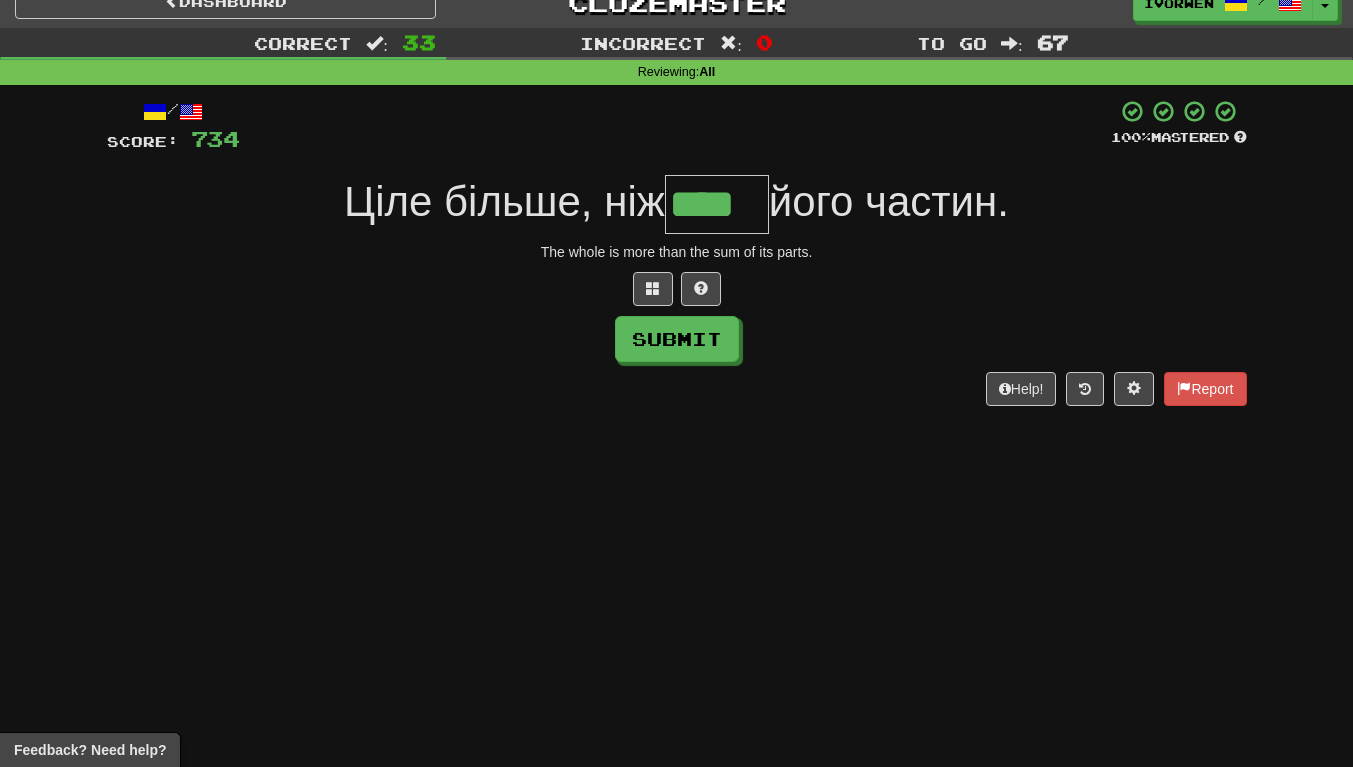 scroll, scrollTop: 0, scrollLeft: 7, axis: horizontal 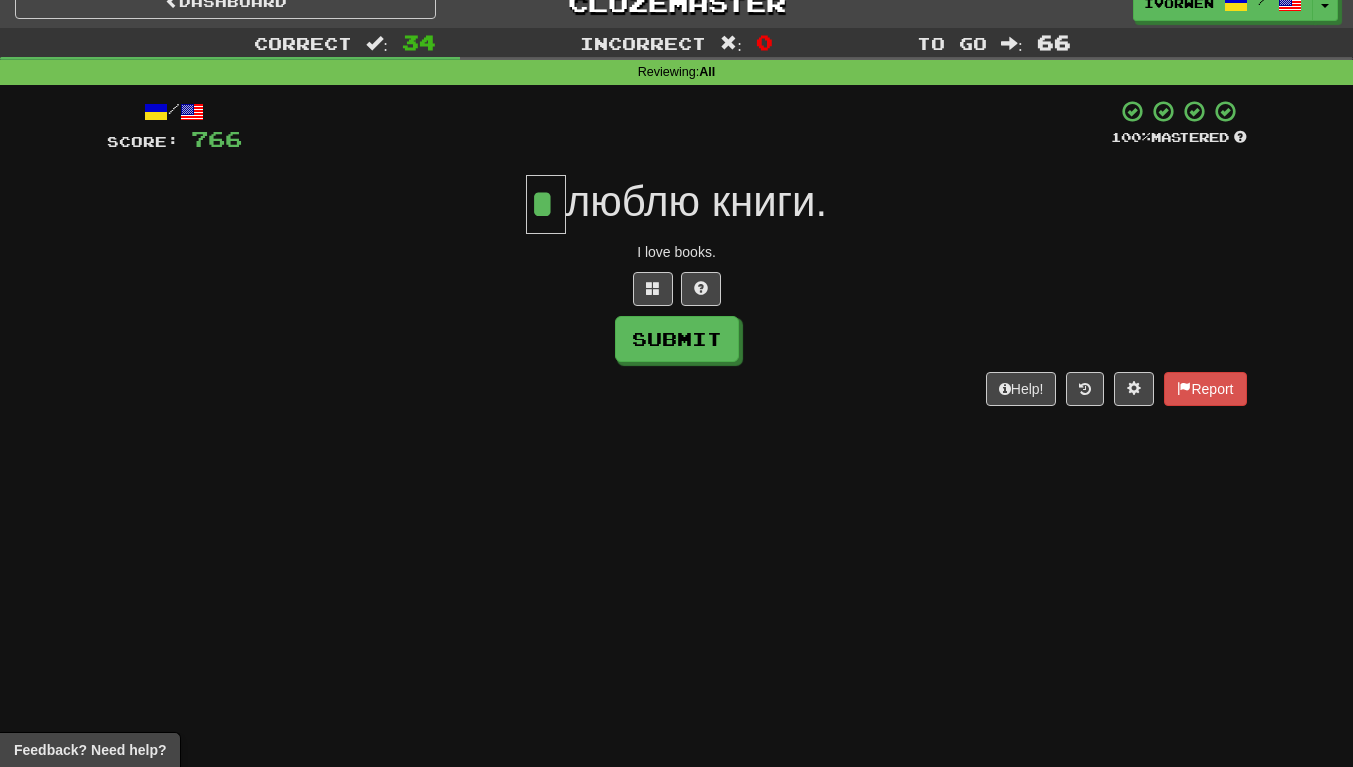type on "*" 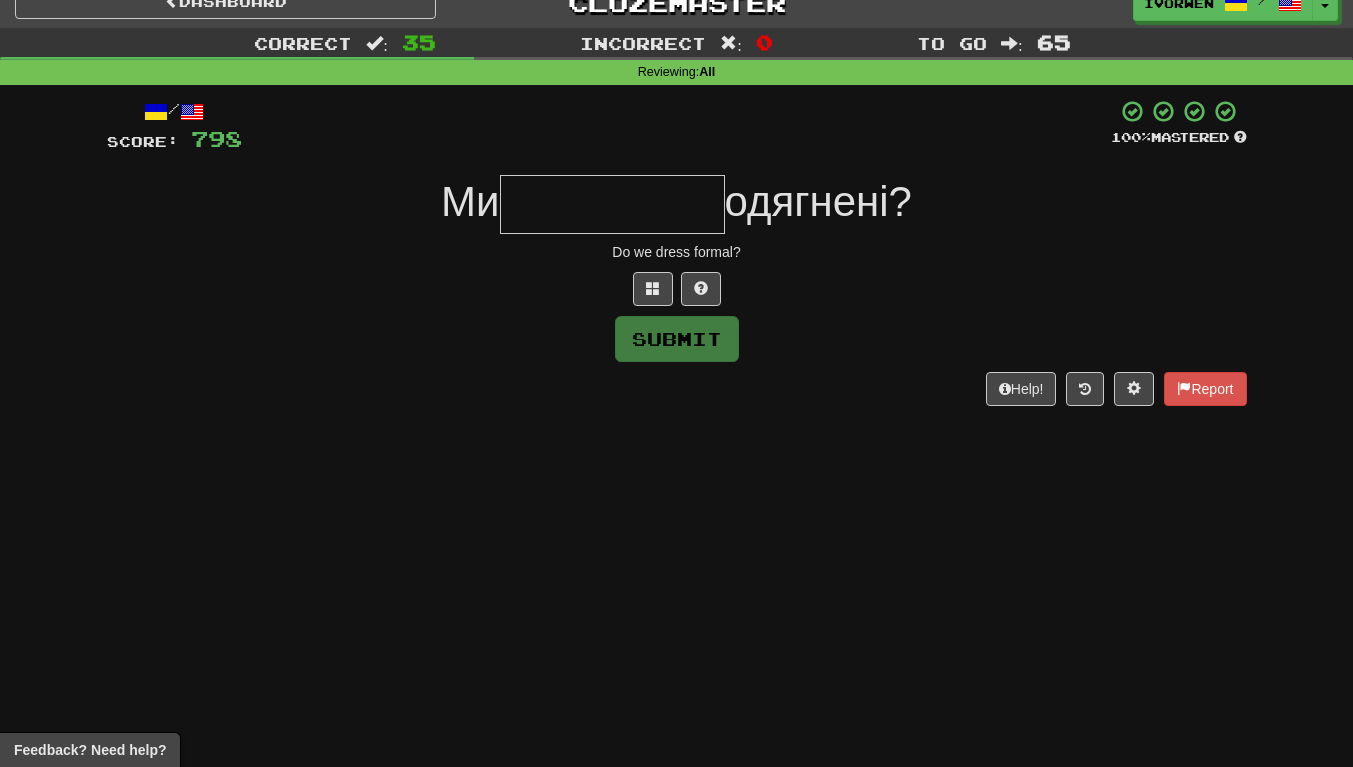 type on "*" 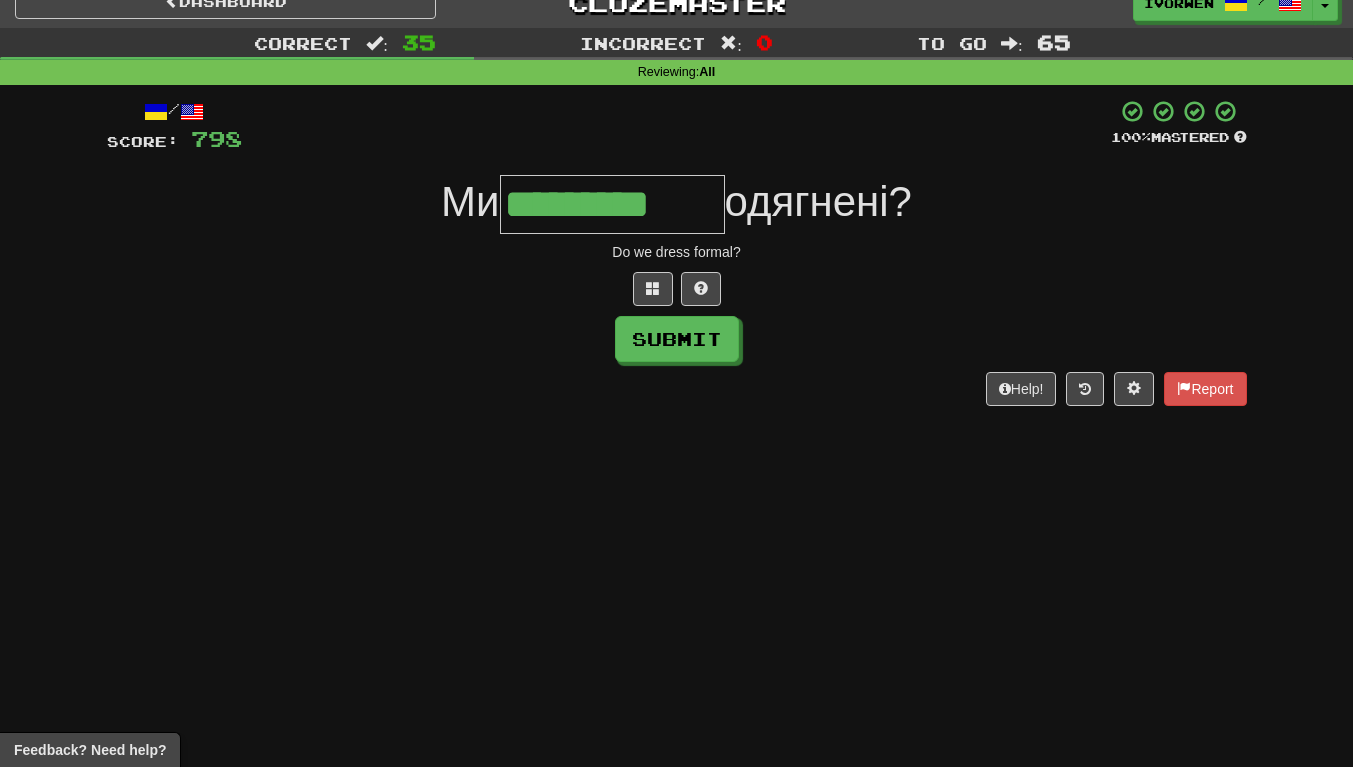 scroll, scrollTop: 0, scrollLeft: 5, axis: horizontal 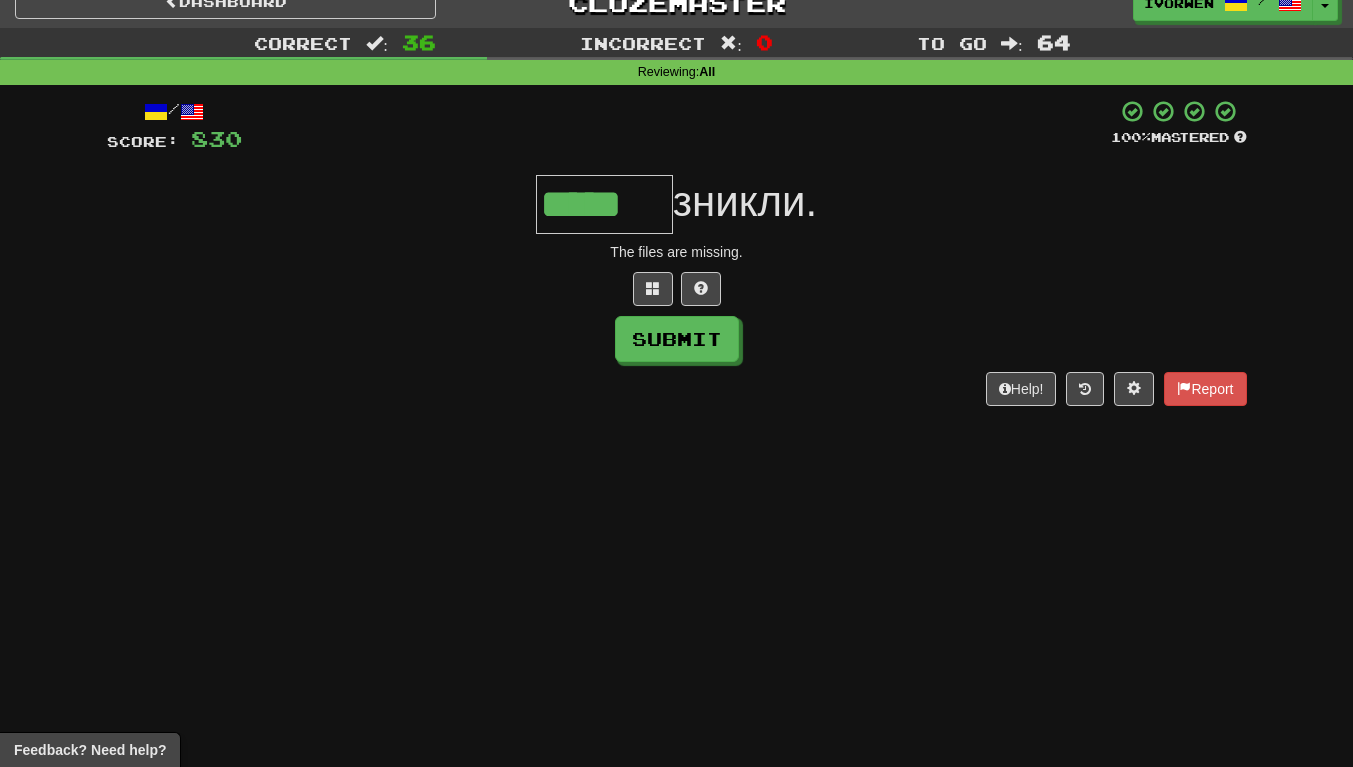 type on "*****" 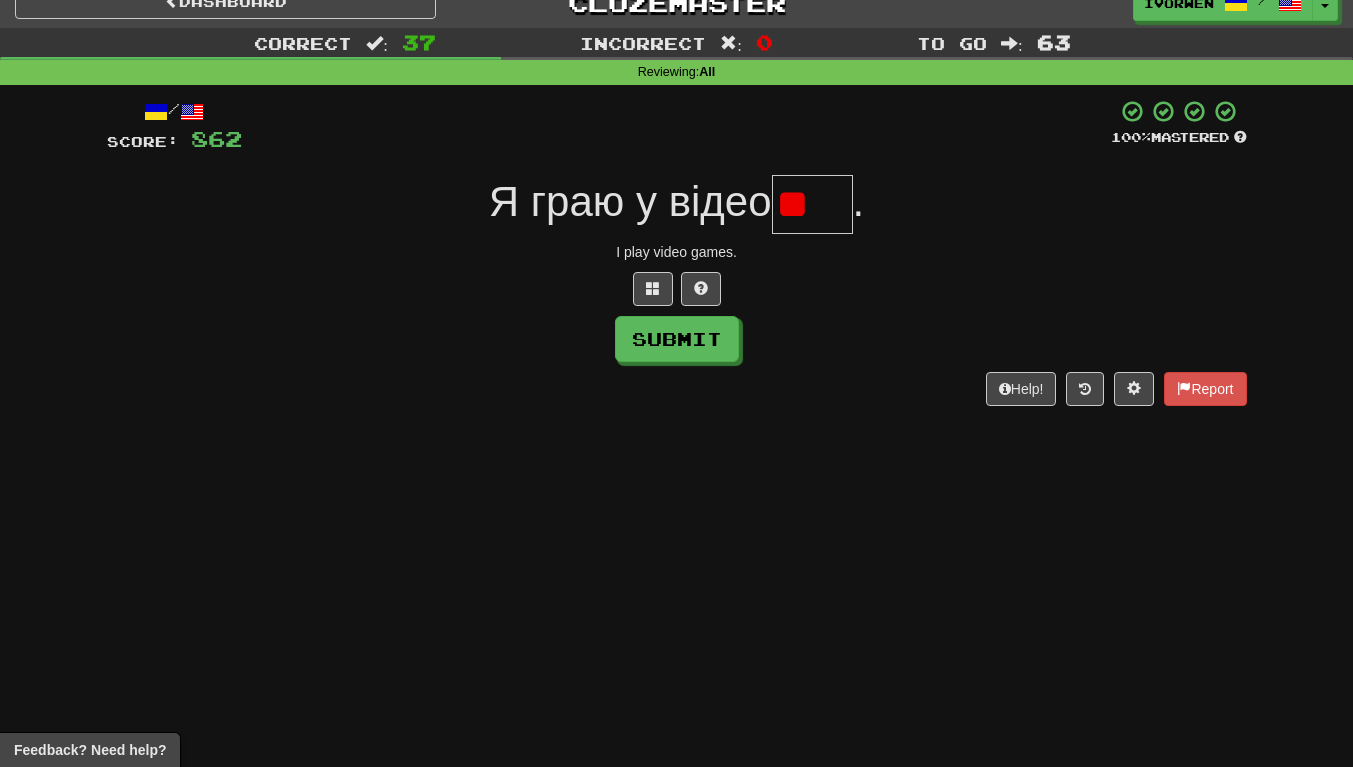 type on "*" 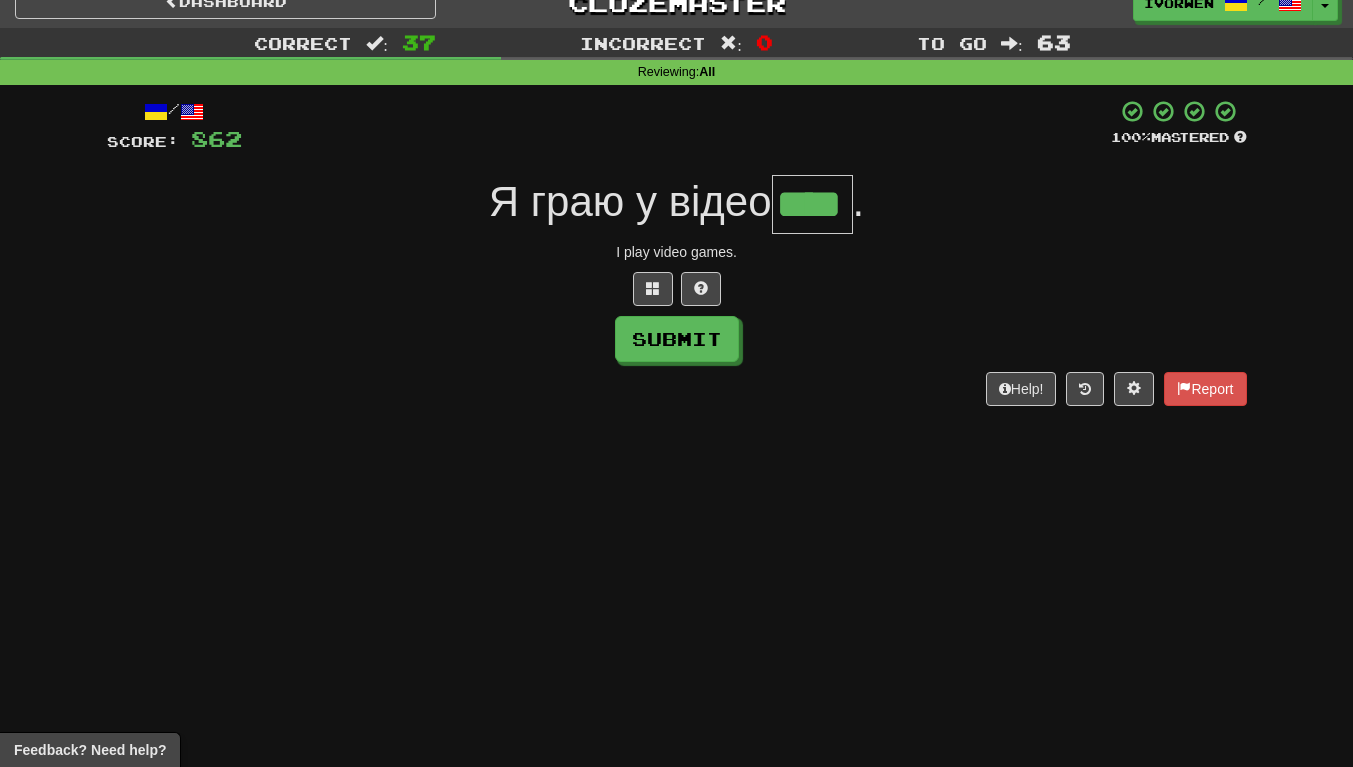 type on "****" 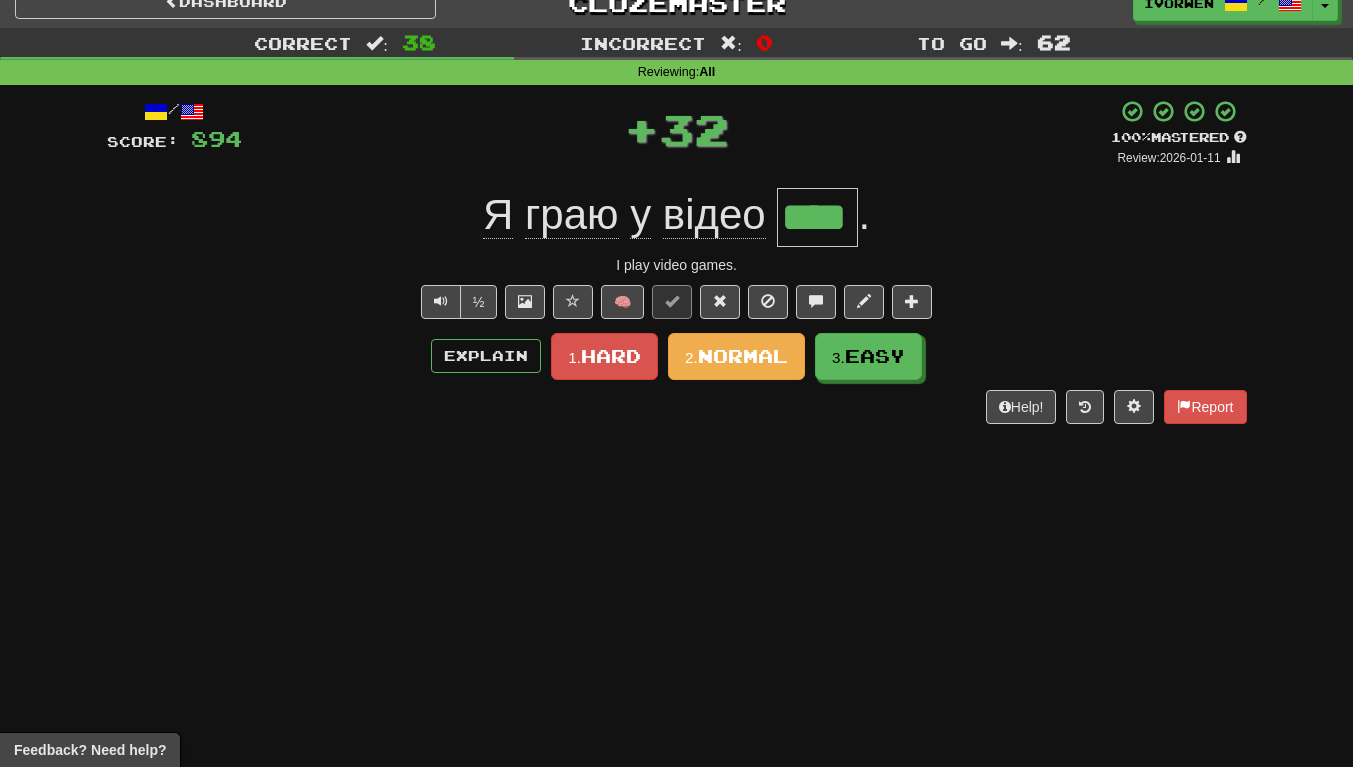 scroll, scrollTop: 0, scrollLeft: 0, axis: both 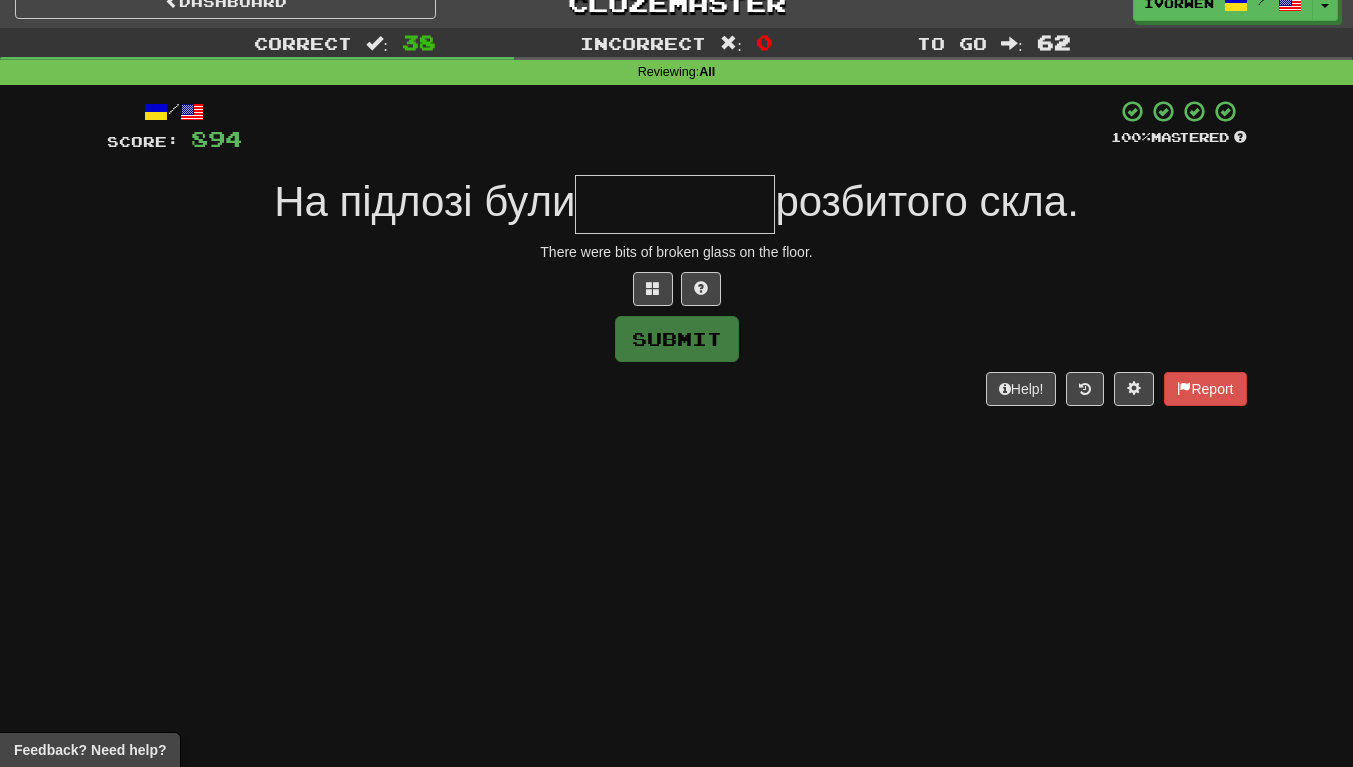 type on "*" 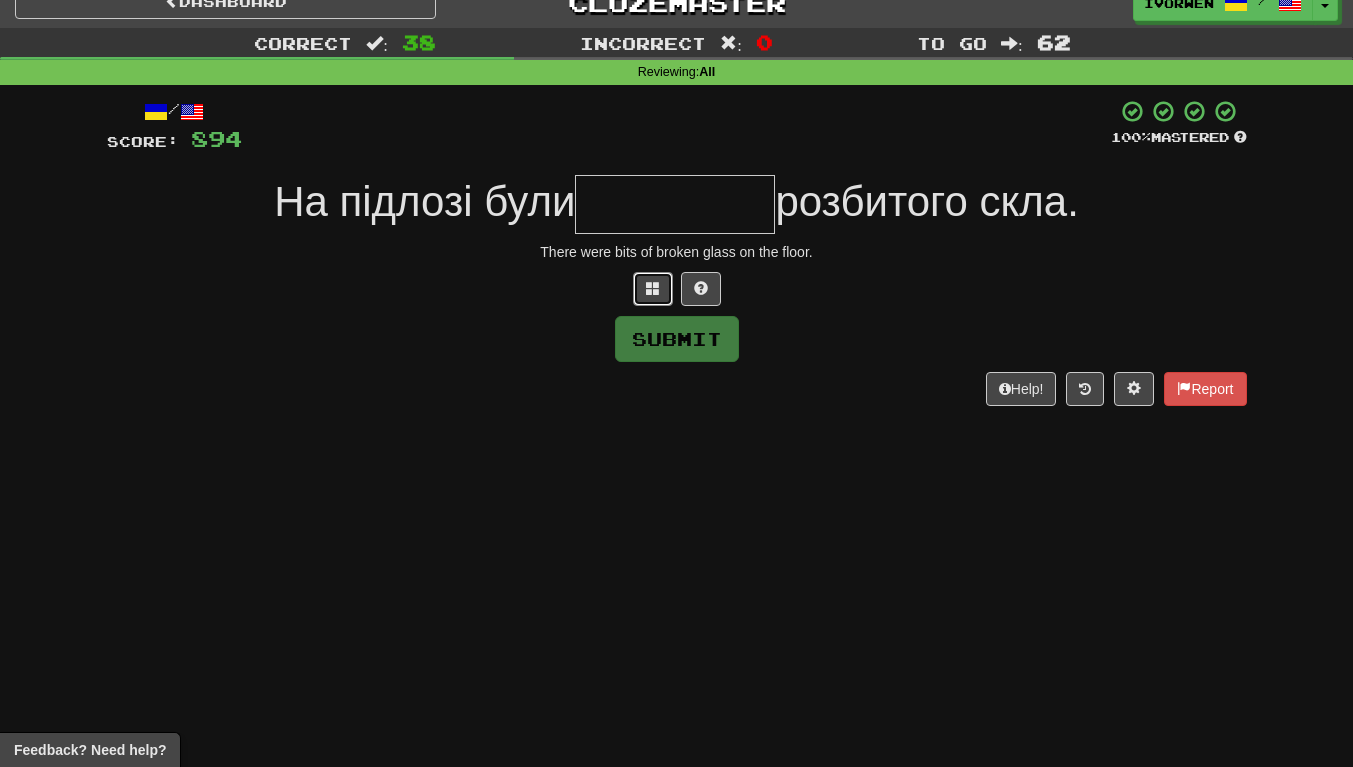 click at bounding box center [653, 288] 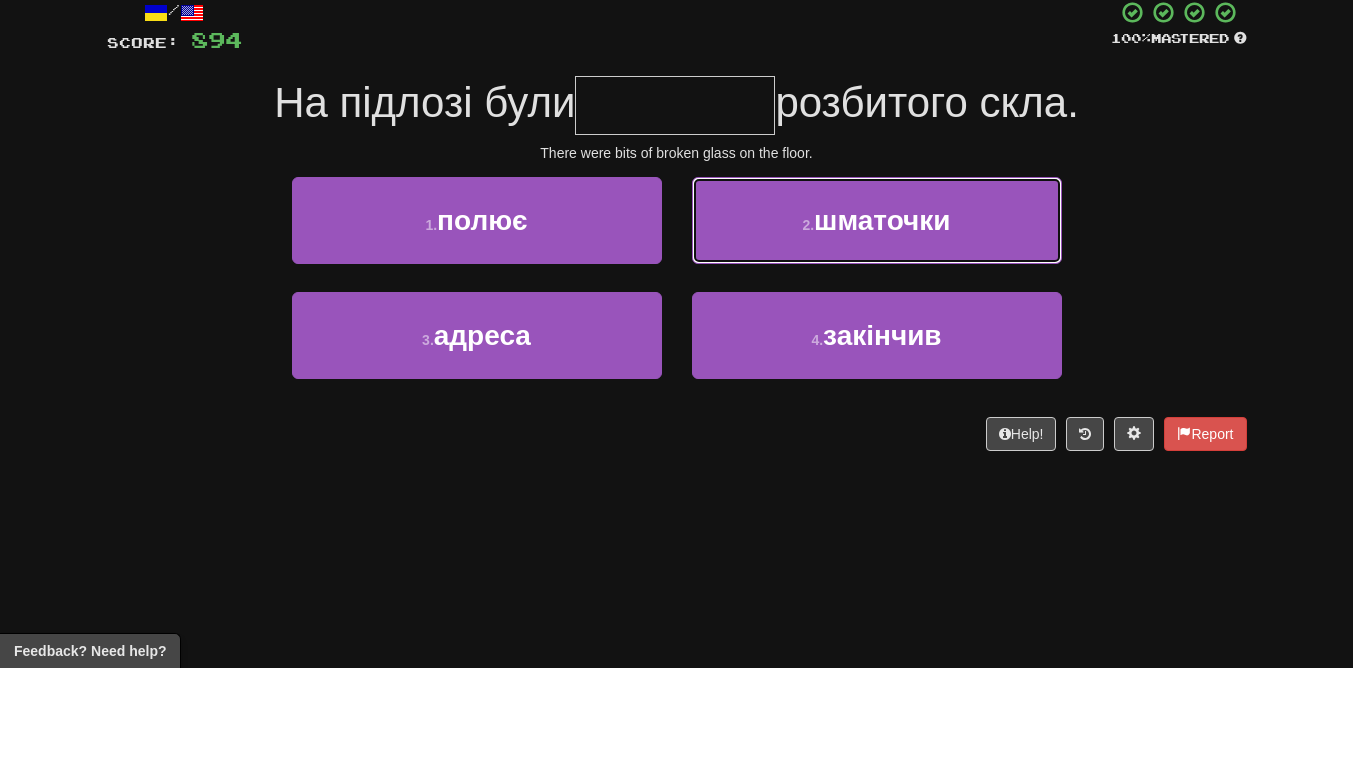 click on "2 .  шматочки" at bounding box center [877, 319] 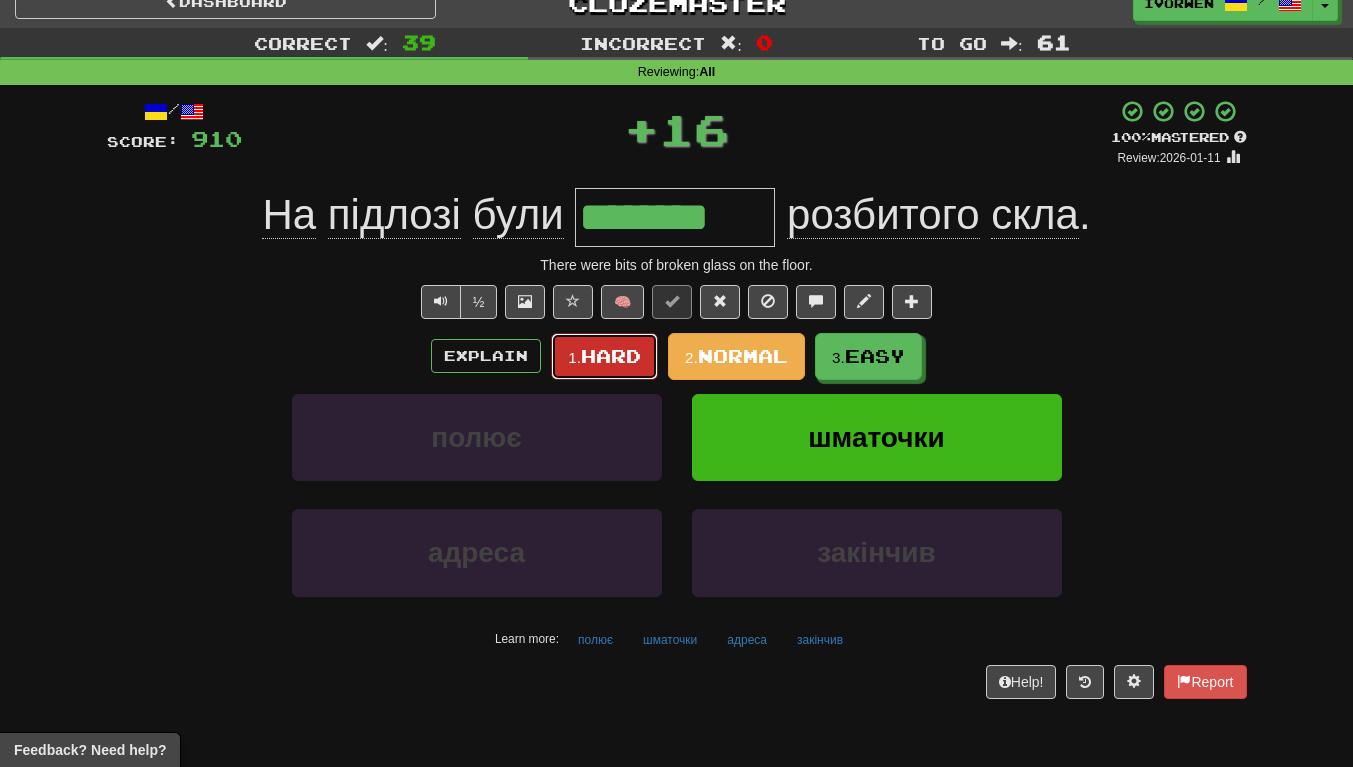 click on "Hard" at bounding box center (611, 356) 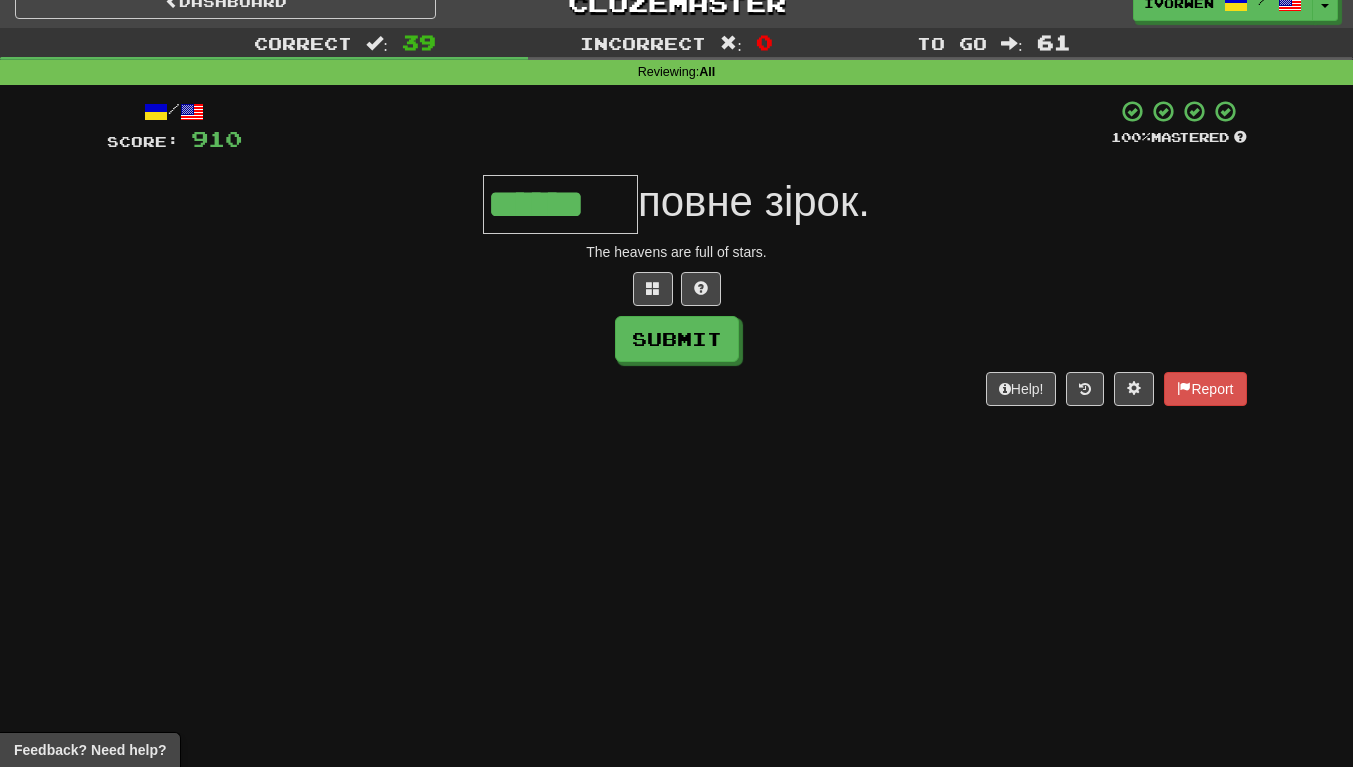type on "******" 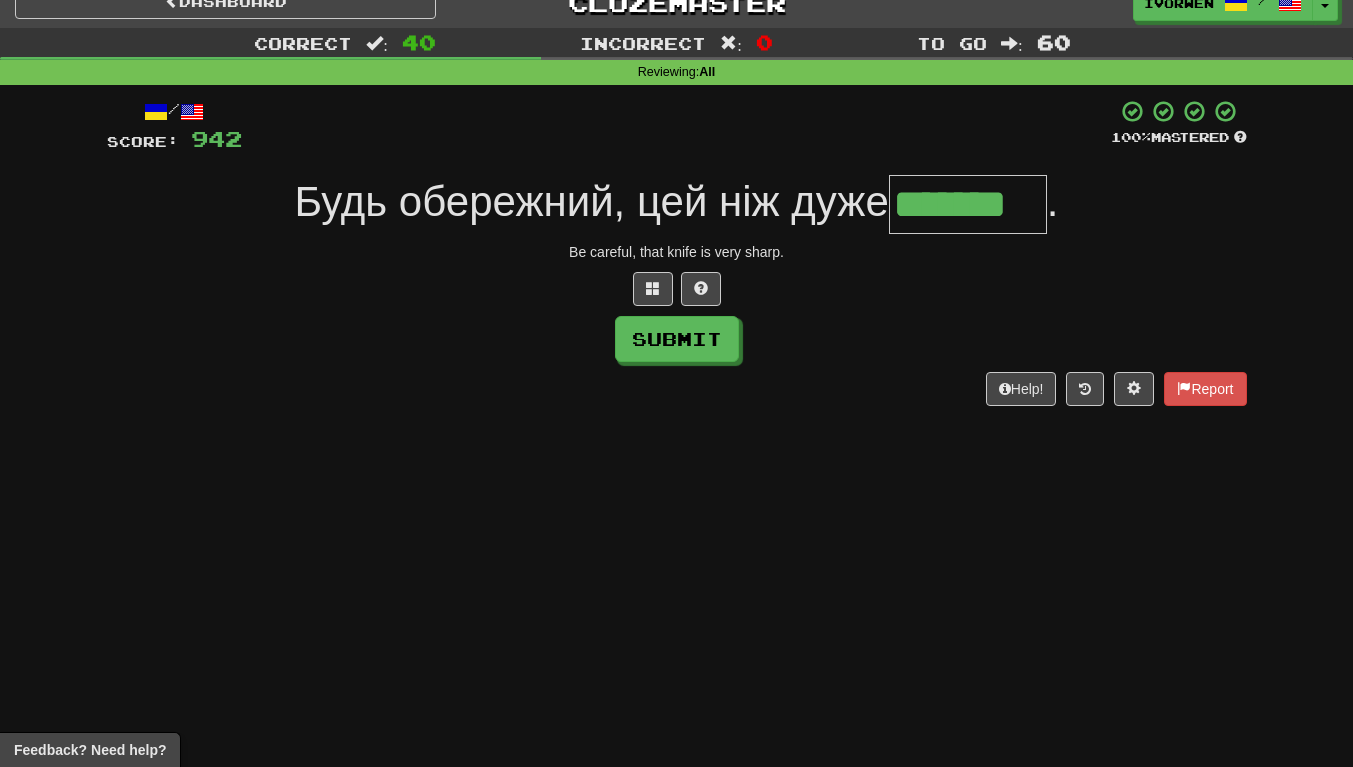 scroll, scrollTop: 0, scrollLeft: 4, axis: horizontal 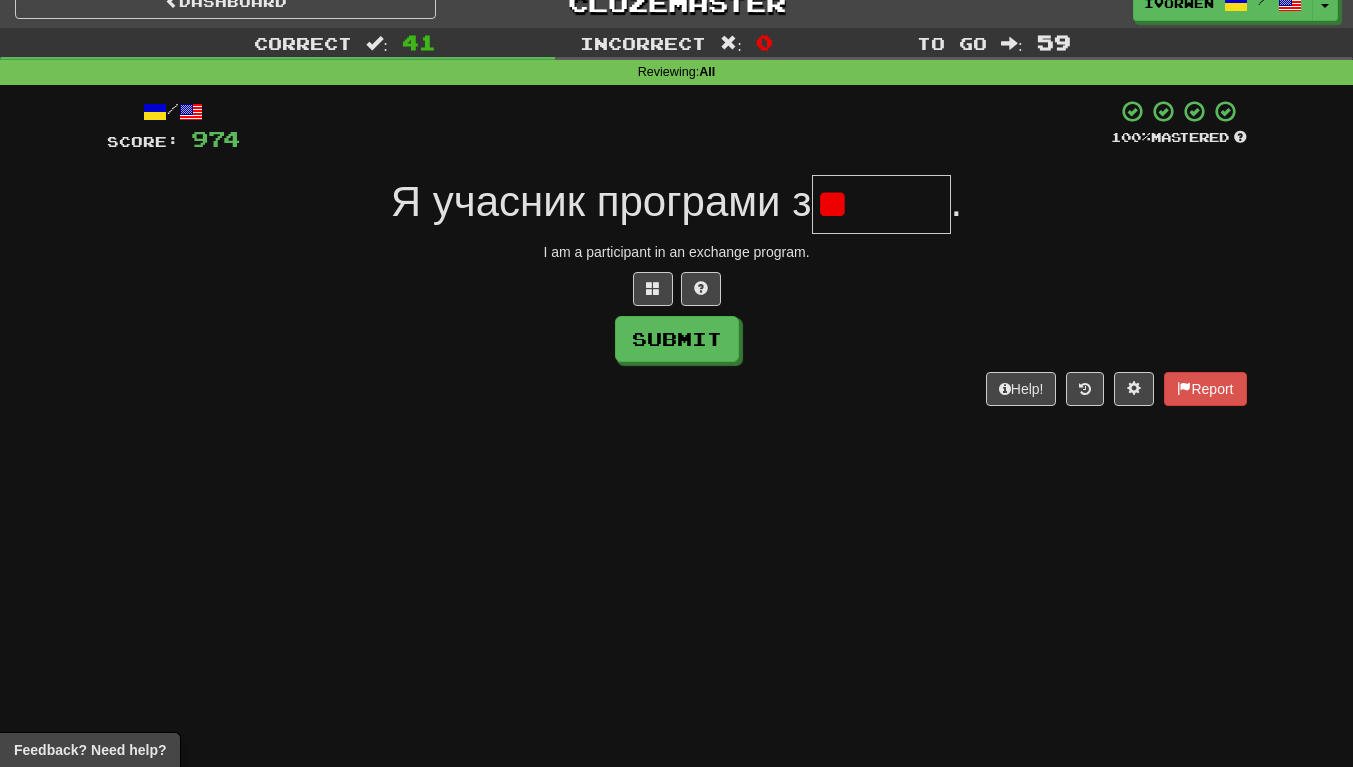 type on "*" 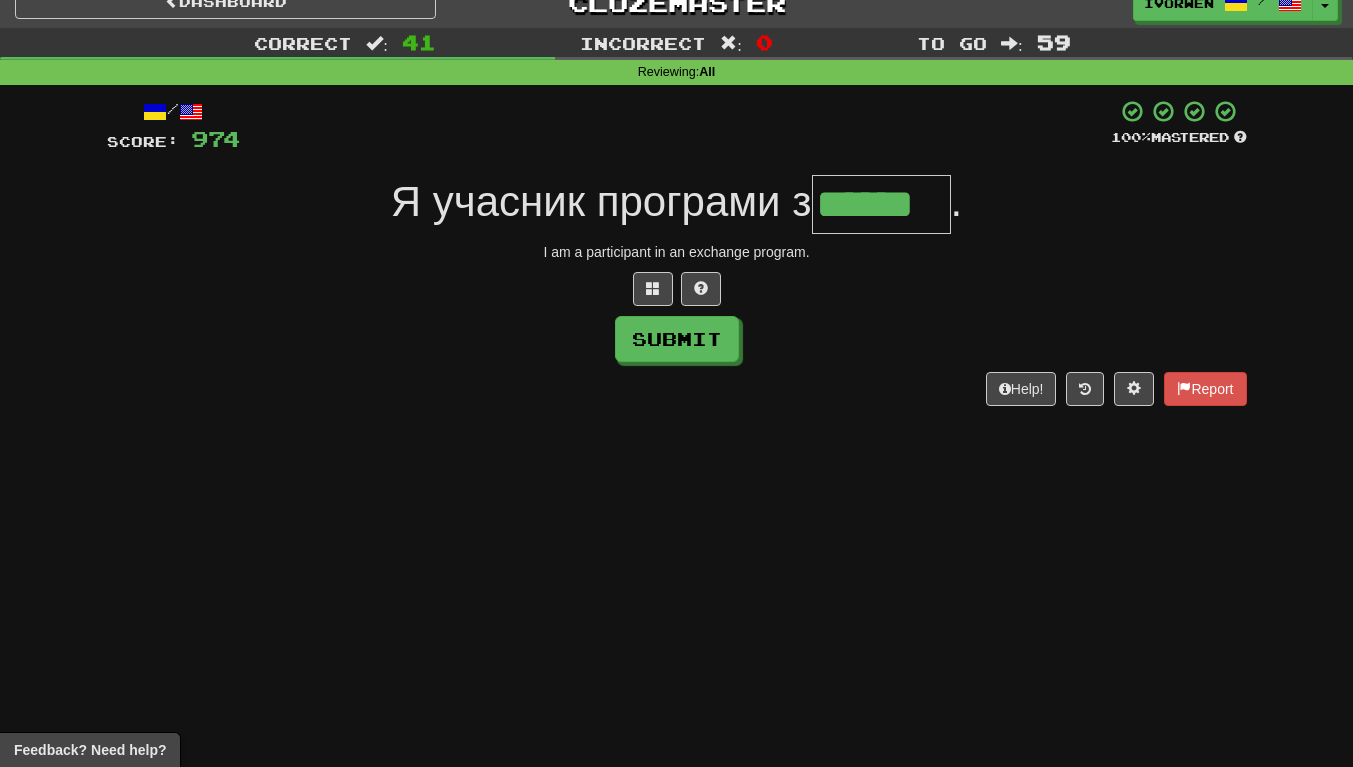 scroll, scrollTop: 0, scrollLeft: 7, axis: horizontal 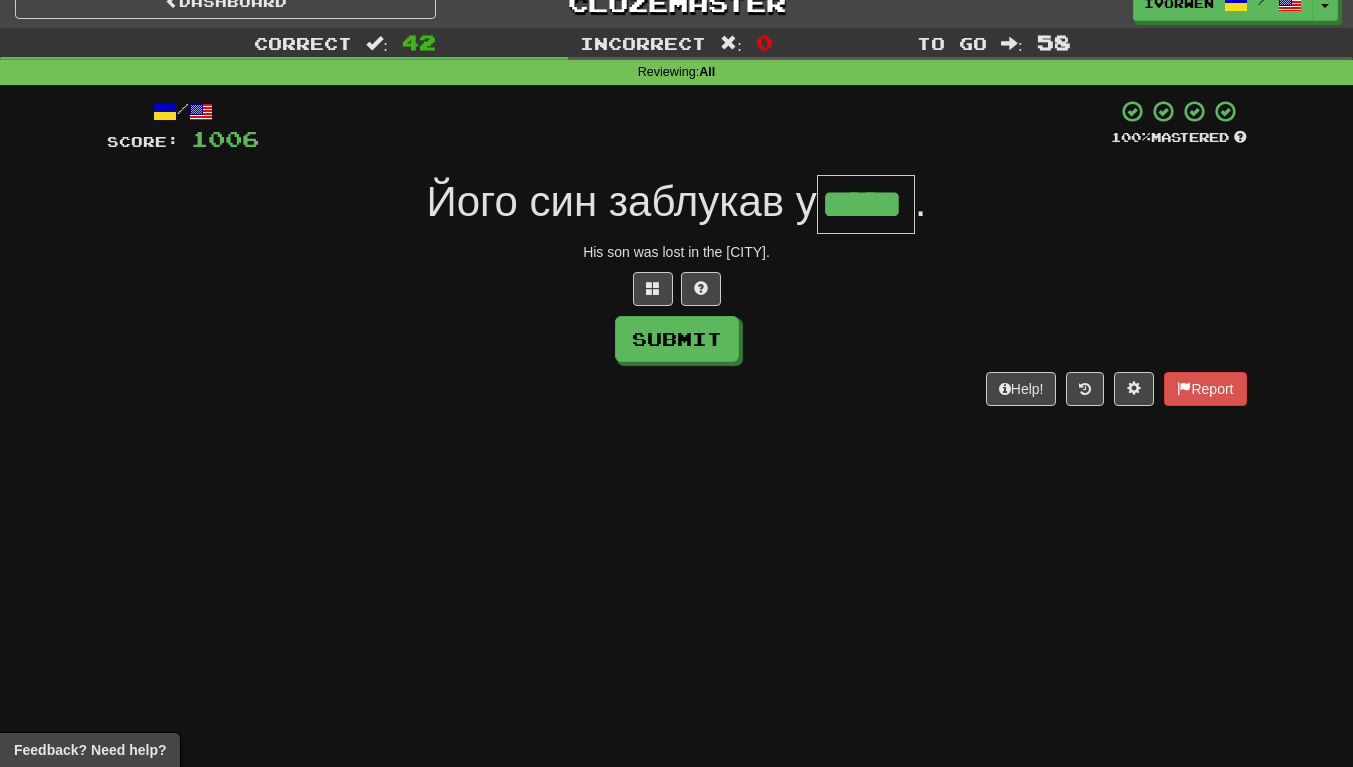 type on "*****" 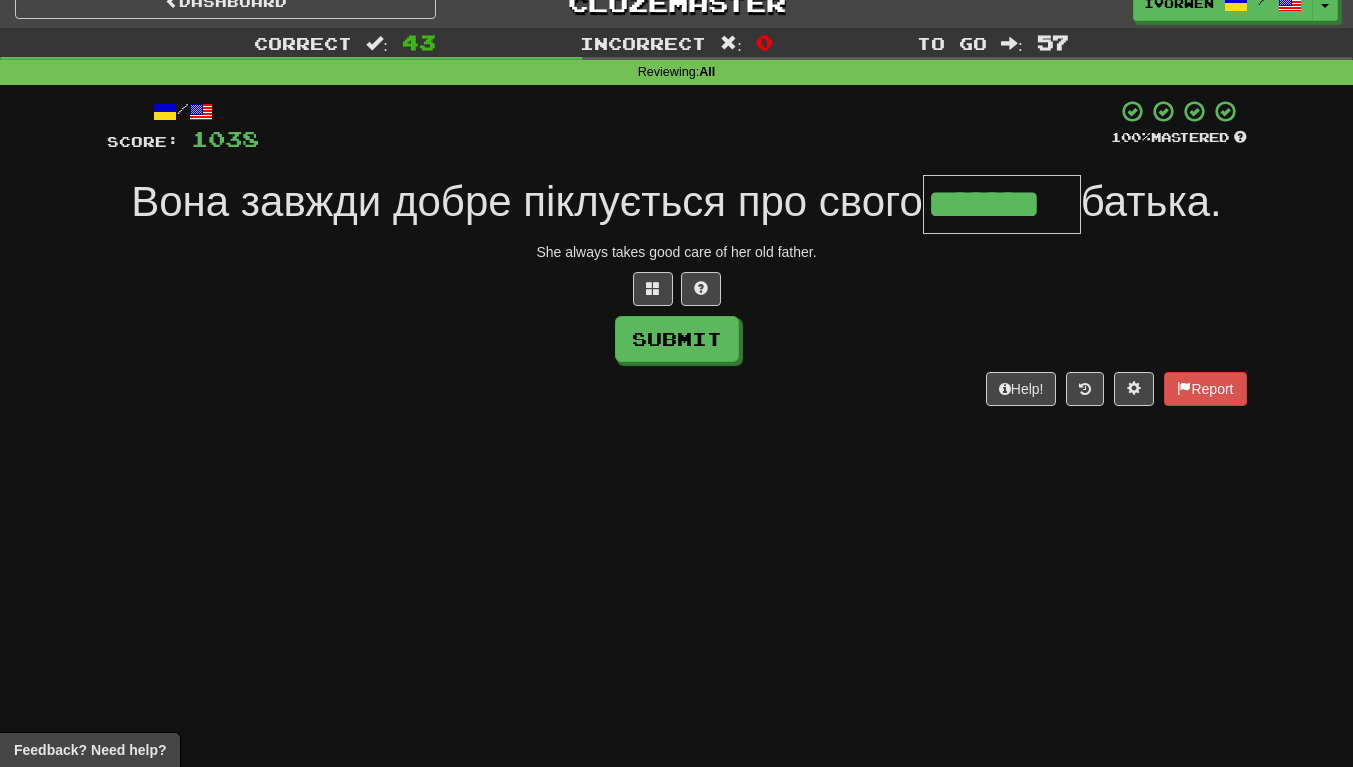 scroll, scrollTop: 0, scrollLeft: 6, axis: horizontal 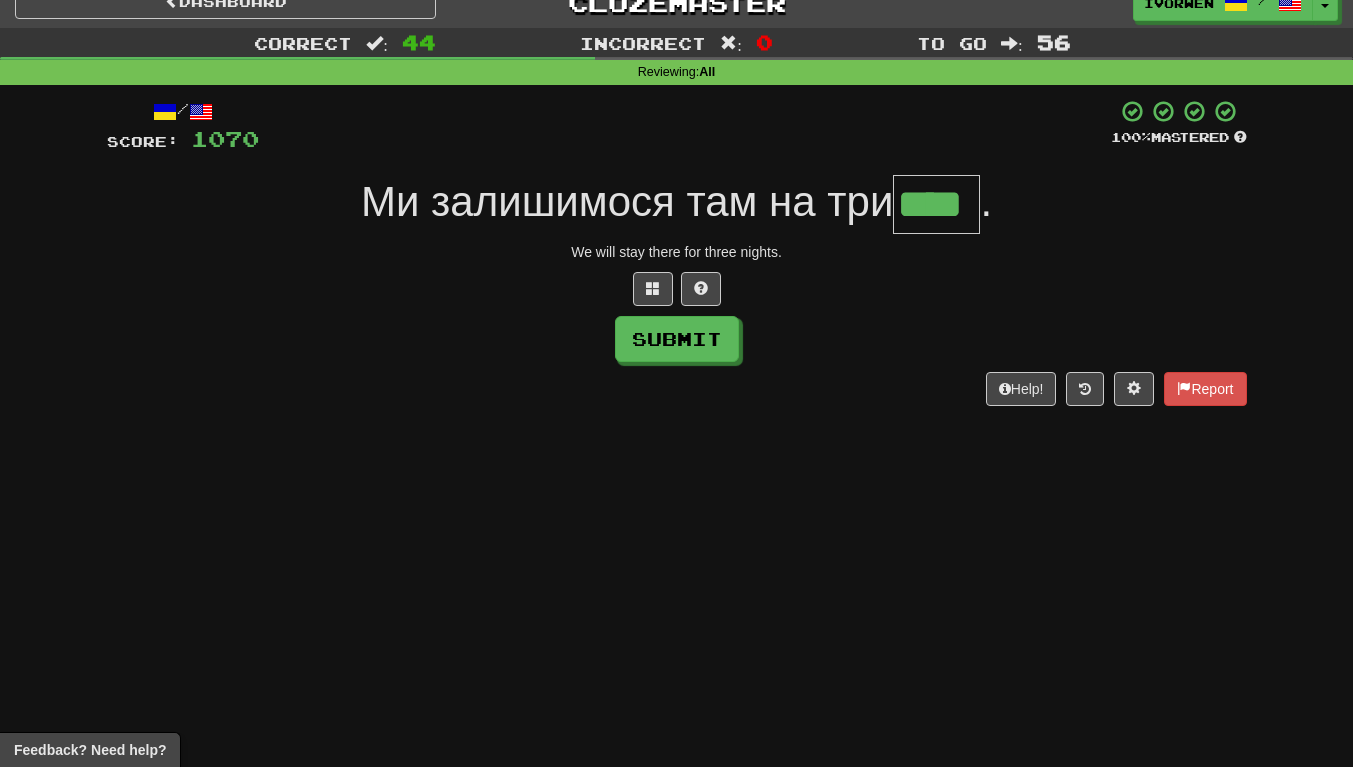 type on "****" 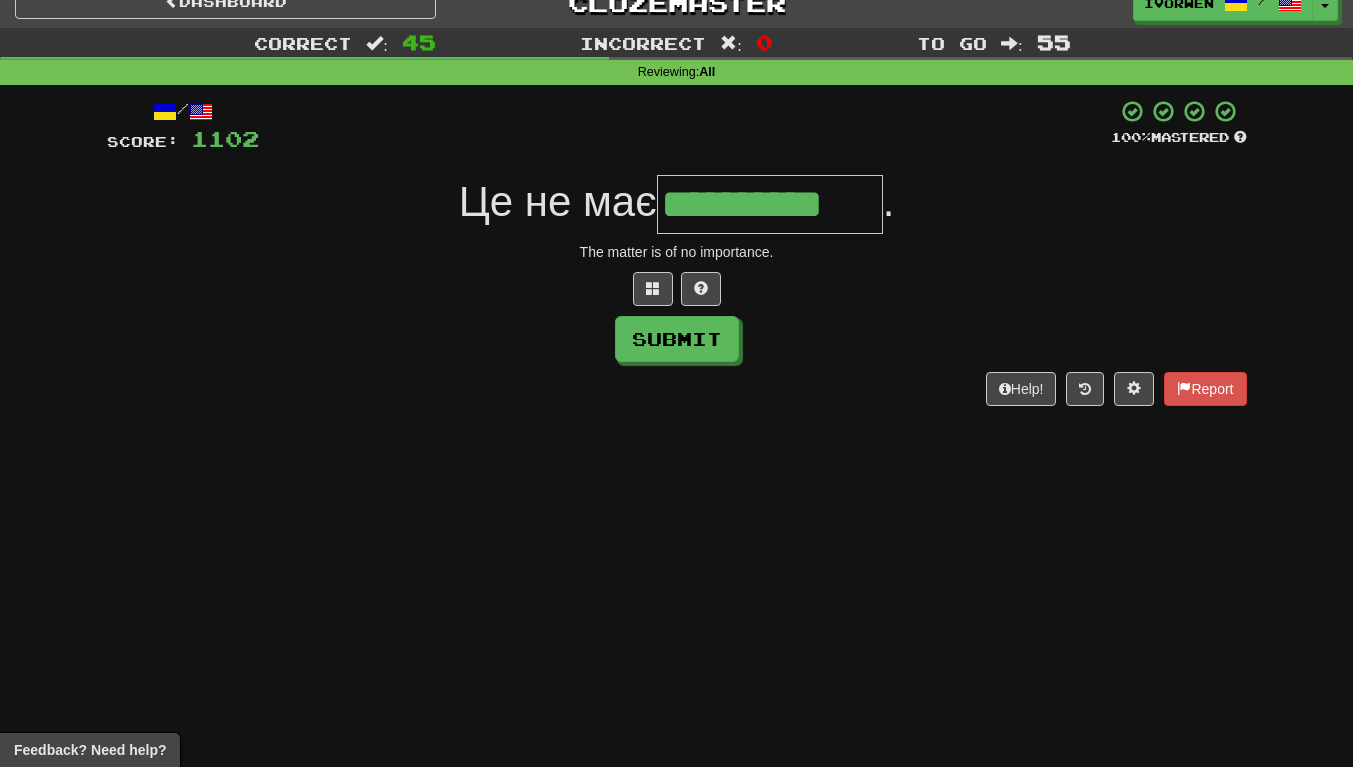 scroll, scrollTop: 0, scrollLeft: 4, axis: horizontal 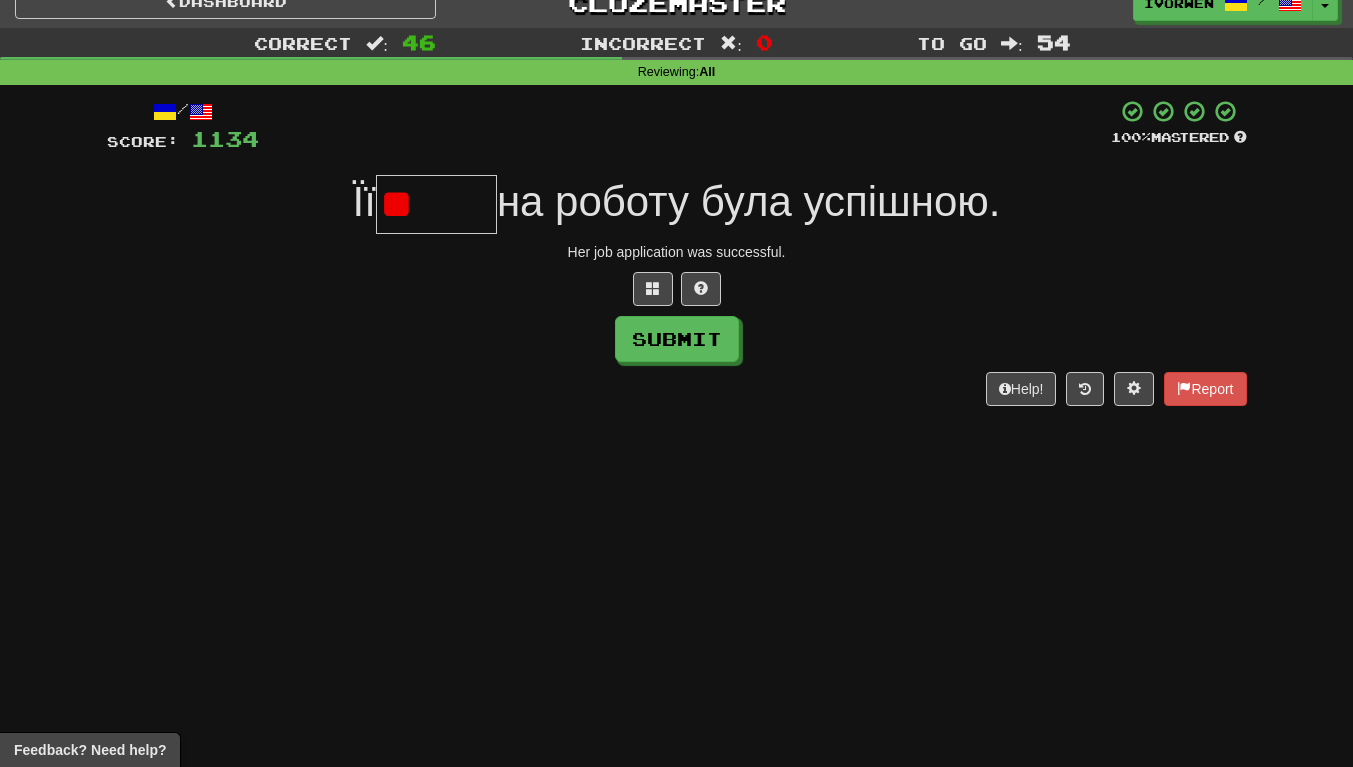 type on "*" 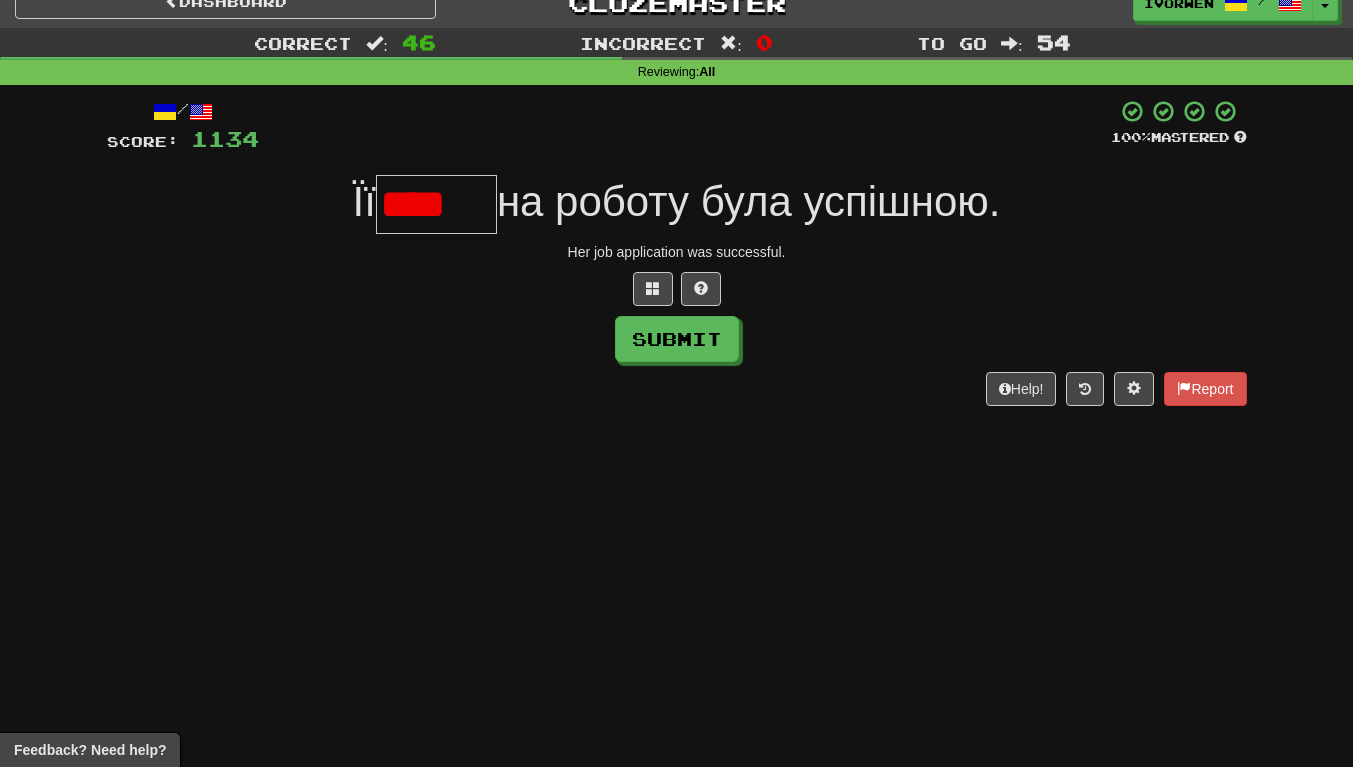 scroll, scrollTop: 0, scrollLeft: 0, axis: both 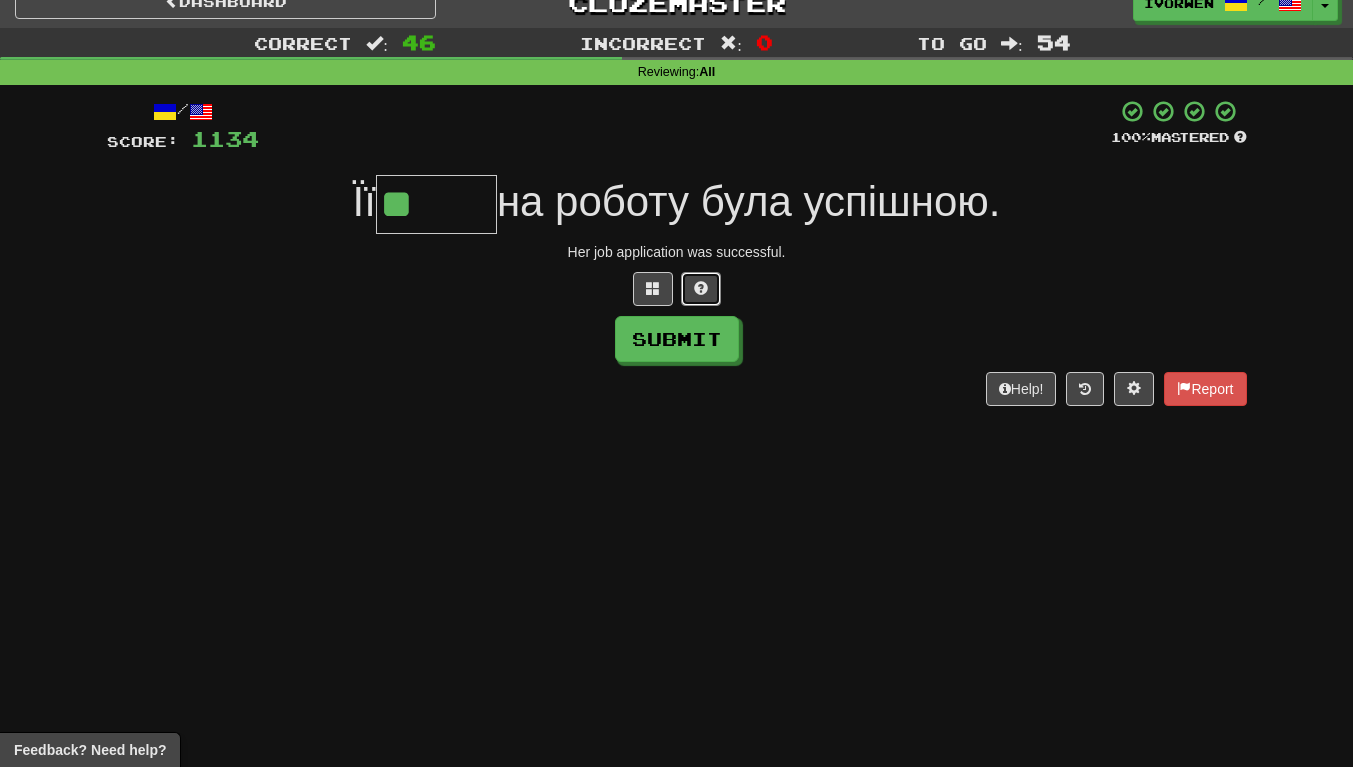 click at bounding box center (701, 288) 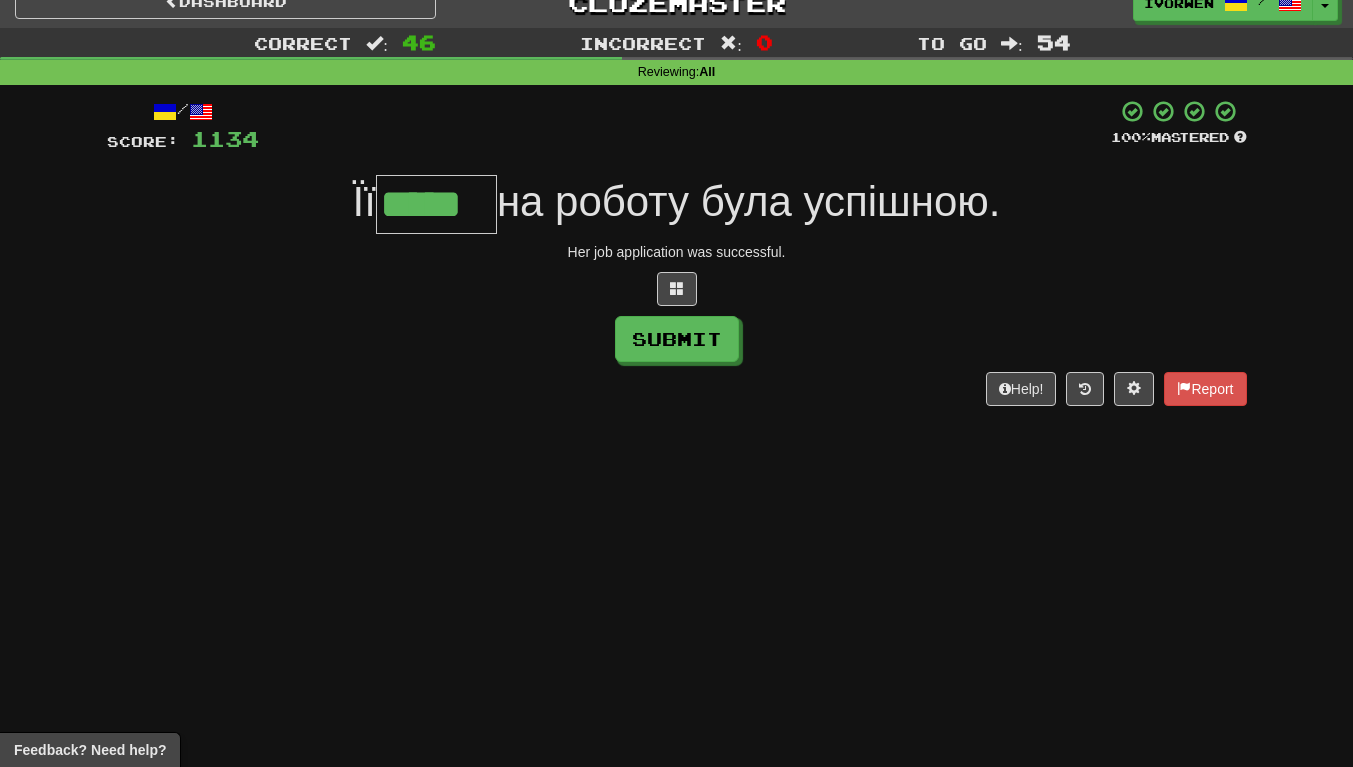 type on "*****" 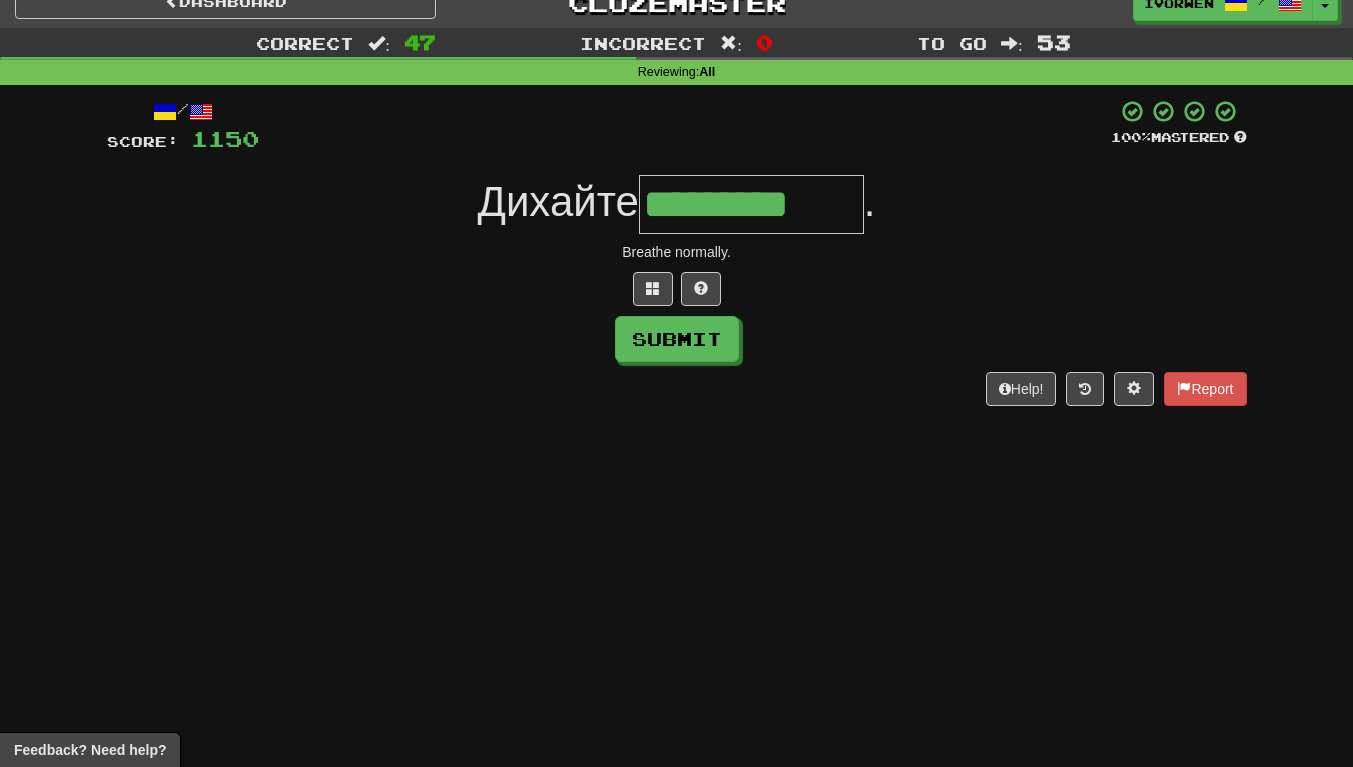 scroll, scrollTop: 0, scrollLeft: 5, axis: horizontal 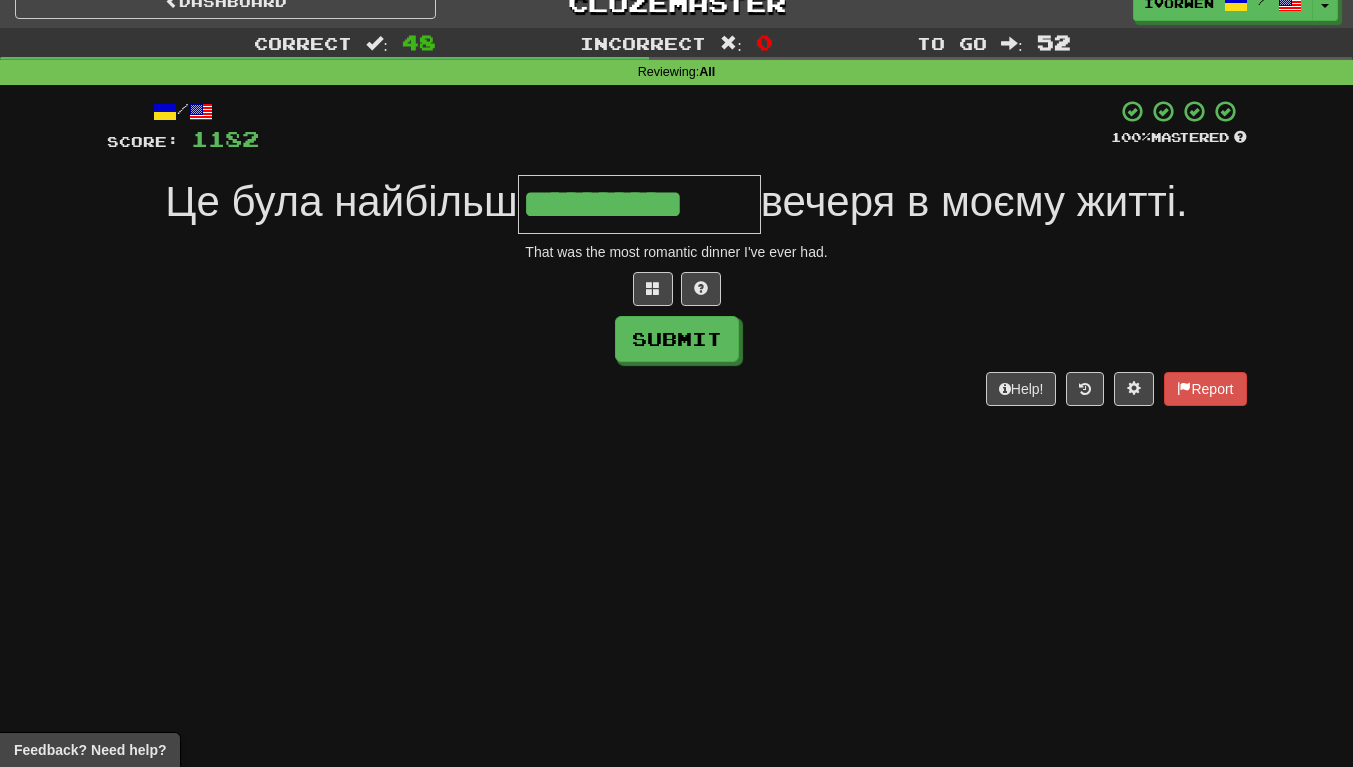 type on "**********" 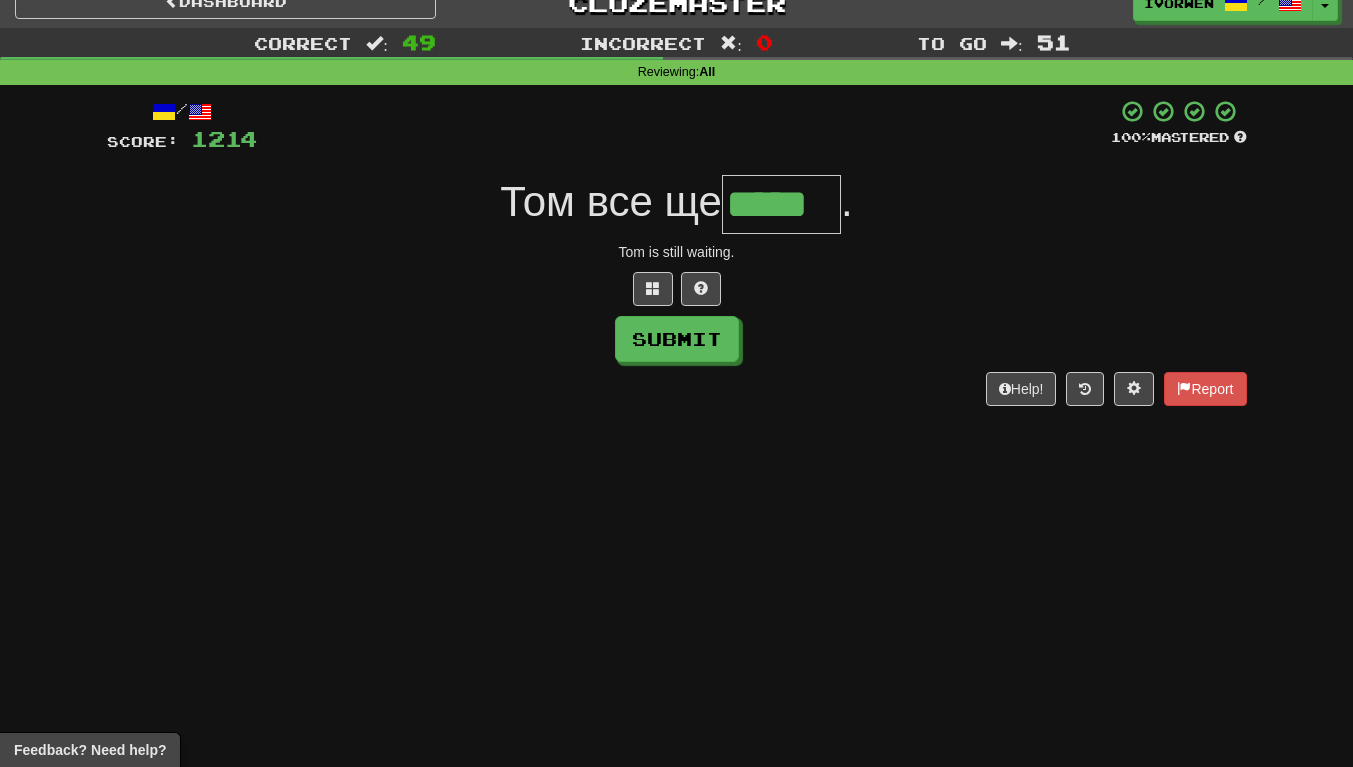 scroll, scrollTop: 0, scrollLeft: 4, axis: horizontal 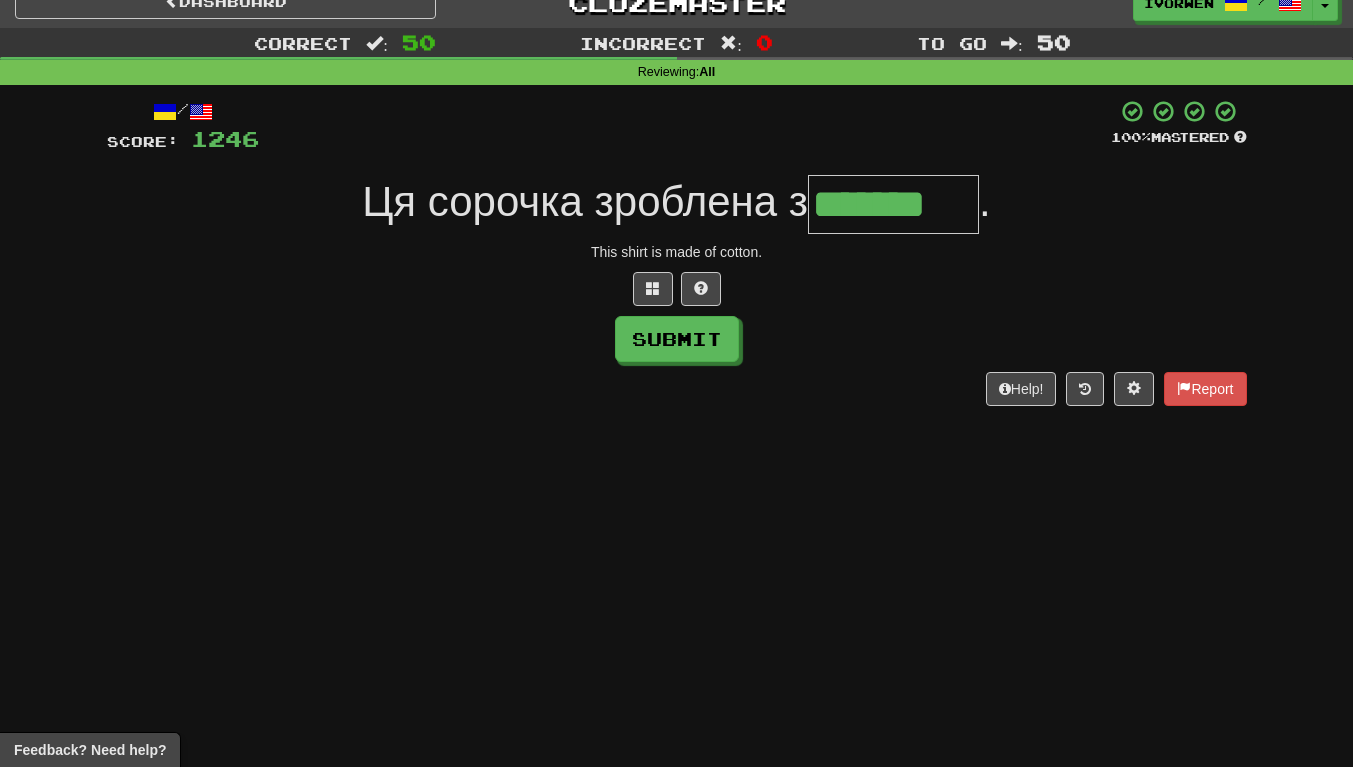 type on "*******" 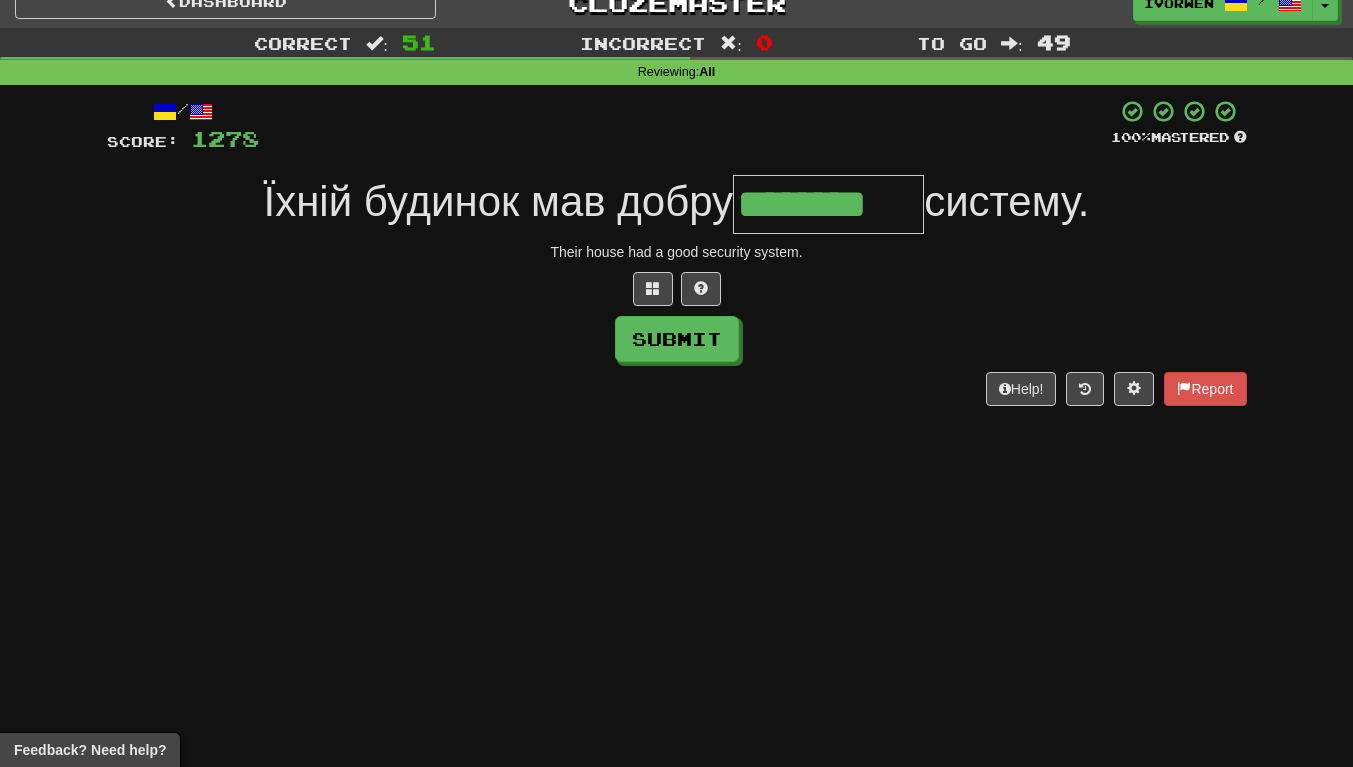 scroll, scrollTop: 0, scrollLeft: 7, axis: horizontal 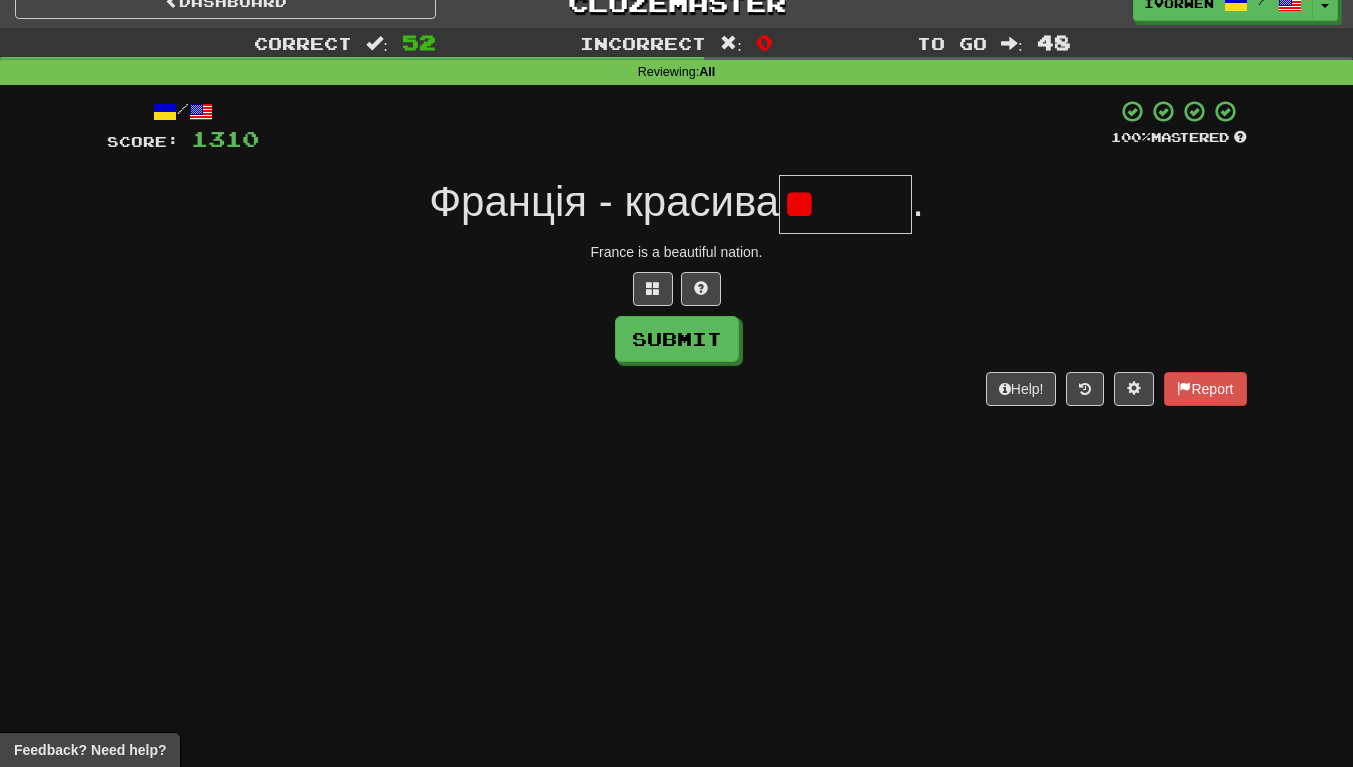 type on "*" 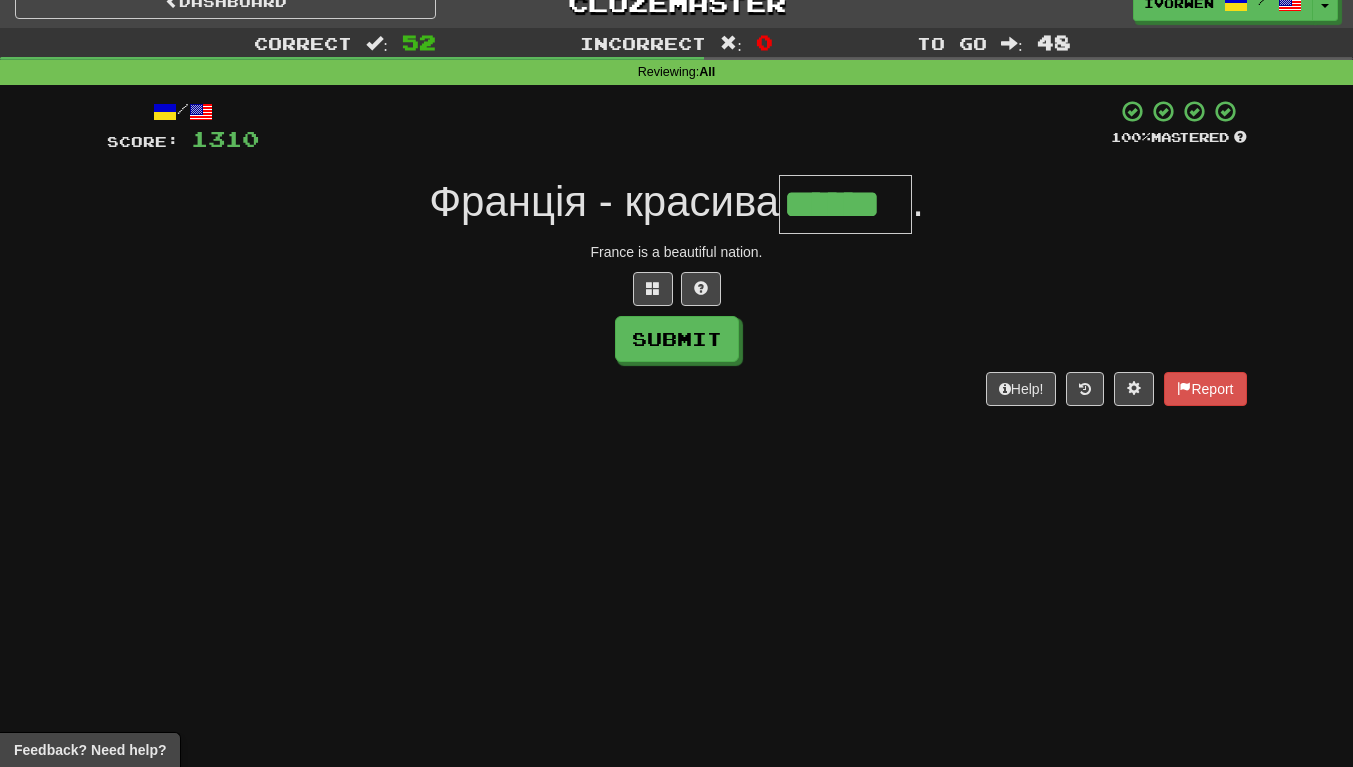 scroll, scrollTop: 0, scrollLeft: 4, axis: horizontal 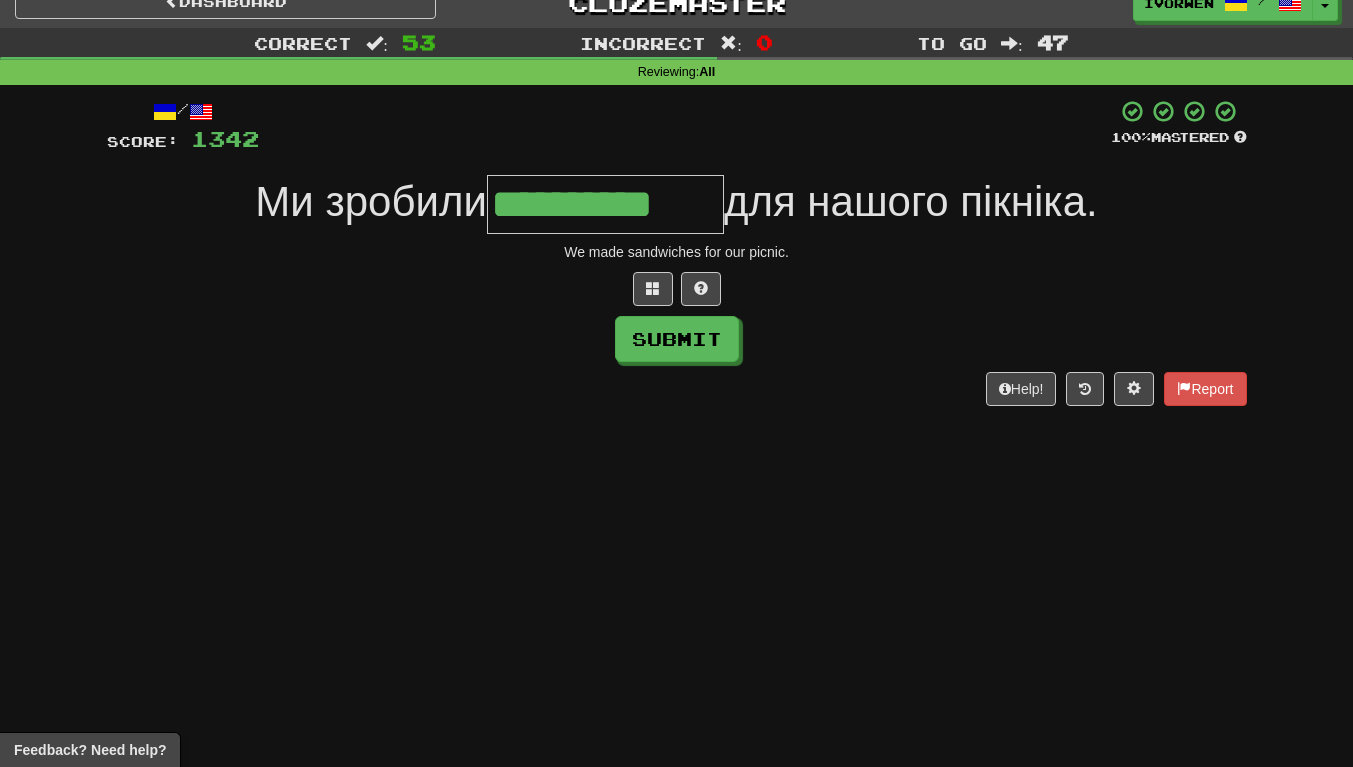 type on "**********" 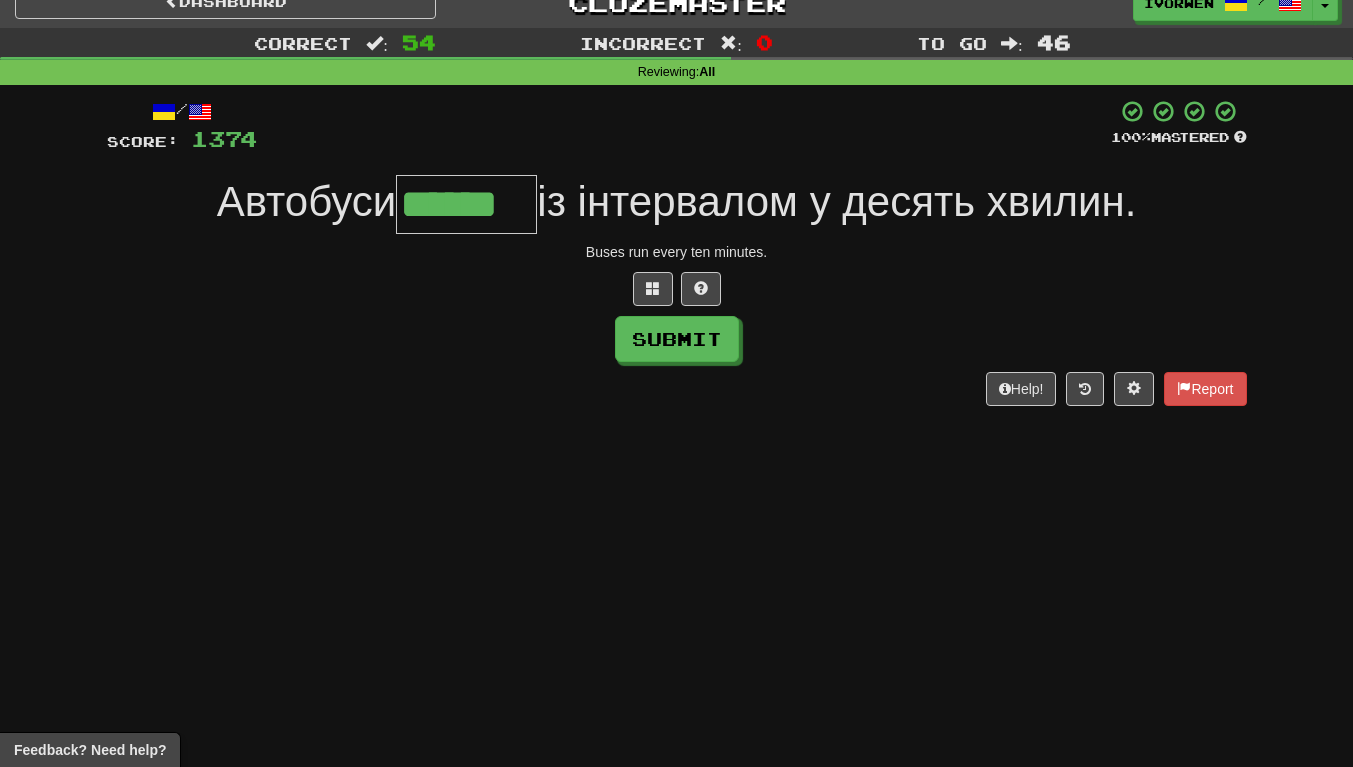 scroll, scrollTop: 0, scrollLeft: 5, axis: horizontal 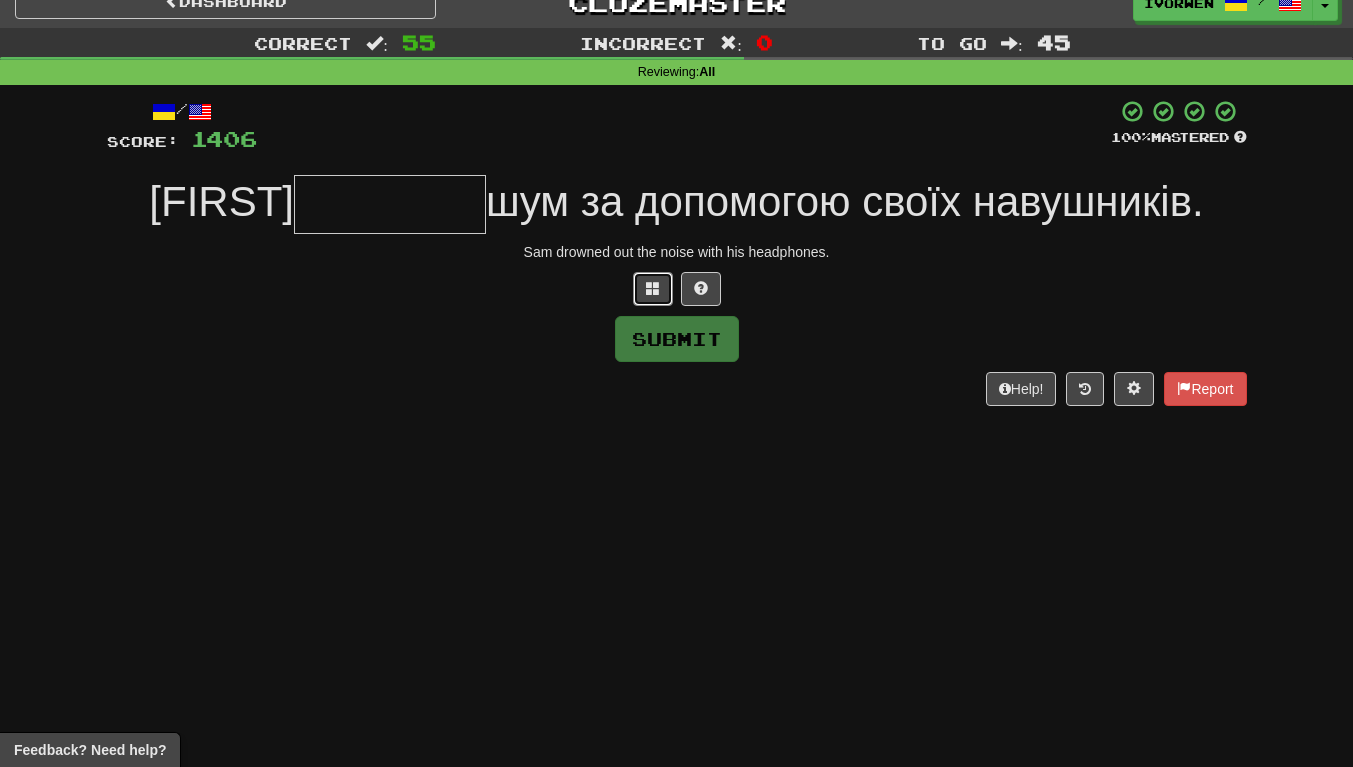 click at bounding box center (653, 289) 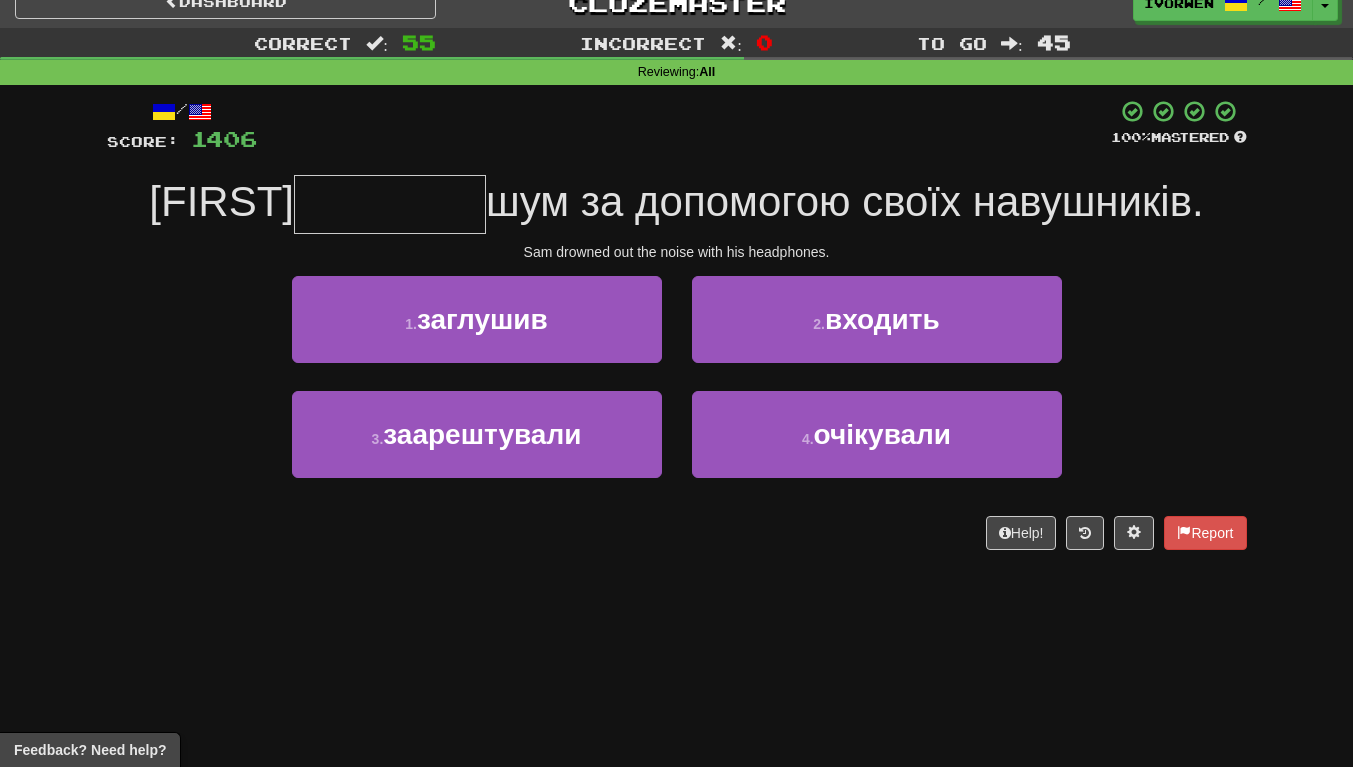 scroll, scrollTop: 31, scrollLeft: 0, axis: vertical 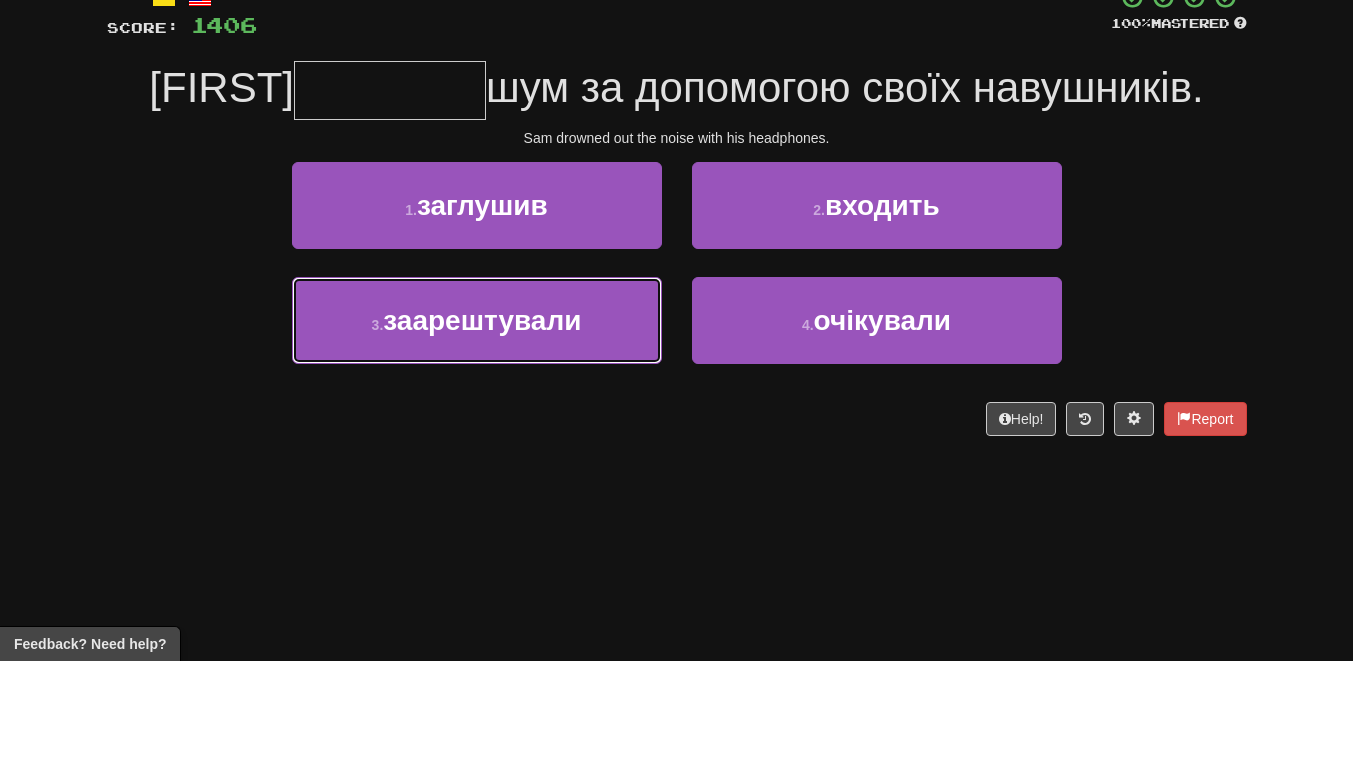 click on "3 .  заарештували" at bounding box center (477, 426) 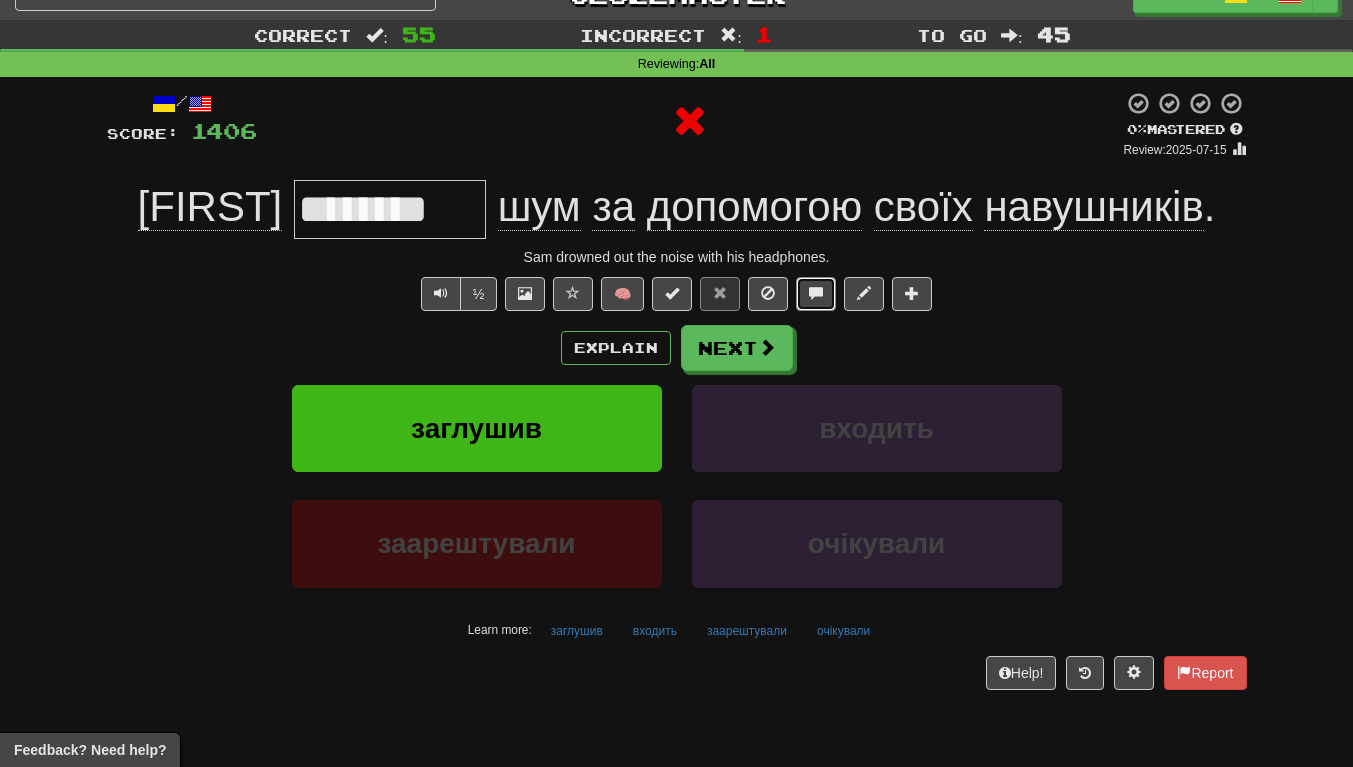 click at bounding box center [816, 294] 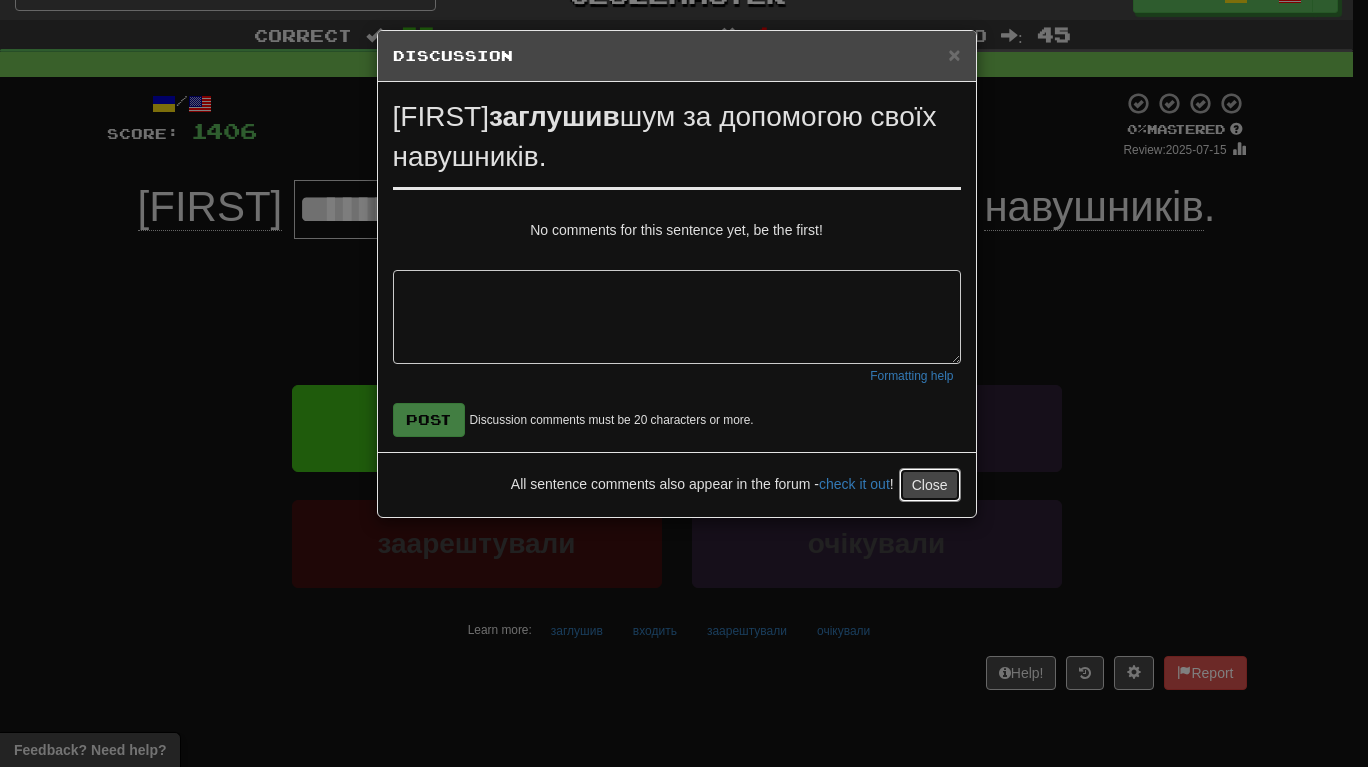 click on "Close" at bounding box center (930, 485) 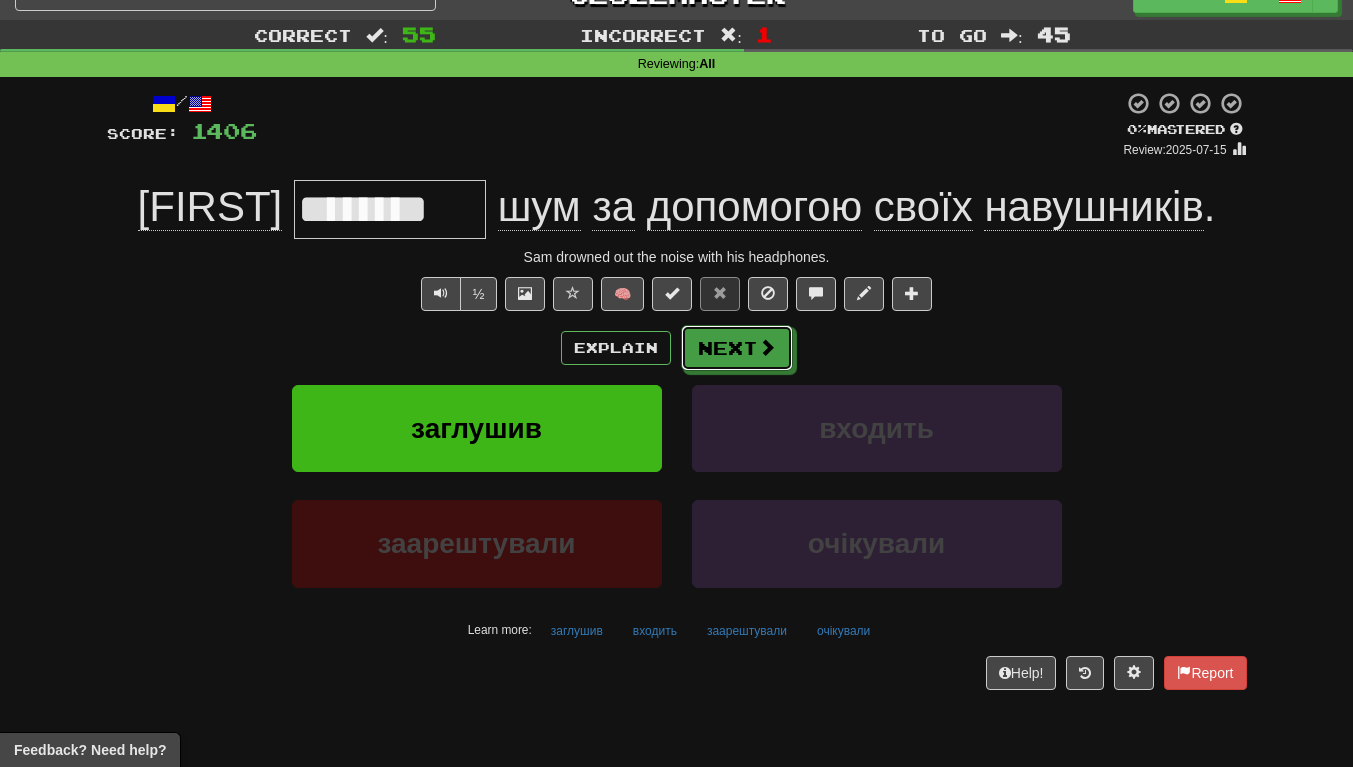 click on "Next" at bounding box center (737, 348) 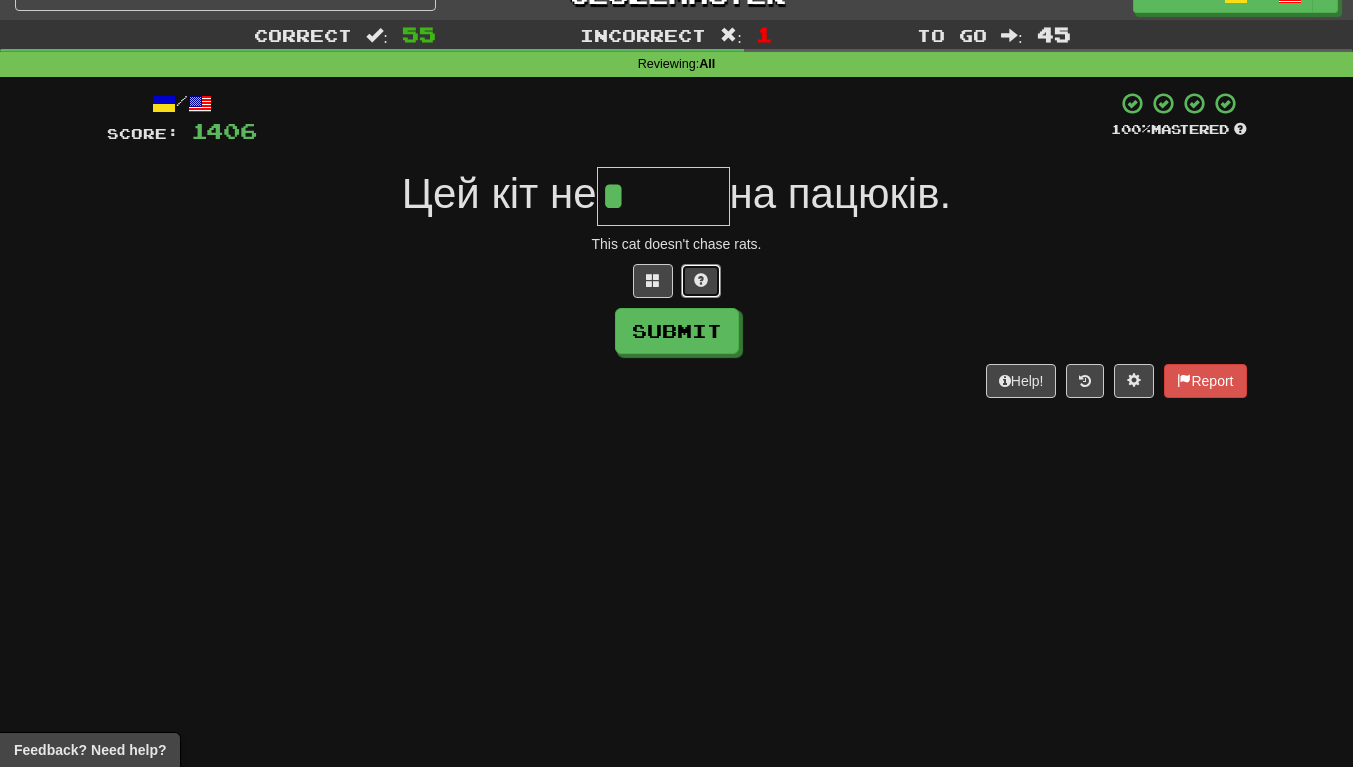click at bounding box center (701, 280) 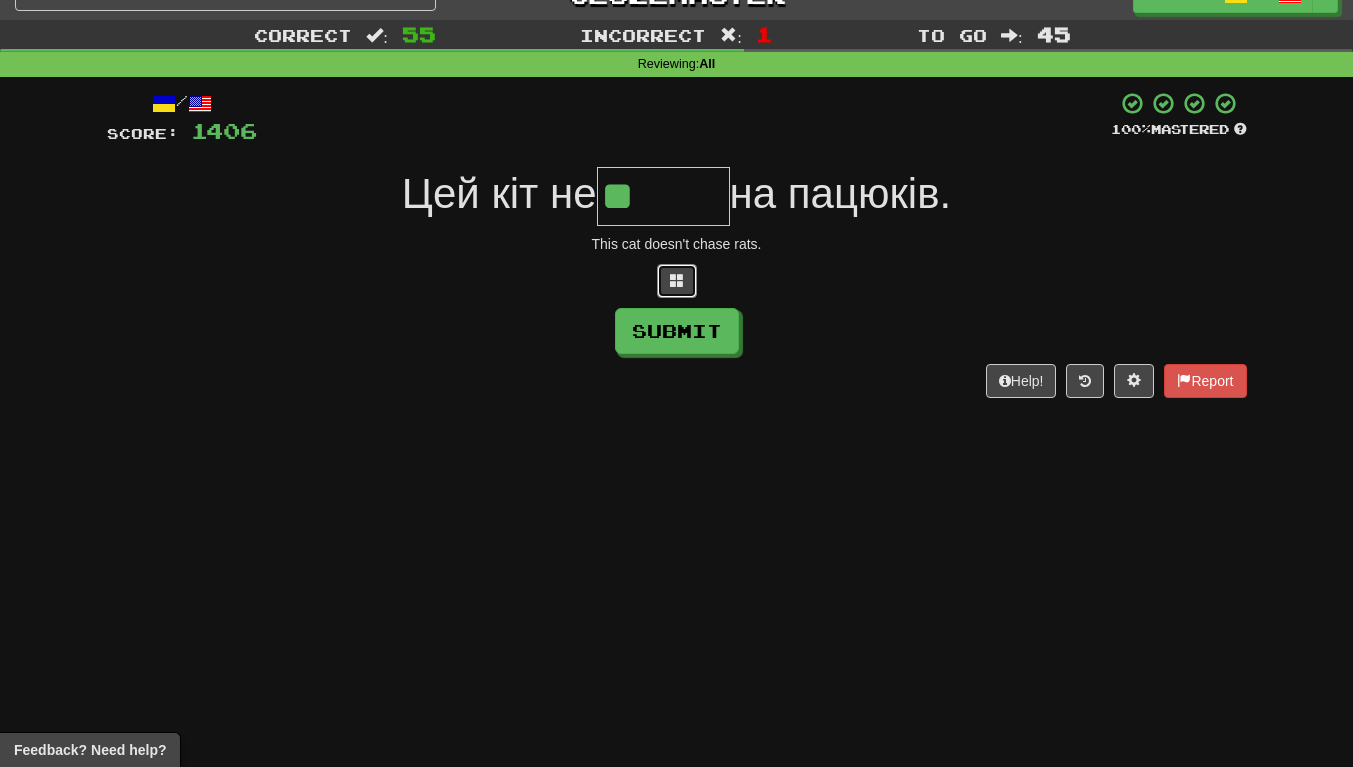 click at bounding box center (677, 280) 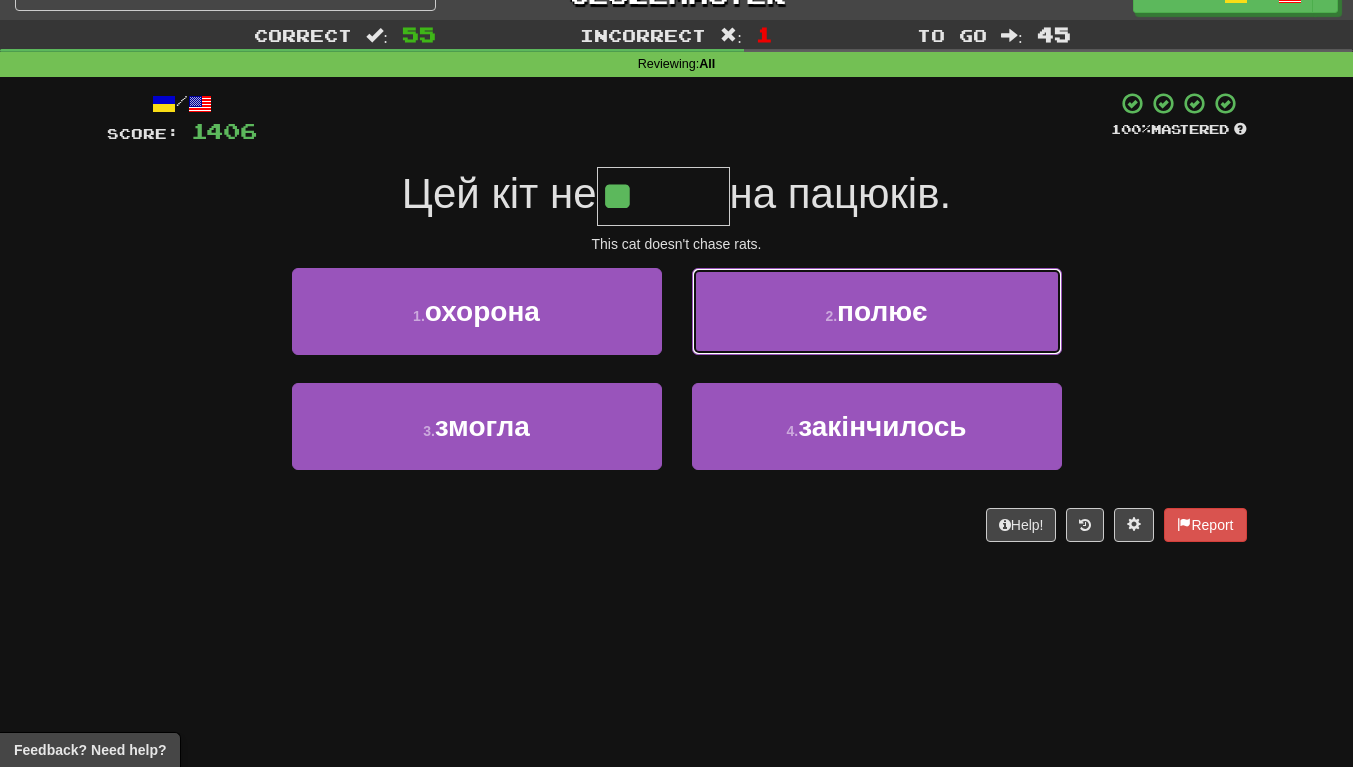 click on "2 .  полює" at bounding box center (877, 311) 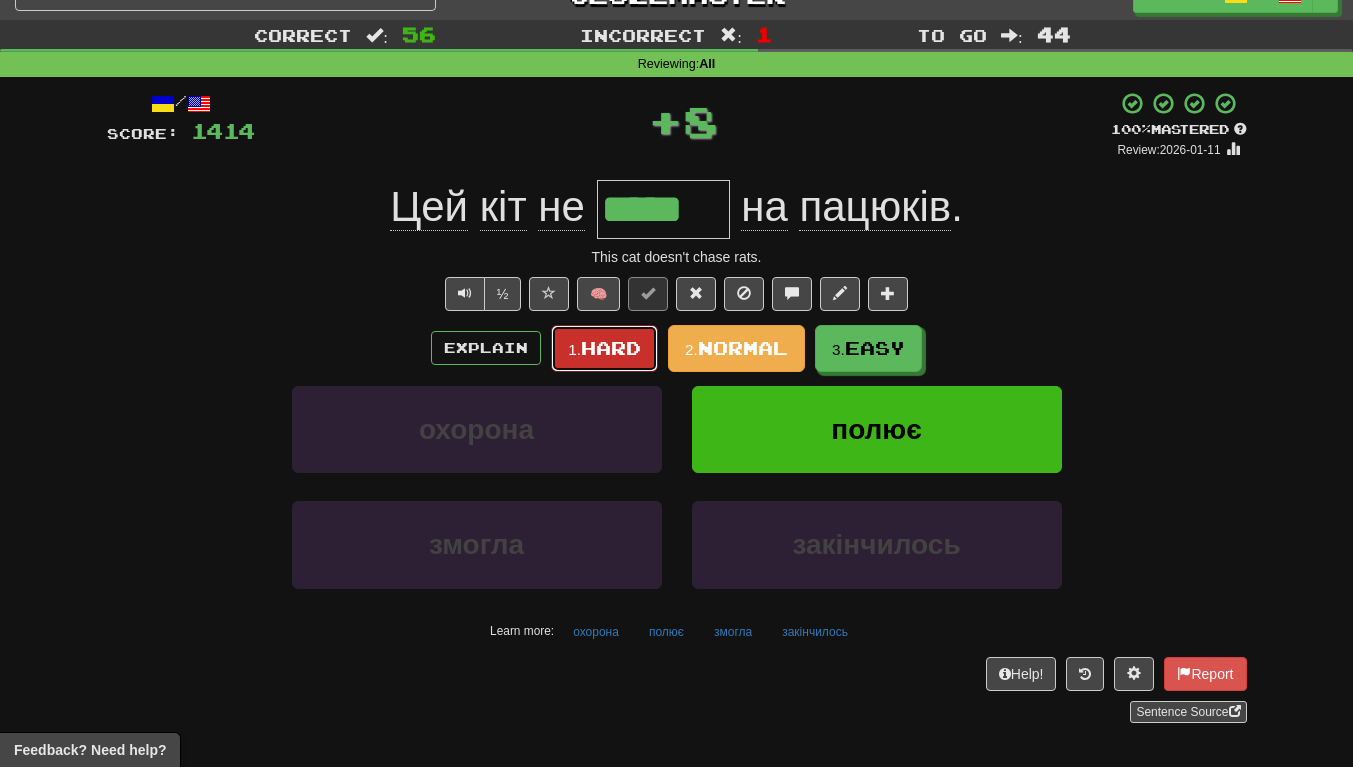 click on "1.  Hard" at bounding box center (604, 348) 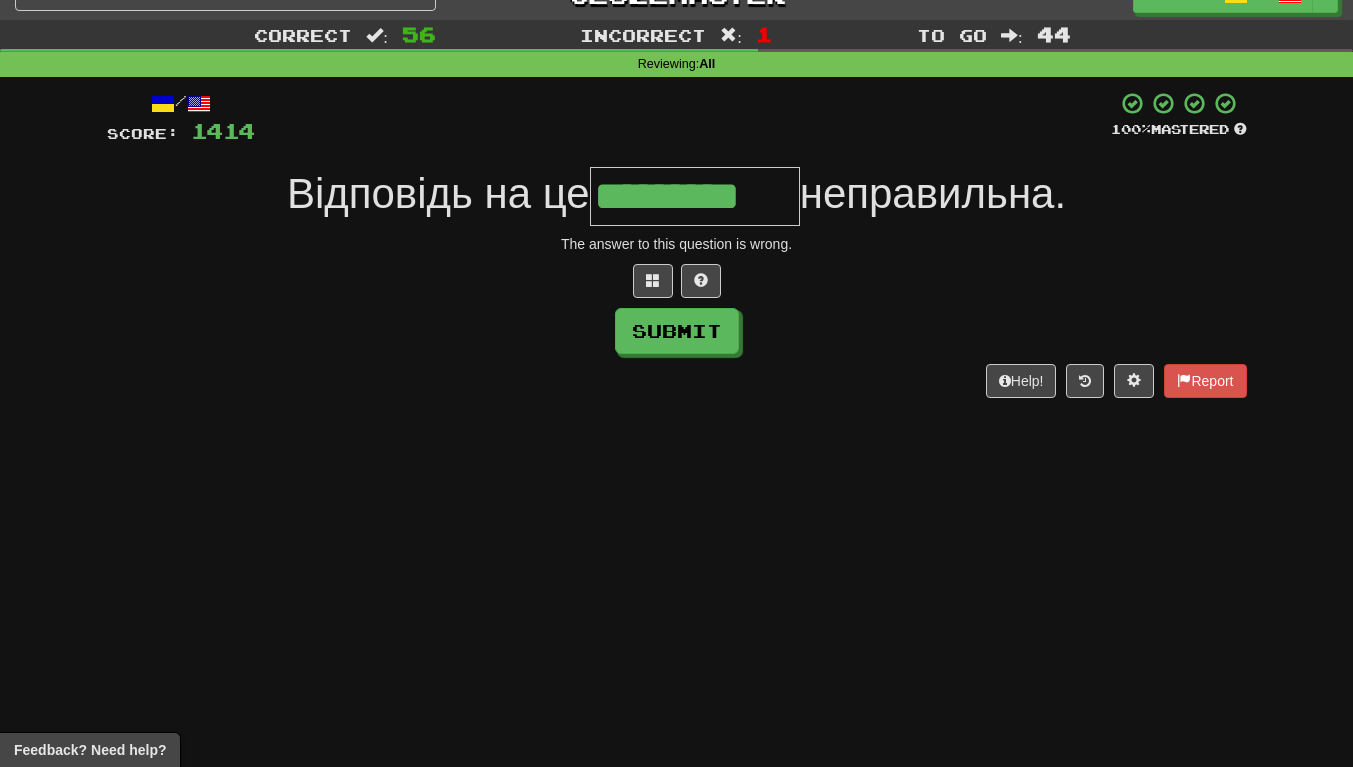 type on "*********" 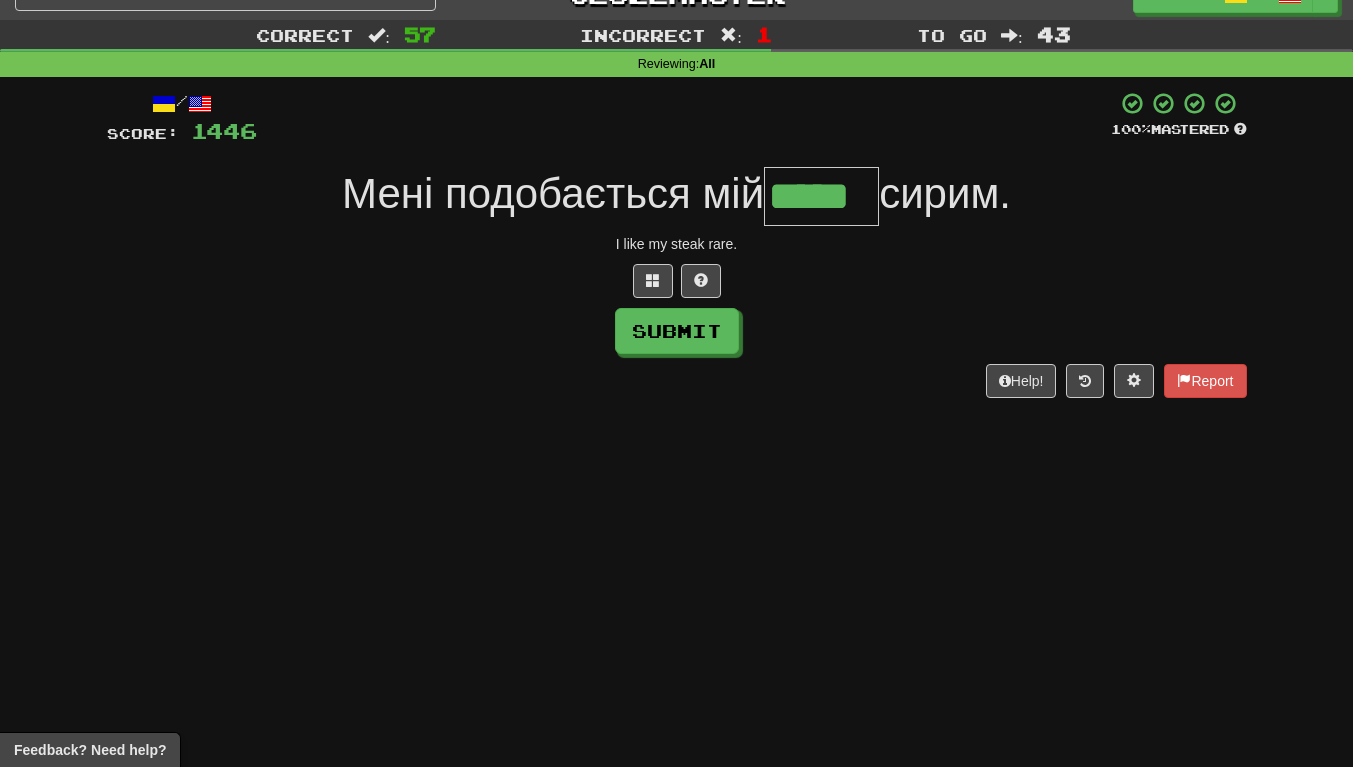 scroll, scrollTop: 0, scrollLeft: 7, axis: horizontal 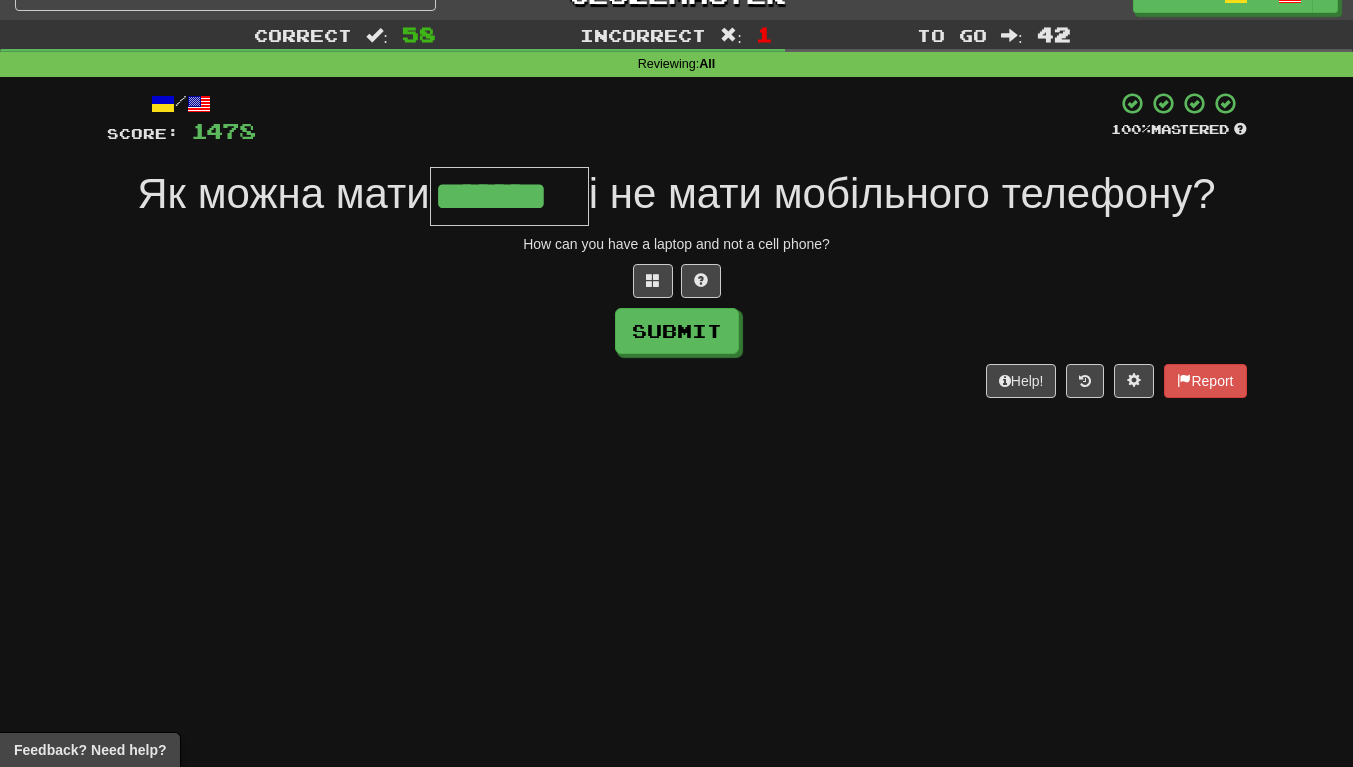 type on "*******" 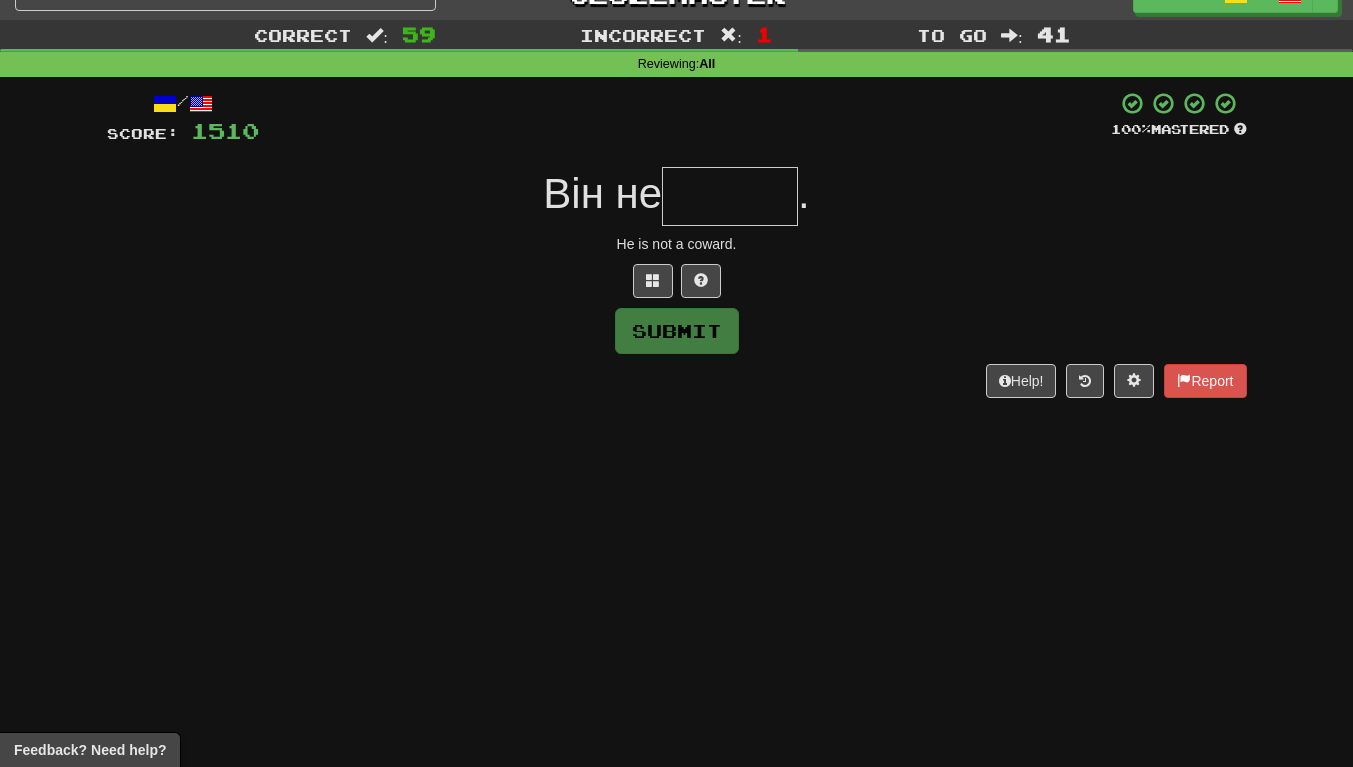 type on "*" 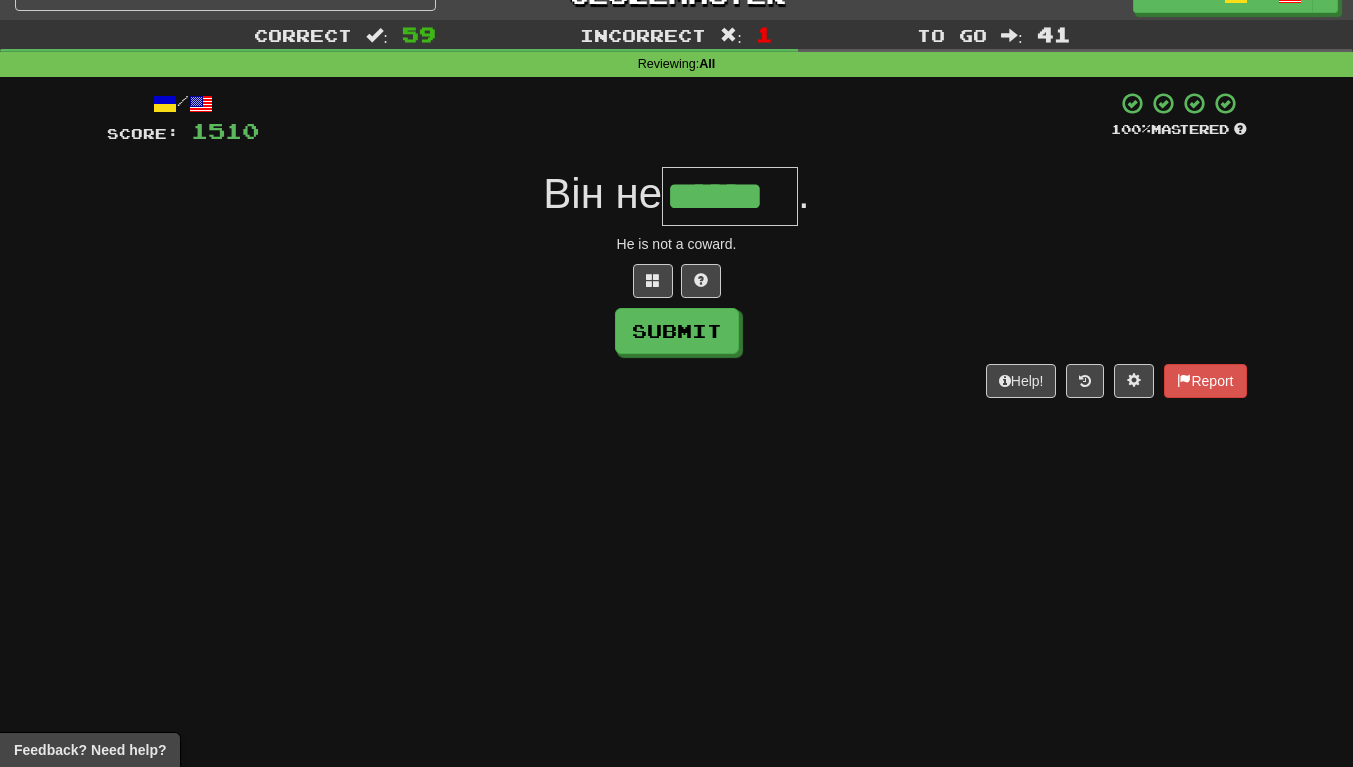 scroll, scrollTop: 0, scrollLeft: 1, axis: horizontal 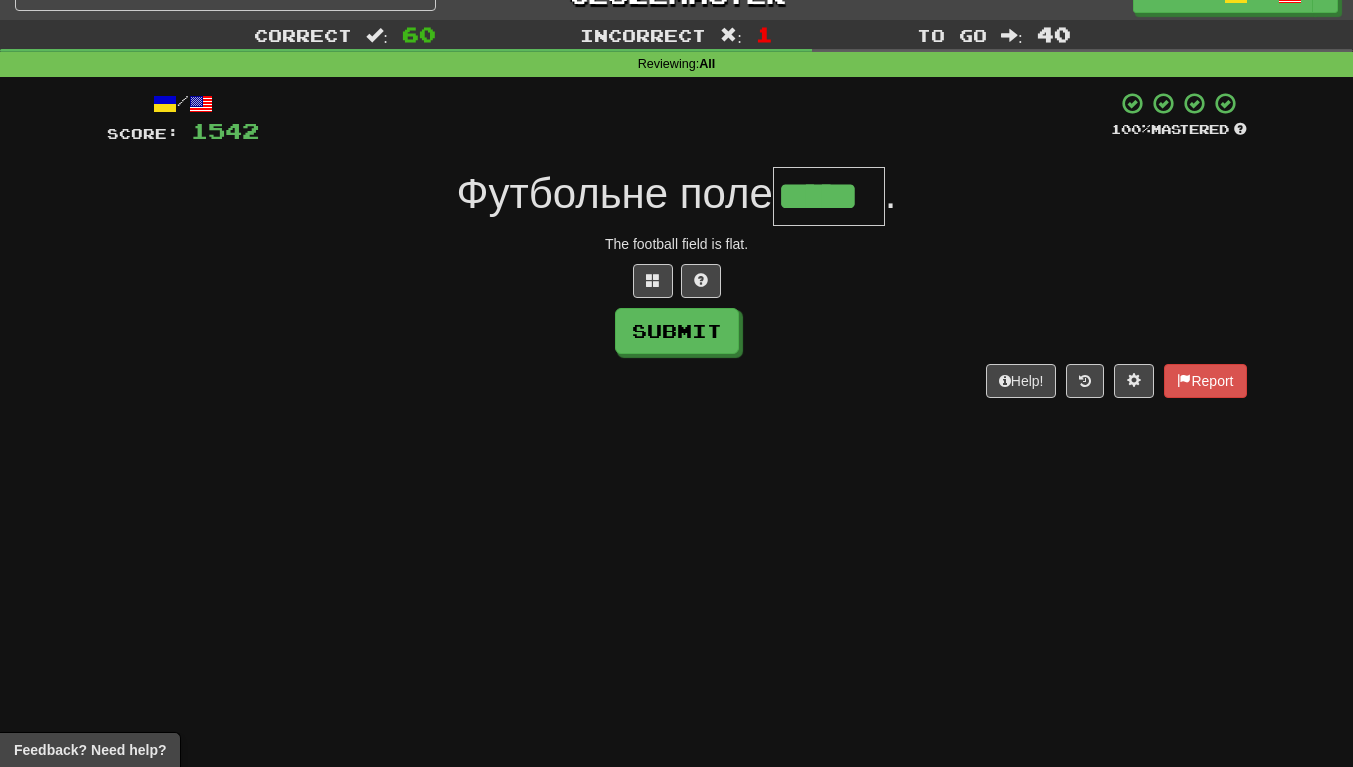 type on "*****" 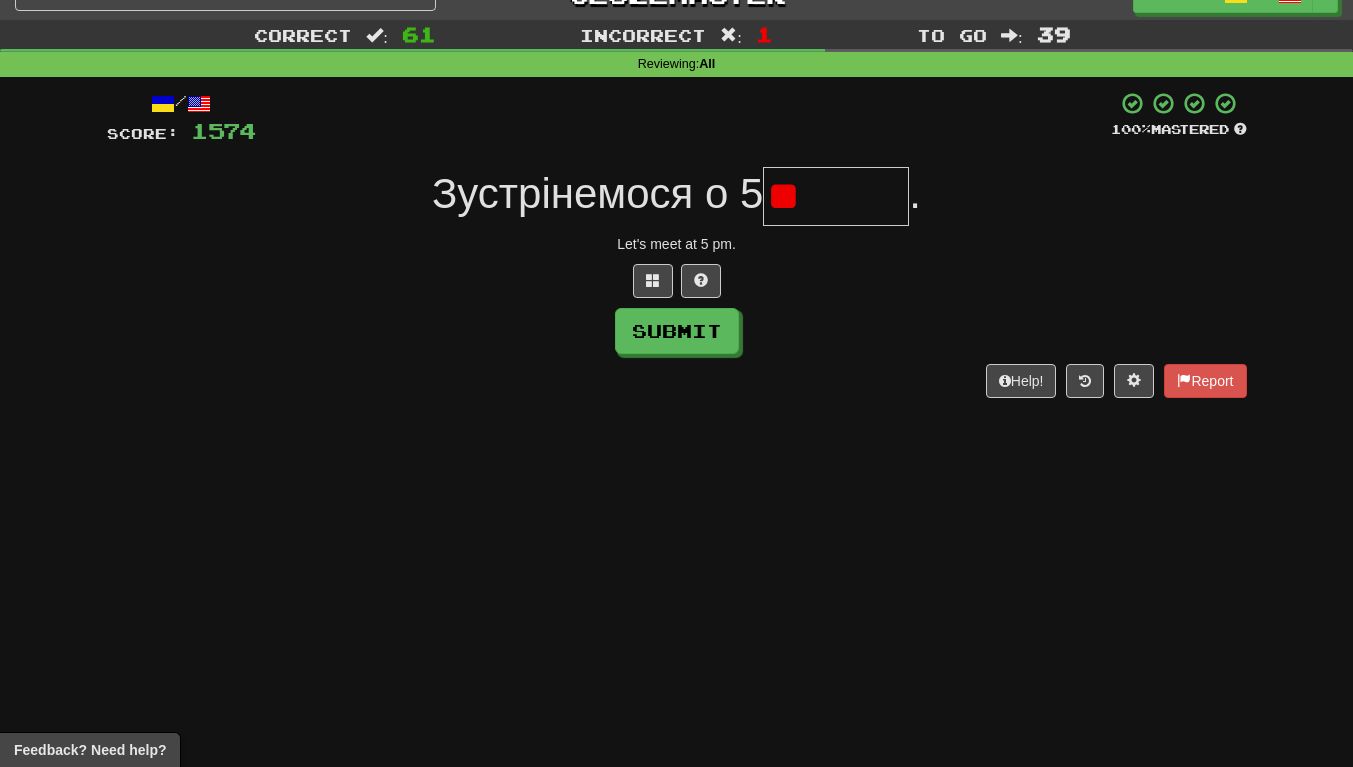 type on "*" 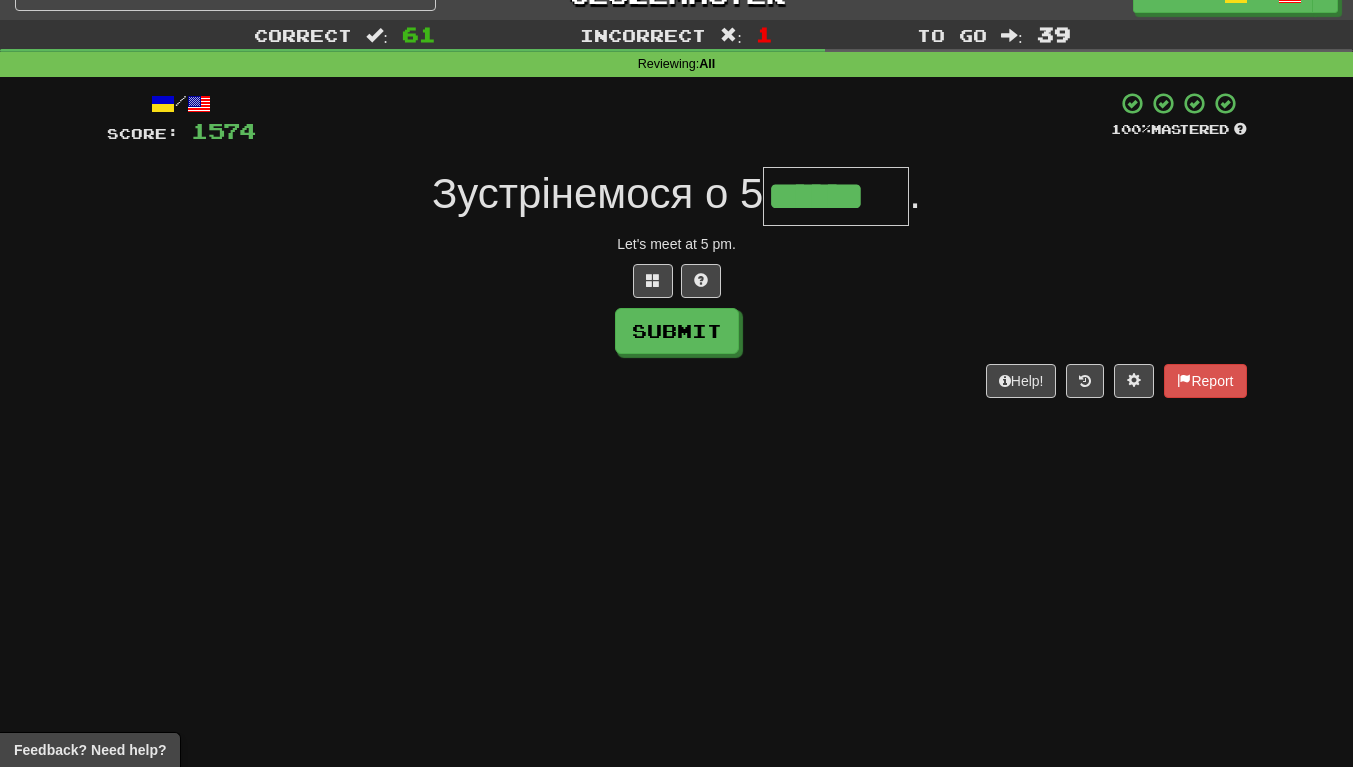 scroll, scrollTop: 0, scrollLeft: 4, axis: horizontal 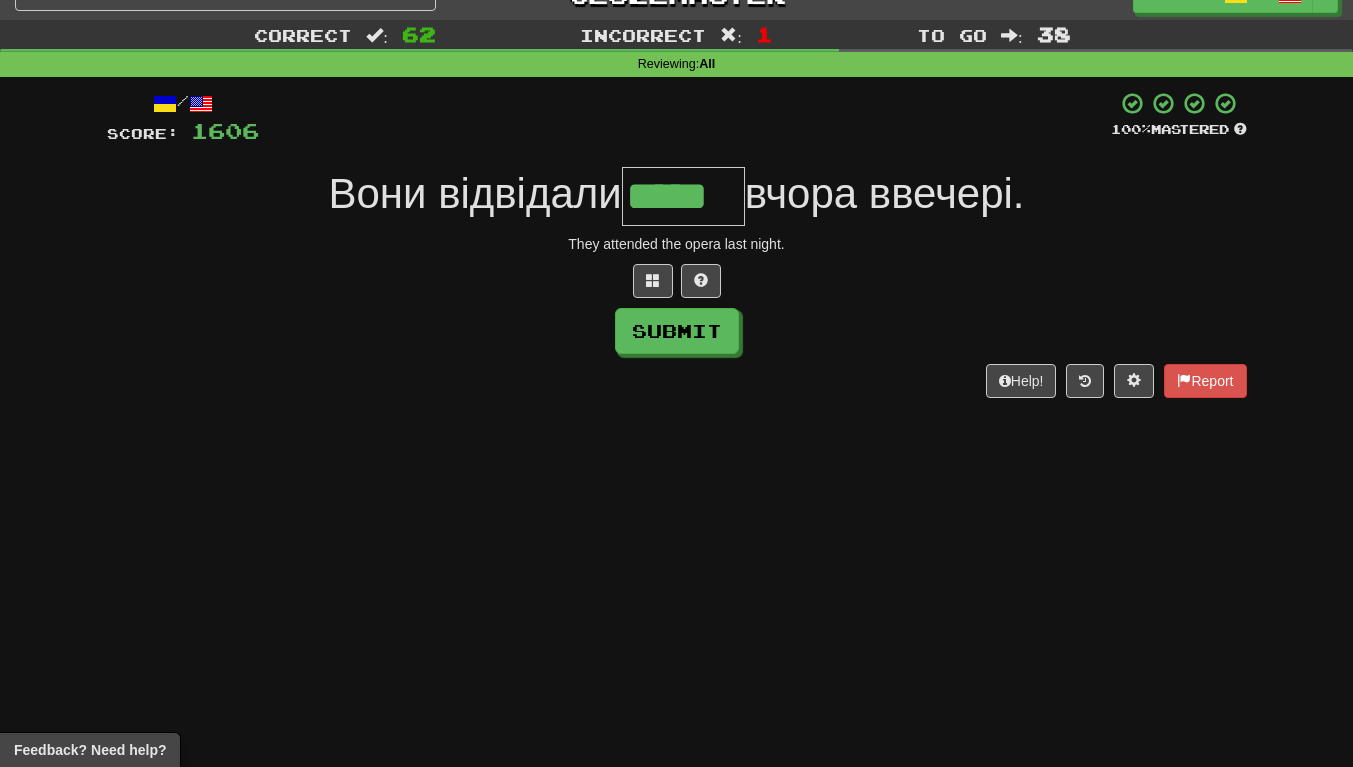 type on "*****" 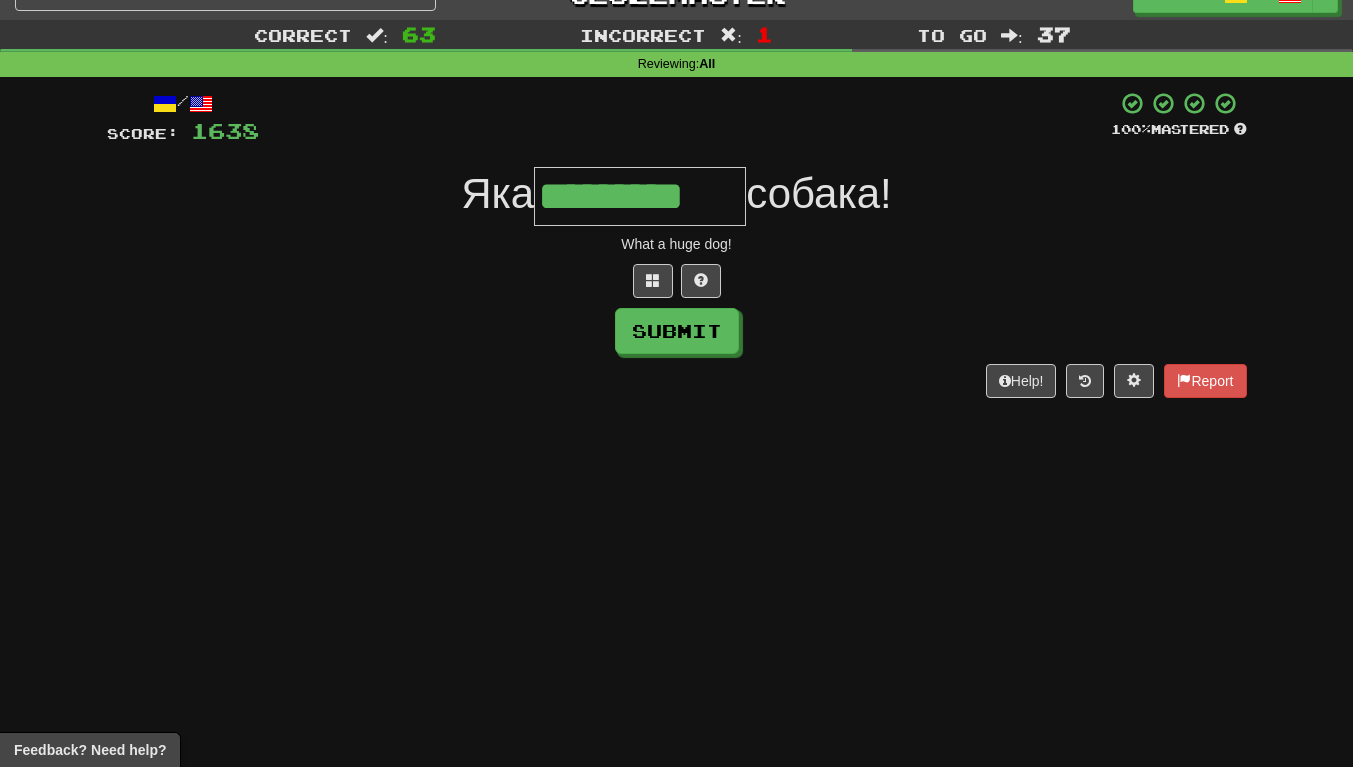 scroll, scrollTop: 0, scrollLeft: 4, axis: horizontal 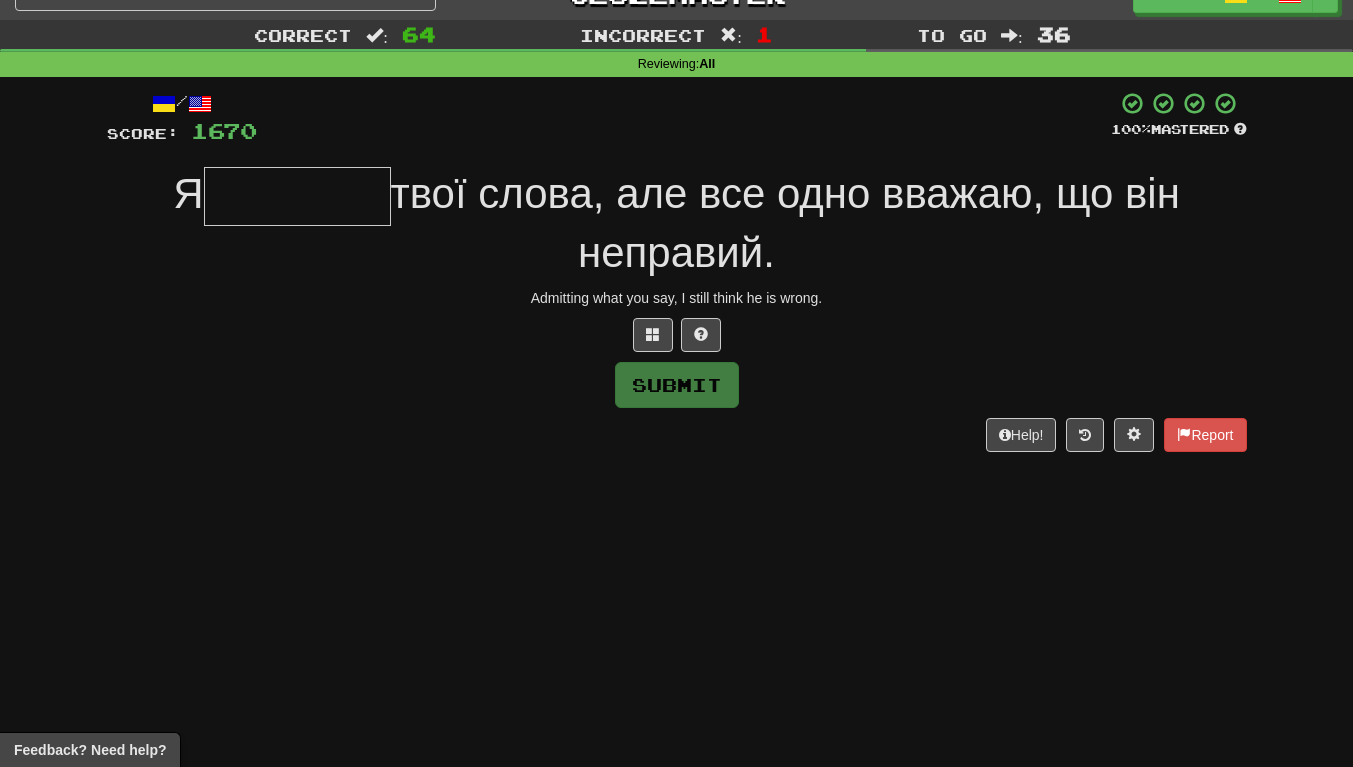 type on "*" 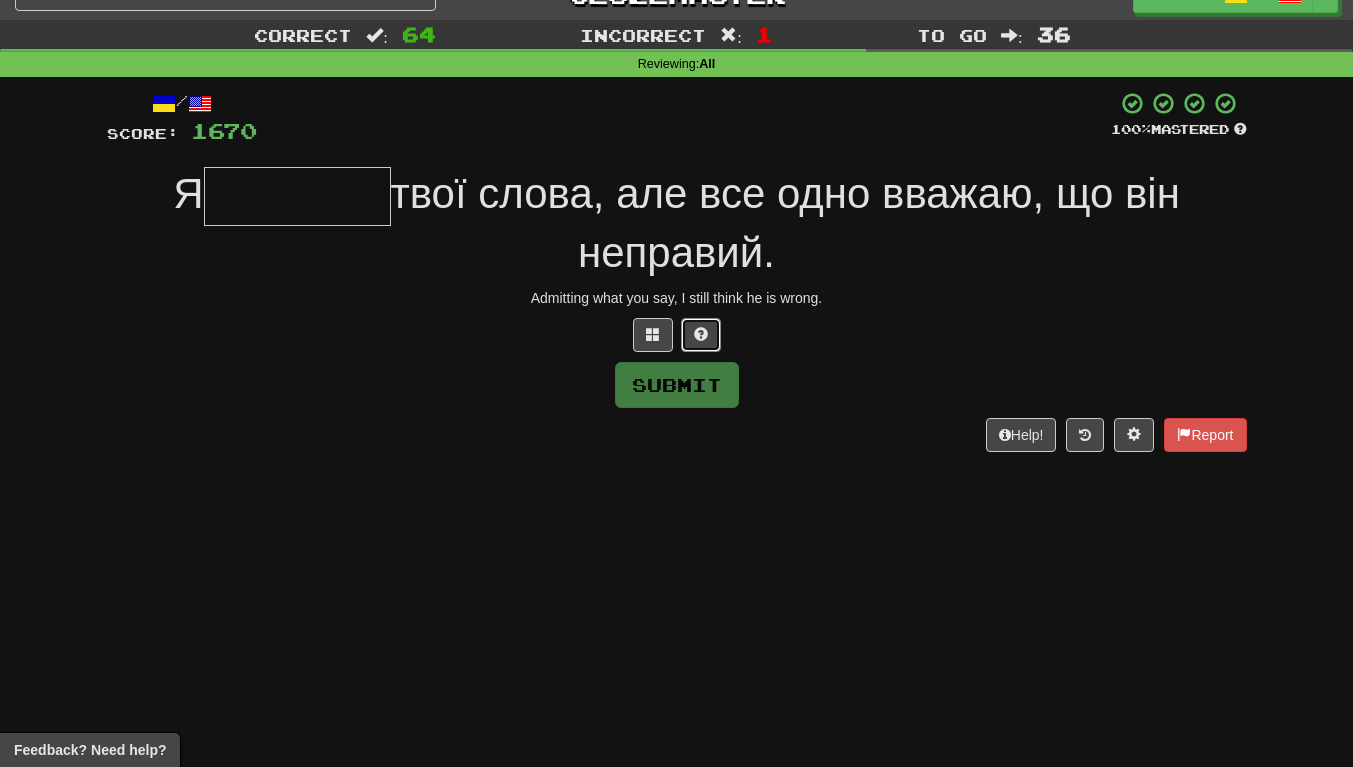click at bounding box center [701, 334] 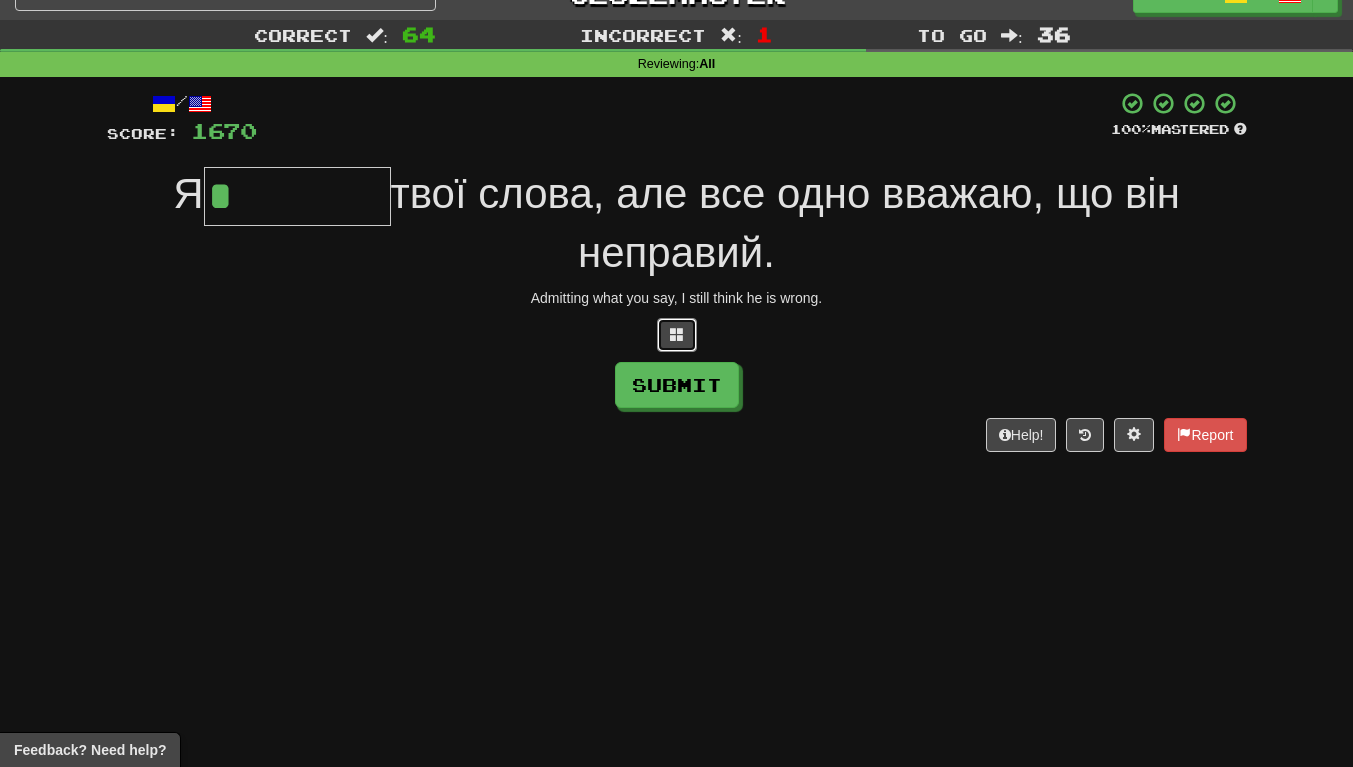 click at bounding box center (677, 334) 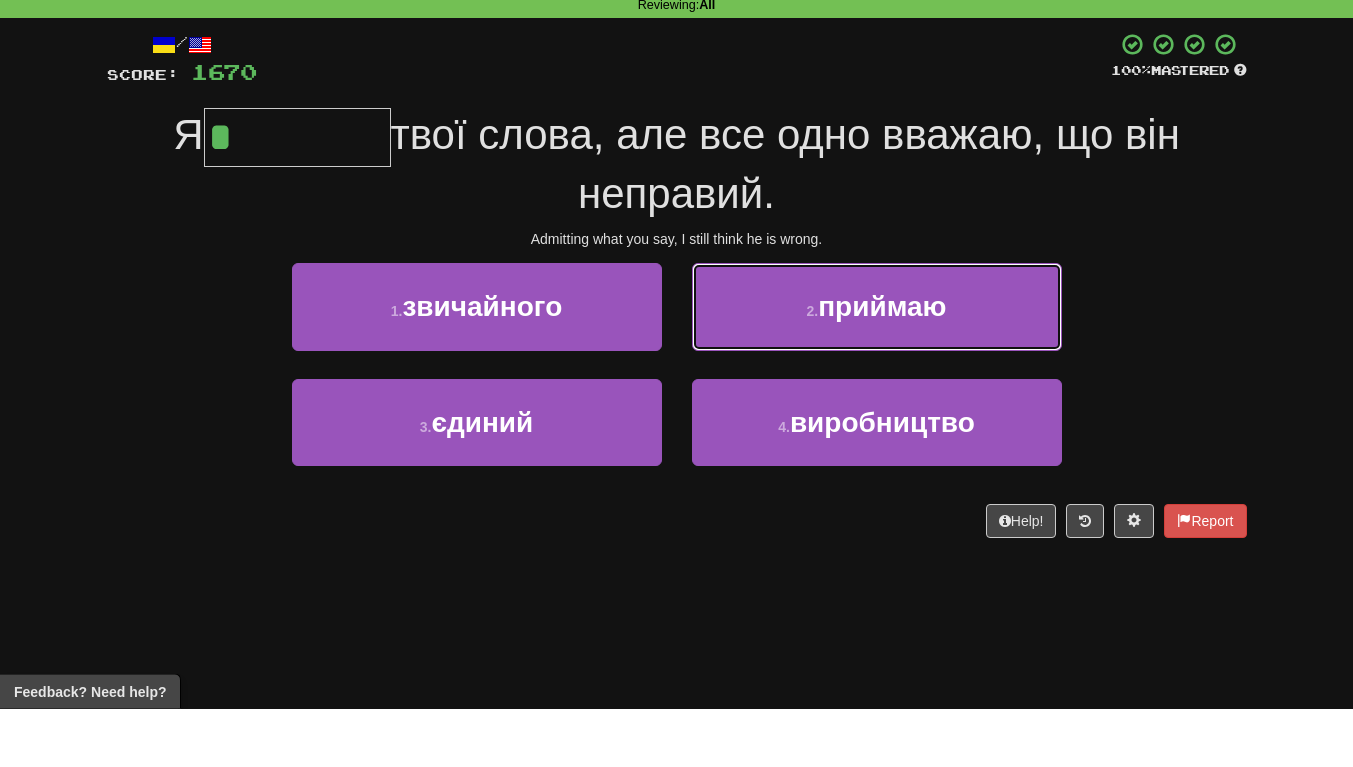 click on "2 .  приймаю" at bounding box center (877, 365) 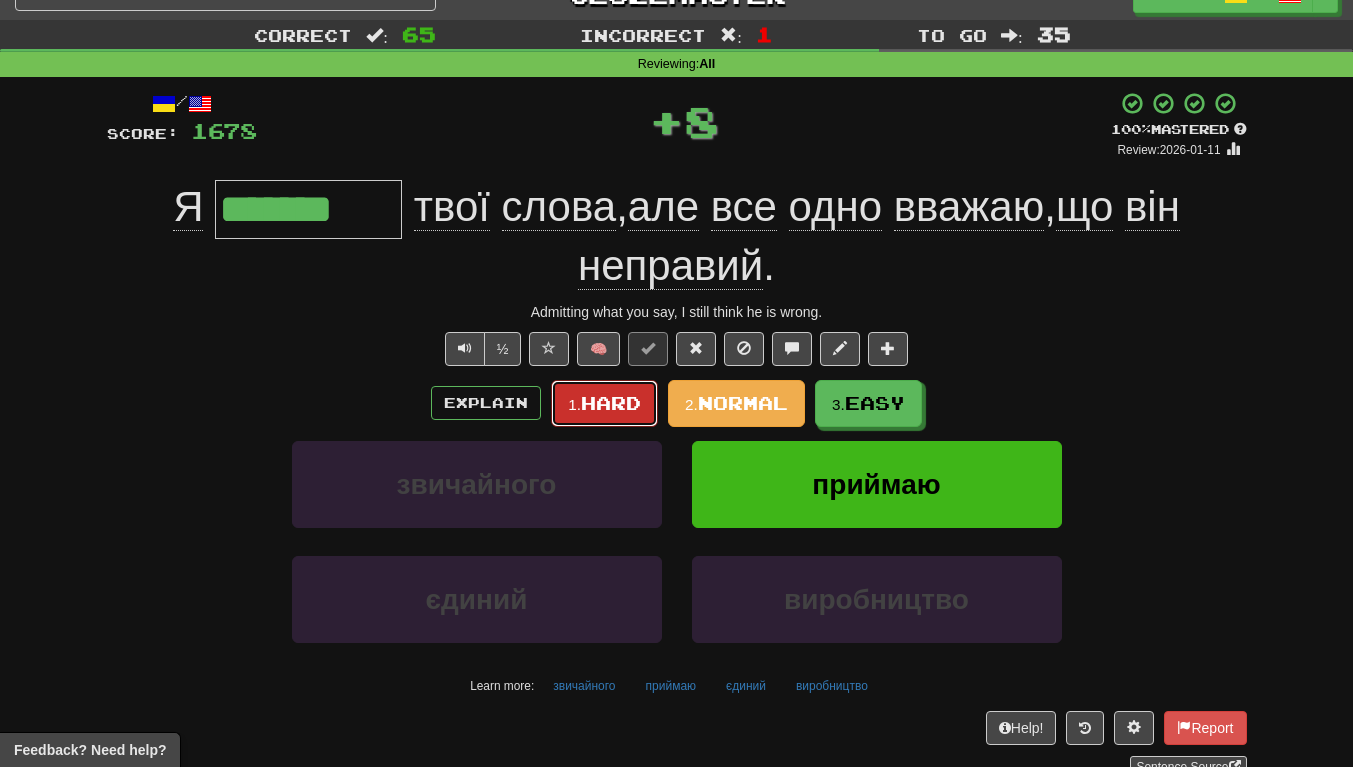 click on "Hard" at bounding box center [611, 403] 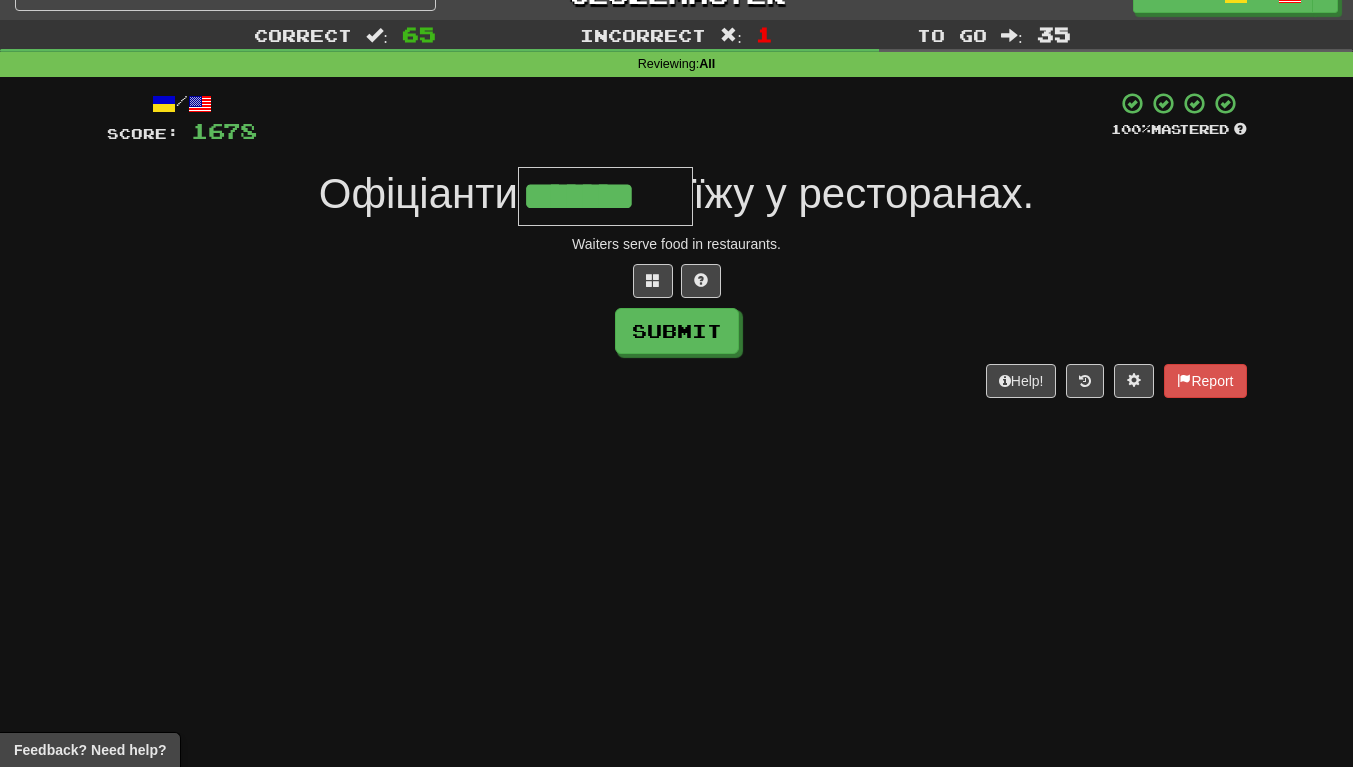 type on "*******" 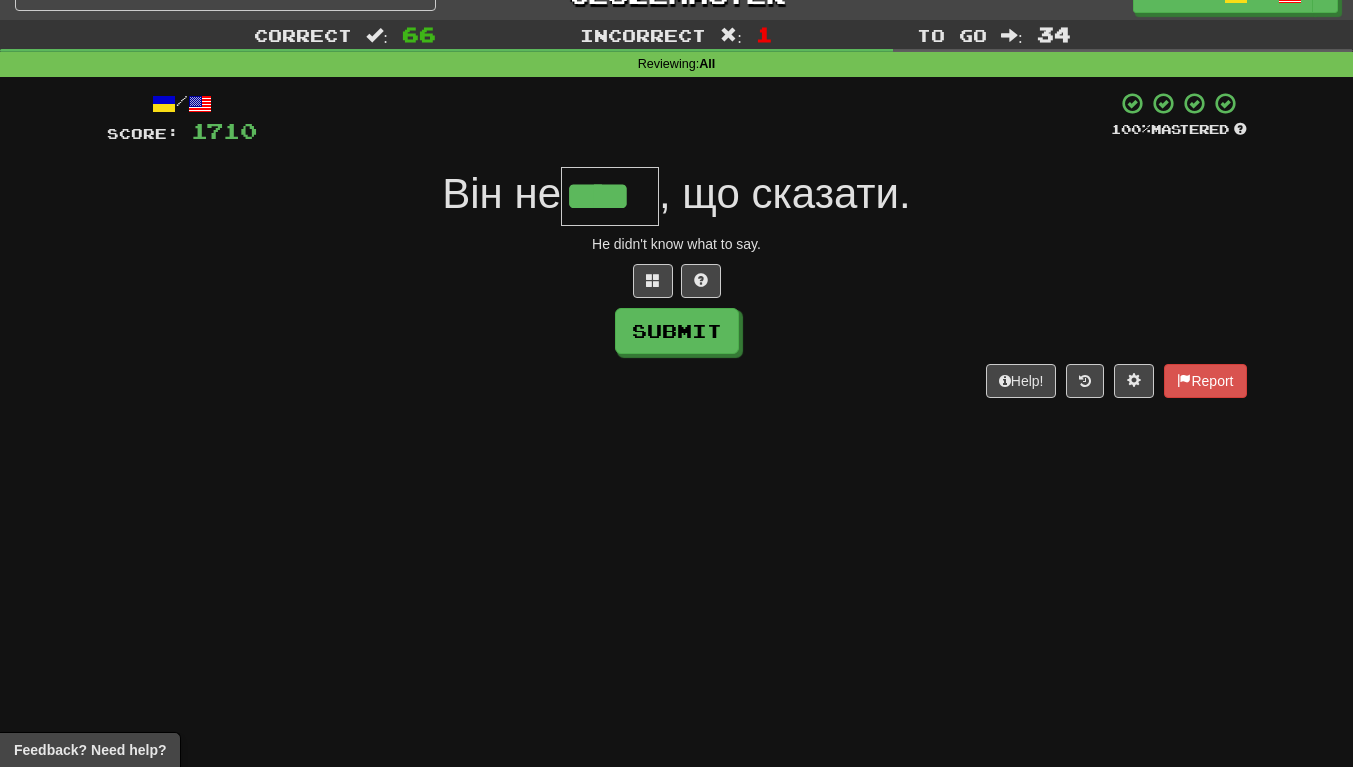 scroll, scrollTop: 0, scrollLeft: 4, axis: horizontal 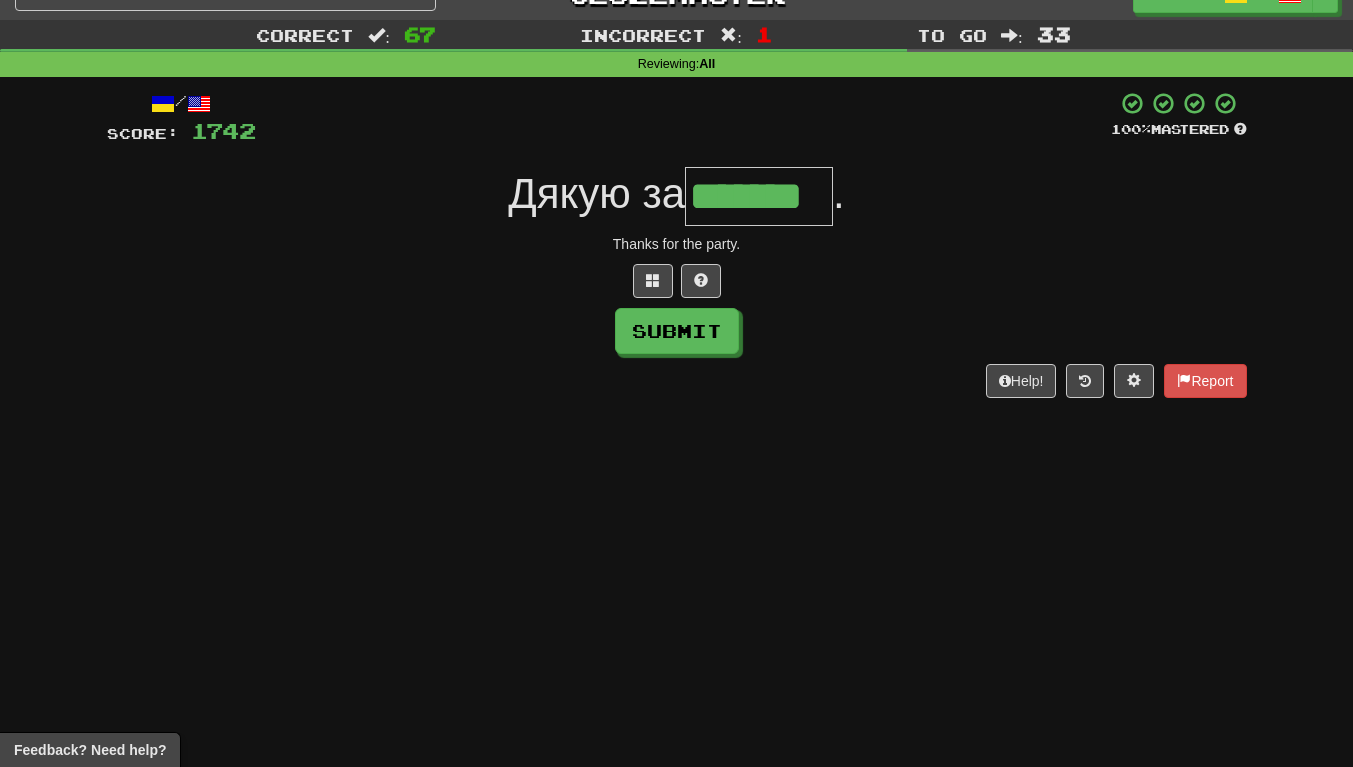type on "*******" 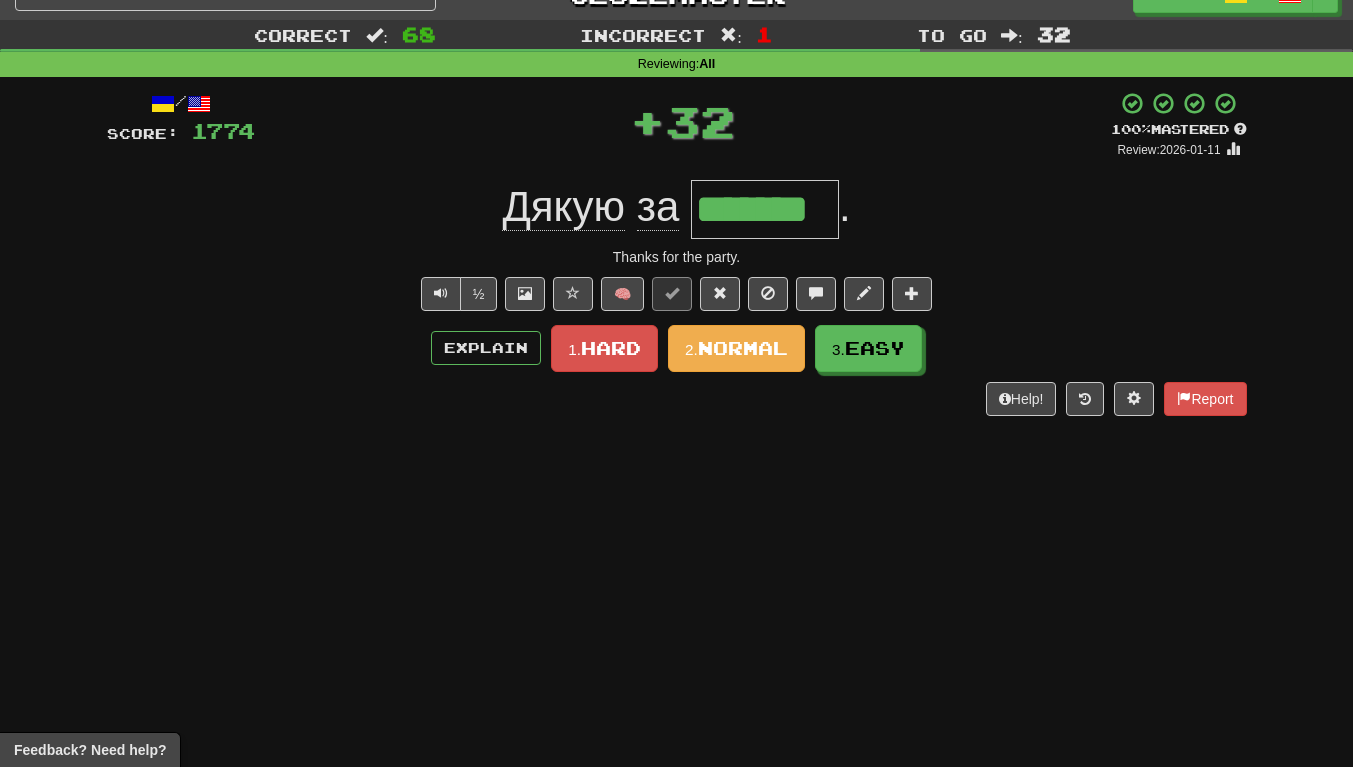 scroll, scrollTop: 0, scrollLeft: 0, axis: both 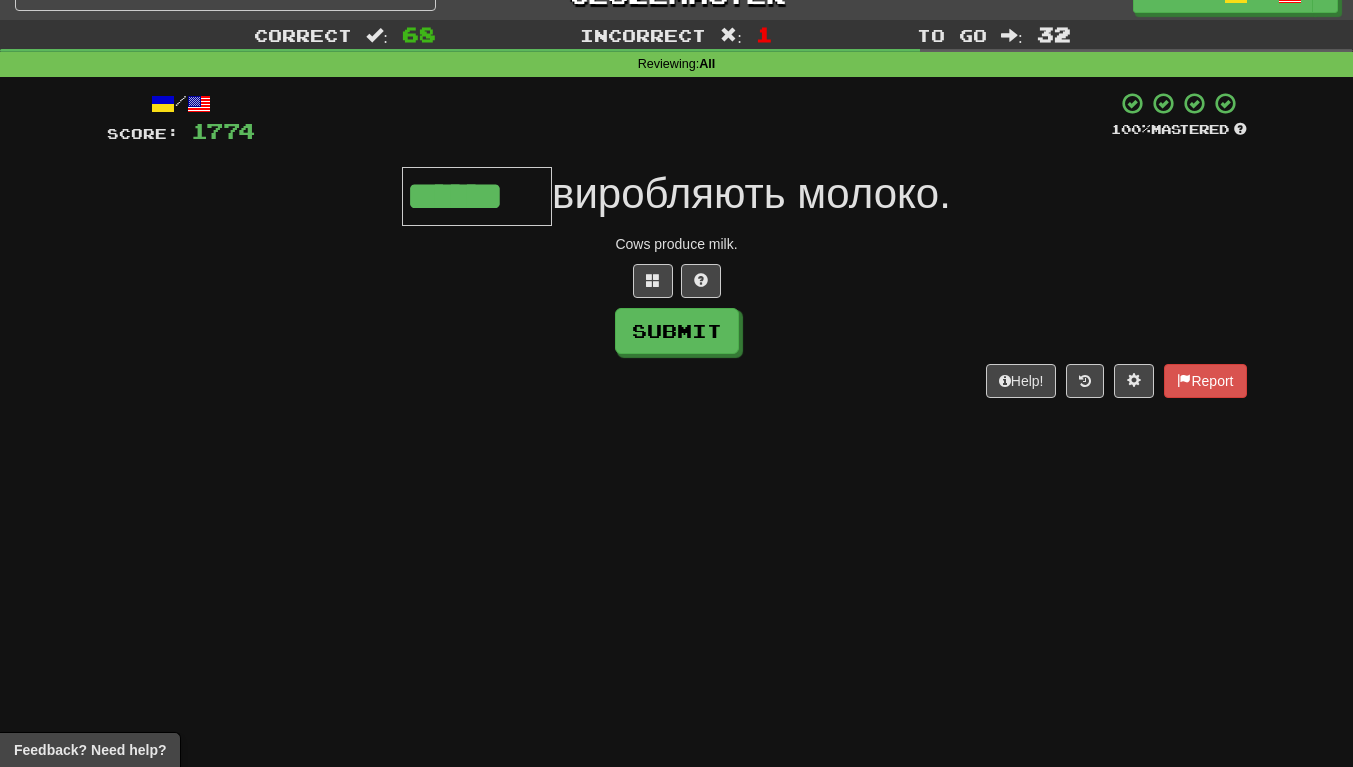 type on "******" 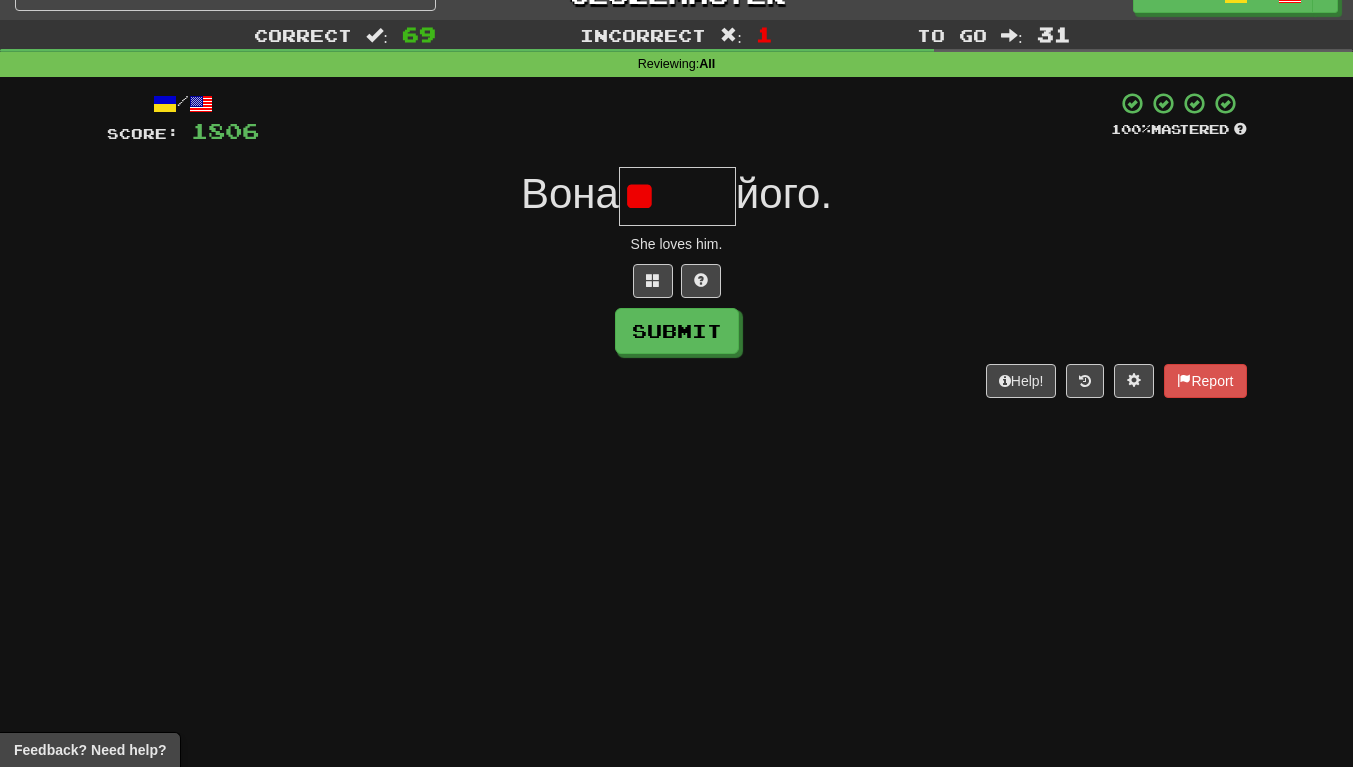 type on "*" 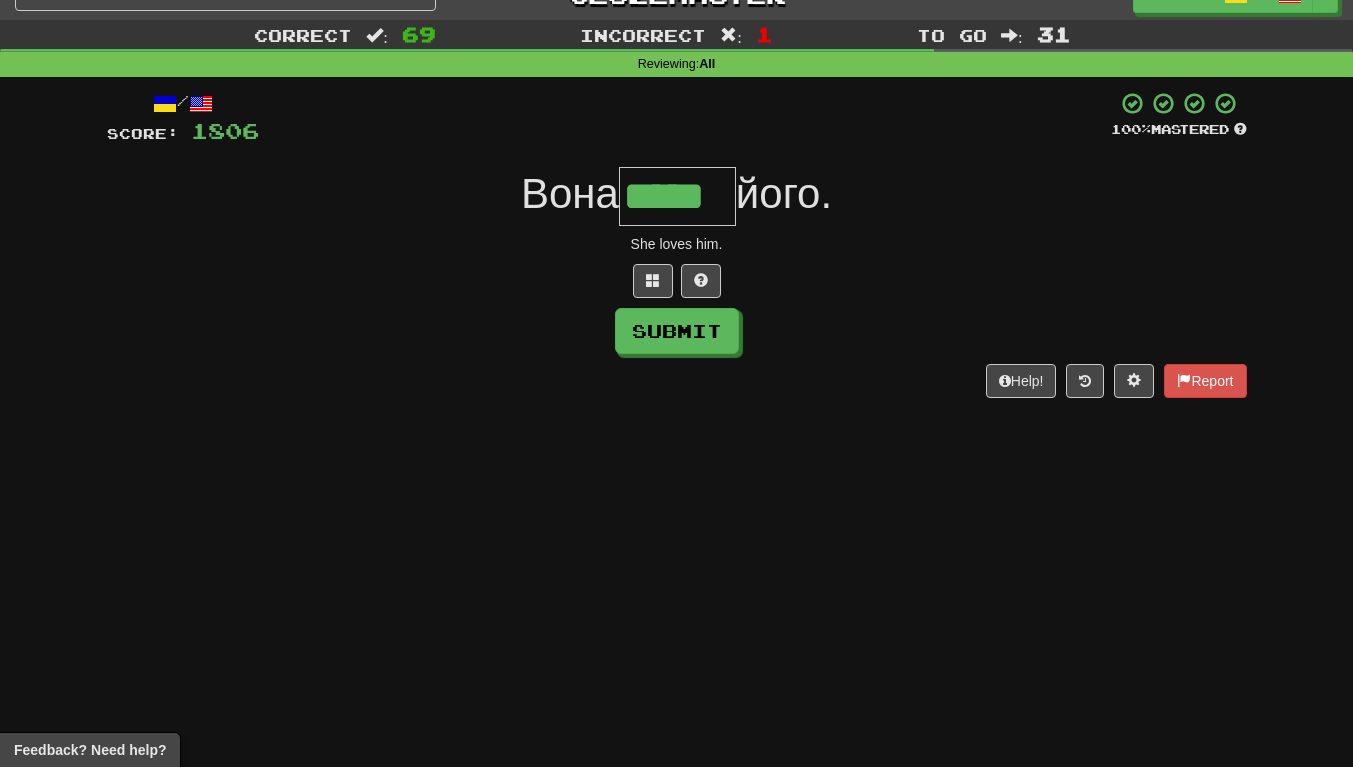 scroll, scrollTop: 0, scrollLeft: 3, axis: horizontal 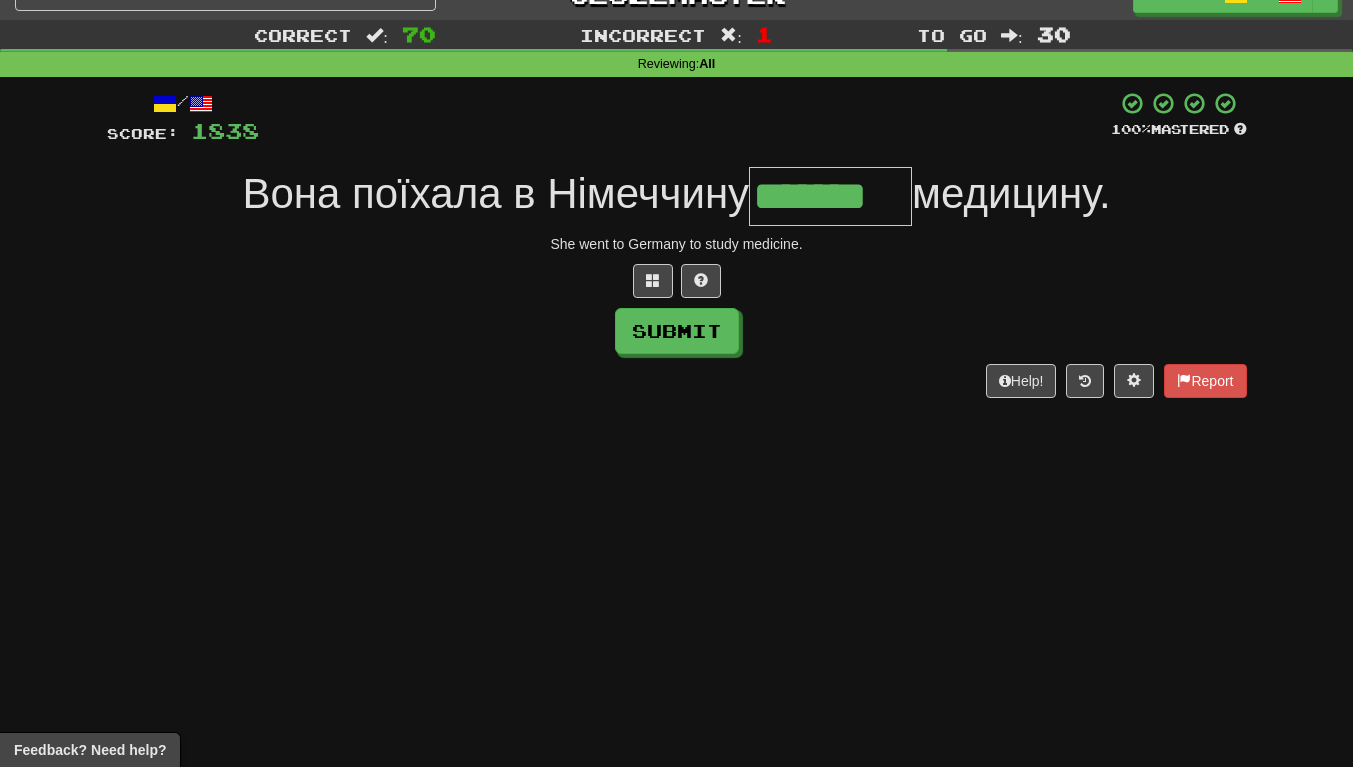 type on "*******" 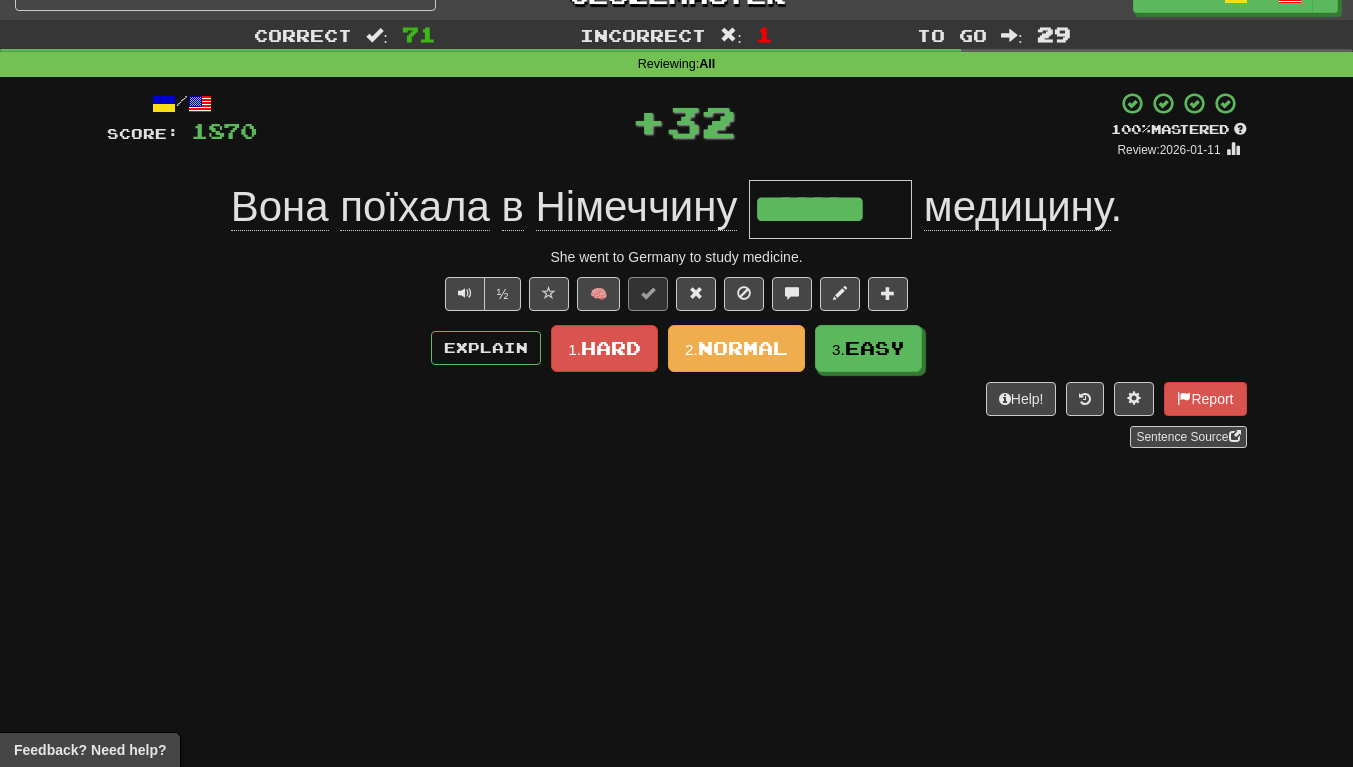 scroll, scrollTop: 0, scrollLeft: 0, axis: both 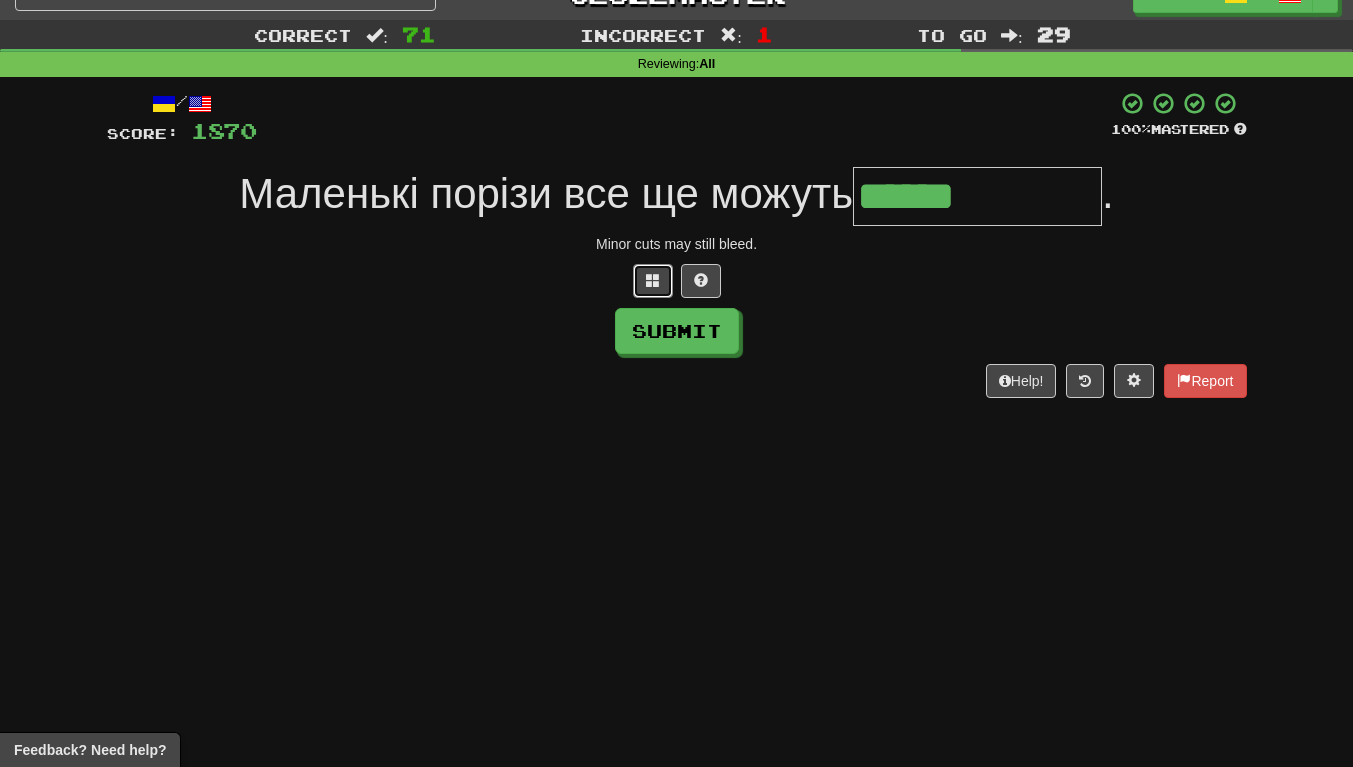 click at bounding box center [653, 280] 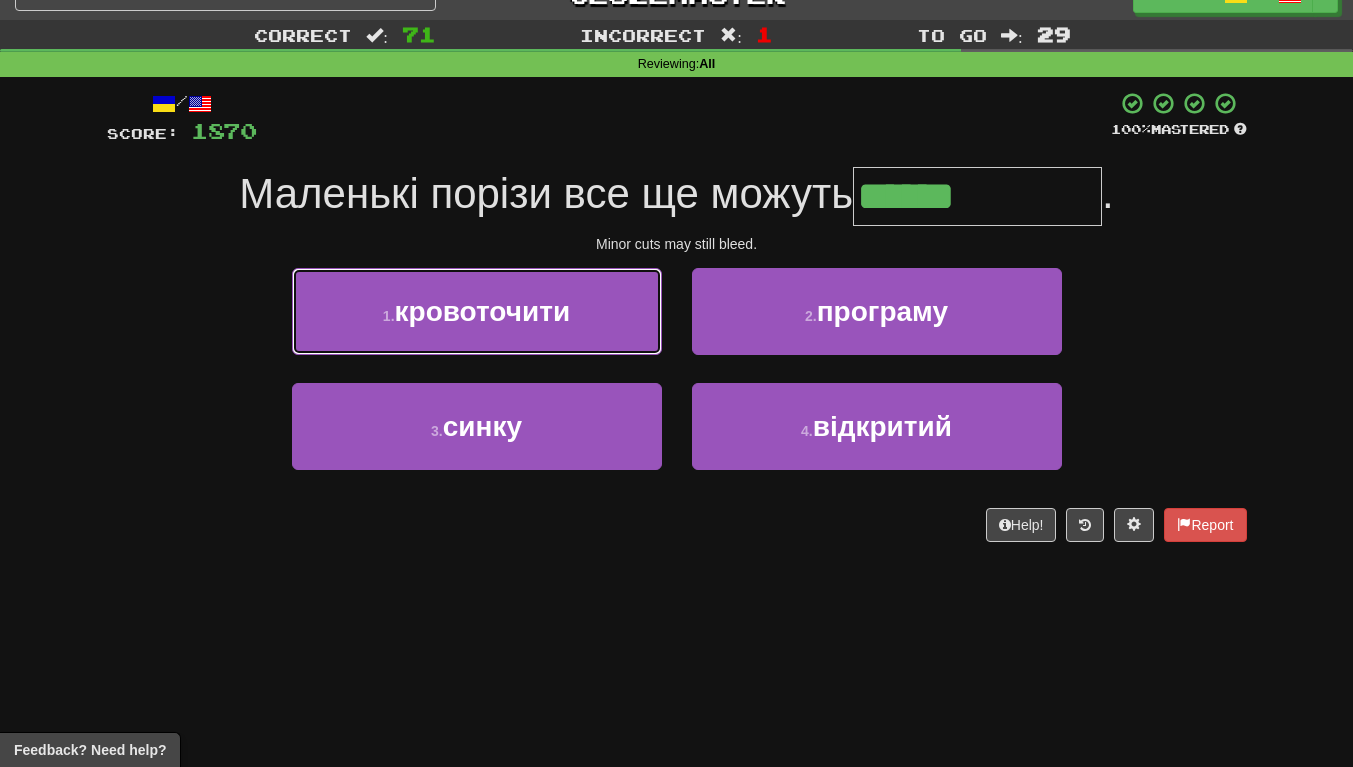 click on "1 .  кровоточити" at bounding box center [477, 311] 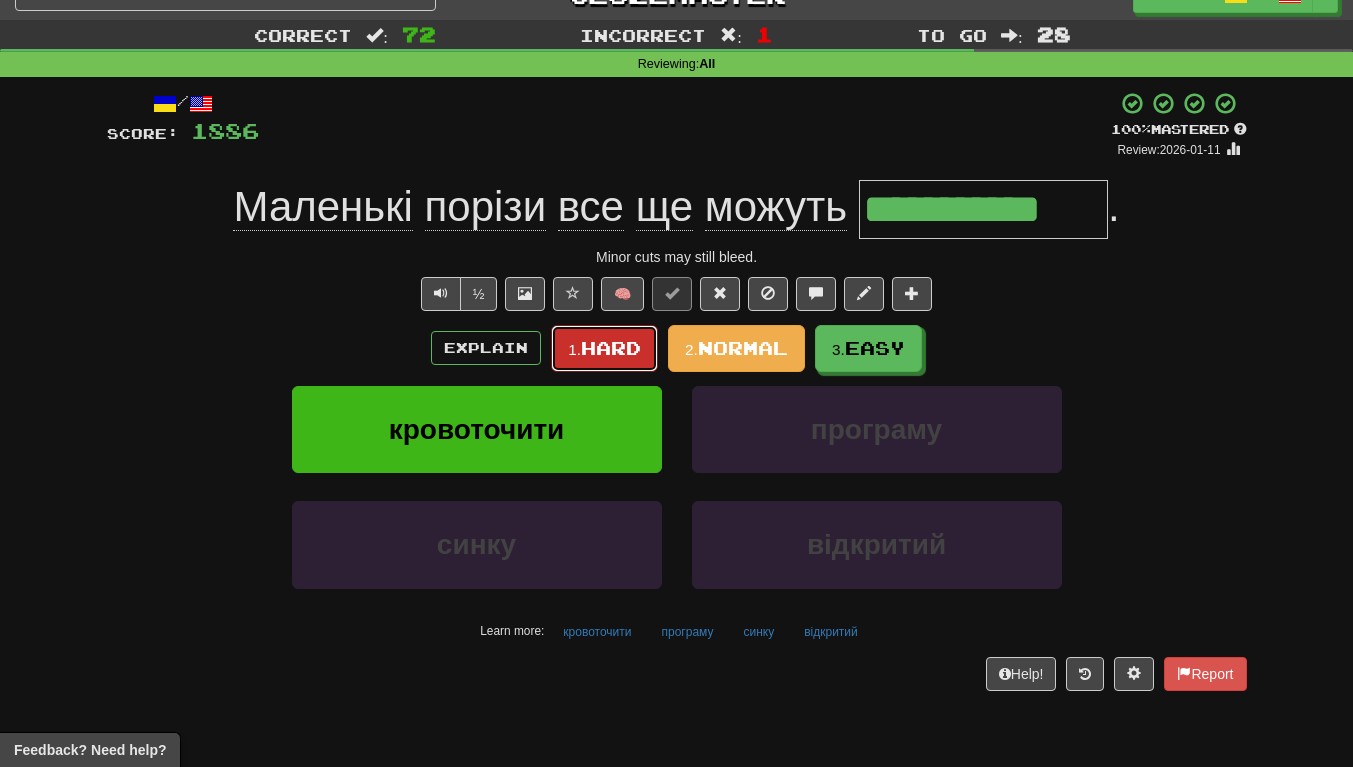 click on "1." at bounding box center (574, 349) 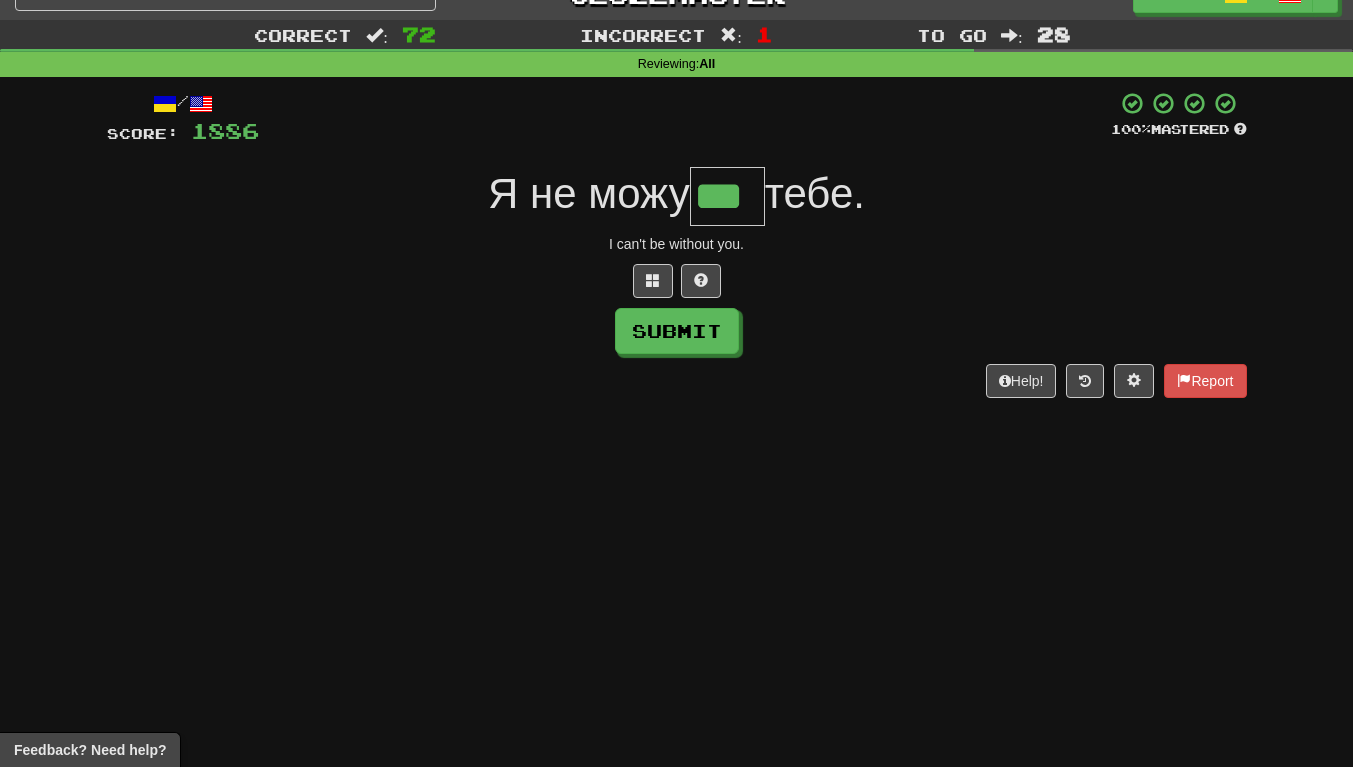 type on "***" 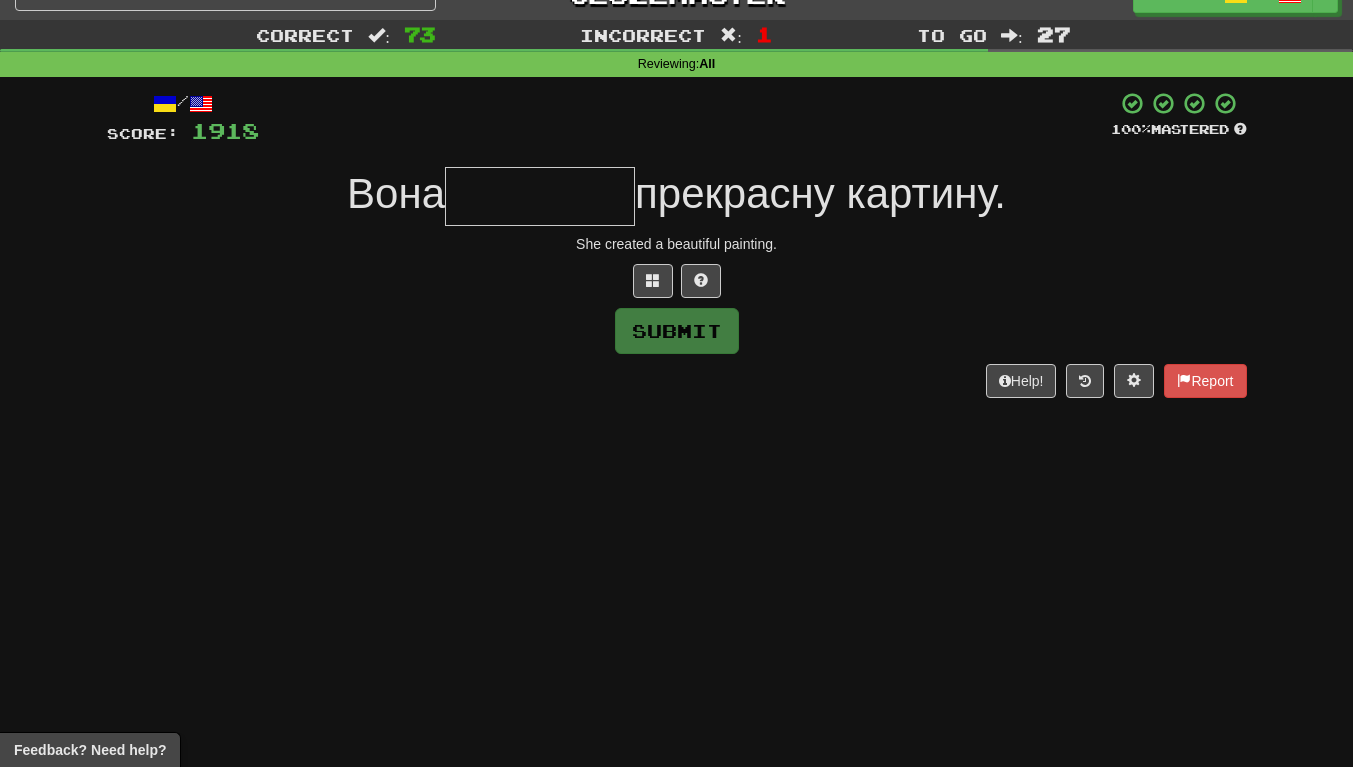 type on "*" 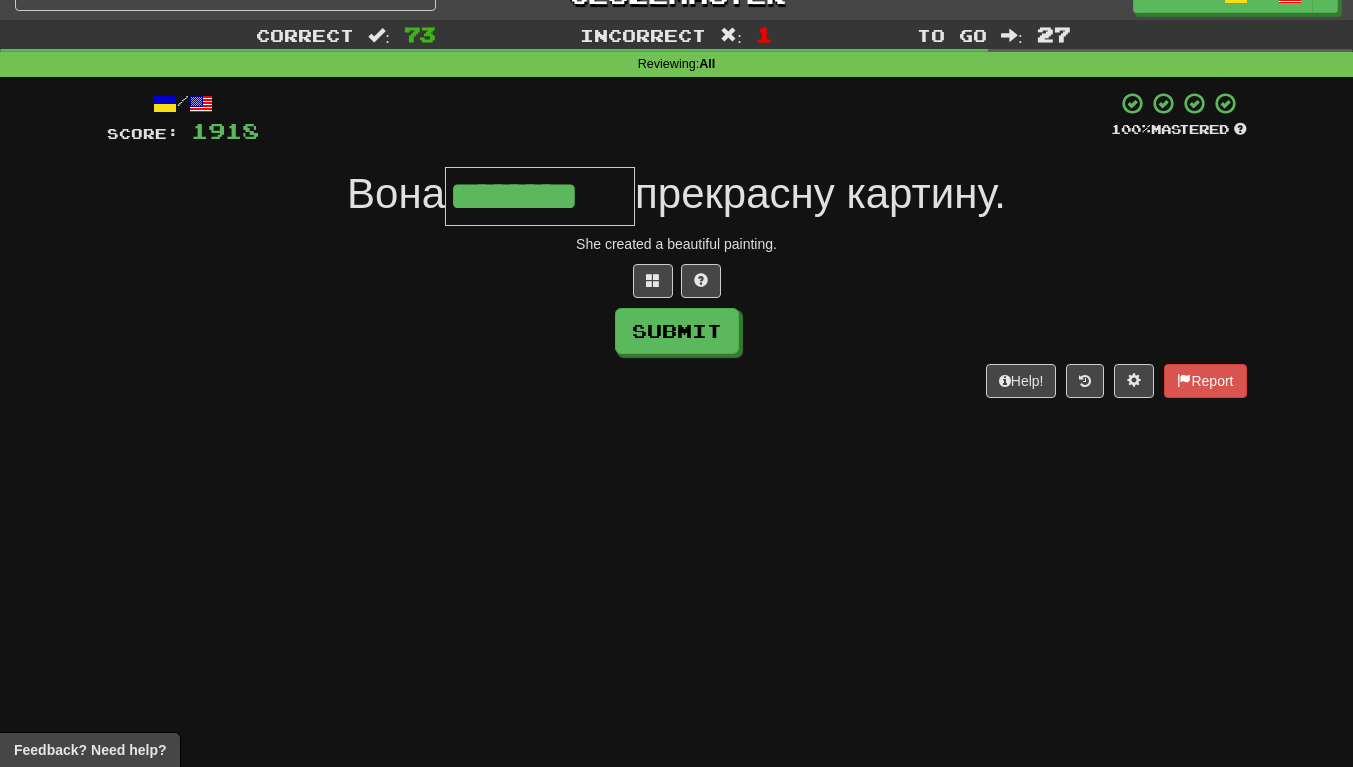 scroll, scrollTop: 0, scrollLeft: 7, axis: horizontal 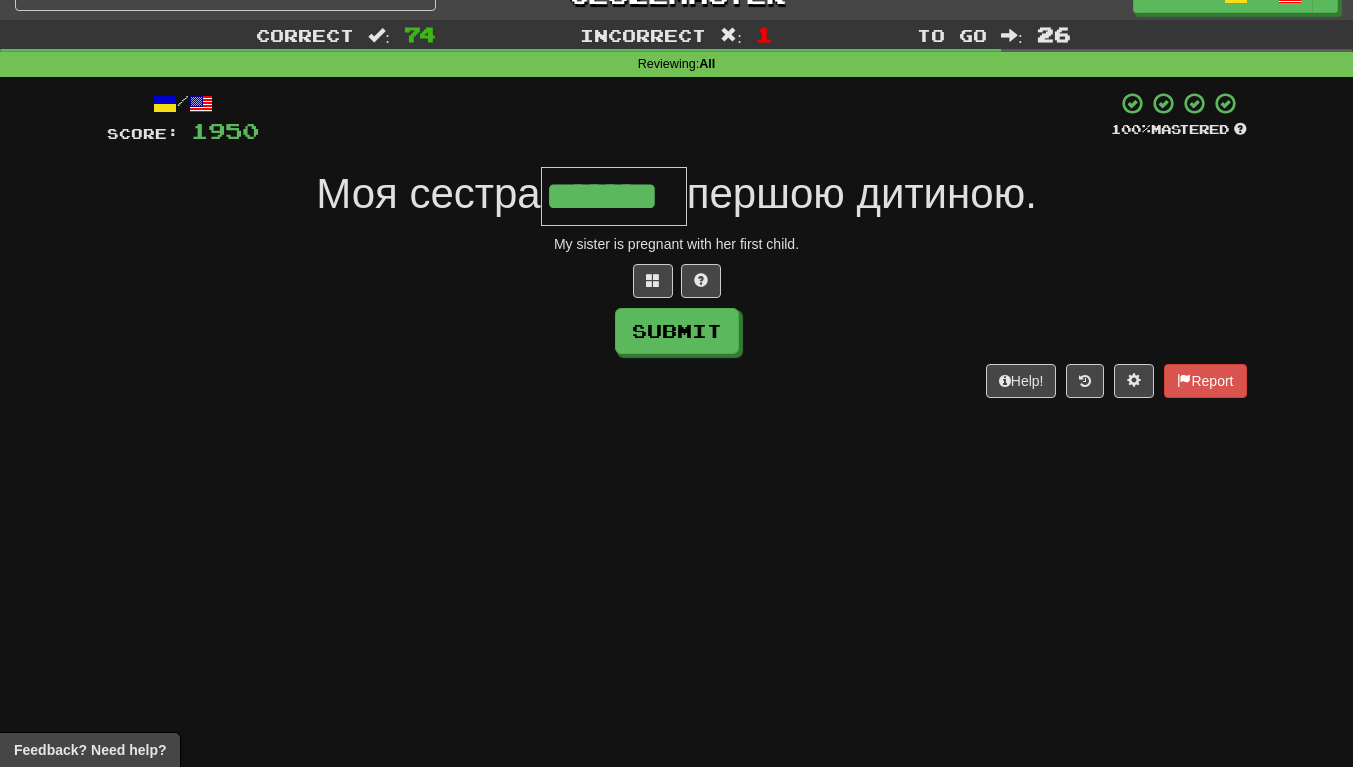 type on "*******" 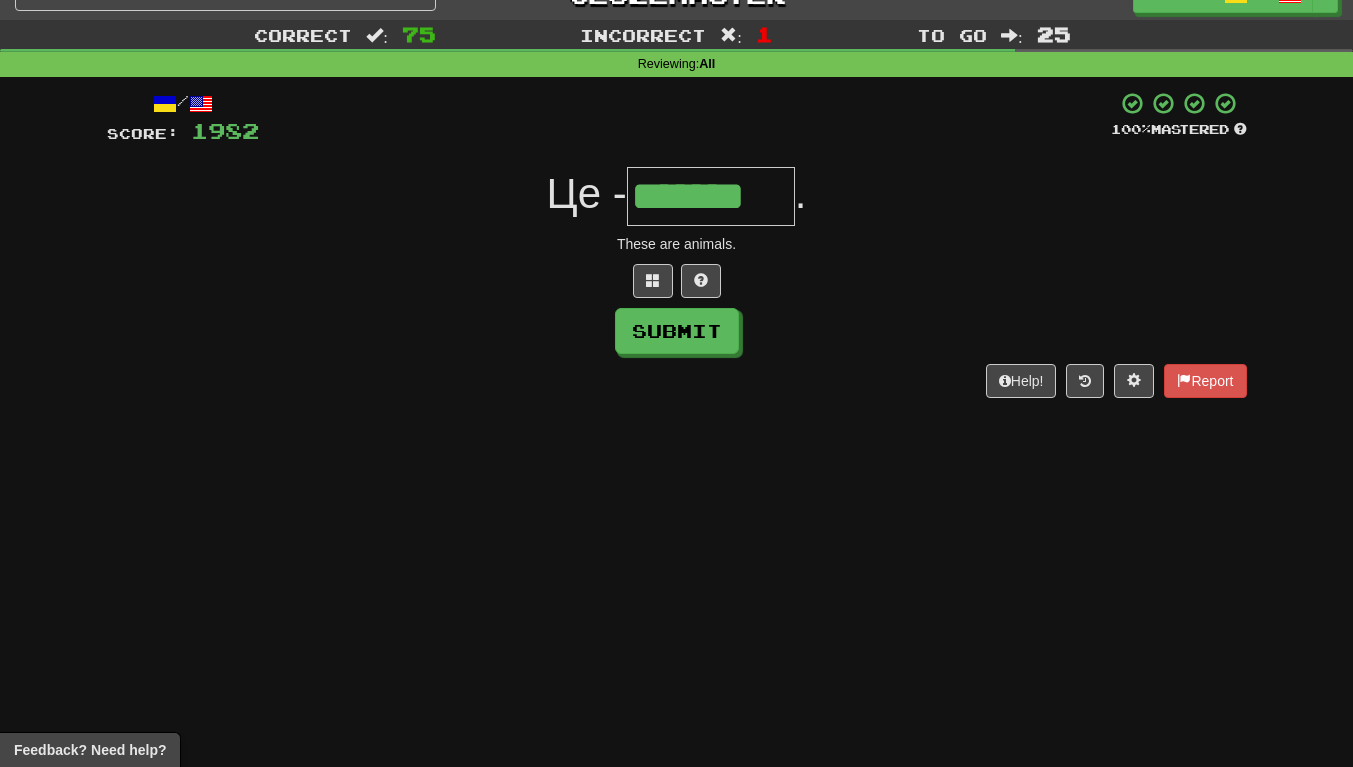scroll, scrollTop: 0, scrollLeft: 2, axis: horizontal 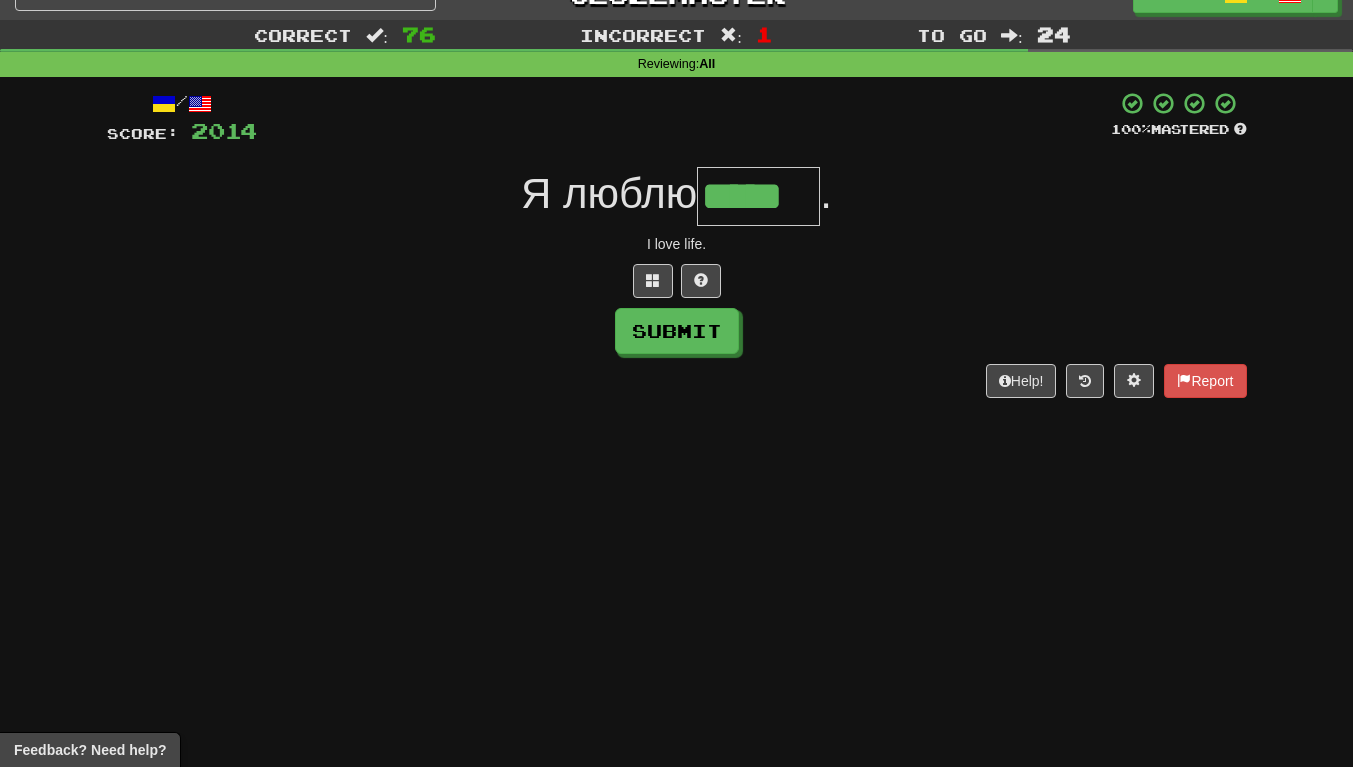 type on "*****" 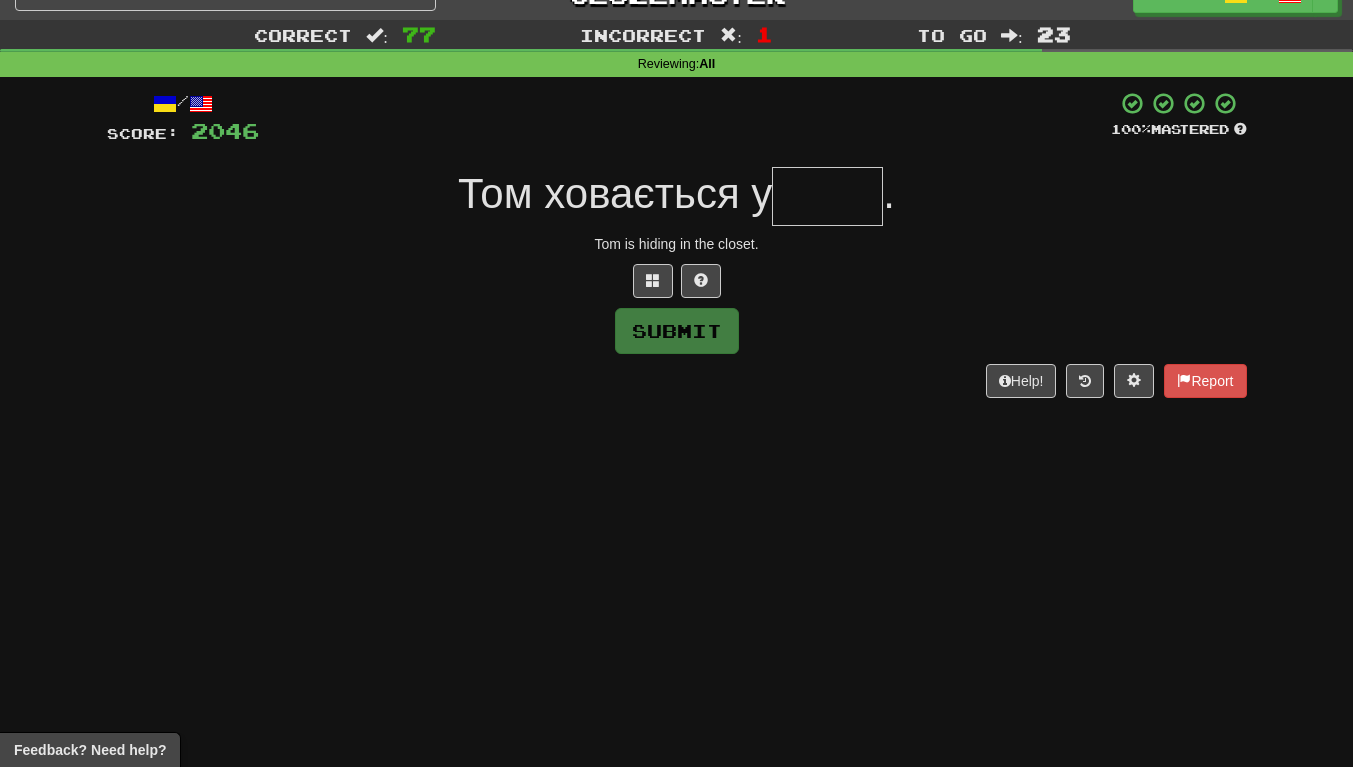 type on "*" 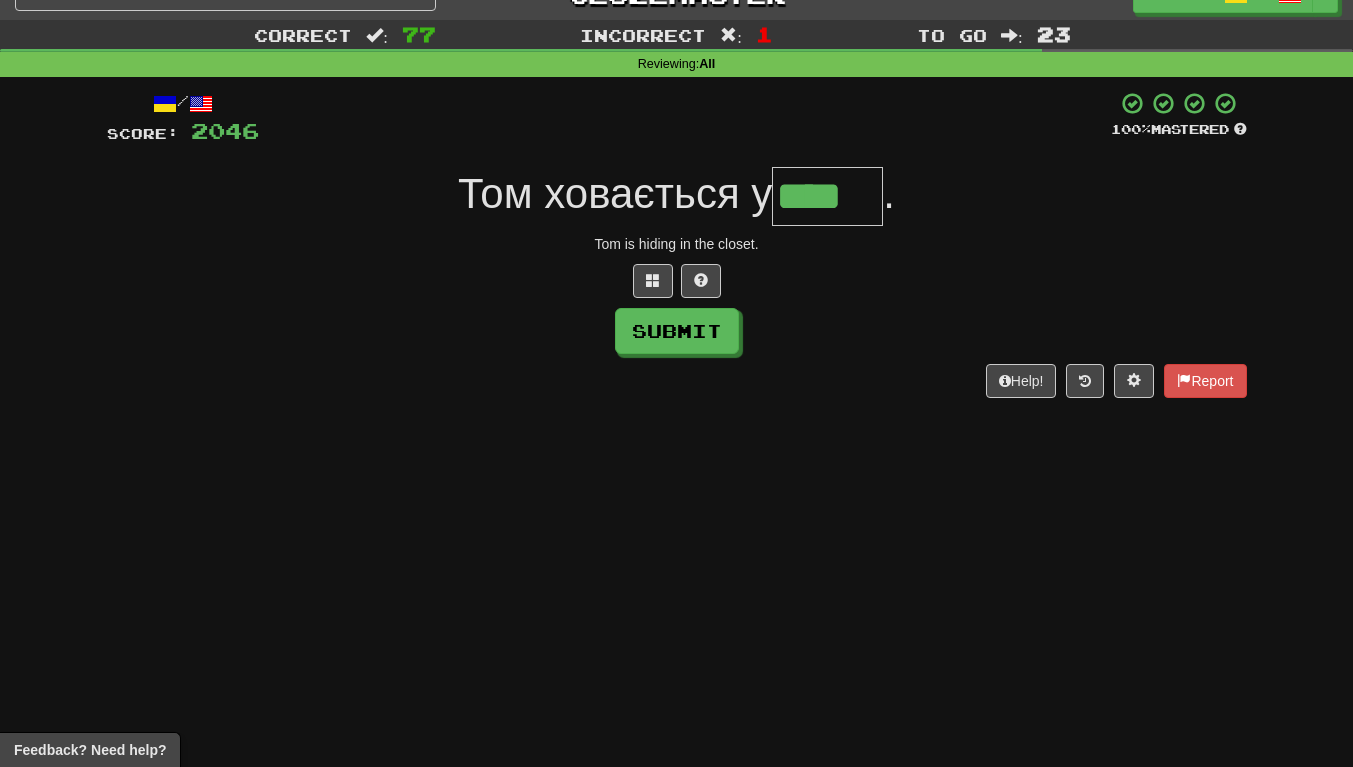 scroll, scrollTop: 0, scrollLeft: 2, axis: horizontal 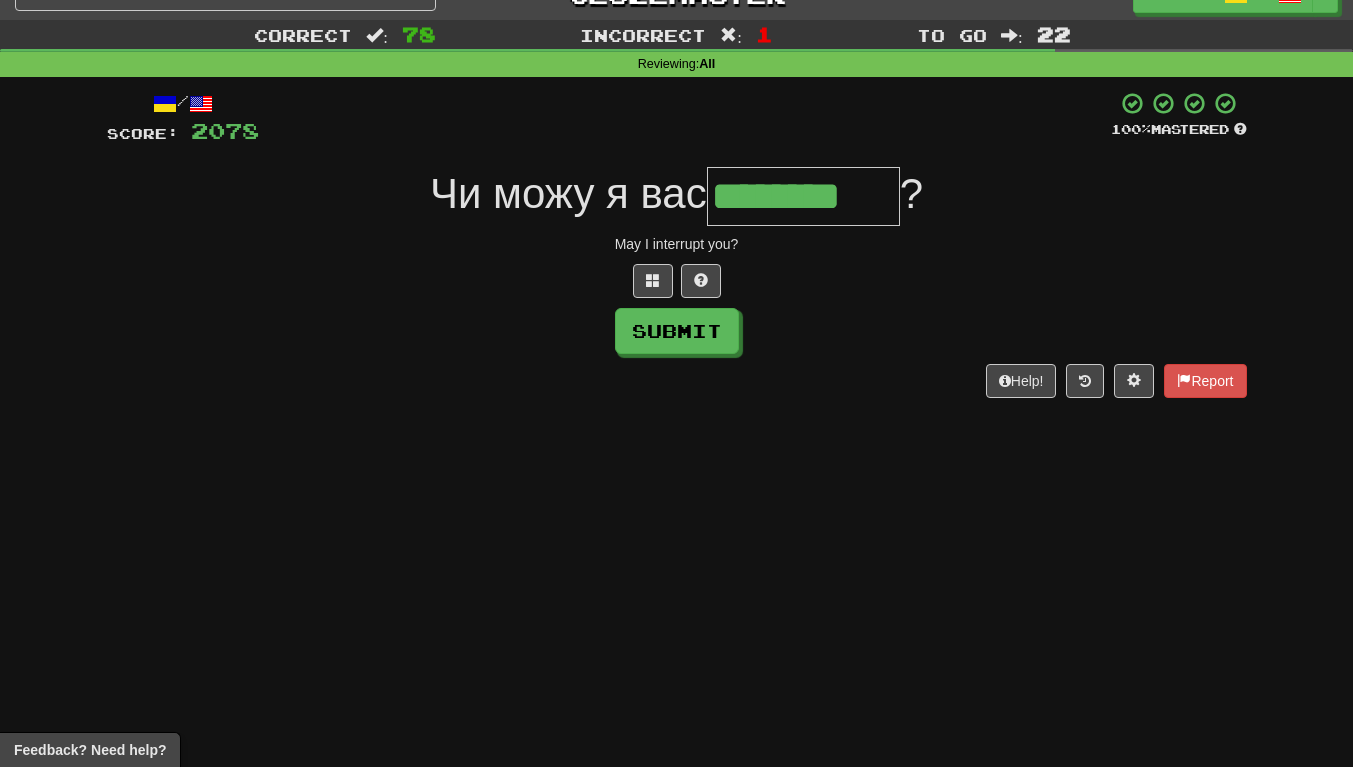 type on "********" 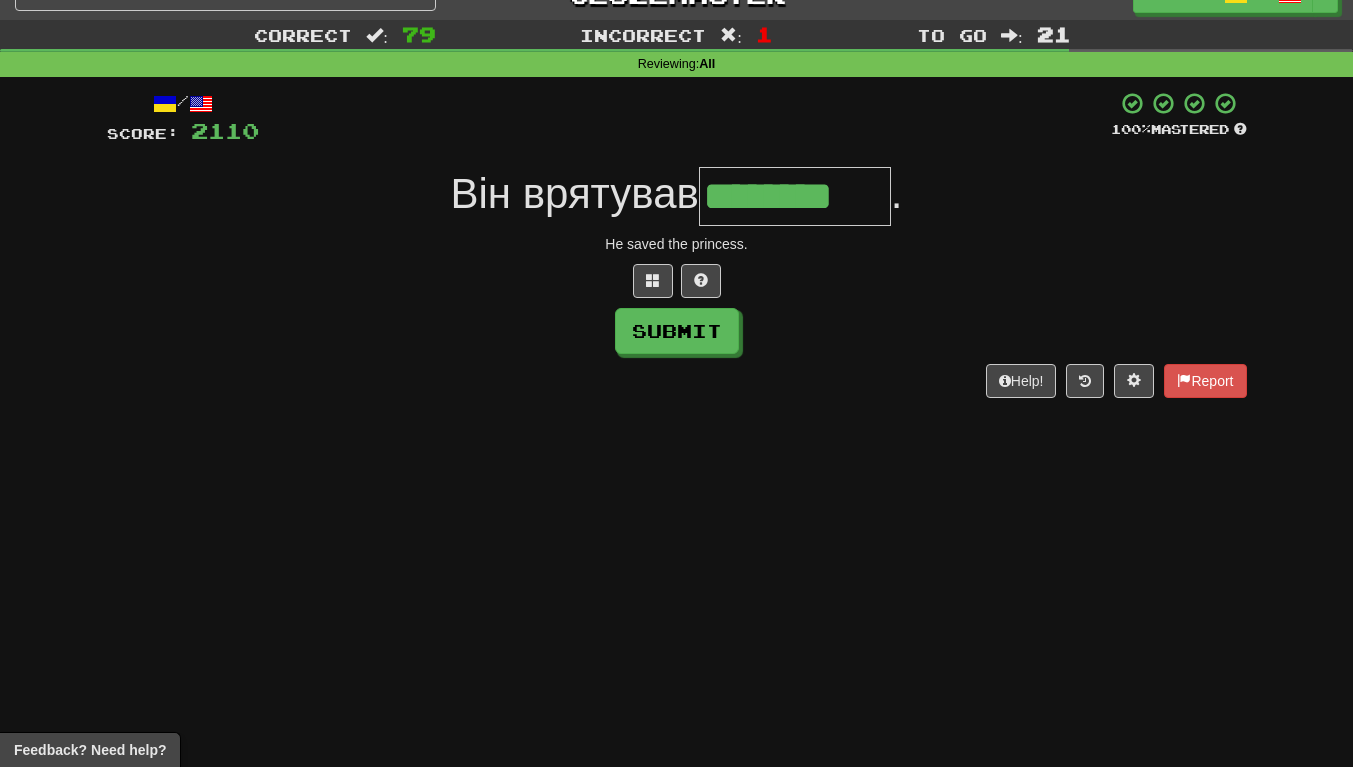 scroll, scrollTop: 0, scrollLeft: 5, axis: horizontal 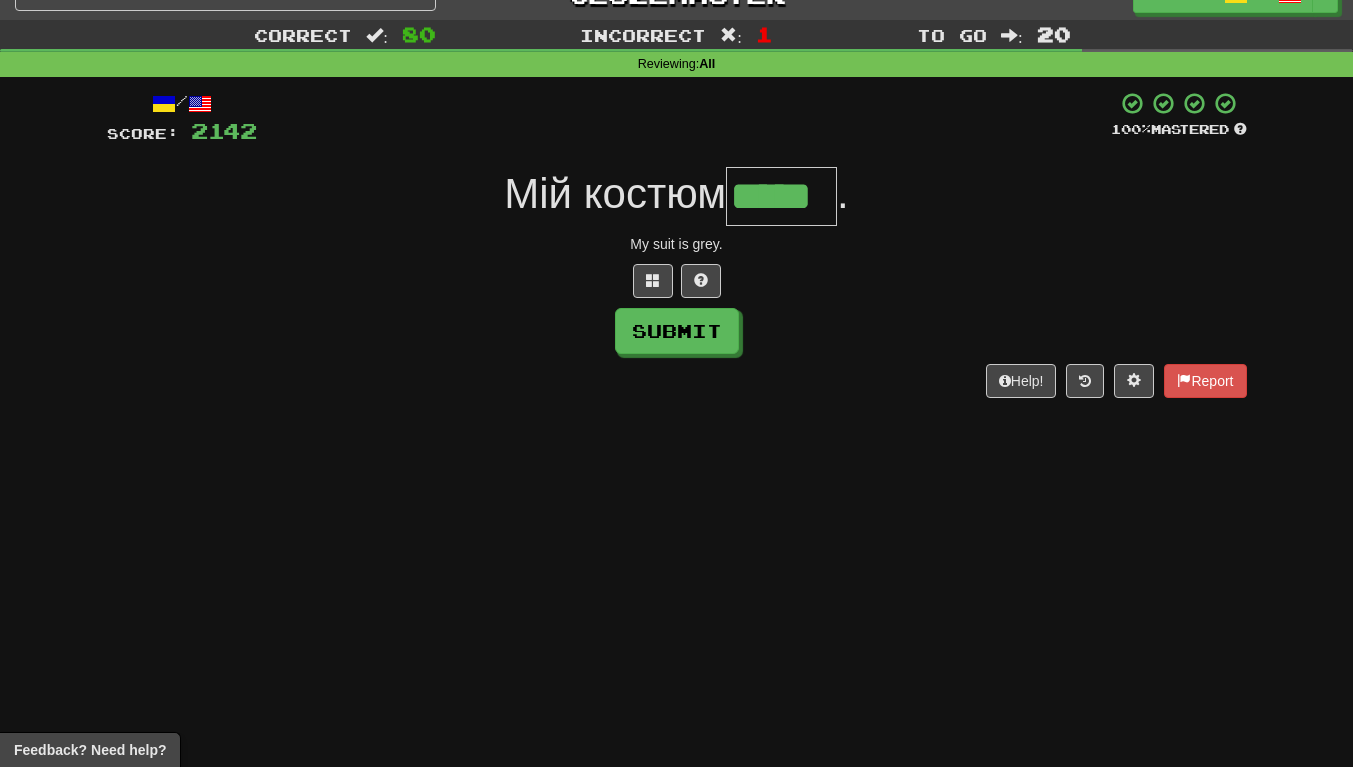 type on "*****" 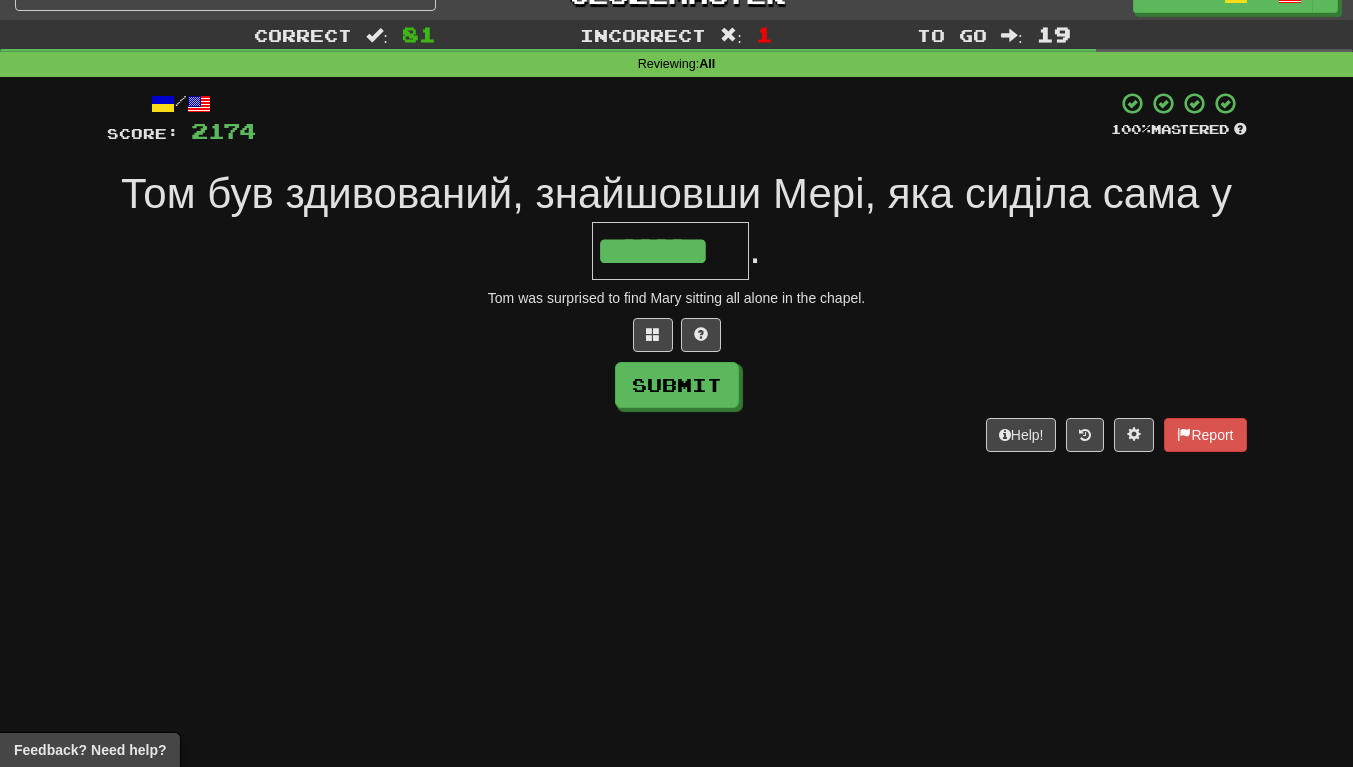 scroll, scrollTop: 0, scrollLeft: 3, axis: horizontal 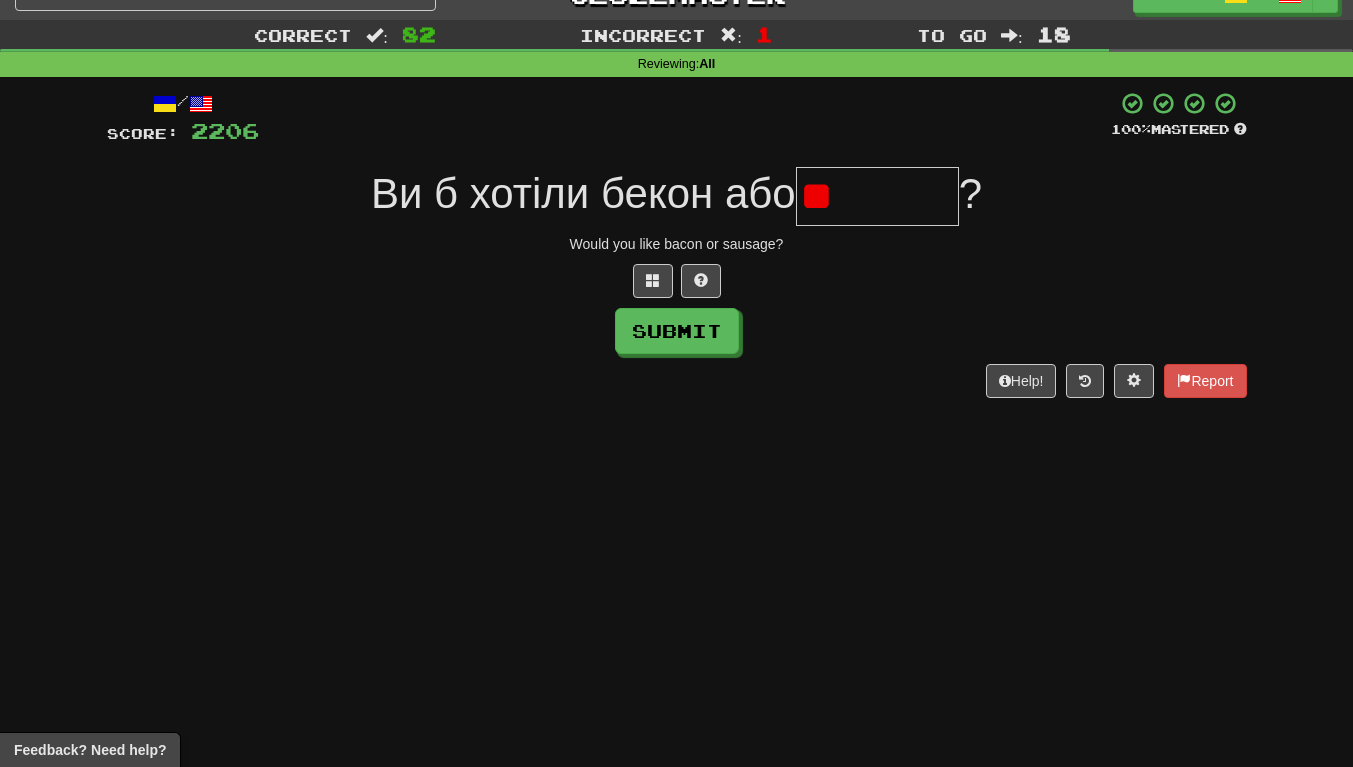 type on "*" 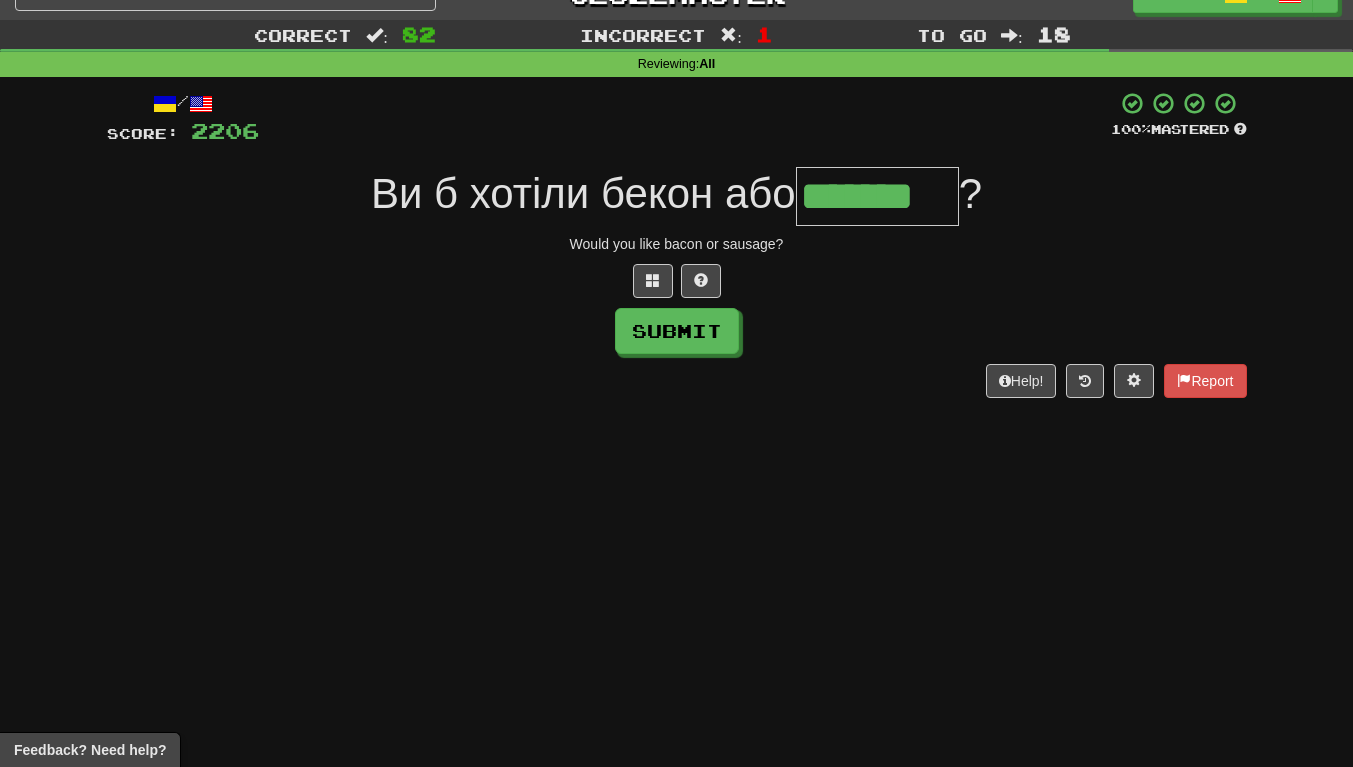 scroll, scrollTop: 0, scrollLeft: 3, axis: horizontal 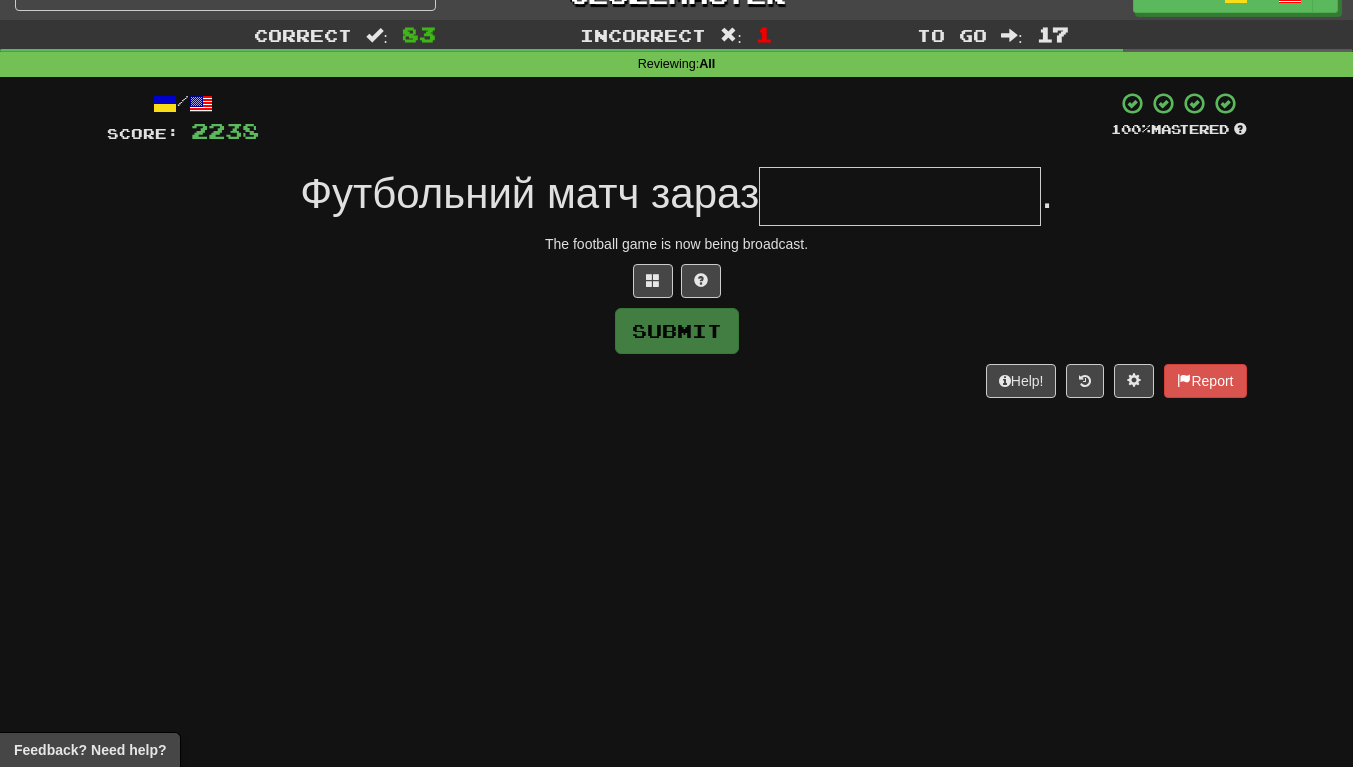 type on "*" 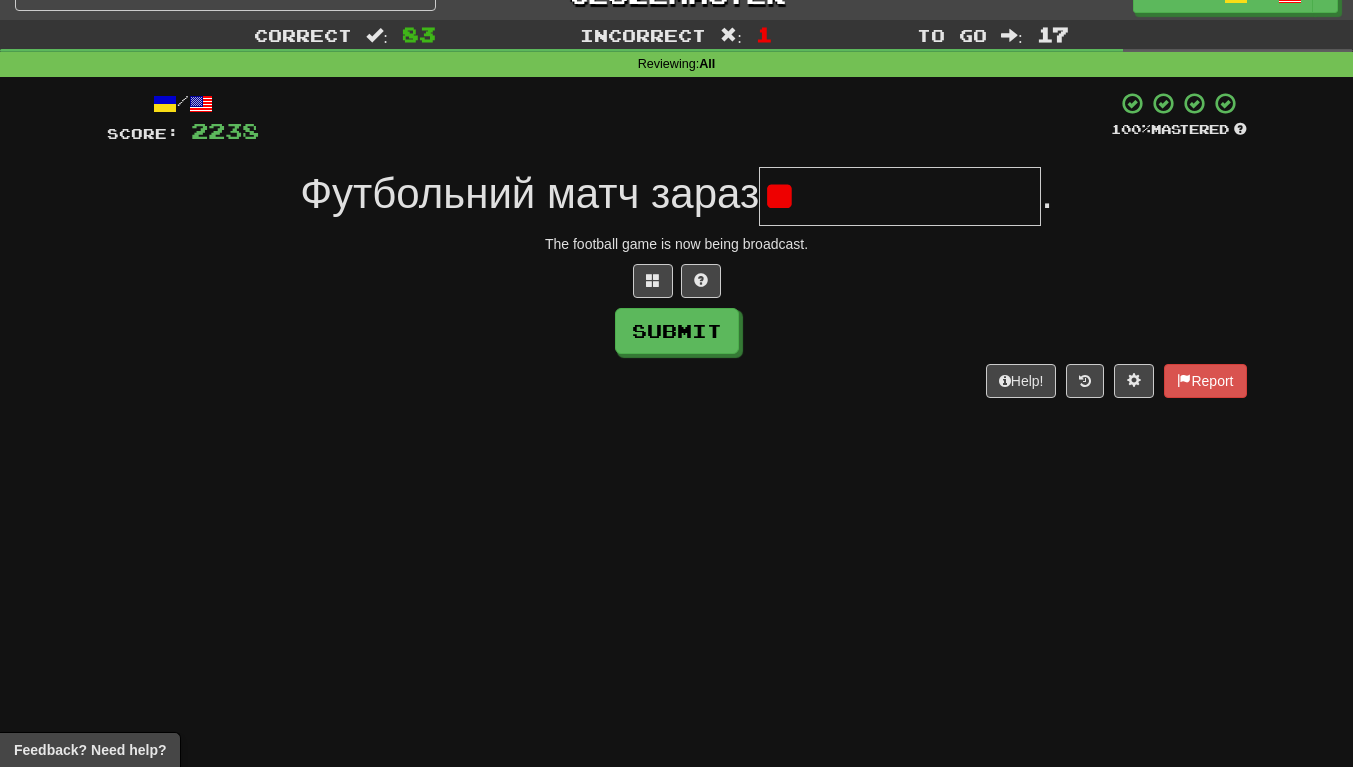 type on "*" 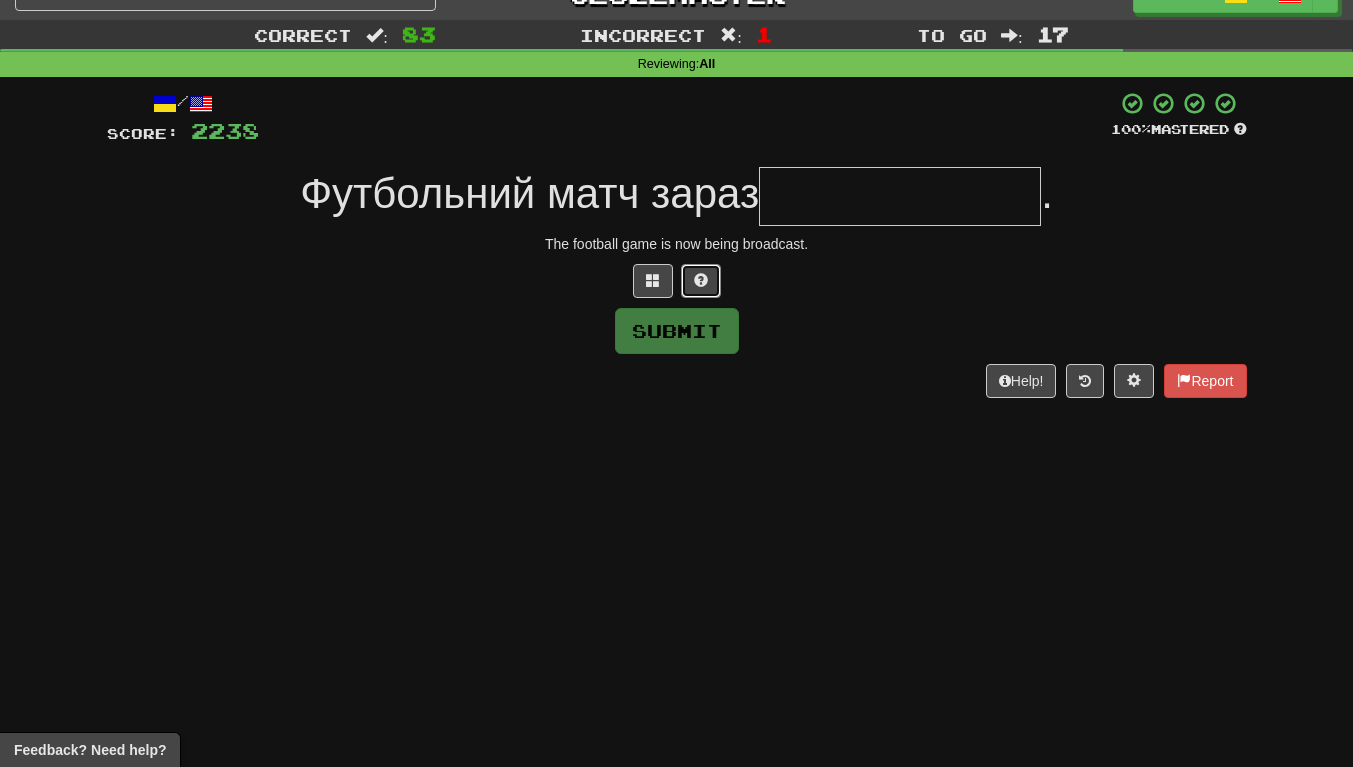 click at bounding box center (701, 280) 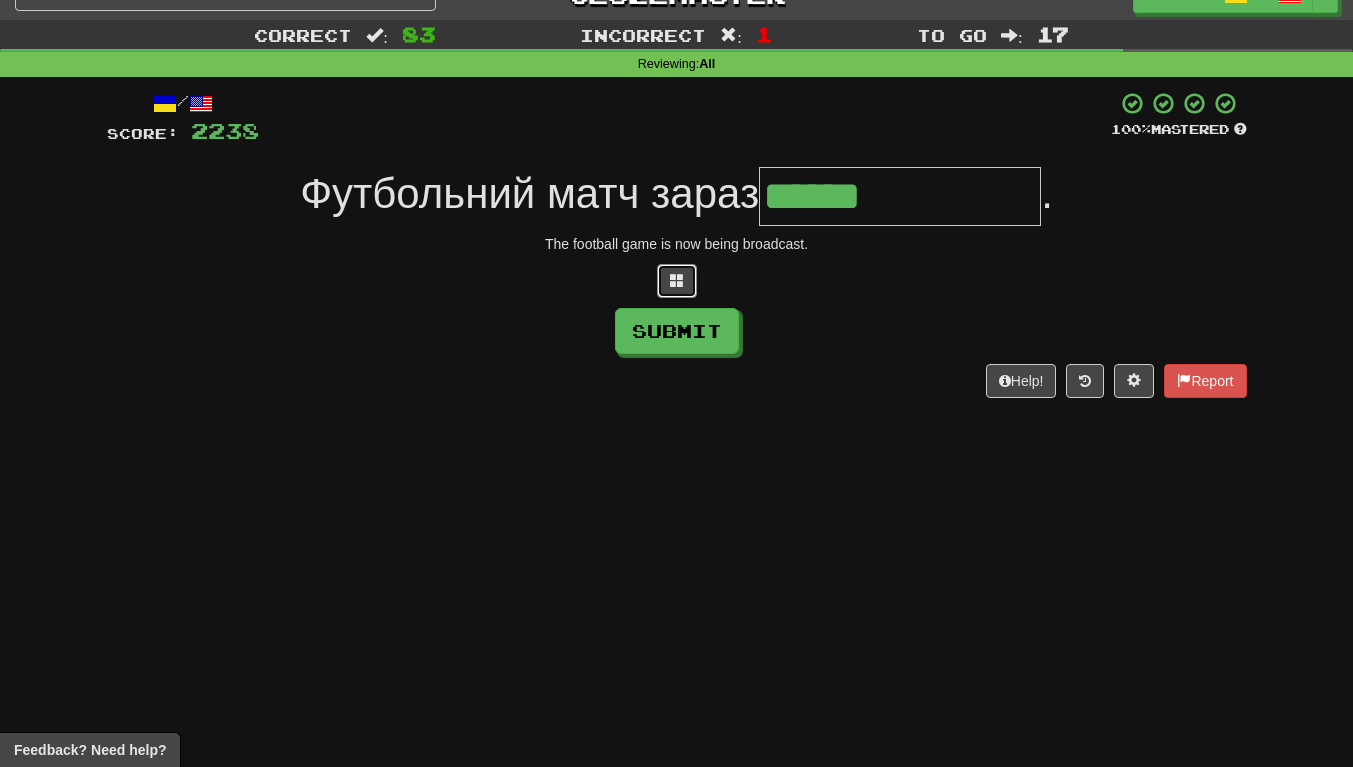 click at bounding box center [677, 281] 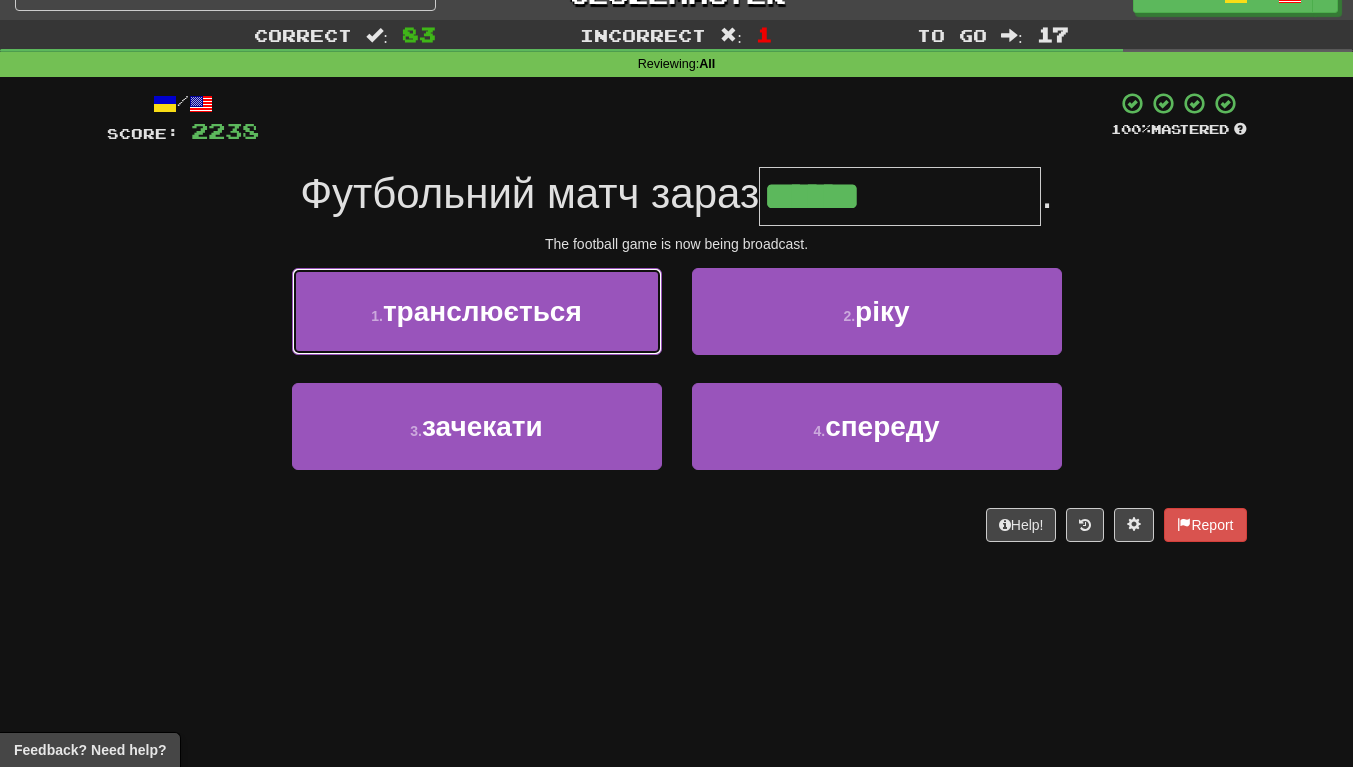 click on "1 .  транслюється" at bounding box center (477, 311) 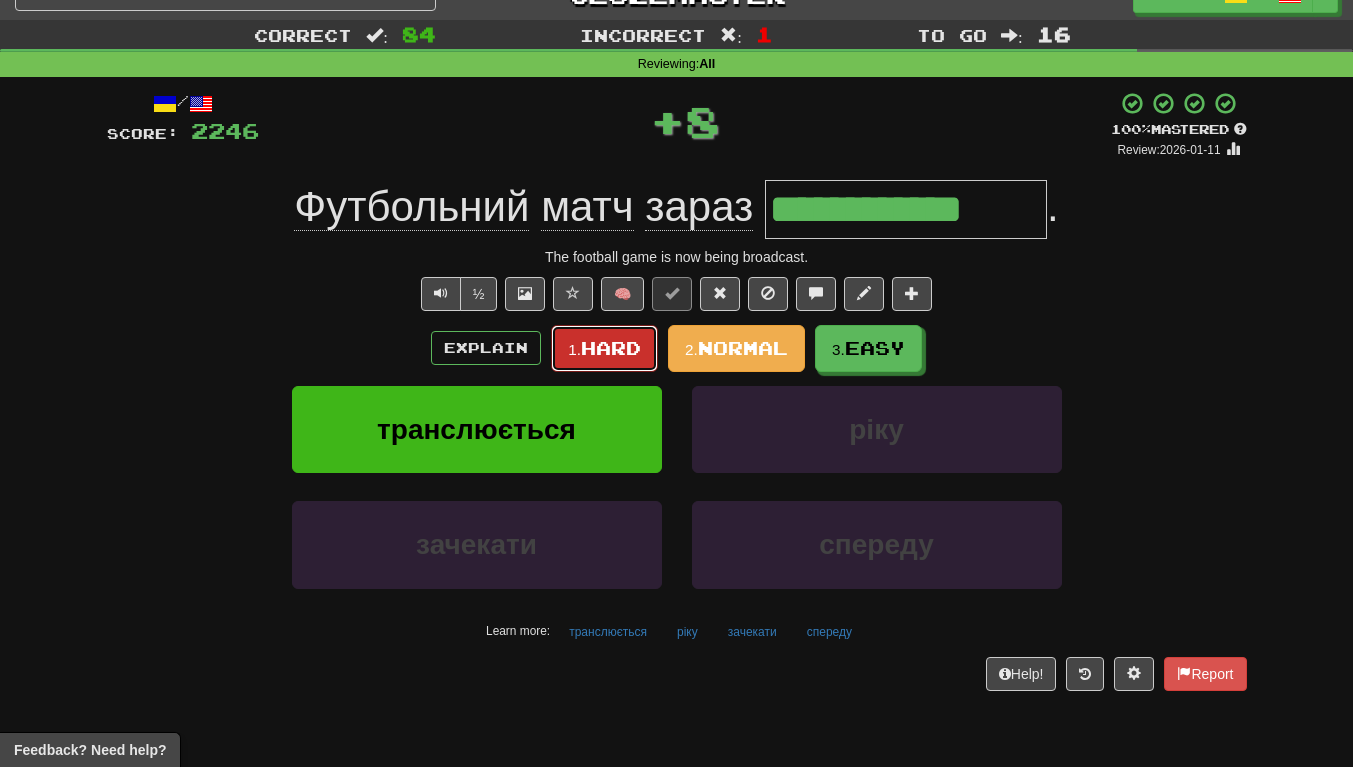 click on "Hard" at bounding box center (611, 348) 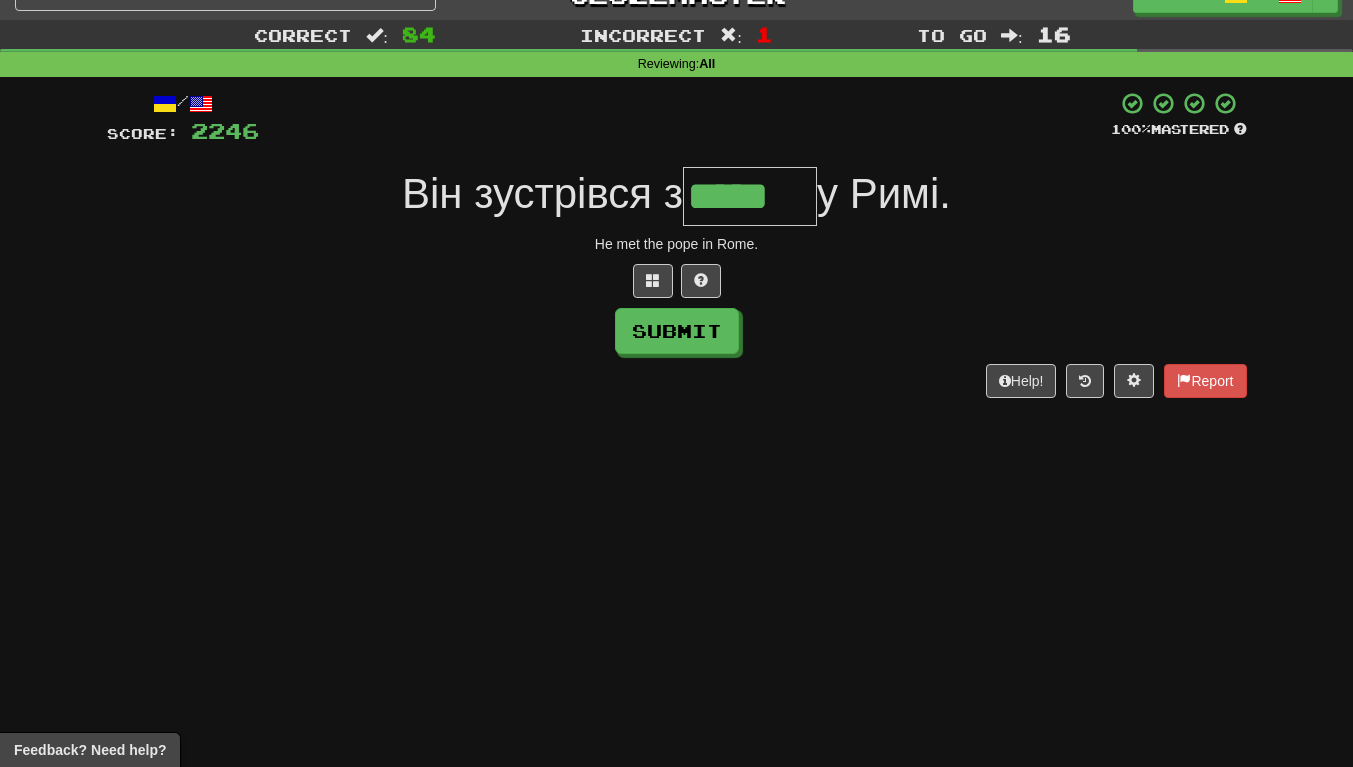type on "*****" 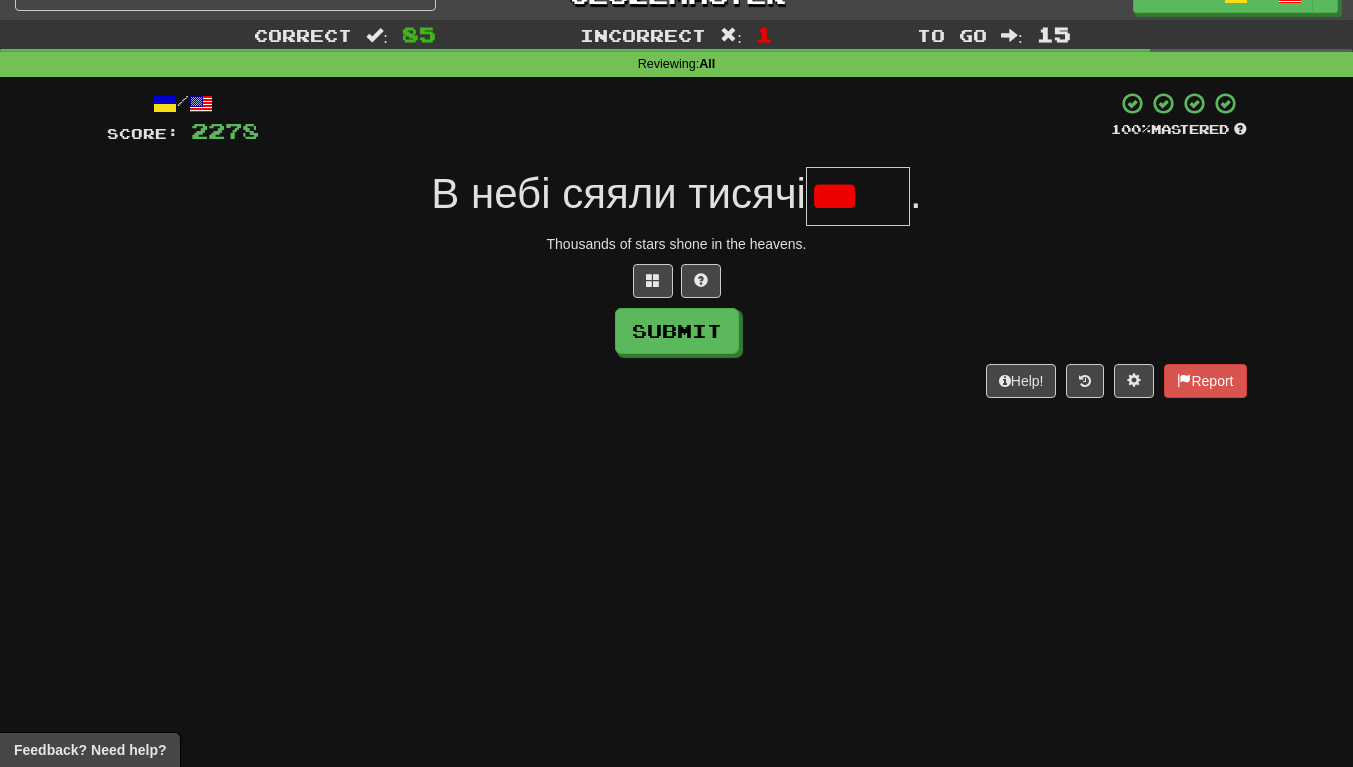 scroll, scrollTop: 0, scrollLeft: 0, axis: both 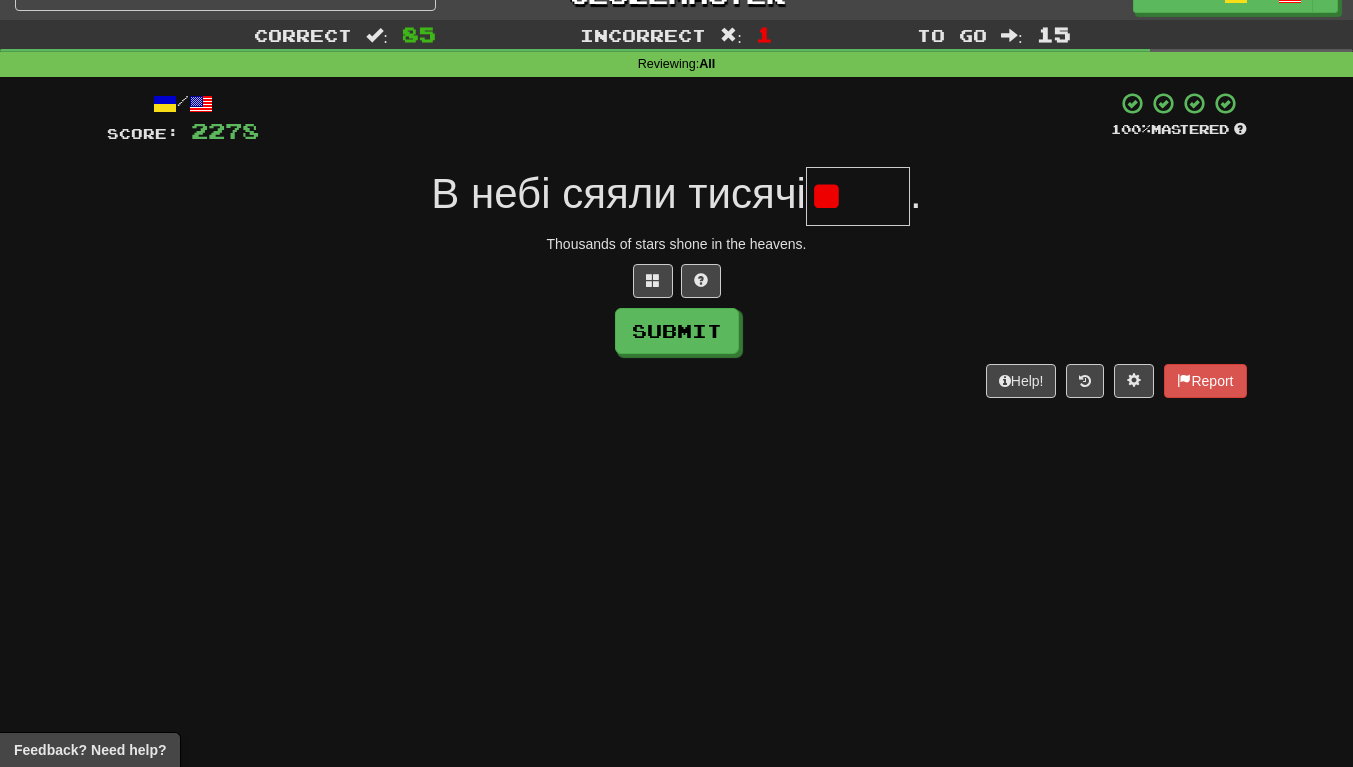 type on "*" 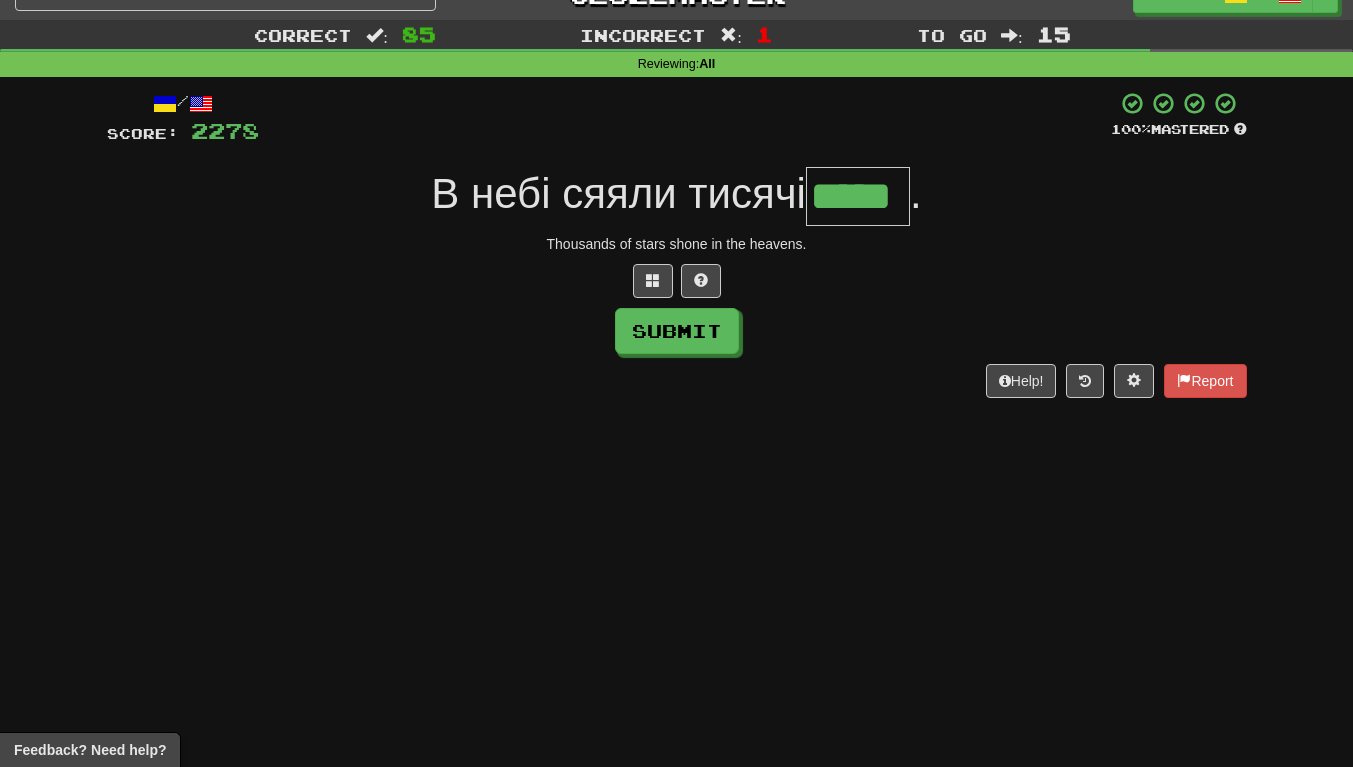 scroll, scrollTop: 0, scrollLeft: 3, axis: horizontal 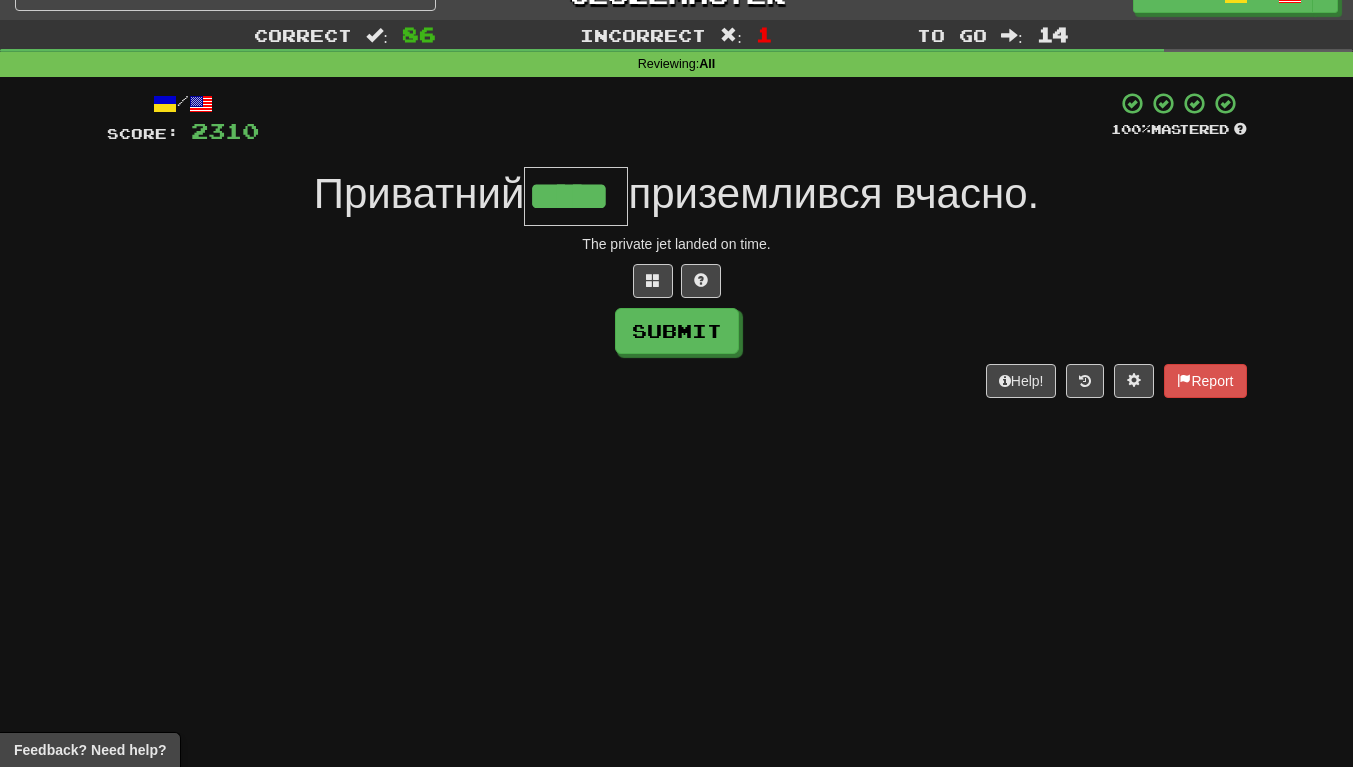 type on "*****" 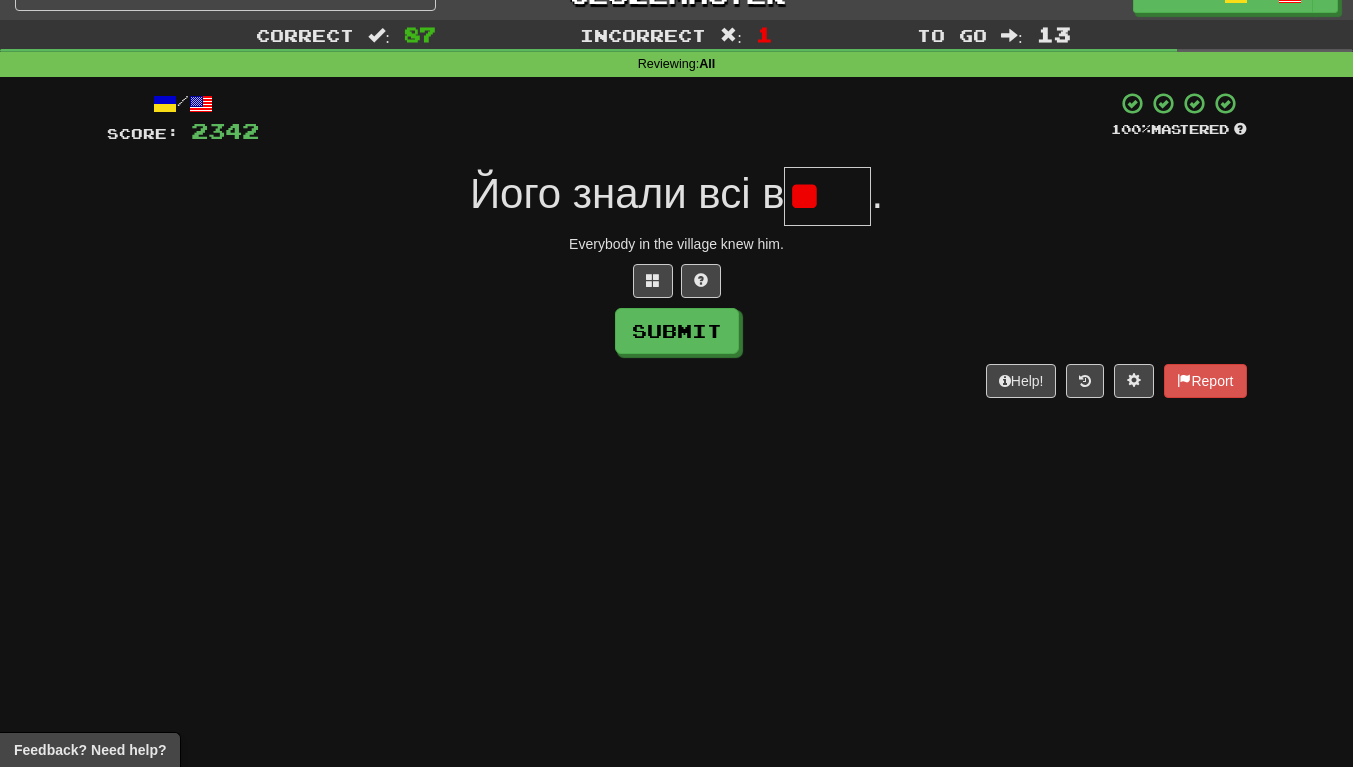type on "*" 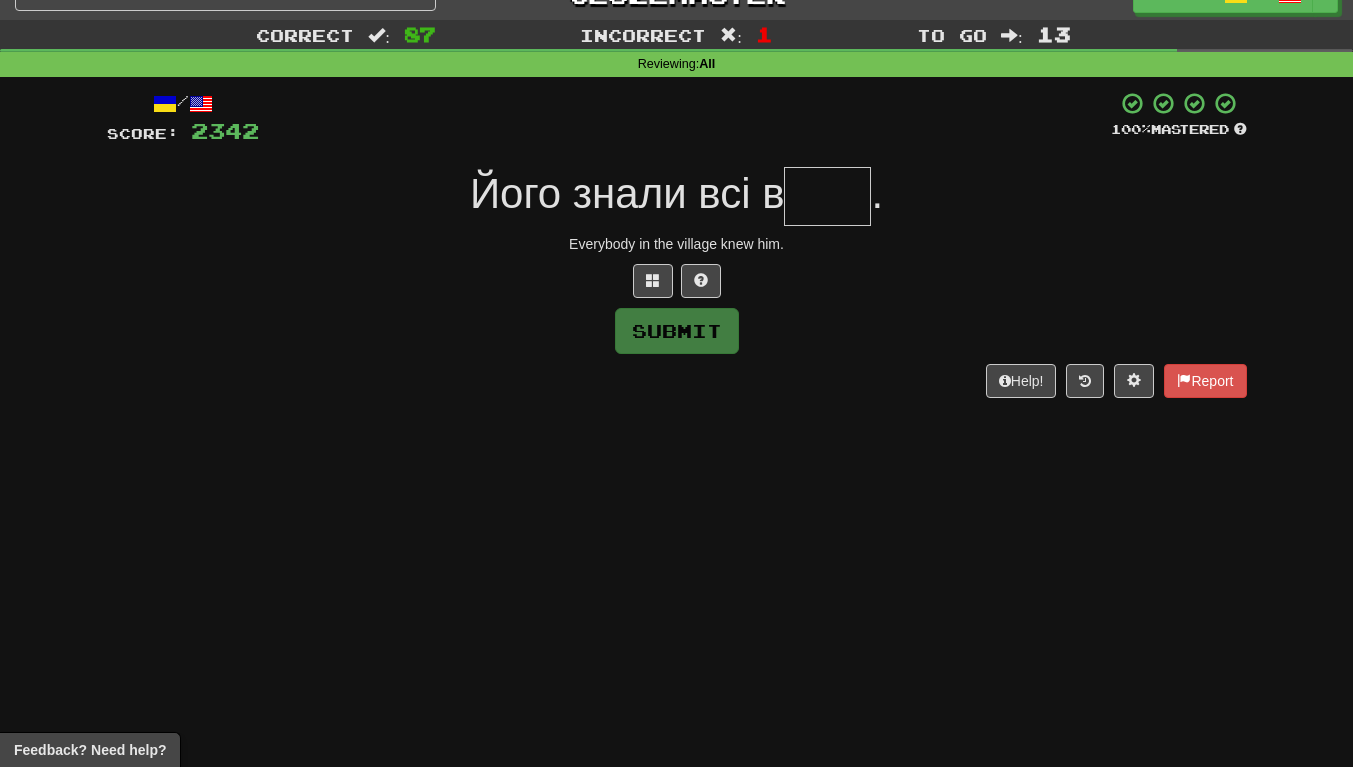 type on "*" 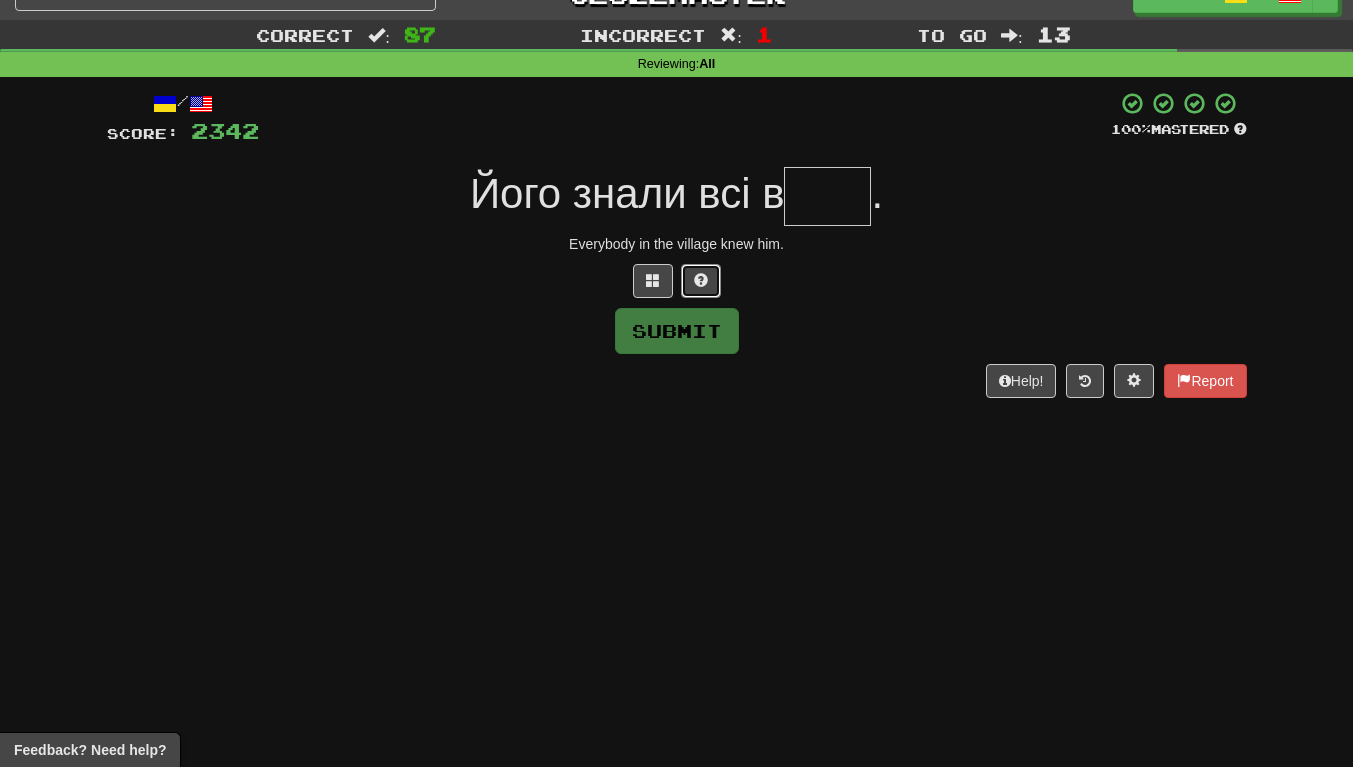 click at bounding box center [701, 280] 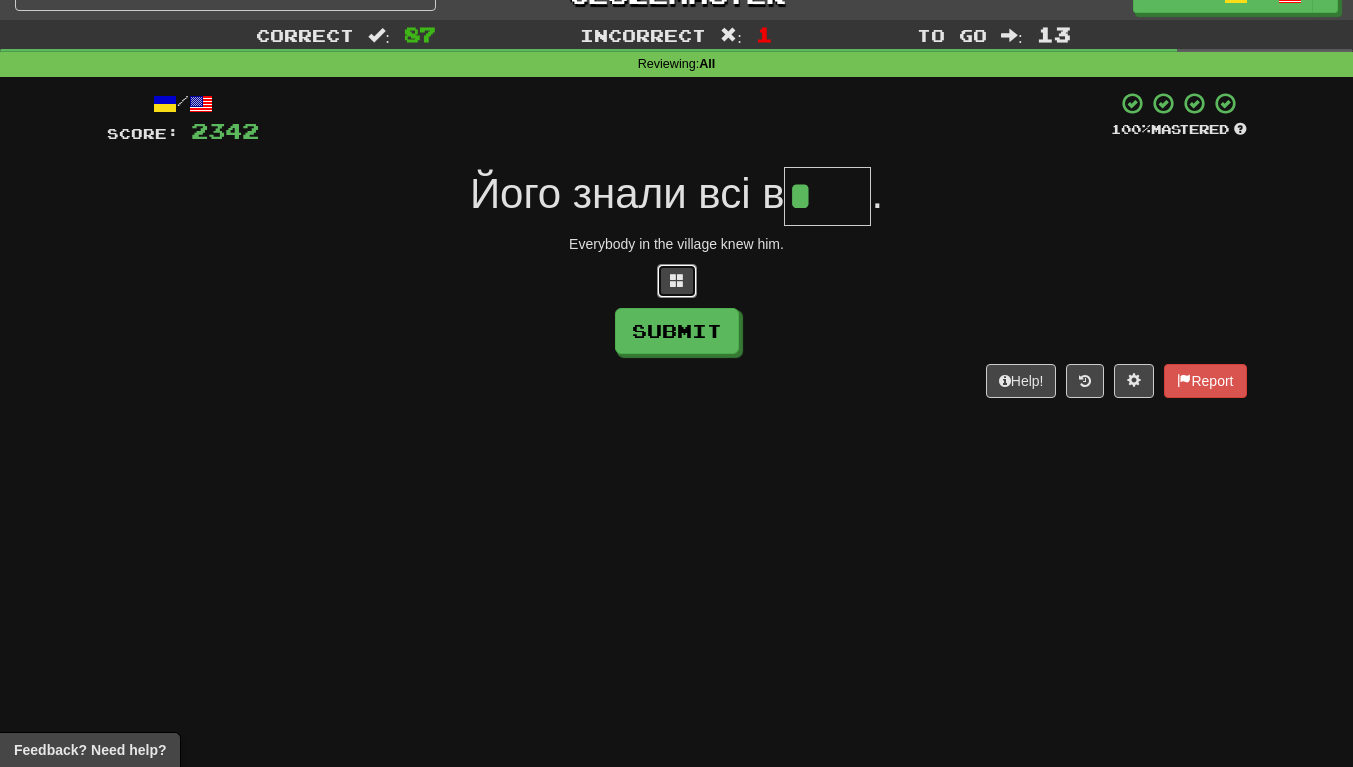 click at bounding box center (677, 281) 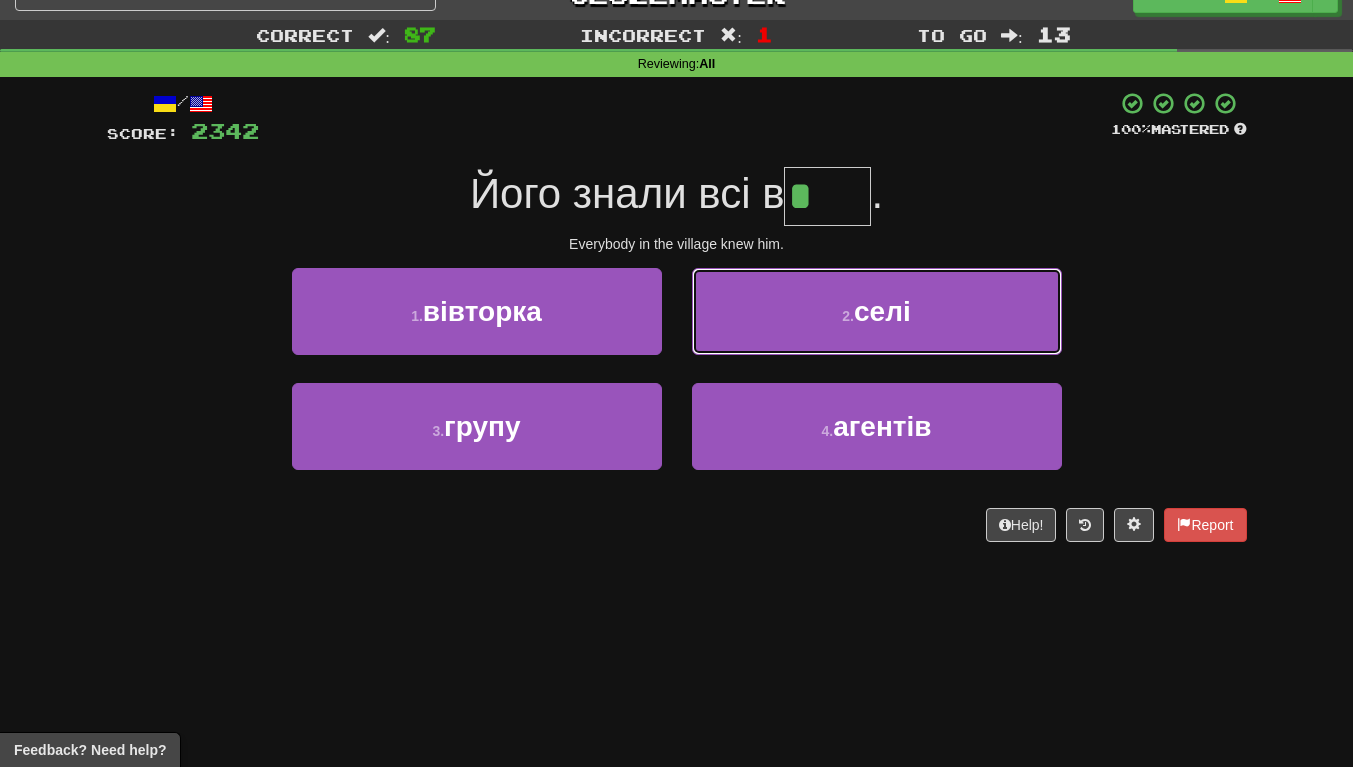 click on "2 .  селі" at bounding box center (877, 311) 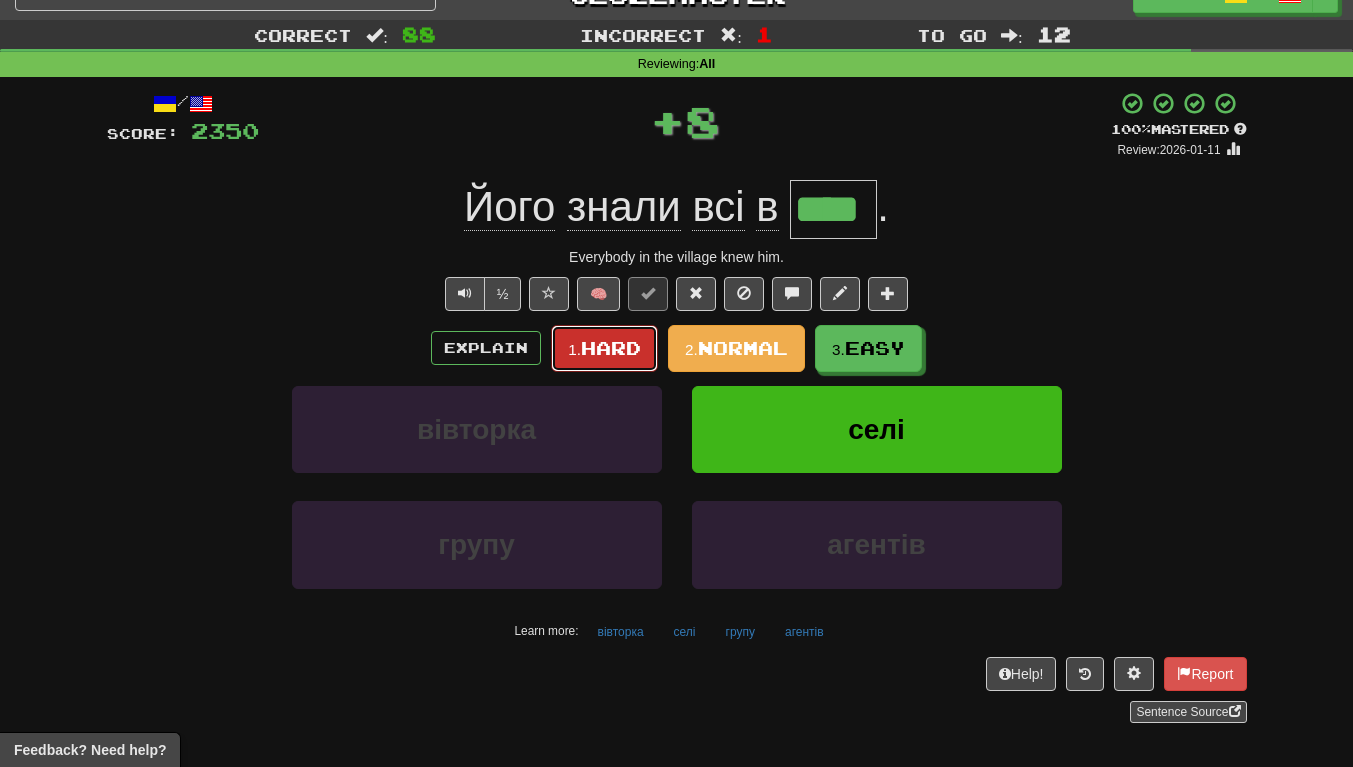 click on "Hard" at bounding box center [611, 348] 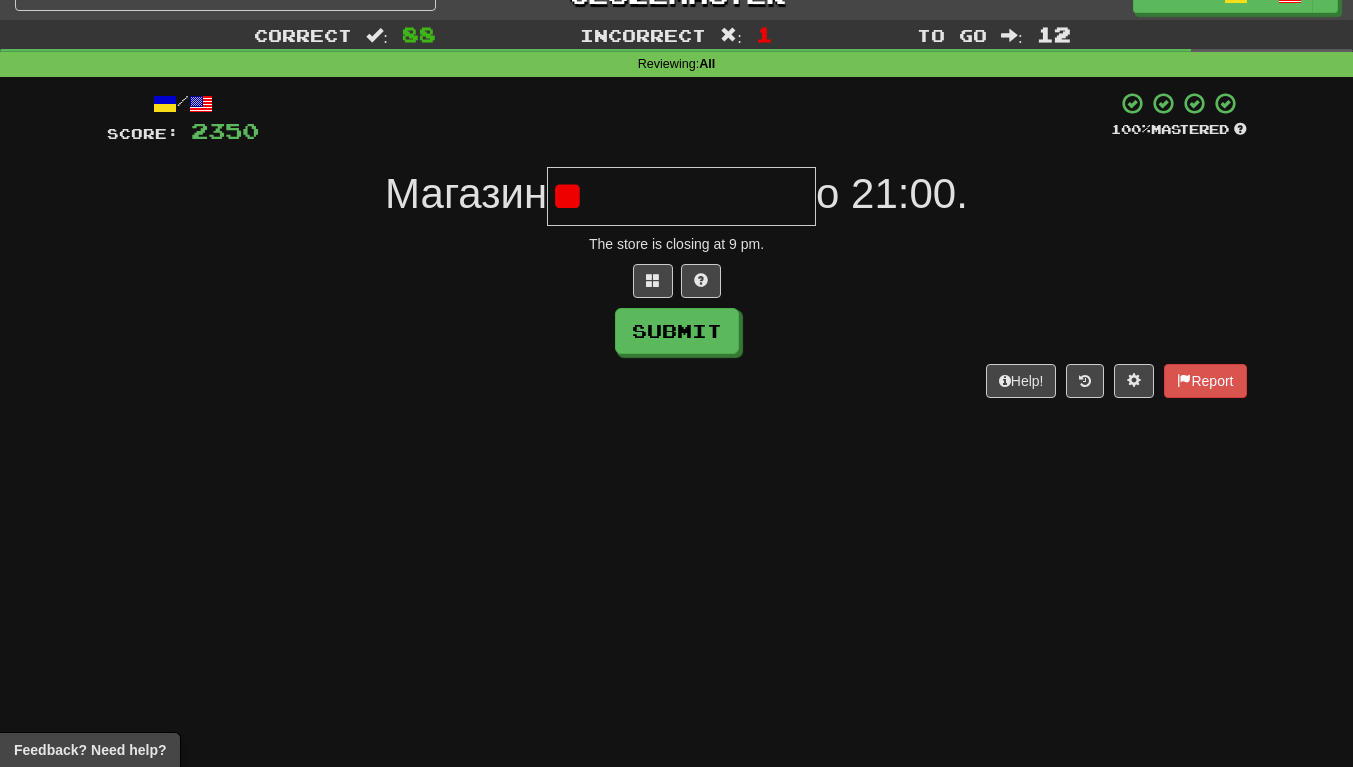 type on "*" 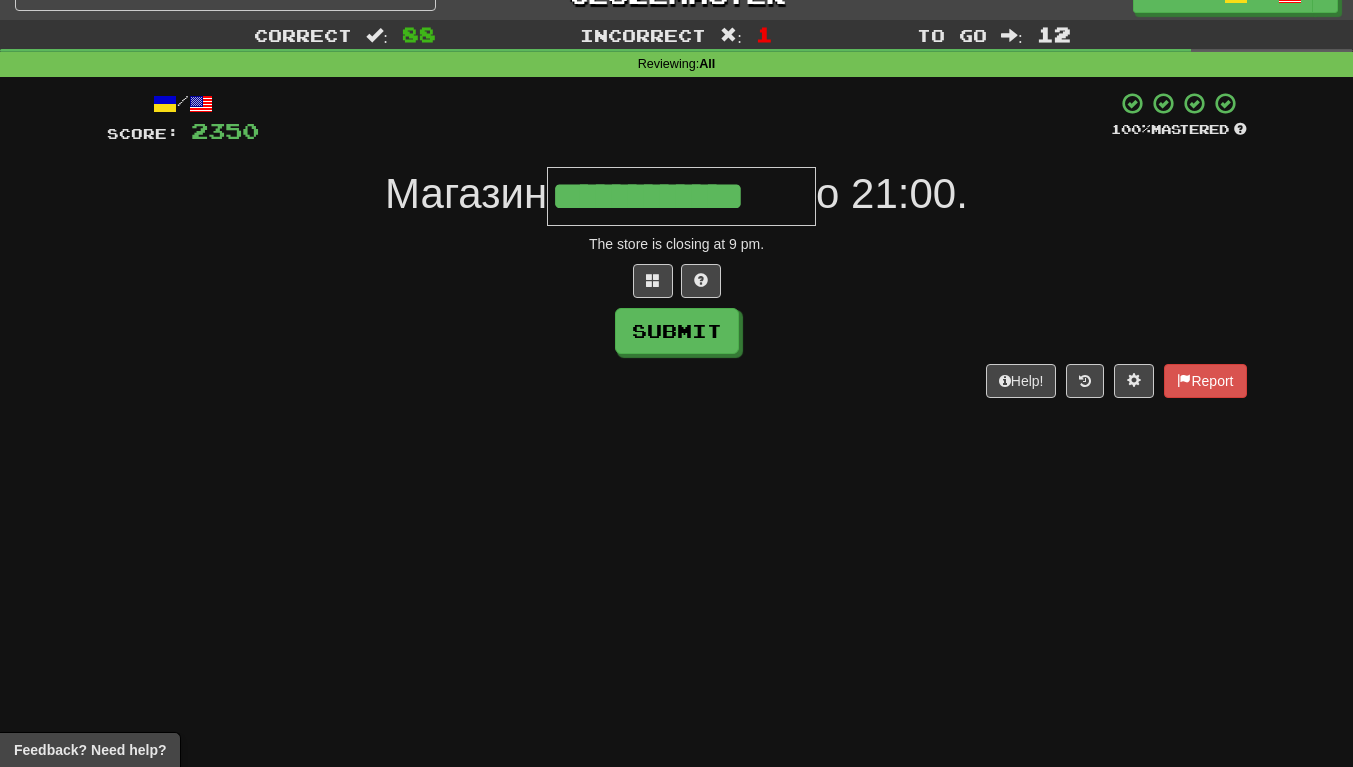 scroll, scrollTop: 0, scrollLeft: 4, axis: horizontal 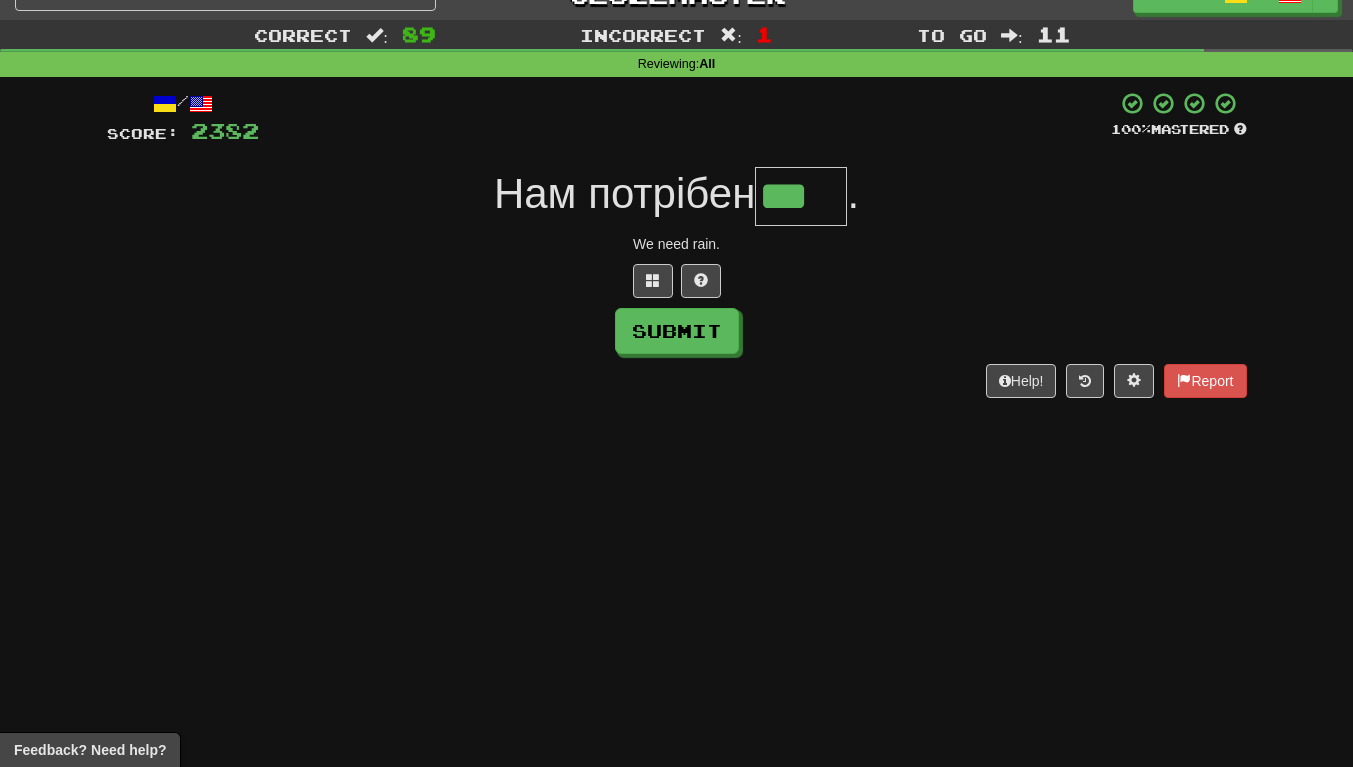 type on "***" 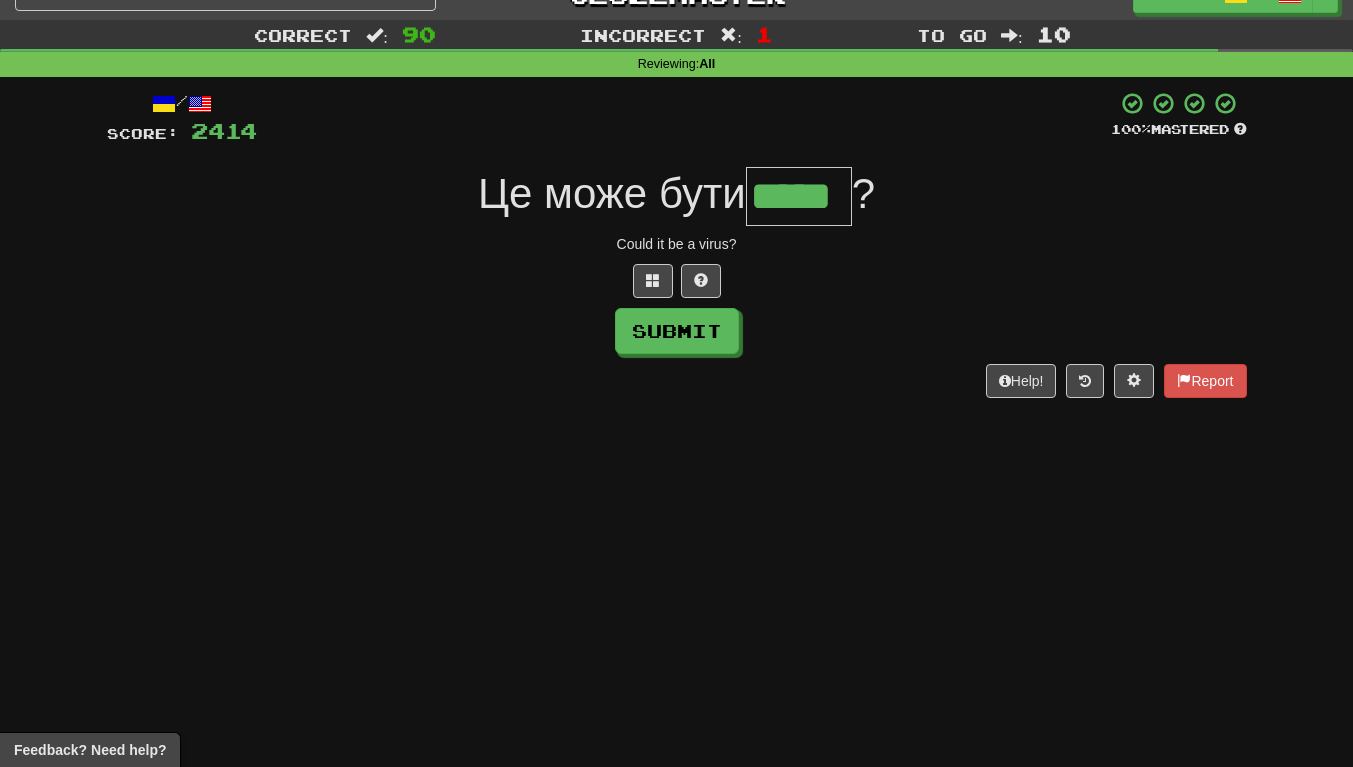 scroll, scrollTop: 0, scrollLeft: 4, axis: horizontal 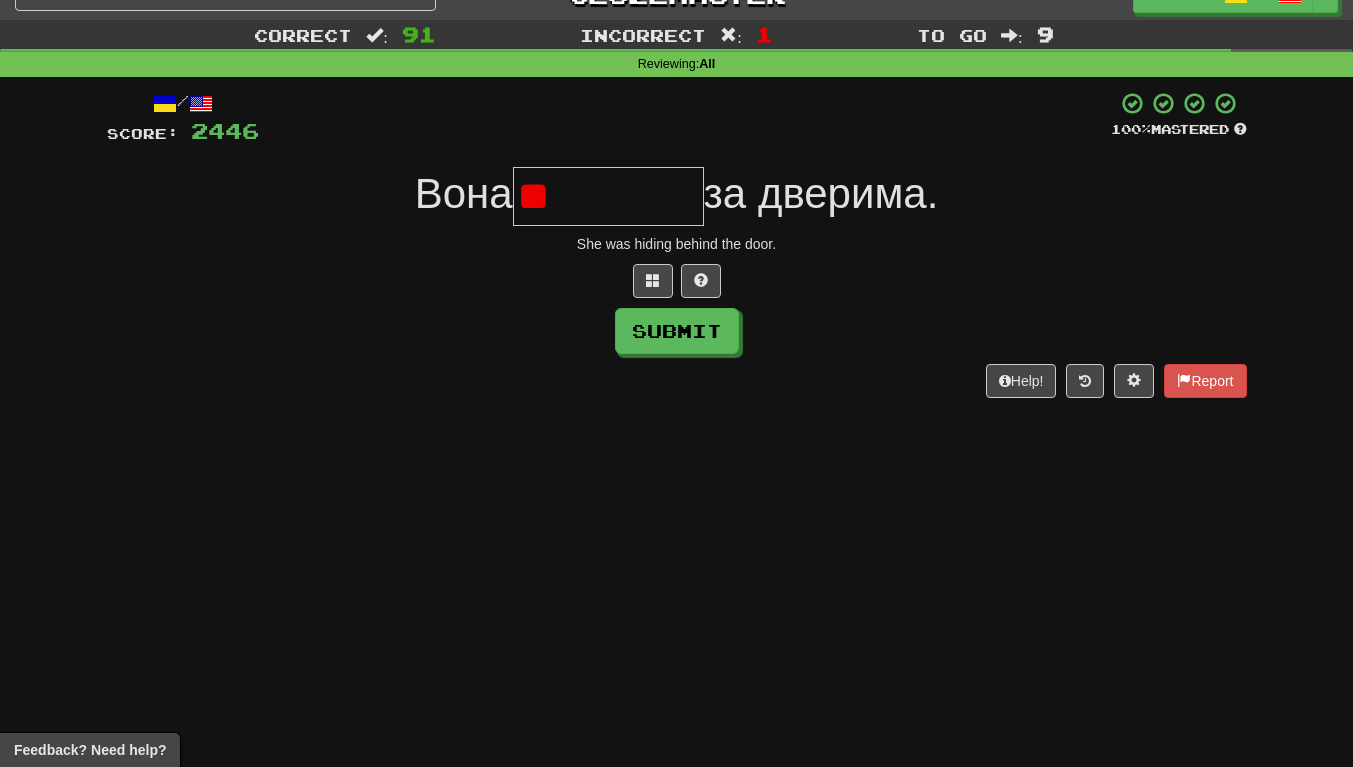 type on "*" 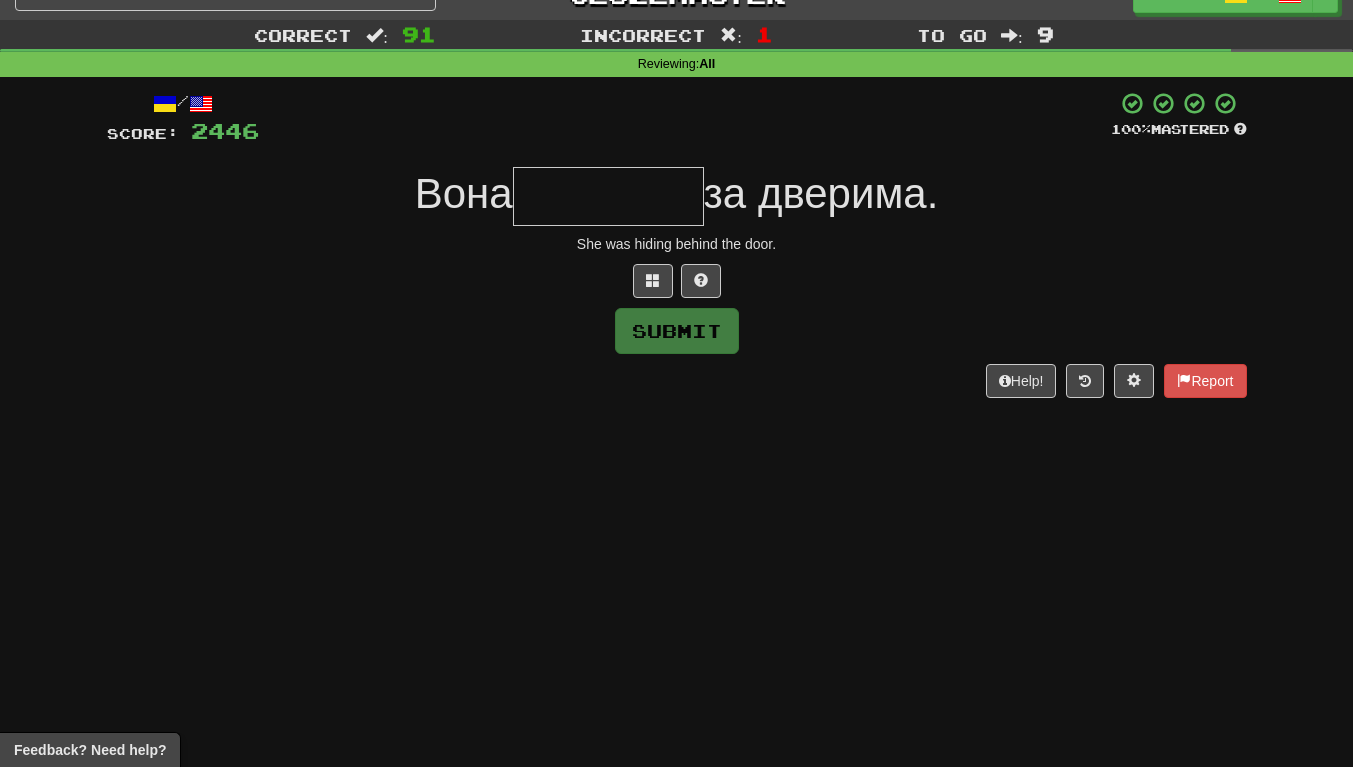 type on "*" 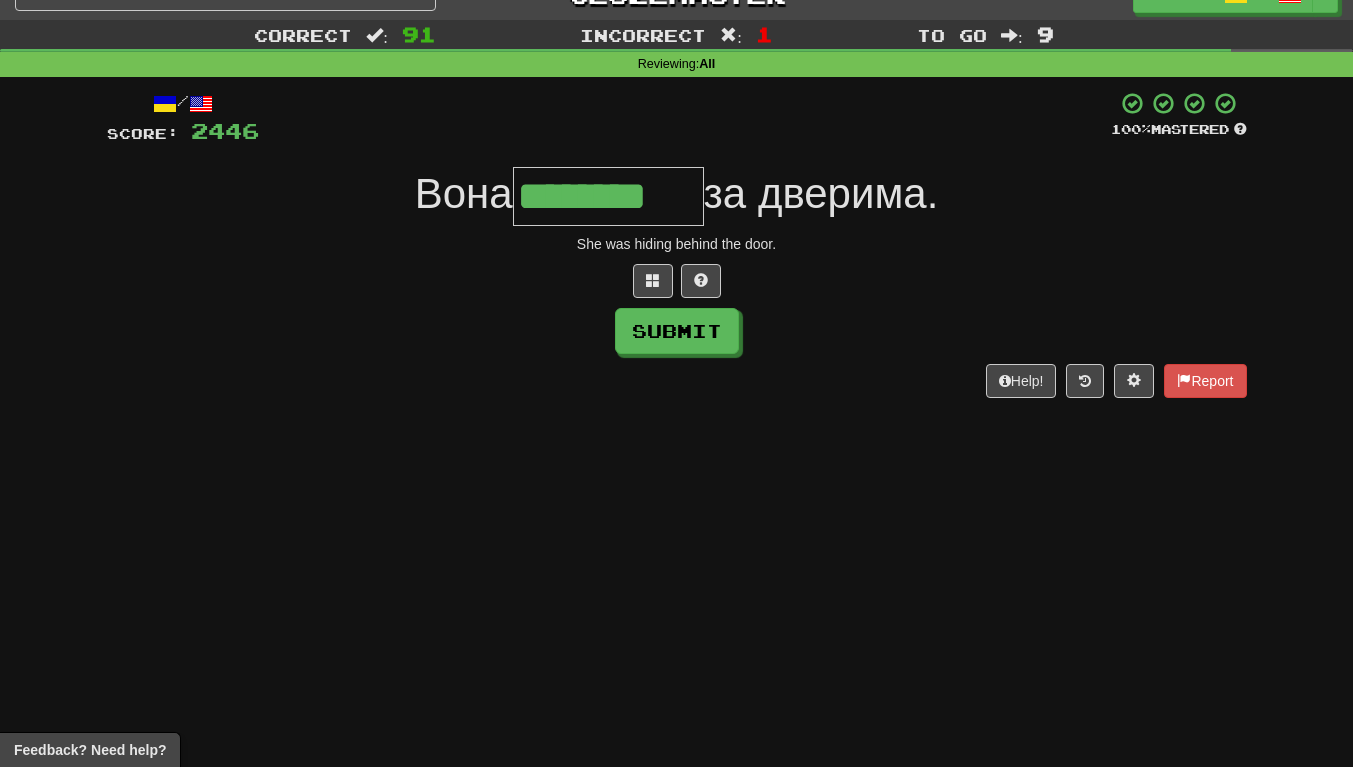 scroll, scrollTop: 0, scrollLeft: 4, axis: horizontal 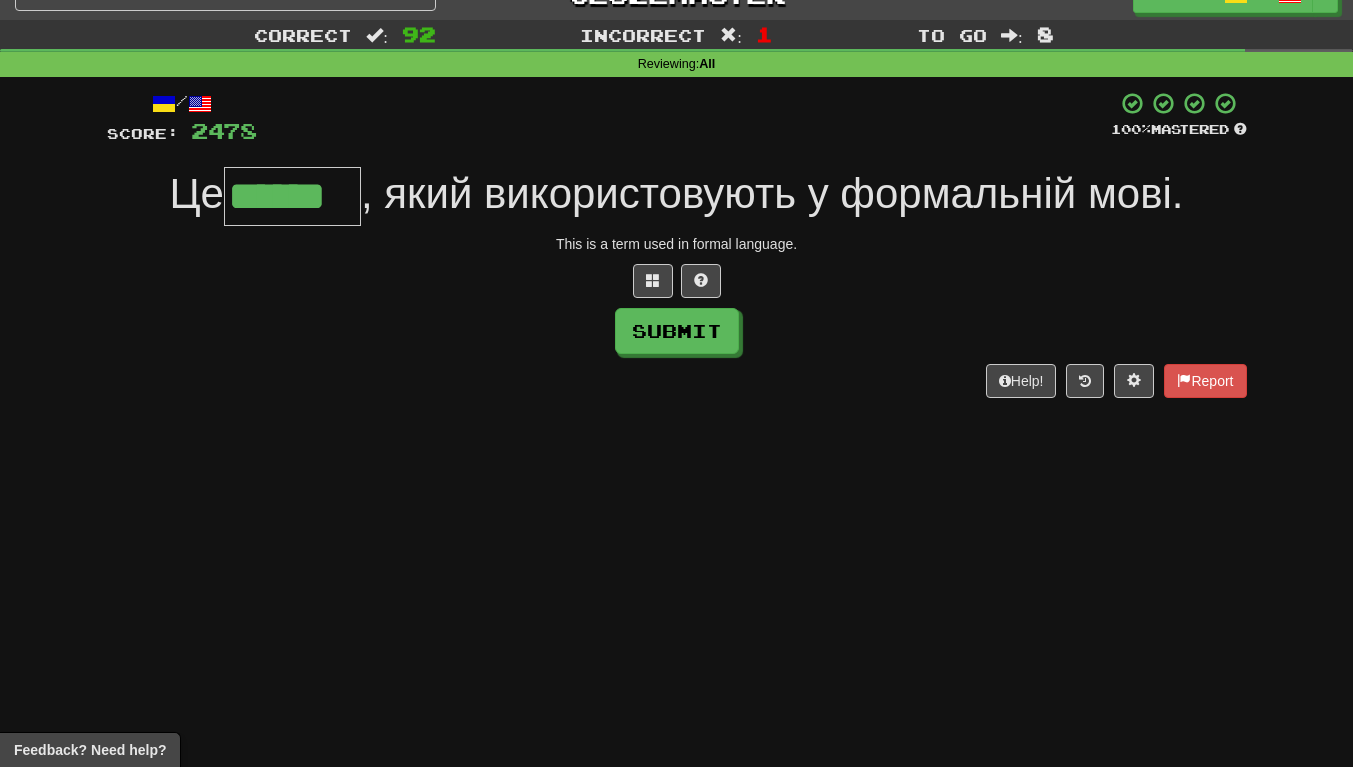 type on "******" 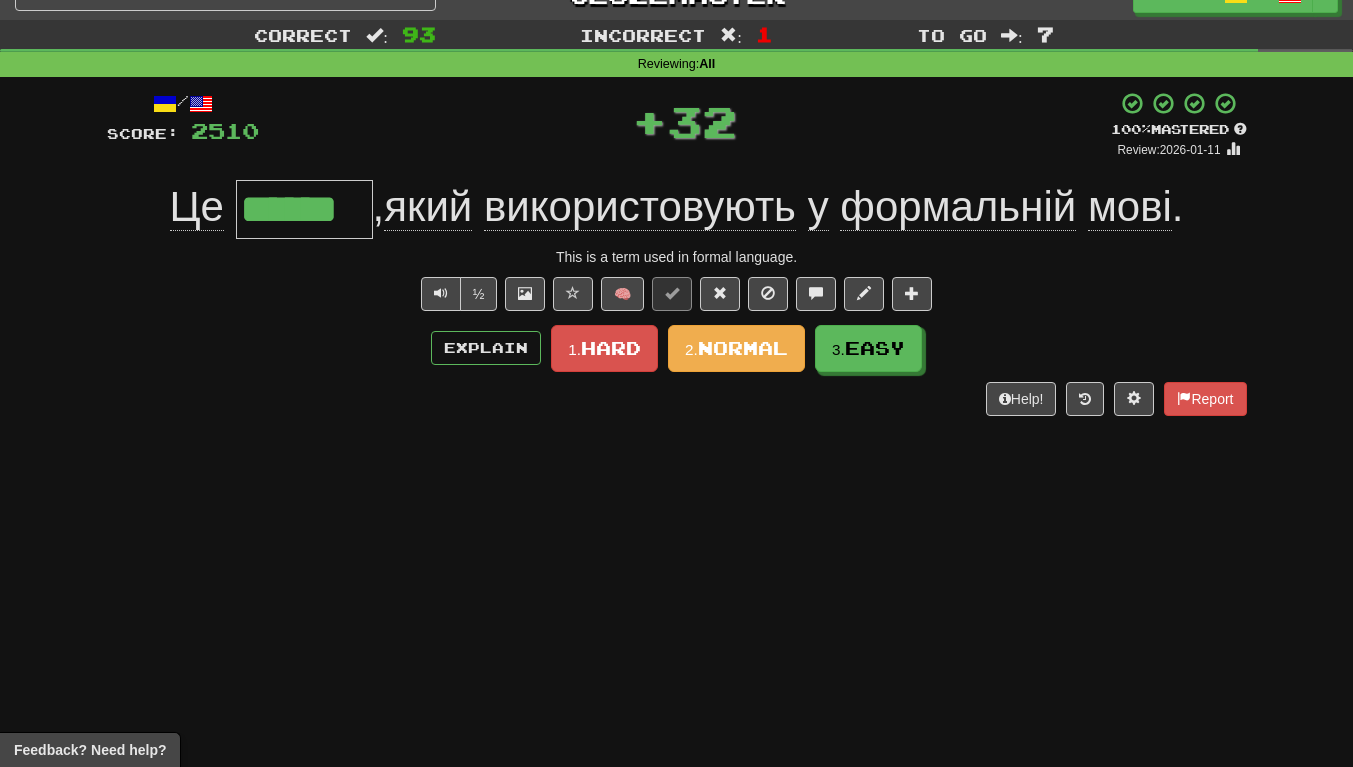 scroll, scrollTop: 0, scrollLeft: 0, axis: both 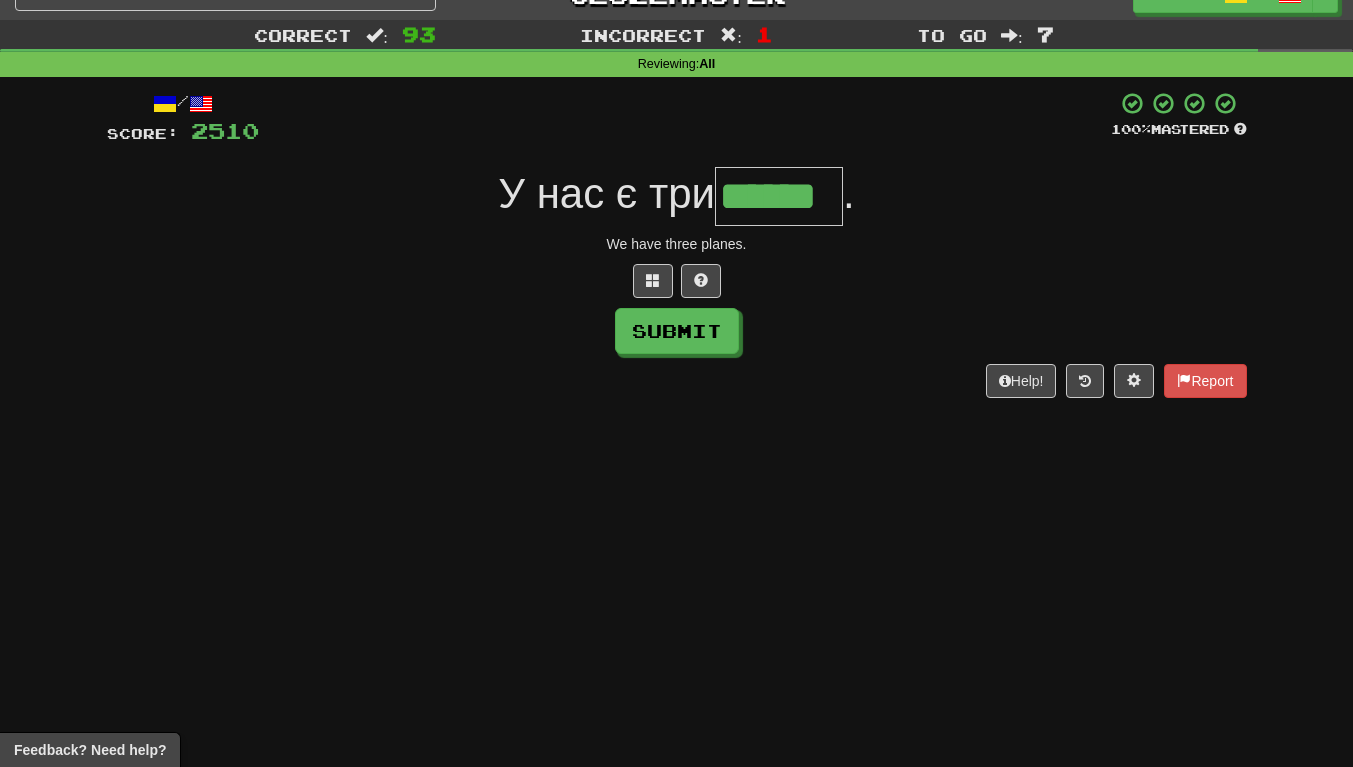 type on "******" 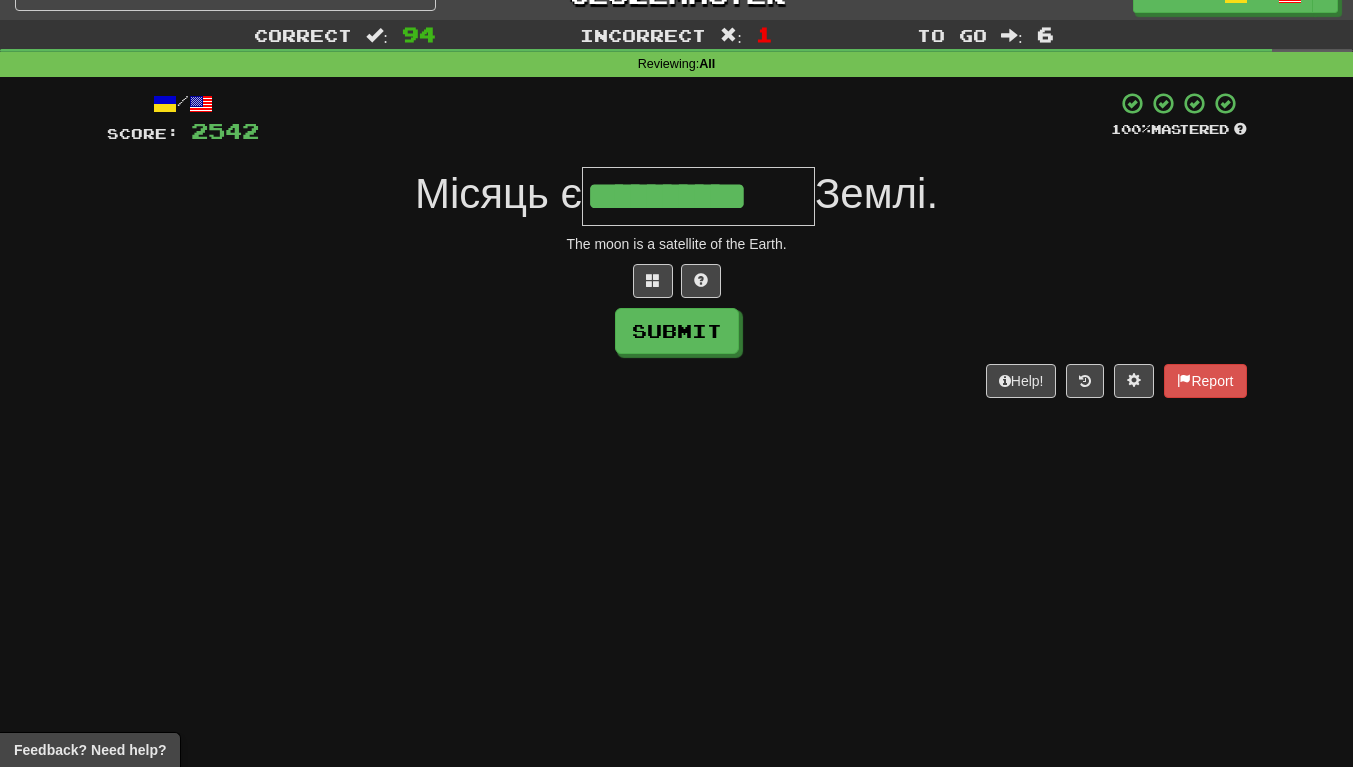 scroll, scrollTop: 0, scrollLeft: 7, axis: horizontal 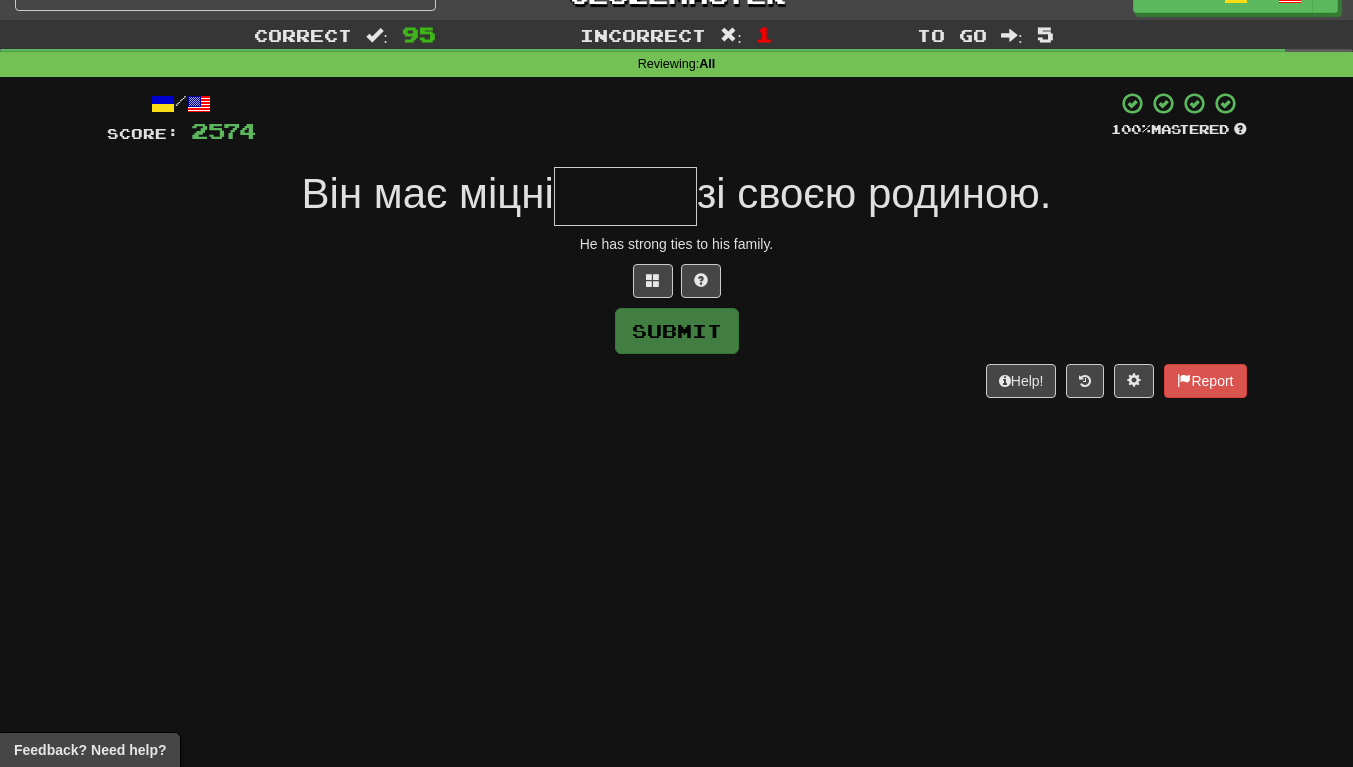 type on "*" 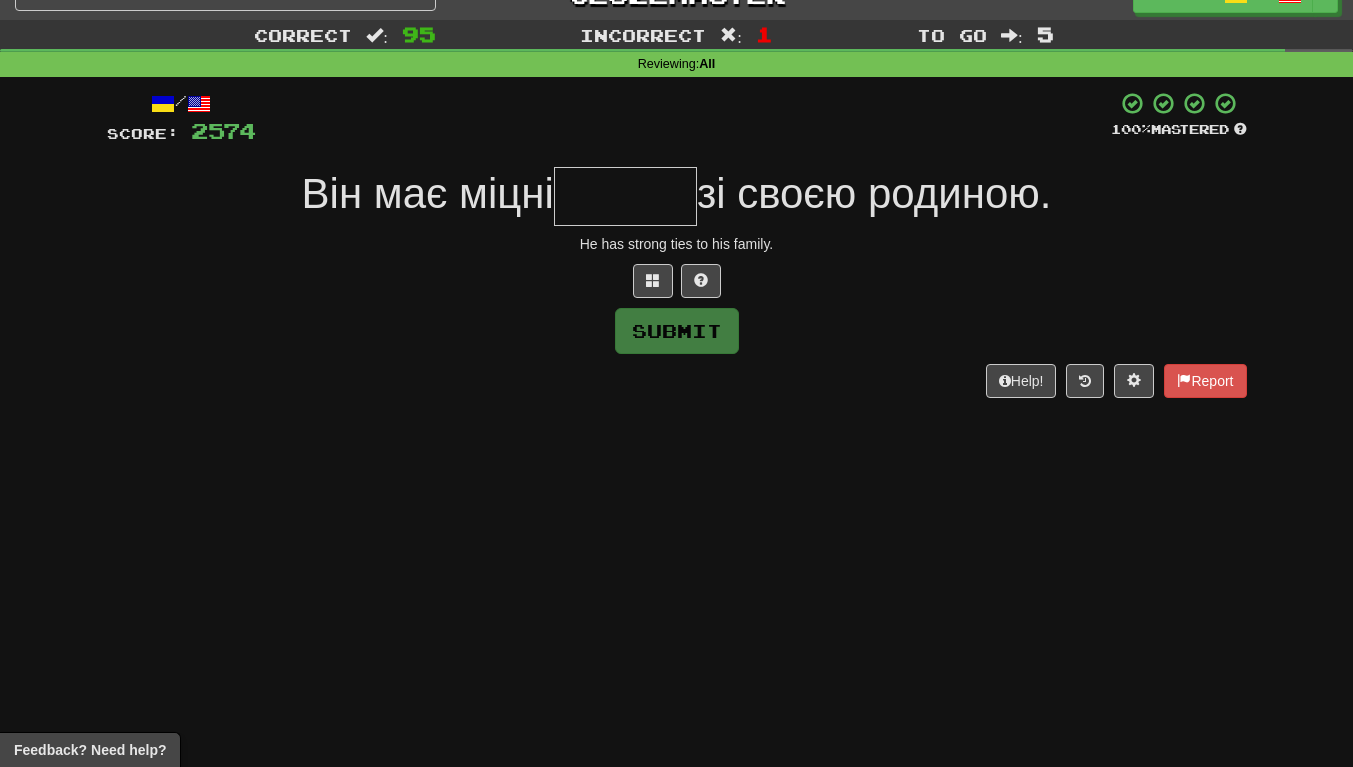 type on "*" 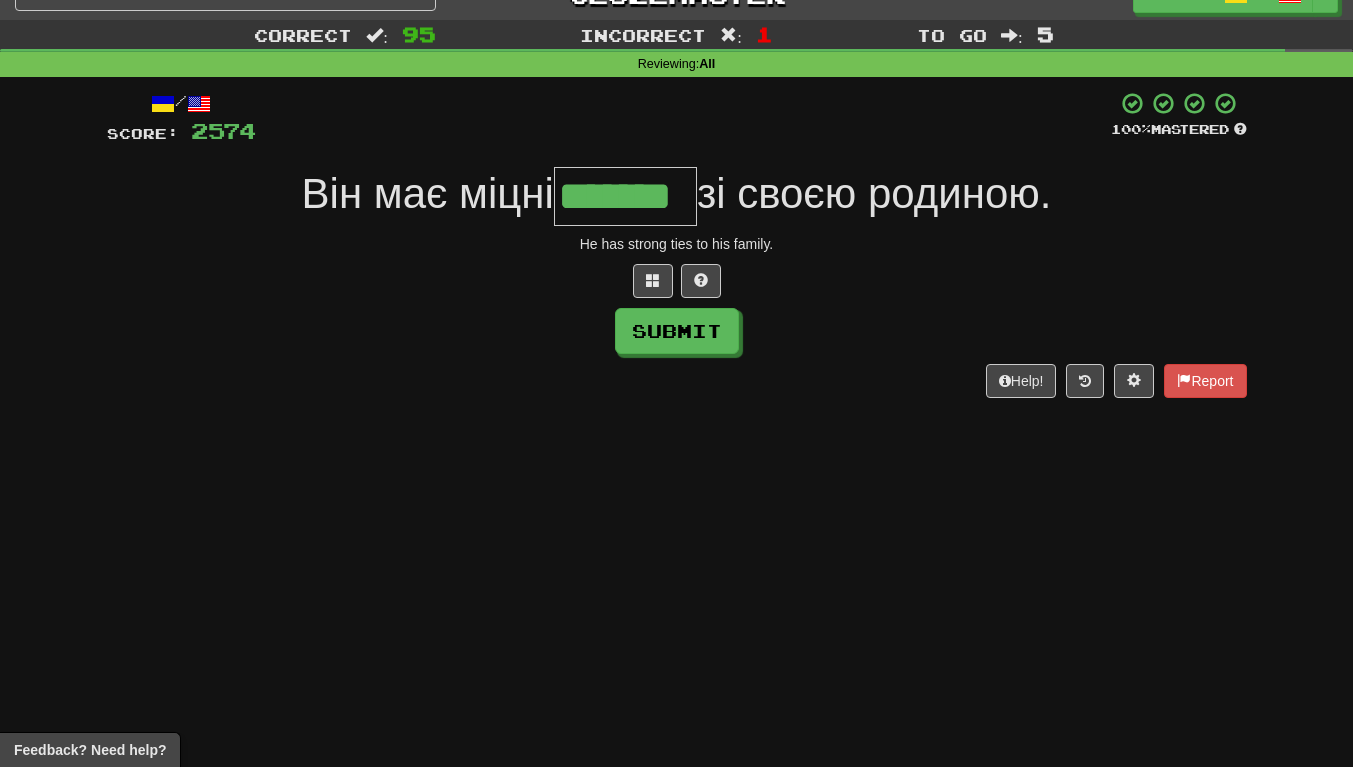 scroll, scrollTop: 0, scrollLeft: 4, axis: horizontal 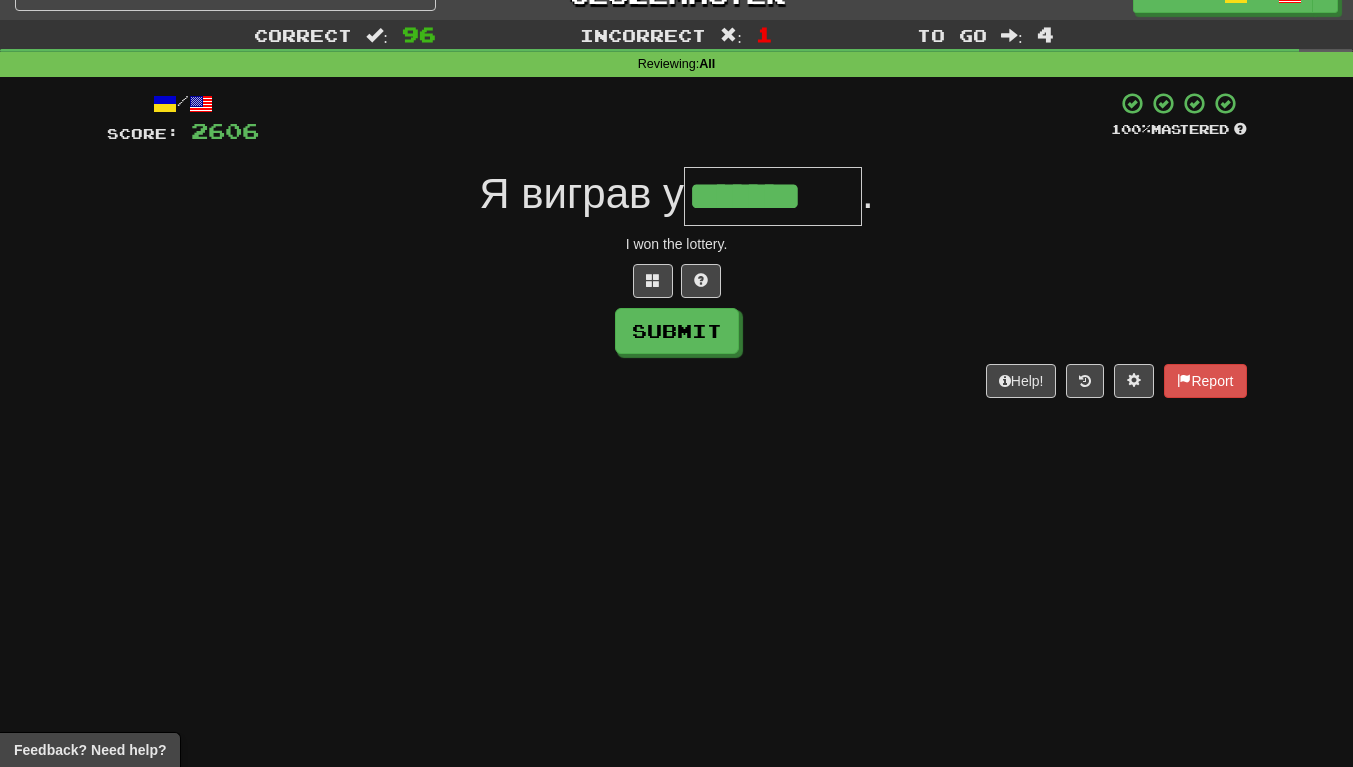 type on "*******" 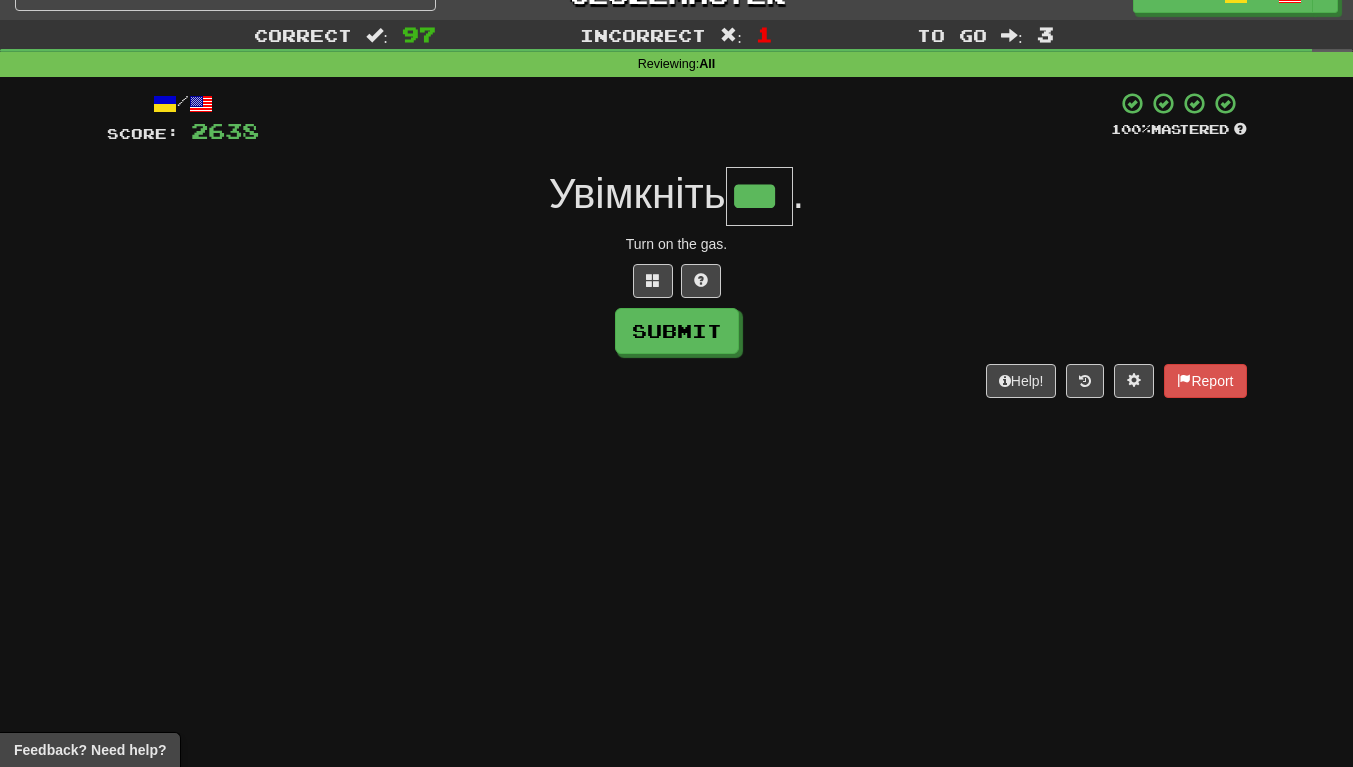 scroll, scrollTop: 0, scrollLeft: 3, axis: horizontal 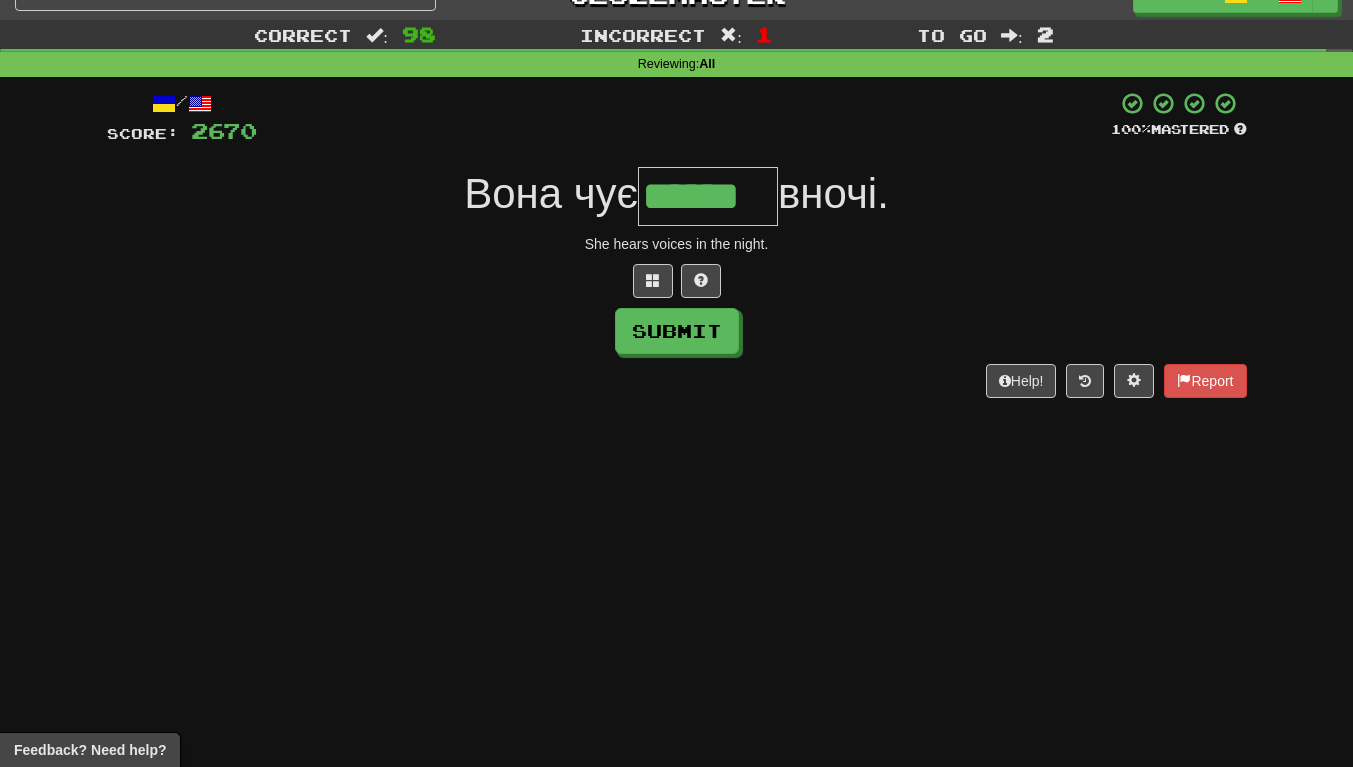 type on "******" 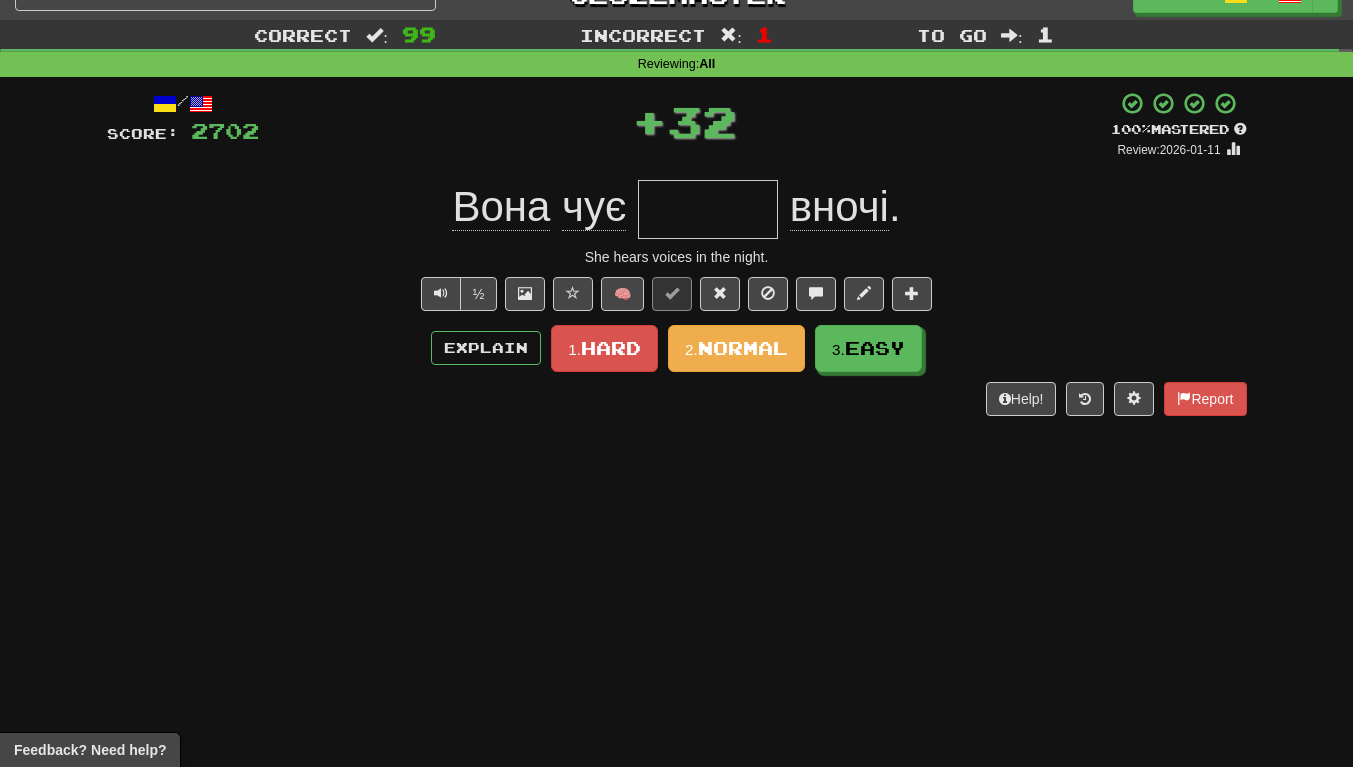 scroll, scrollTop: 0, scrollLeft: 0, axis: both 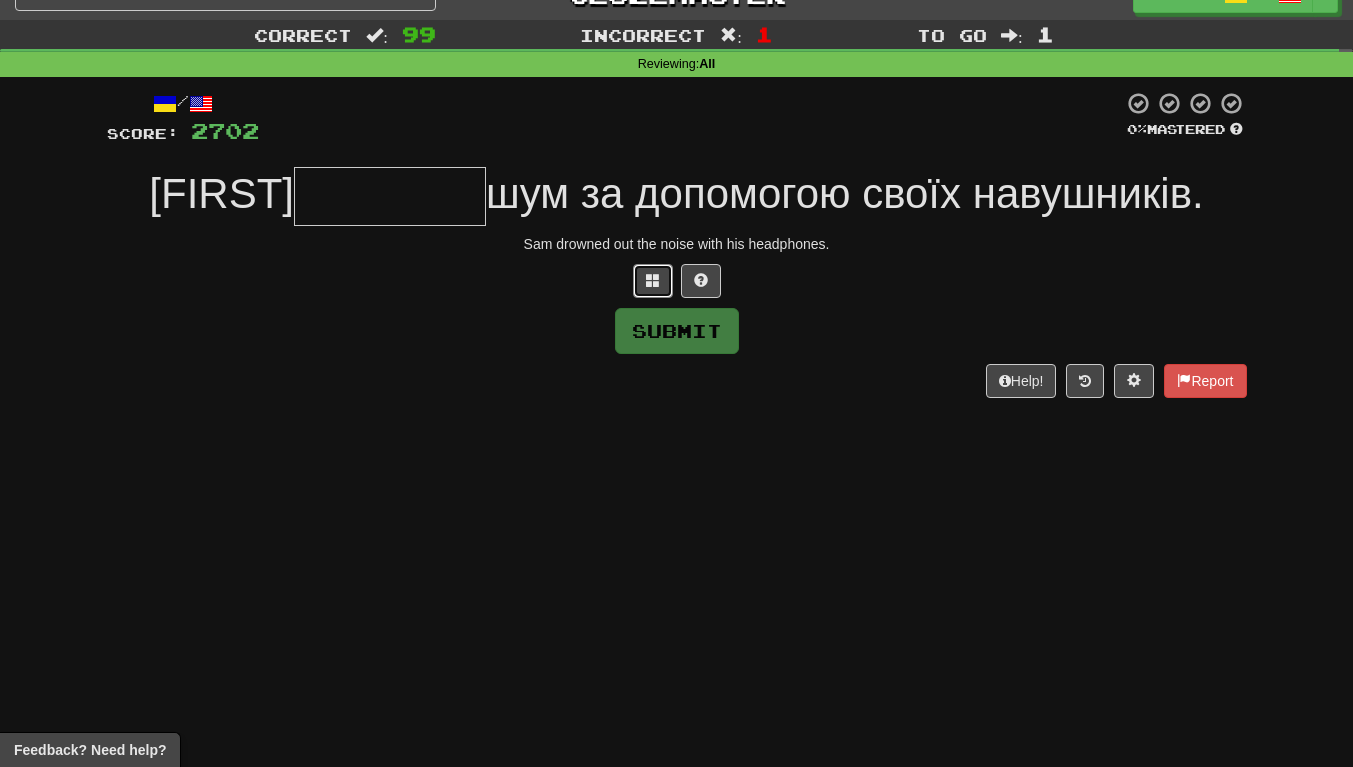 click at bounding box center [653, 280] 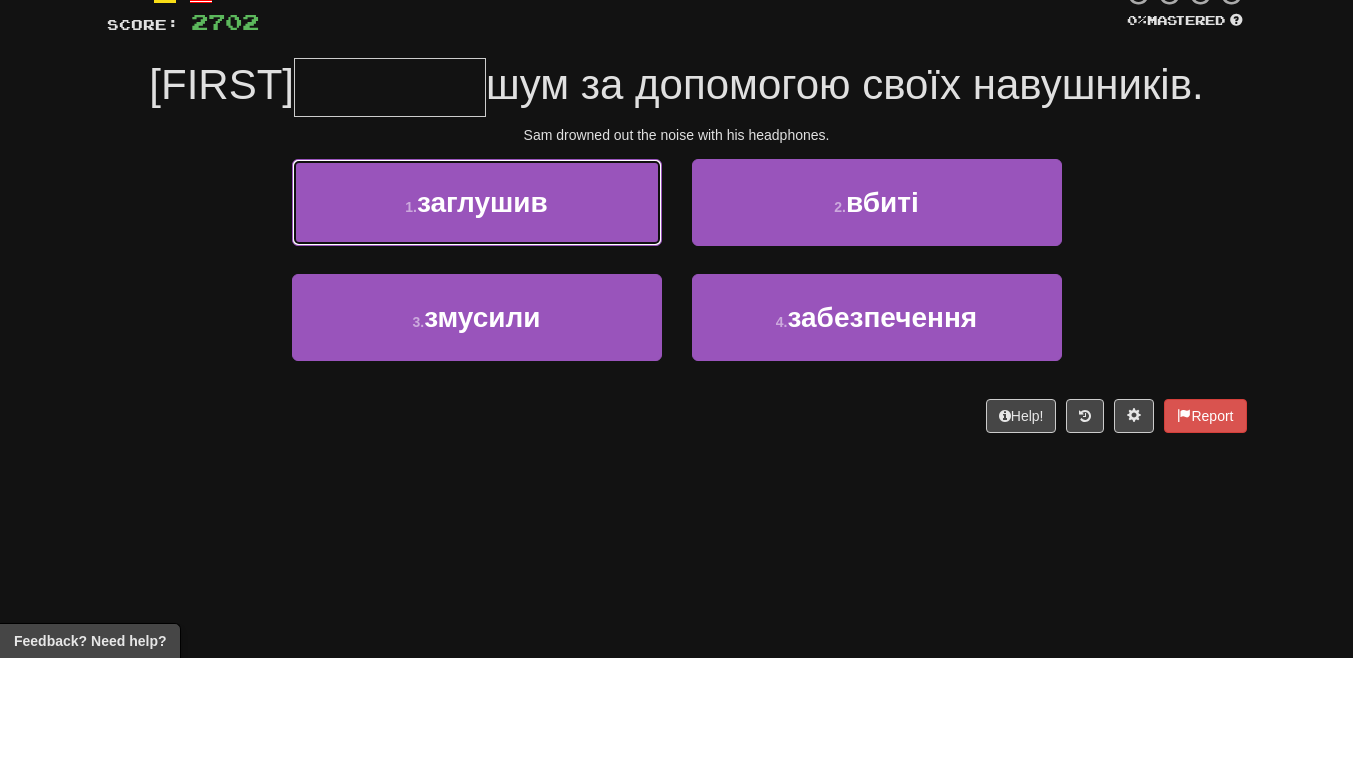 click on "1 .  заглушив" at bounding box center [477, 311] 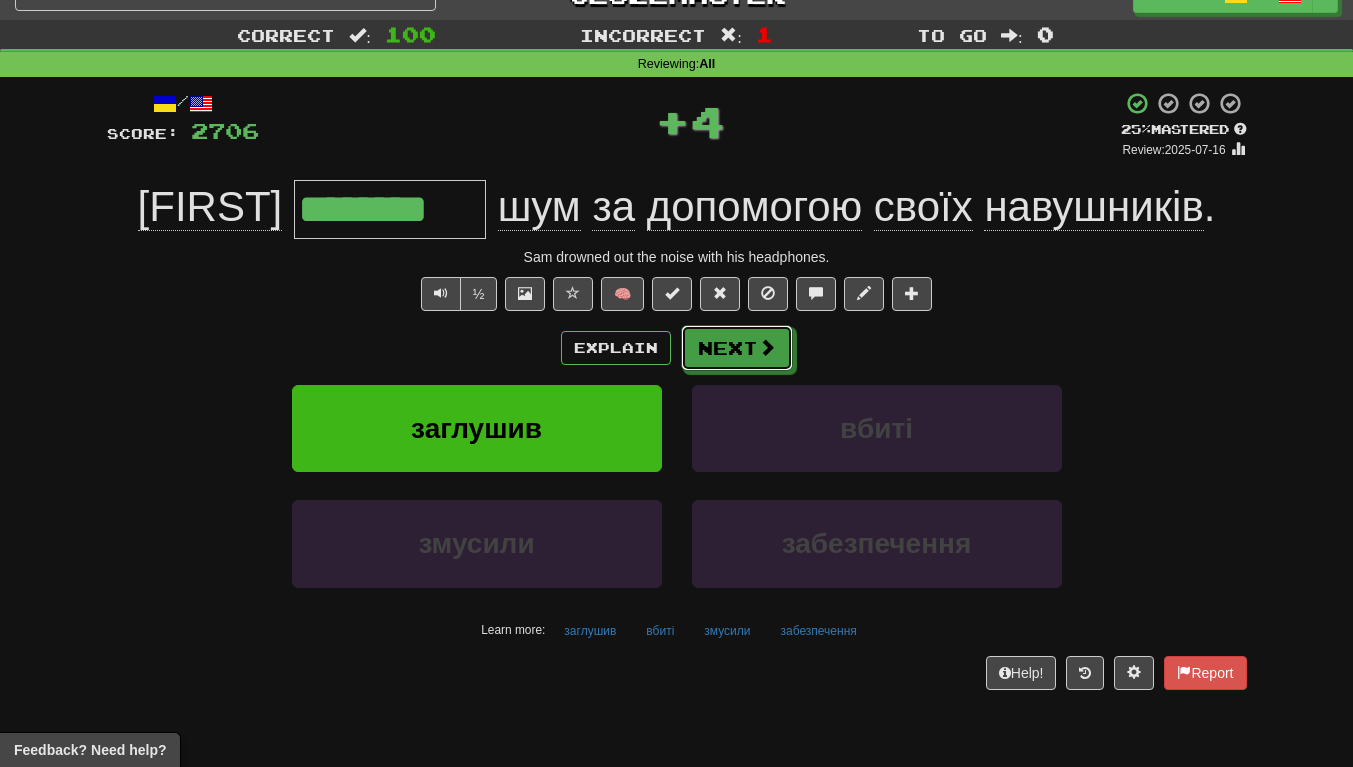 click on "Next" at bounding box center (737, 348) 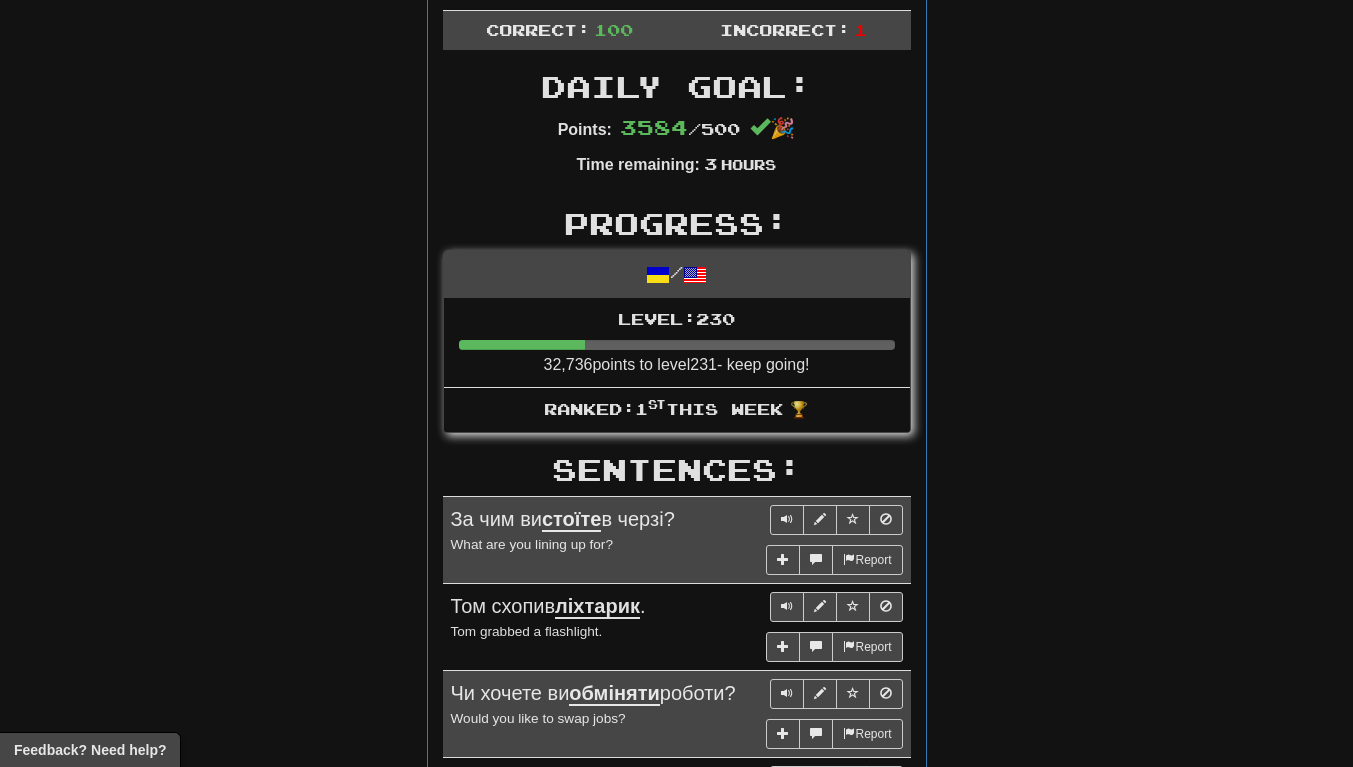scroll, scrollTop: 0, scrollLeft: 0, axis: both 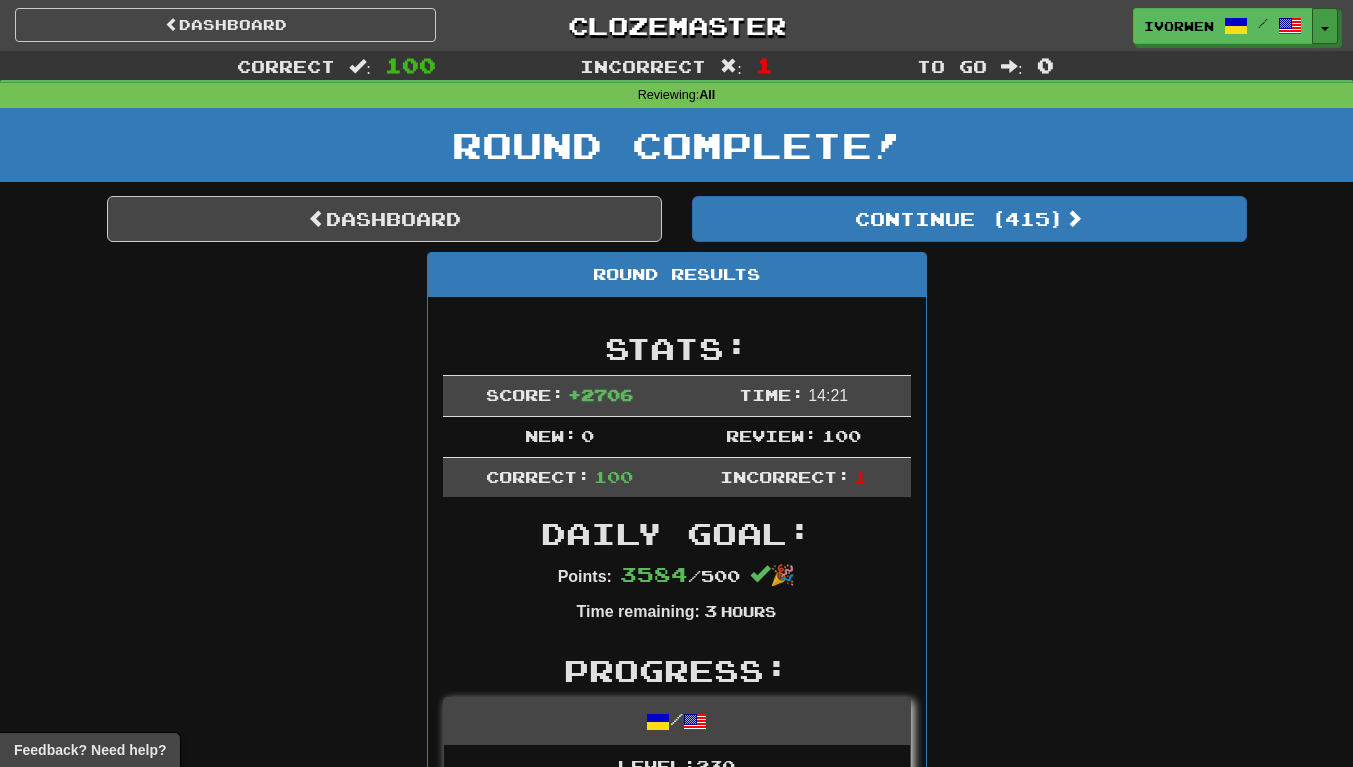 click at bounding box center [1325, 29] 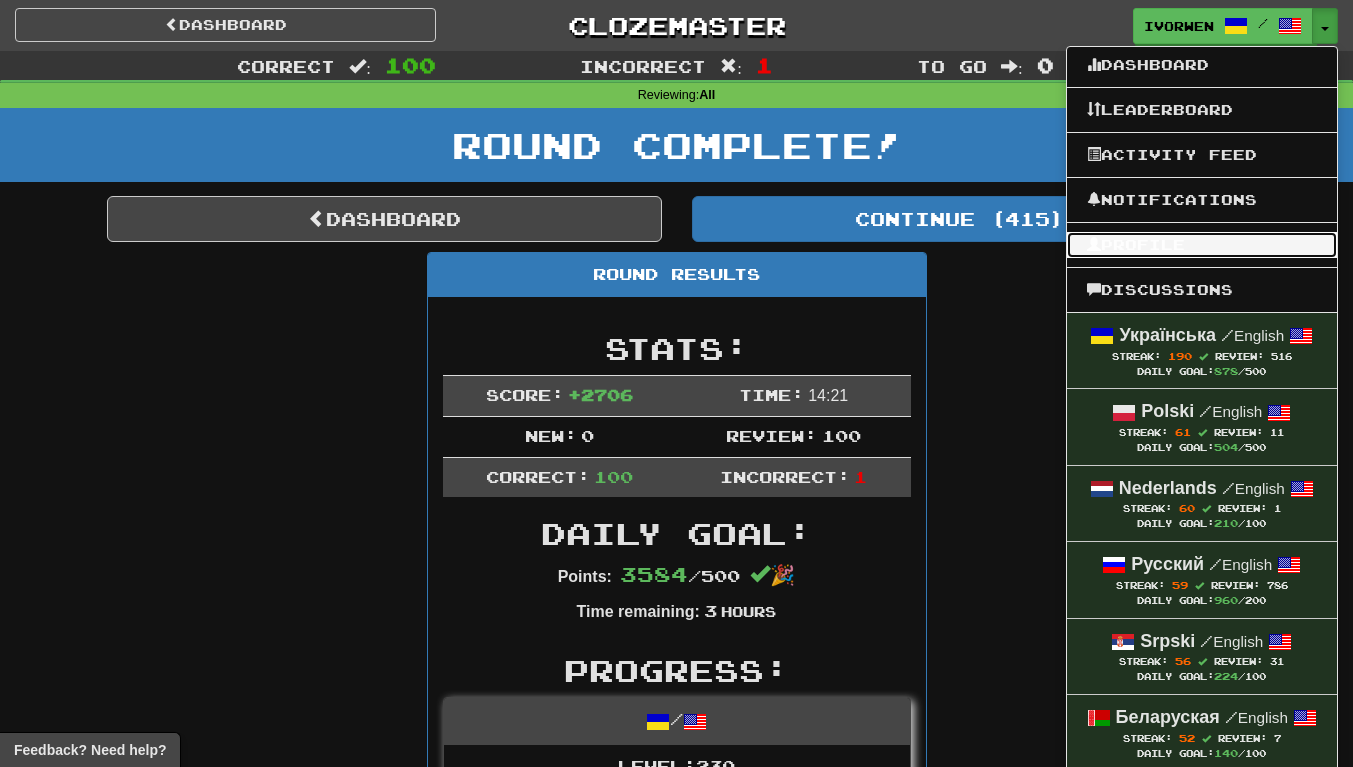 click on "Profile" at bounding box center [1202, 245] 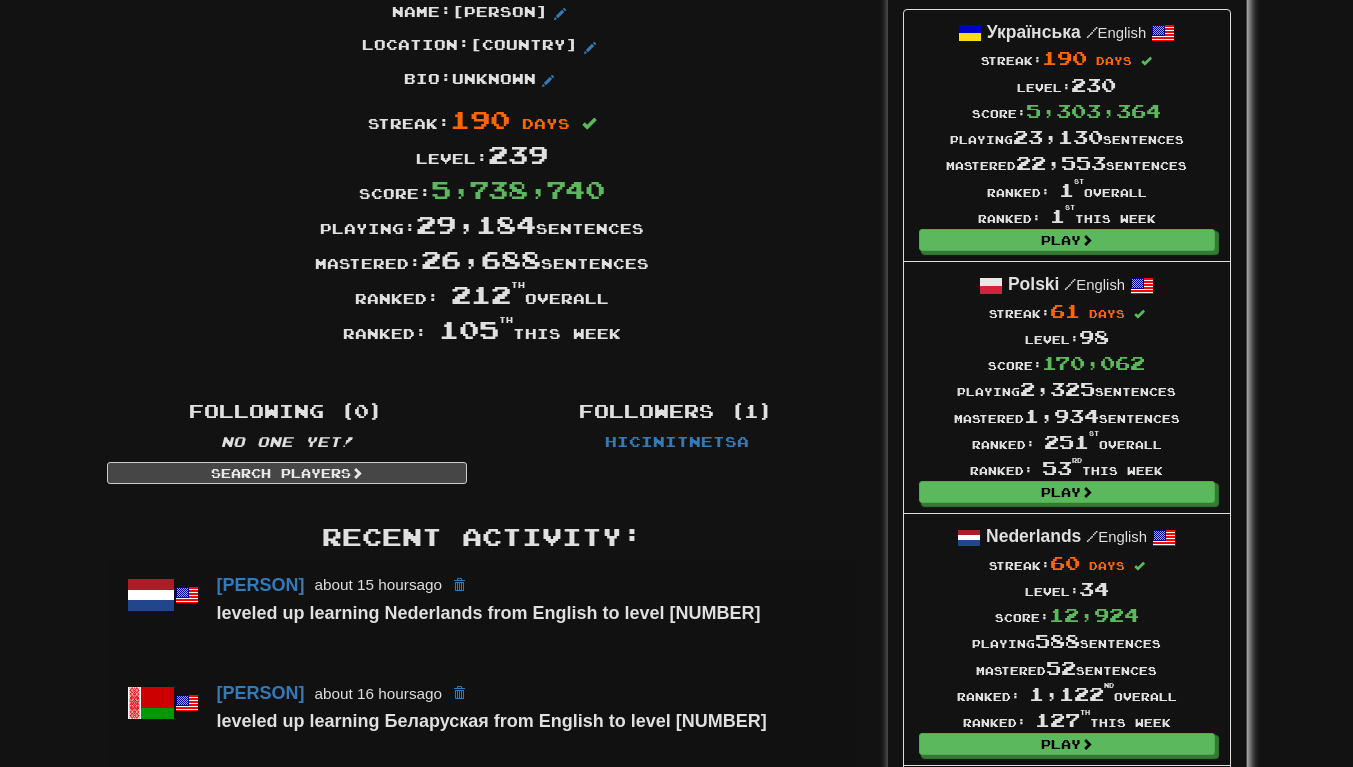 scroll, scrollTop: 0, scrollLeft: 0, axis: both 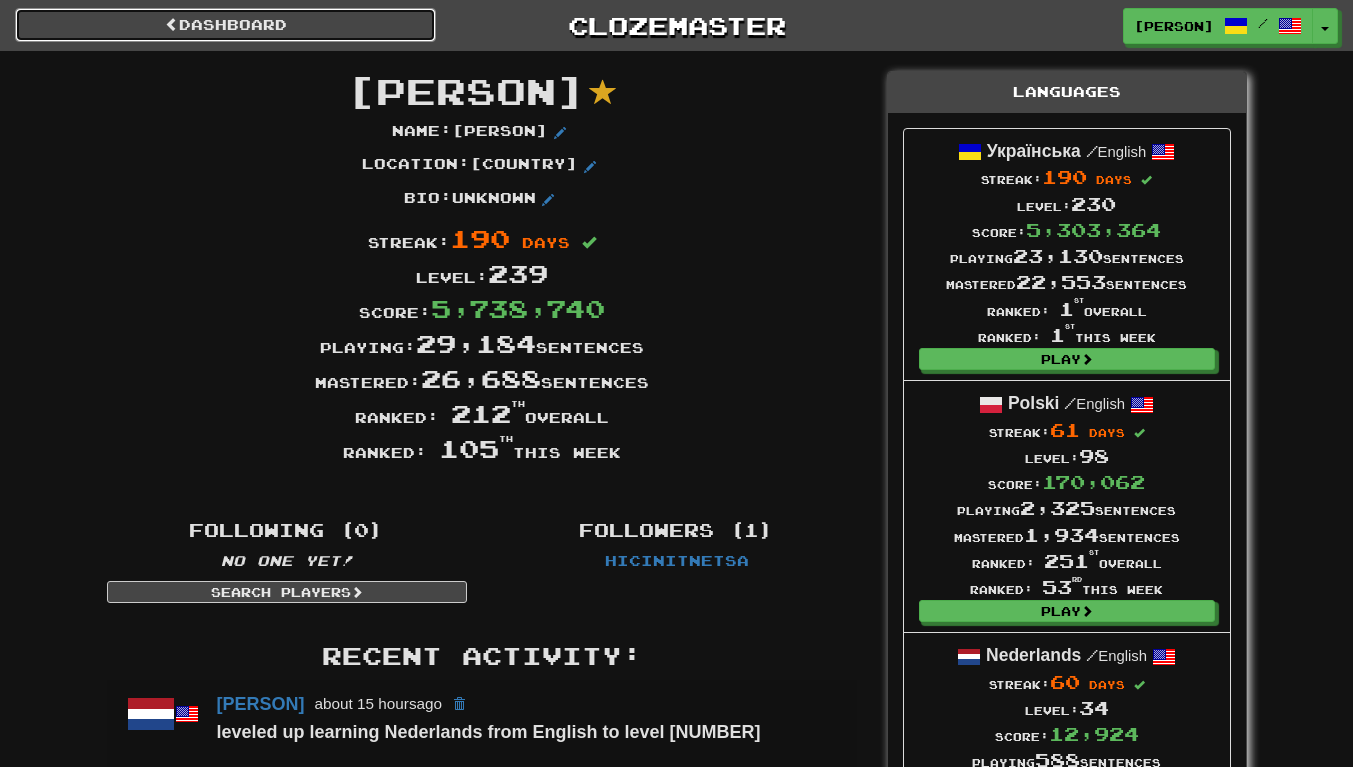 click on "Dashboard" at bounding box center (225, 25) 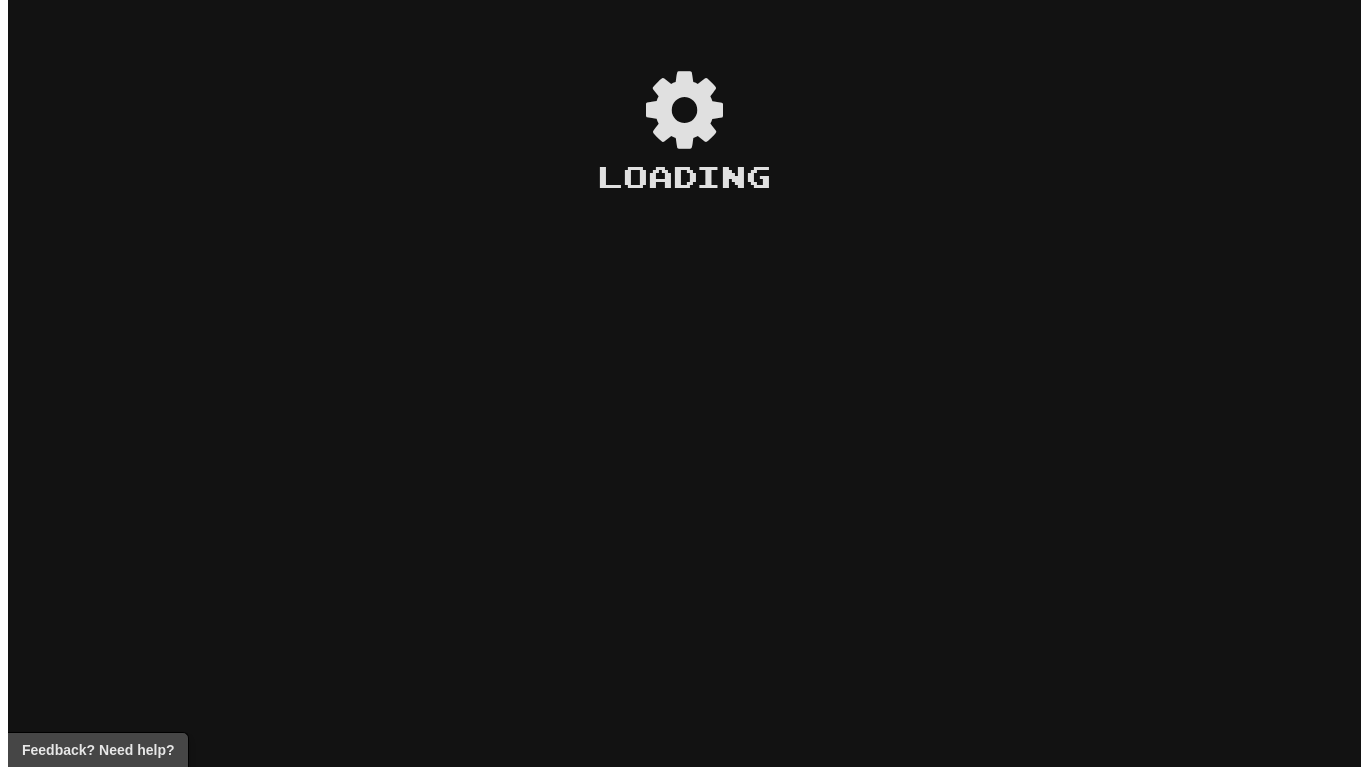 scroll, scrollTop: 0, scrollLeft: 0, axis: both 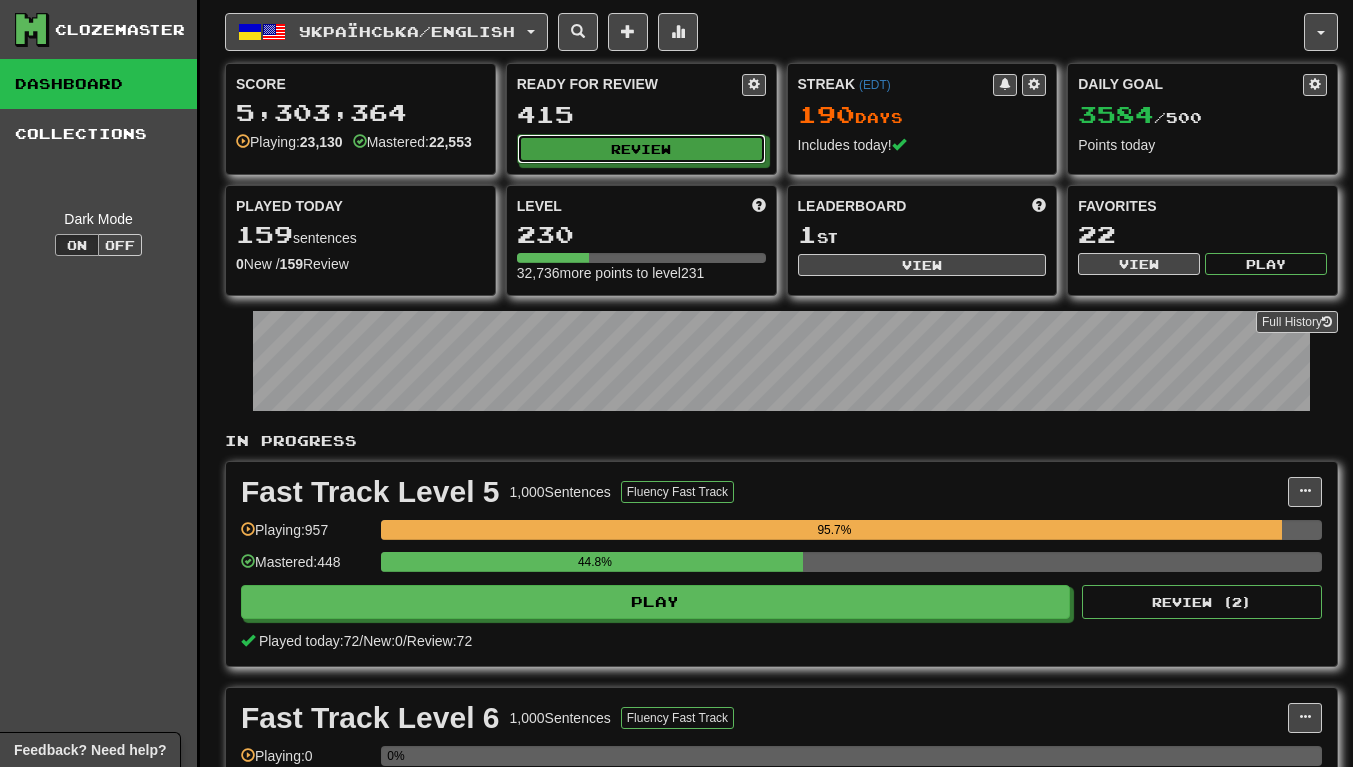 click on "Review" at bounding box center [641, 149] 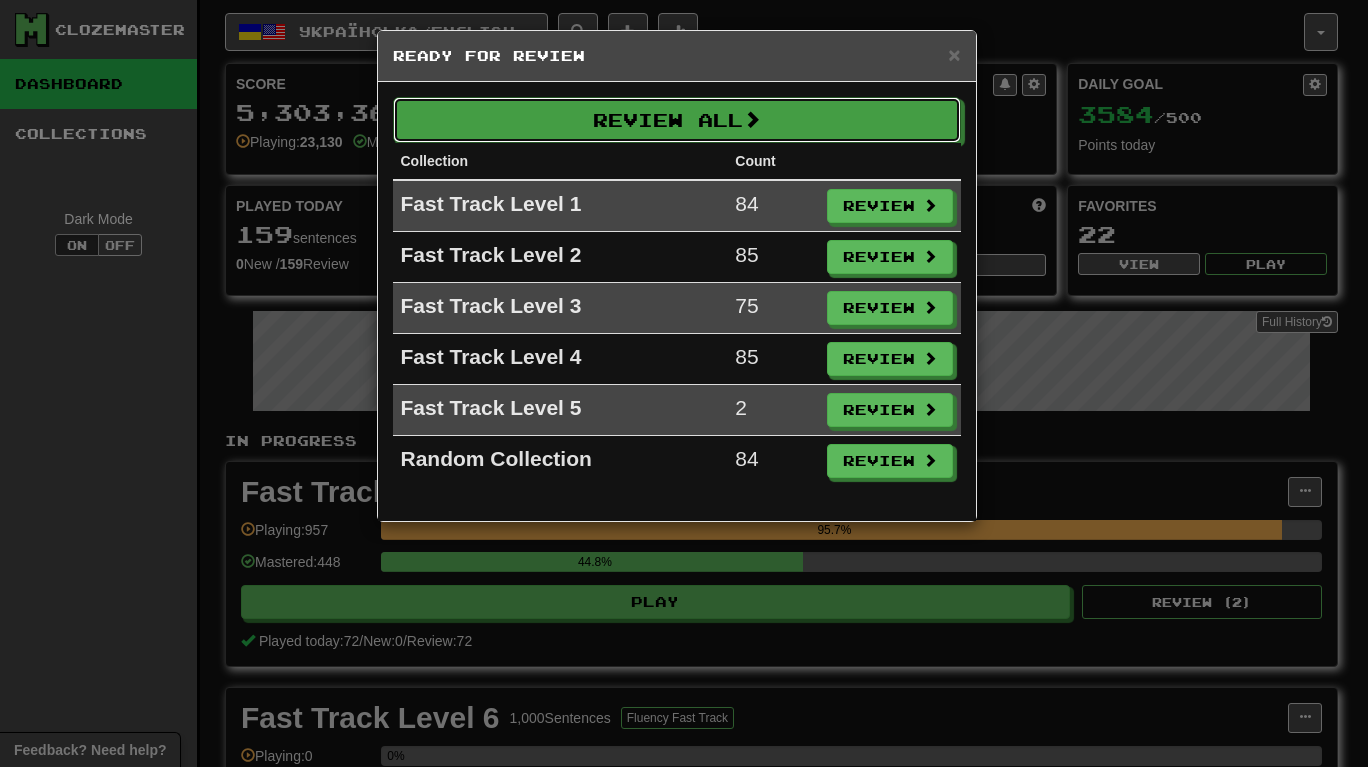 click on "Review All" at bounding box center (677, 120) 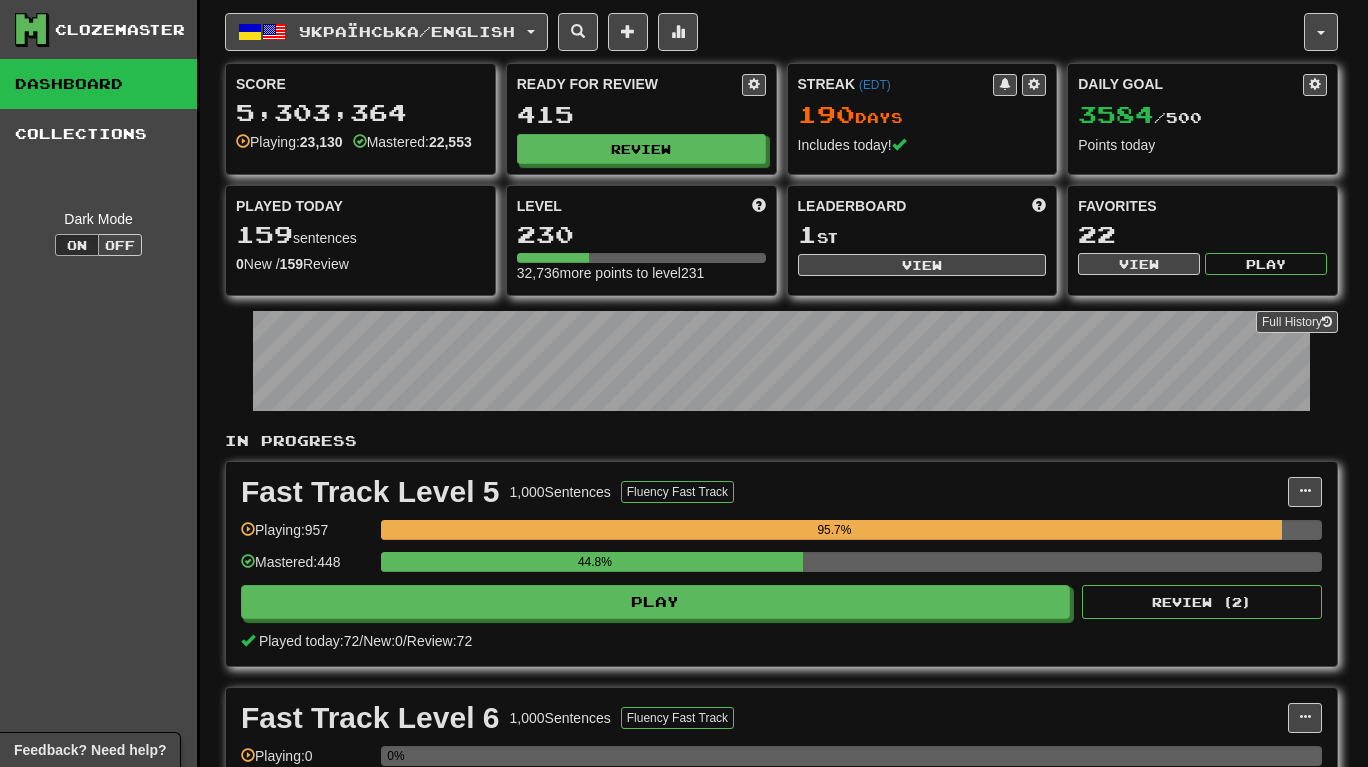 select on "***" 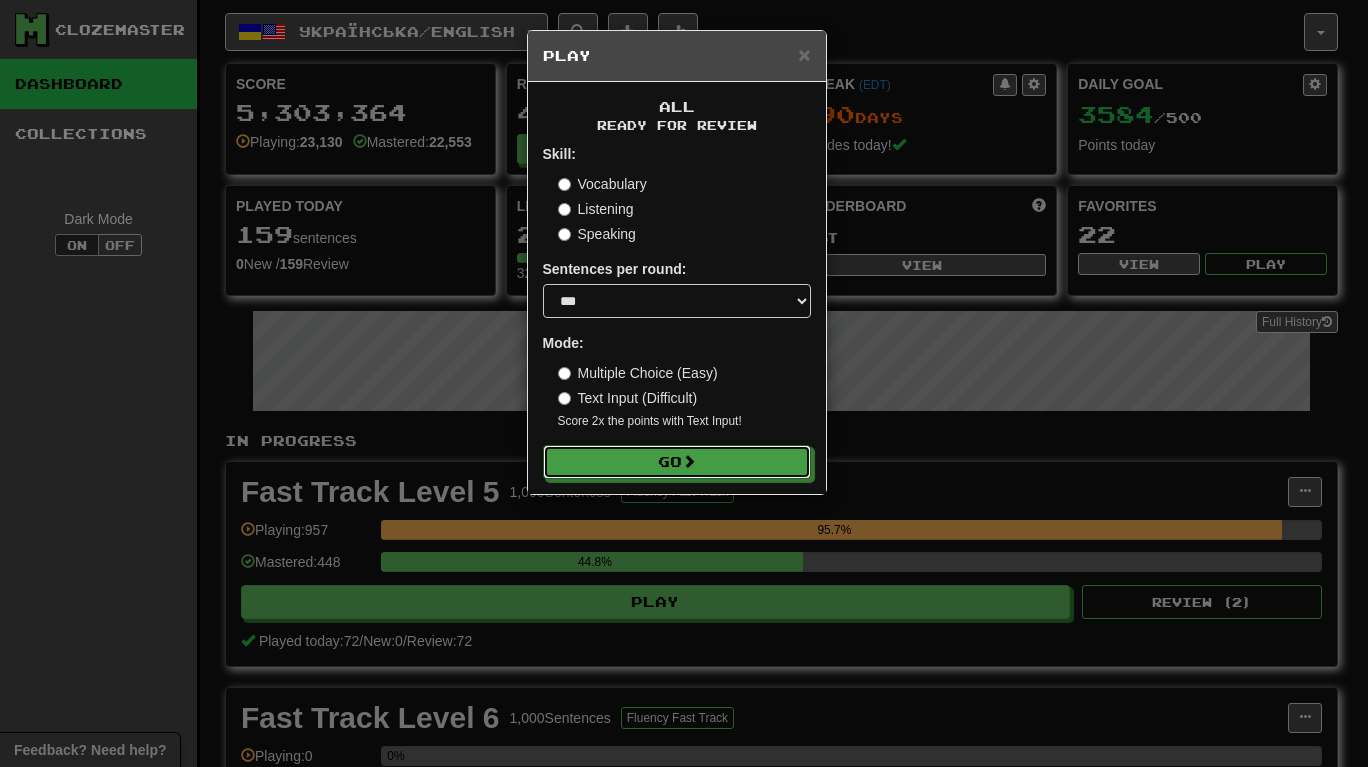 click on "Go" at bounding box center (677, 462) 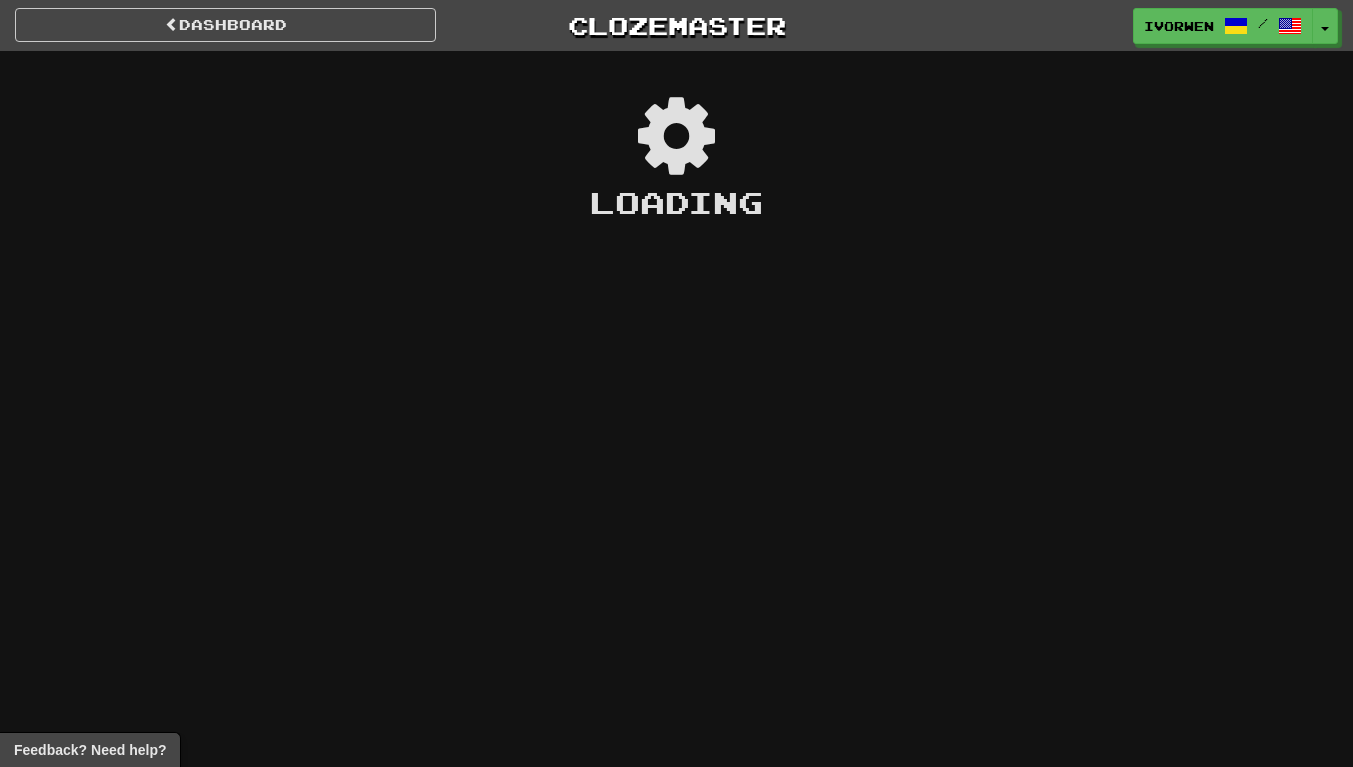 scroll, scrollTop: 0, scrollLeft: 0, axis: both 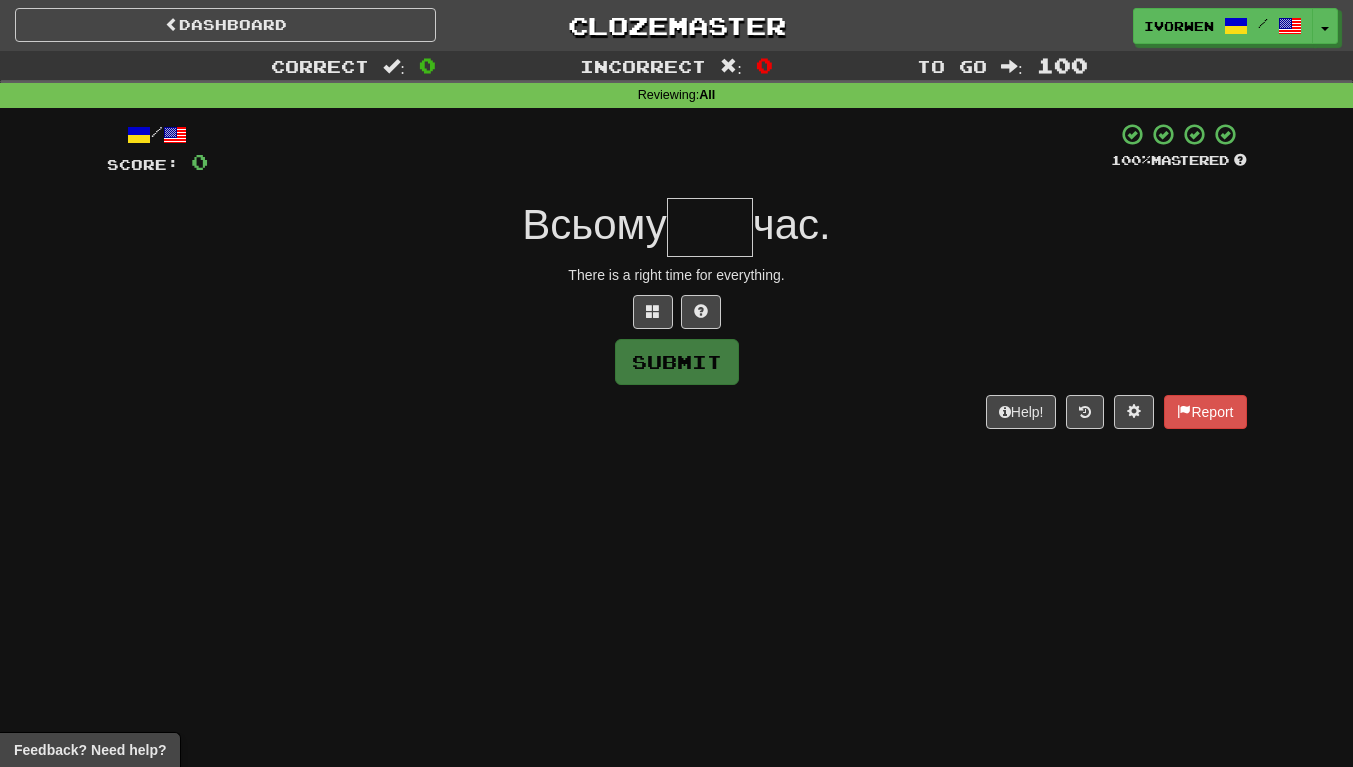 click at bounding box center [710, 227] 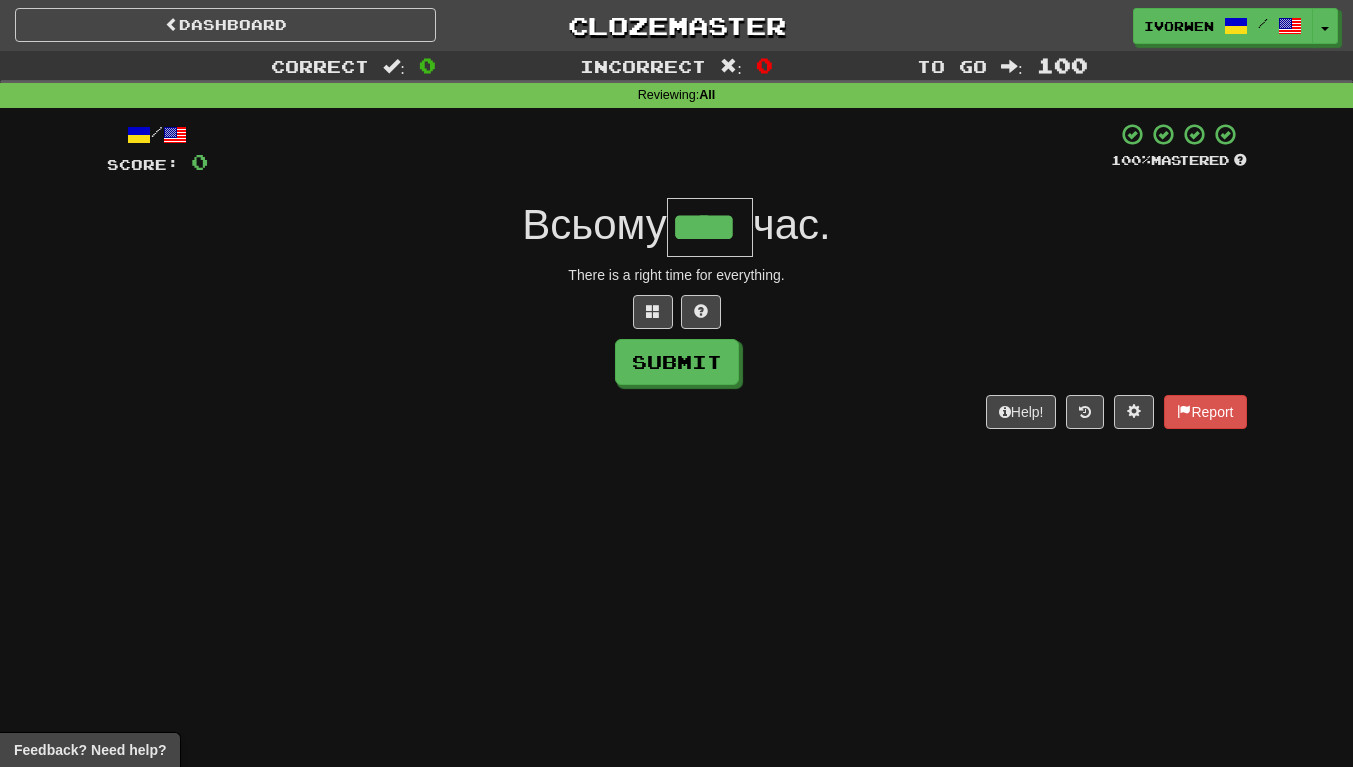 scroll, scrollTop: 0, scrollLeft: 7, axis: horizontal 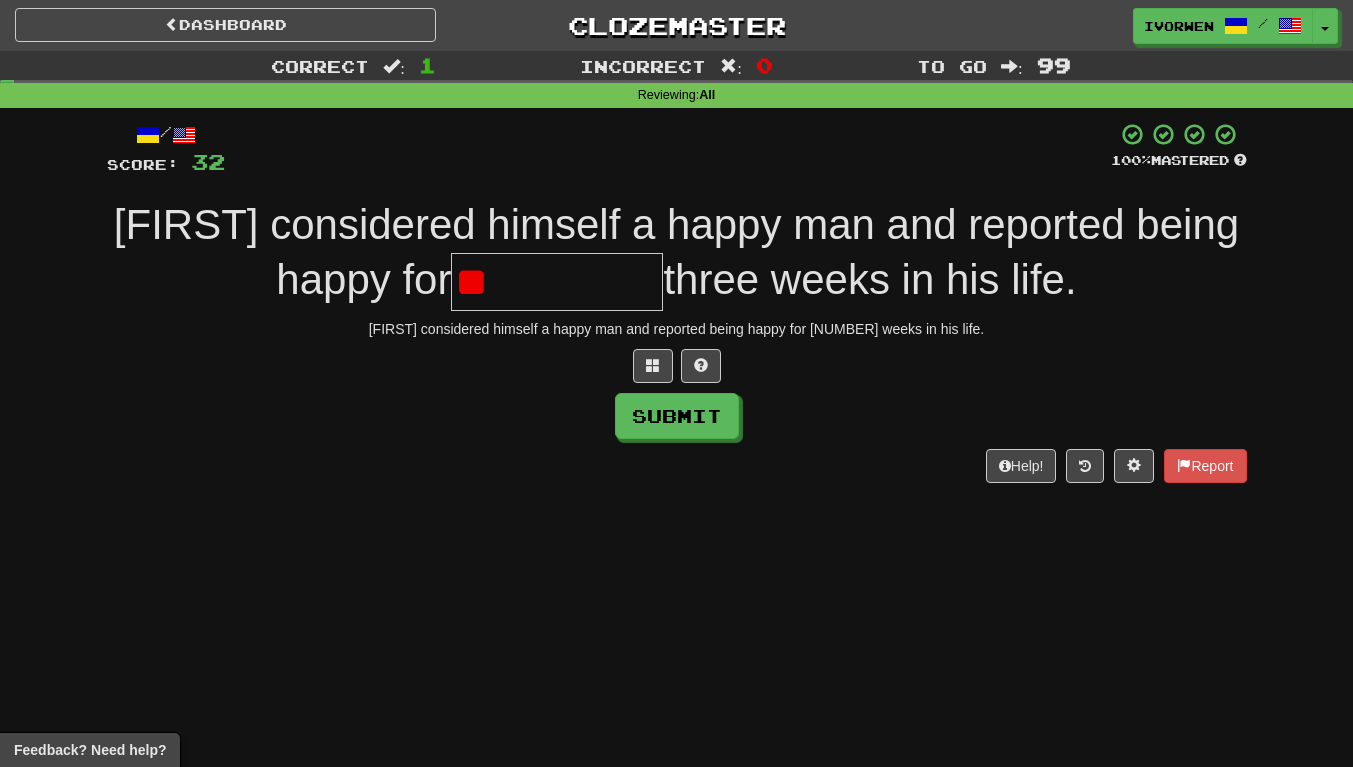 type on "*" 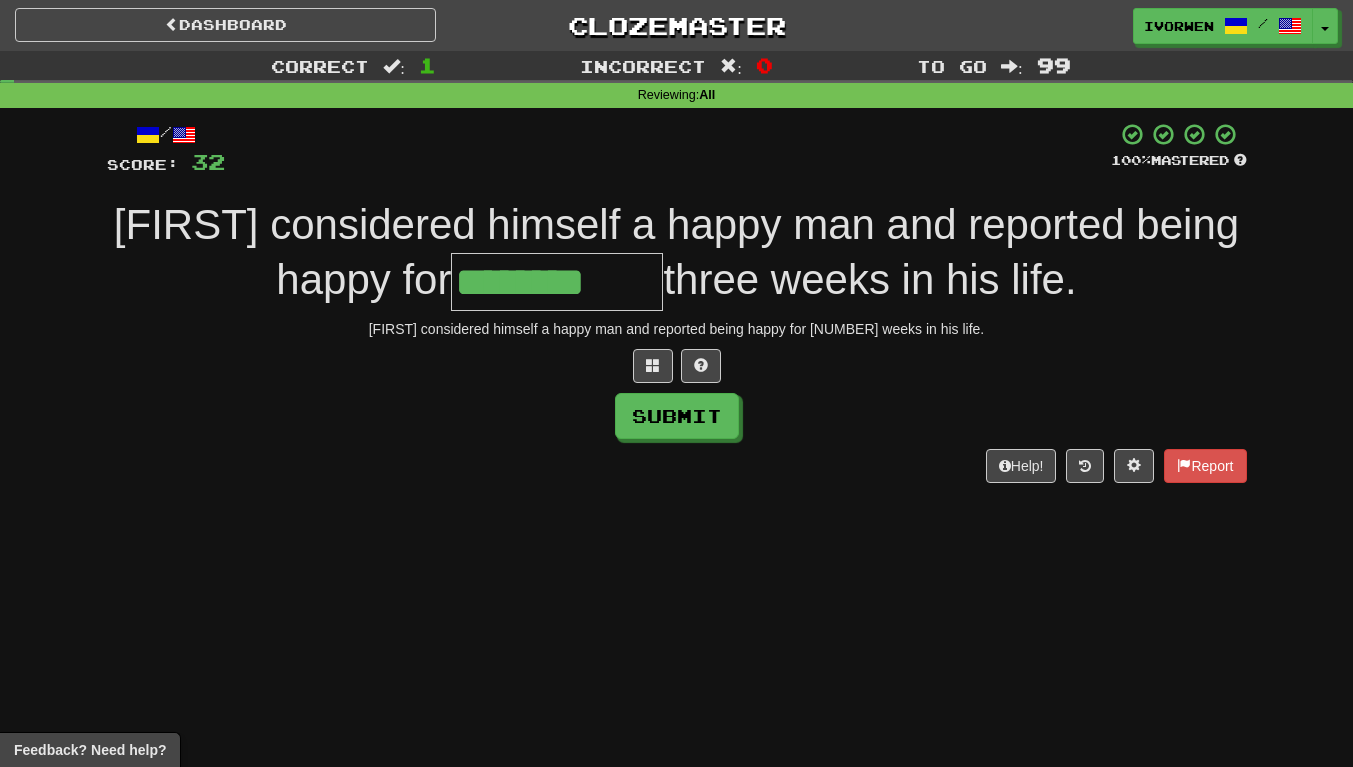 scroll, scrollTop: 0, scrollLeft: 3, axis: horizontal 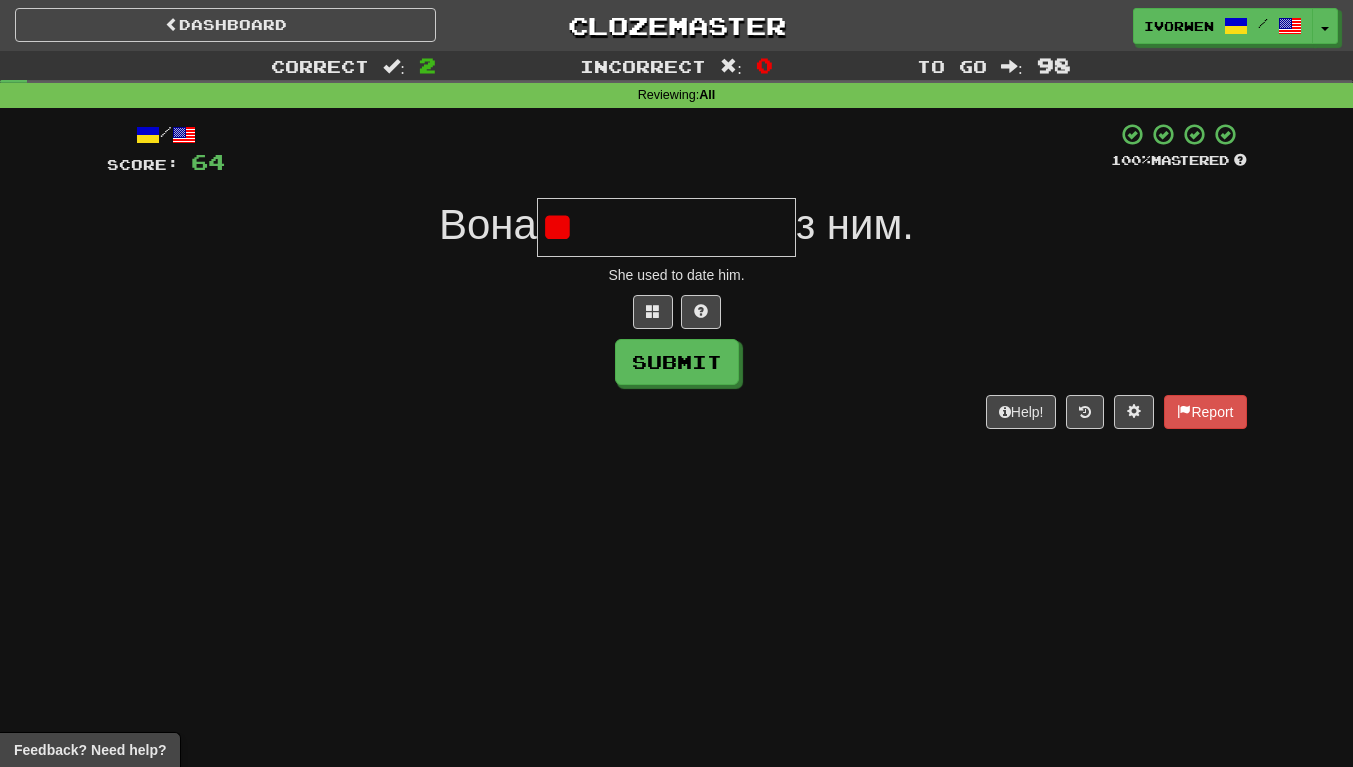 type on "*" 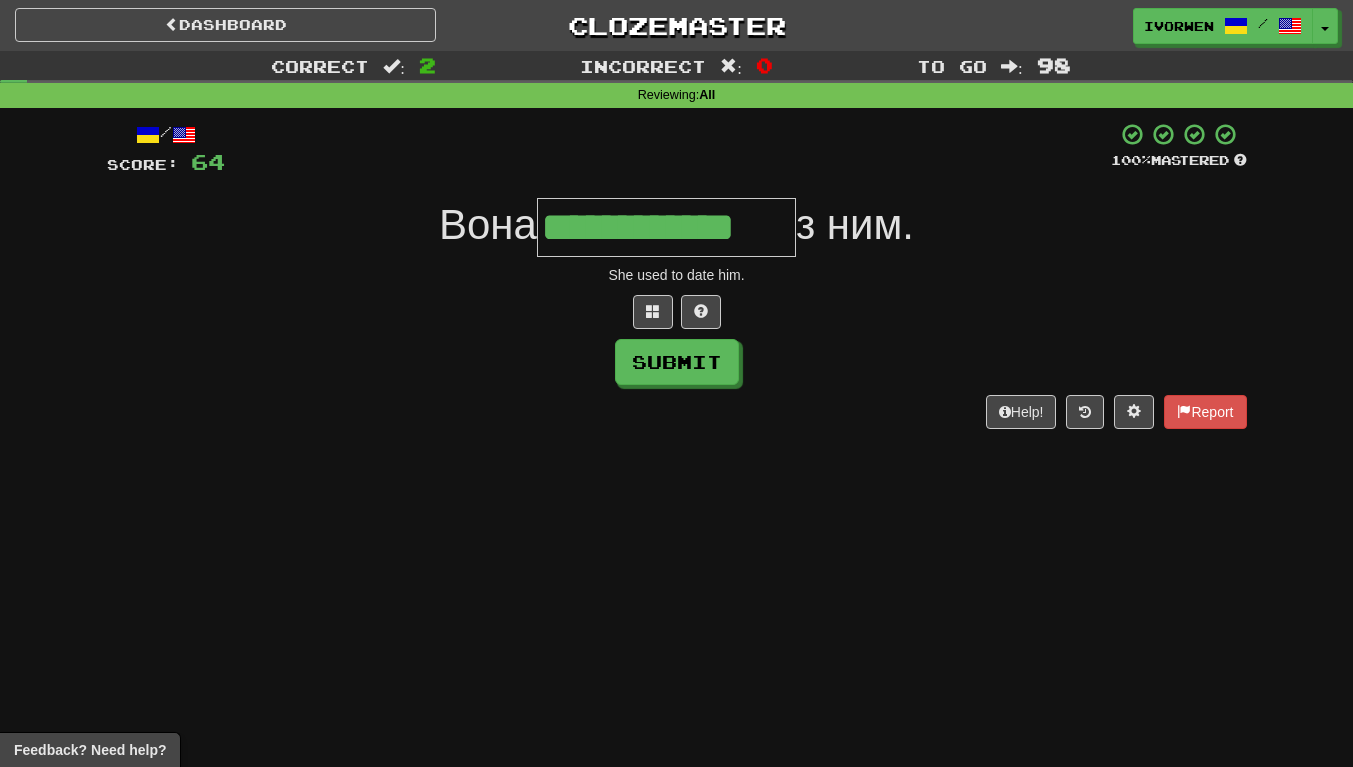 scroll, scrollTop: 0, scrollLeft: 4, axis: horizontal 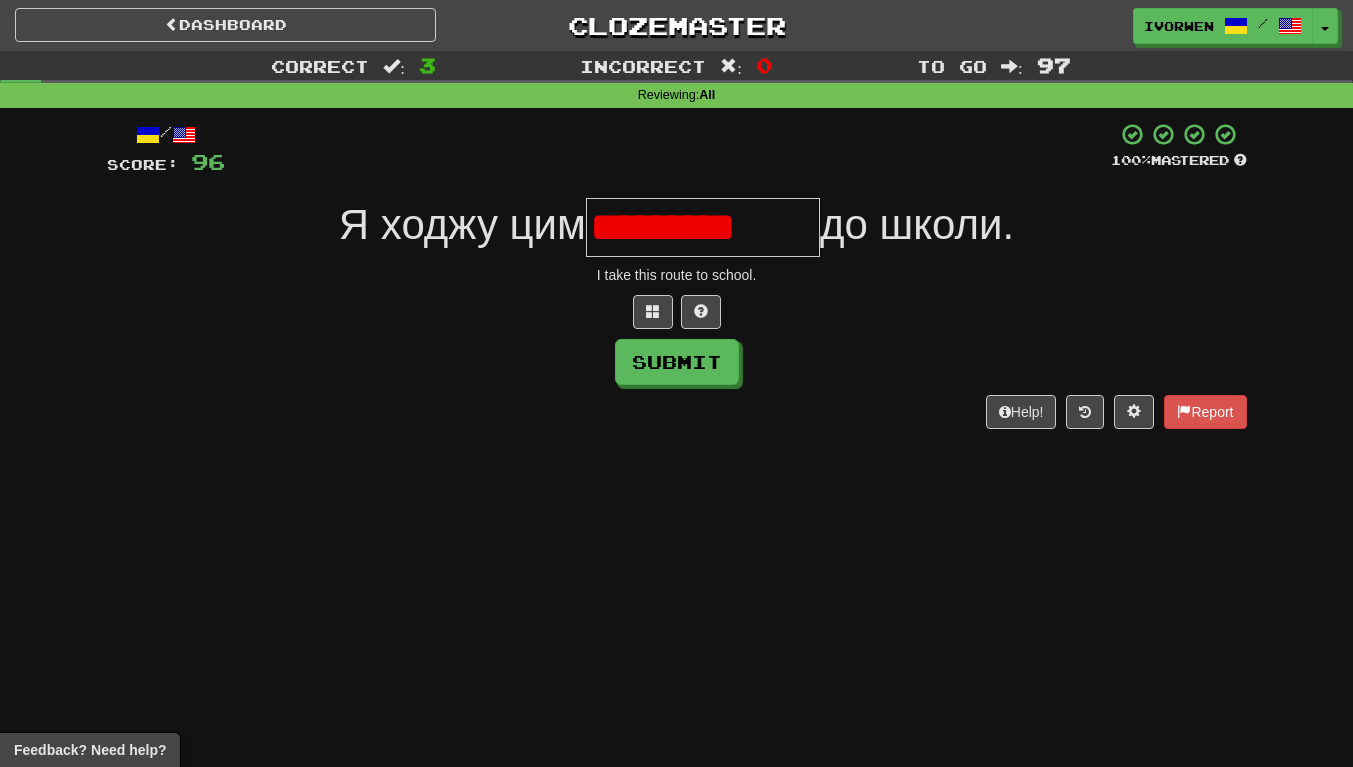 type on "*********" 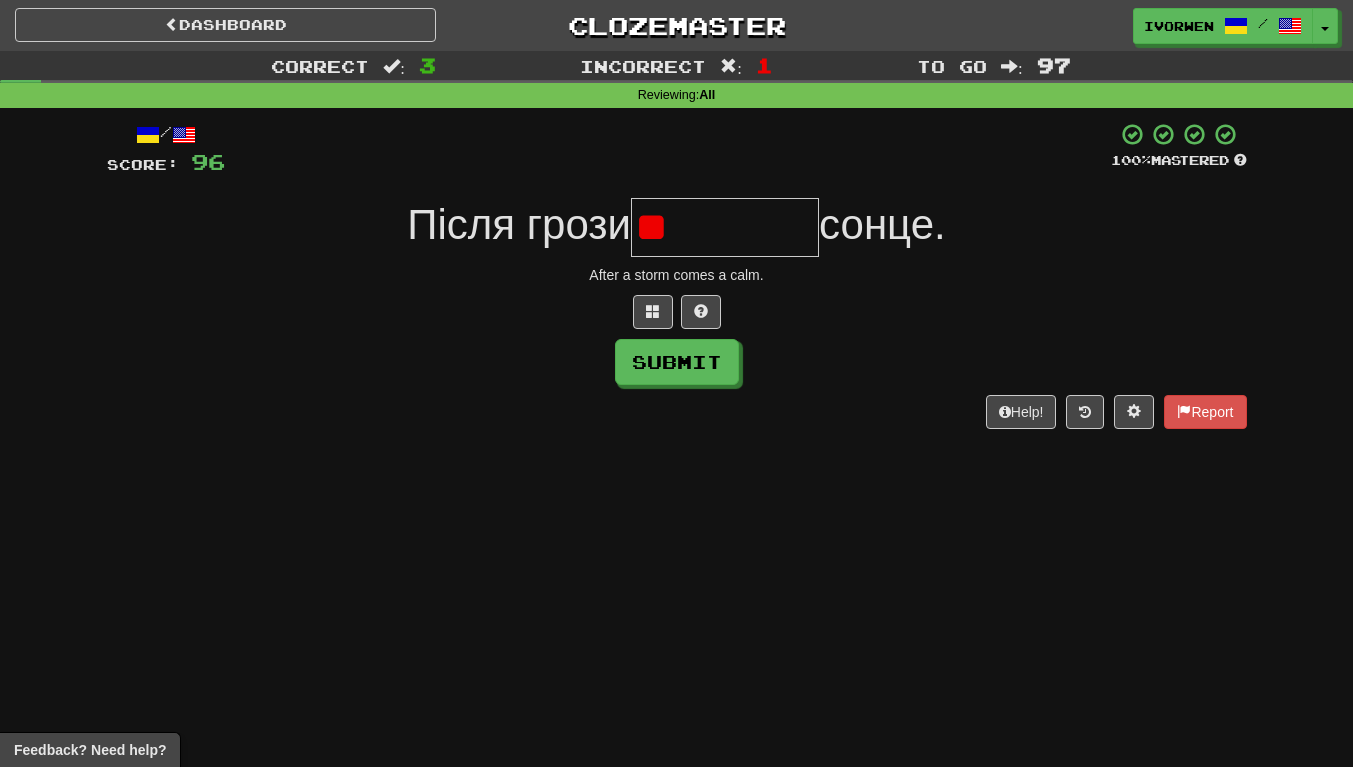 type on "*" 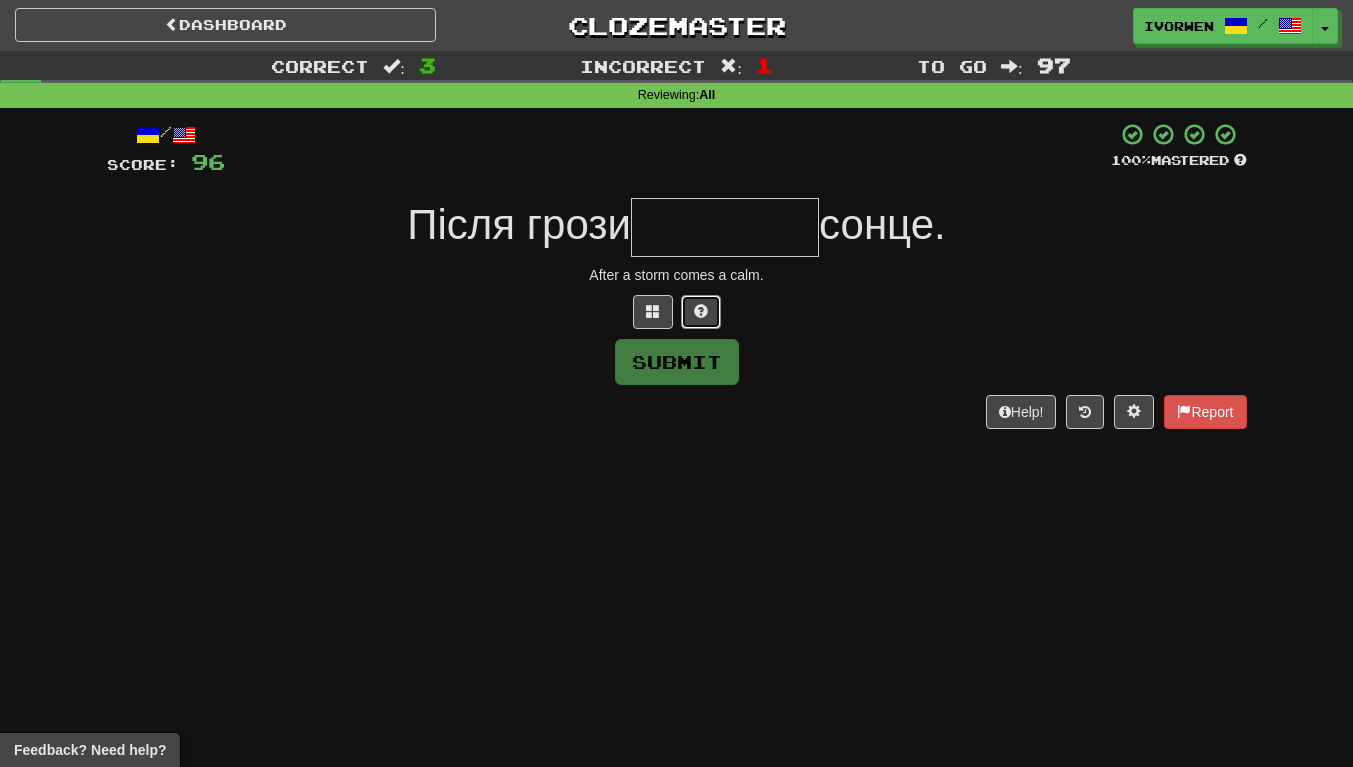 click at bounding box center [701, 312] 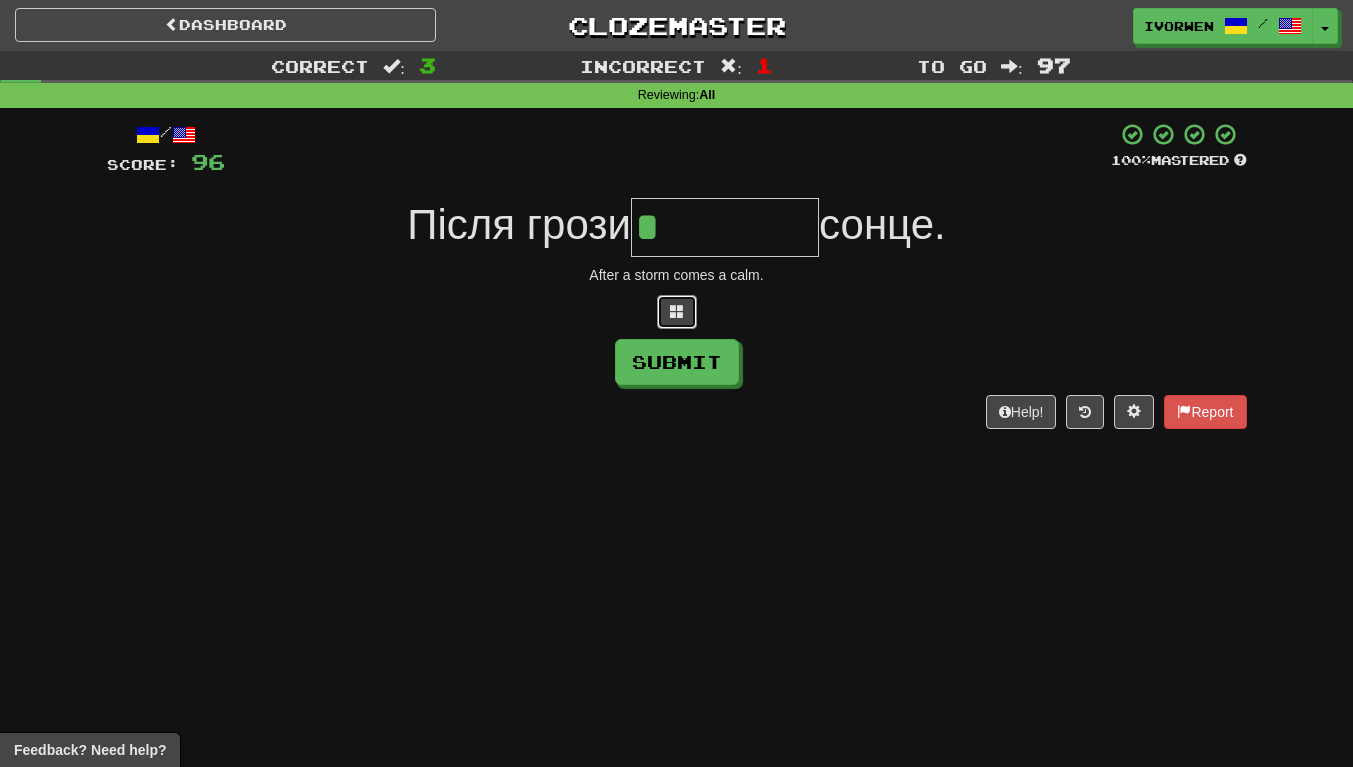 click at bounding box center (677, 311) 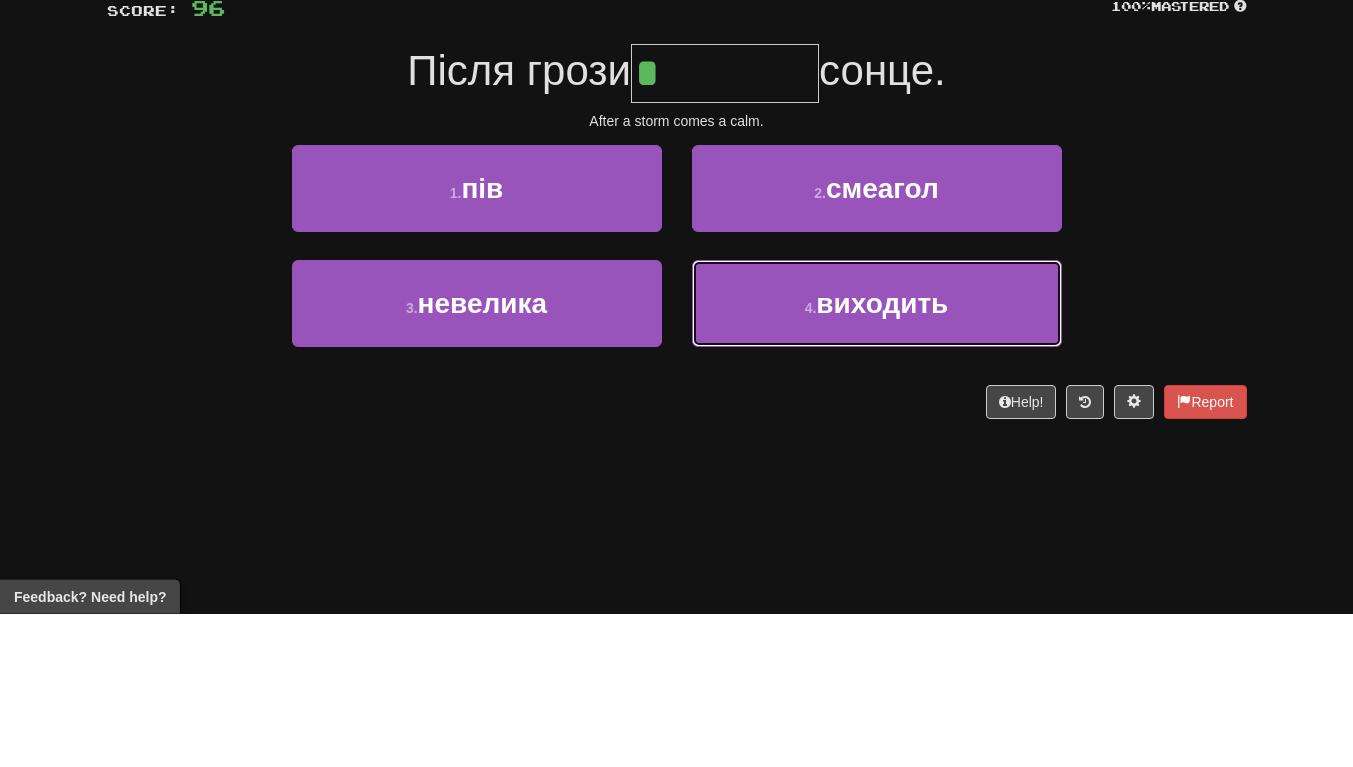 click on "4 . виходить" at bounding box center [877, 457] 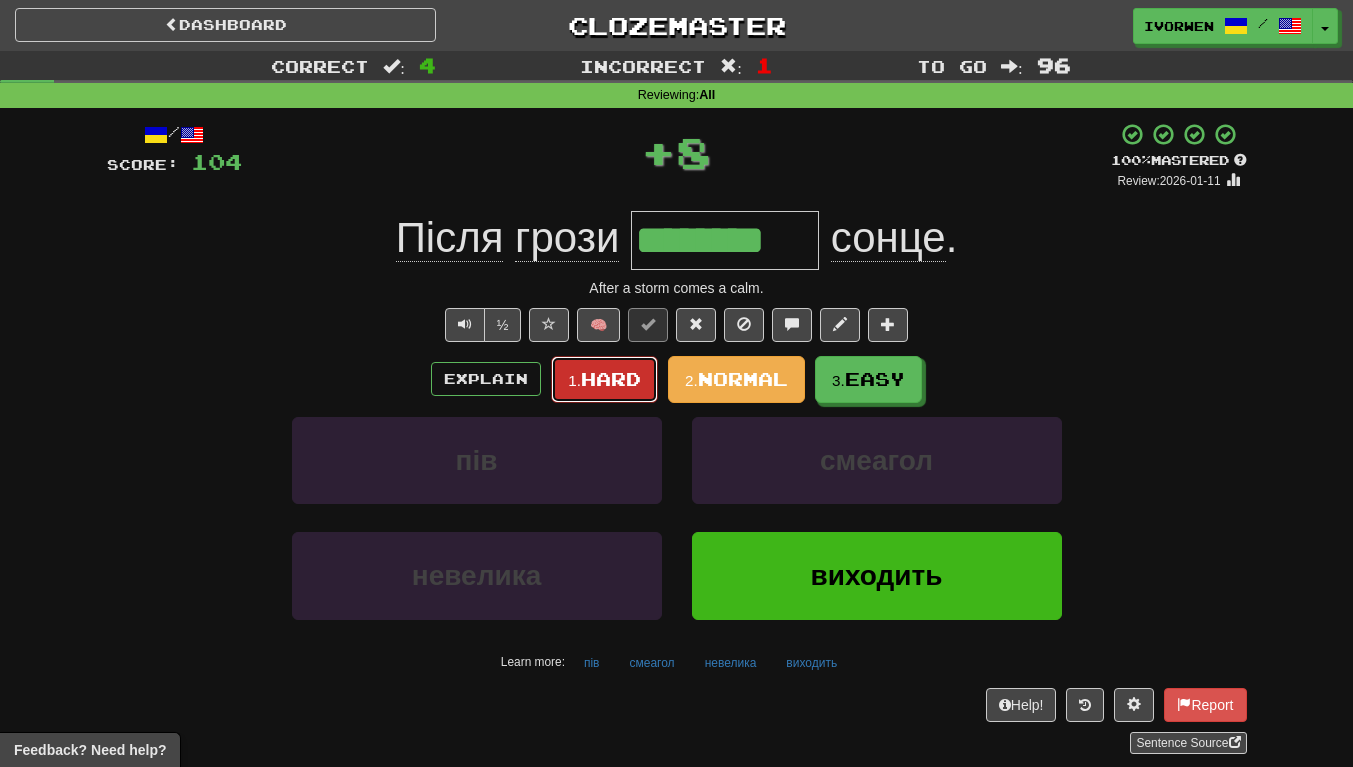 click on "1.  Hard" at bounding box center [604, 379] 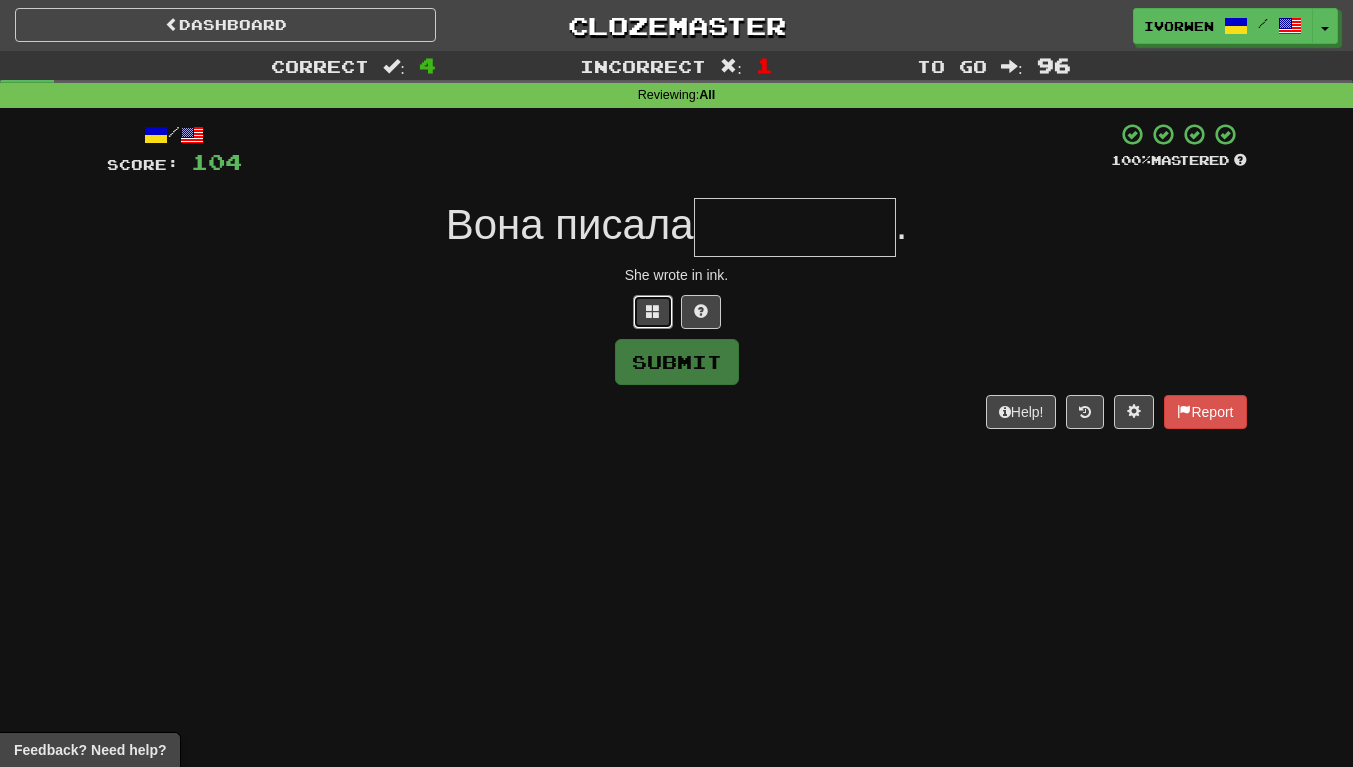 click at bounding box center [653, 312] 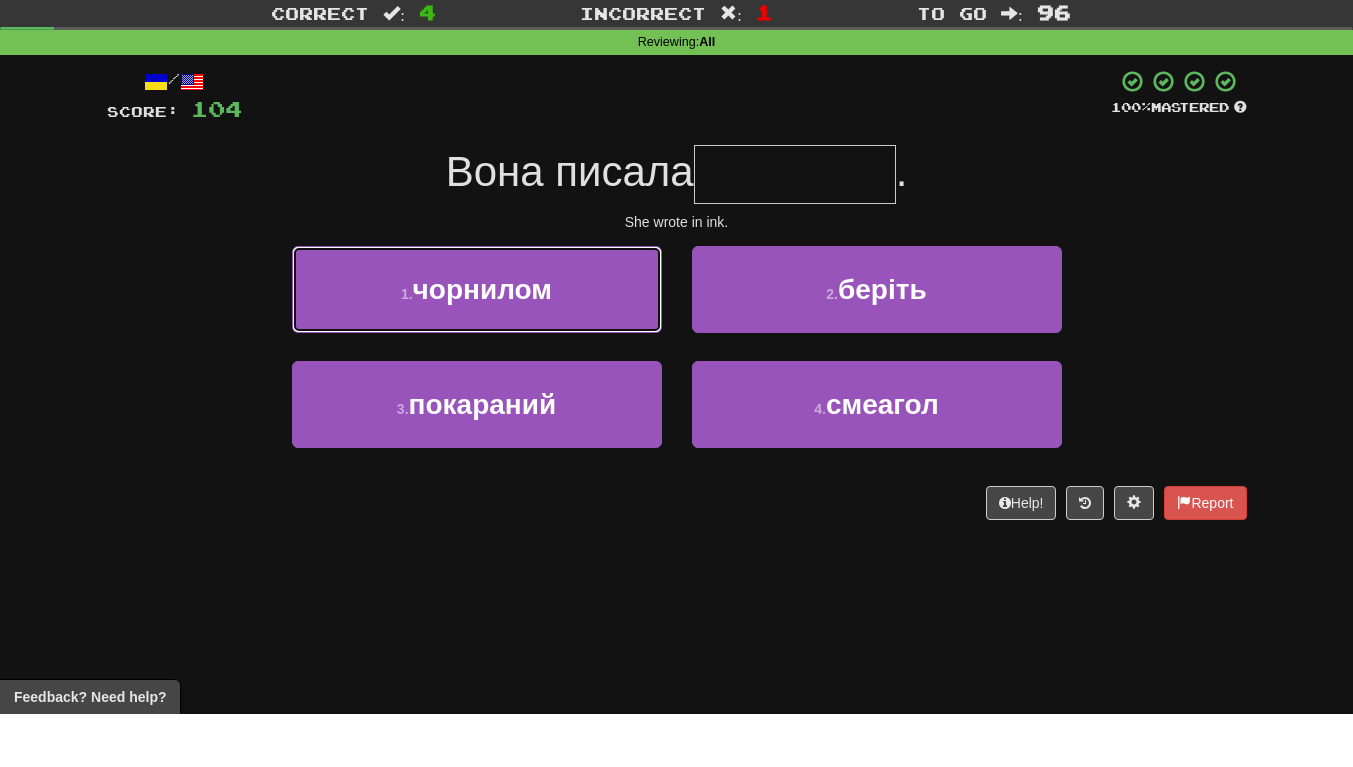 click on "1 . чорнилом" at bounding box center [477, 342] 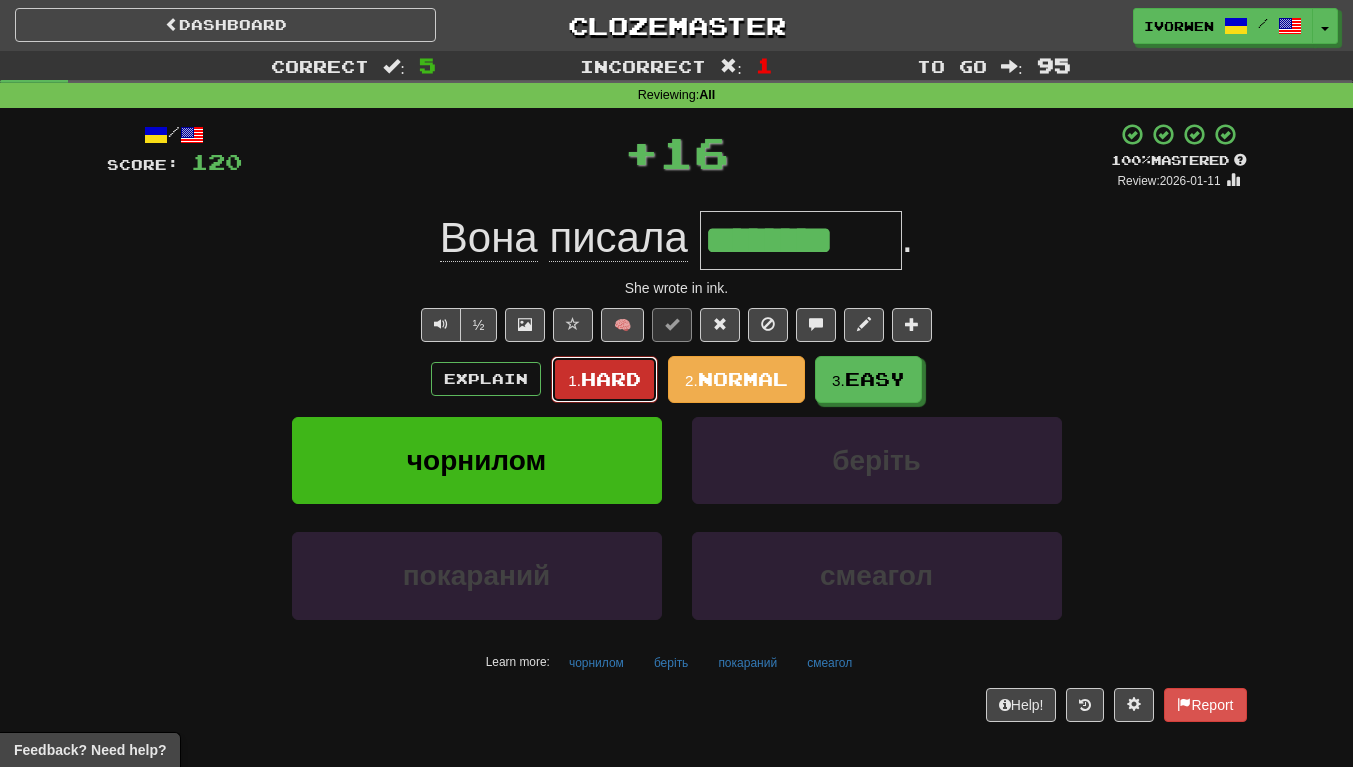 click on "Hard" at bounding box center [611, 379] 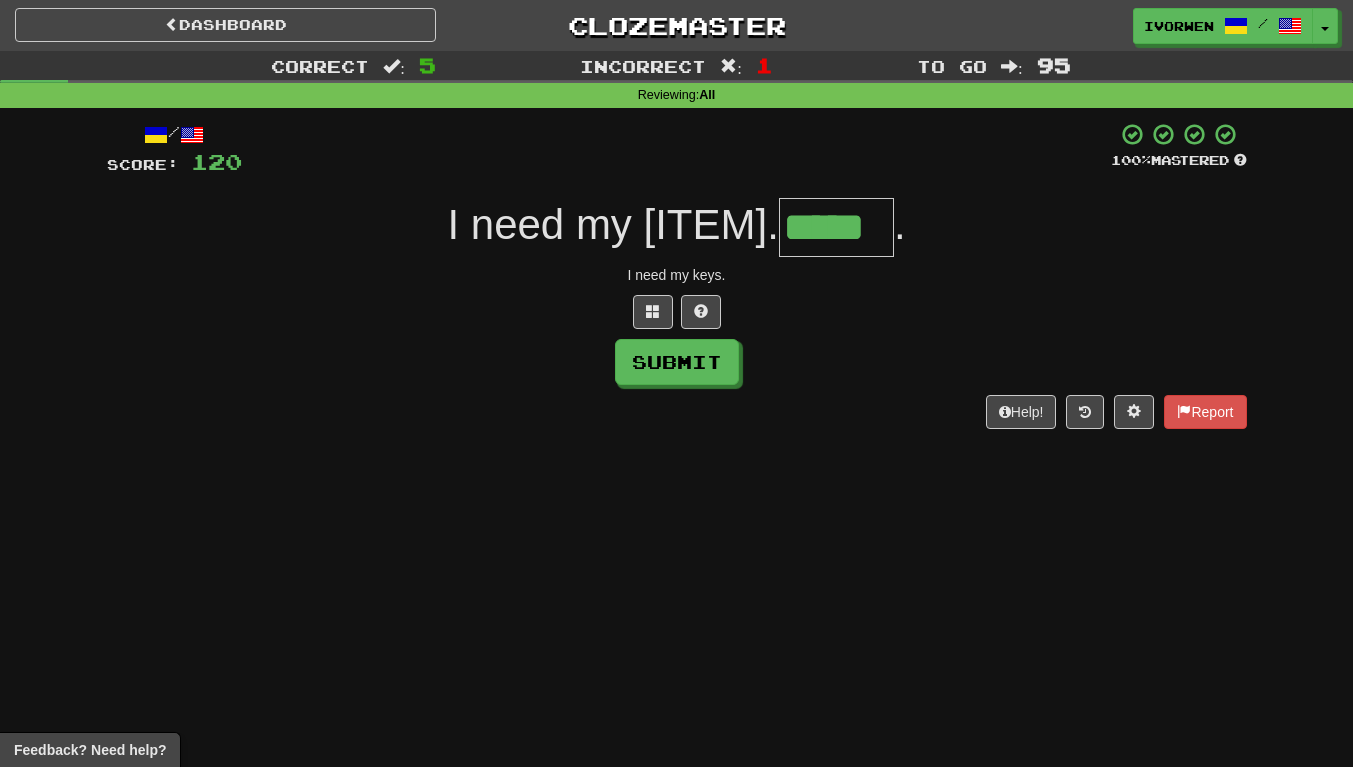 scroll, scrollTop: 0, scrollLeft: 4, axis: horizontal 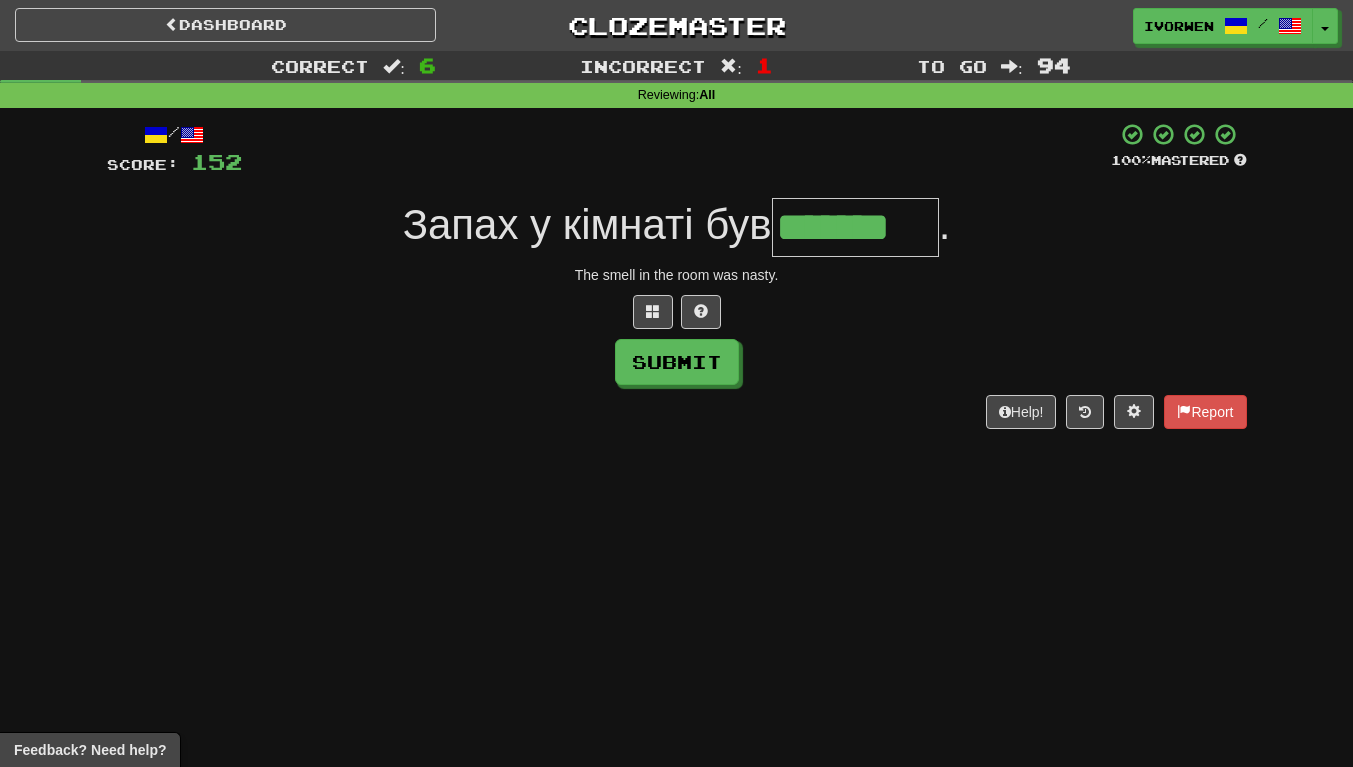 type on "*******" 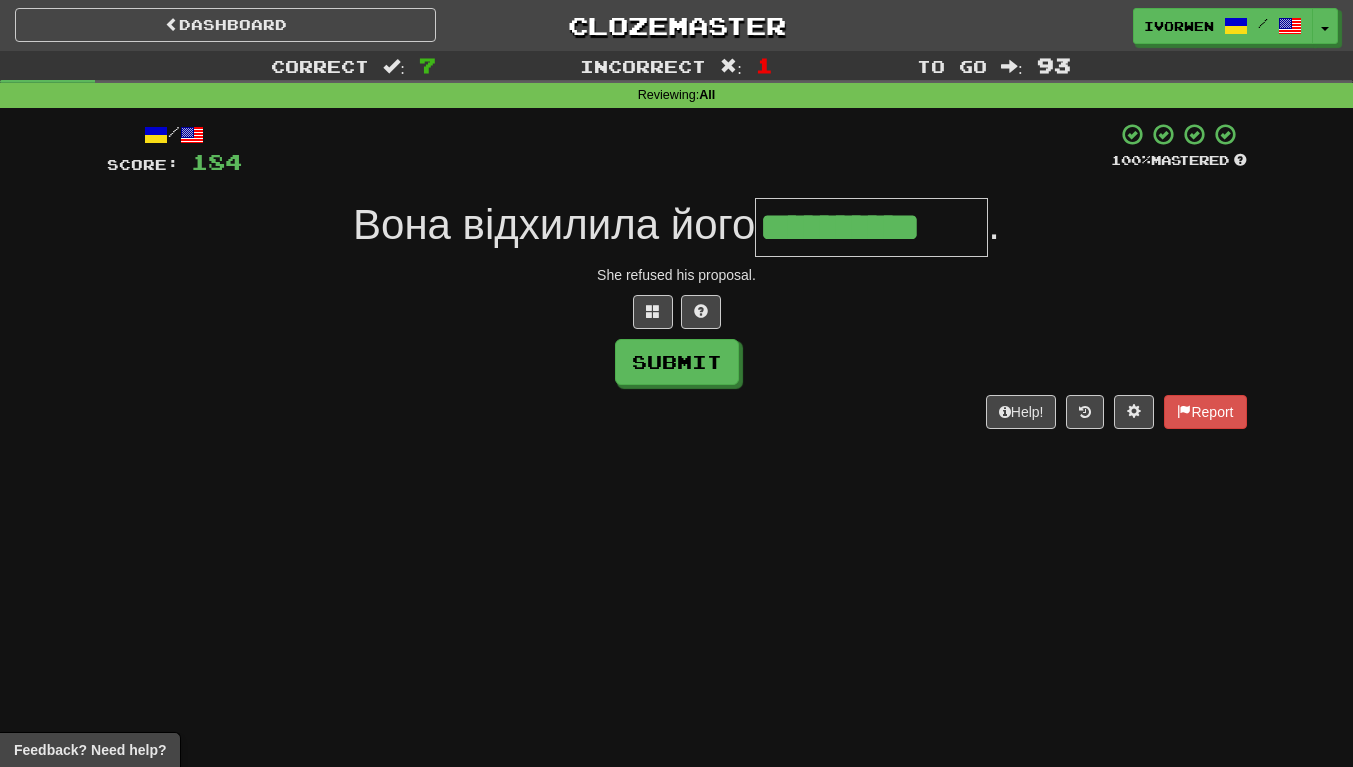 scroll, scrollTop: 0, scrollLeft: 5, axis: horizontal 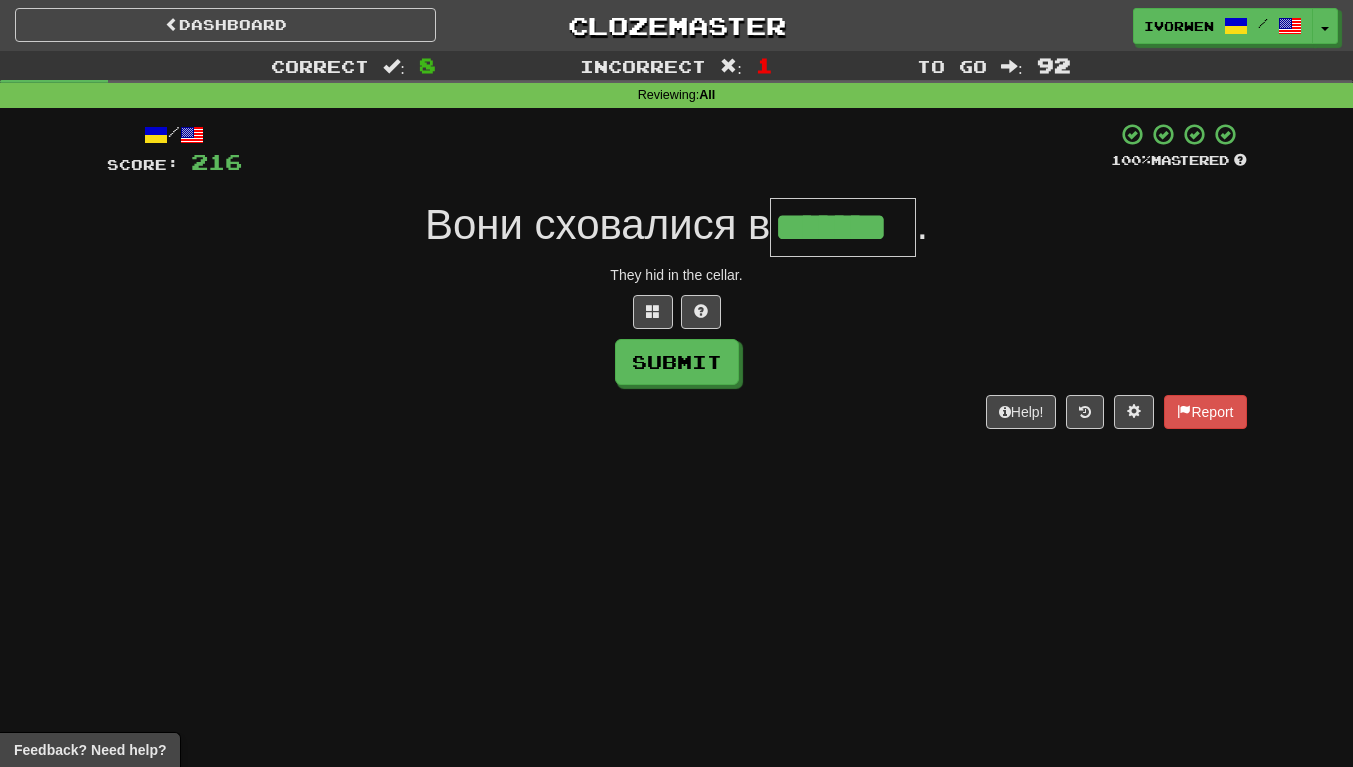 type on "*******" 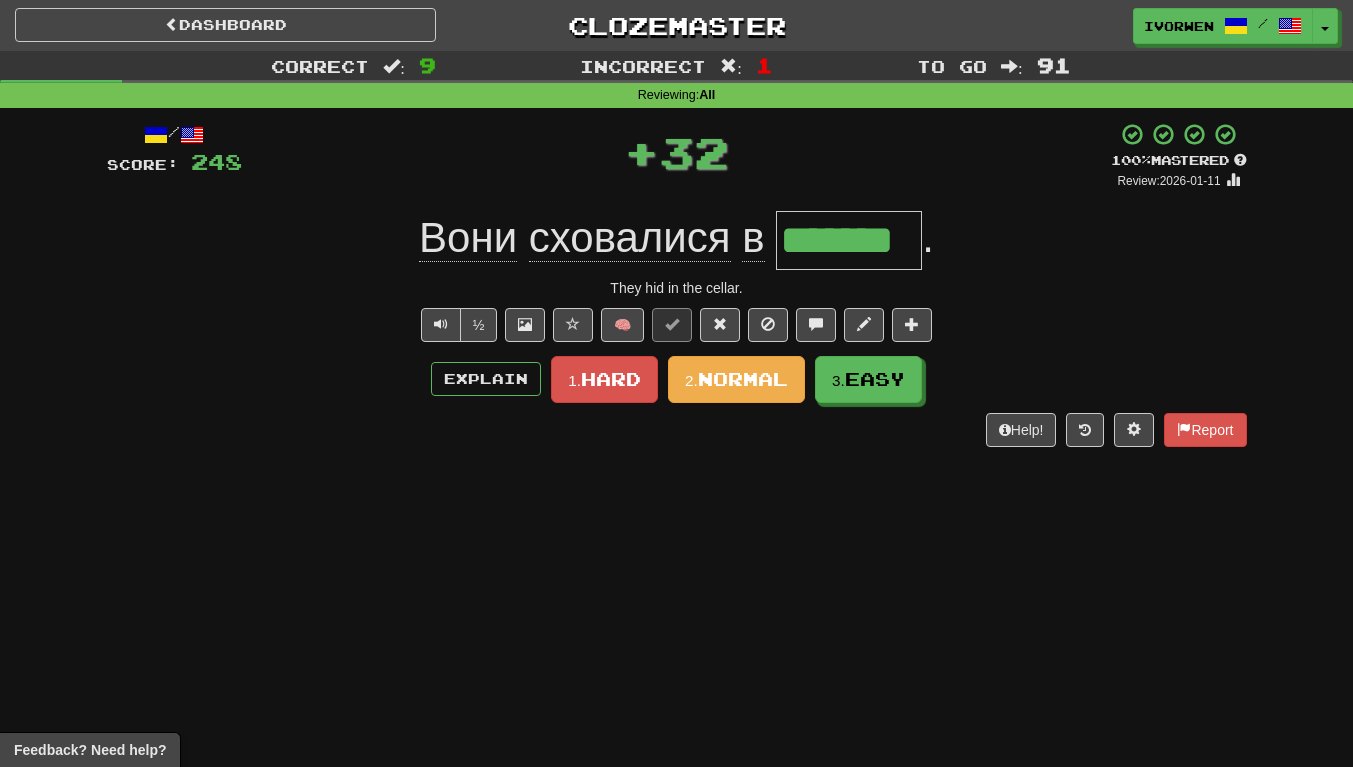 scroll, scrollTop: 0, scrollLeft: 0, axis: both 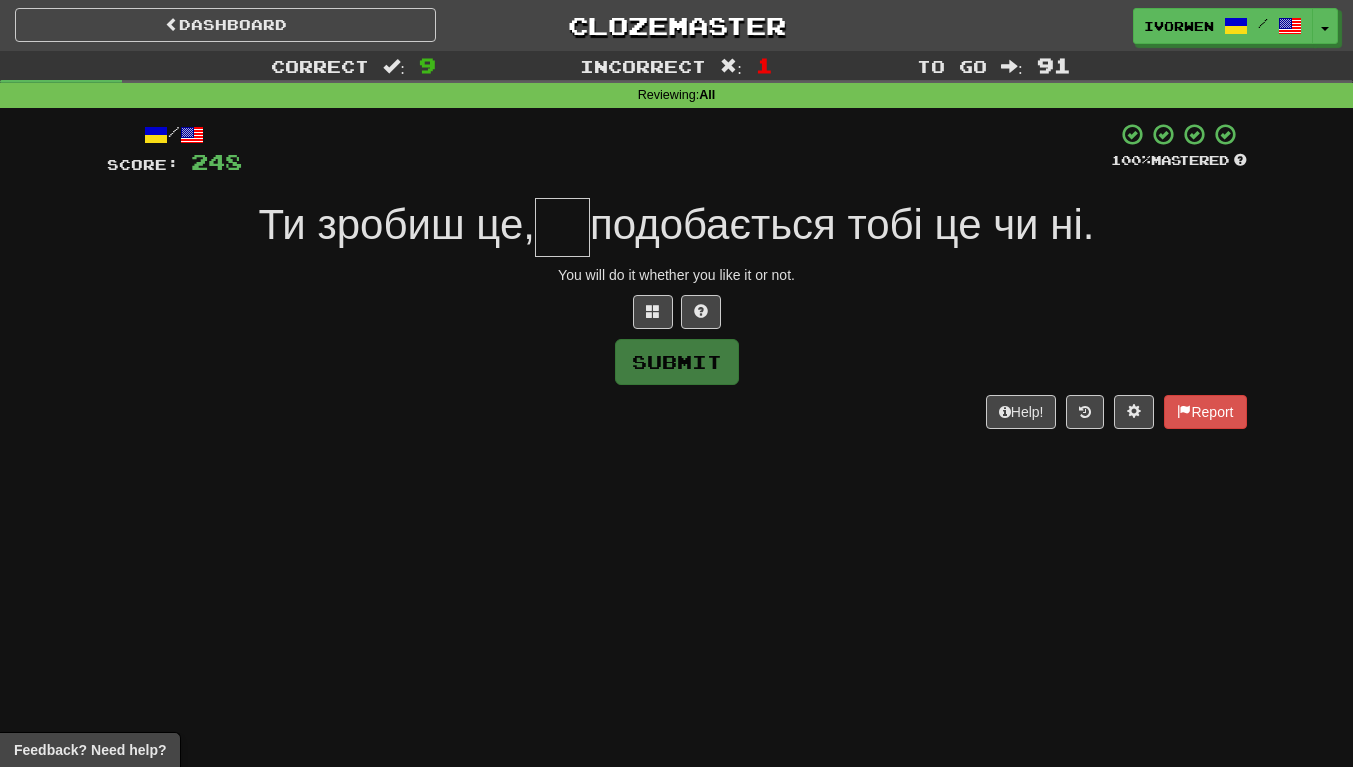 type on "*" 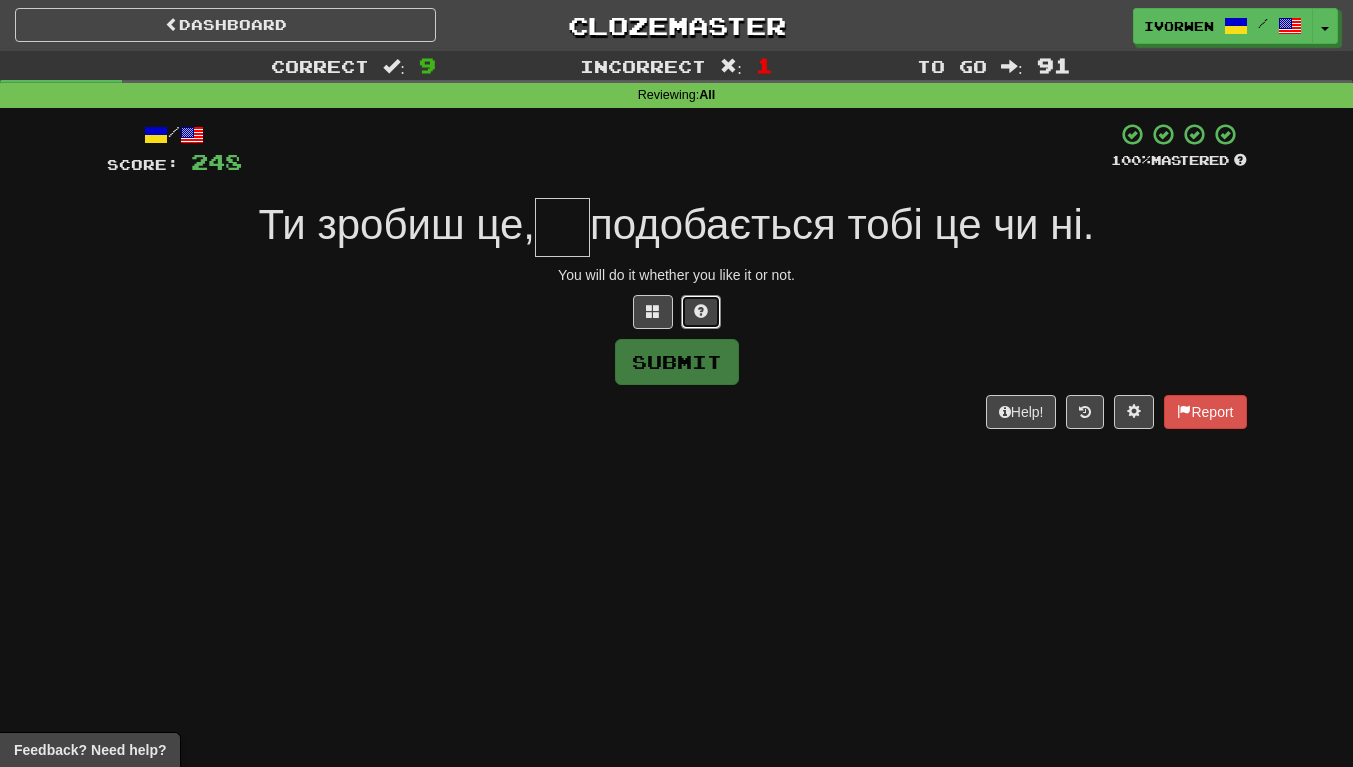 click at bounding box center (701, 312) 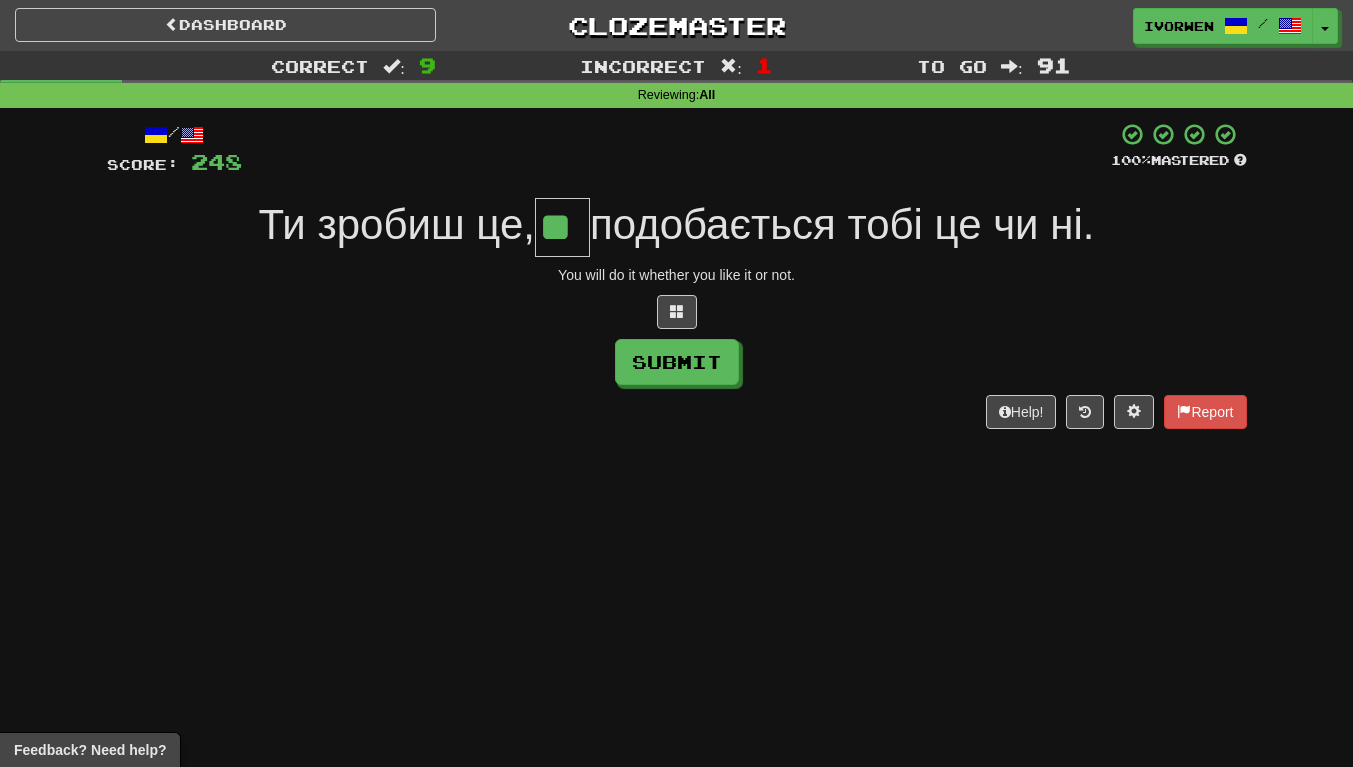 scroll, scrollTop: 0, scrollLeft: 5, axis: horizontal 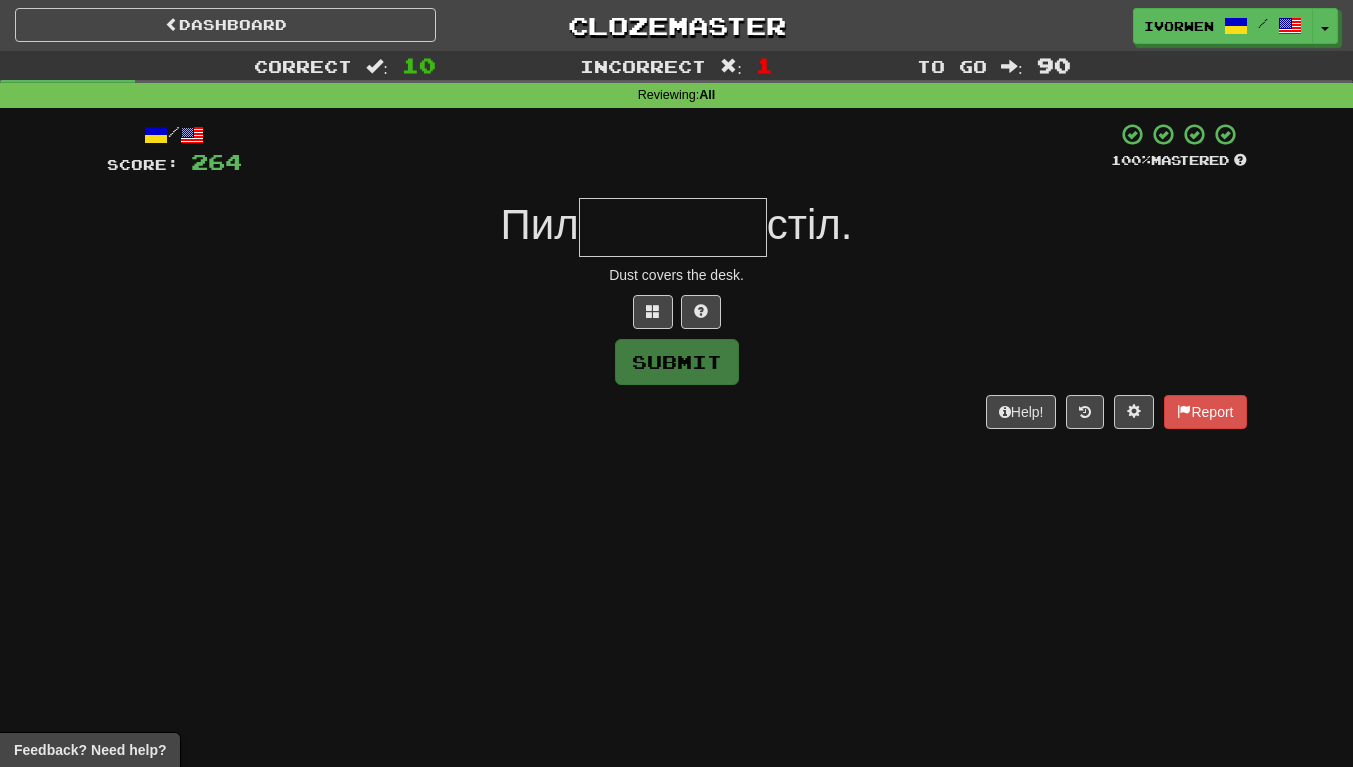 type on "*" 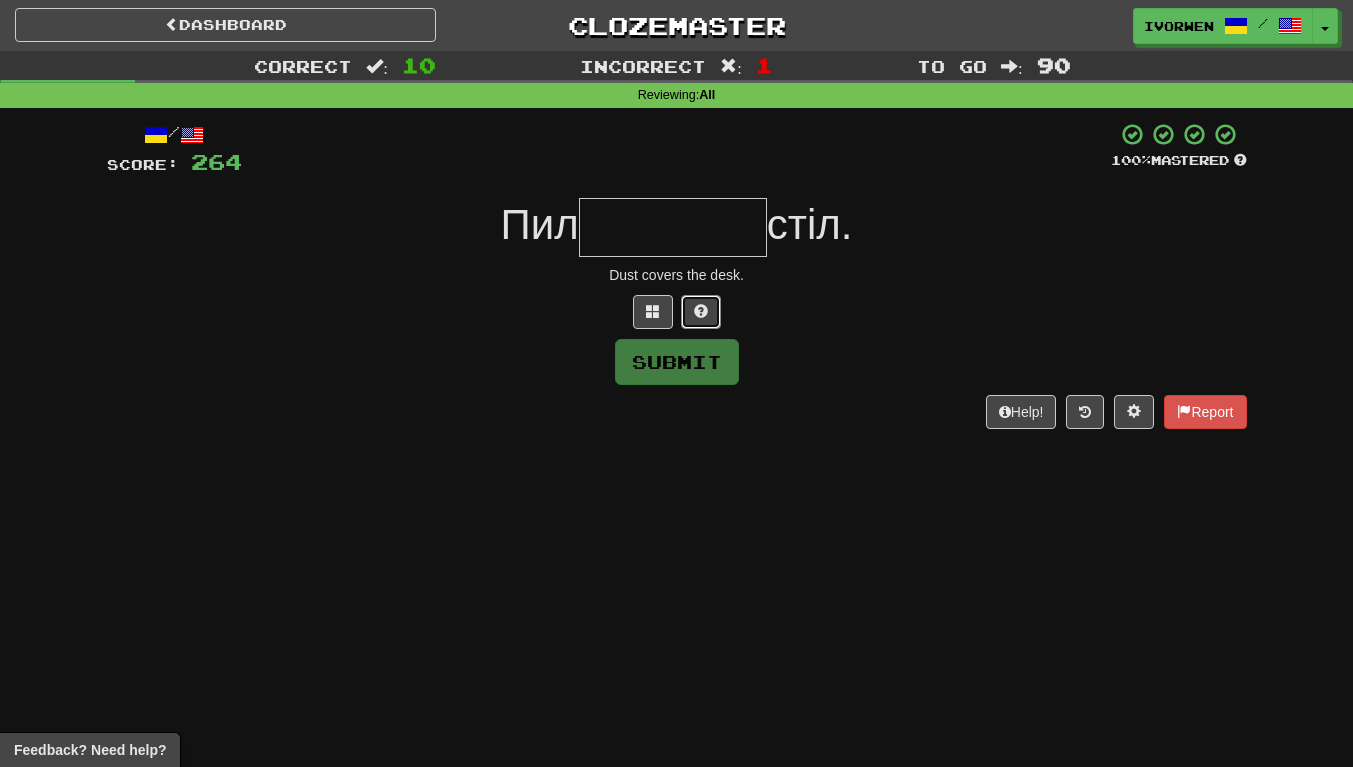 click at bounding box center [701, 311] 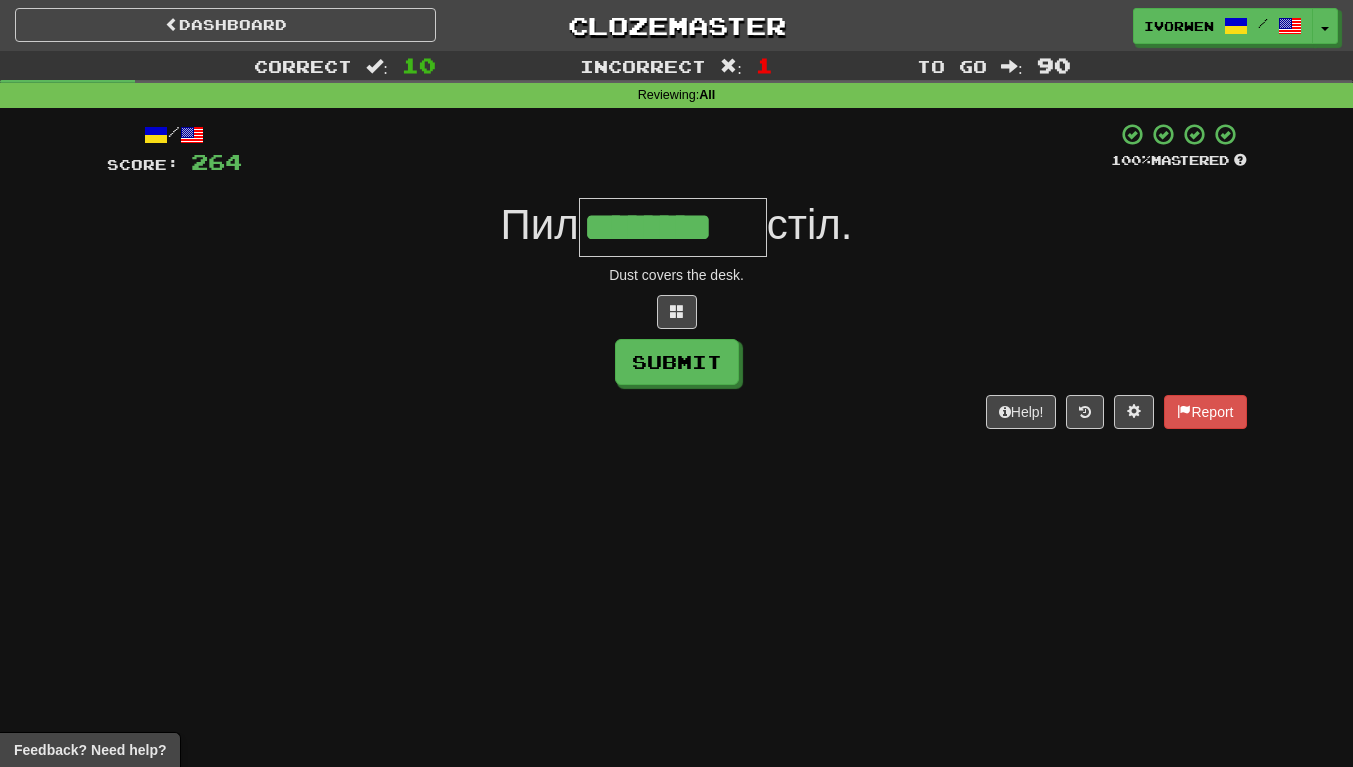 scroll, scrollTop: 0, scrollLeft: 7, axis: horizontal 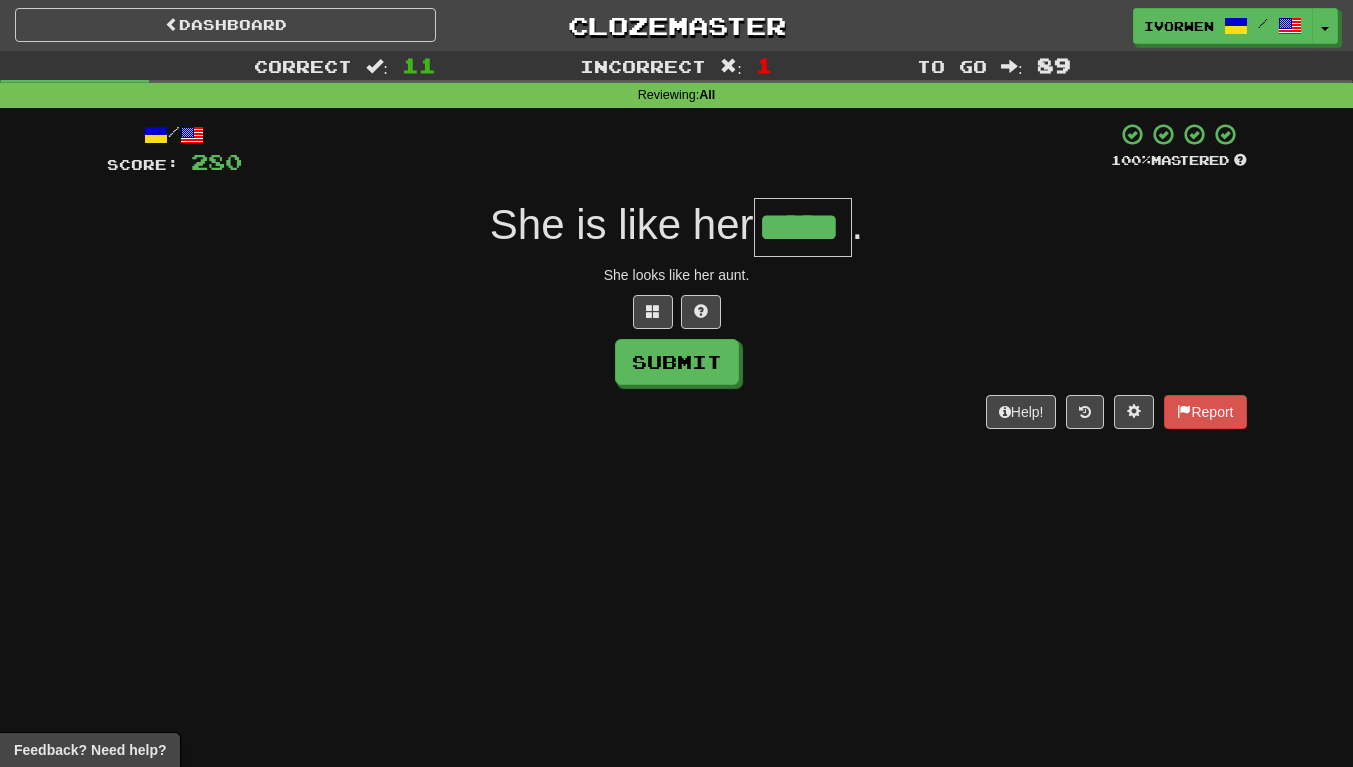 type on "*****" 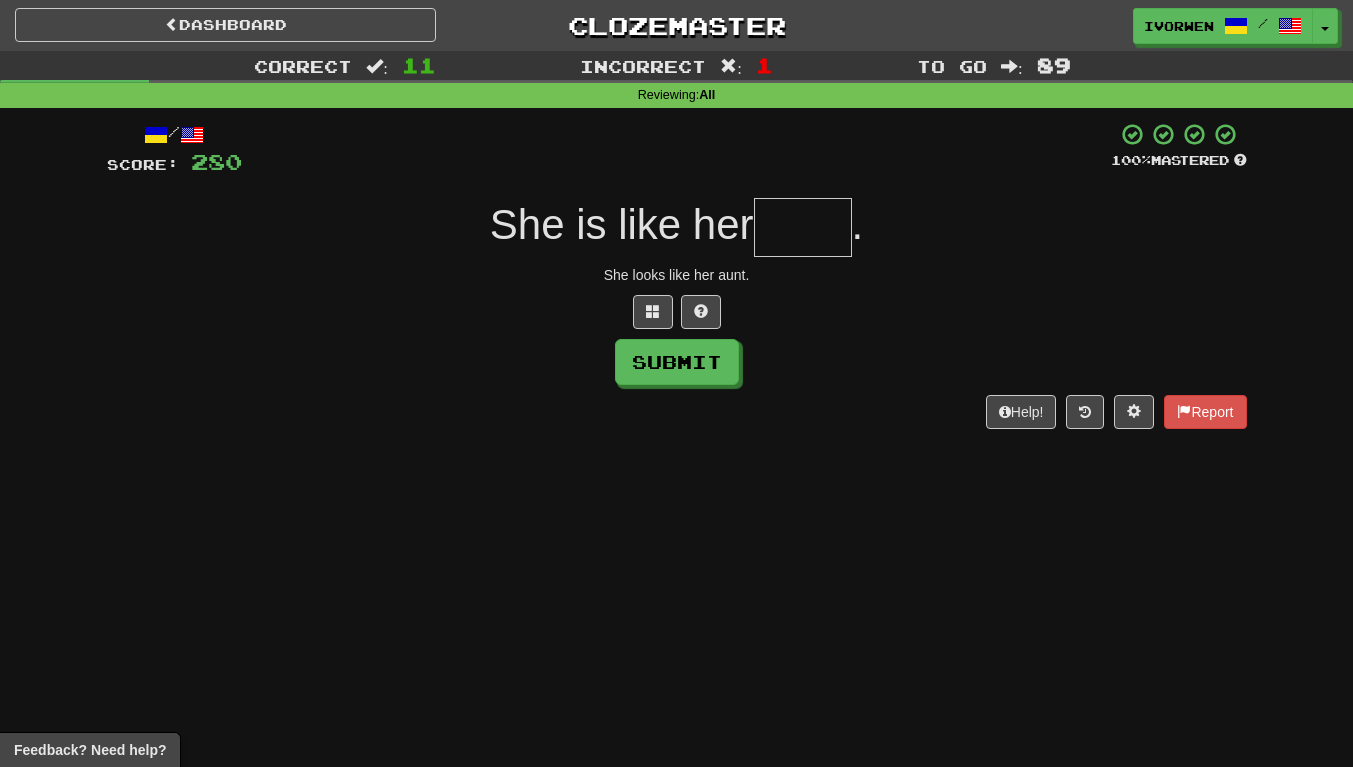 scroll, scrollTop: 0, scrollLeft: 0, axis: both 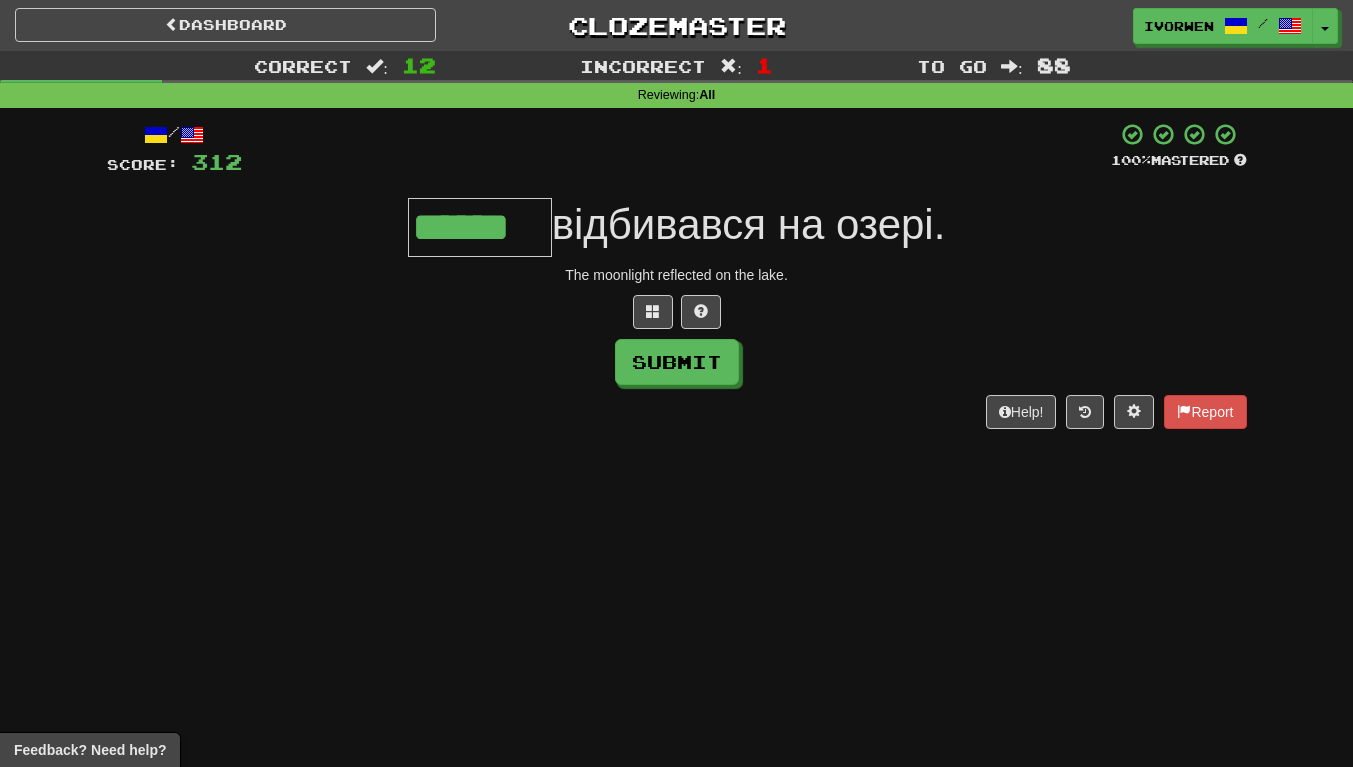 type on "******" 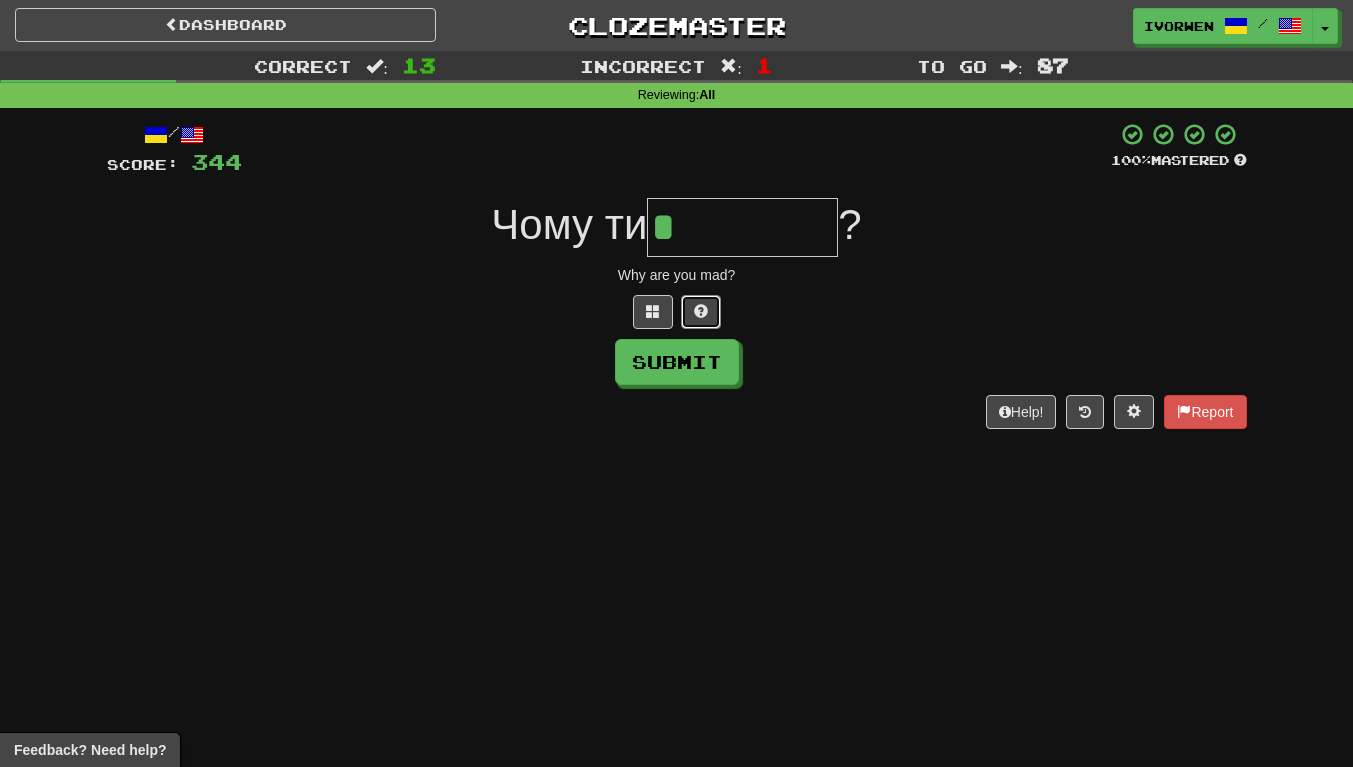 click at bounding box center (701, 312) 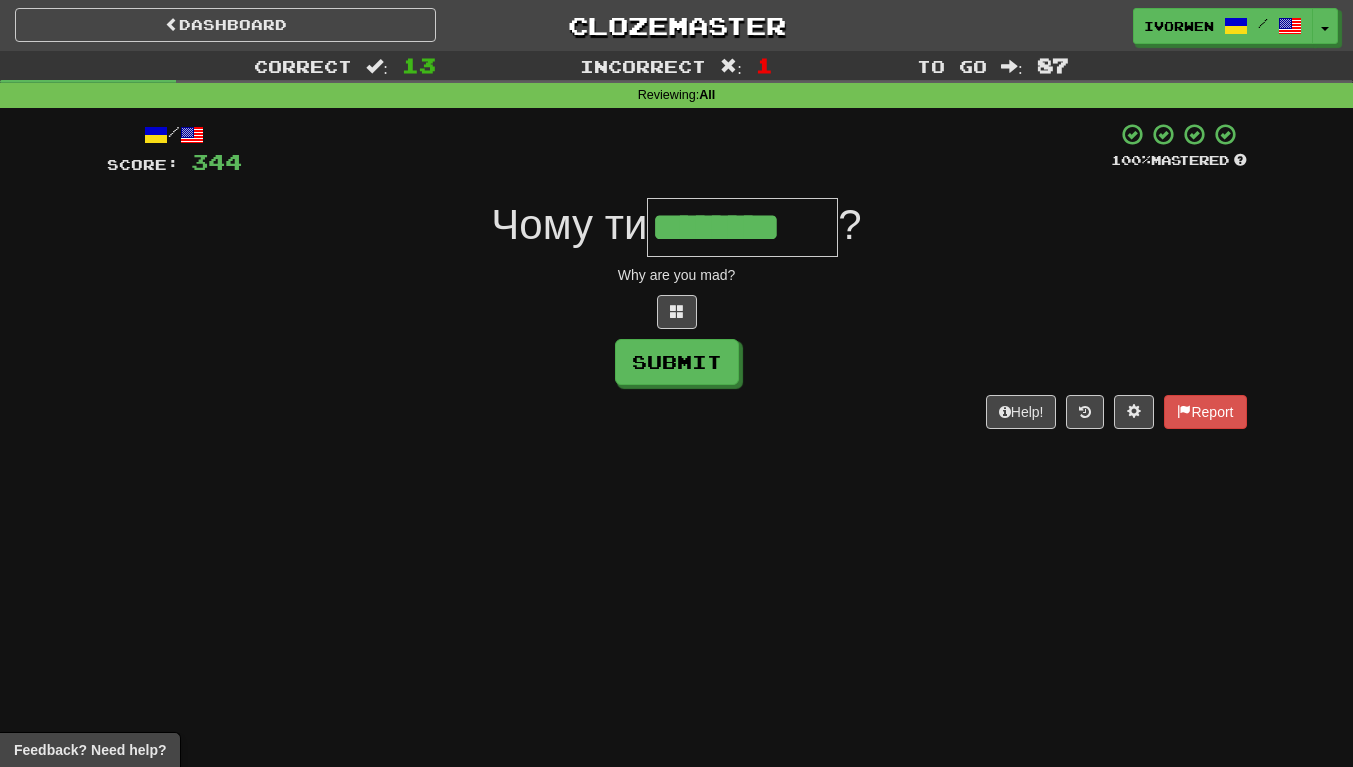 type on "********" 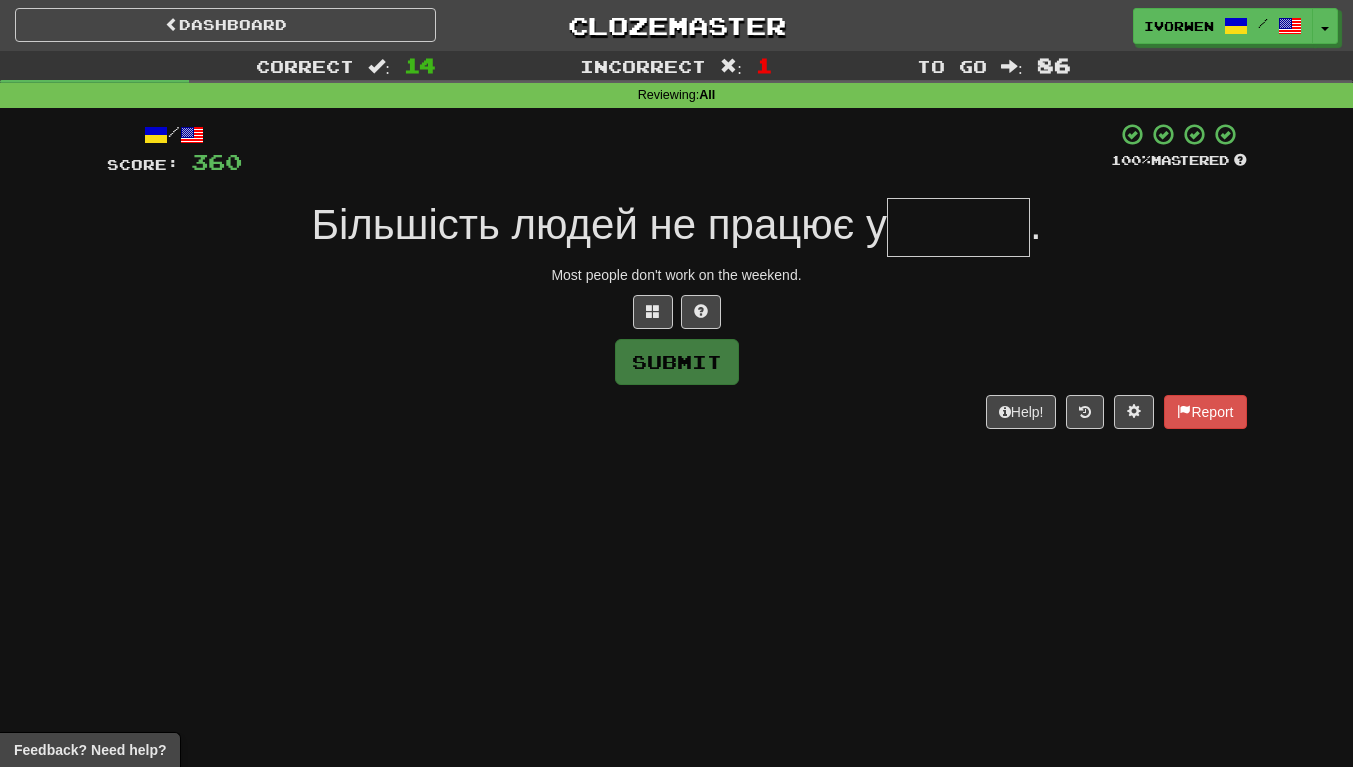 type on "*" 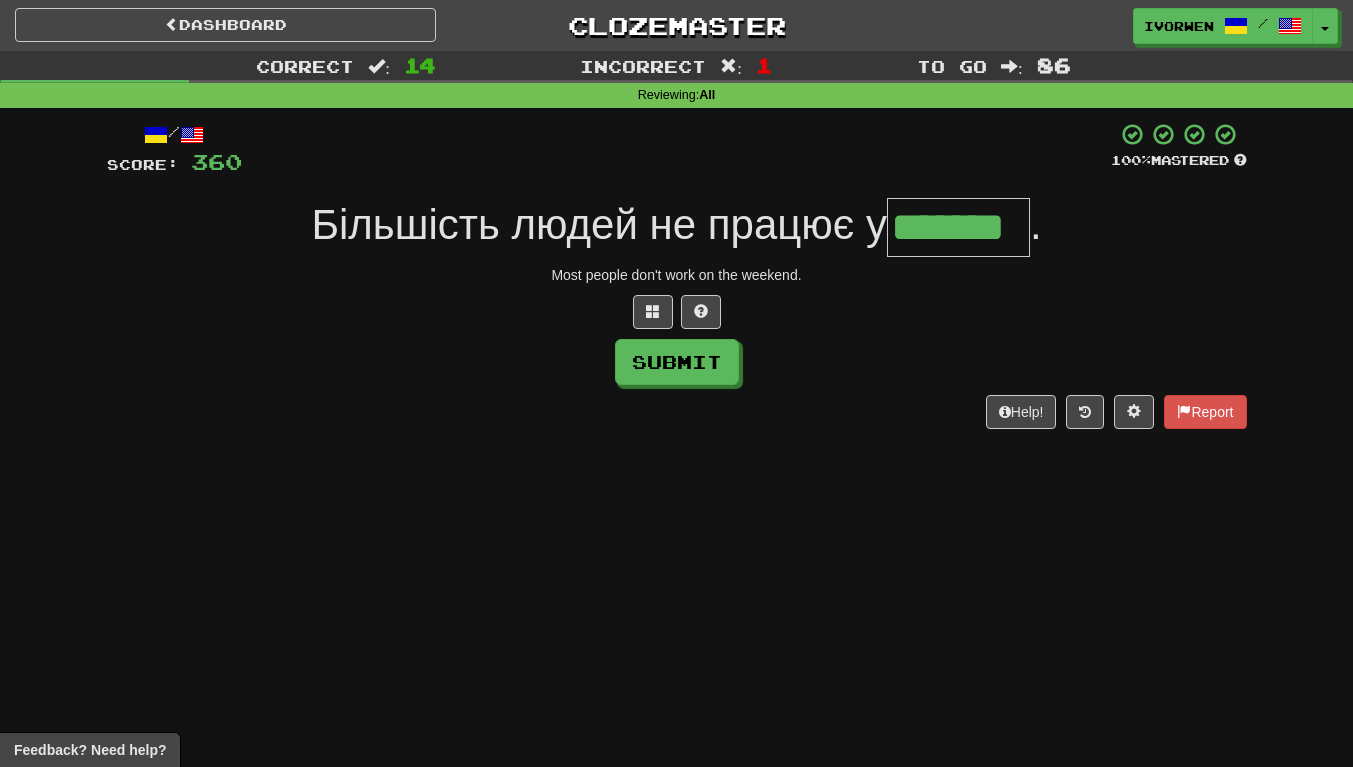 scroll, scrollTop: 0, scrollLeft: 4, axis: horizontal 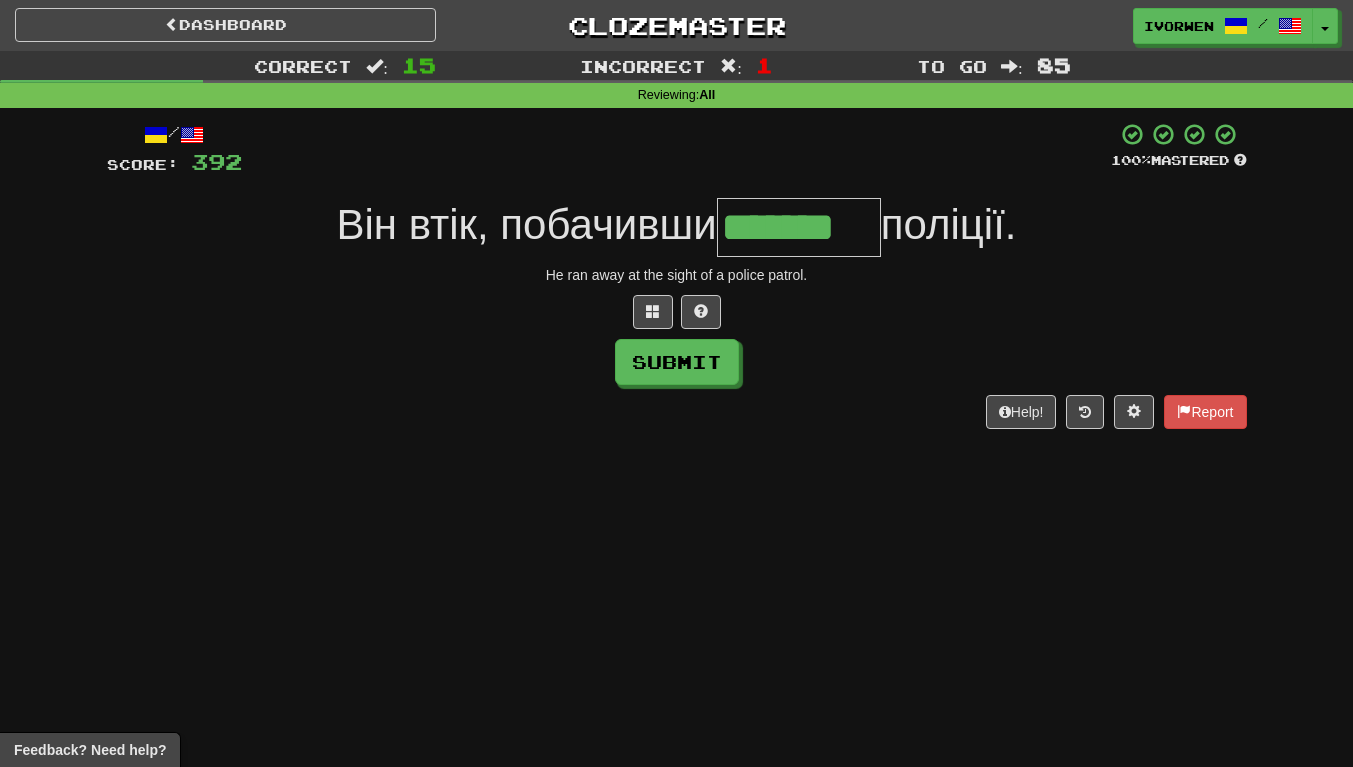 type on "*******" 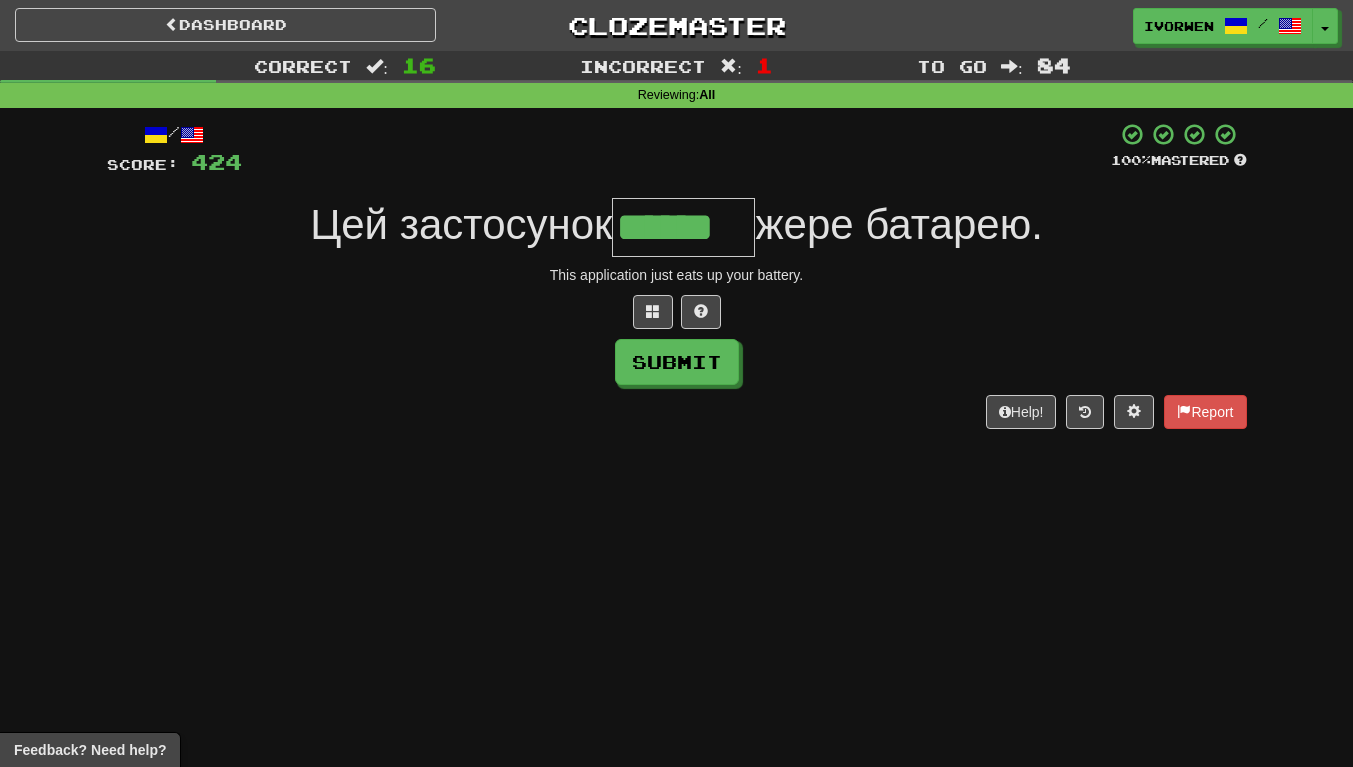 scroll, scrollTop: 0, scrollLeft: 5, axis: horizontal 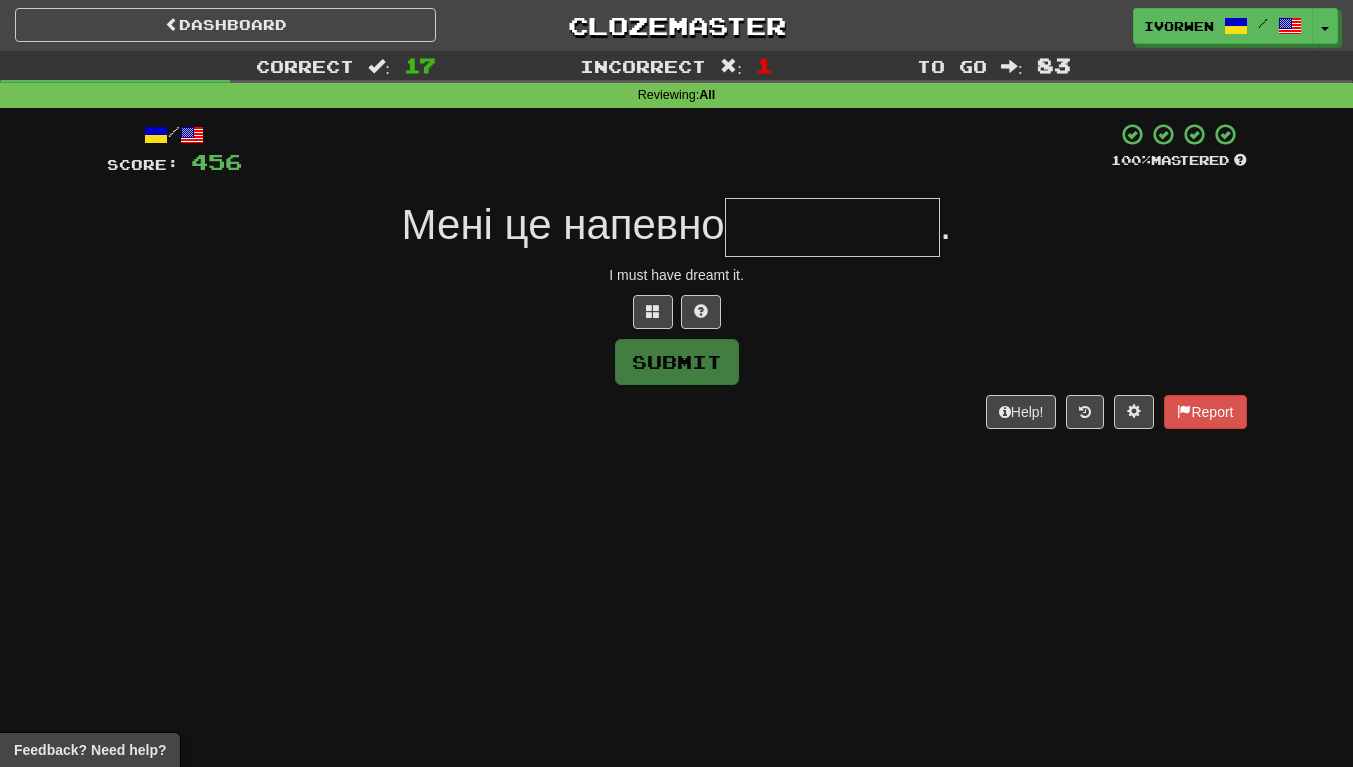 type on "*" 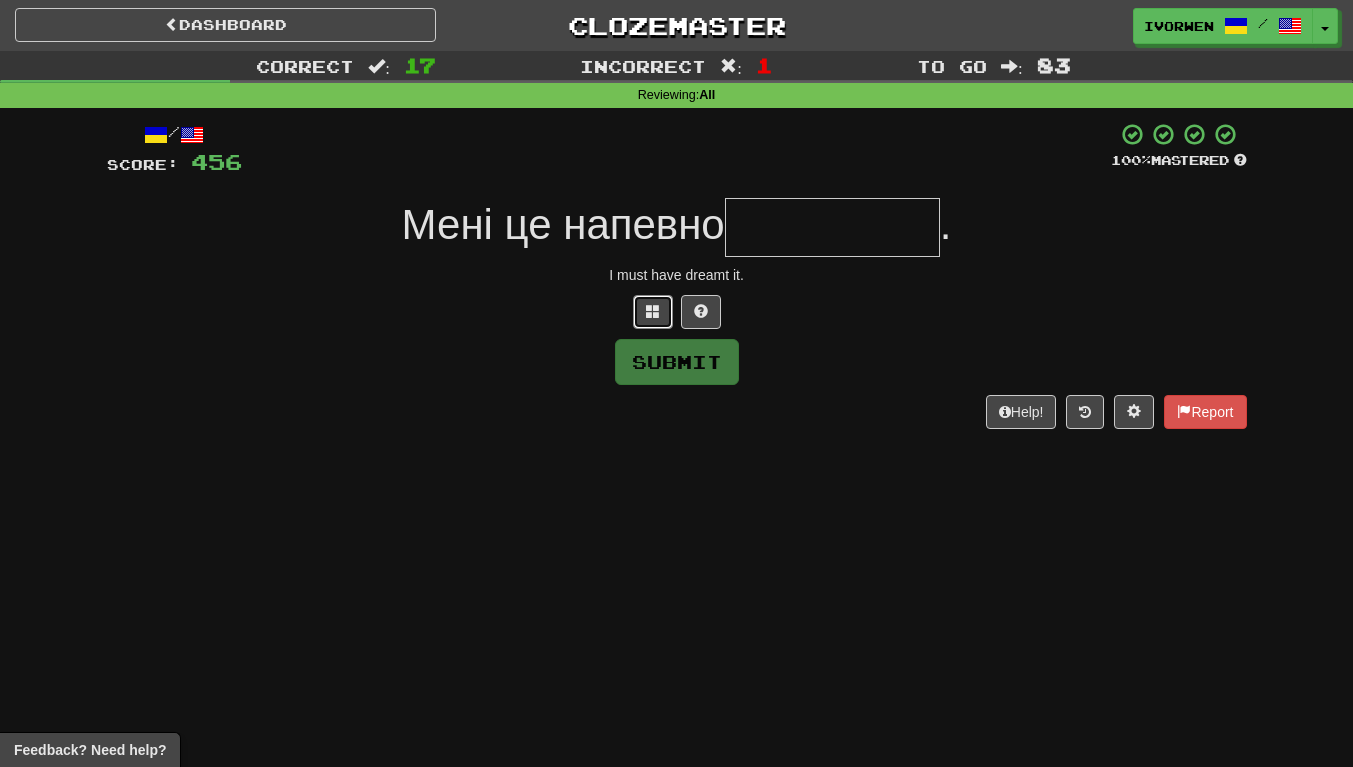 click at bounding box center (653, 312) 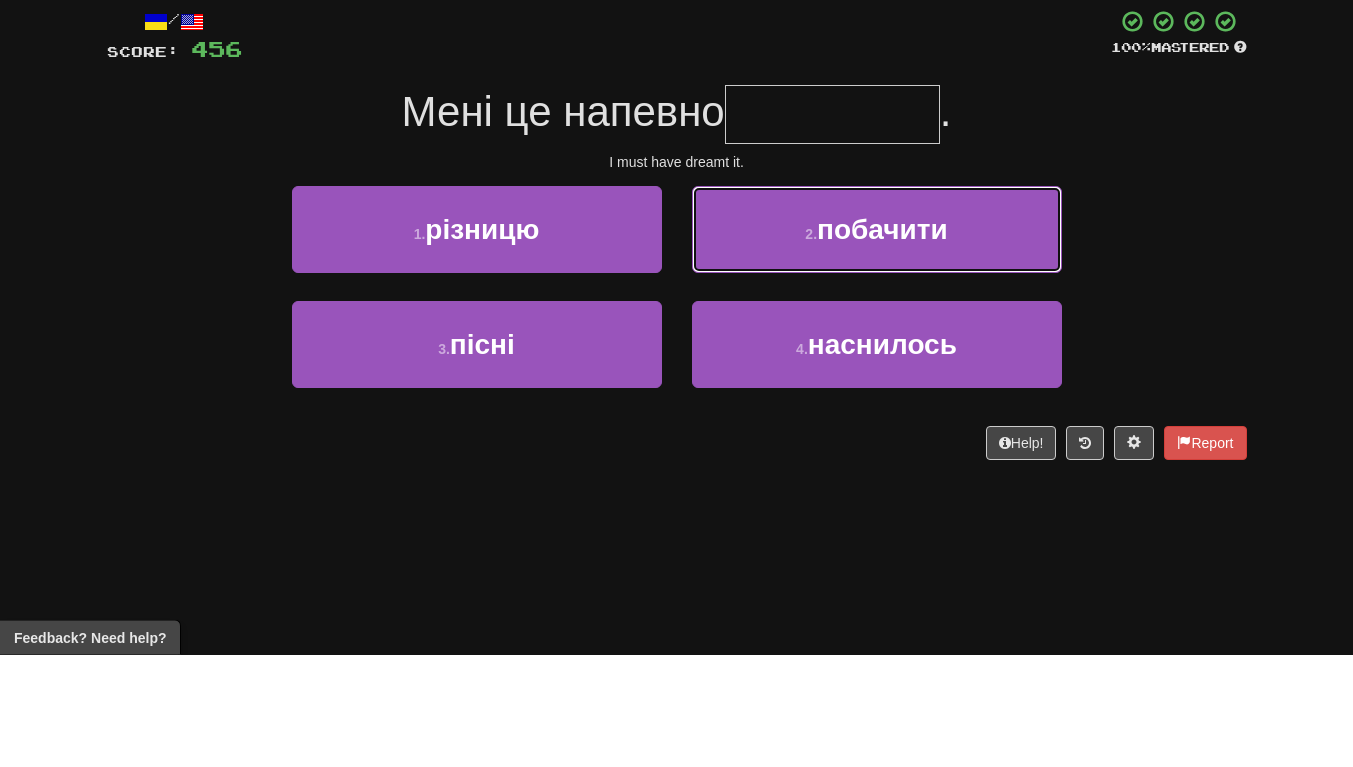 click on "2 . побачити" at bounding box center [877, 342] 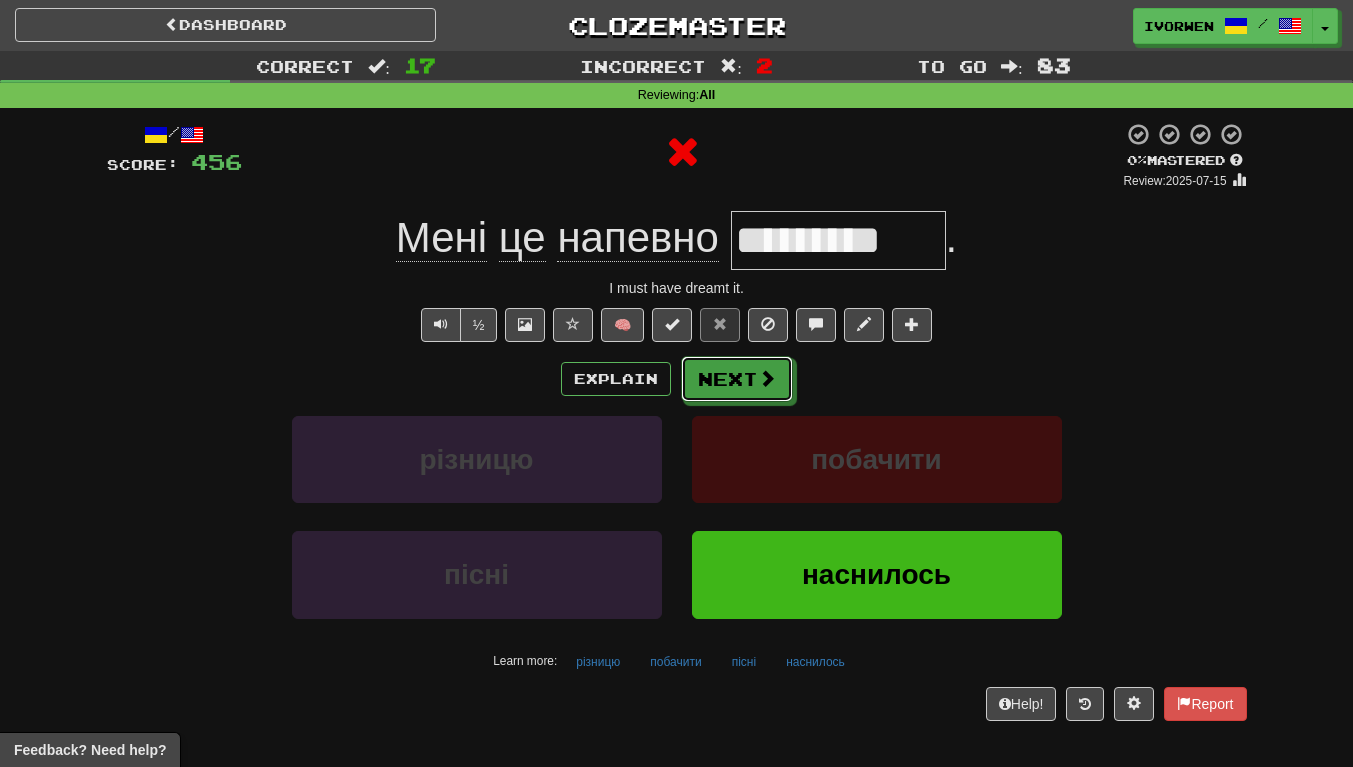 click on "Next" at bounding box center (737, 379) 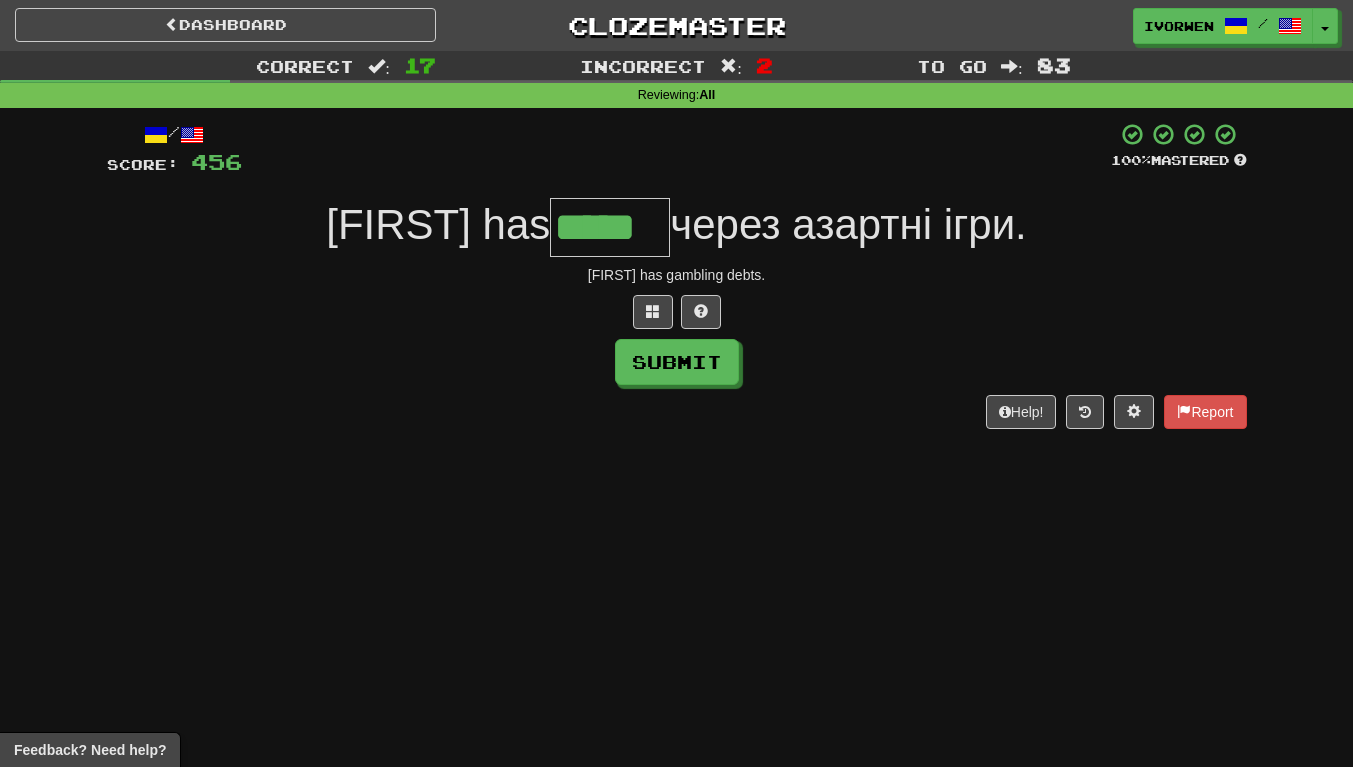 scroll, scrollTop: 0, scrollLeft: 1, axis: horizontal 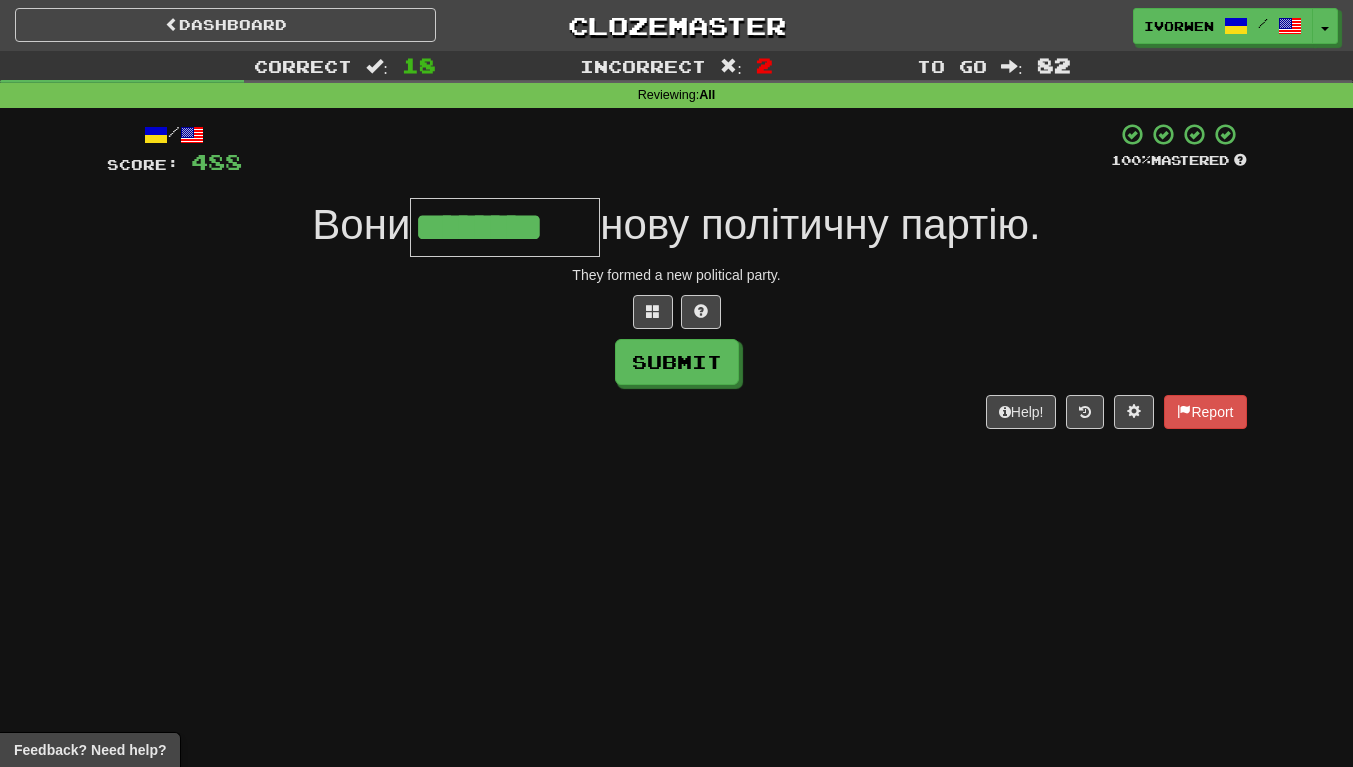 type on "********" 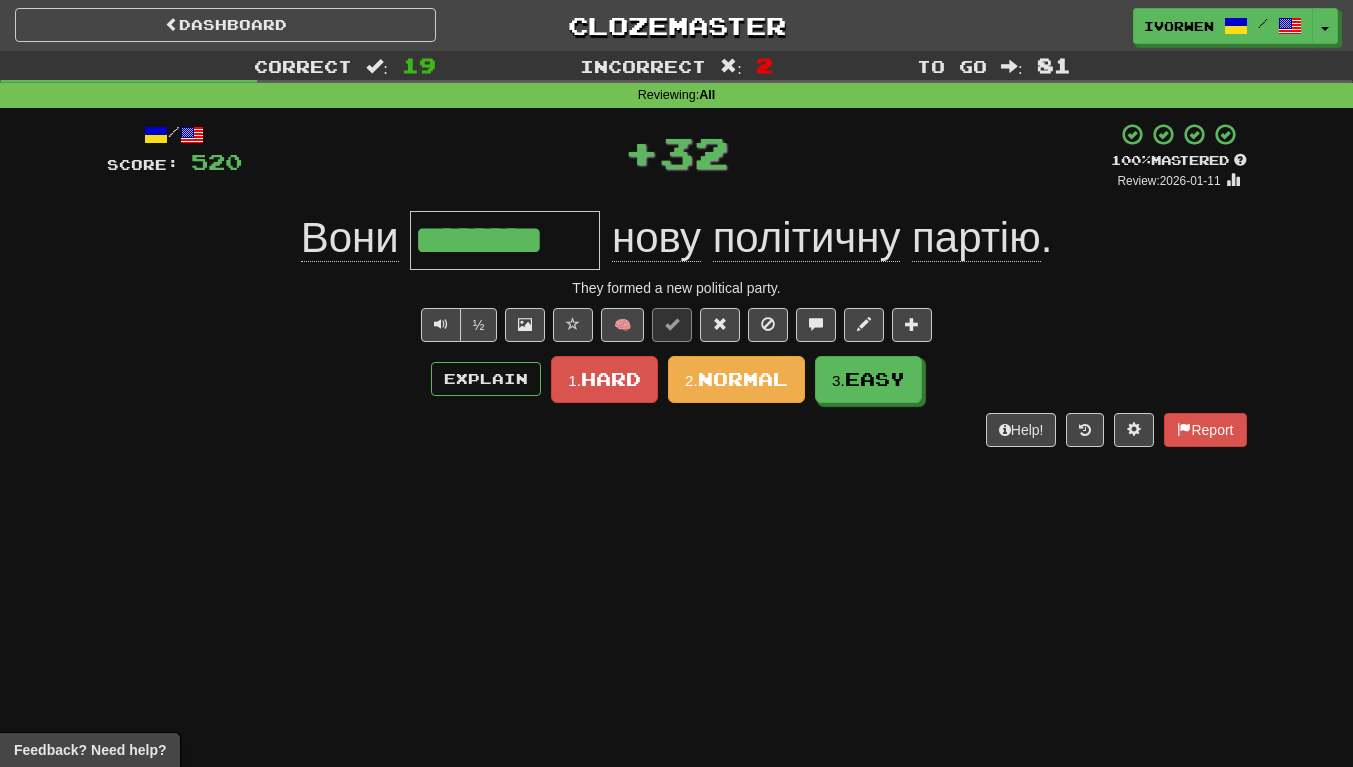 scroll, scrollTop: 0, scrollLeft: 0, axis: both 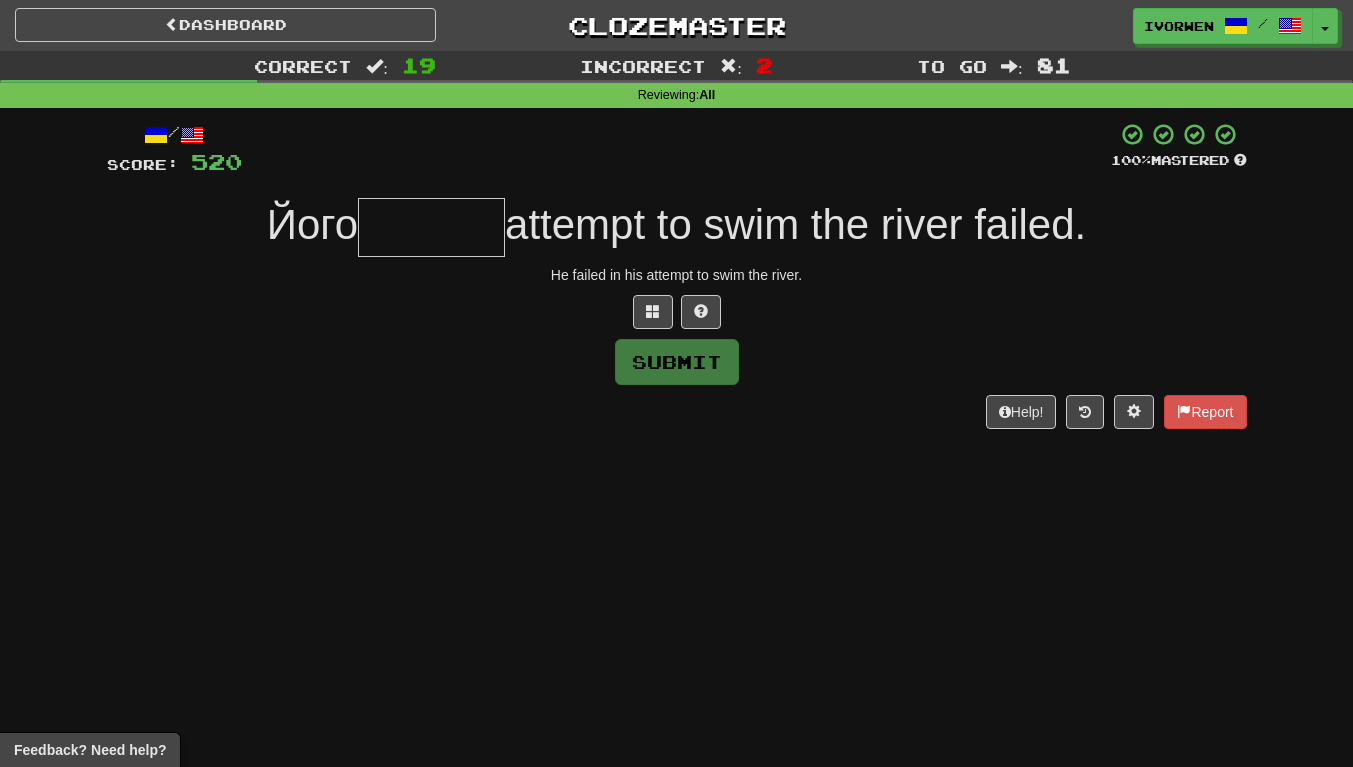 type on "*" 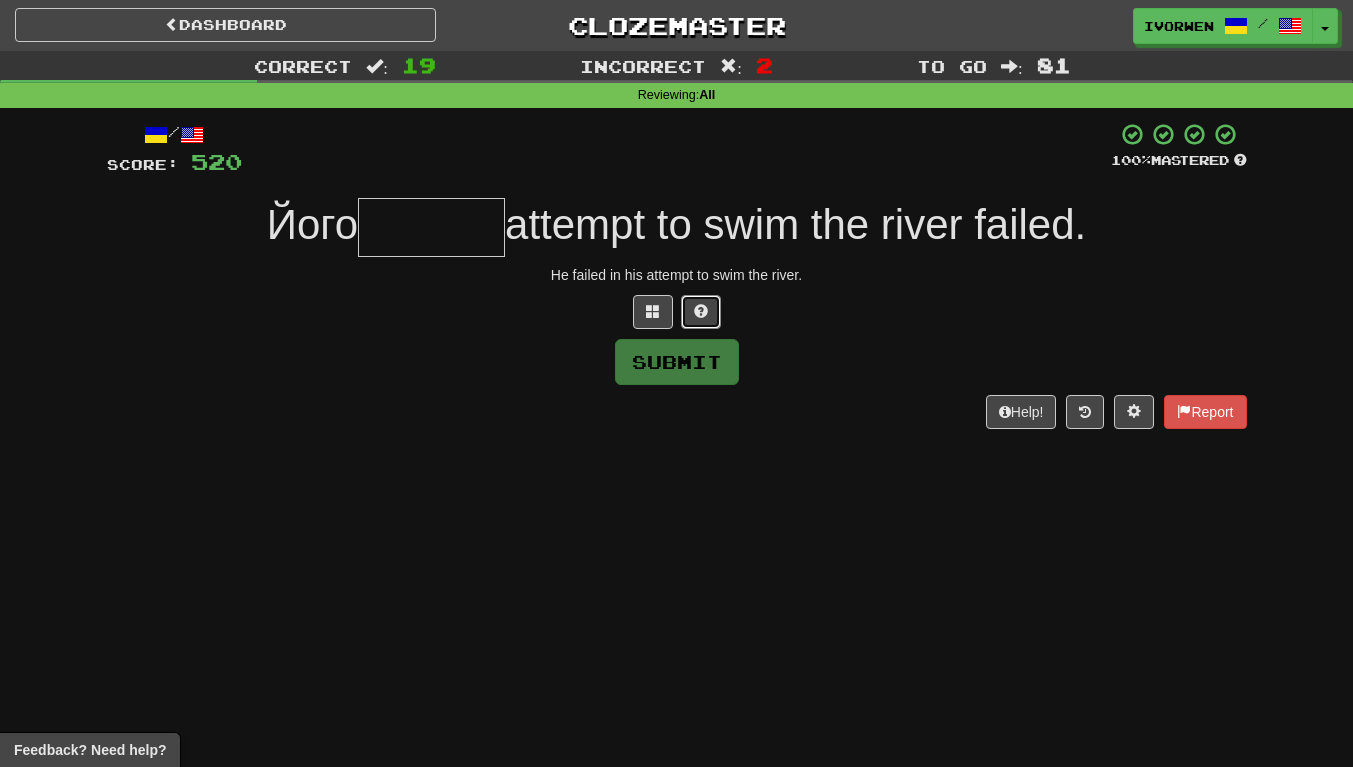 click at bounding box center (701, 311) 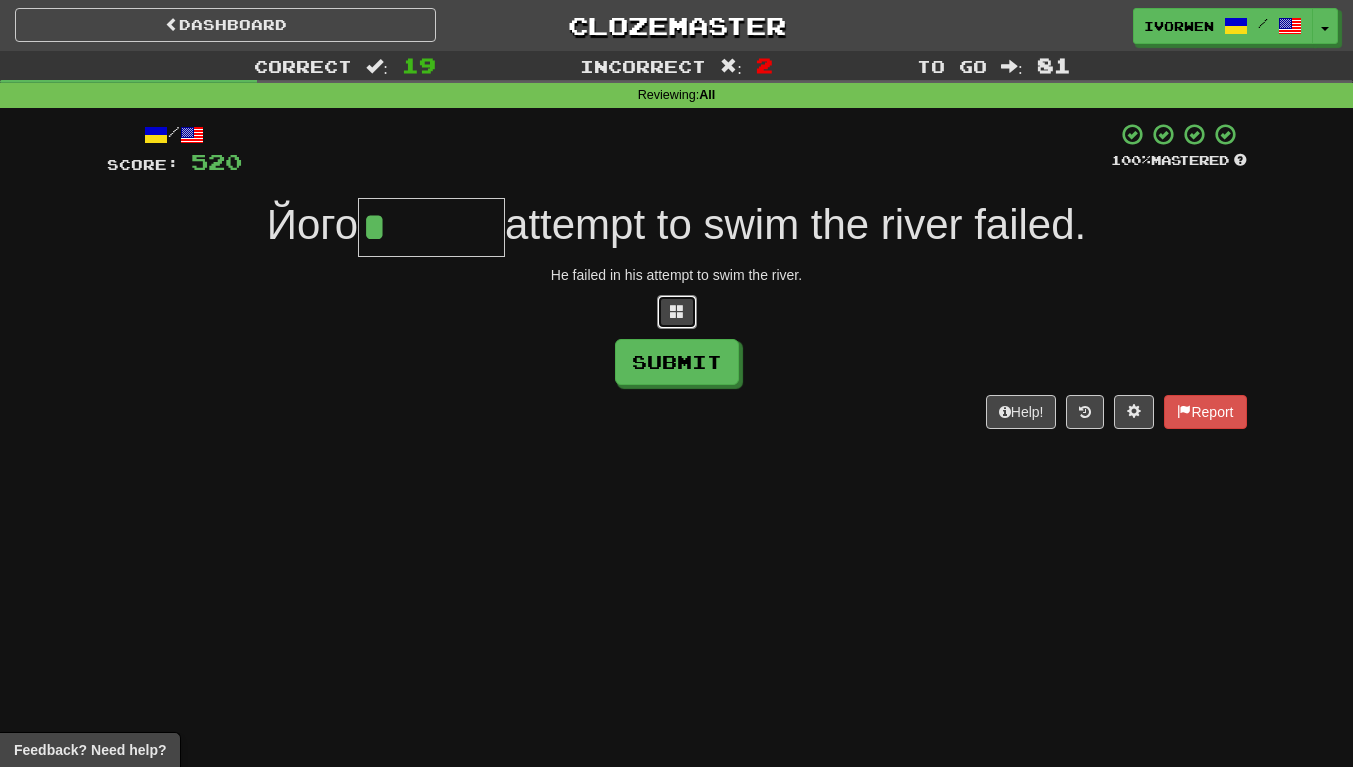 click at bounding box center [677, 311] 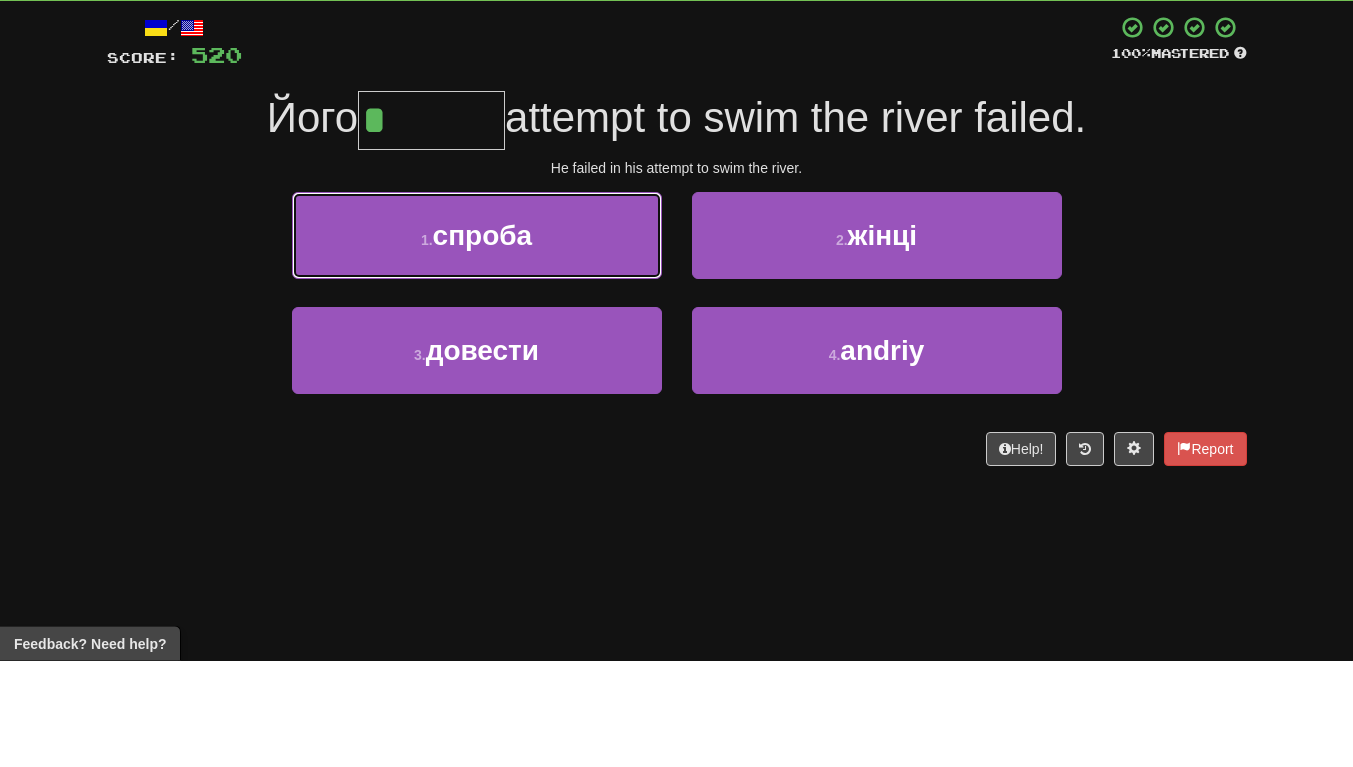 click on "1 . спроба" at bounding box center (477, 342) 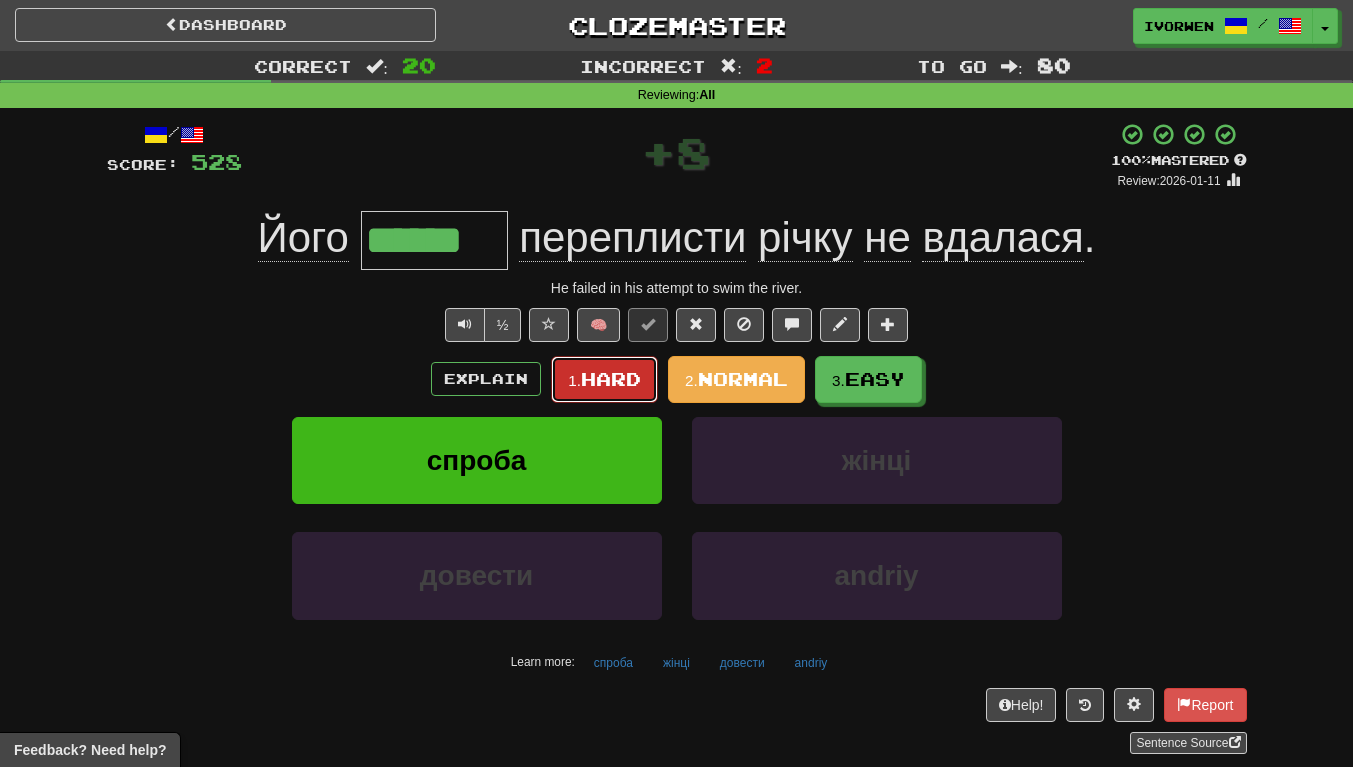click on "1.  Hard" at bounding box center [604, 379] 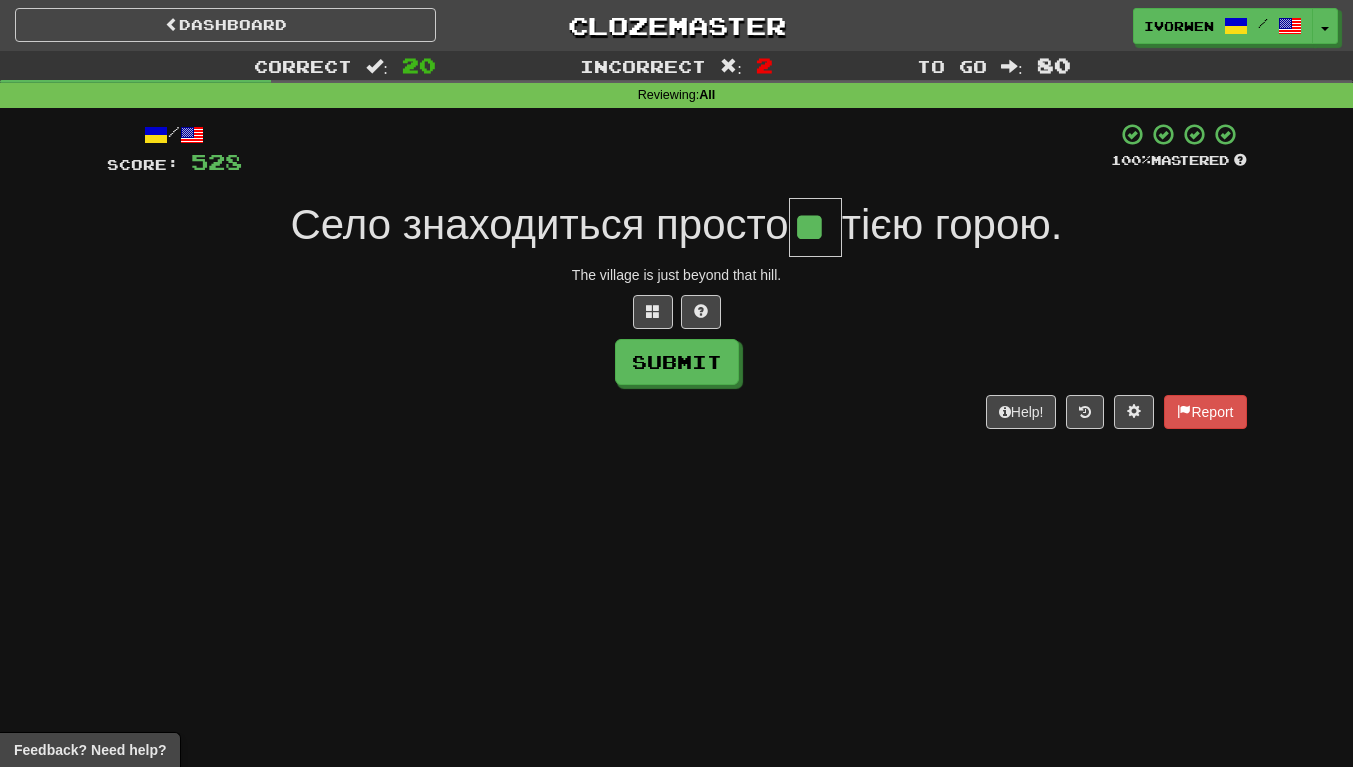 type on "**" 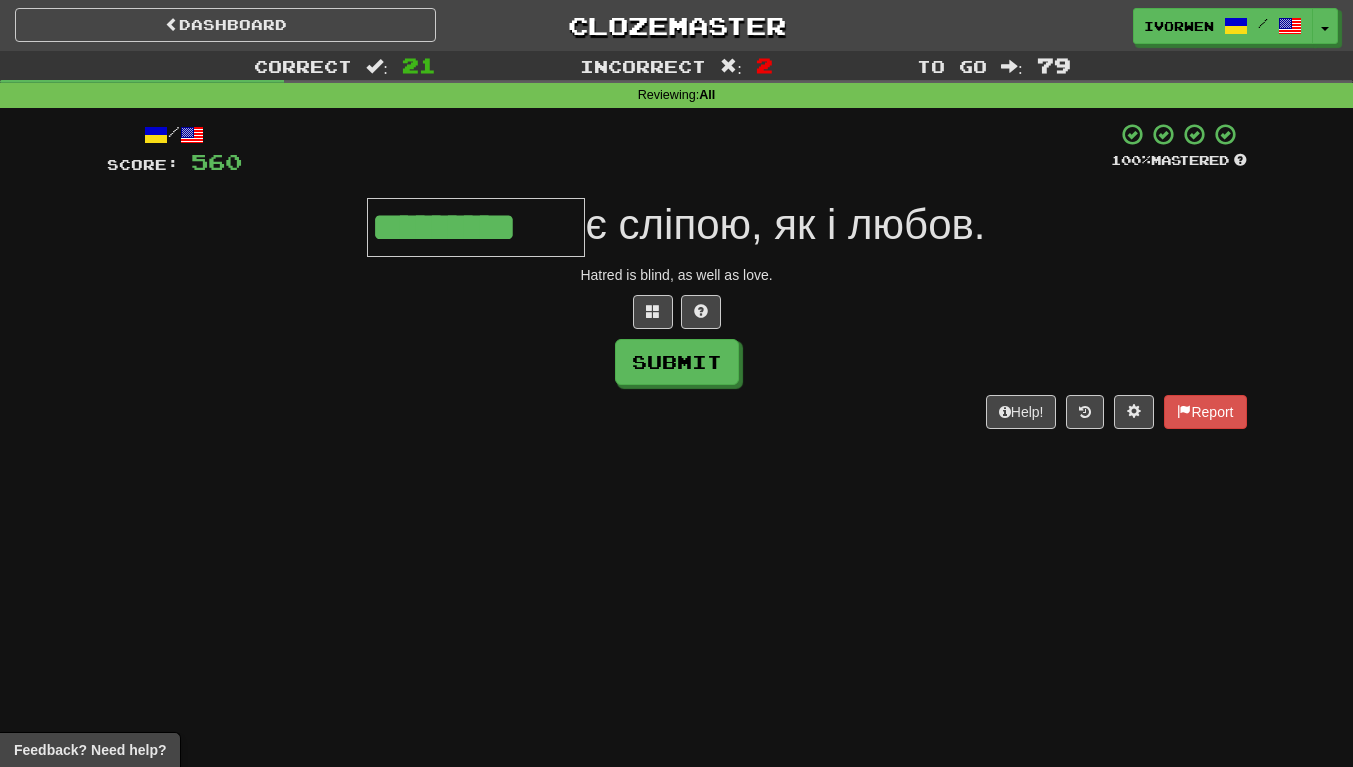 type on "*********" 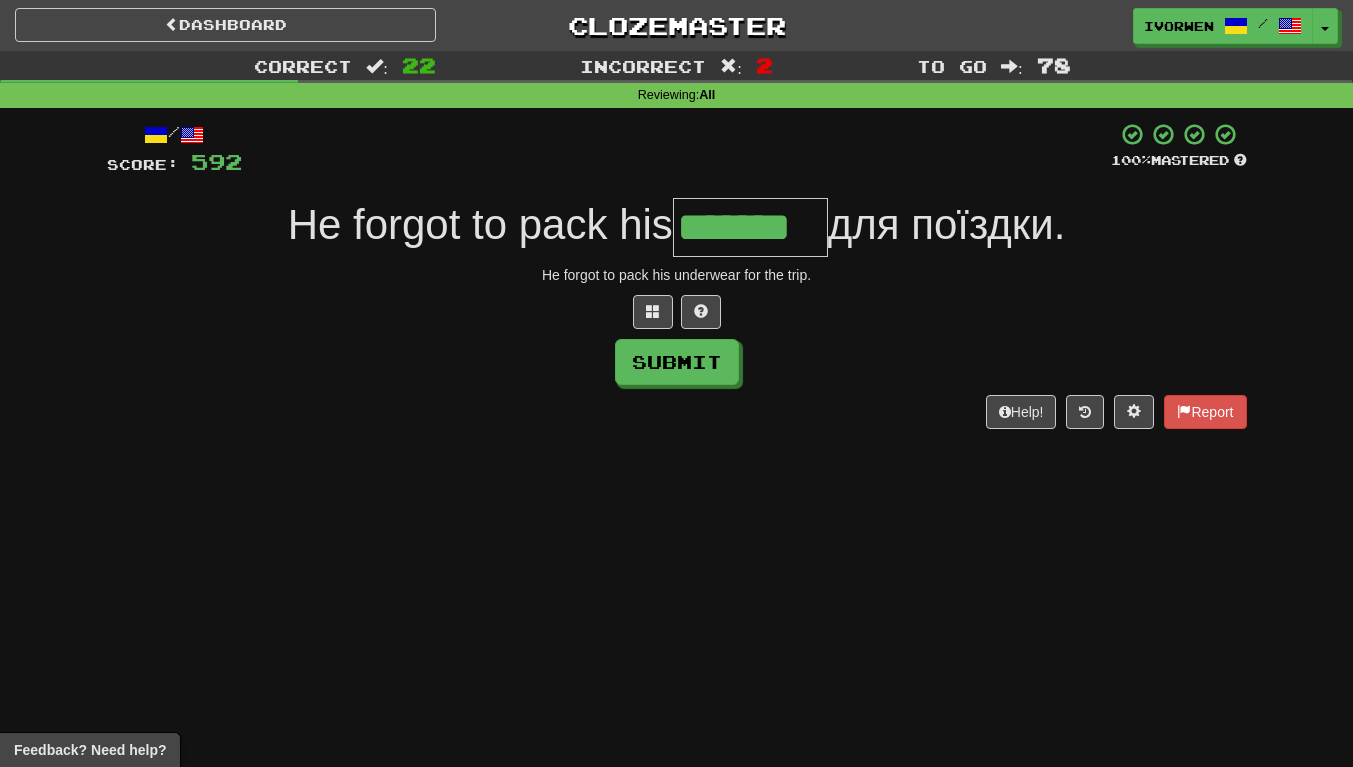 scroll, scrollTop: 0, scrollLeft: 1, axis: horizontal 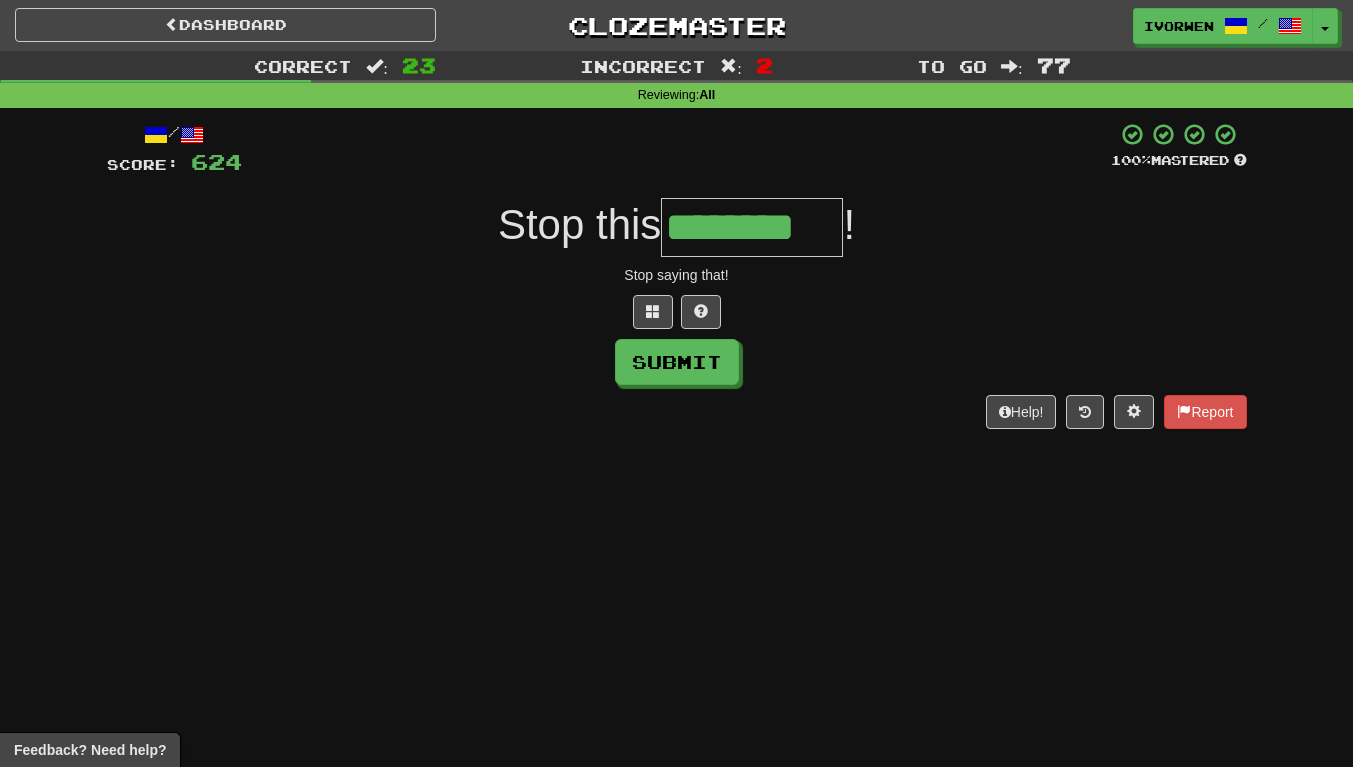 type on "********" 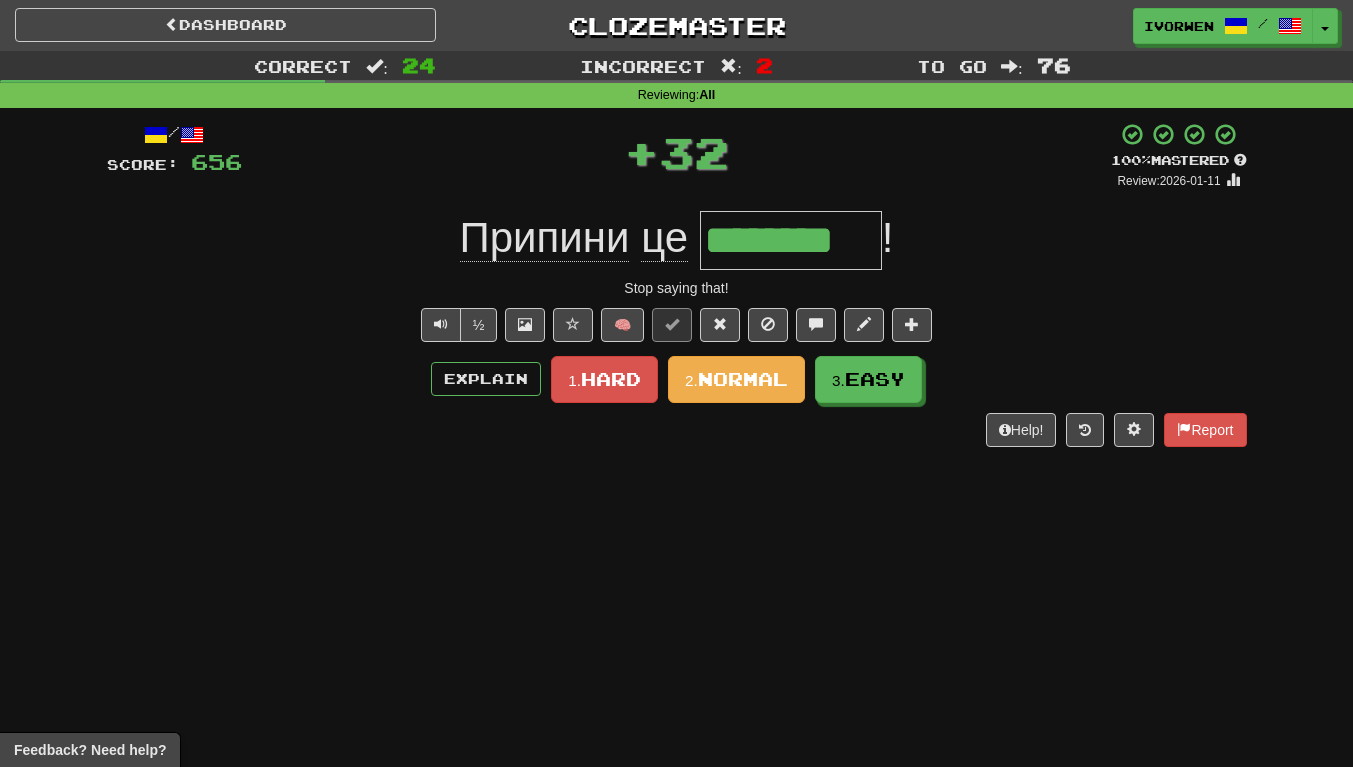 scroll, scrollTop: 0, scrollLeft: 0, axis: both 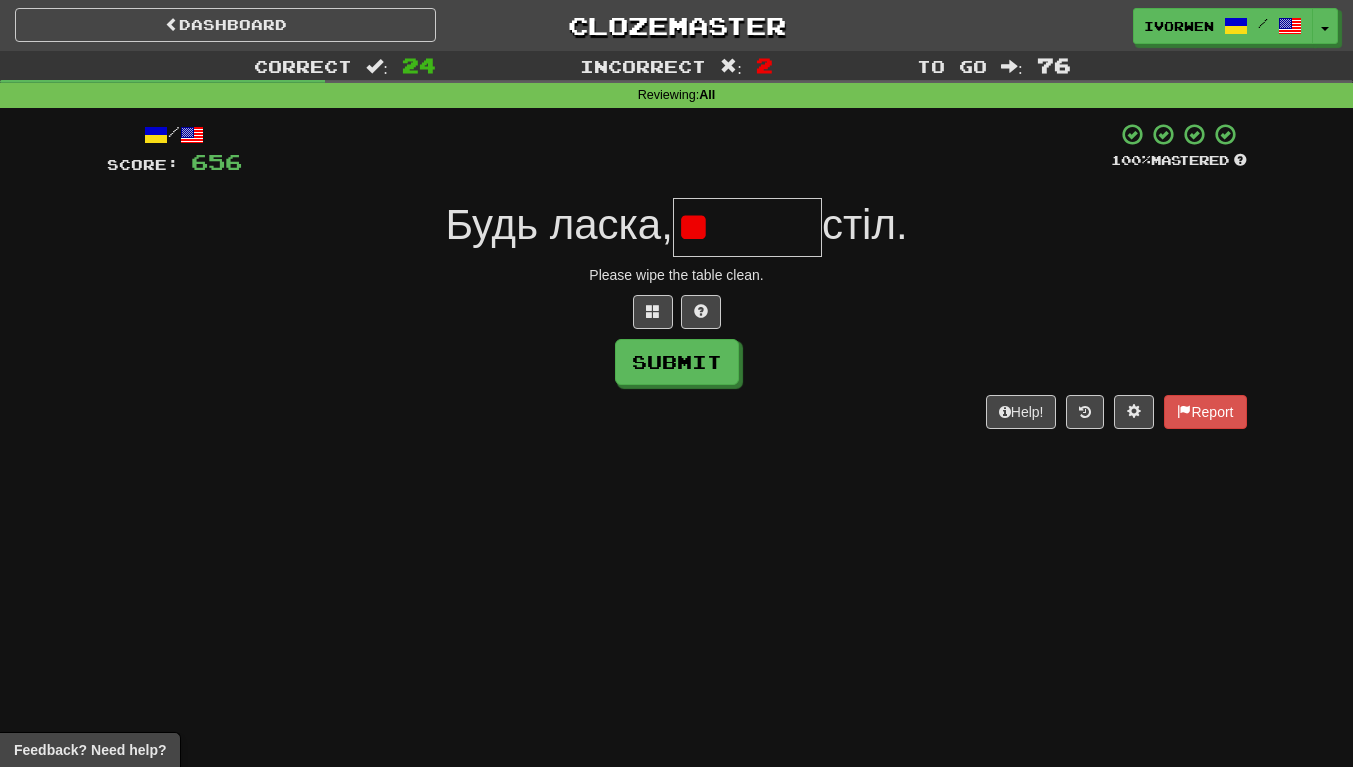 type on "*" 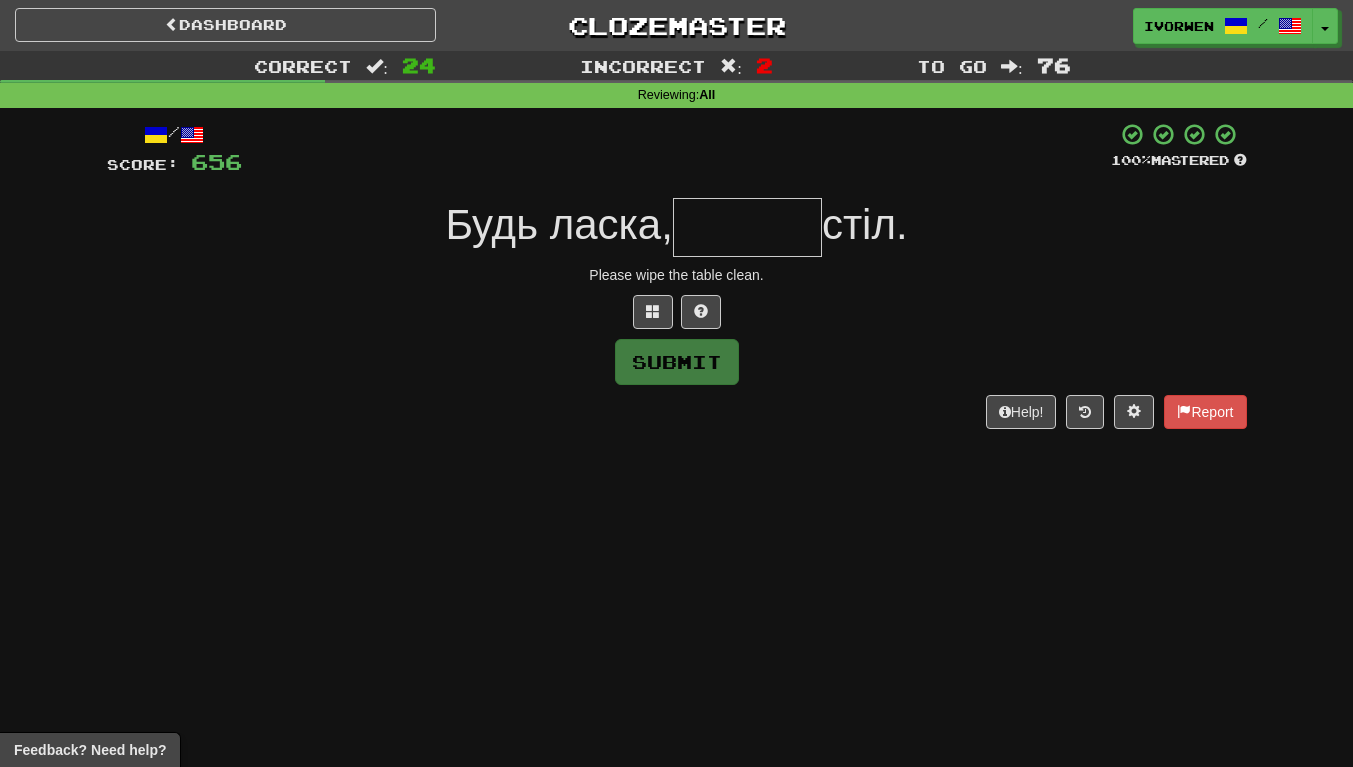 type on "*" 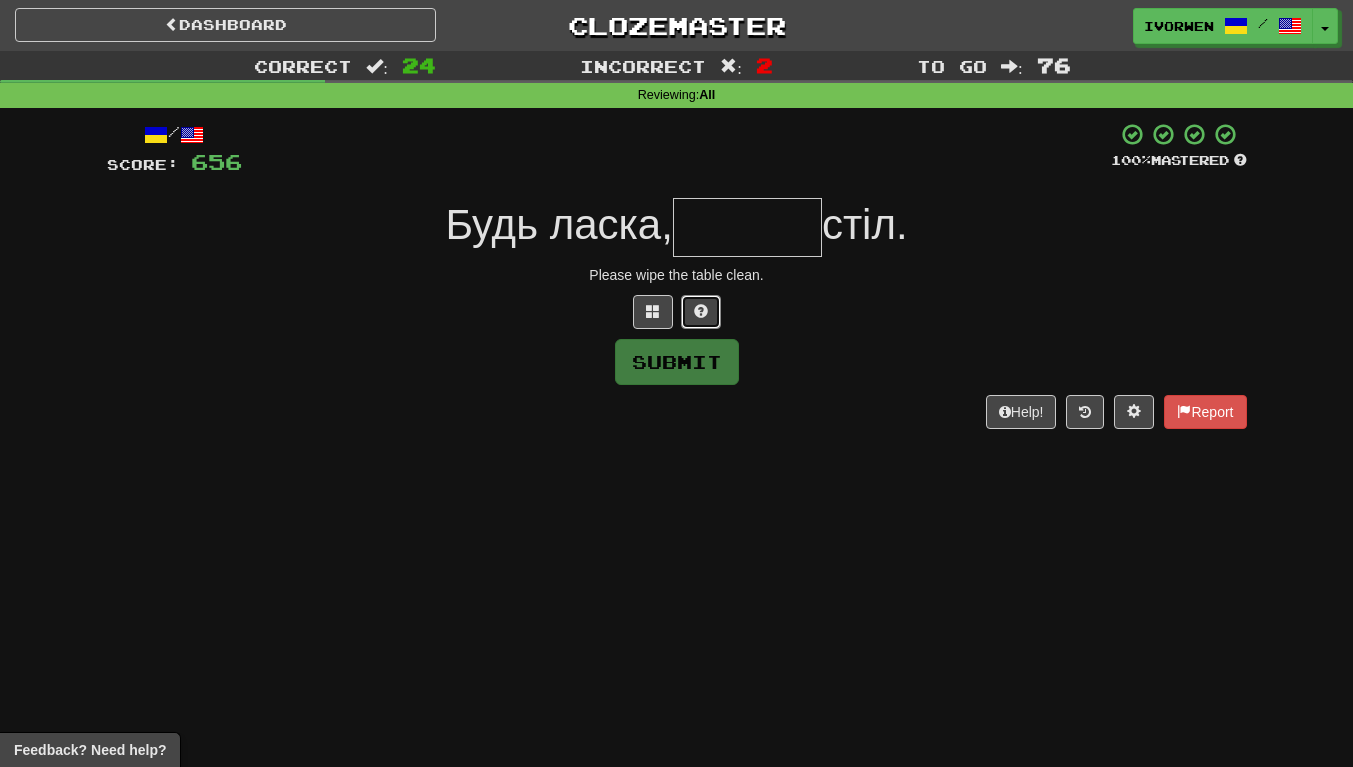 click at bounding box center [701, 312] 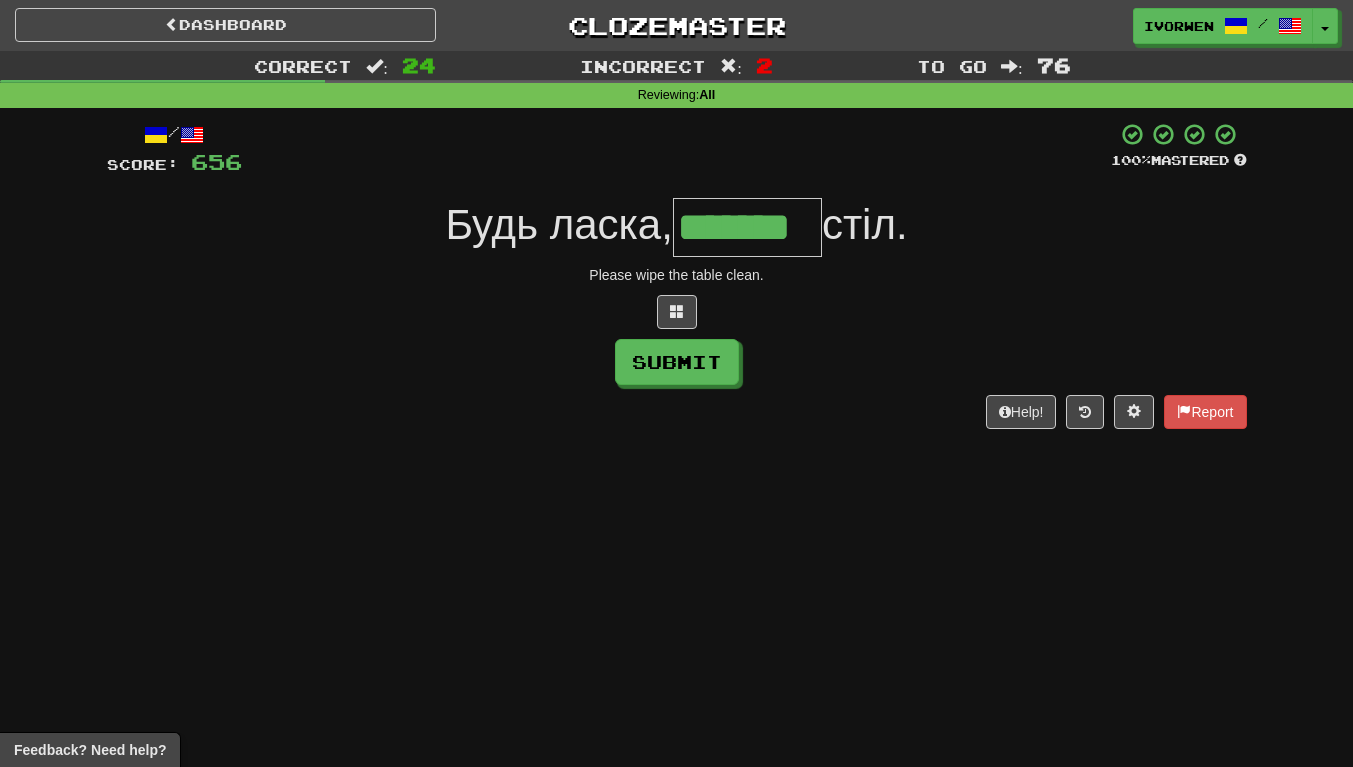 scroll, scrollTop: 0, scrollLeft: 4, axis: horizontal 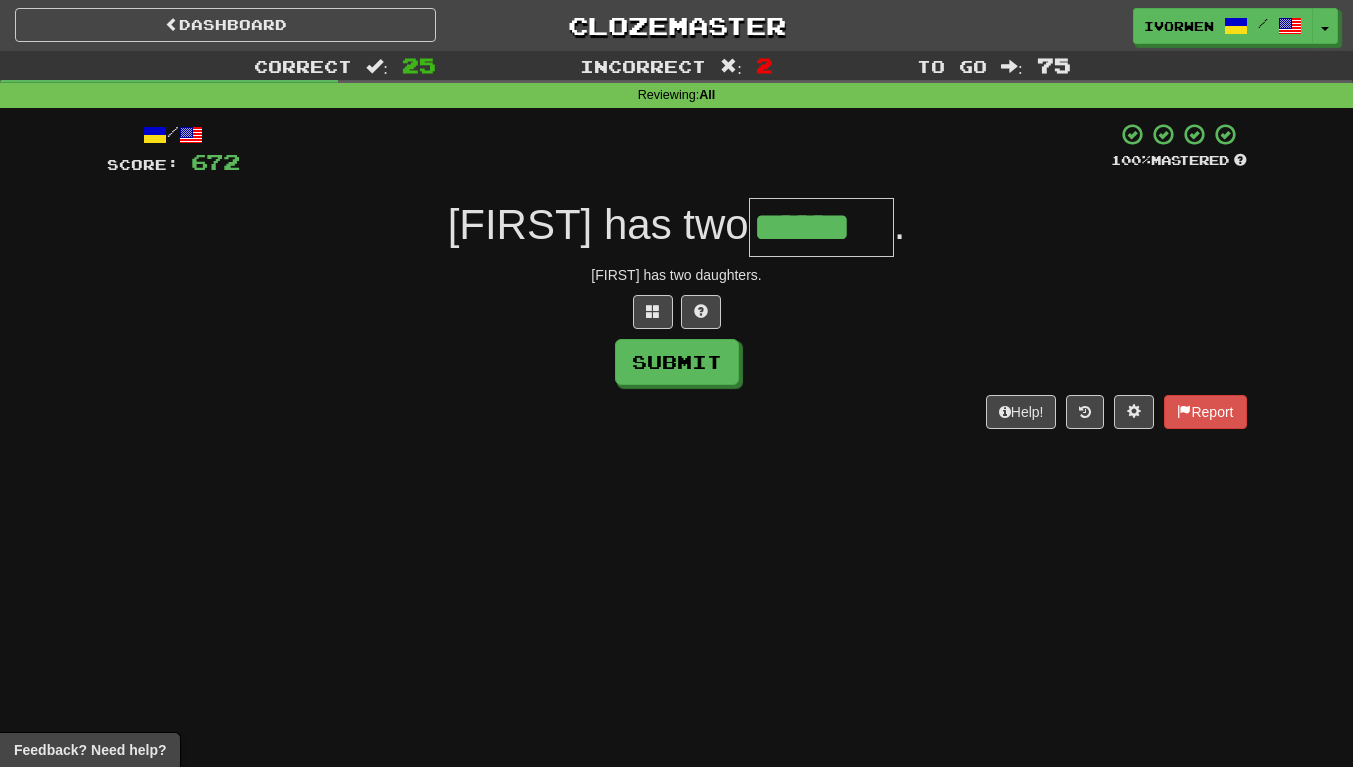 type on "******" 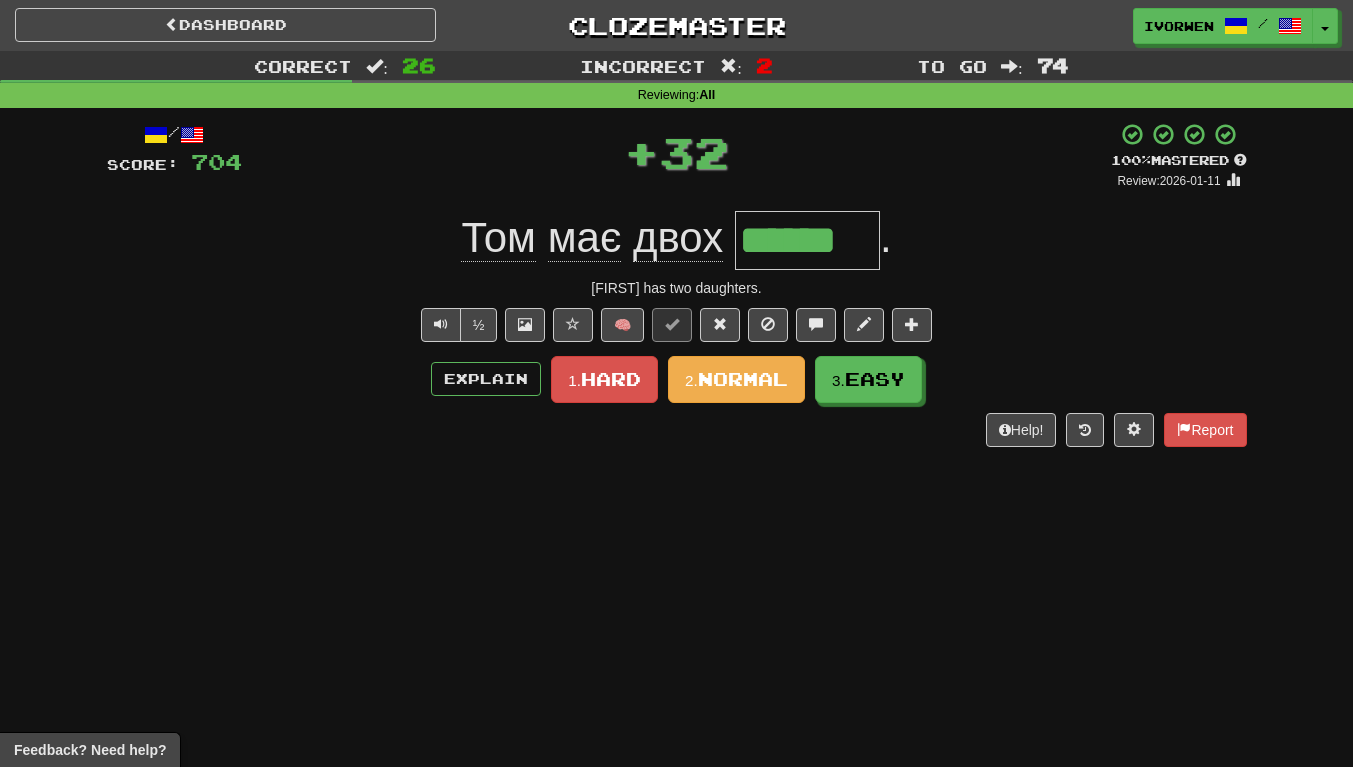 scroll, scrollTop: 0, scrollLeft: 0, axis: both 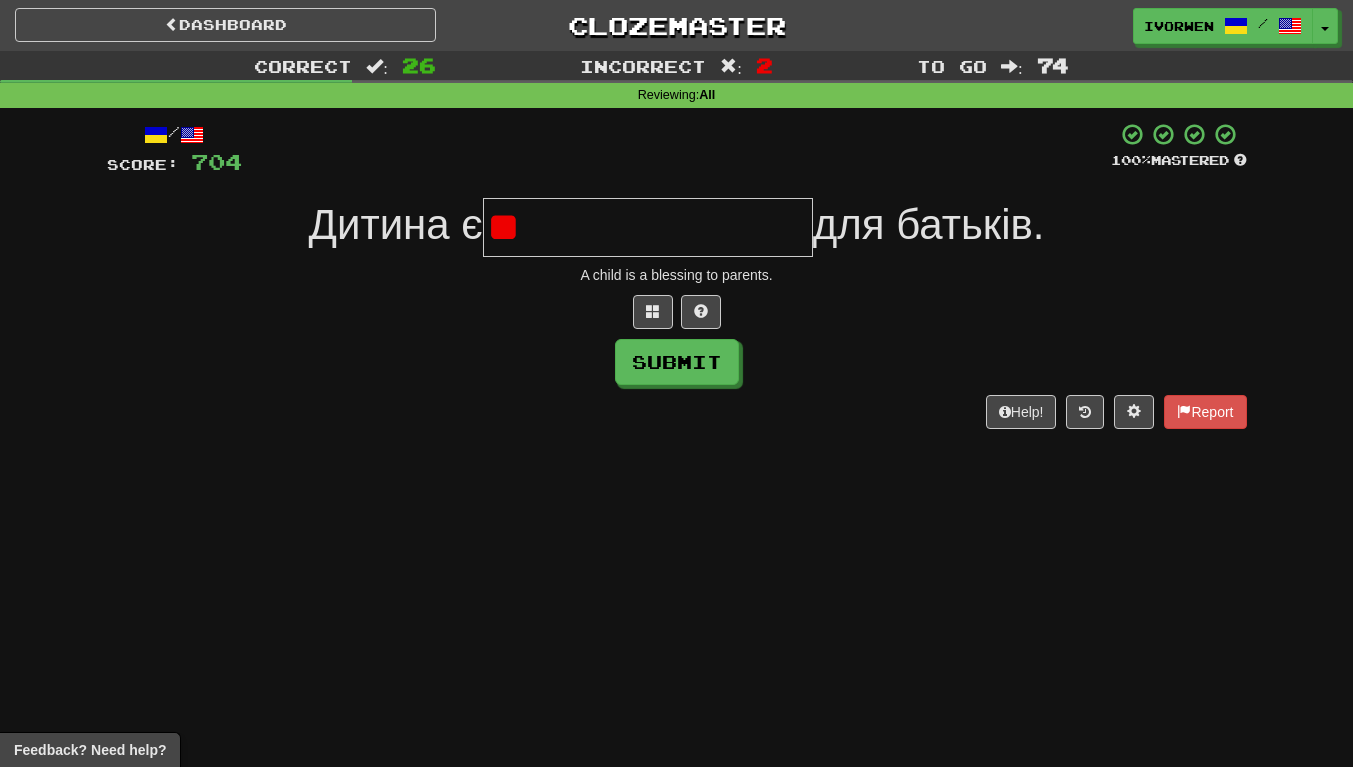 type on "*" 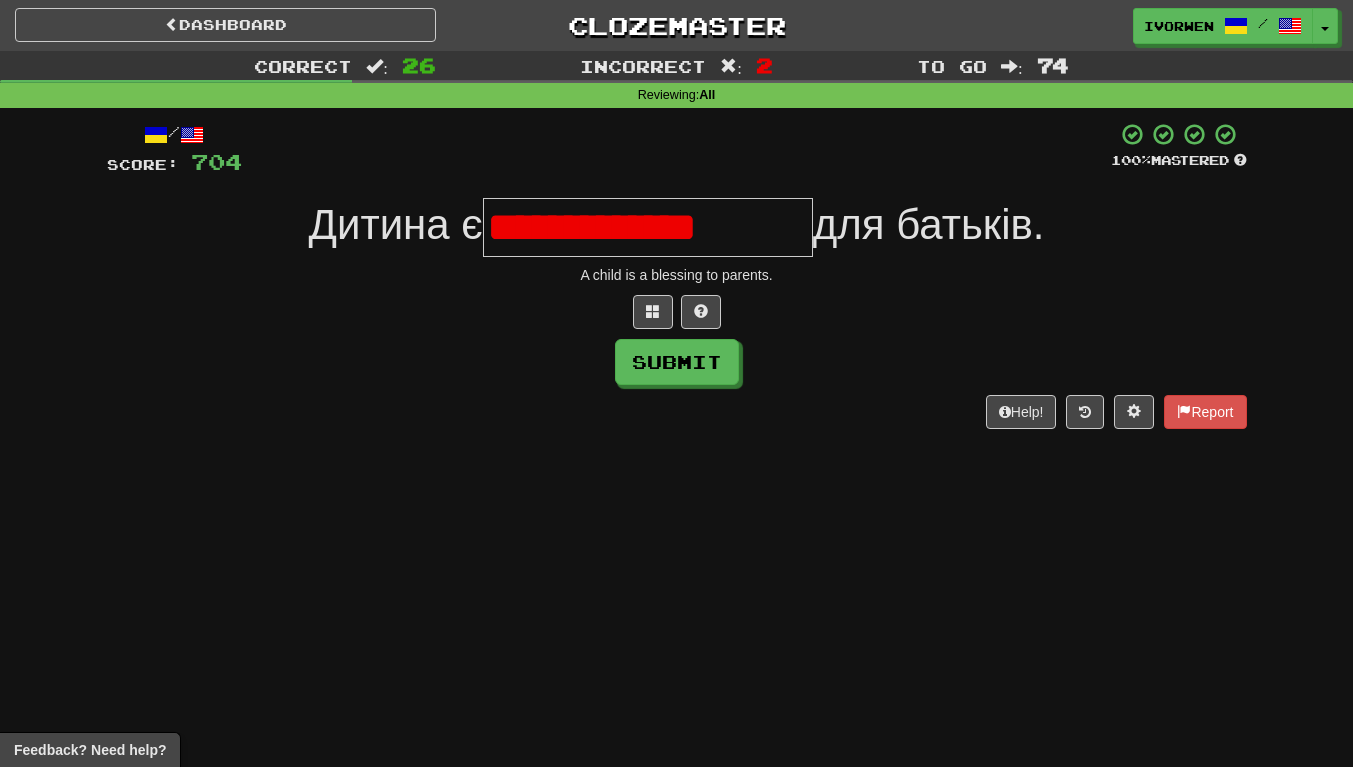 scroll, scrollTop: 0, scrollLeft: 0, axis: both 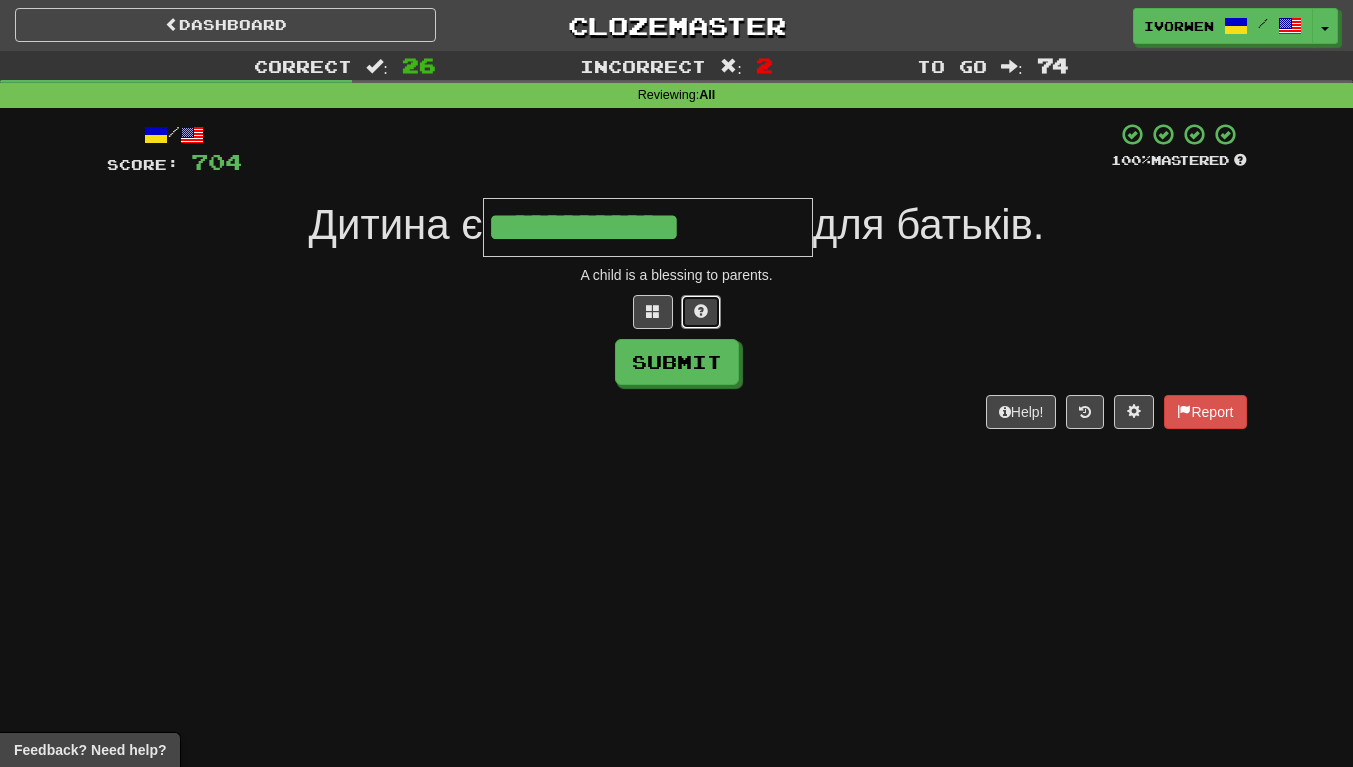 click at bounding box center (701, 311) 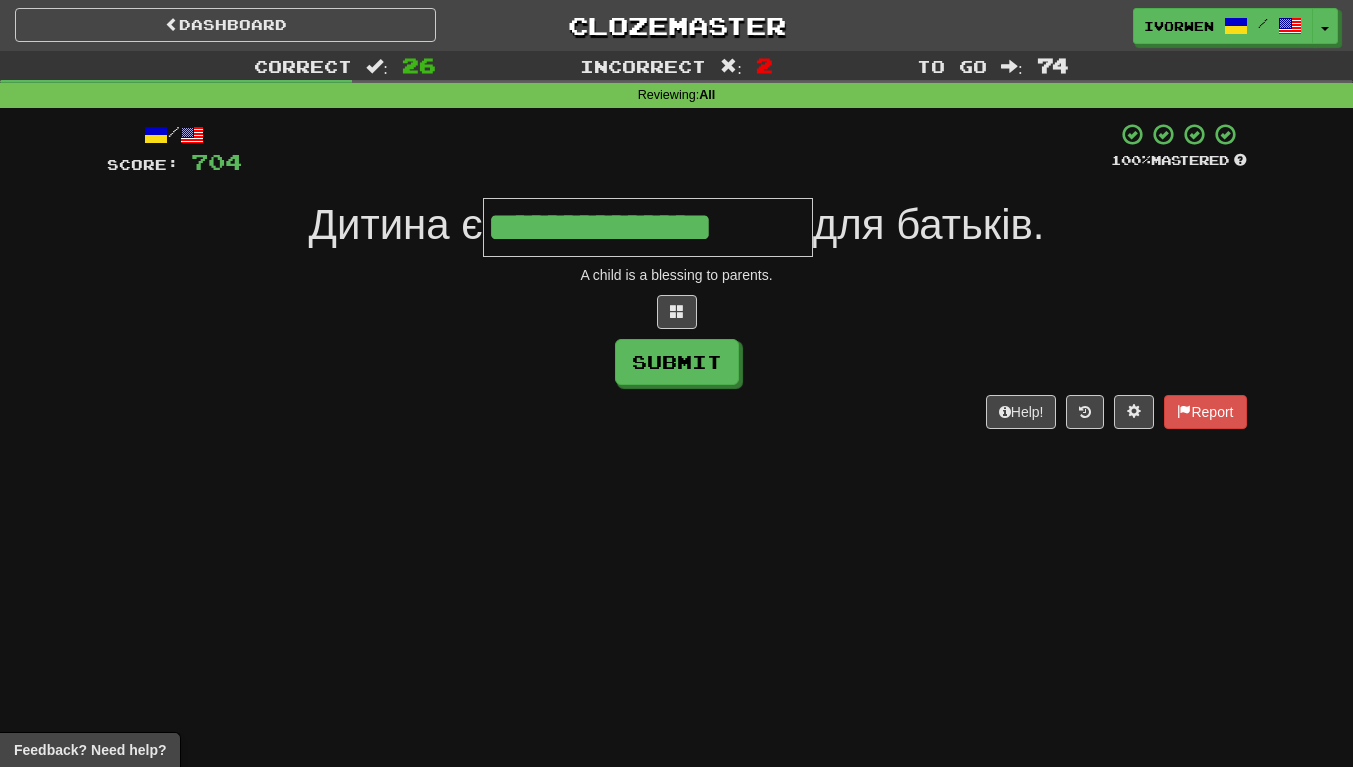 type on "**********" 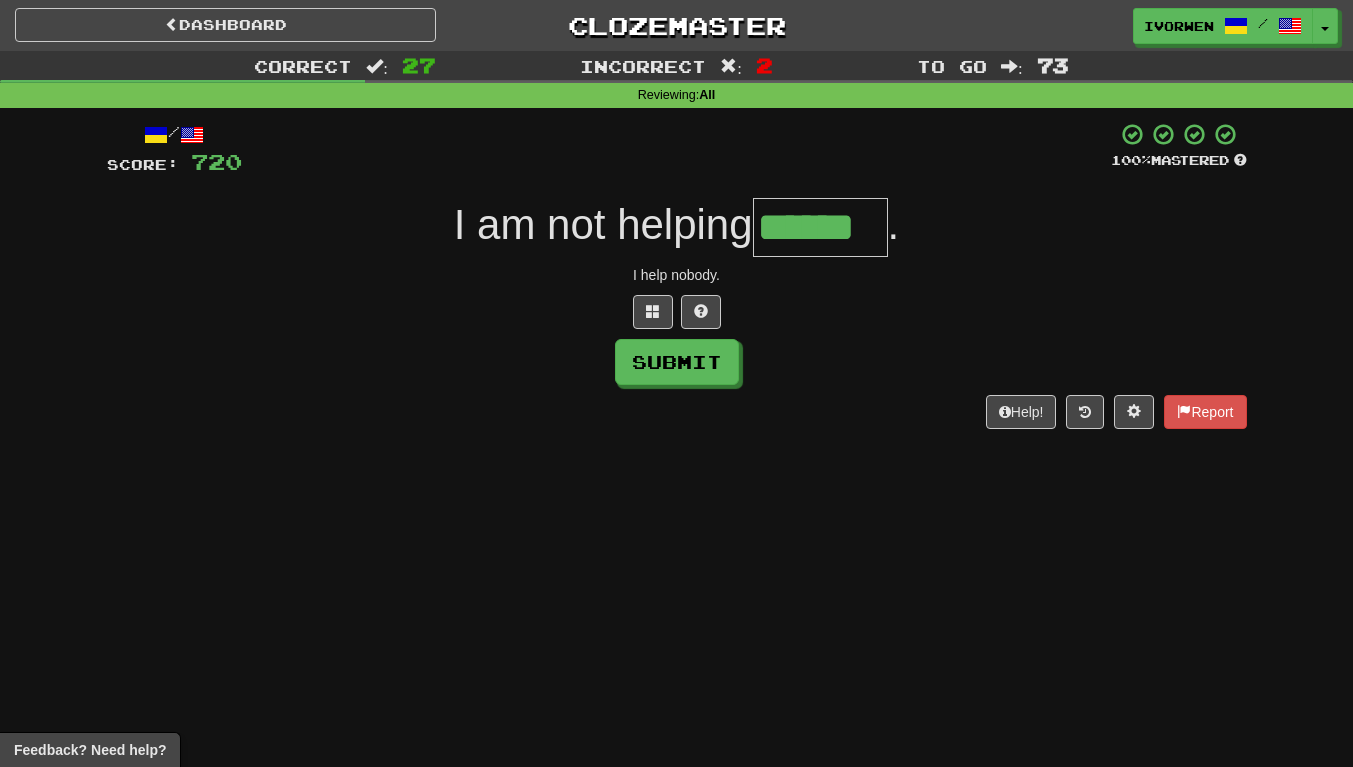 scroll, scrollTop: 0, scrollLeft: 5, axis: horizontal 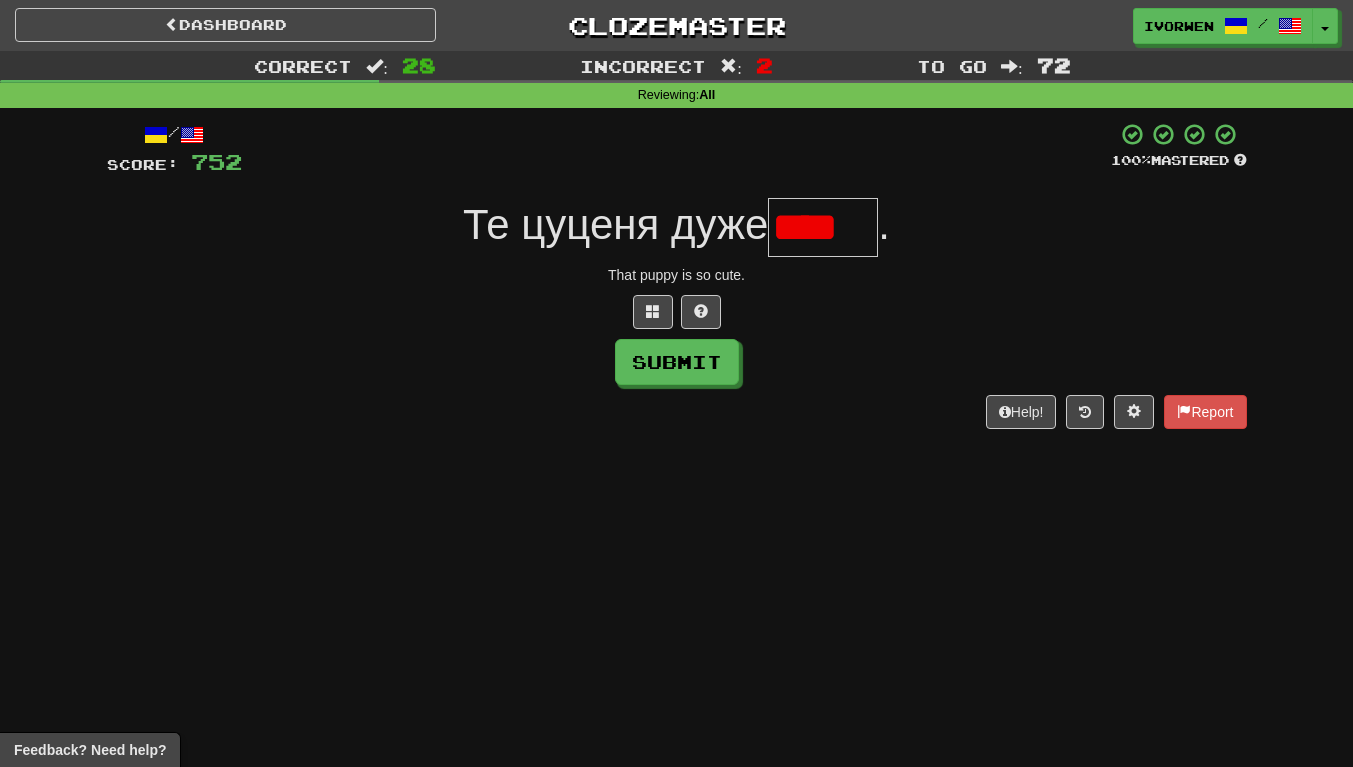 type on "****" 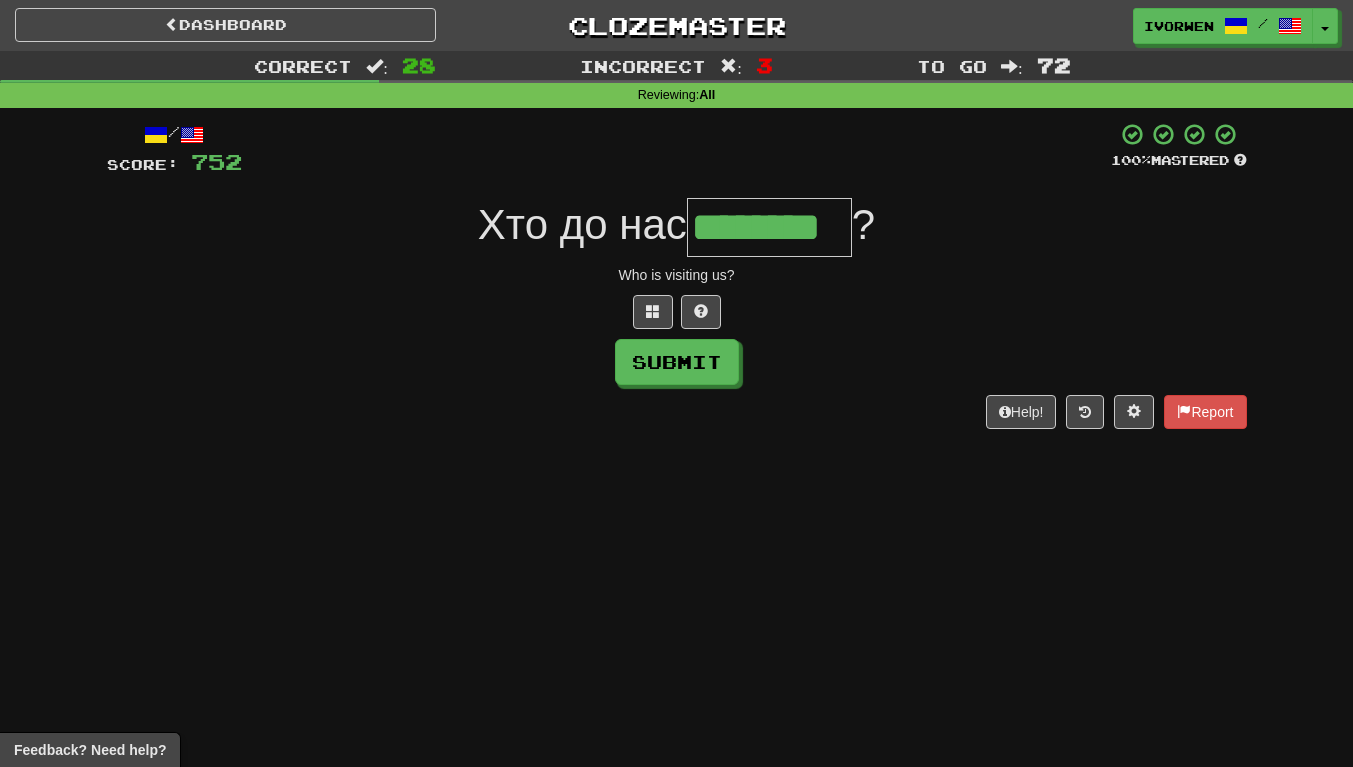 scroll, scrollTop: 0, scrollLeft: 3, axis: horizontal 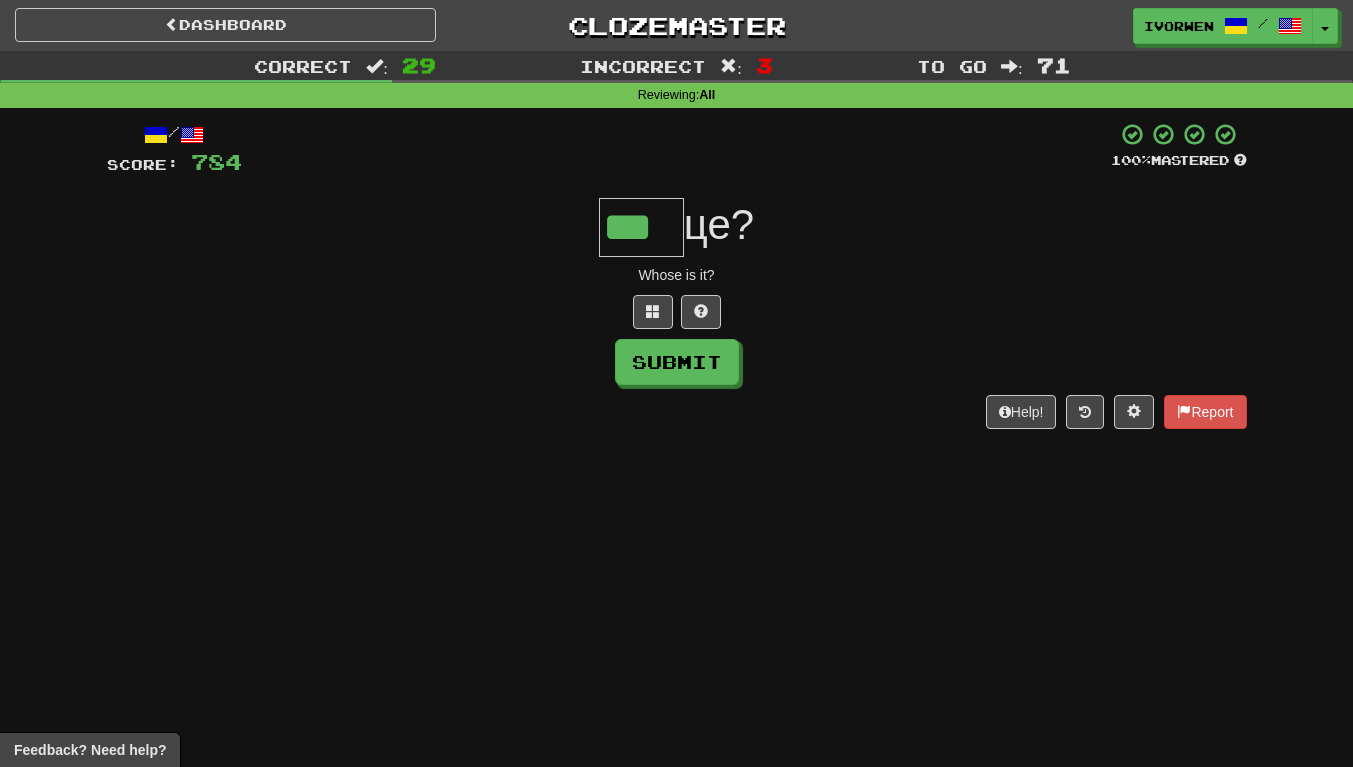 type on "***" 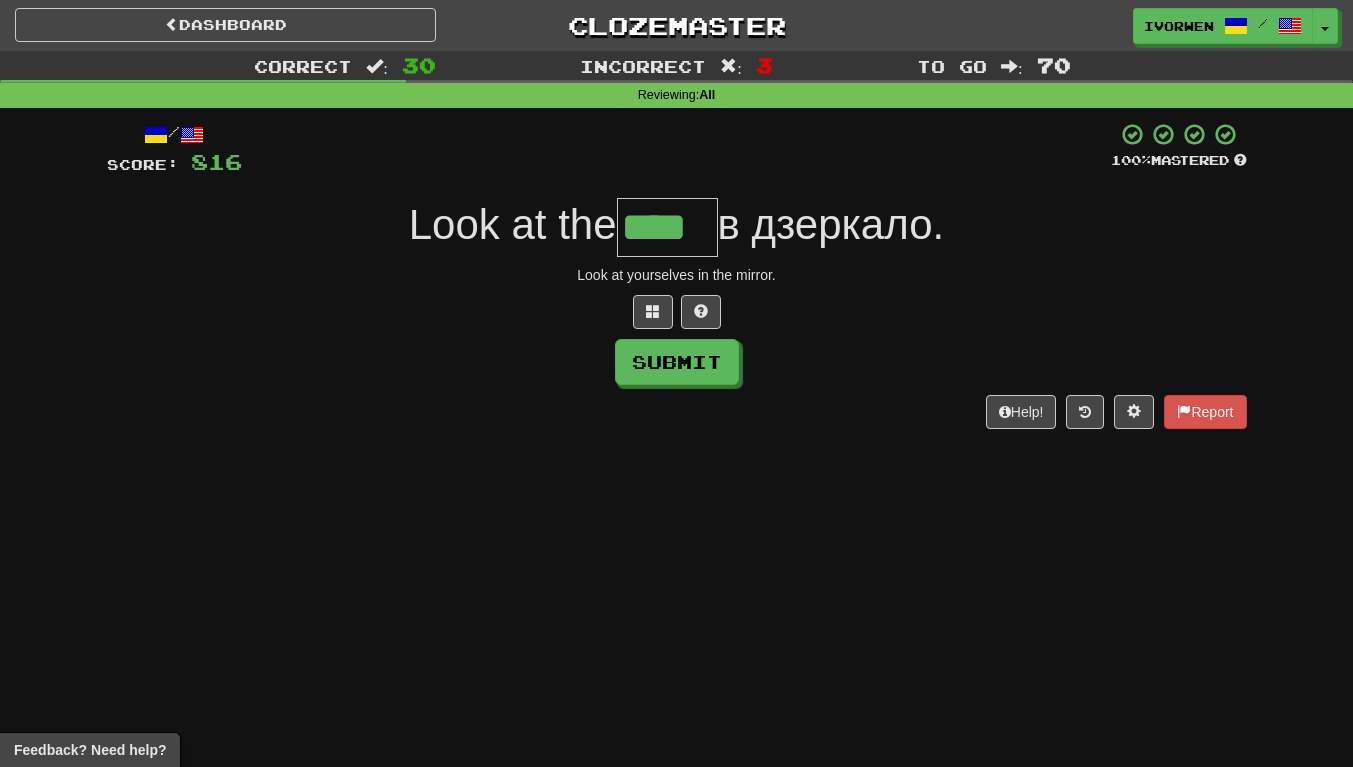 scroll, scrollTop: 0, scrollLeft: 7, axis: horizontal 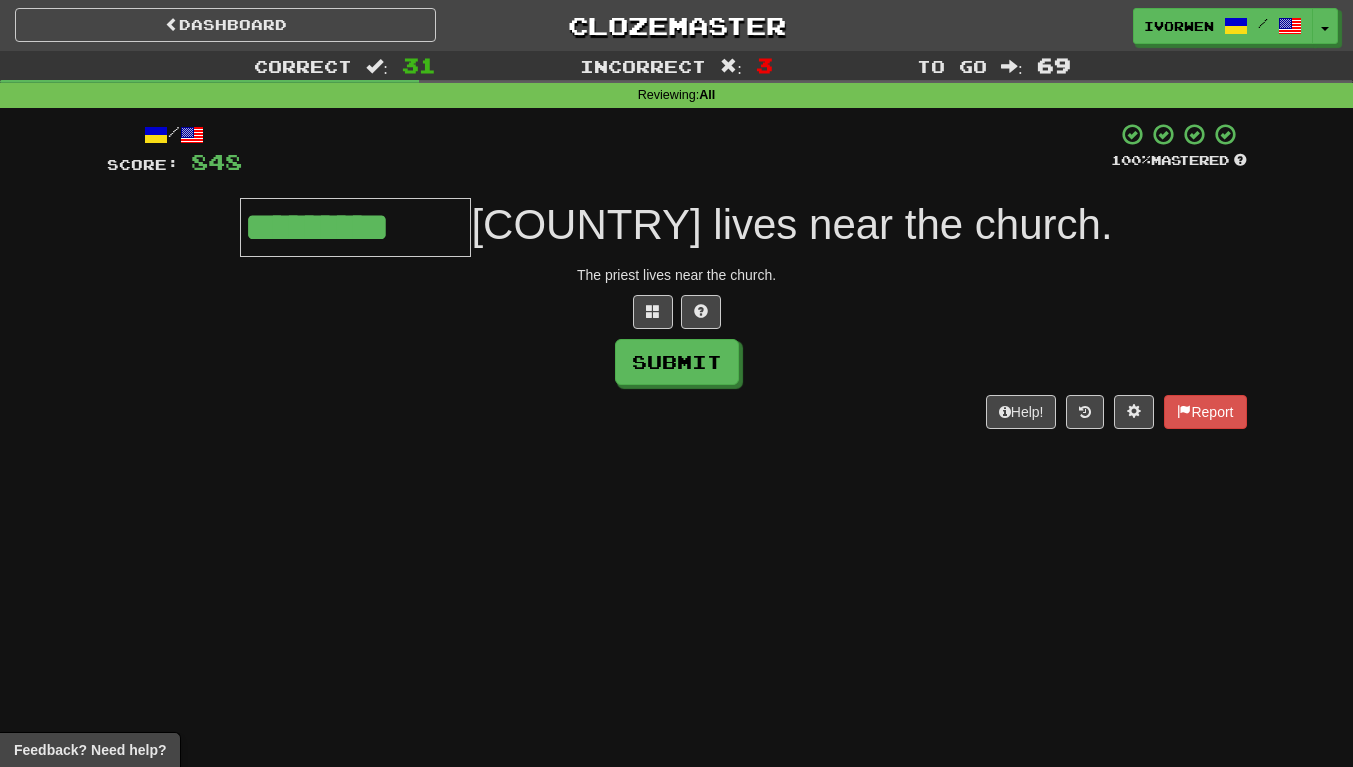 type on "*********" 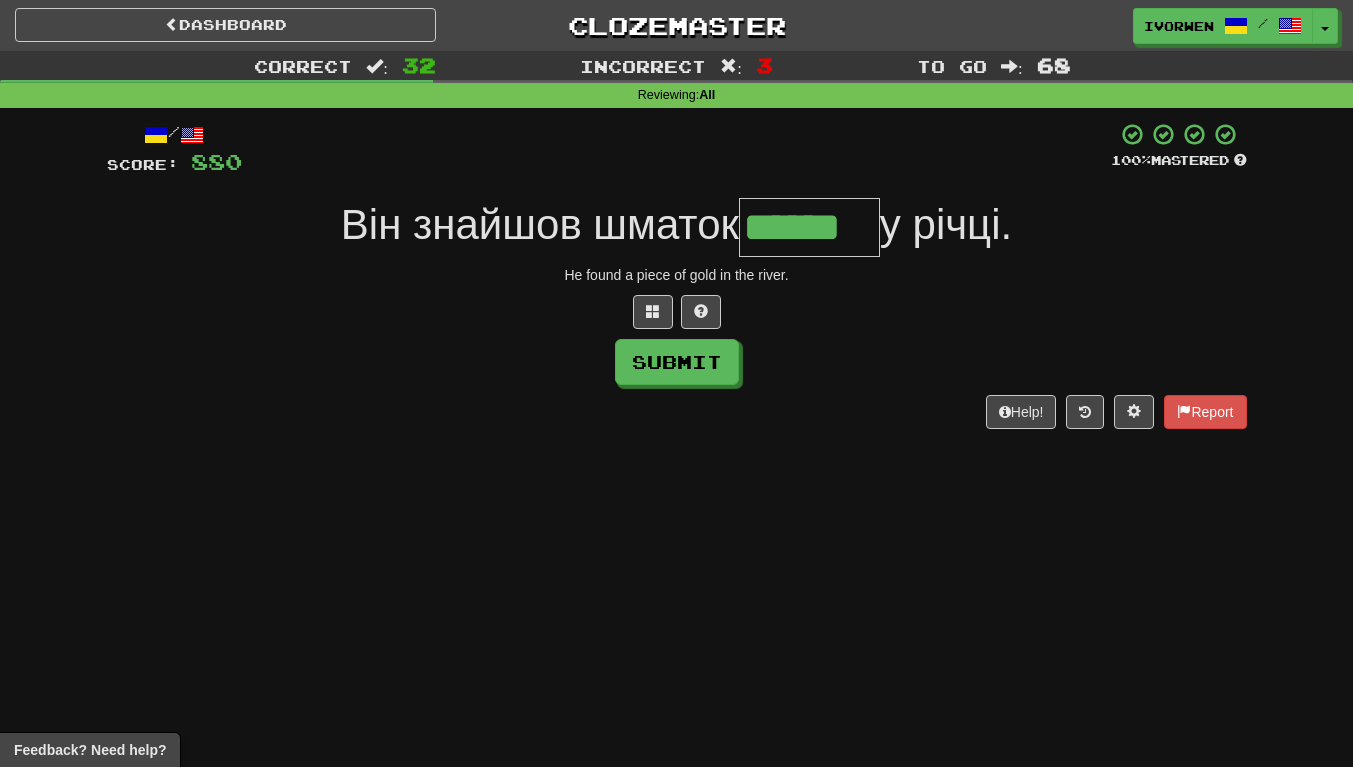 scroll, scrollTop: 0, scrollLeft: 4, axis: horizontal 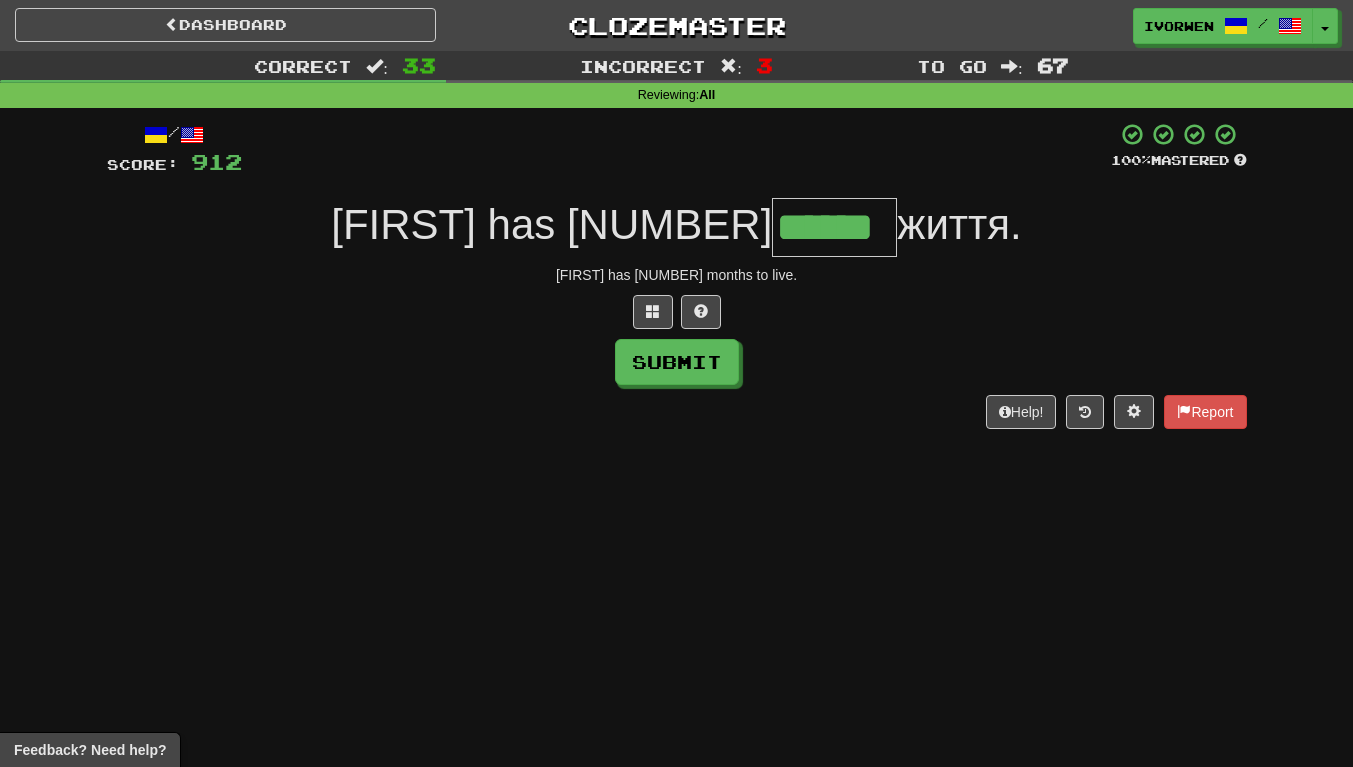 type on "******" 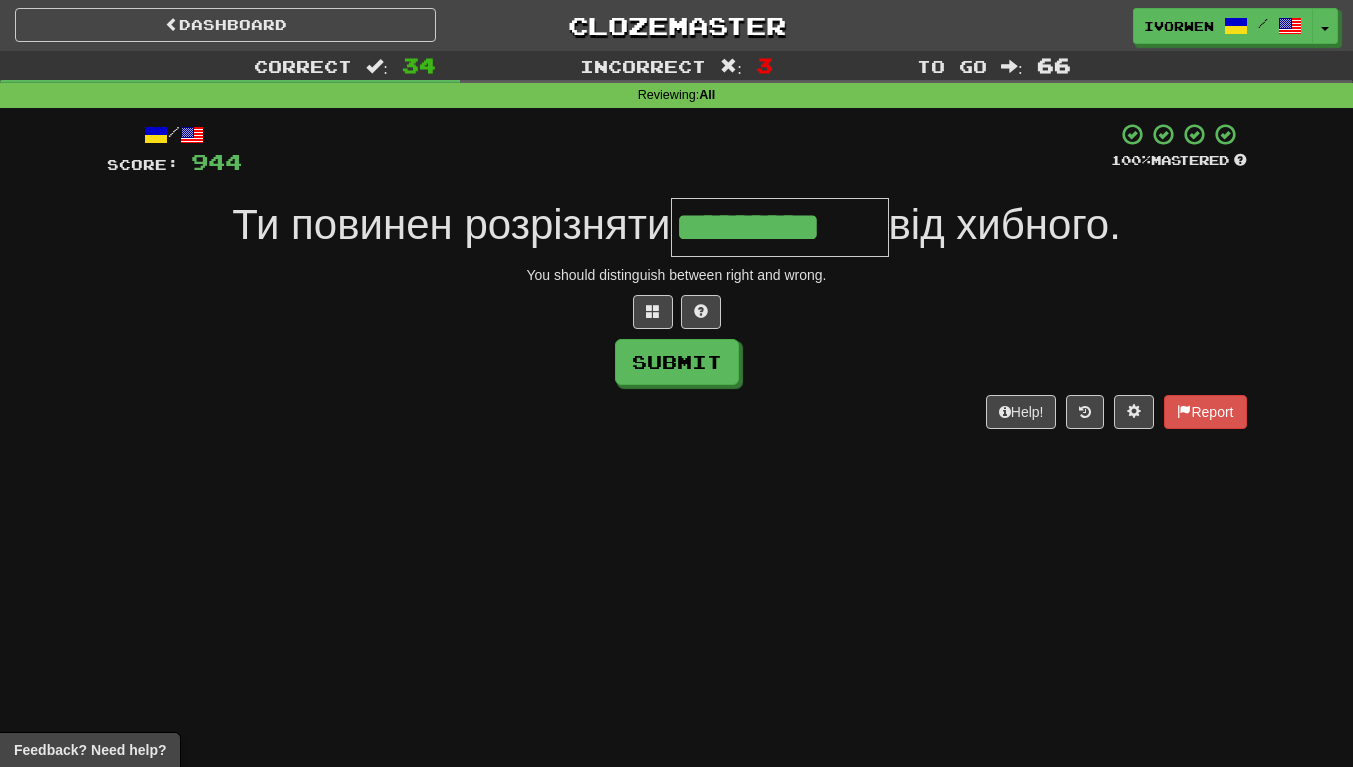 scroll, scrollTop: 0, scrollLeft: 5, axis: horizontal 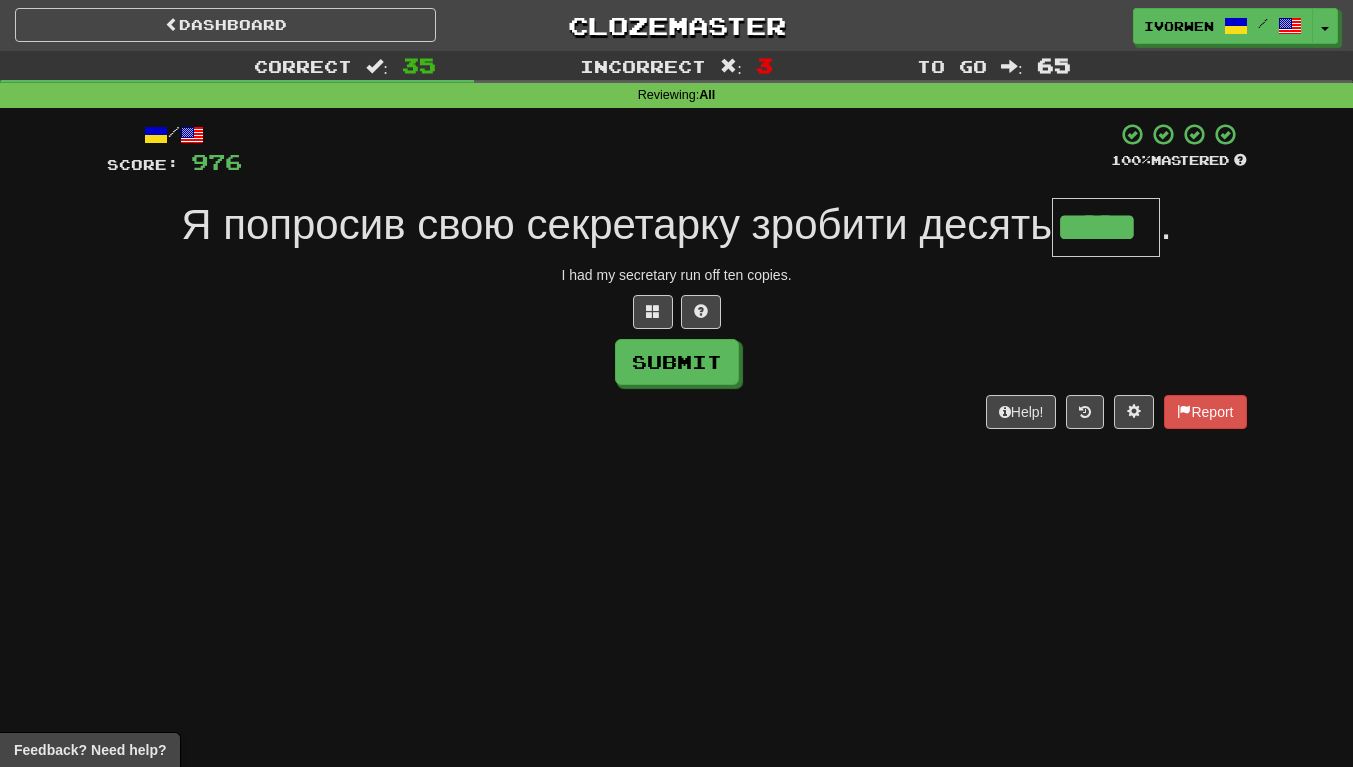 type on "*****" 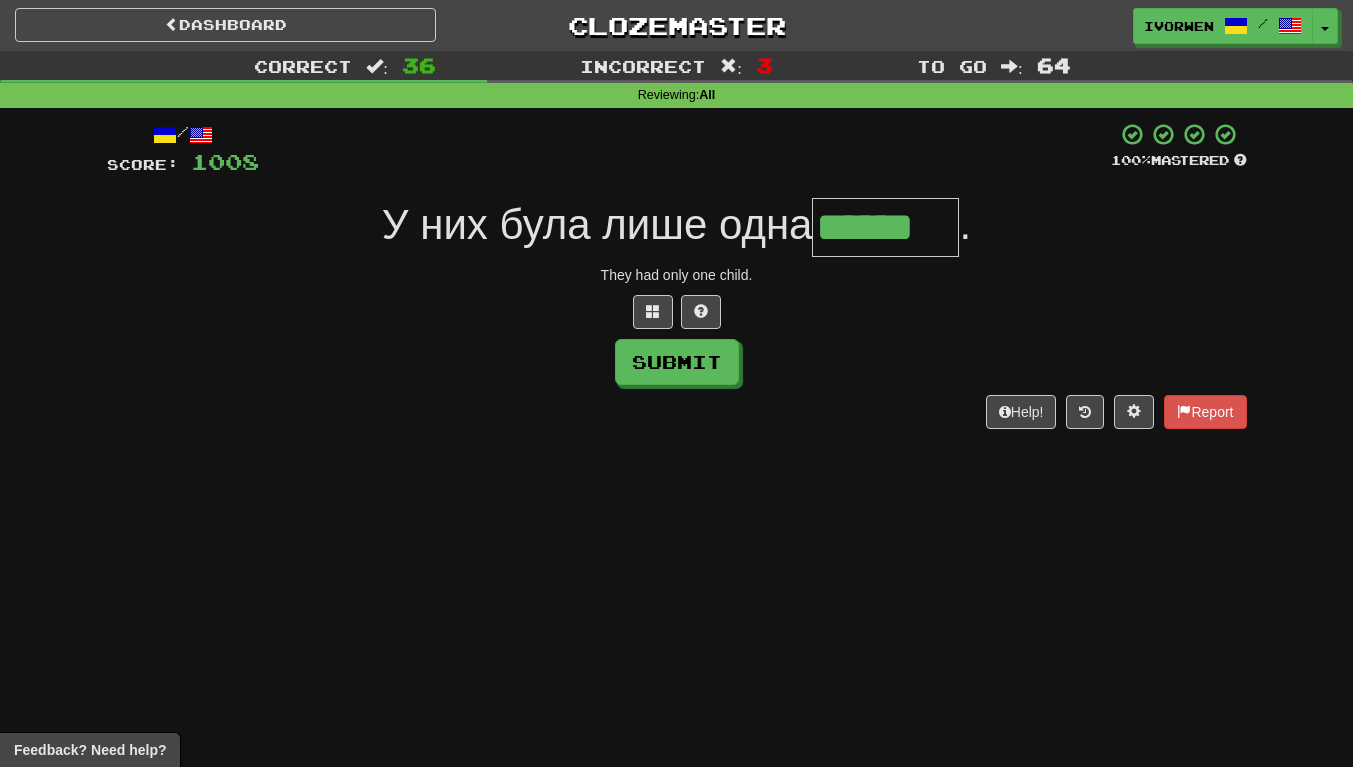 scroll, scrollTop: 0, scrollLeft: 2, axis: horizontal 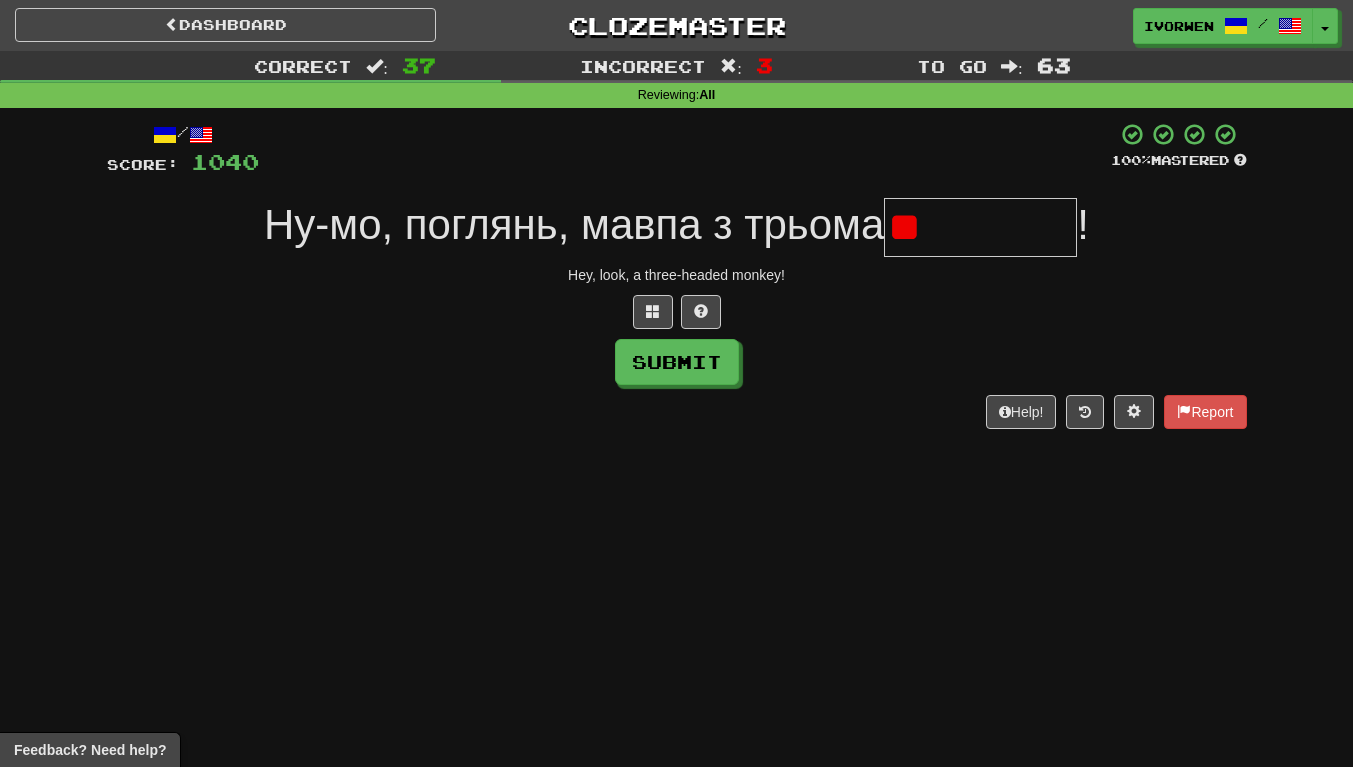 type on "*" 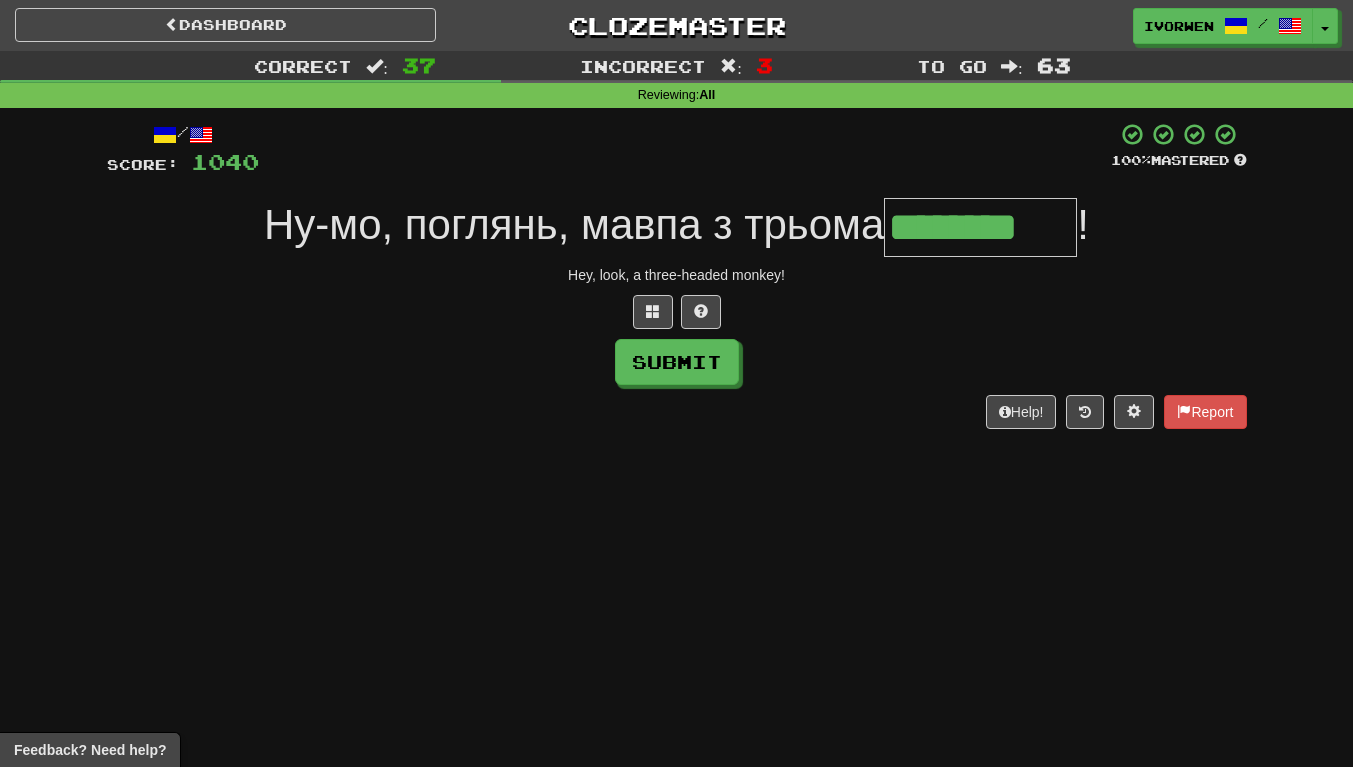 scroll, scrollTop: 0, scrollLeft: 3, axis: horizontal 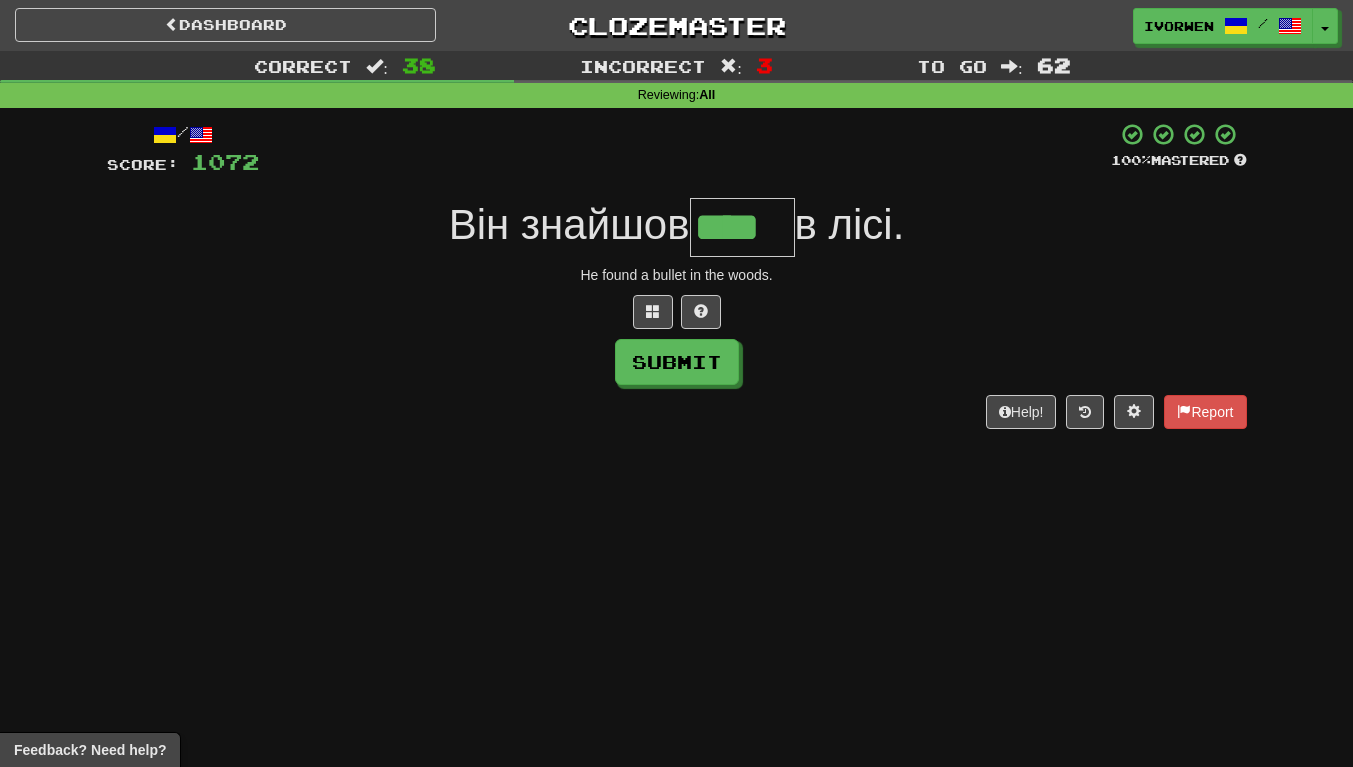 type on "****" 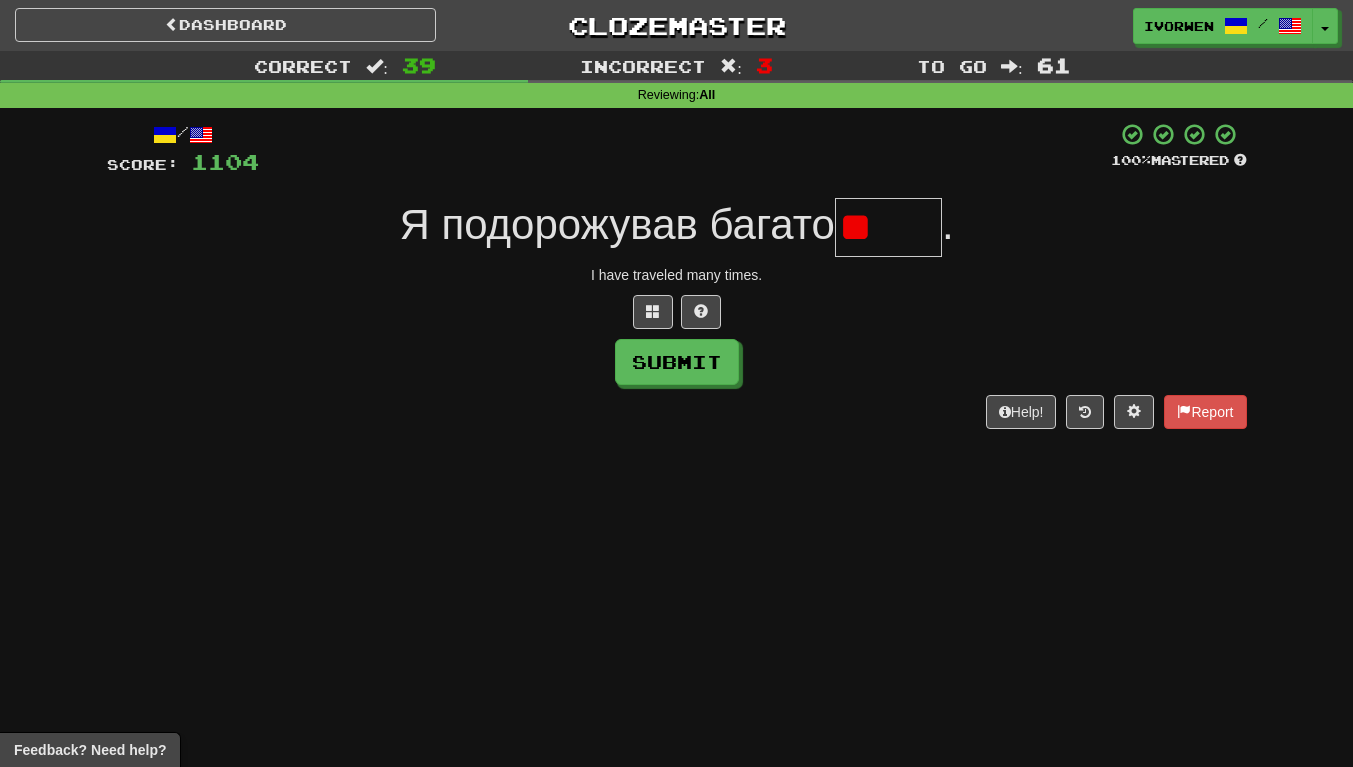 type on "*" 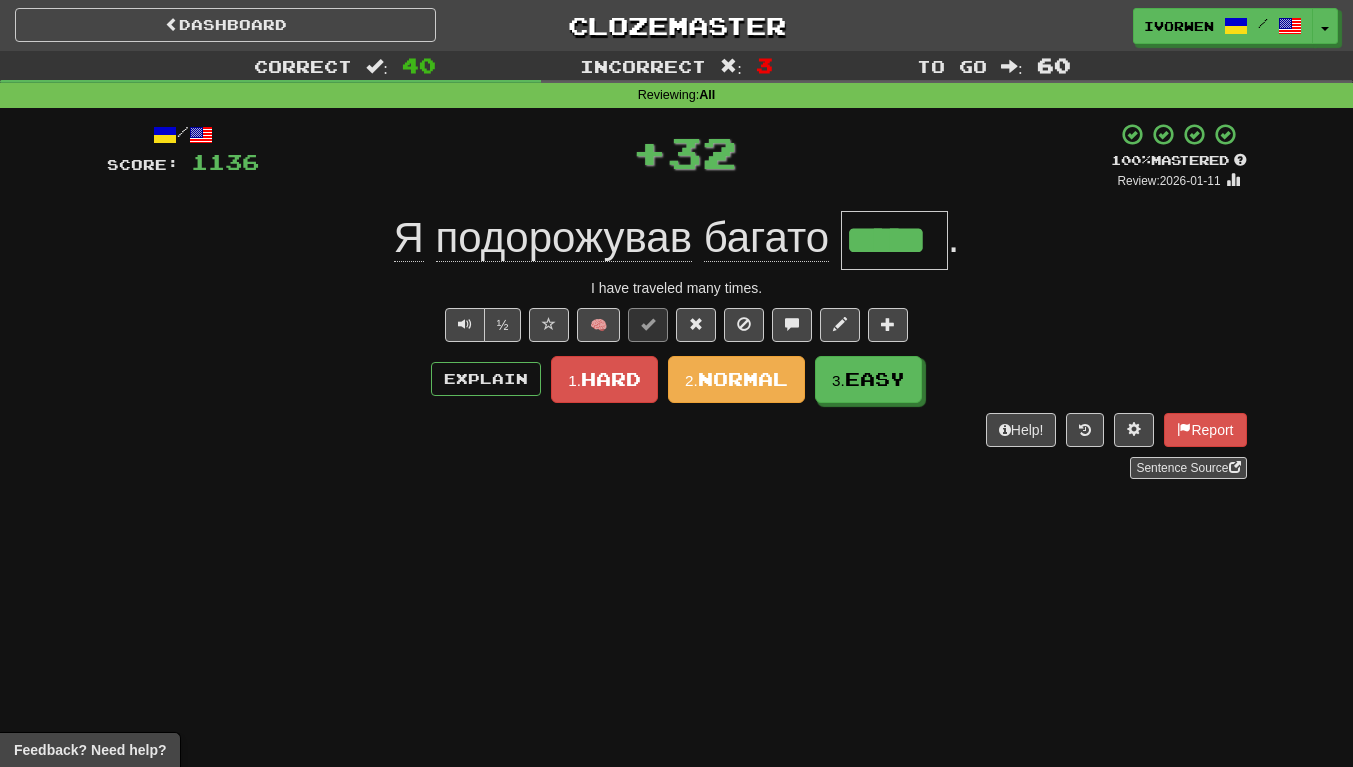 scroll, scrollTop: 0, scrollLeft: 0, axis: both 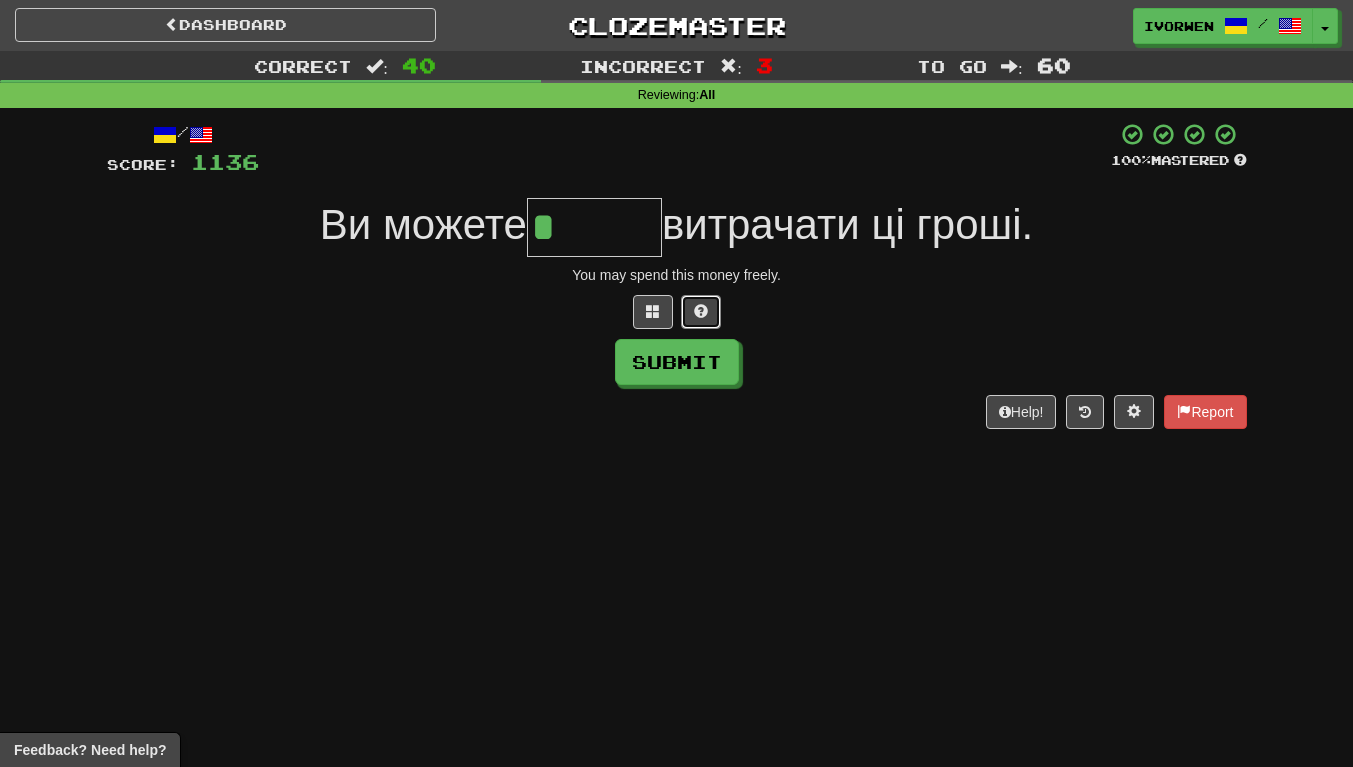 click at bounding box center [701, 312] 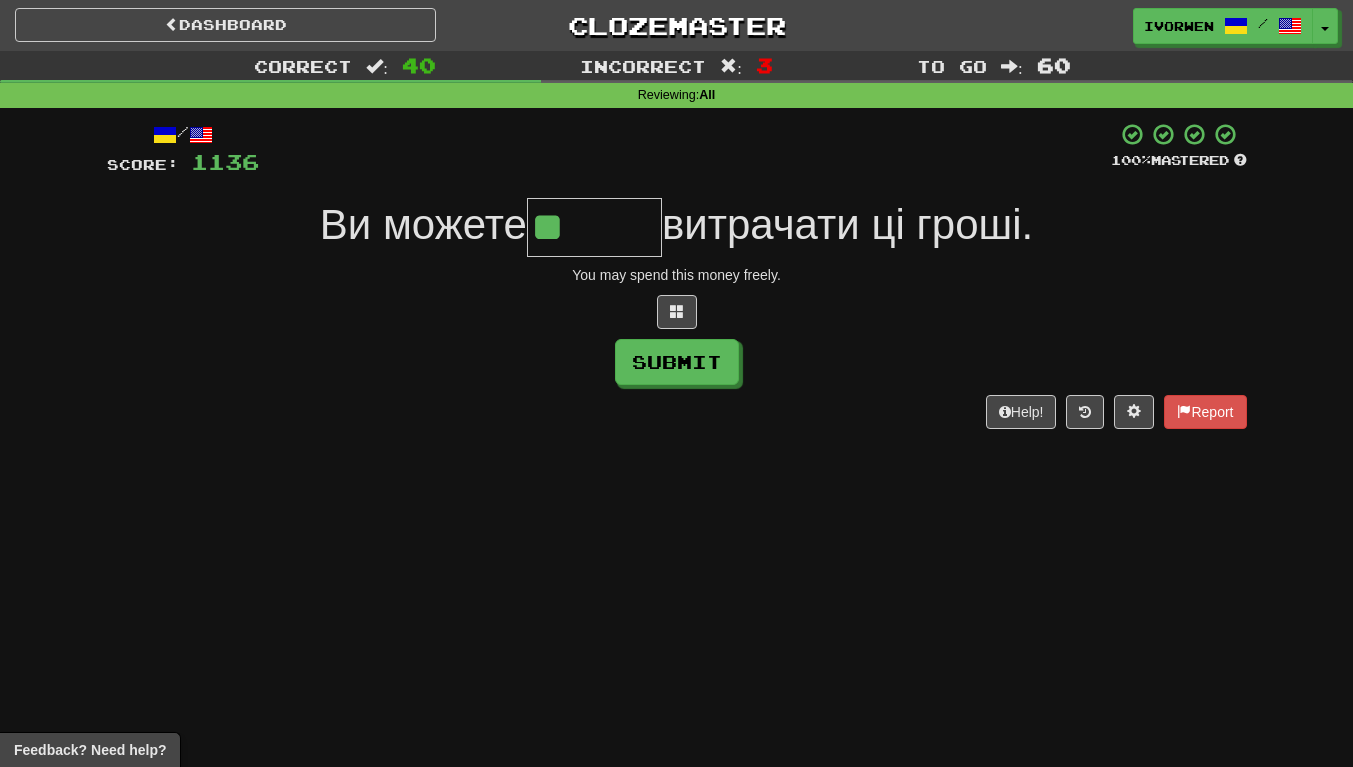 click at bounding box center (677, 312) 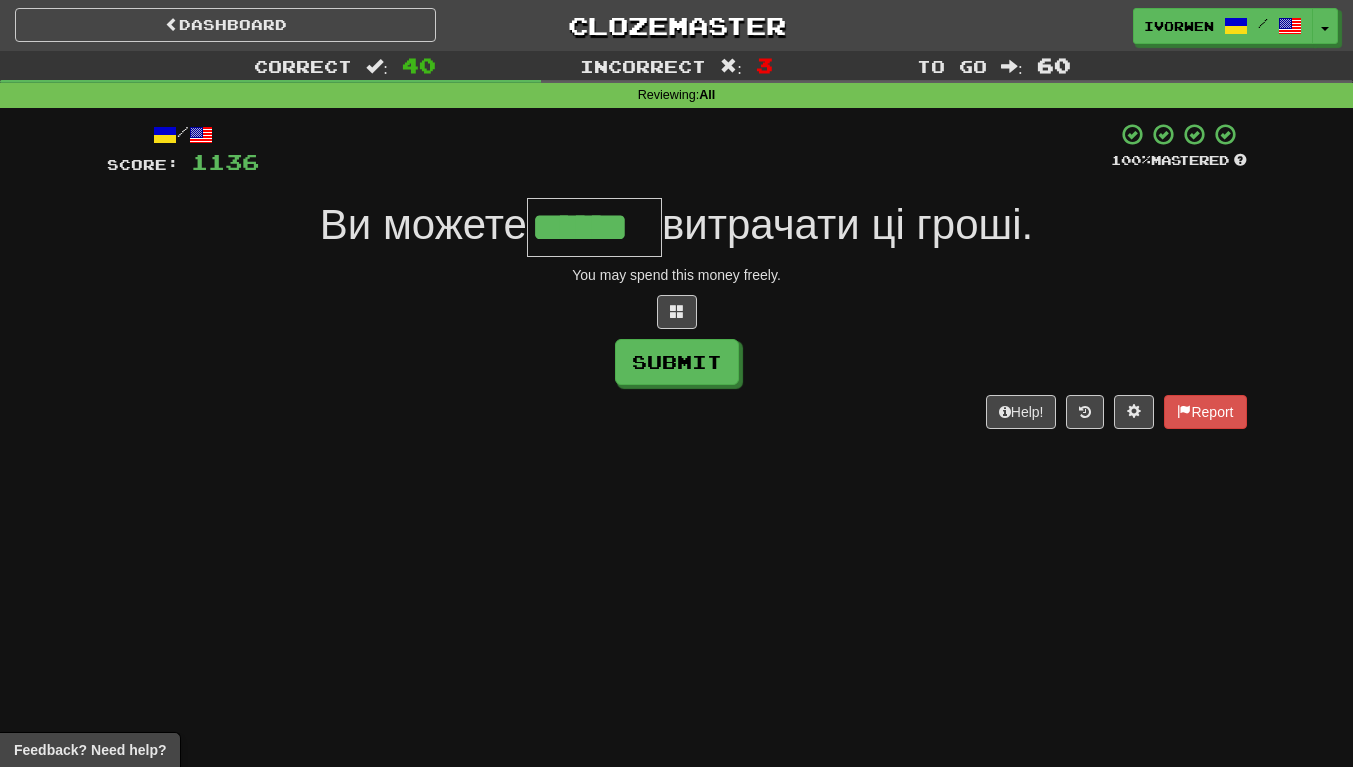 type on "******" 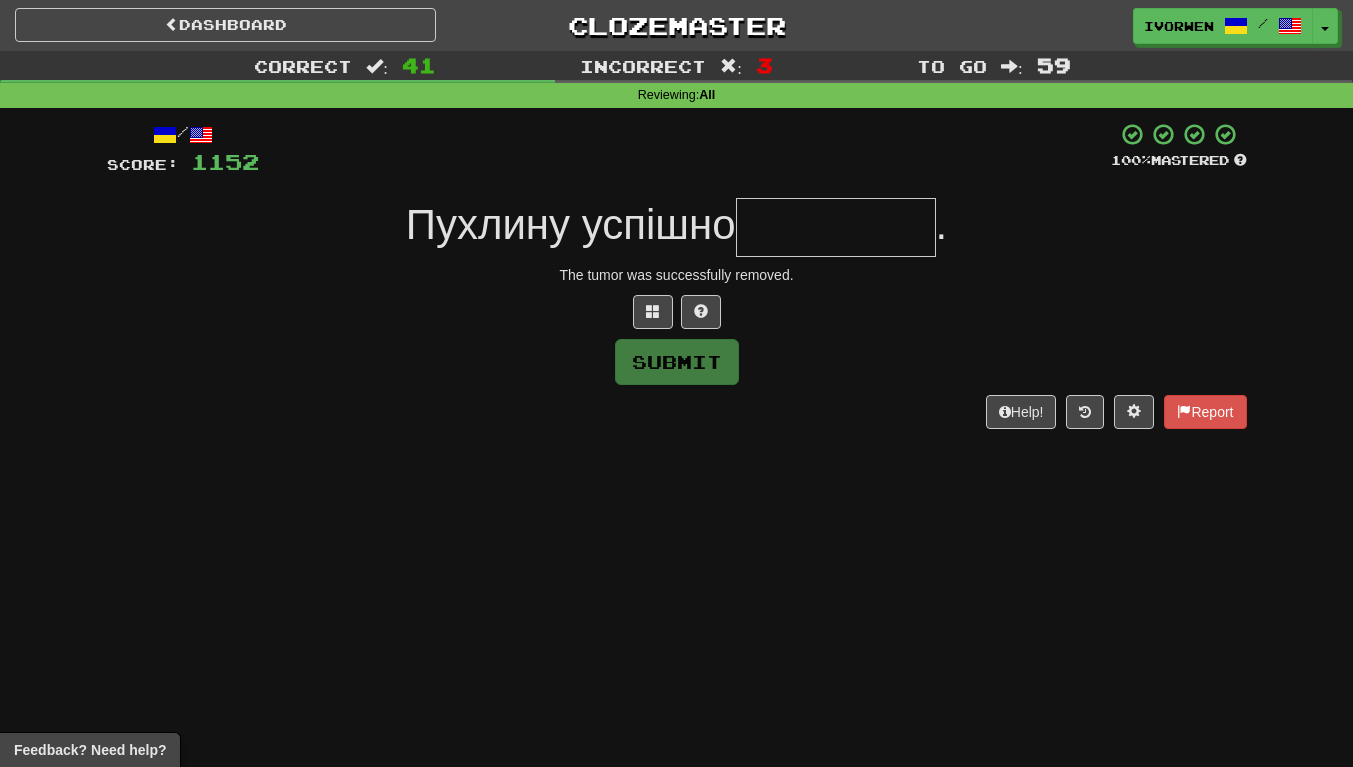 type on "*" 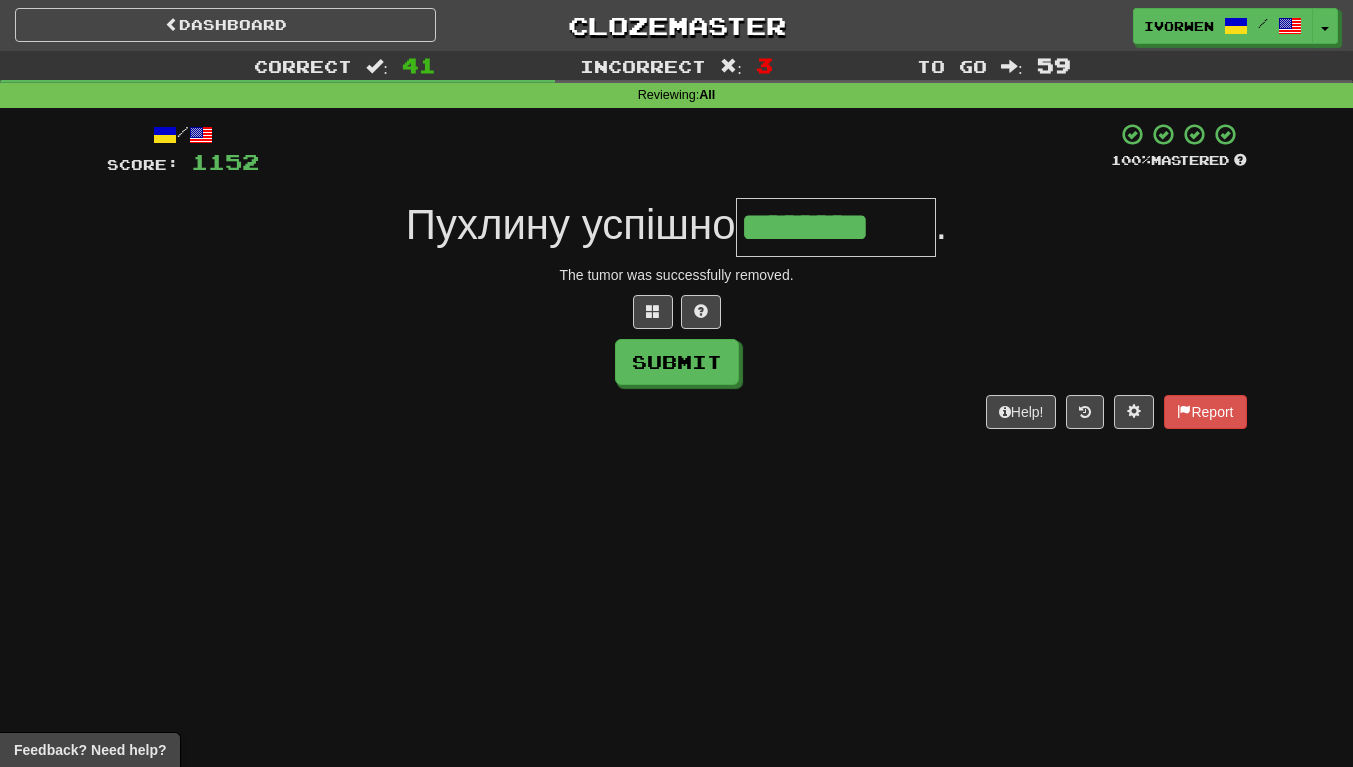 scroll, scrollTop: 0, scrollLeft: 3, axis: horizontal 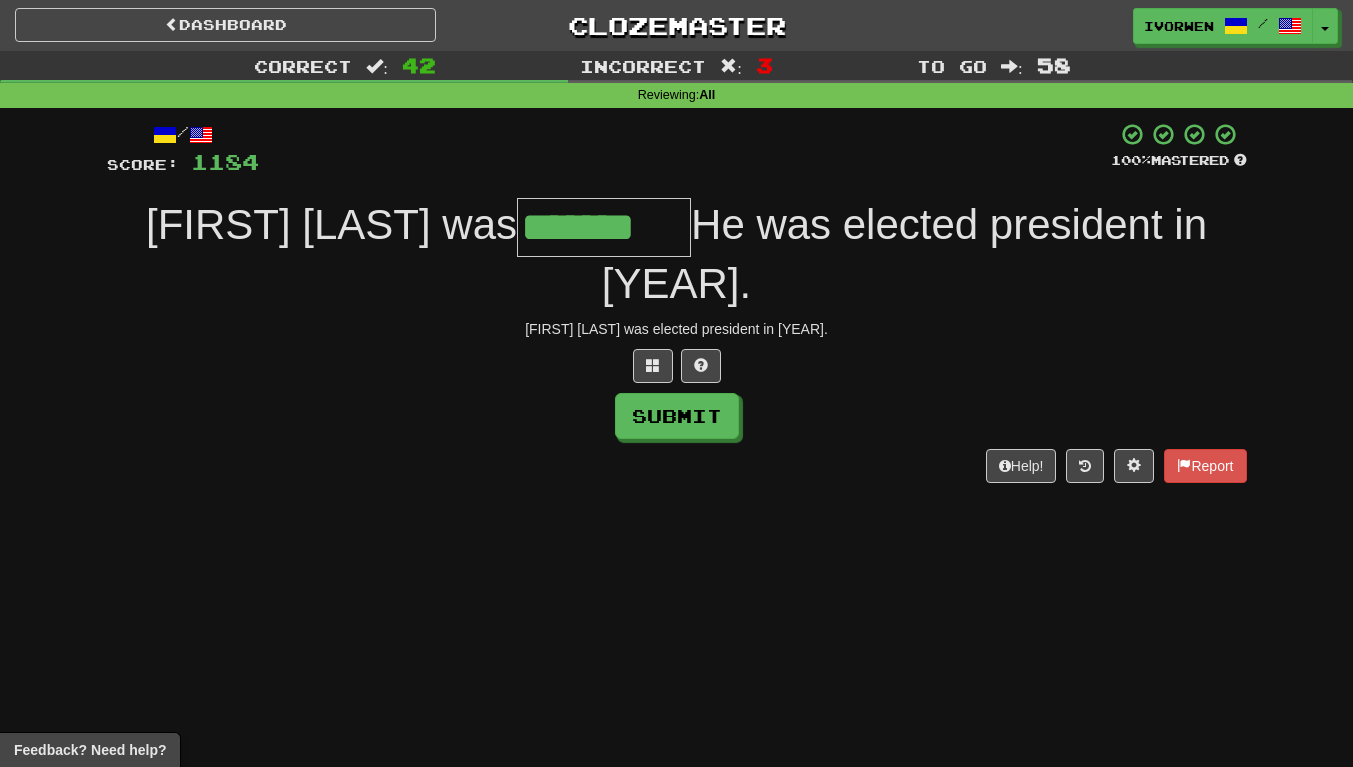 type on "*******" 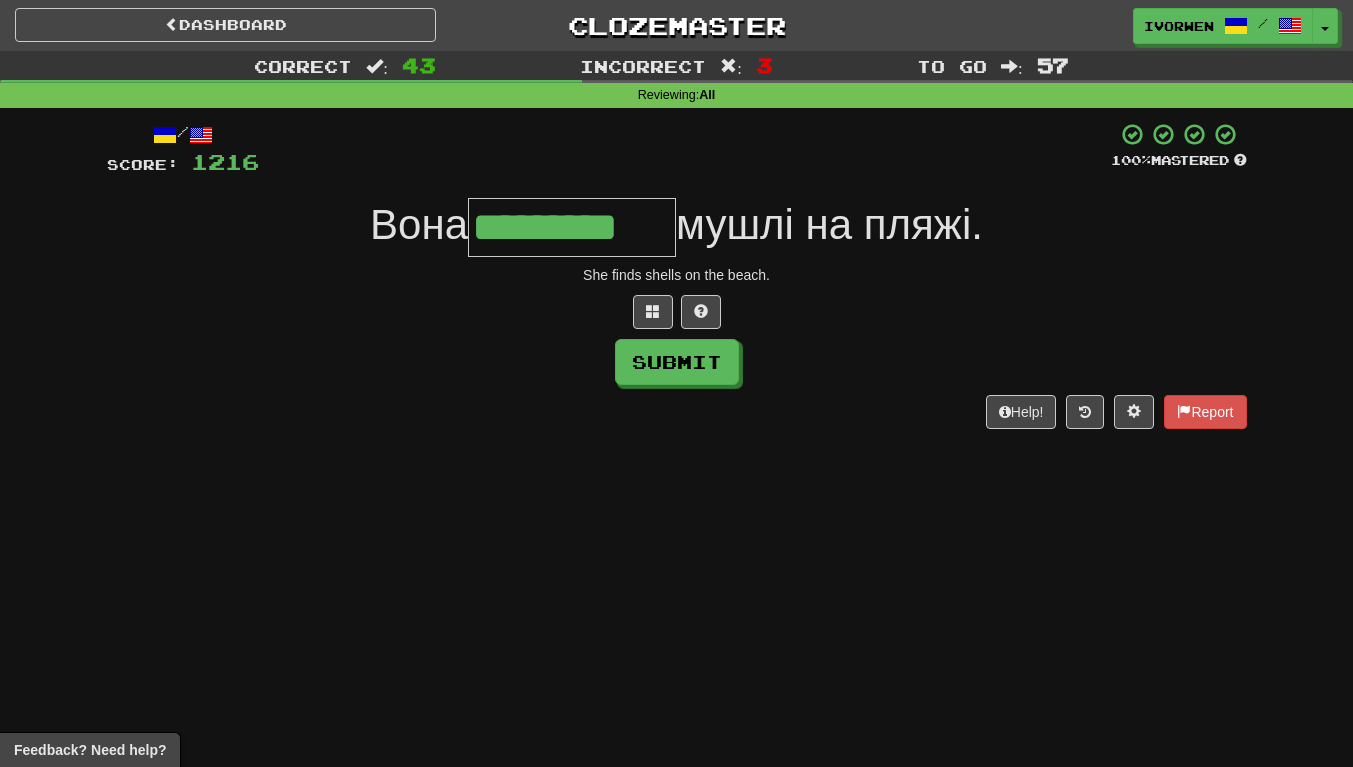 scroll, scrollTop: 0, scrollLeft: 4, axis: horizontal 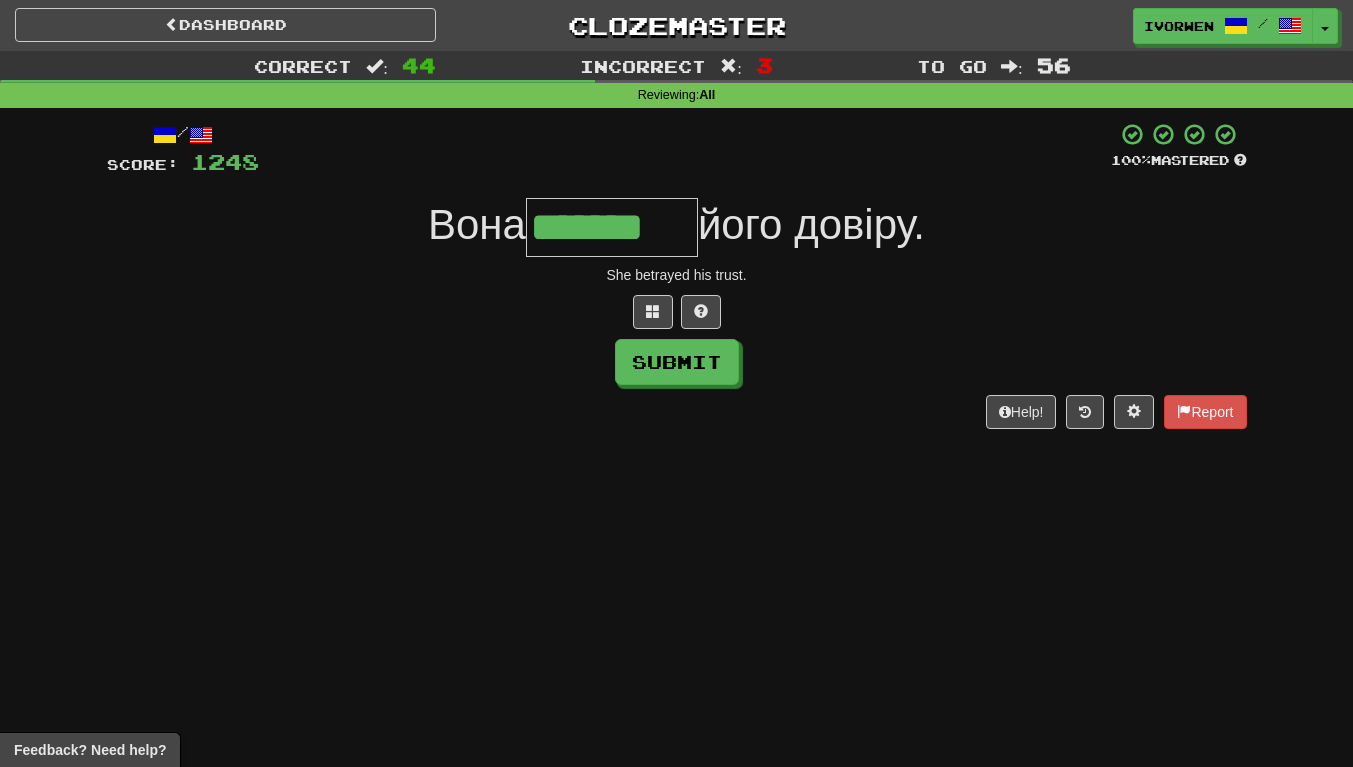 type on "*******" 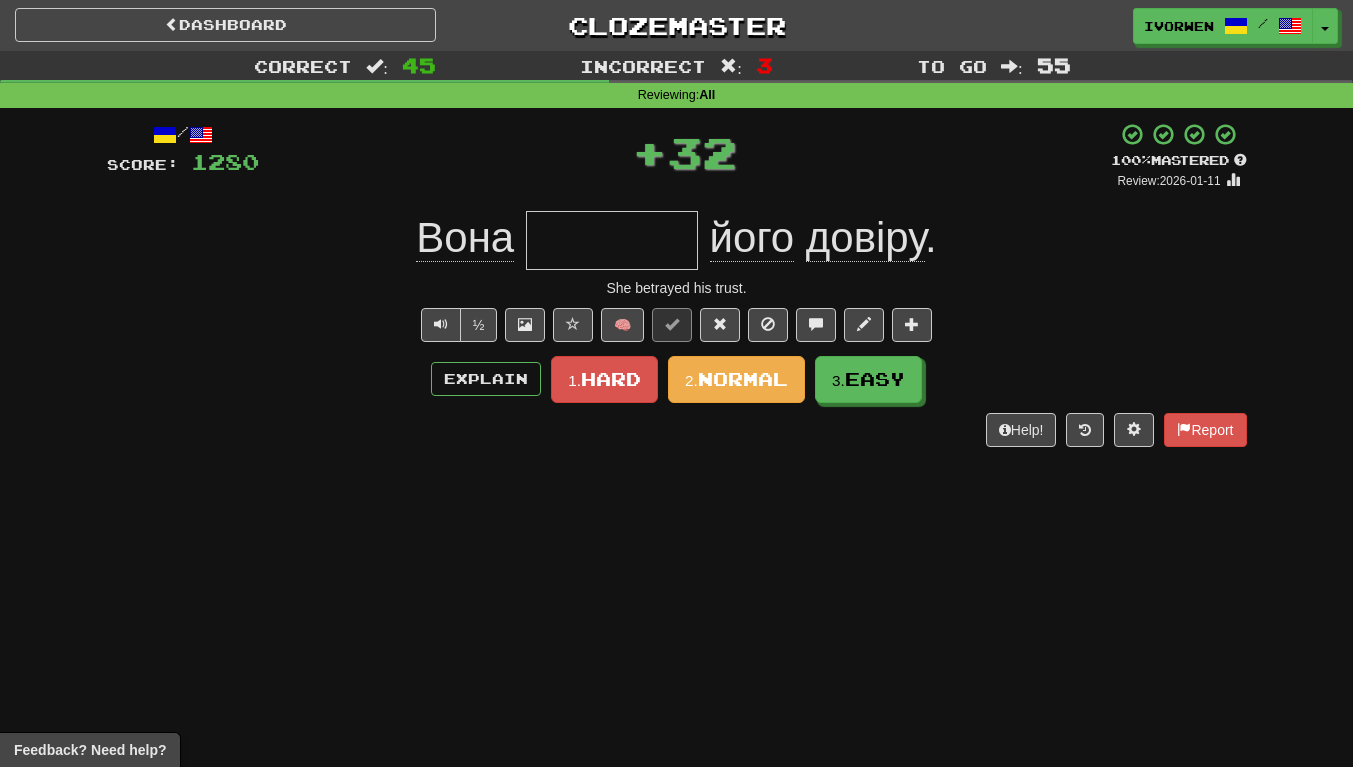 scroll, scrollTop: 0, scrollLeft: 0, axis: both 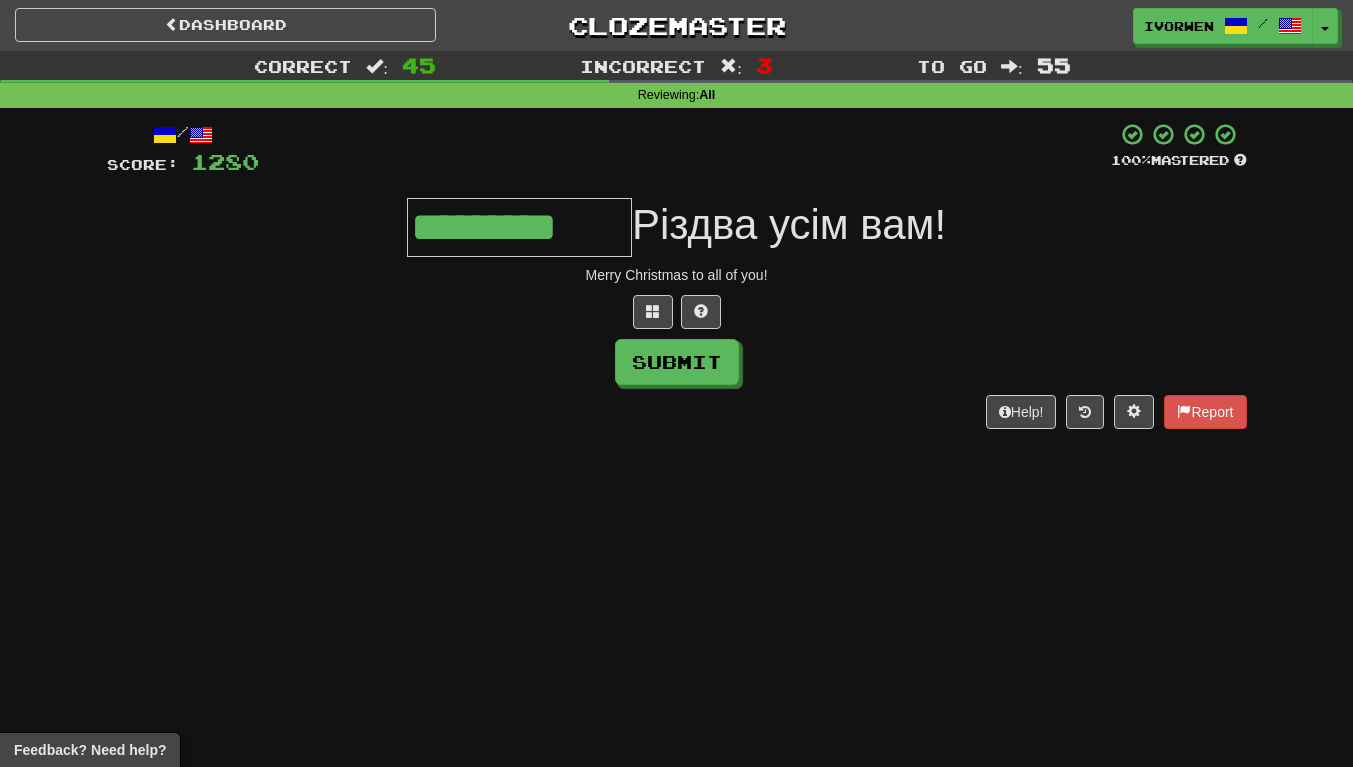 type on "*********" 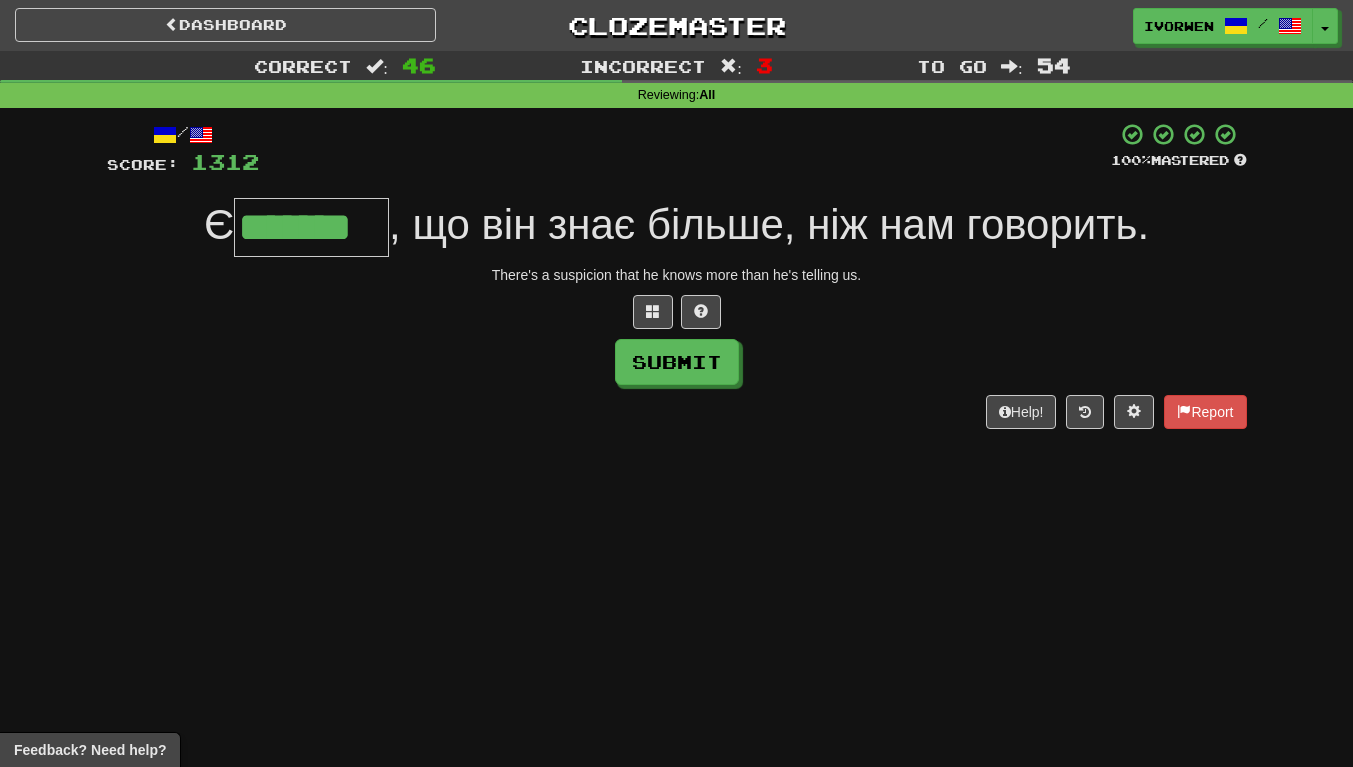 scroll, scrollTop: 0, scrollLeft: 5, axis: horizontal 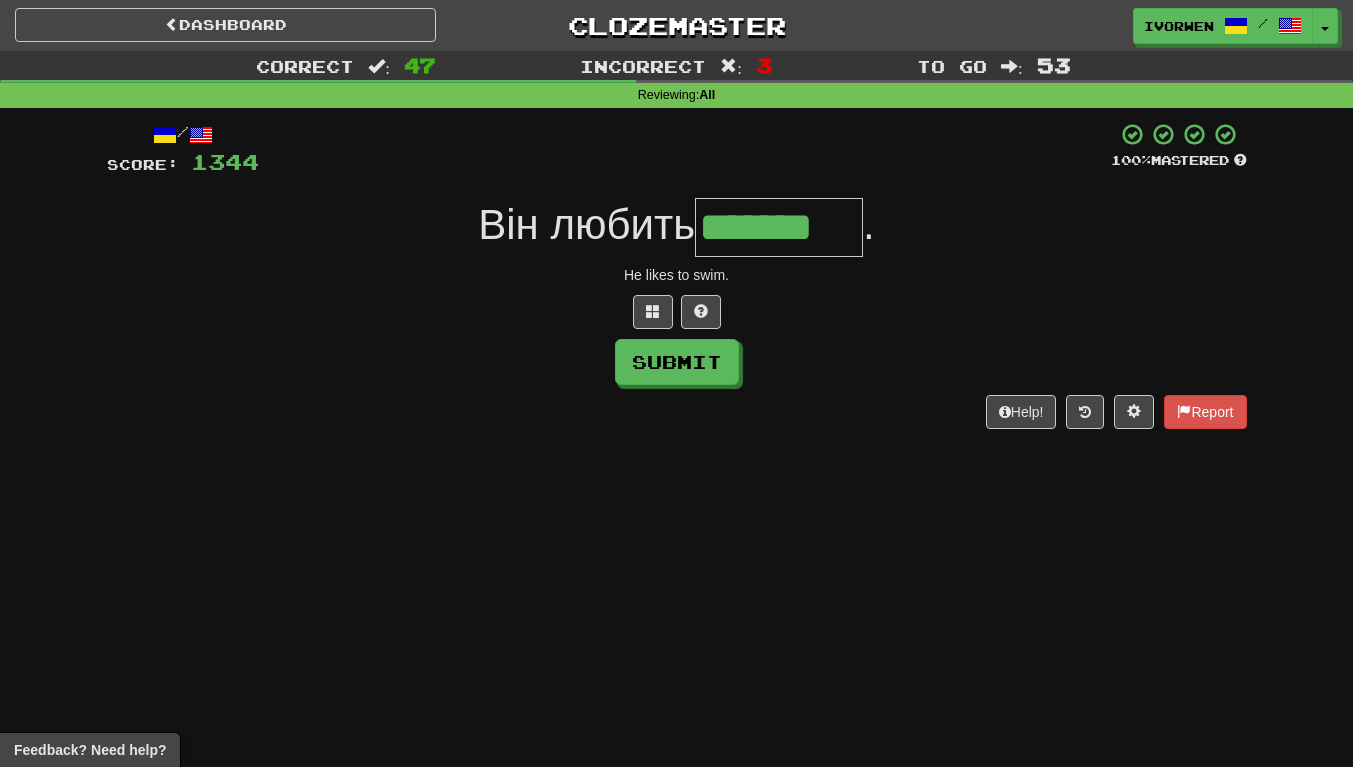 type on "*******" 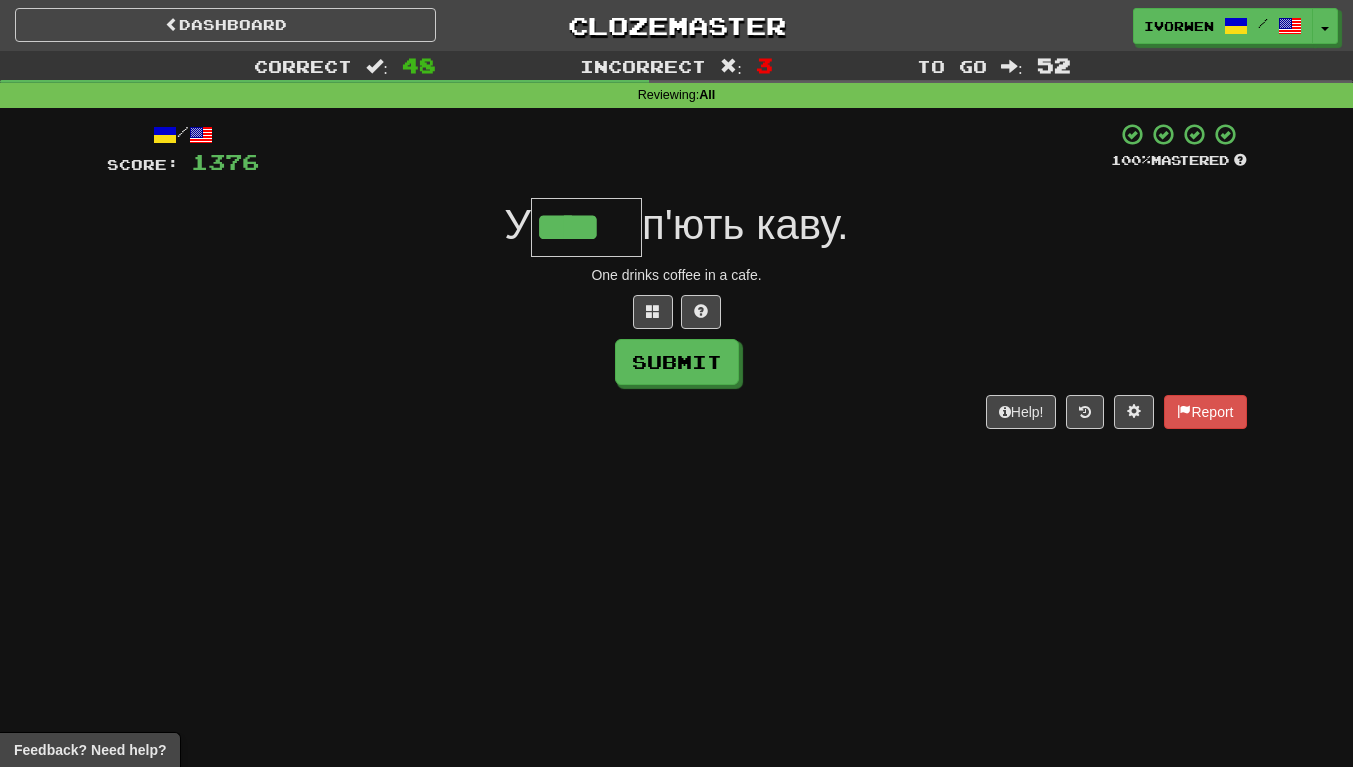scroll, scrollTop: 0, scrollLeft: 2, axis: horizontal 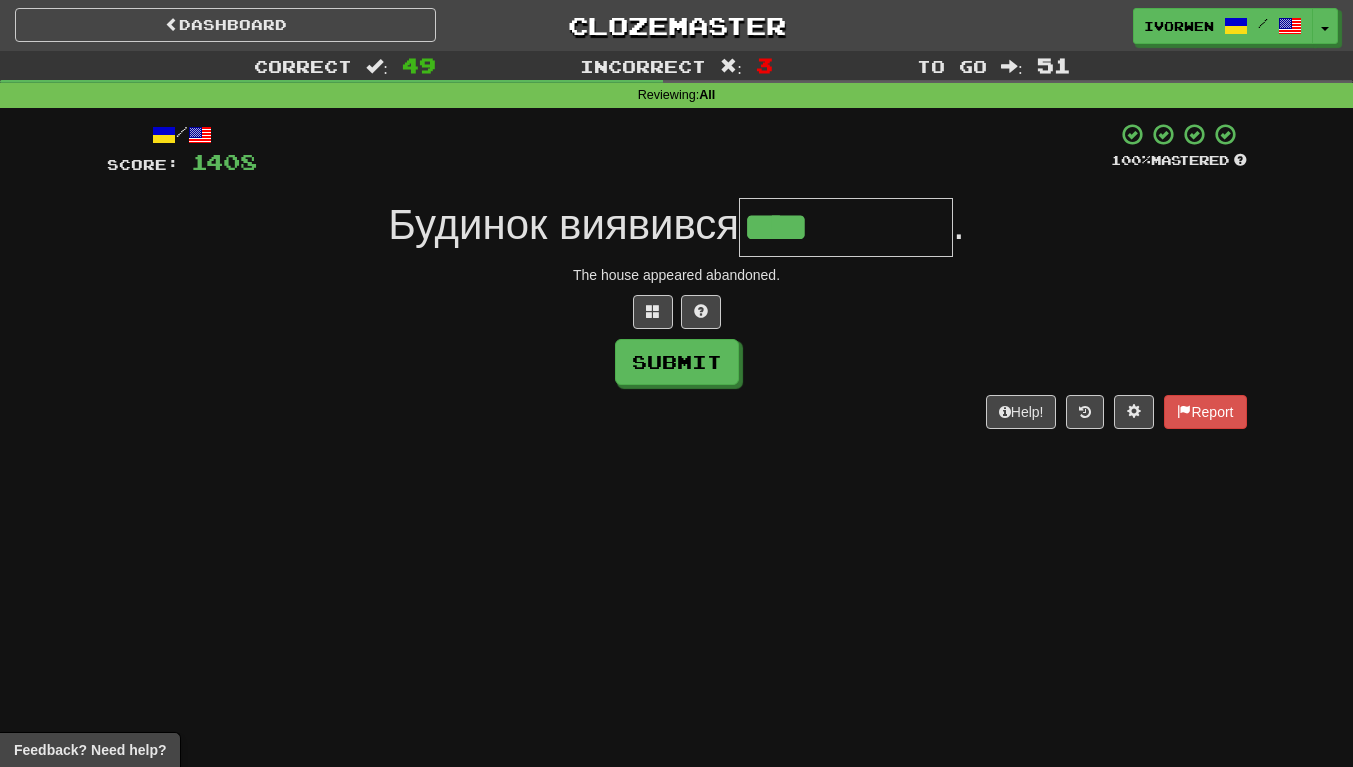 click on "The house appeared abandoned." at bounding box center (677, 275) 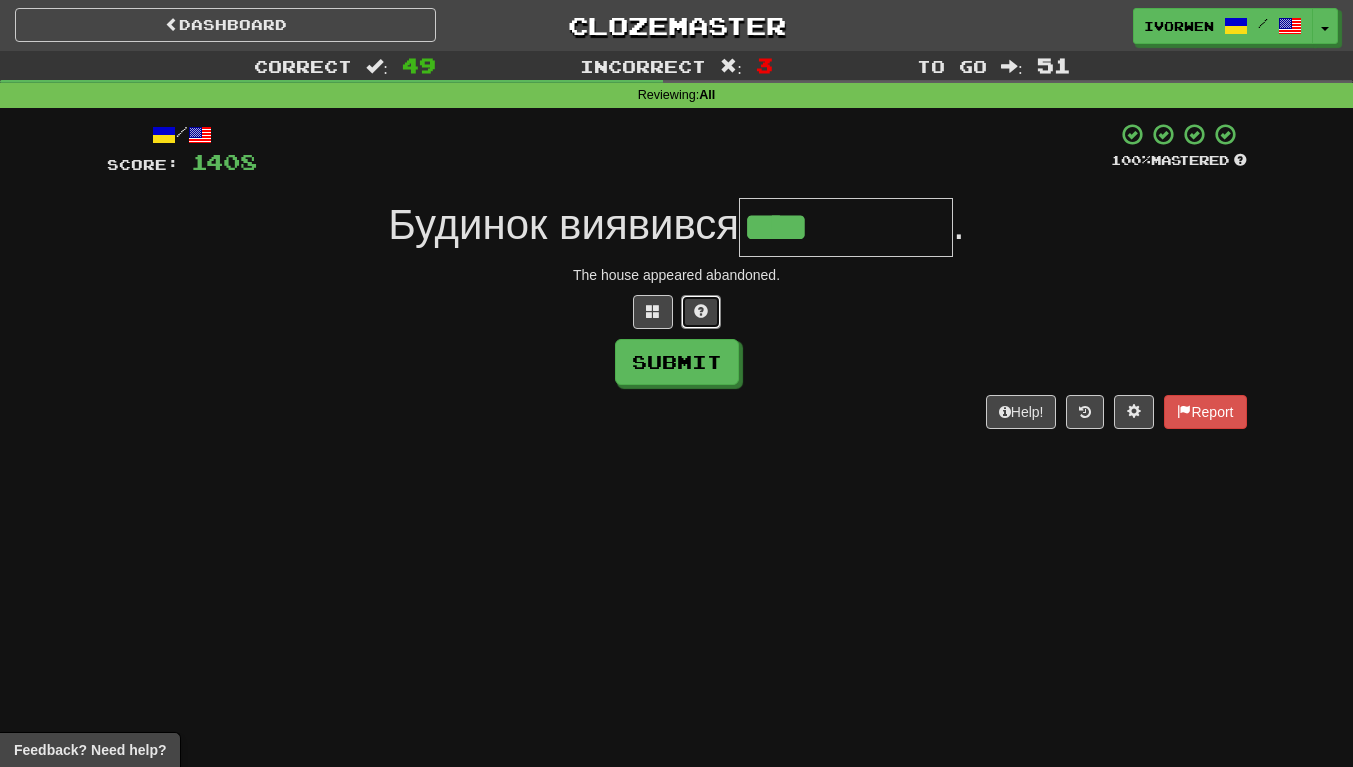 click at bounding box center [701, 312] 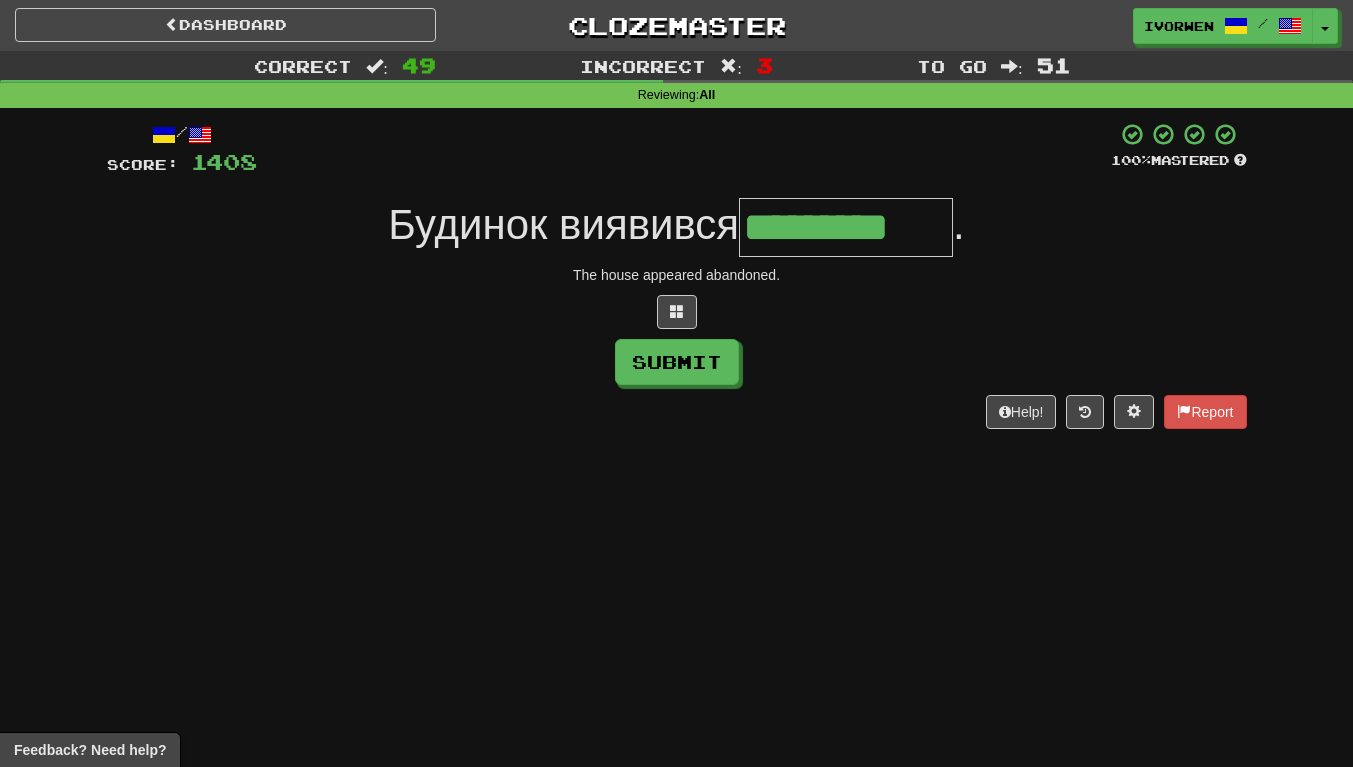 type on "*********" 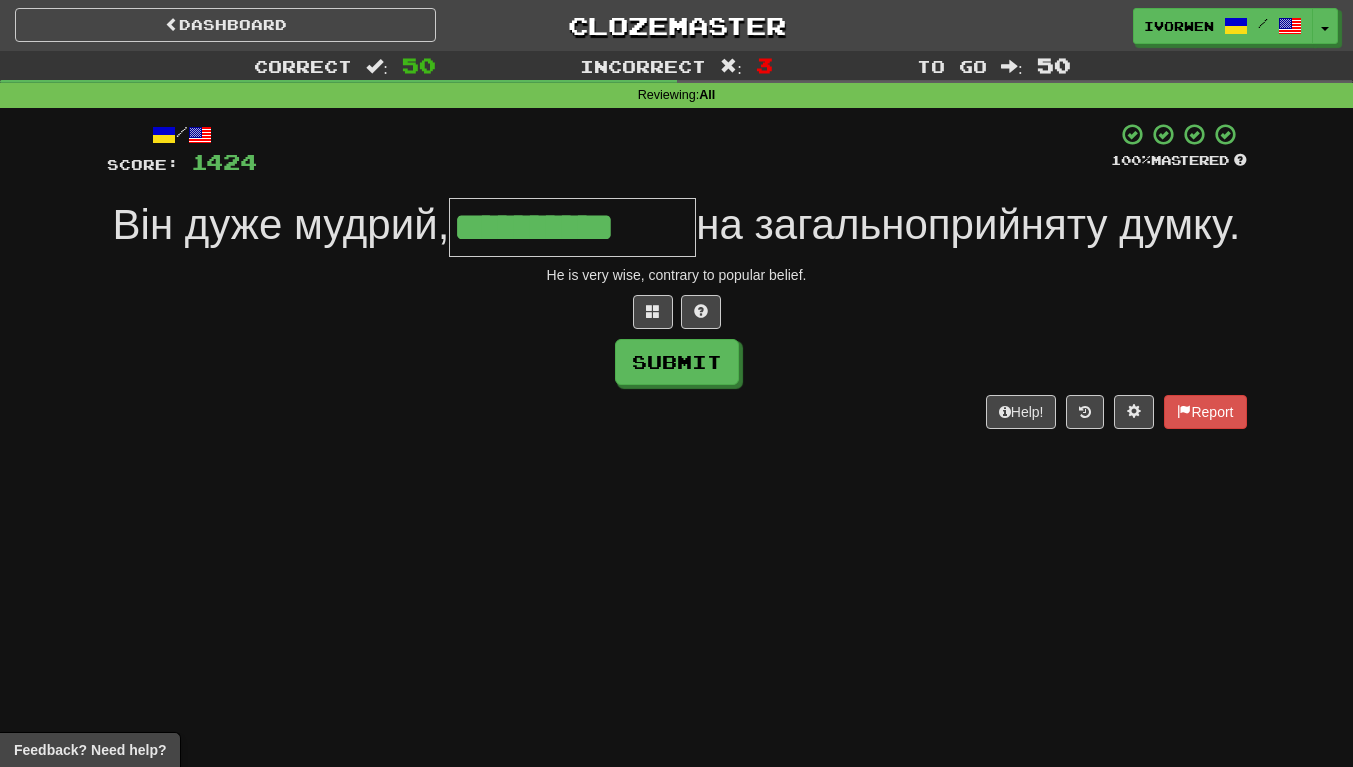 scroll, scrollTop: 0, scrollLeft: 5, axis: horizontal 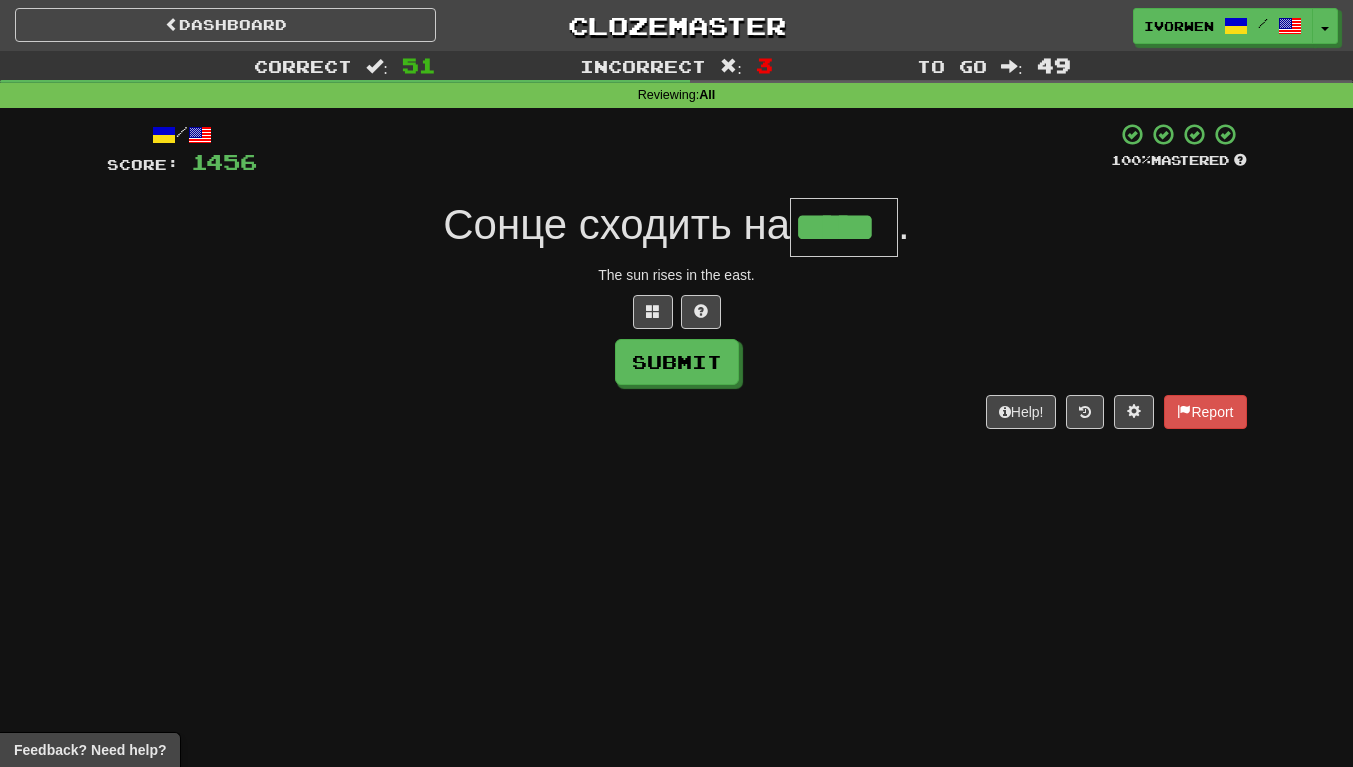 type on "*****" 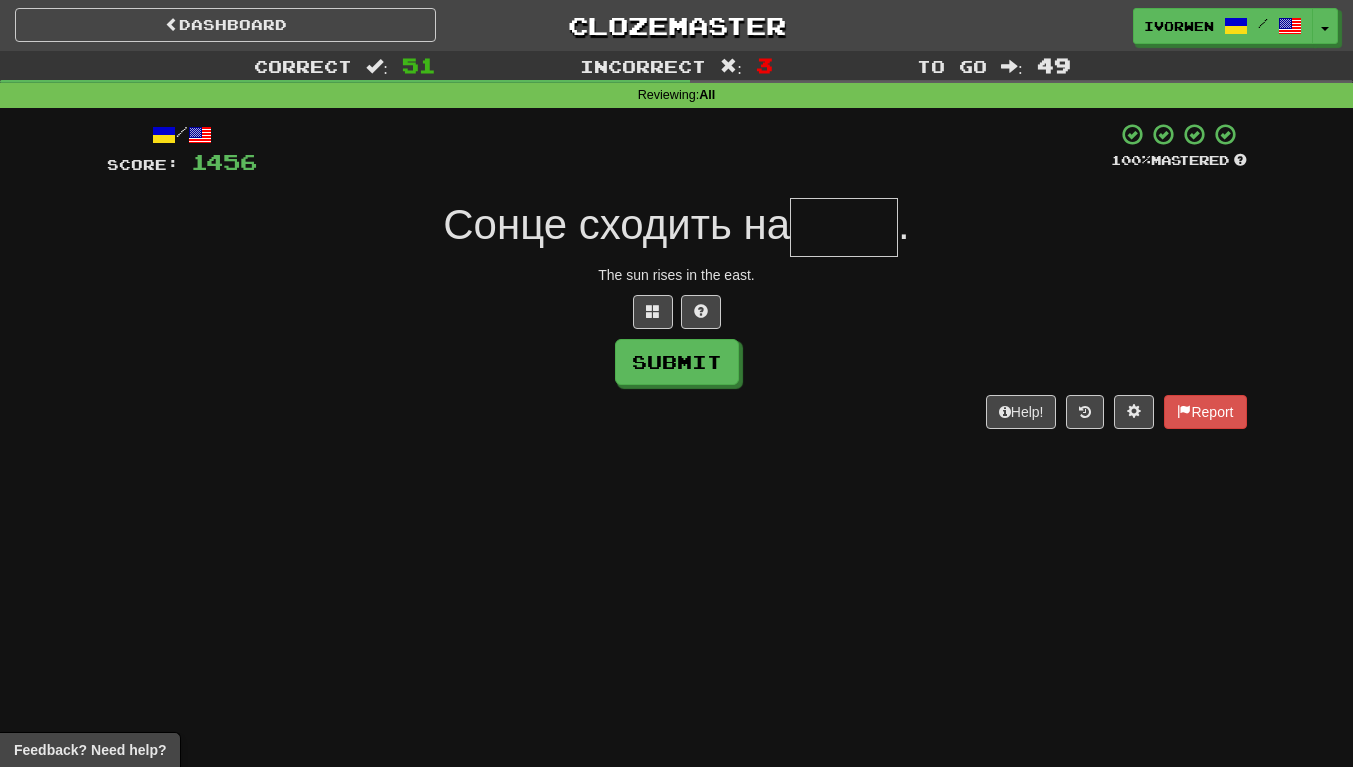 scroll, scrollTop: 0, scrollLeft: 0, axis: both 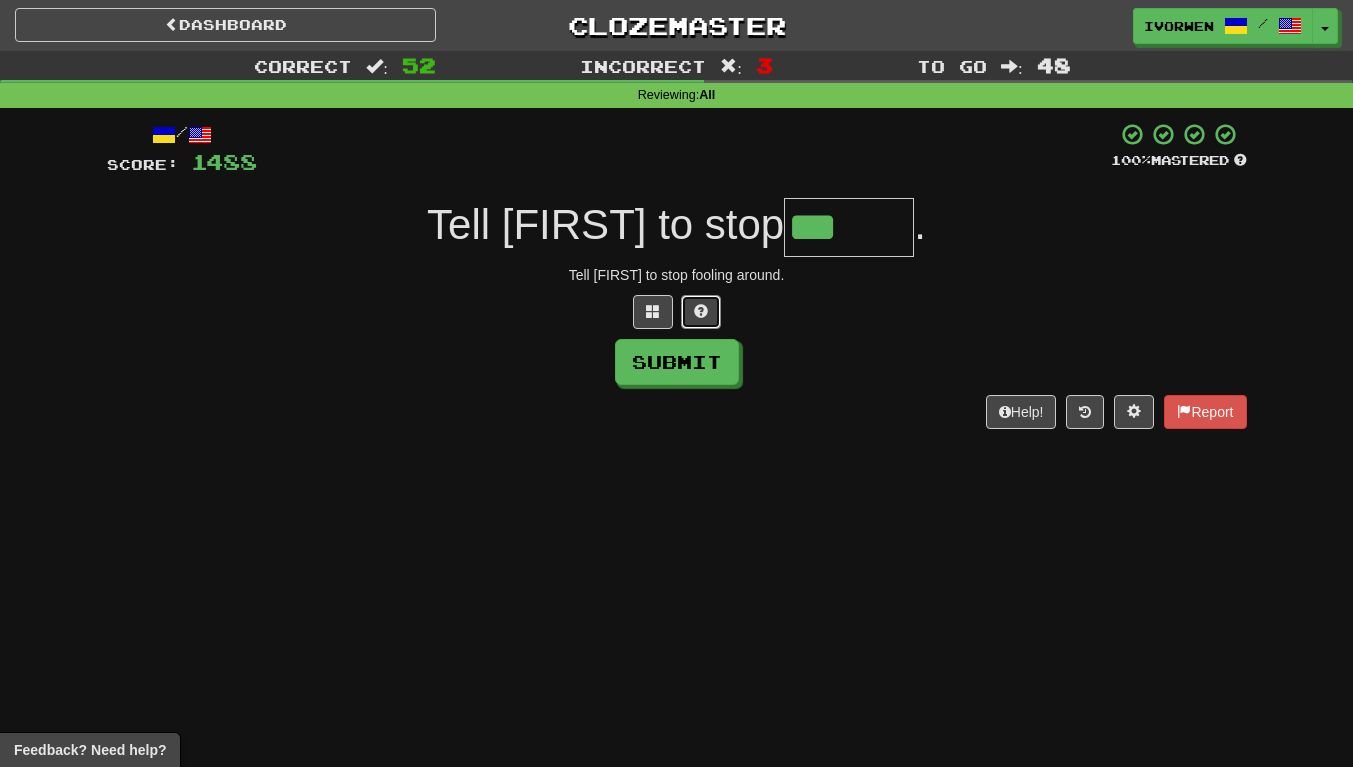click at bounding box center [701, 312] 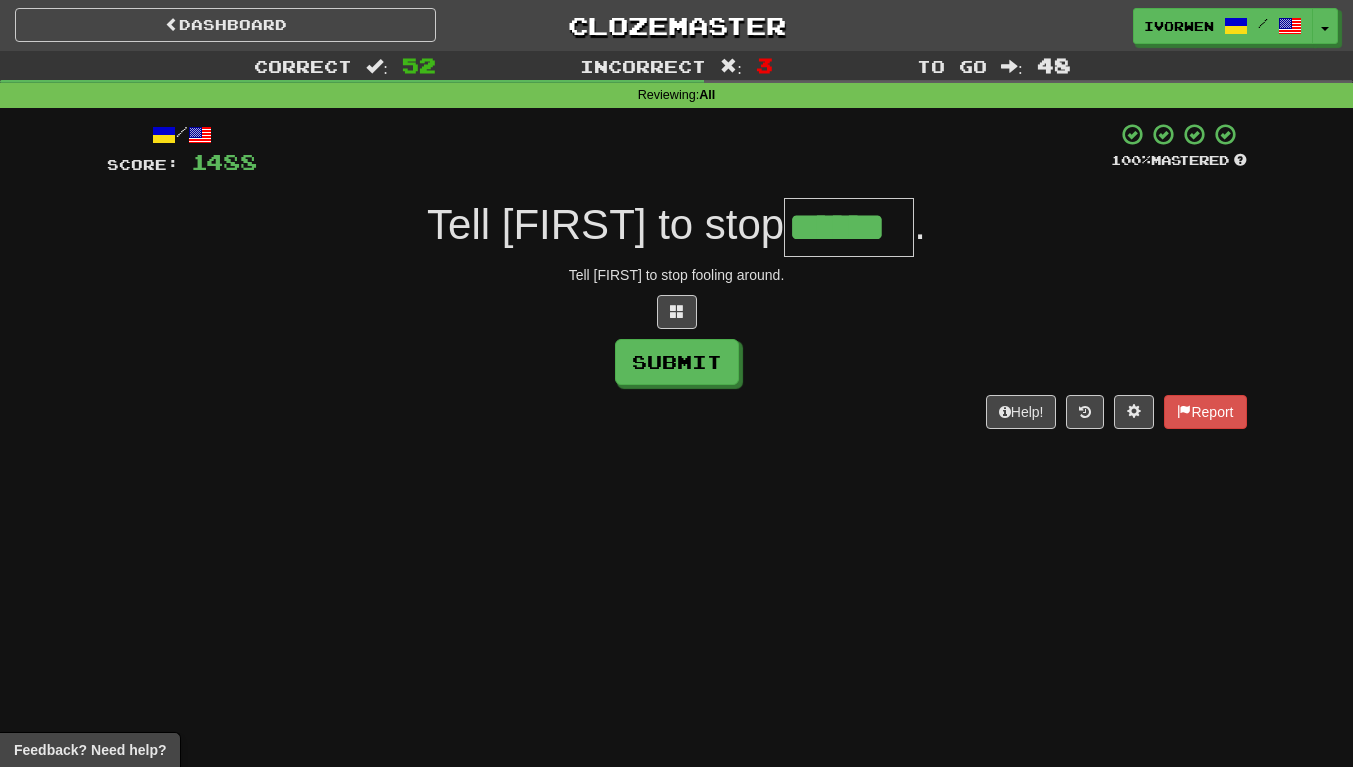 type on "******" 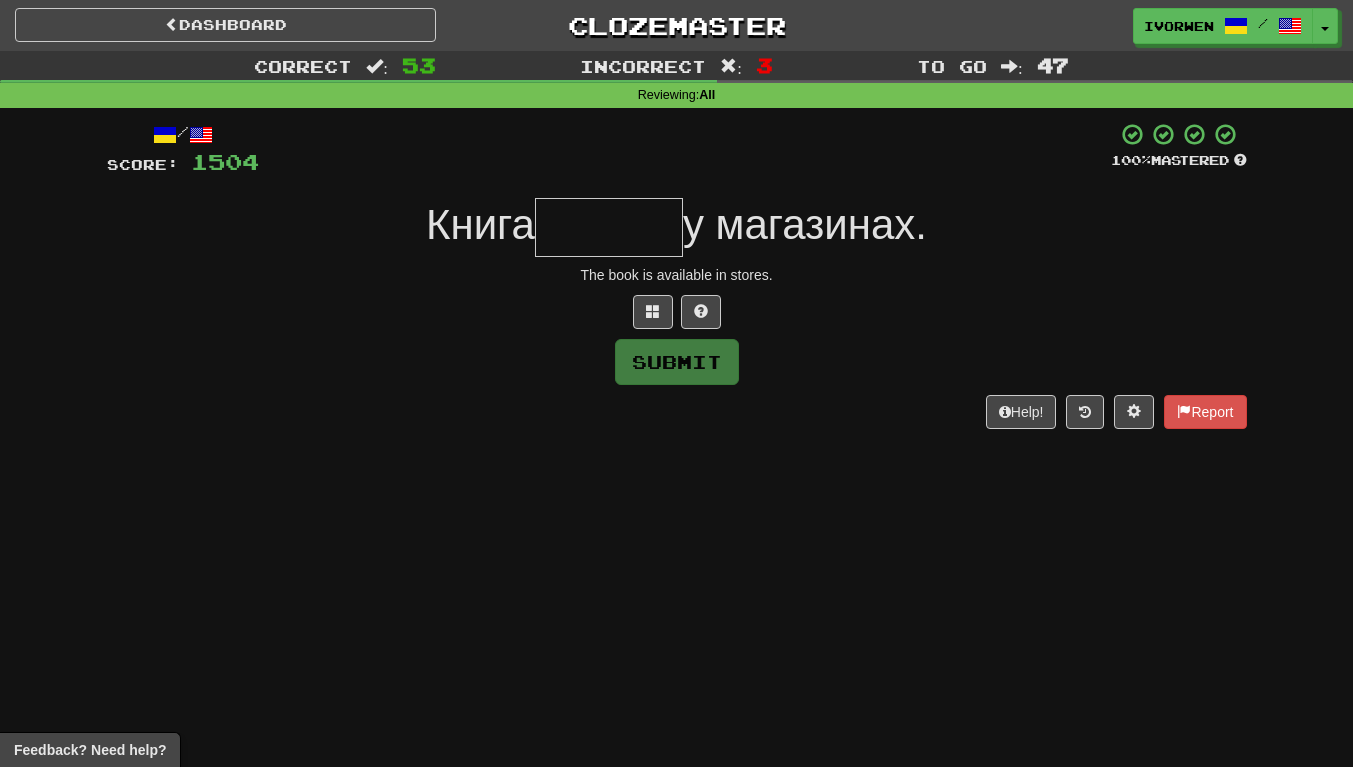 type on "*" 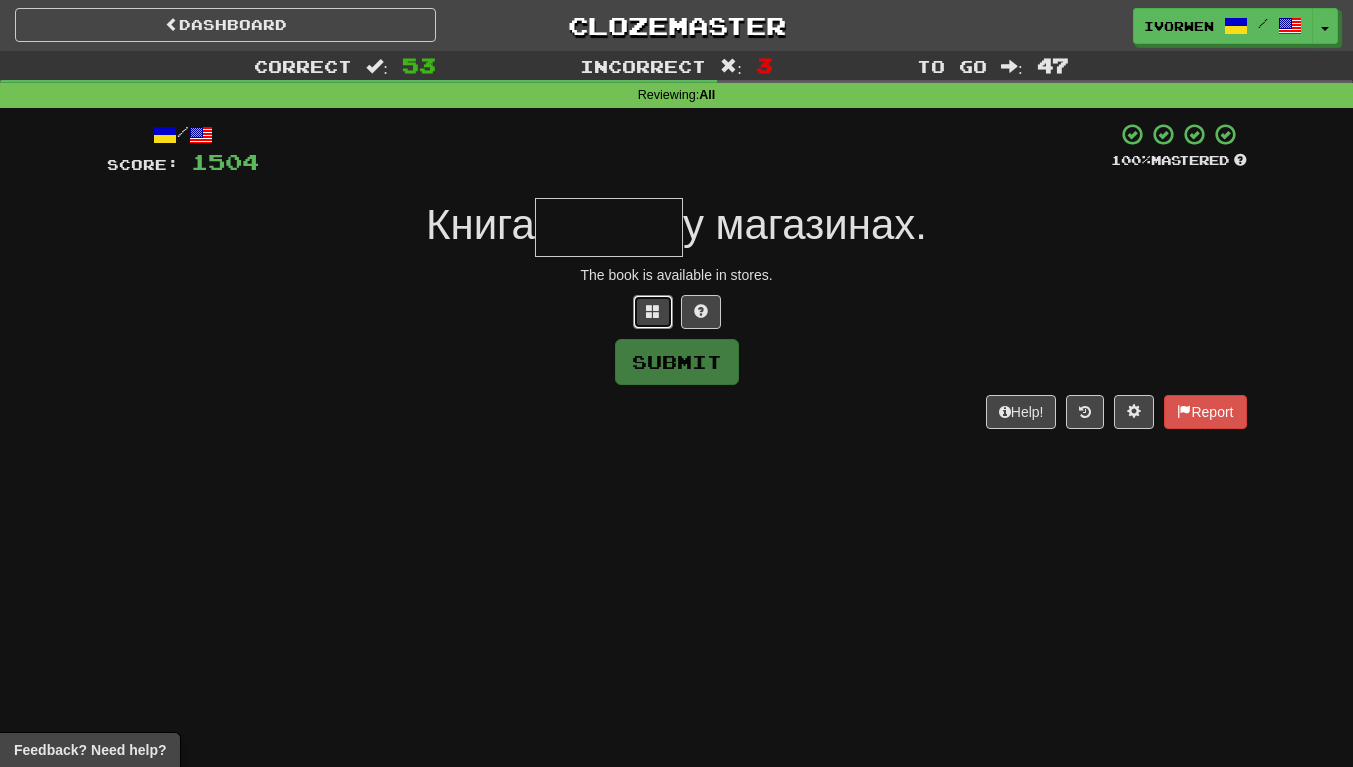 click at bounding box center (653, 312) 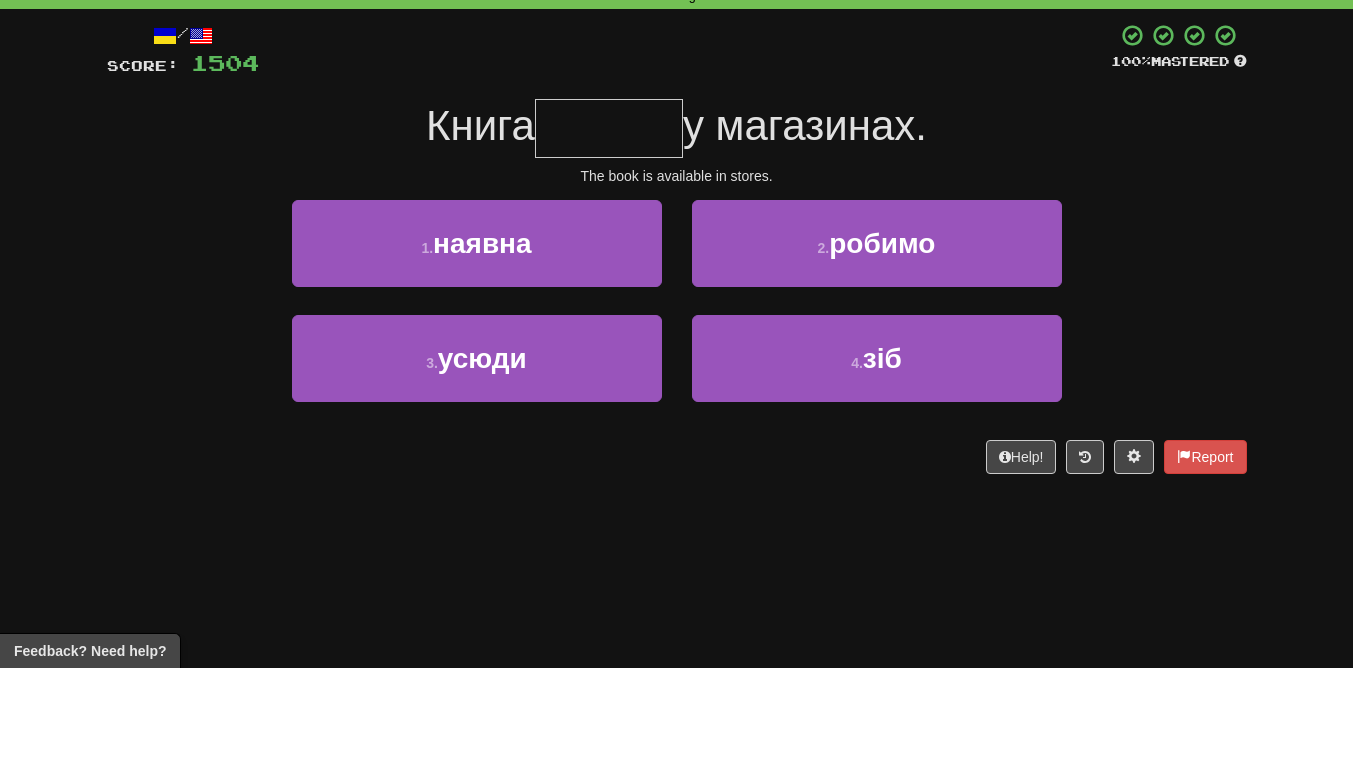 click on "1 . наявна" at bounding box center (477, 342) 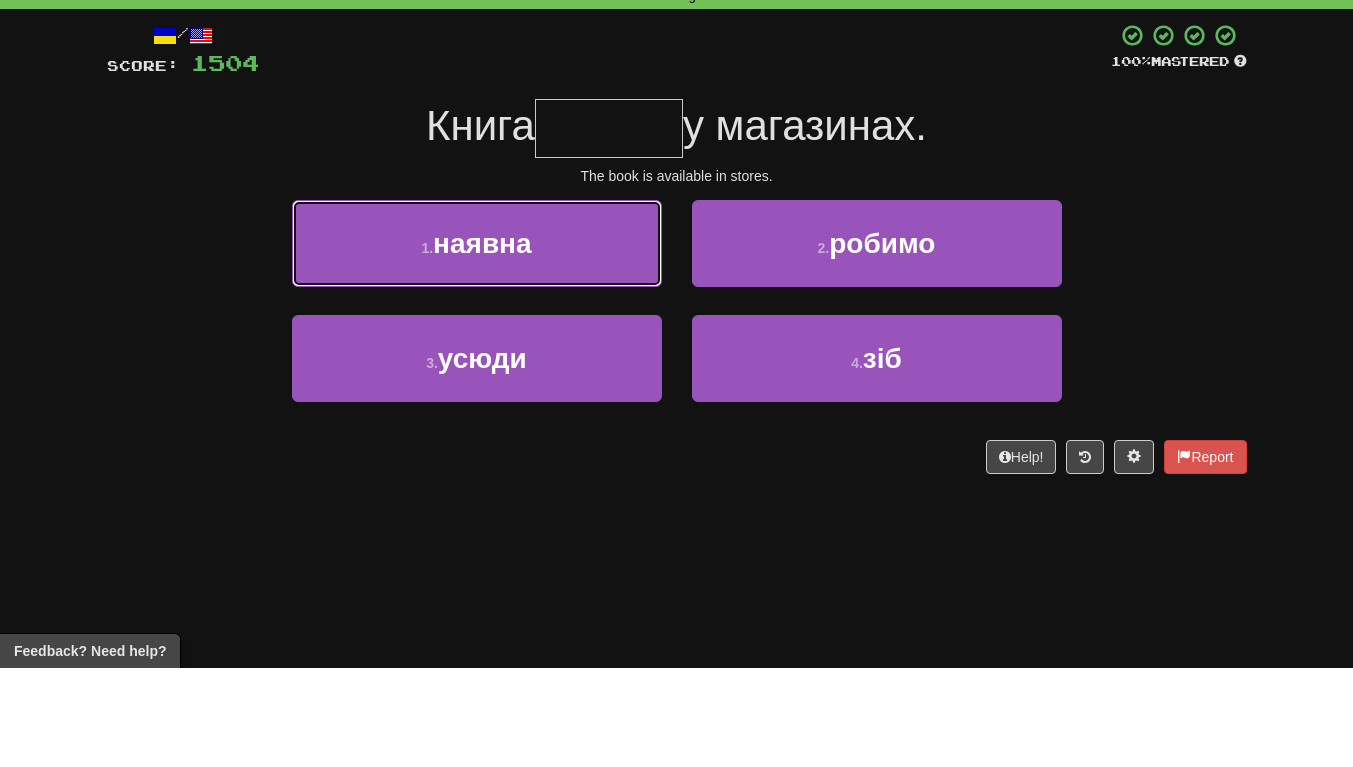 type on "******" 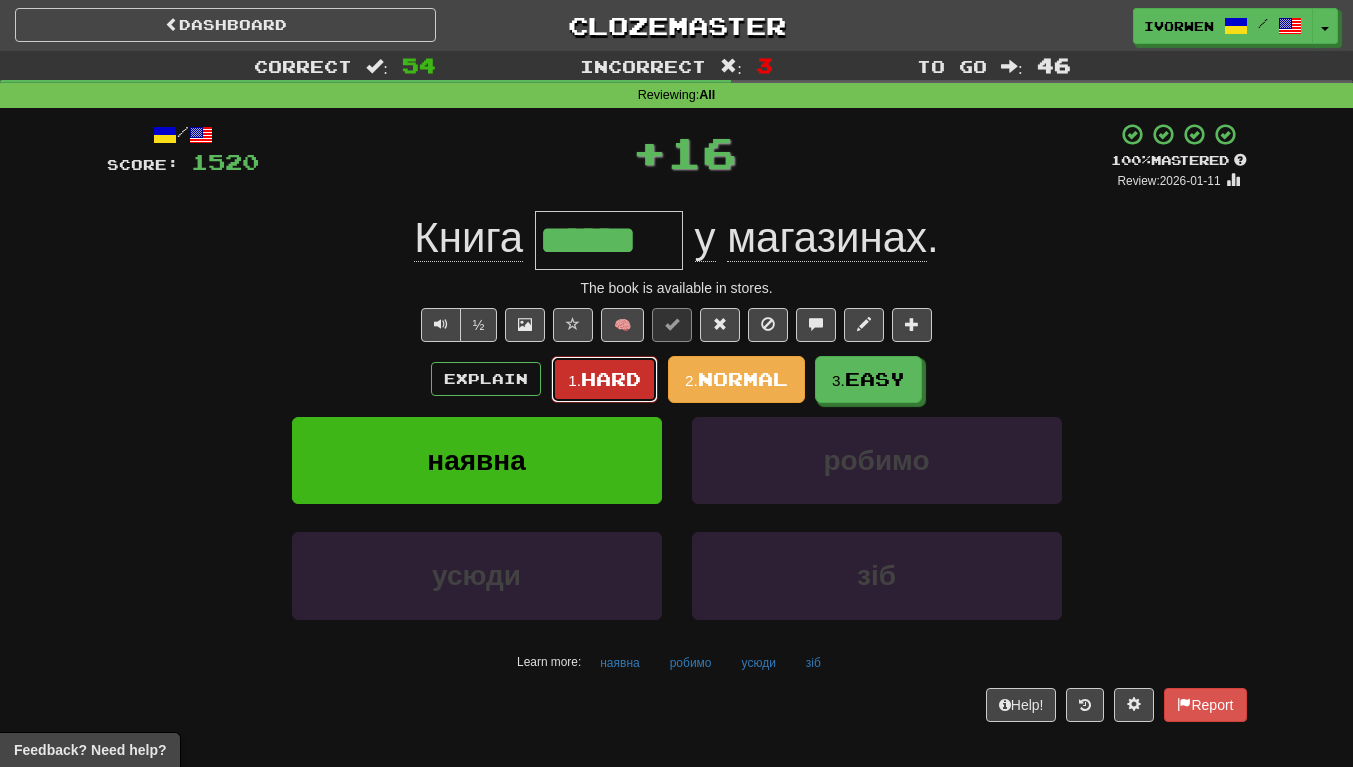 click on "Hard" at bounding box center [611, 379] 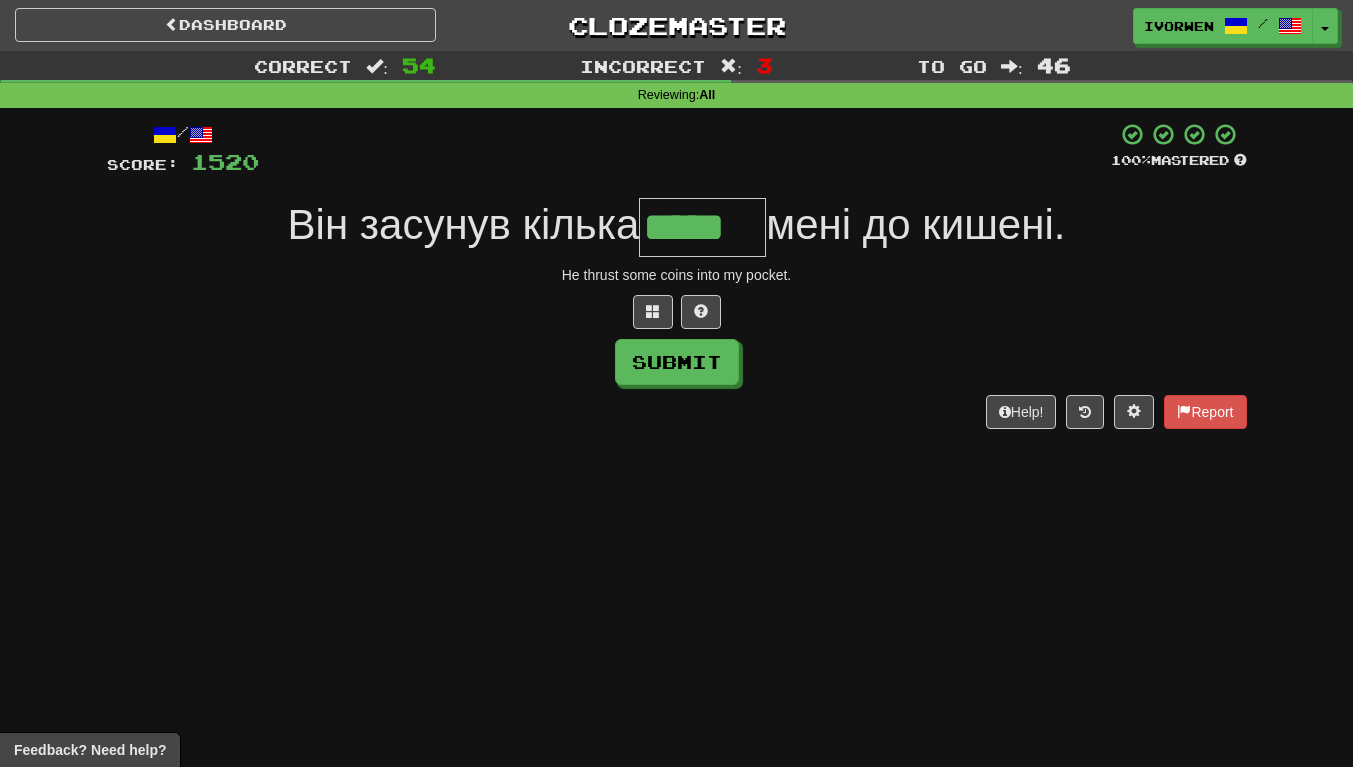 scroll, scrollTop: 0, scrollLeft: 4, axis: horizontal 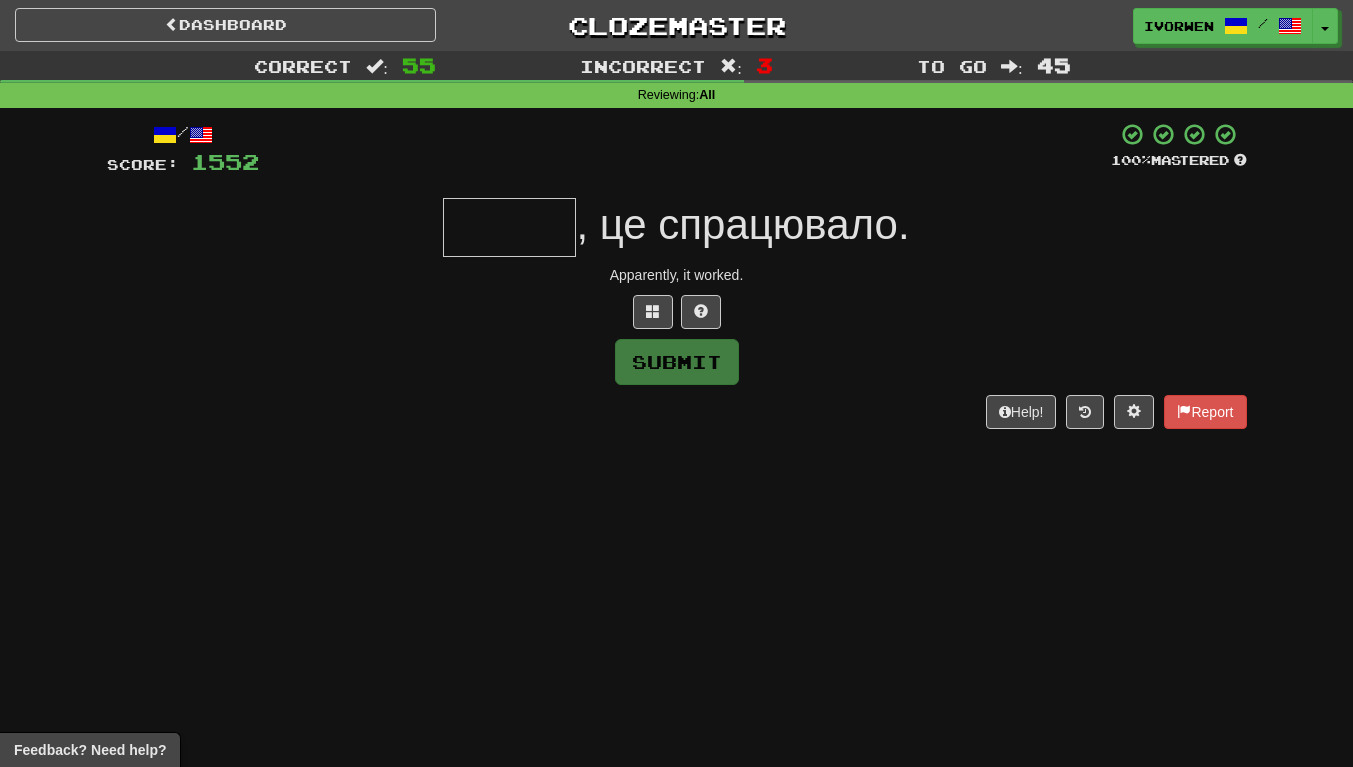 type on "*" 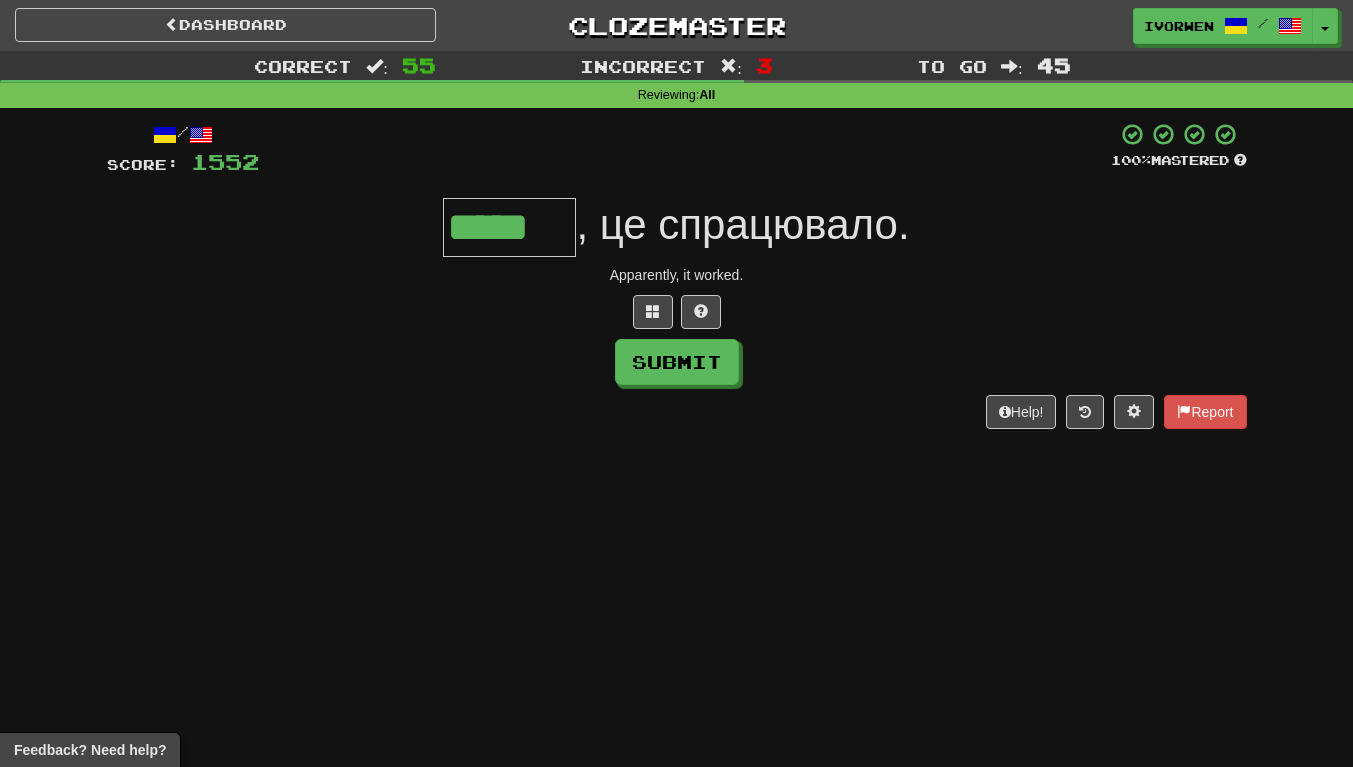 type on "*****" 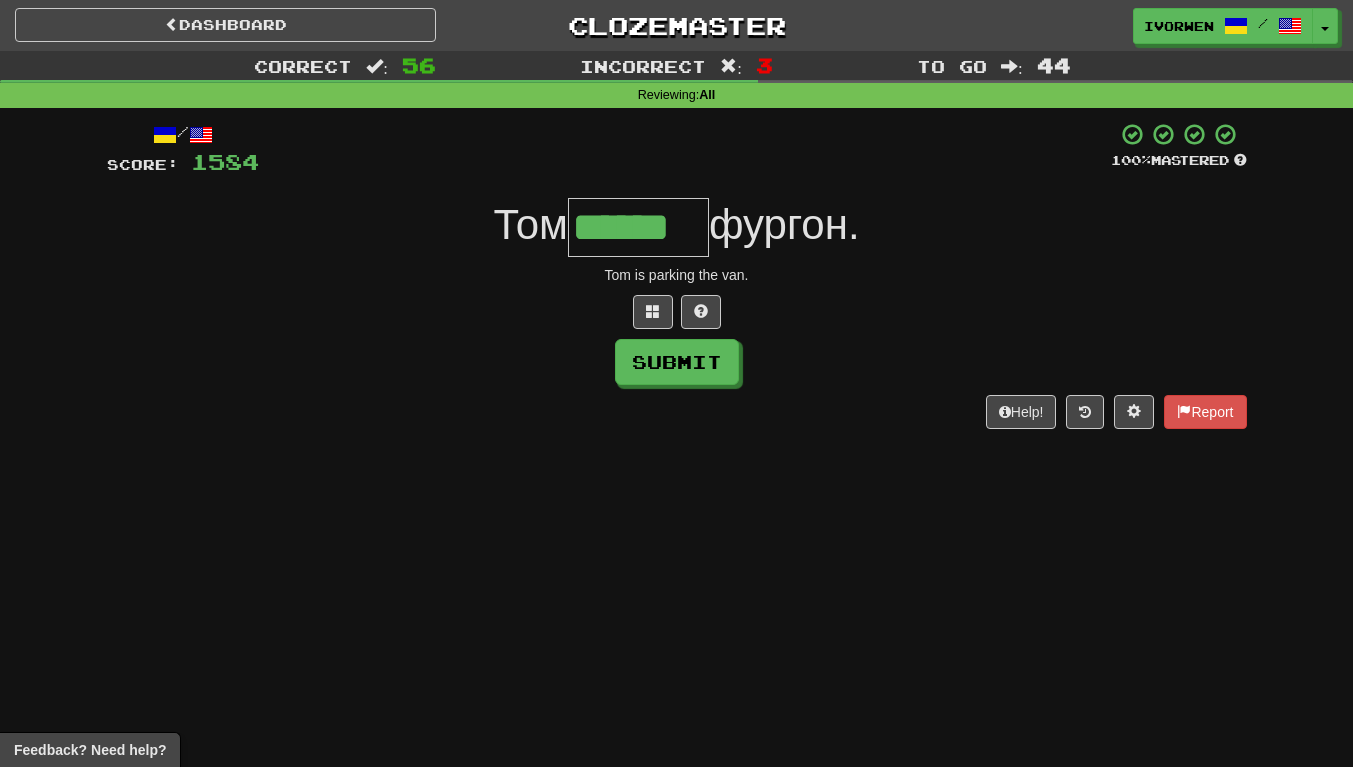 scroll, scrollTop: 0, scrollLeft: 5, axis: horizontal 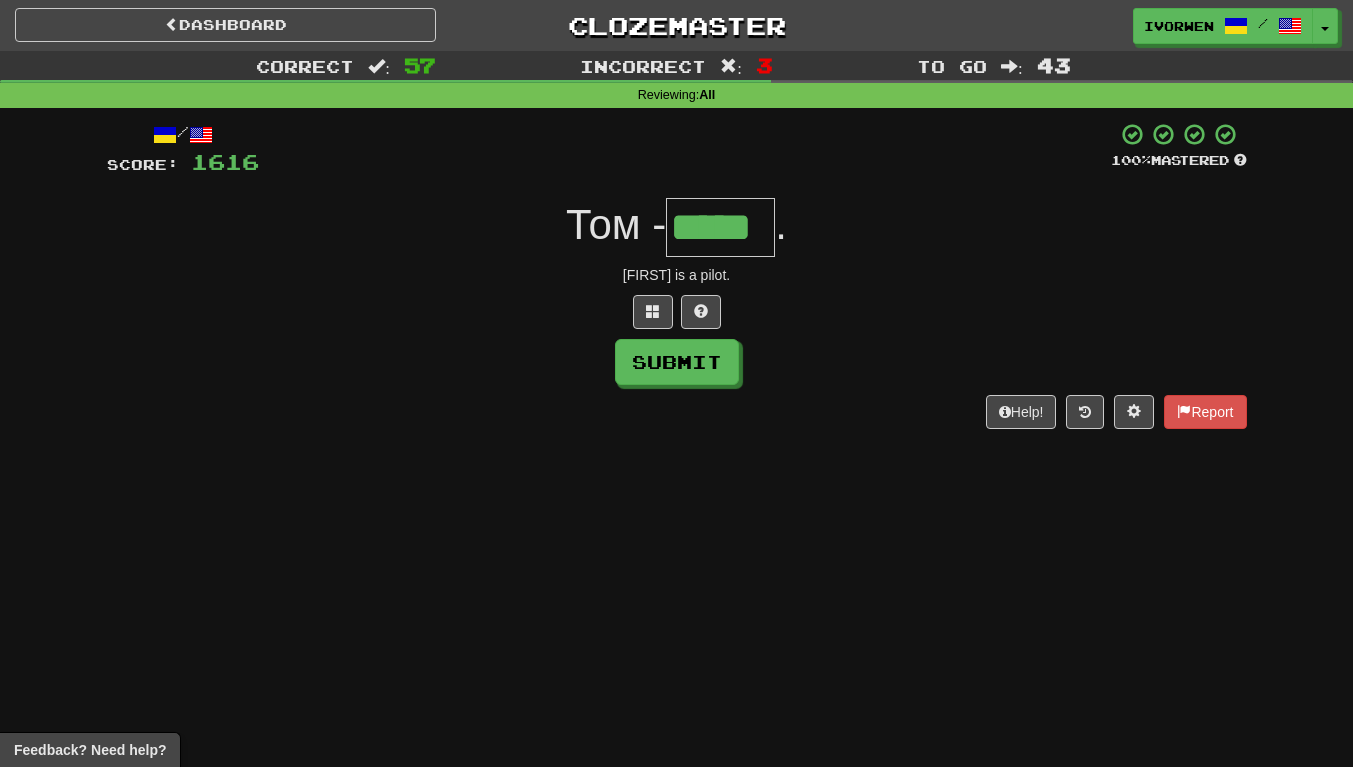 type on "*****" 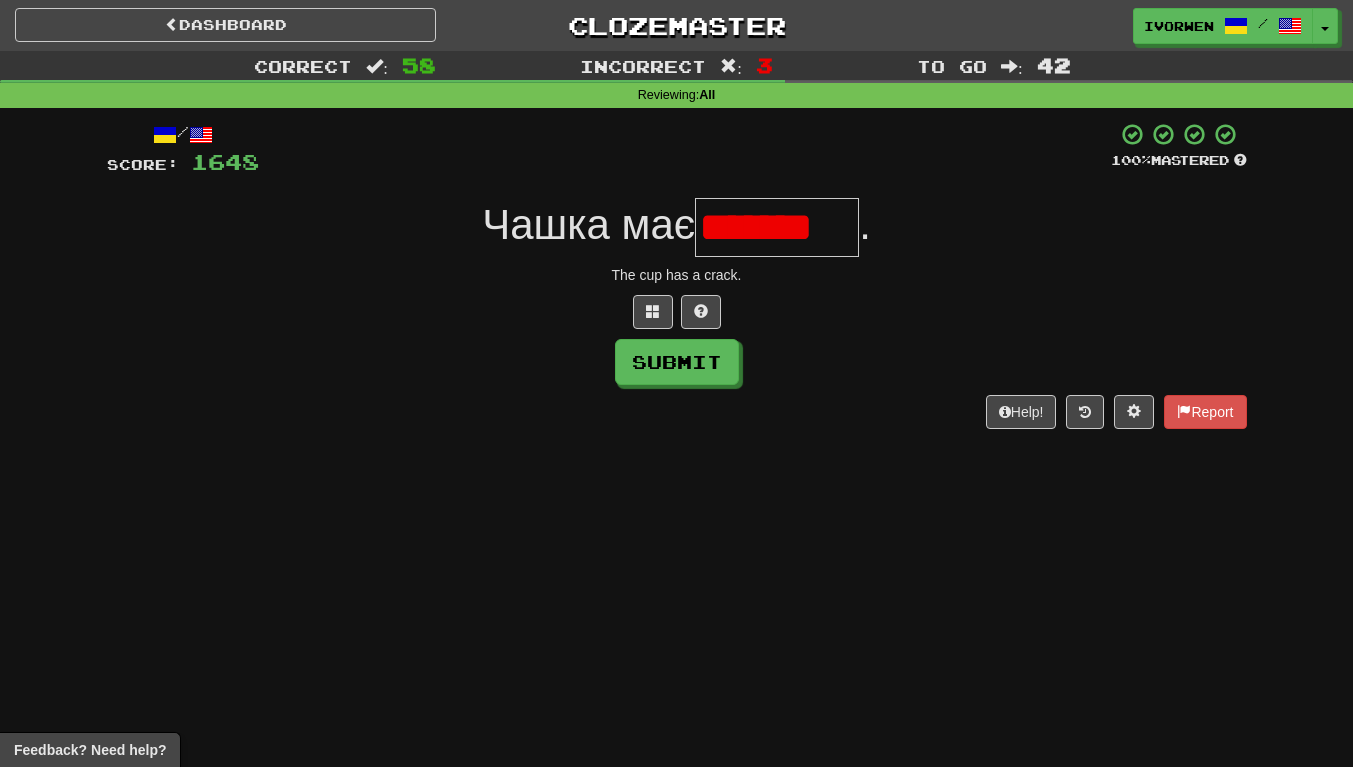 scroll, scrollTop: 0, scrollLeft: 2, axis: horizontal 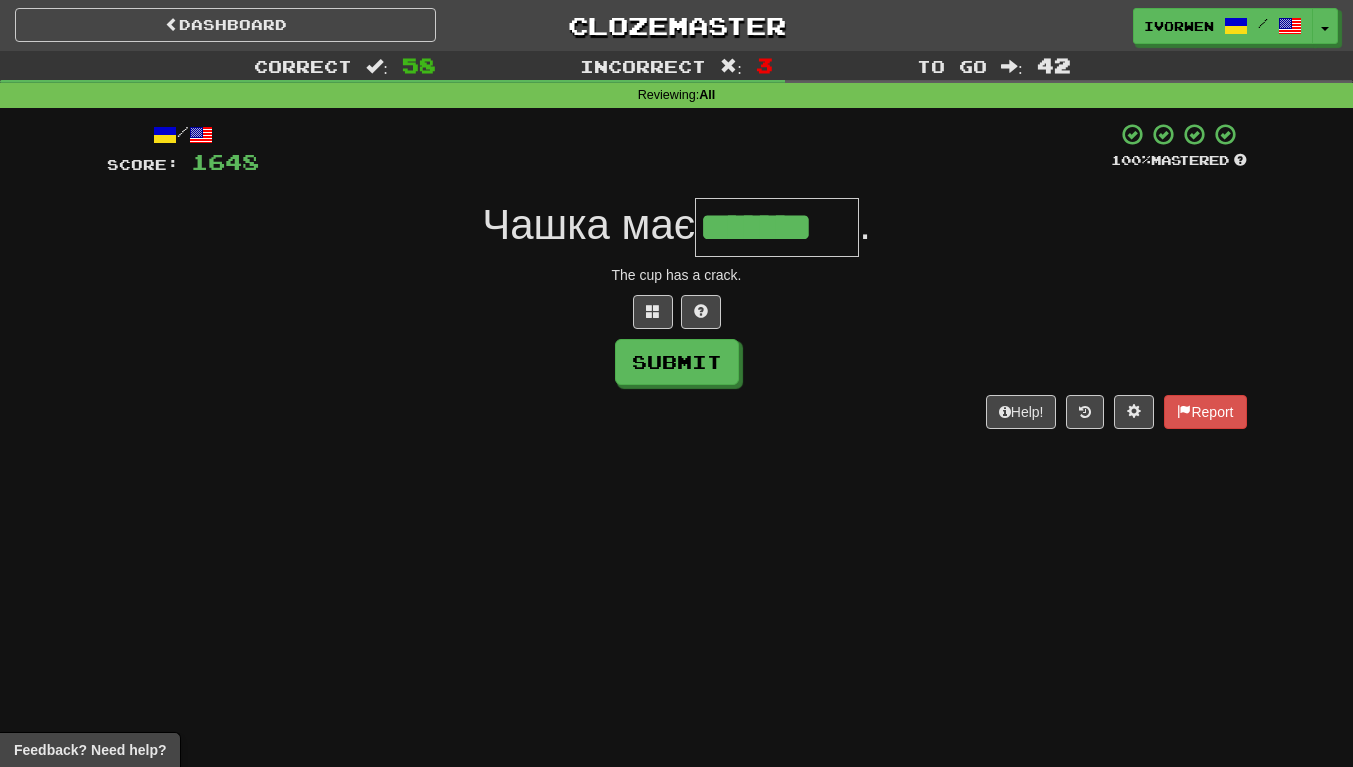 type on "*******" 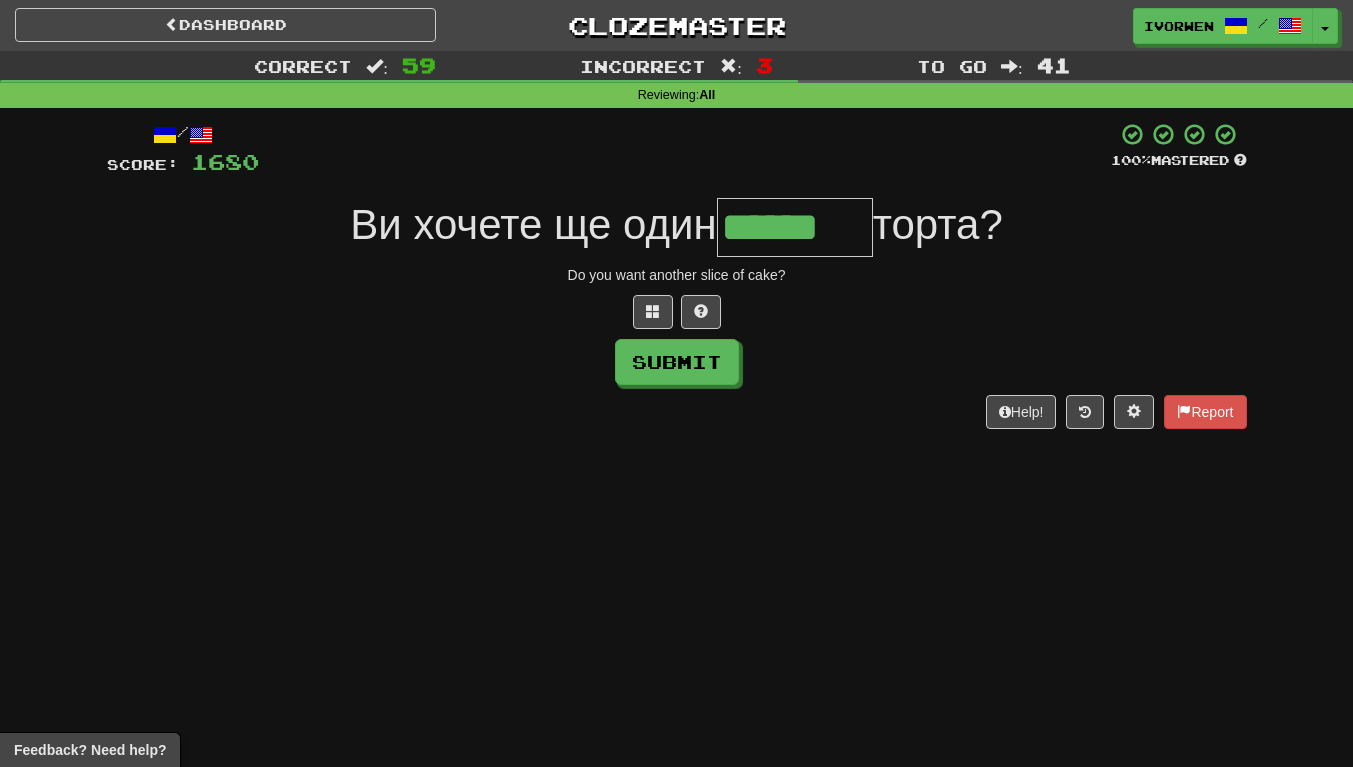 scroll, scrollTop: 0, scrollLeft: 2, axis: horizontal 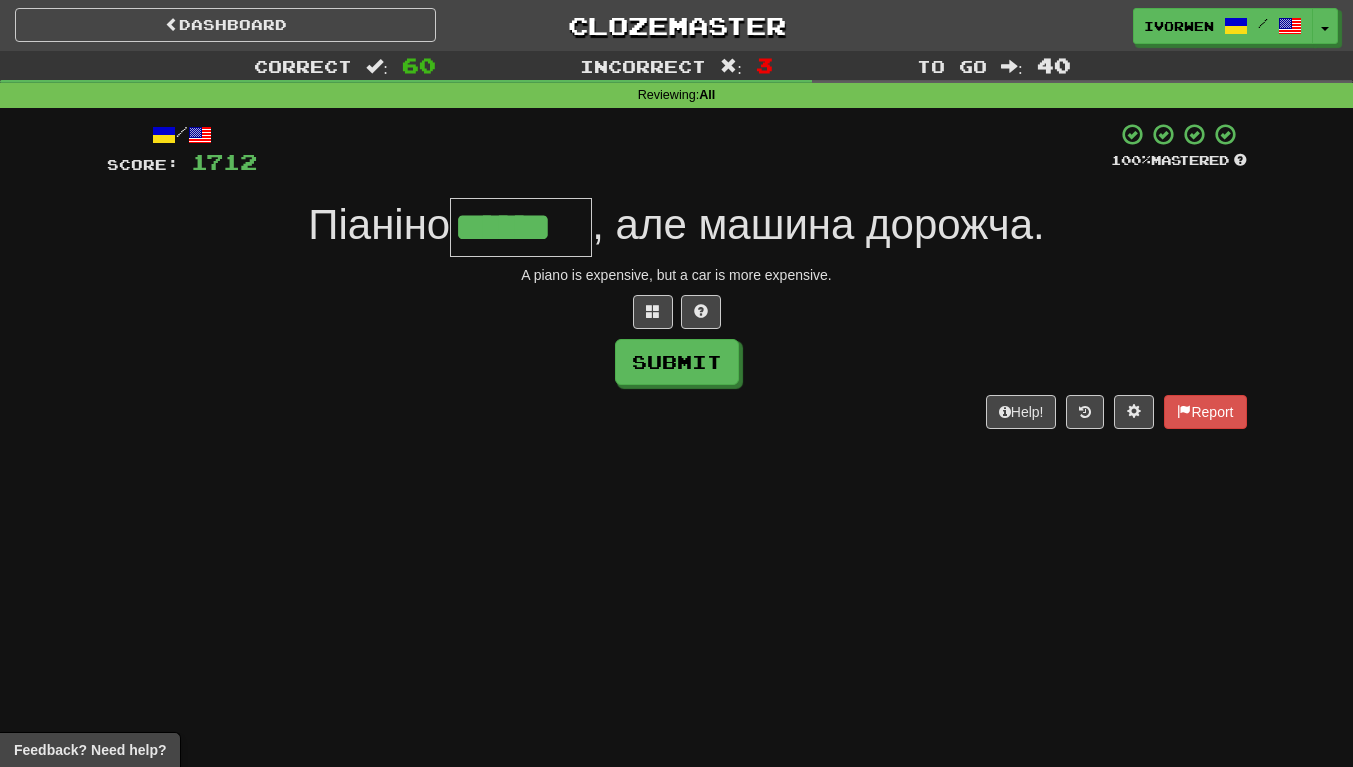 type on "******" 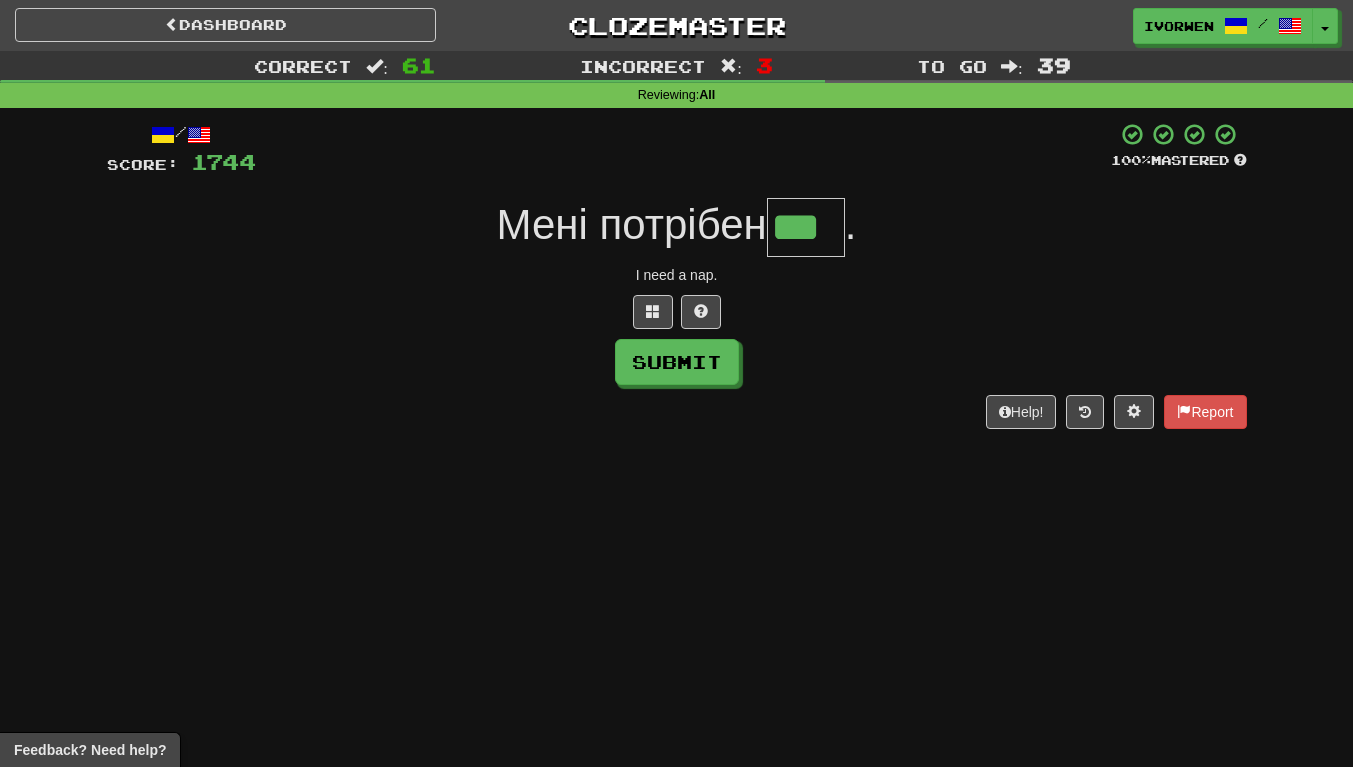 scroll, scrollTop: 0, scrollLeft: 7, axis: horizontal 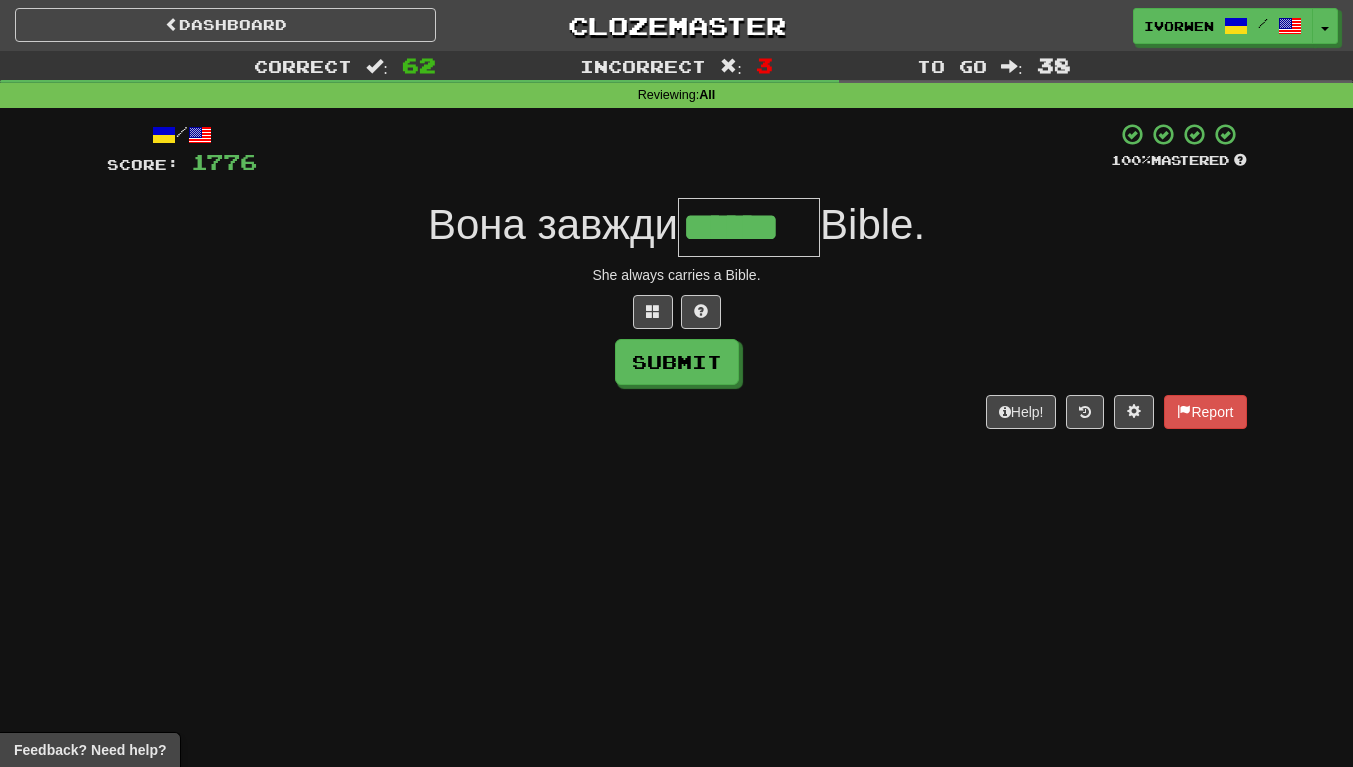type on "******" 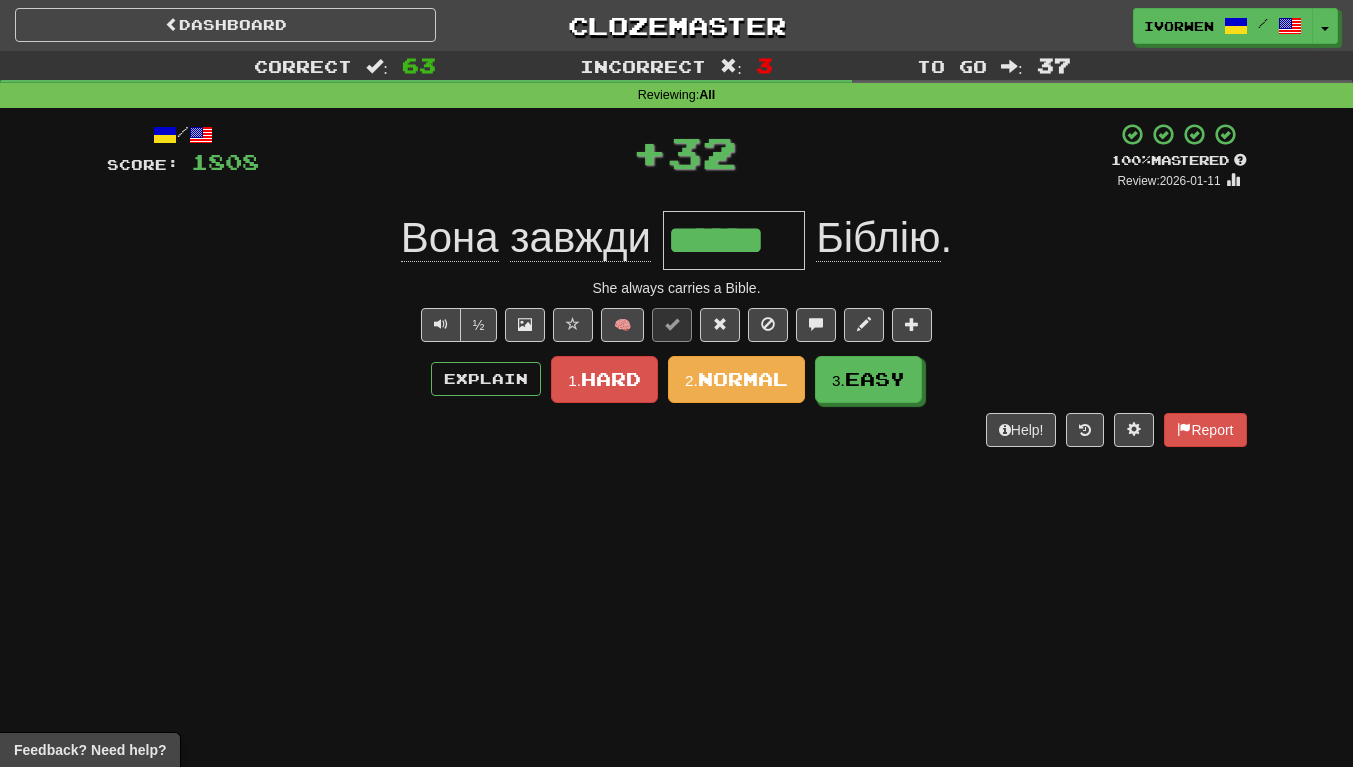 scroll, scrollTop: 0, scrollLeft: 0, axis: both 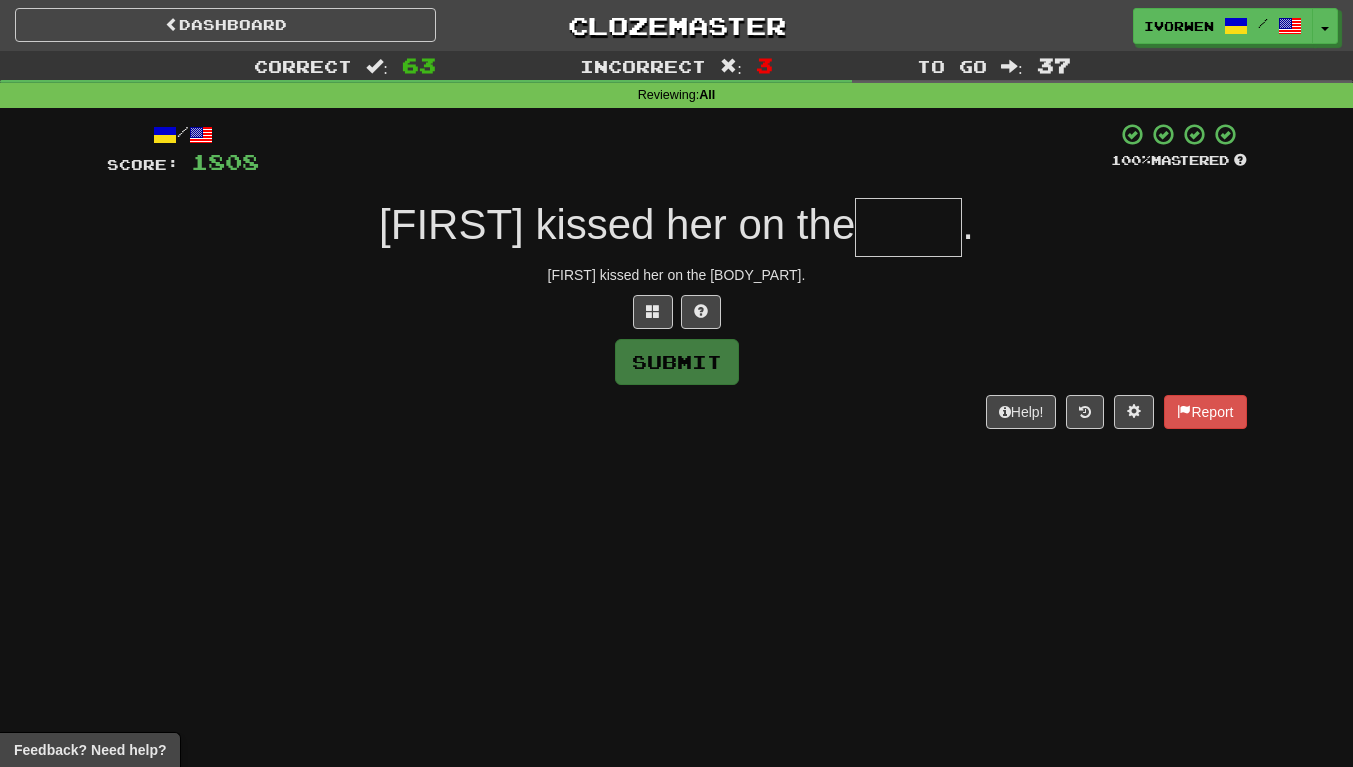 type on "*" 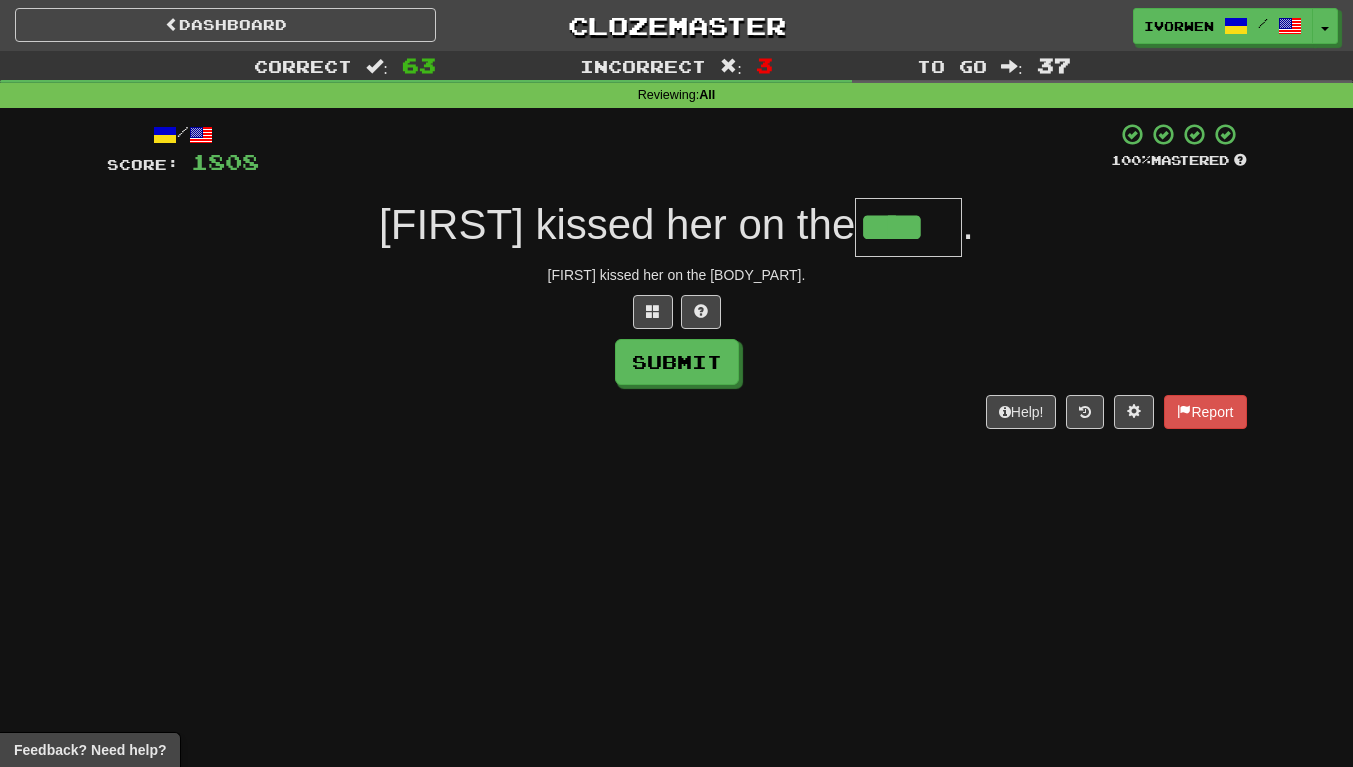 scroll, scrollTop: 0, scrollLeft: 3, axis: horizontal 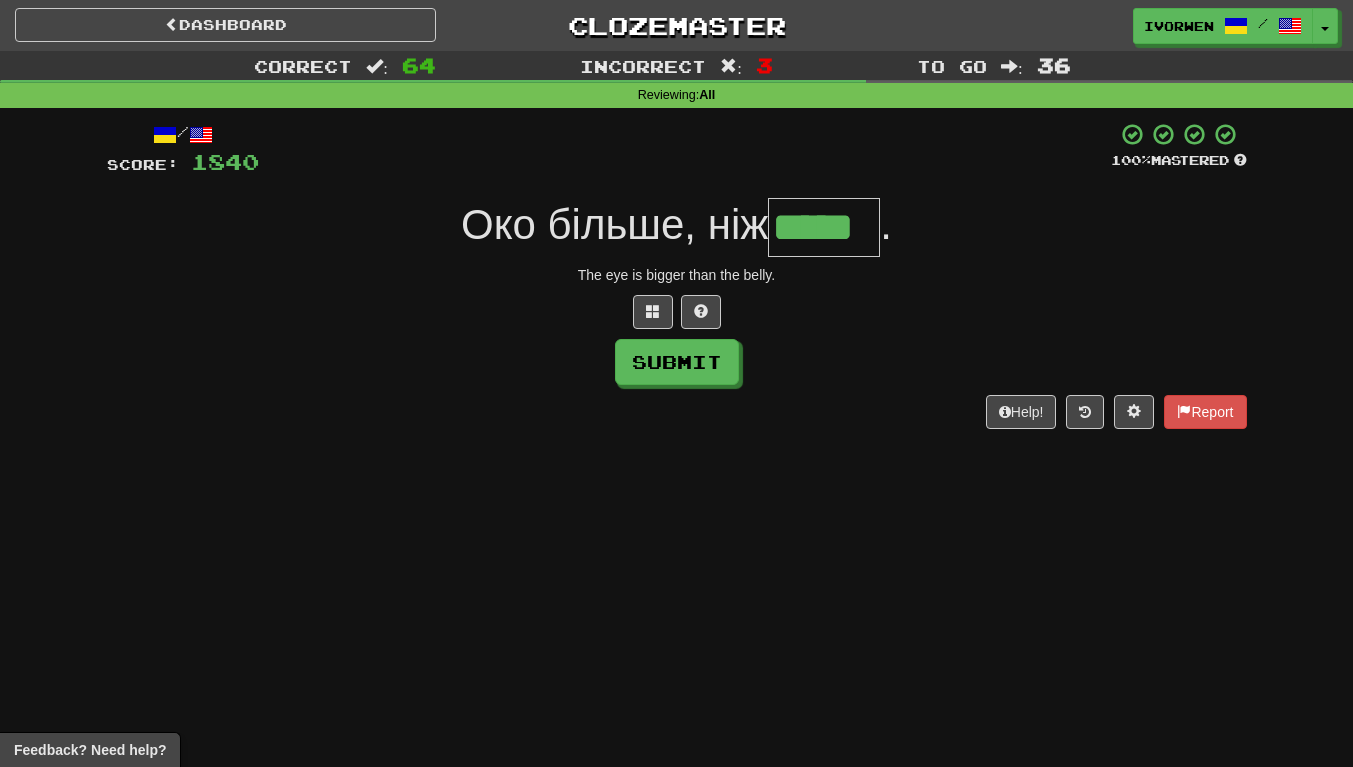 type on "*****" 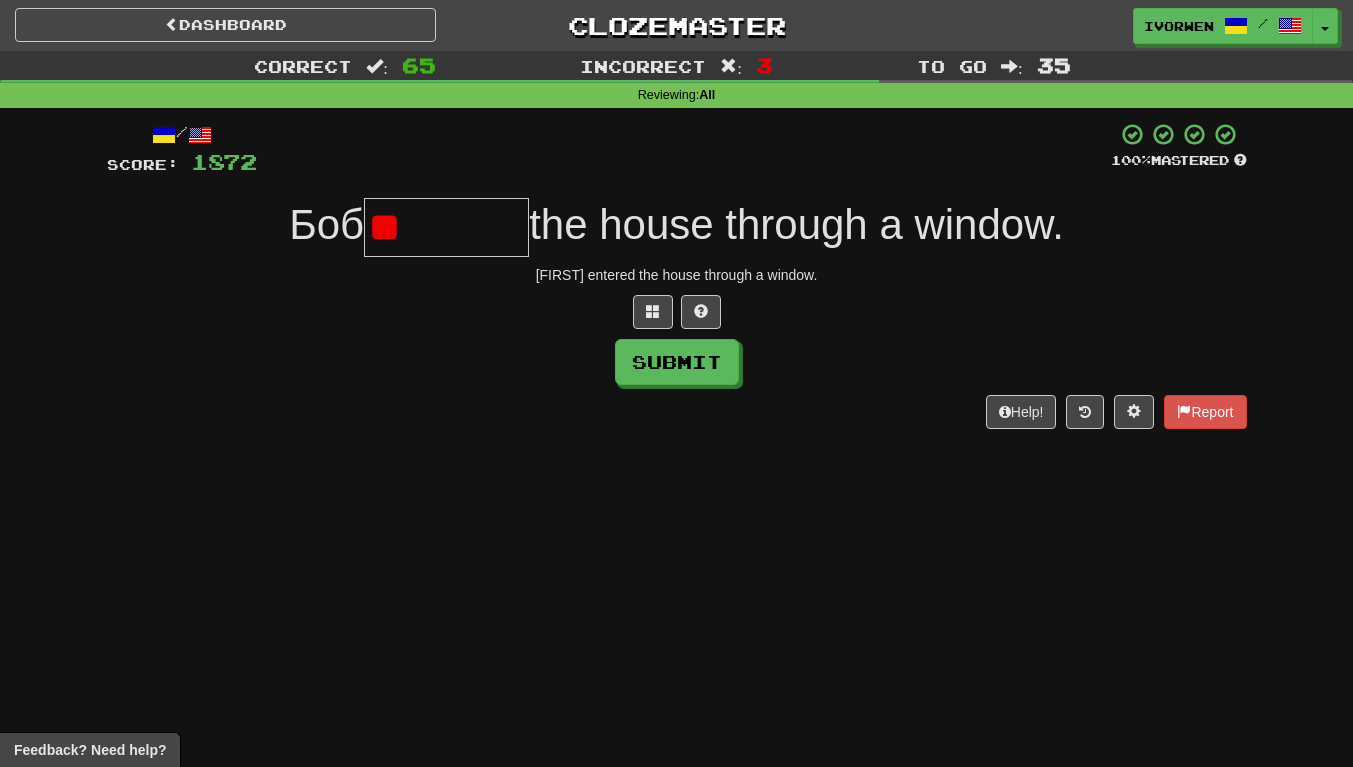 type on "*" 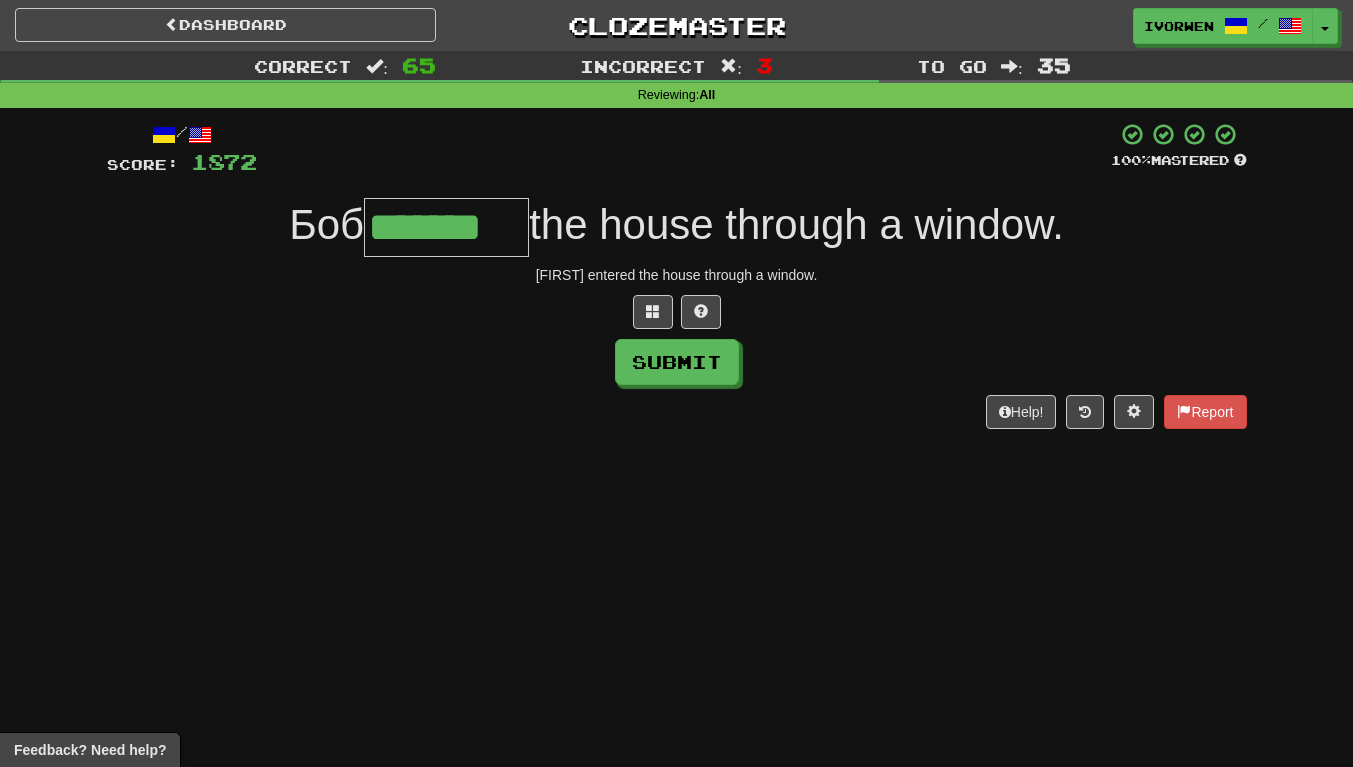 scroll, scrollTop: 0, scrollLeft: 1, axis: horizontal 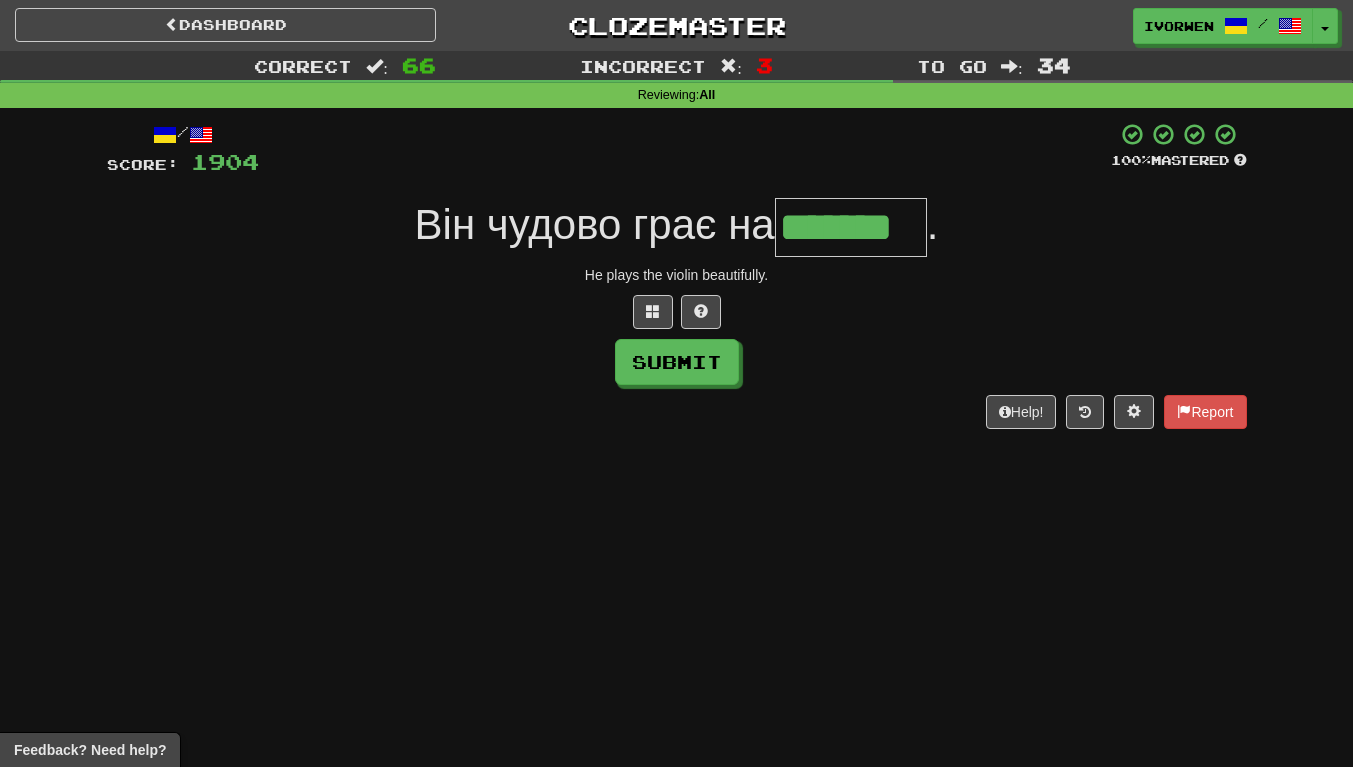 type on "*******" 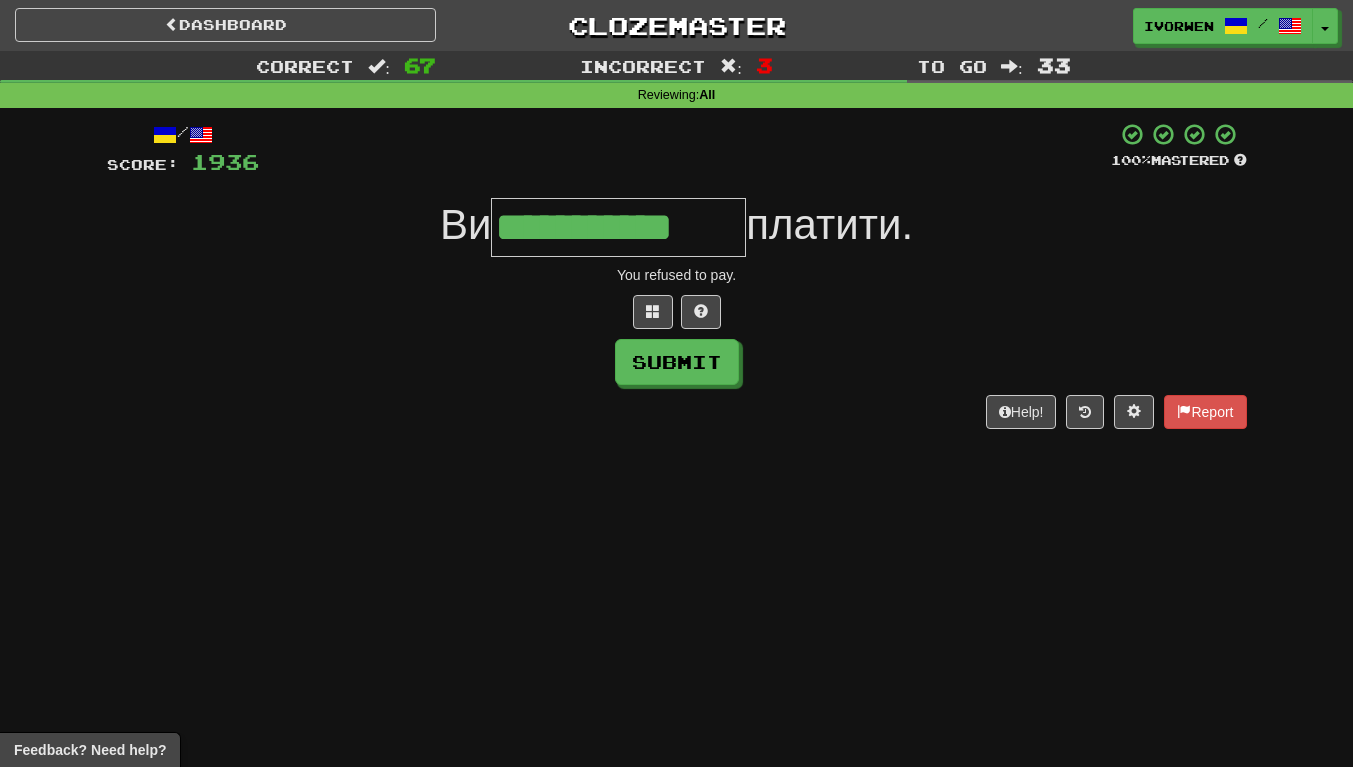 scroll, scrollTop: 0, scrollLeft: 3, axis: horizontal 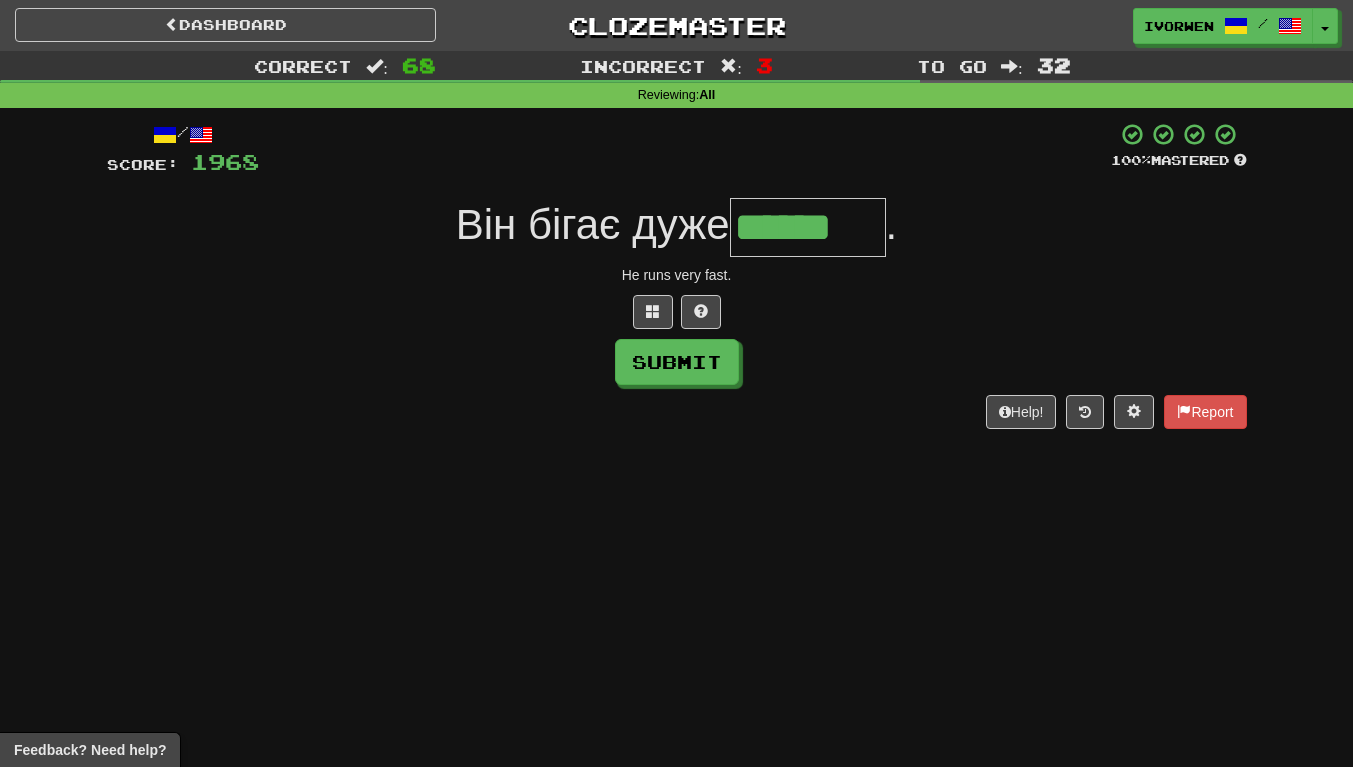 type on "******" 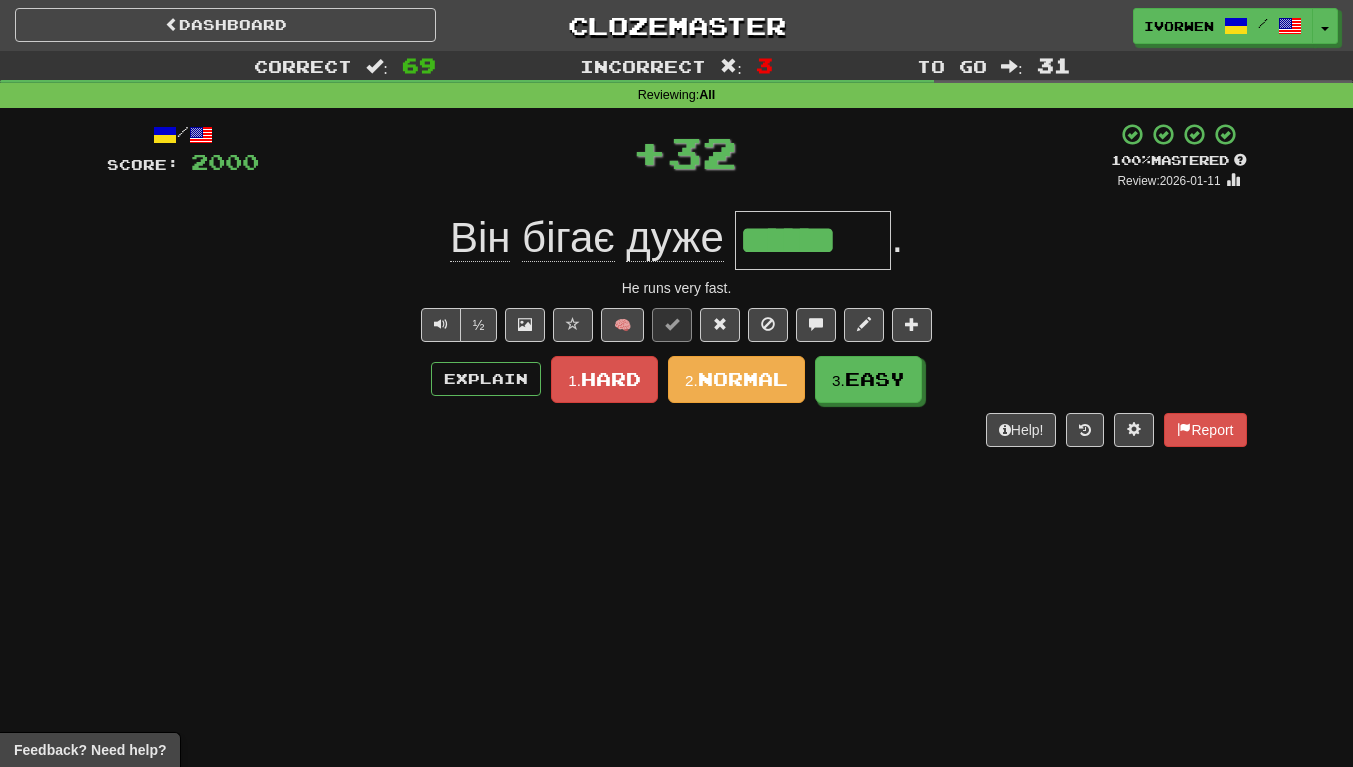 scroll, scrollTop: 0, scrollLeft: 0, axis: both 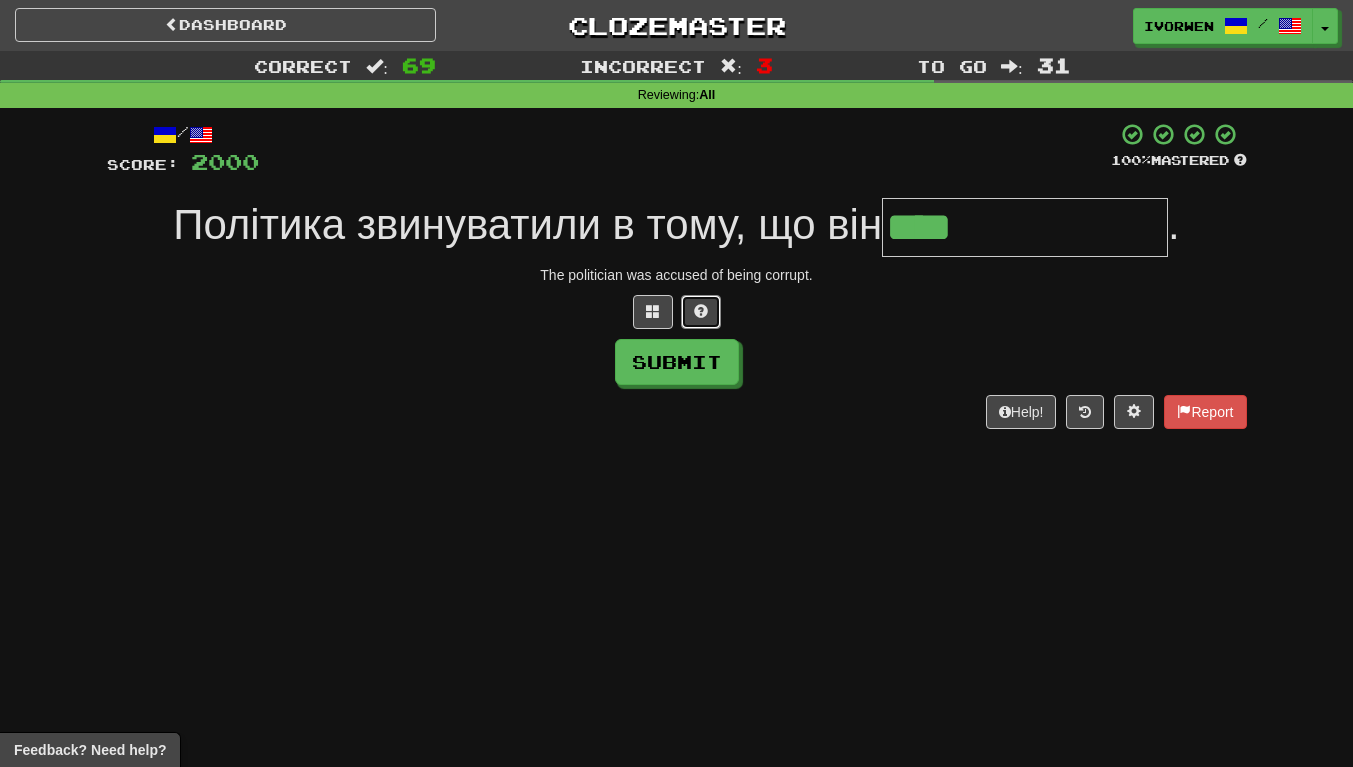 click at bounding box center [701, 311] 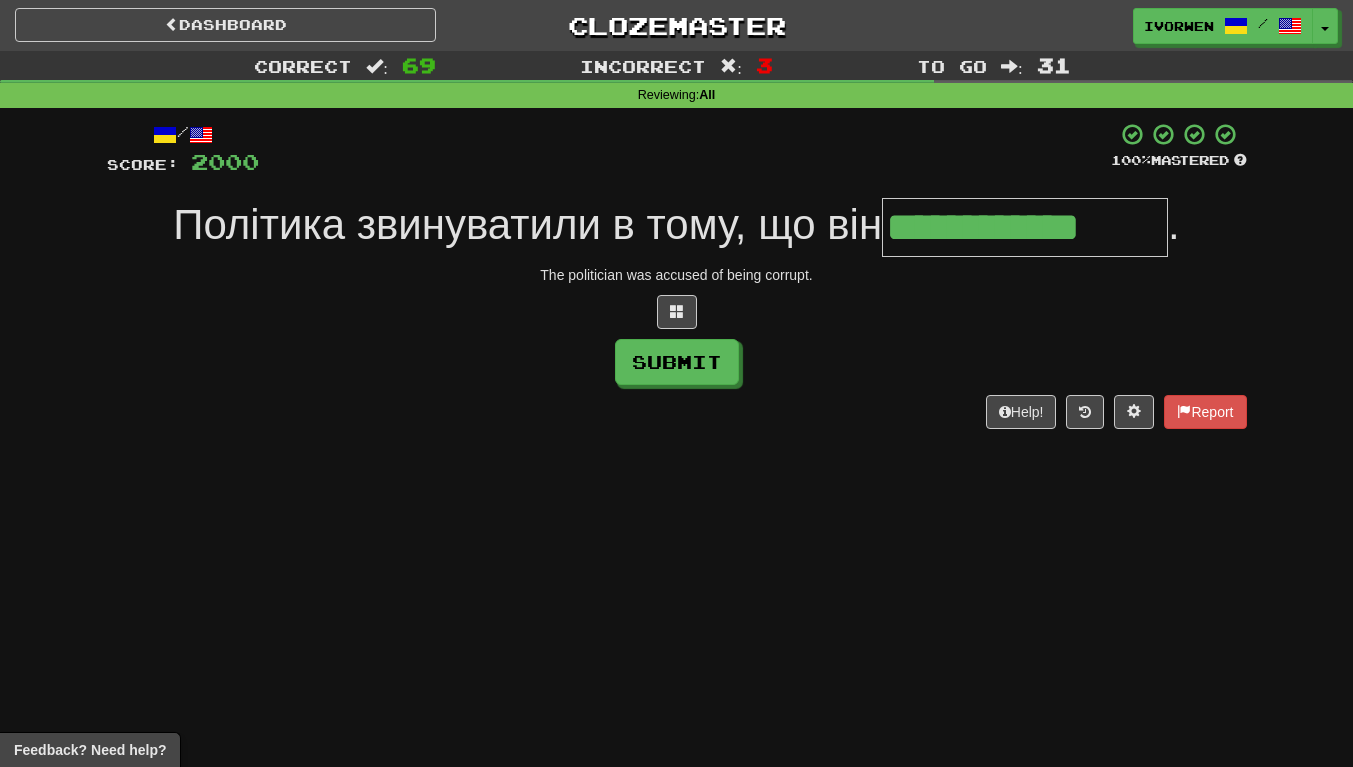 type on "**********" 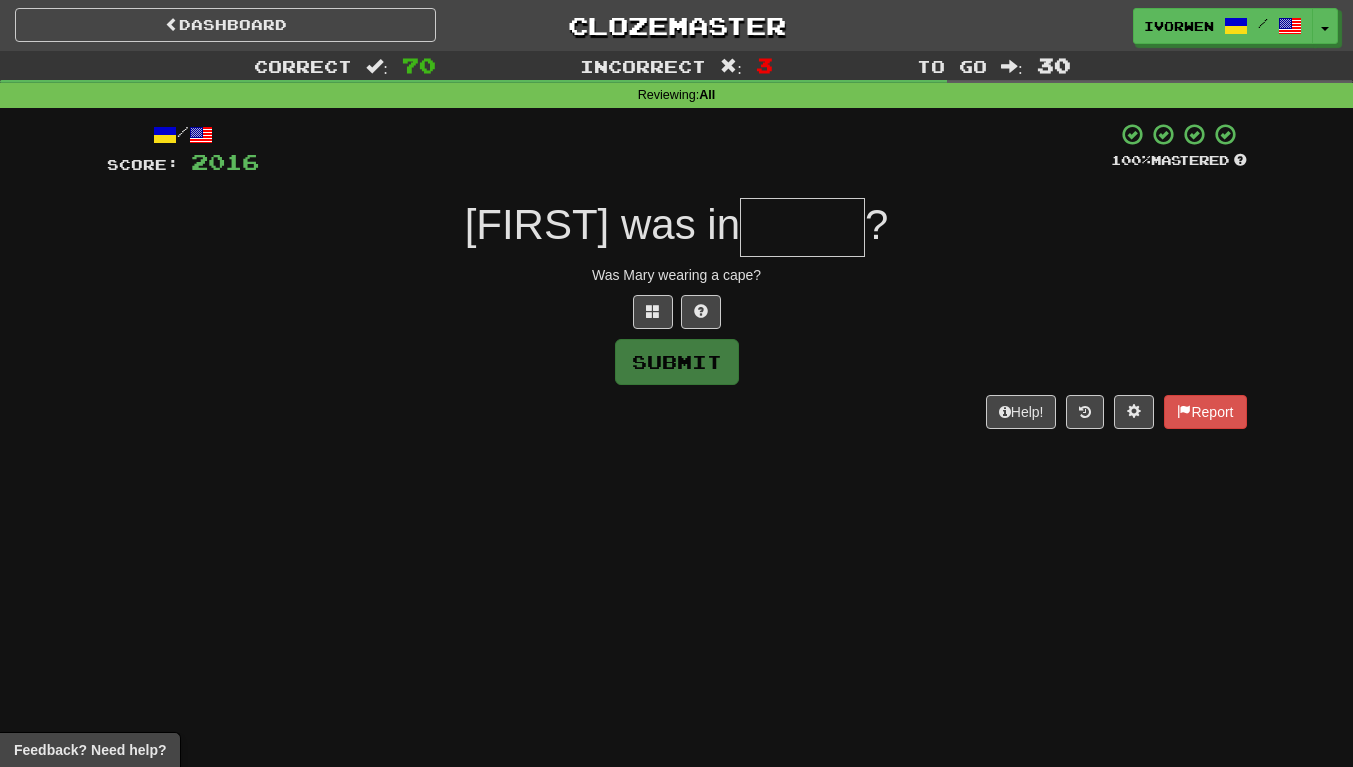 type on "*" 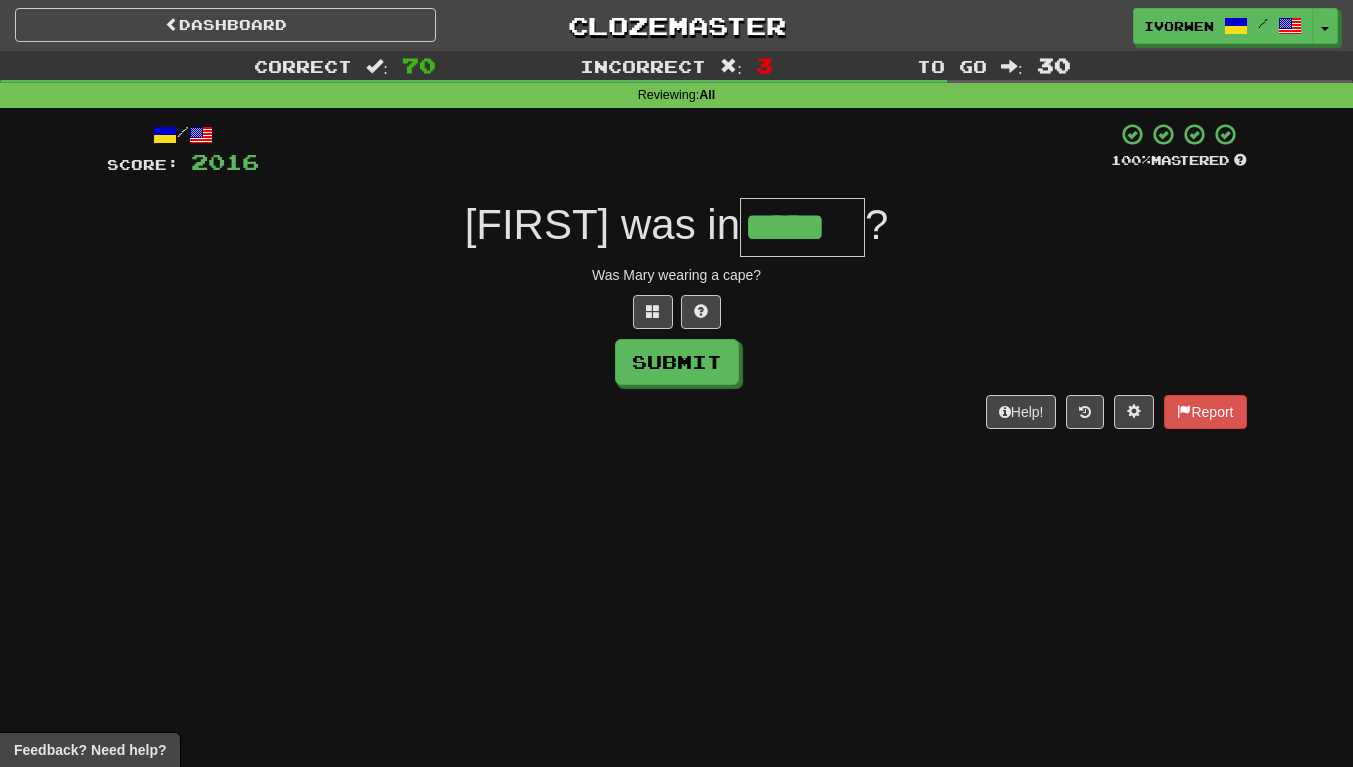 scroll, scrollTop: 0, scrollLeft: 4, axis: horizontal 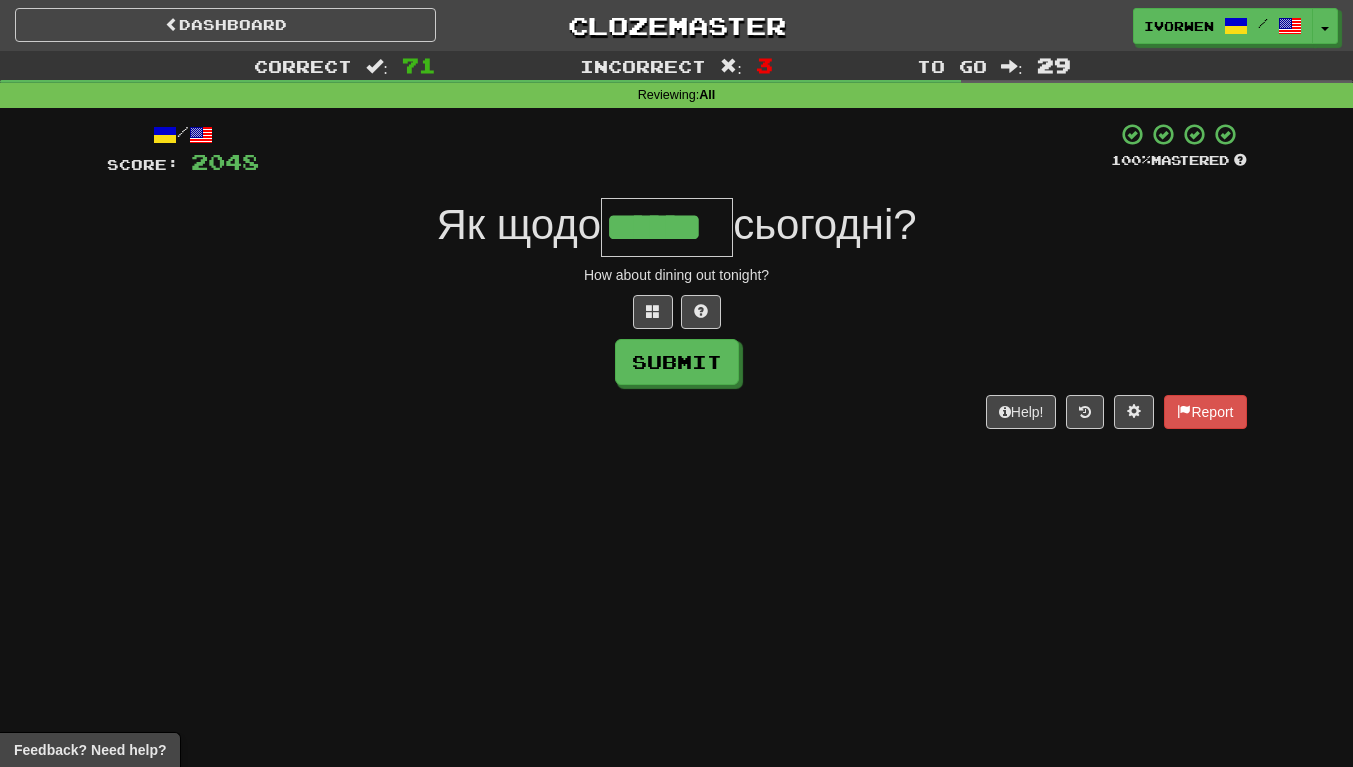 type on "******" 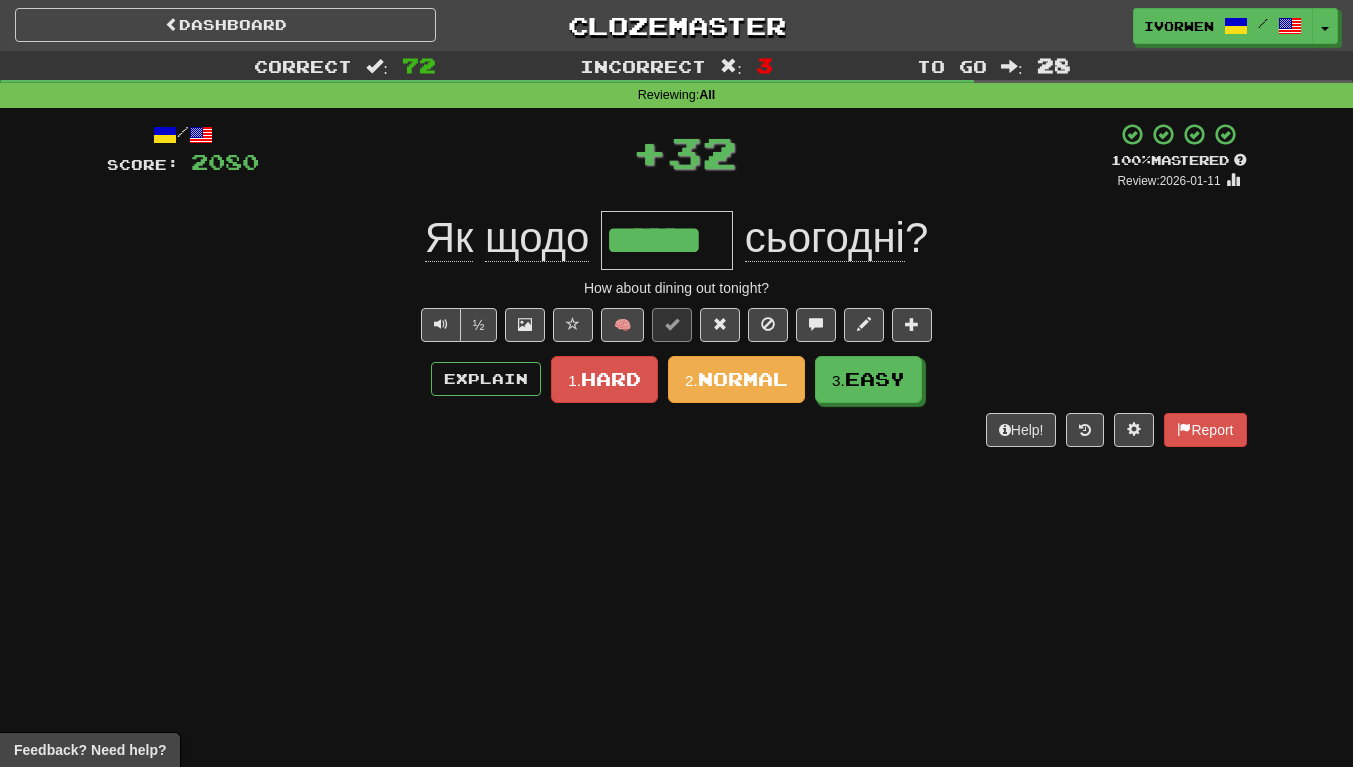 scroll, scrollTop: 0, scrollLeft: 0, axis: both 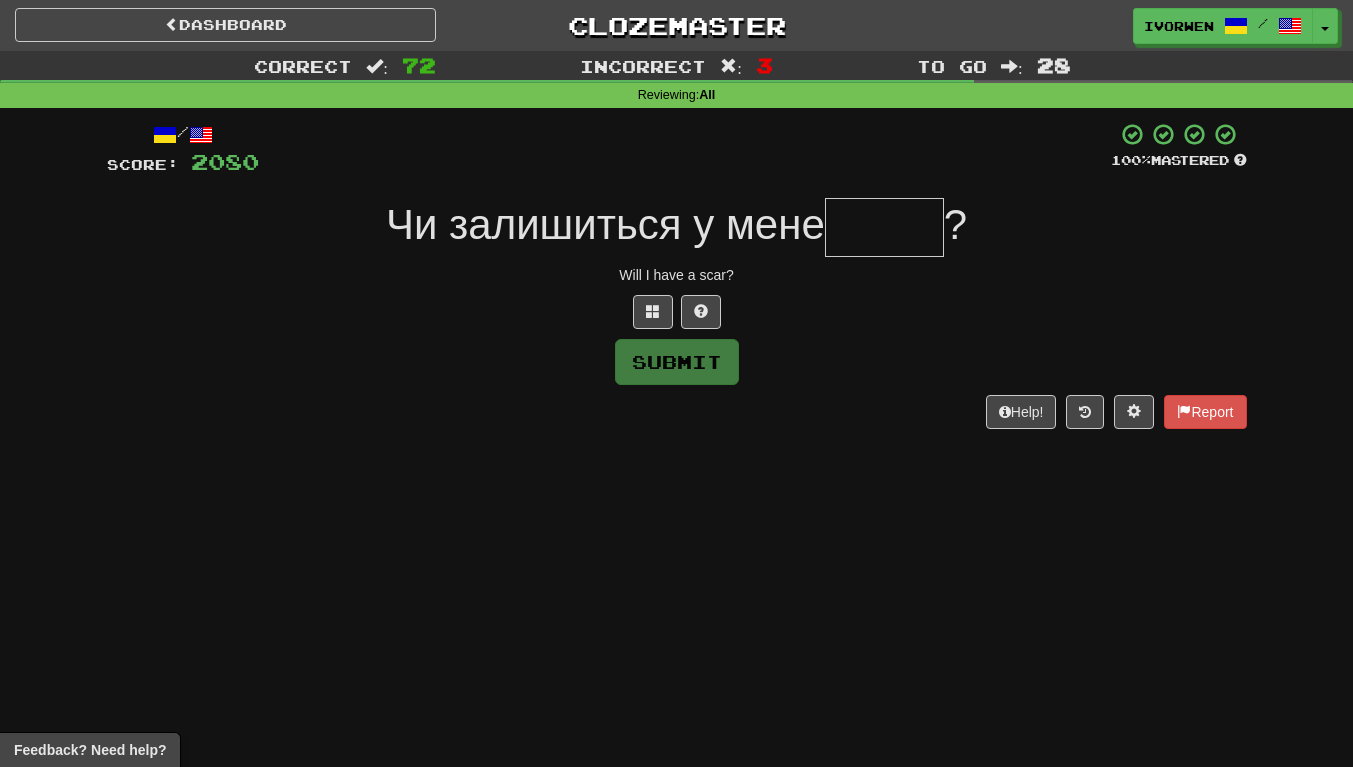 type on "*" 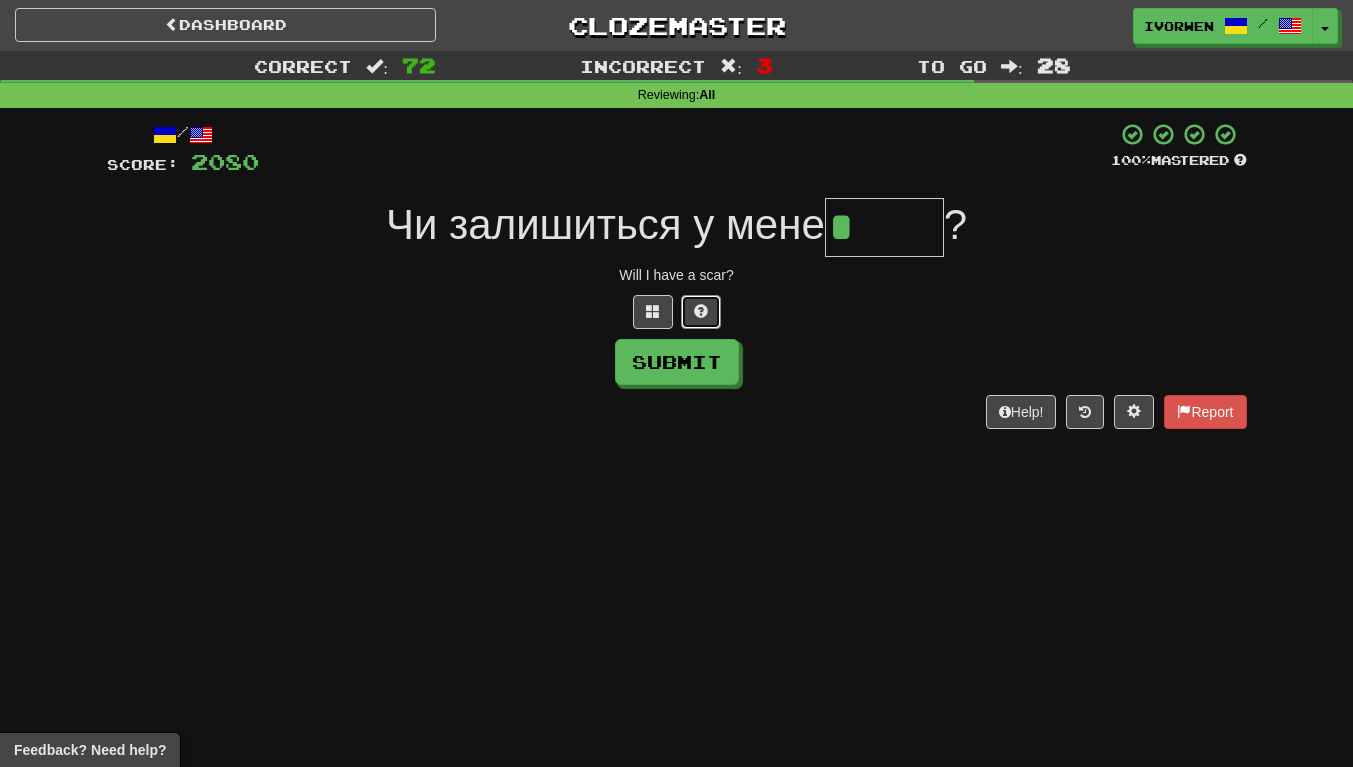 click at bounding box center [701, 312] 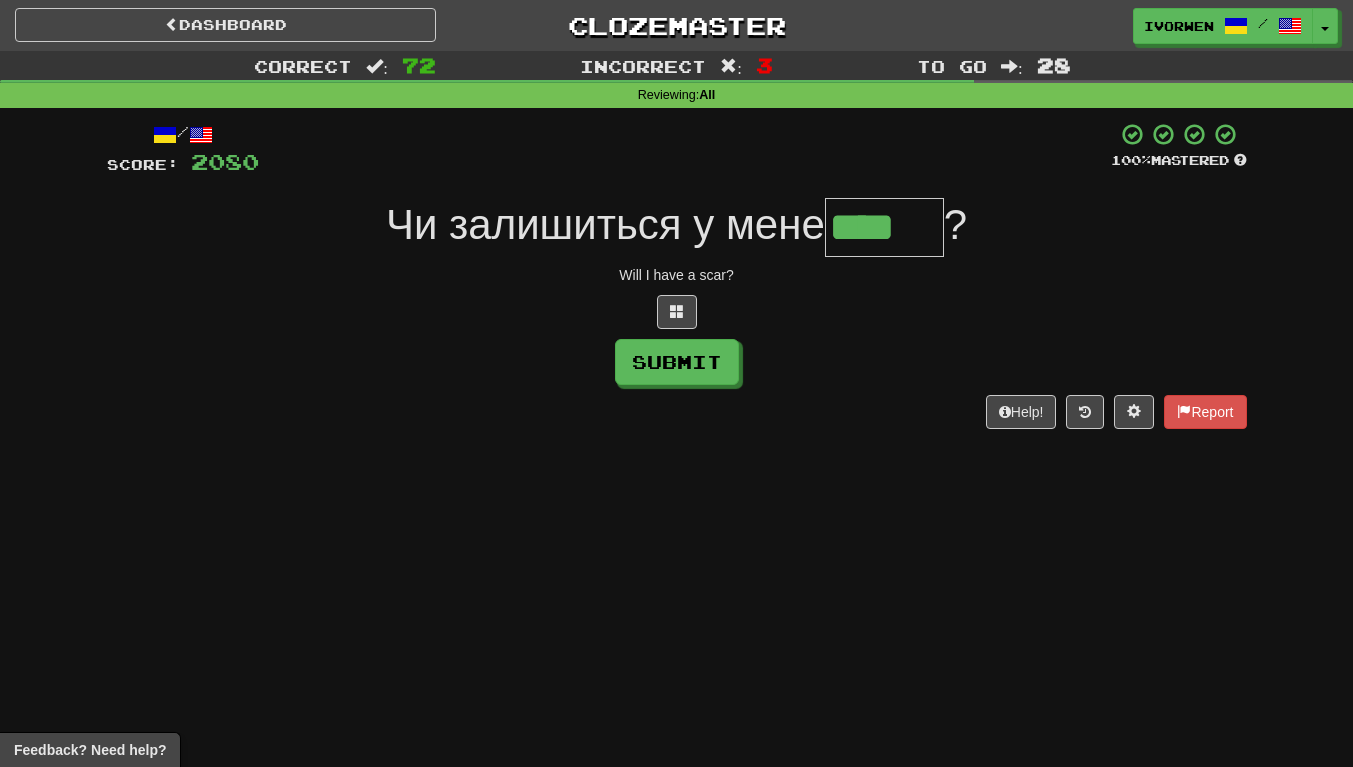 type on "****" 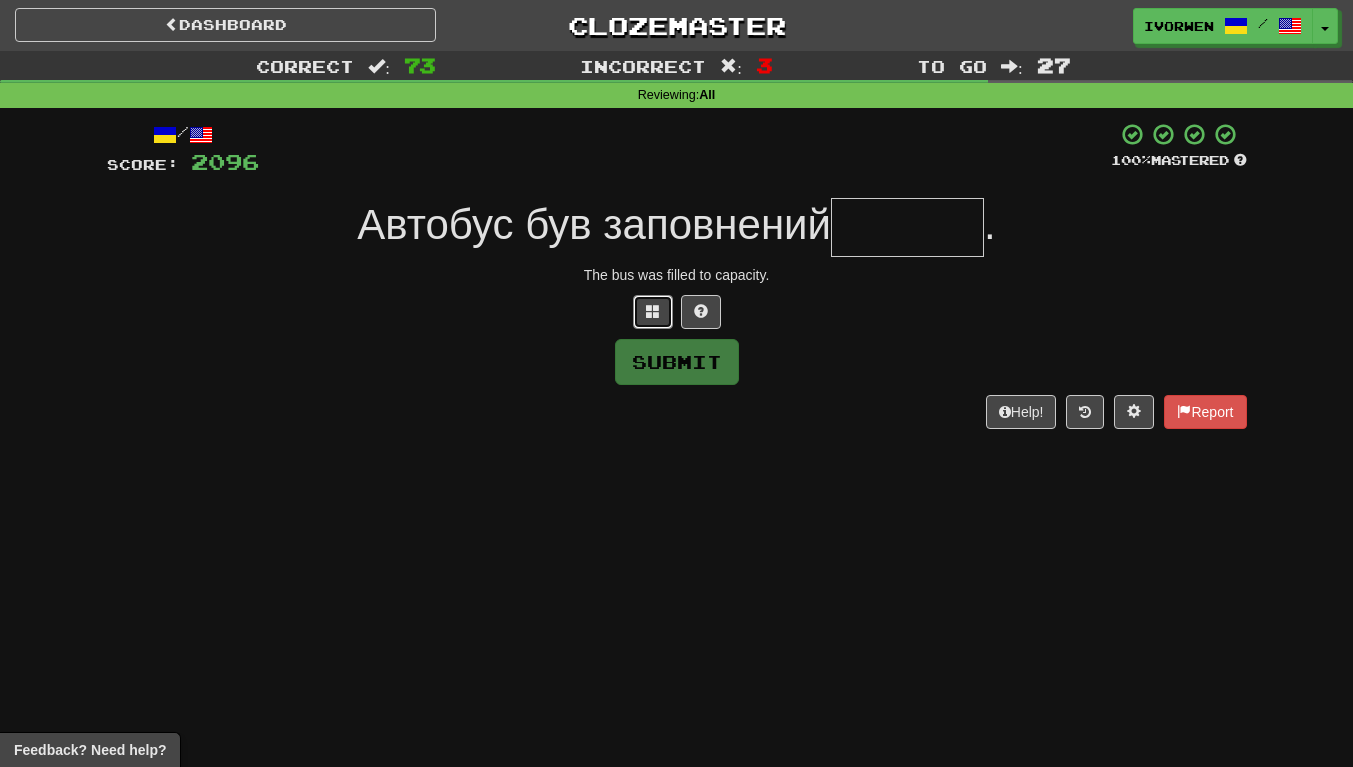 click at bounding box center [653, 312] 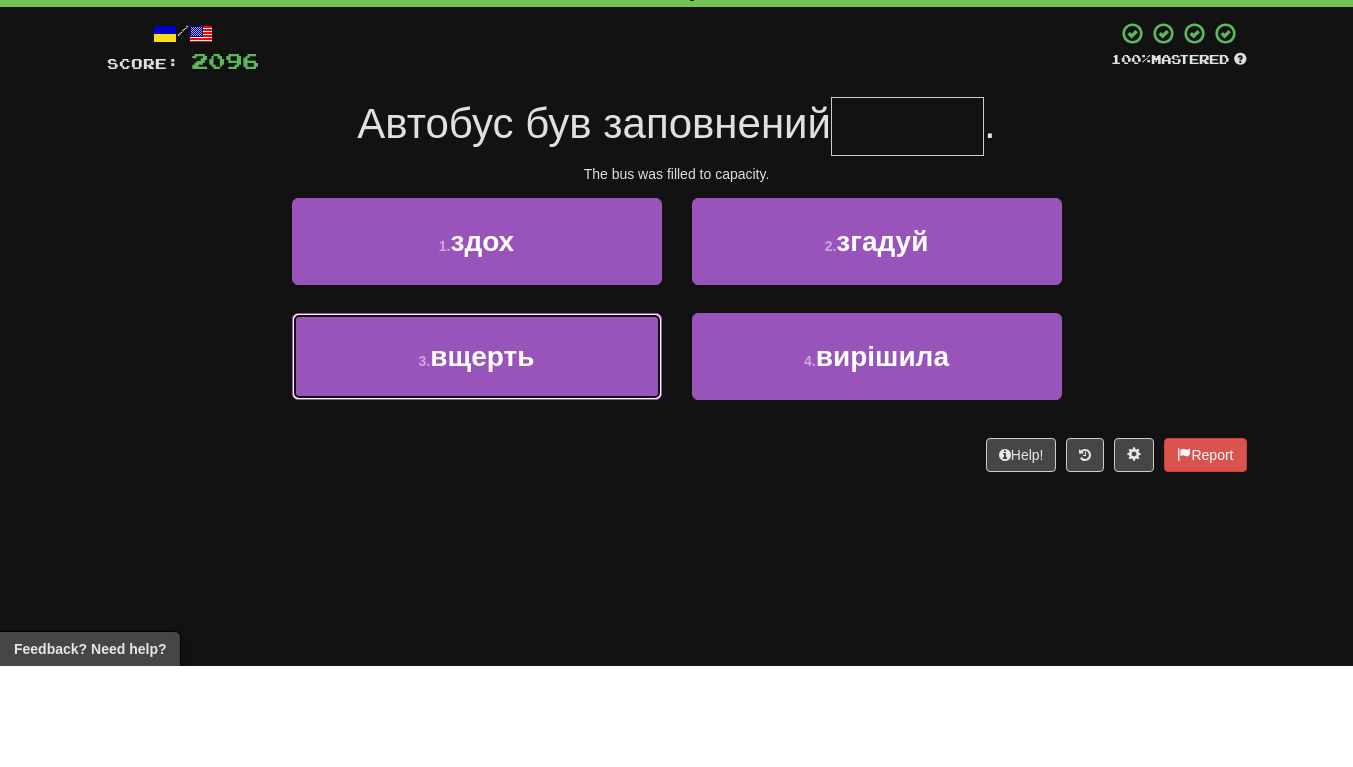 click on "3 . вщерть" at bounding box center (477, 457) 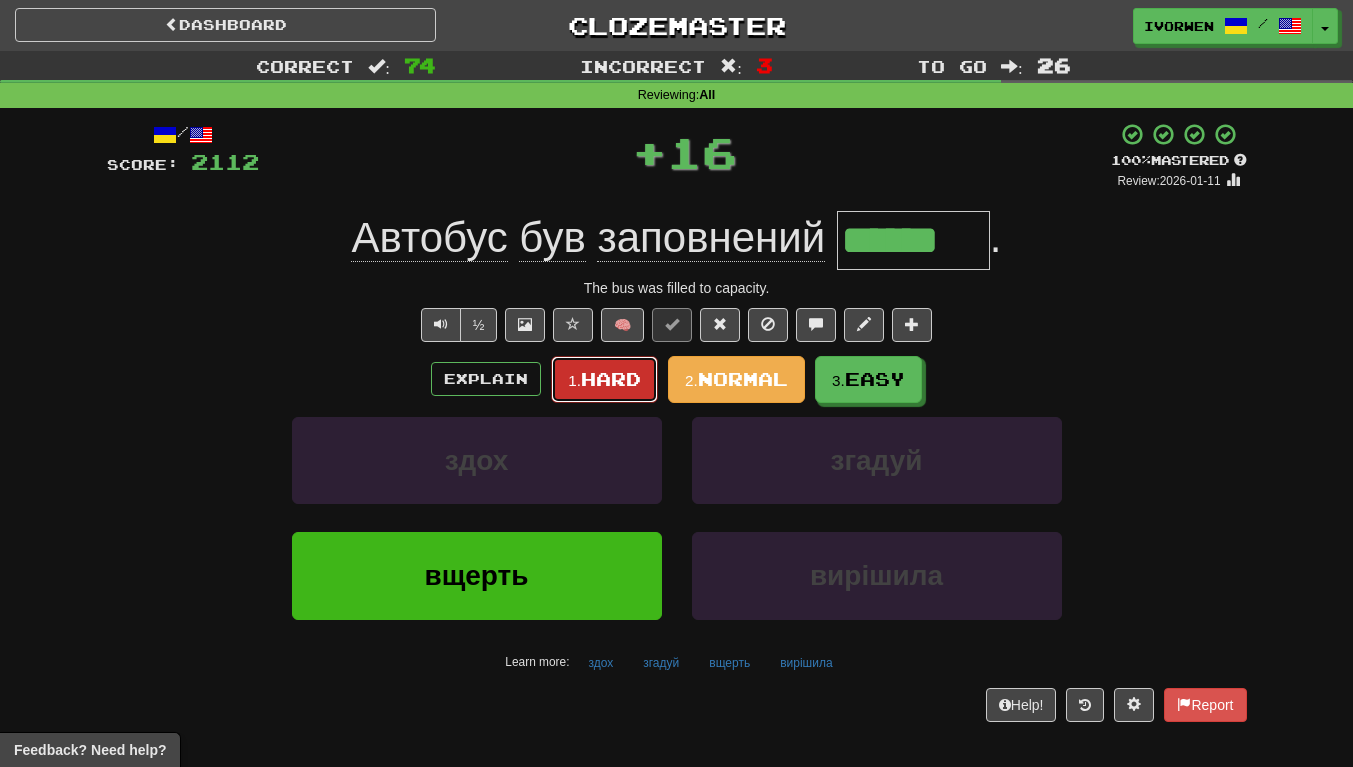 click on "1.  Hard" at bounding box center [604, 379] 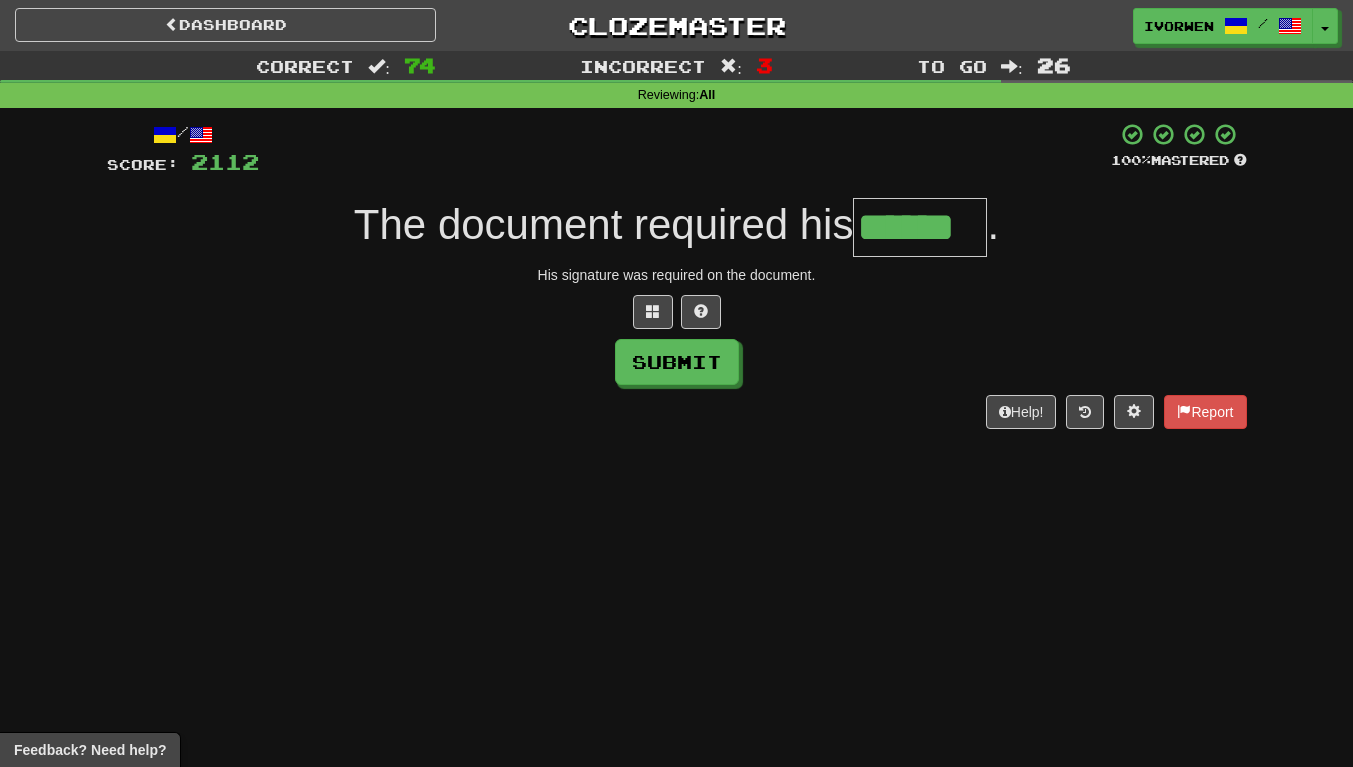 scroll, scrollTop: 0, scrollLeft: 5, axis: horizontal 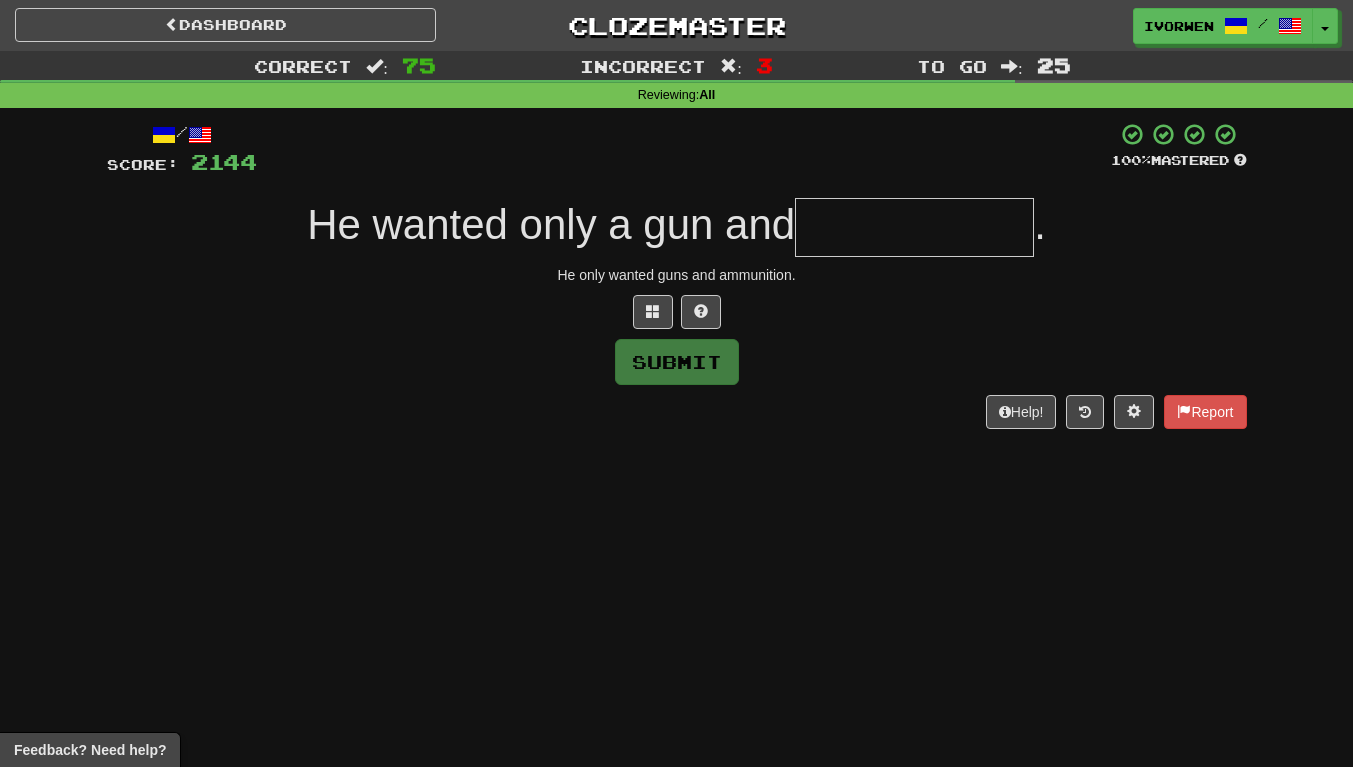 type on "*" 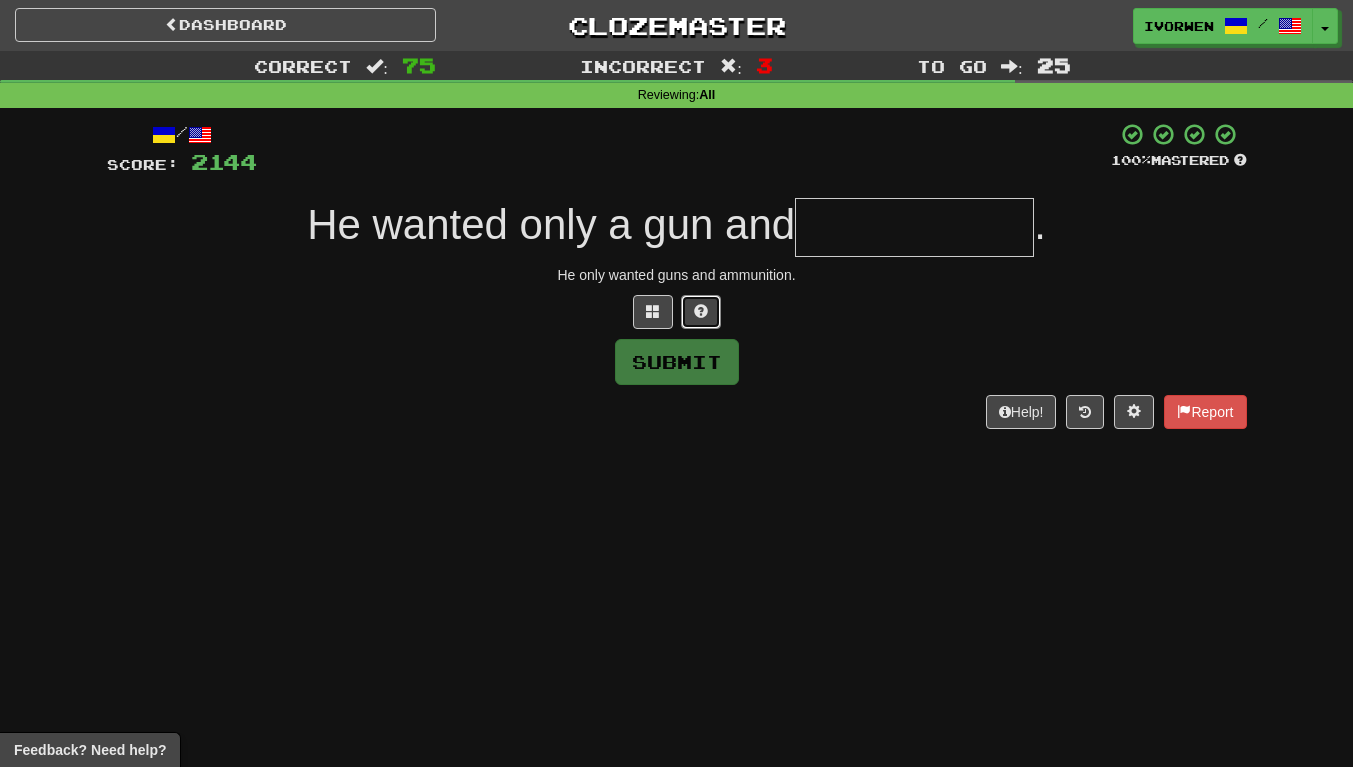 click at bounding box center (701, 311) 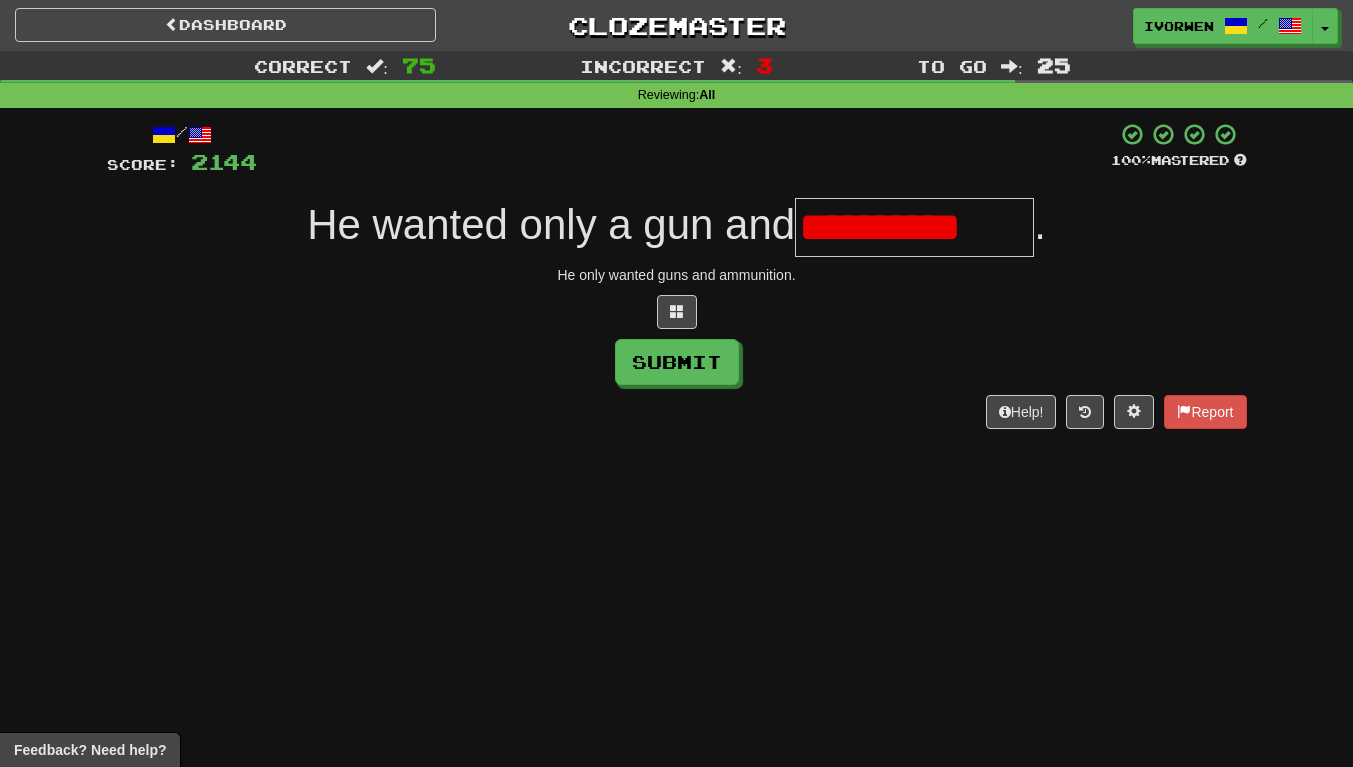 scroll, scrollTop: 0, scrollLeft: 7, axis: horizontal 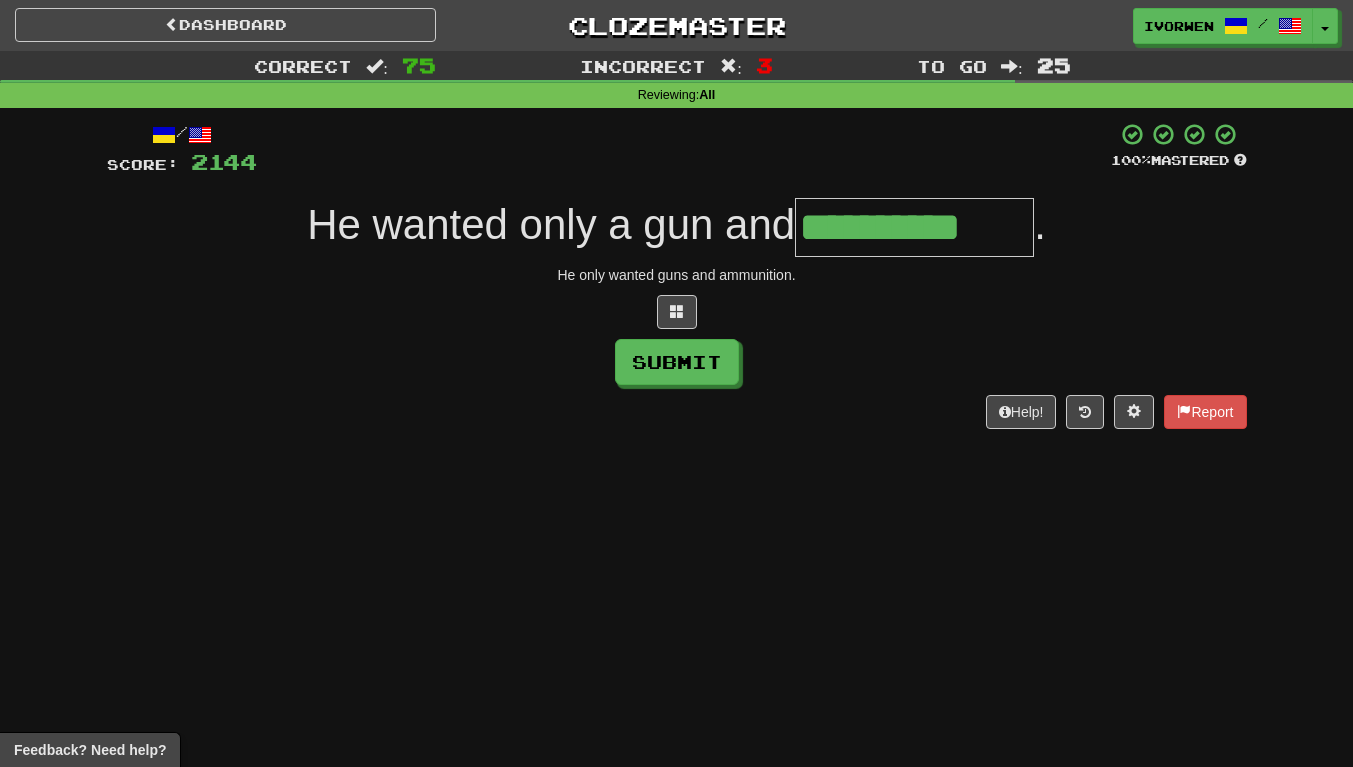 type on "**********" 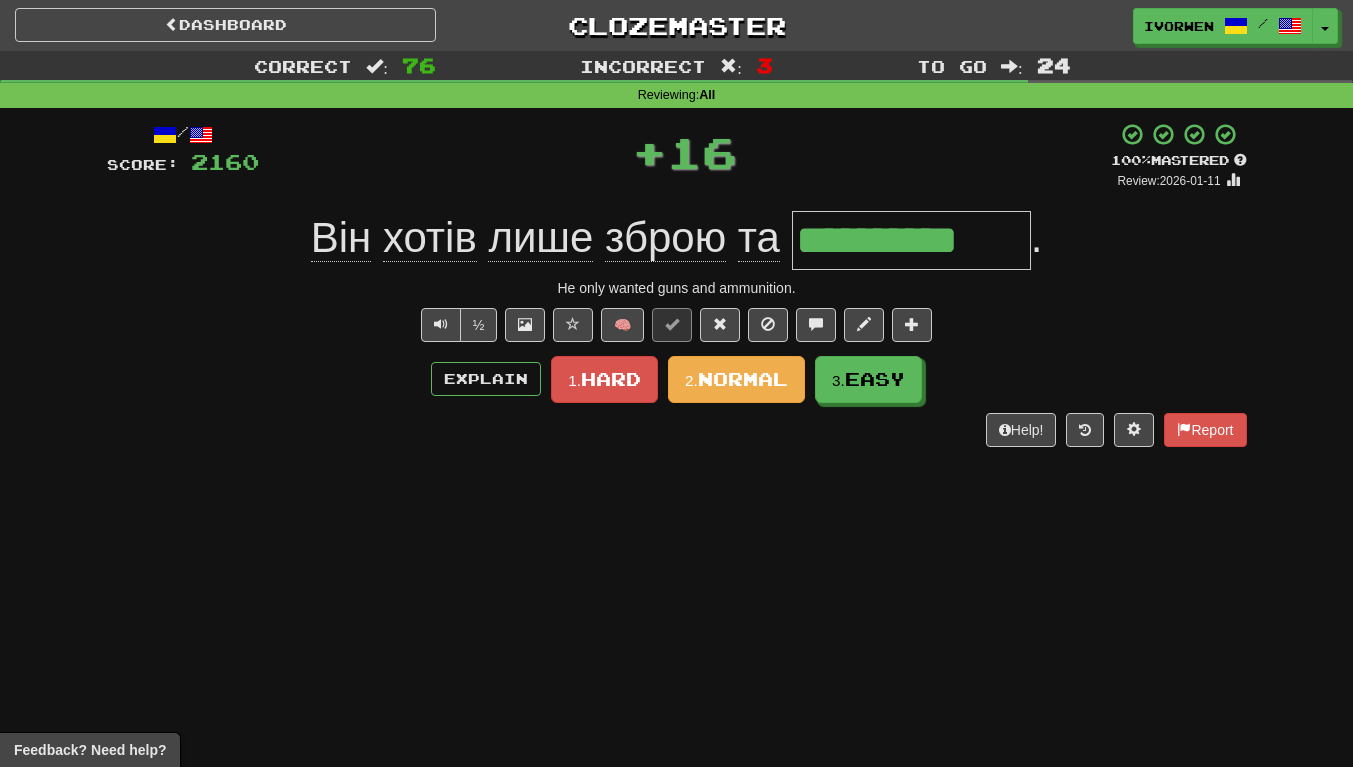 scroll, scrollTop: 0, scrollLeft: 0, axis: both 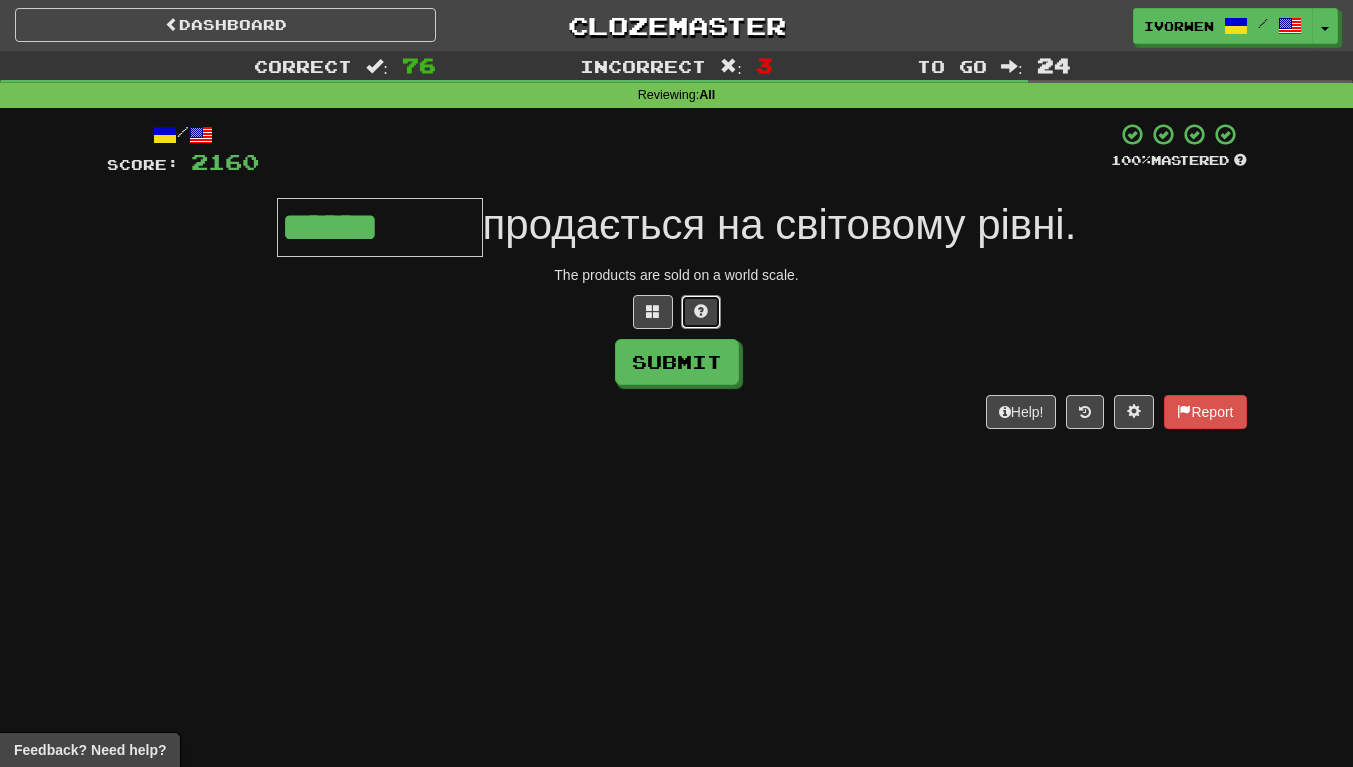 click at bounding box center [701, 311] 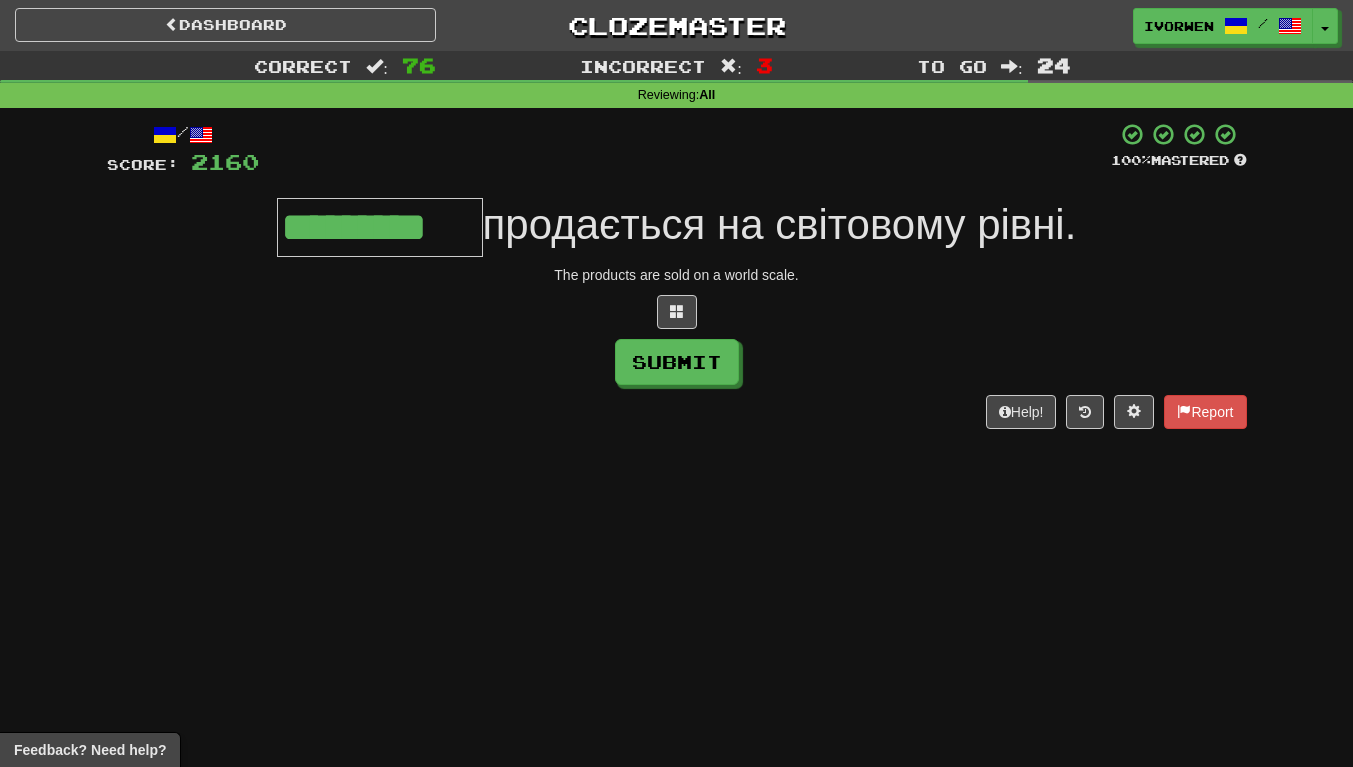 type on "*********" 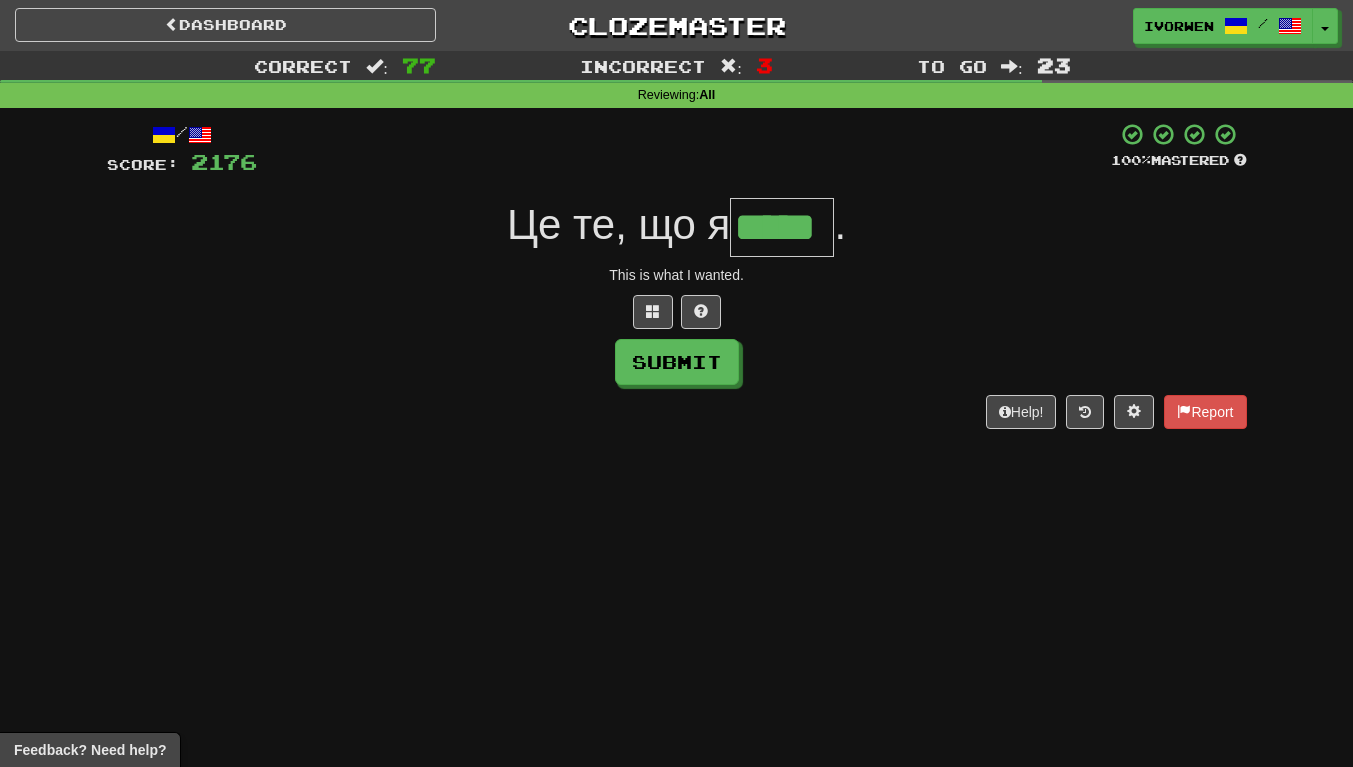 scroll, scrollTop: 0, scrollLeft: 5, axis: horizontal 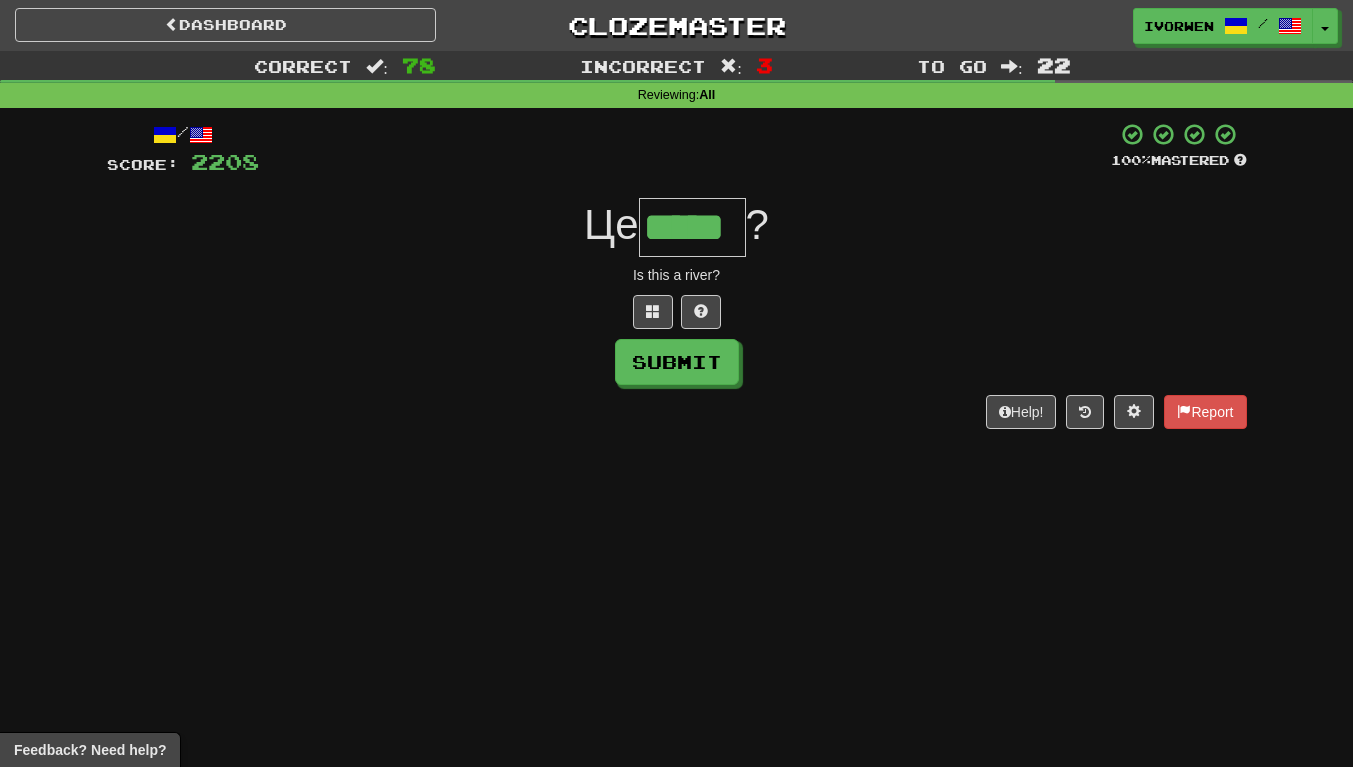 type on "*****" 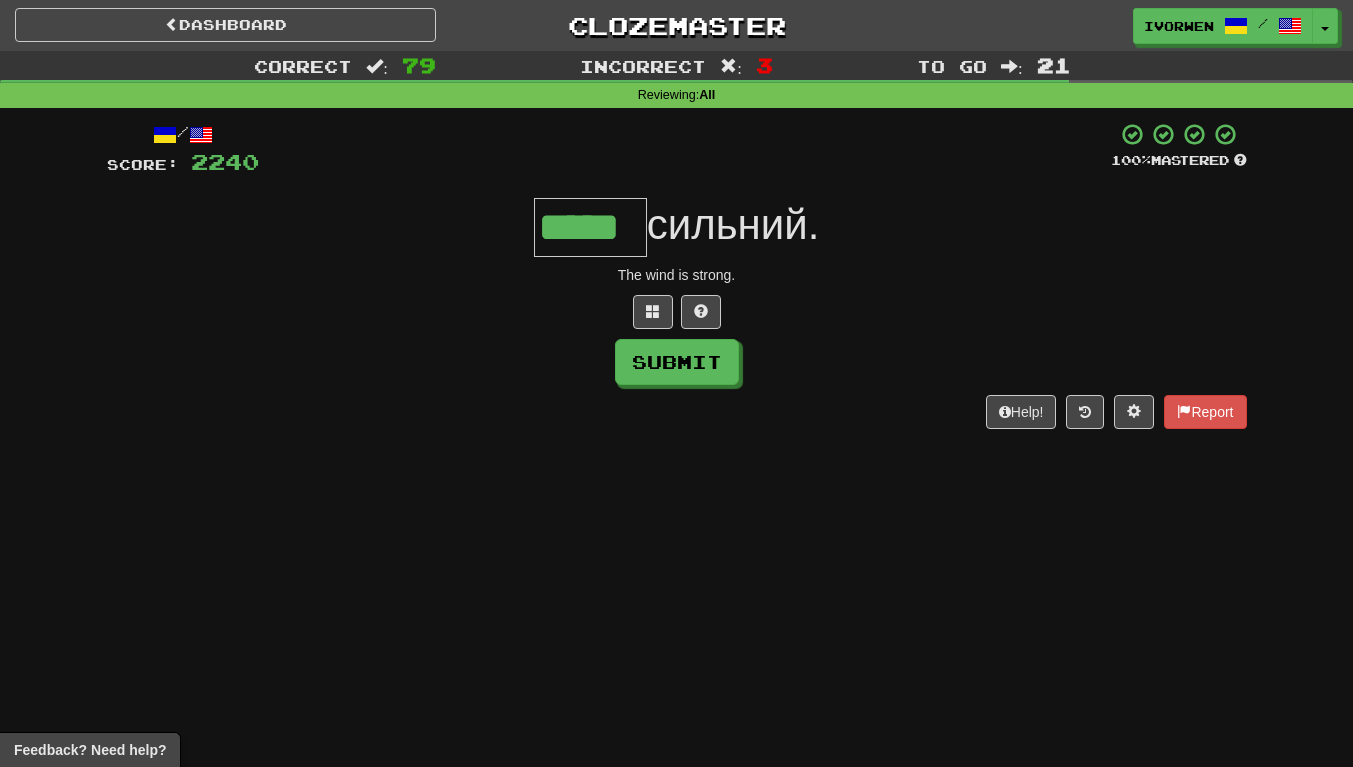 type on "*****" 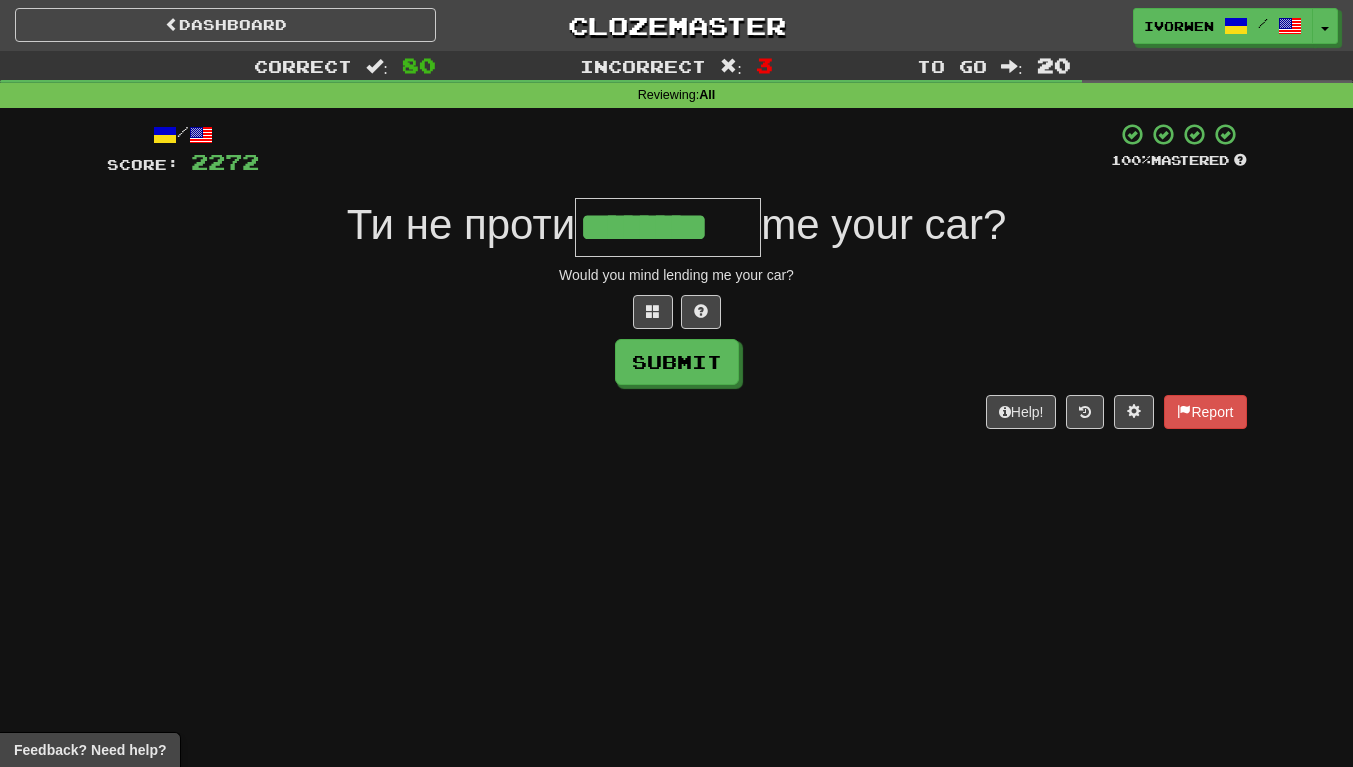 scroll, scrollTop: 0, scrollLeft: 5, axis: horizontal 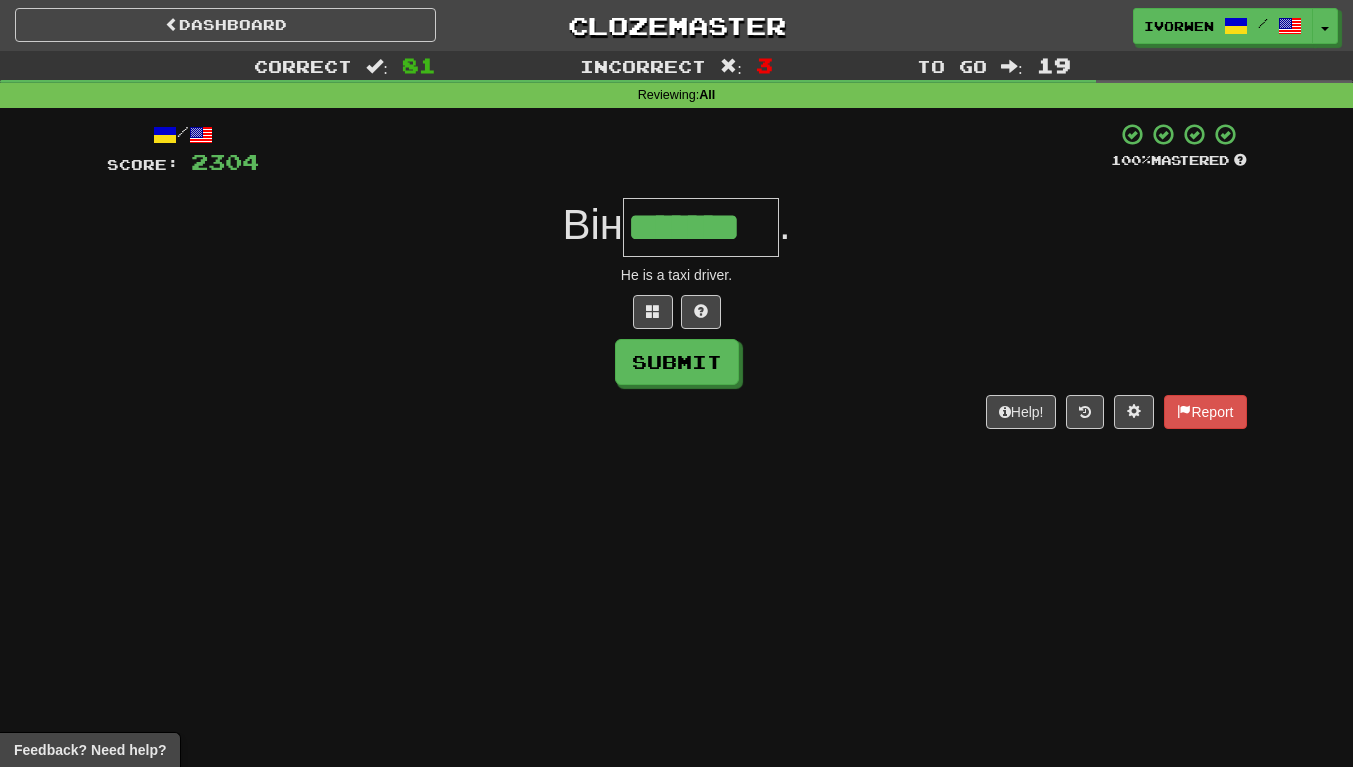 type on "*******" 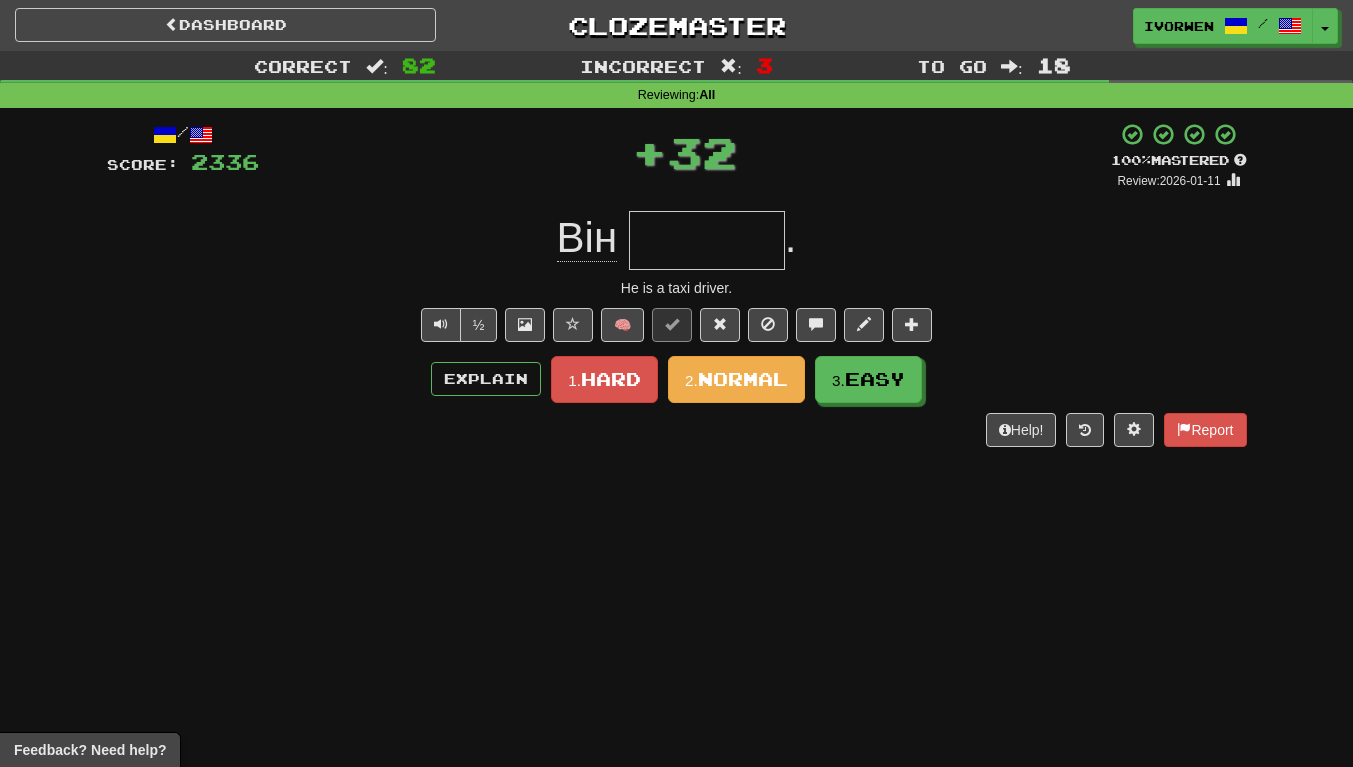 scroll, scrollTop: 0, scrollLeft: 0, axis: both 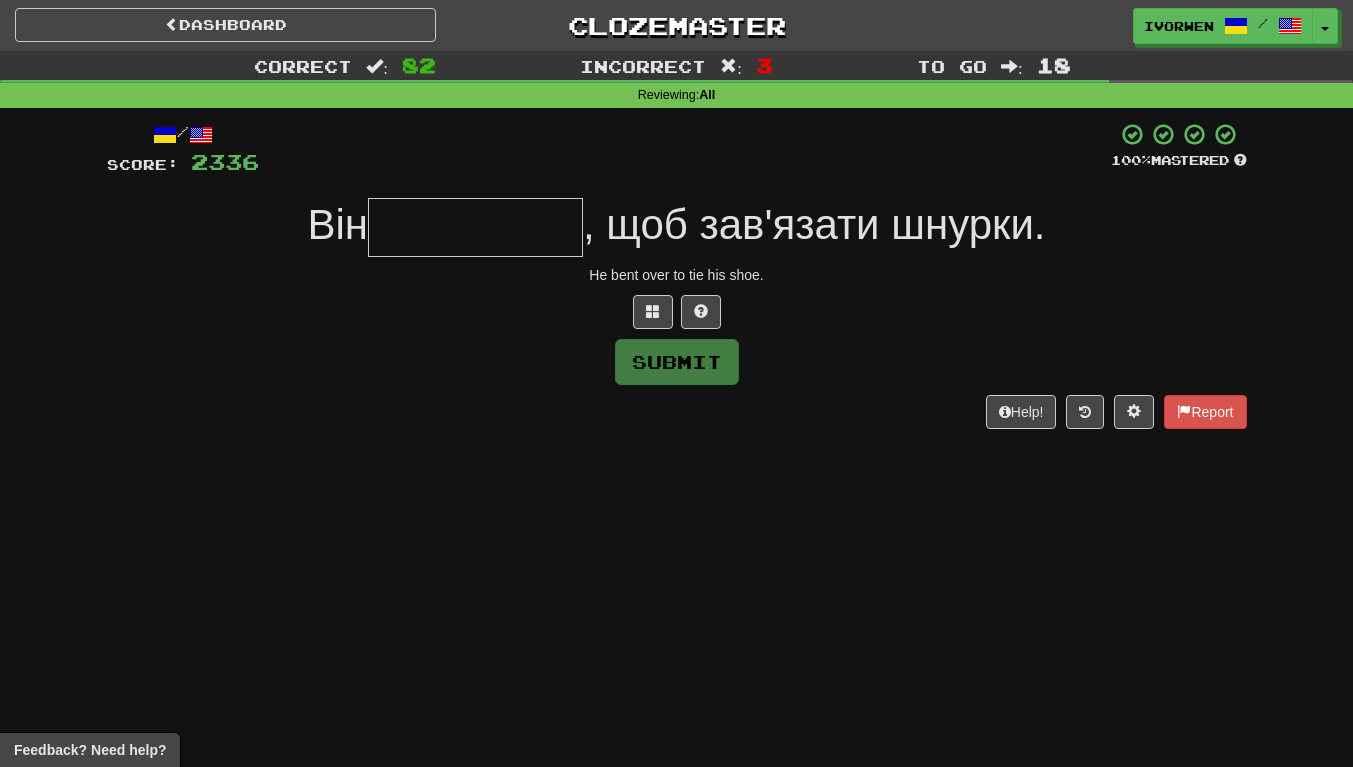 type on "*" 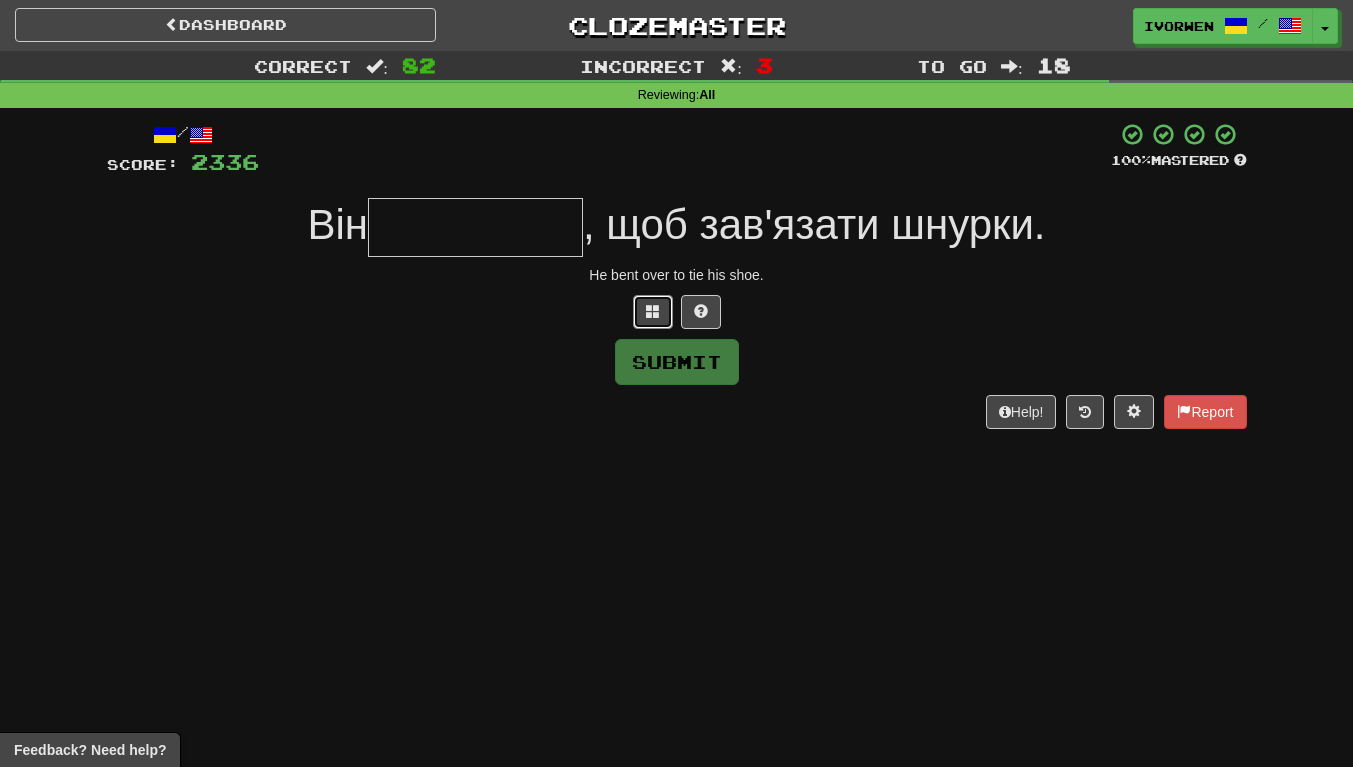 click at bounding box center [653, 311] 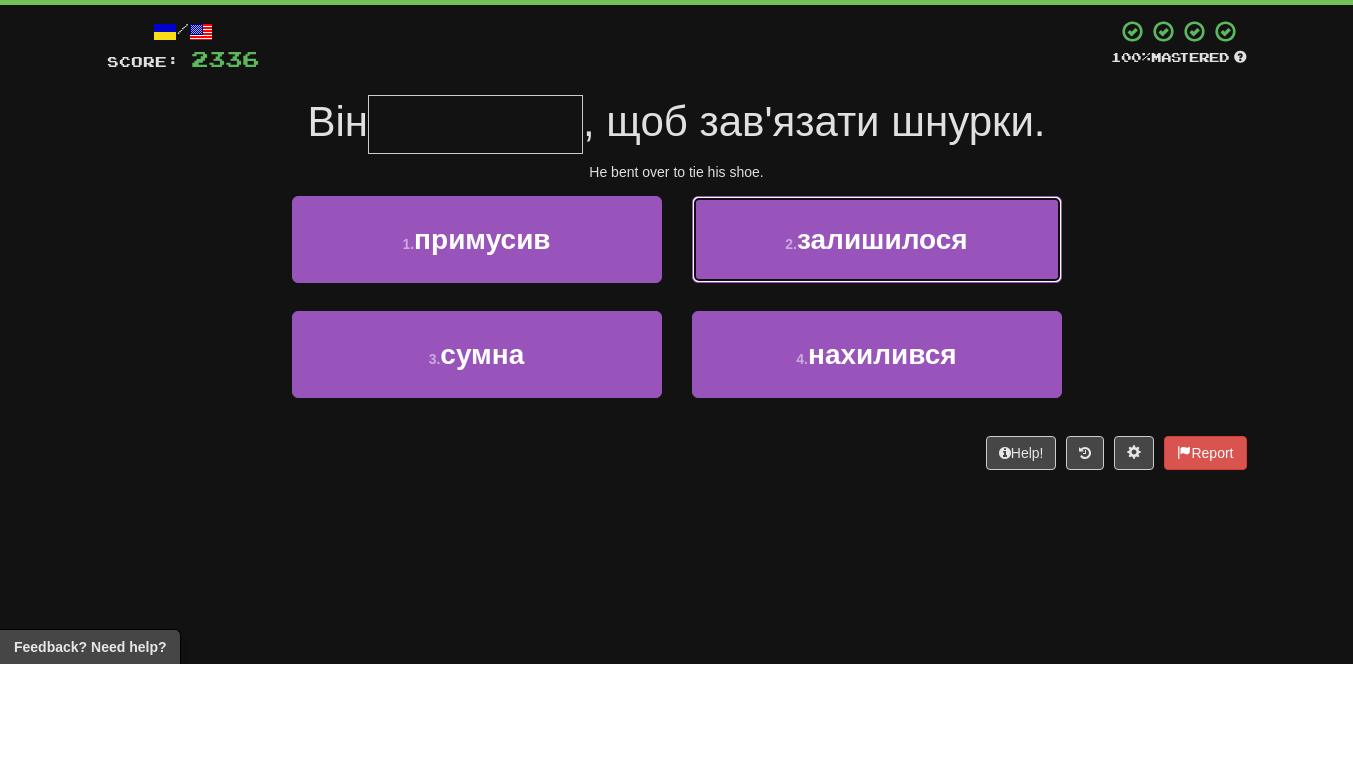 click on "2 . залишилося" at bounding box center [877, 342] 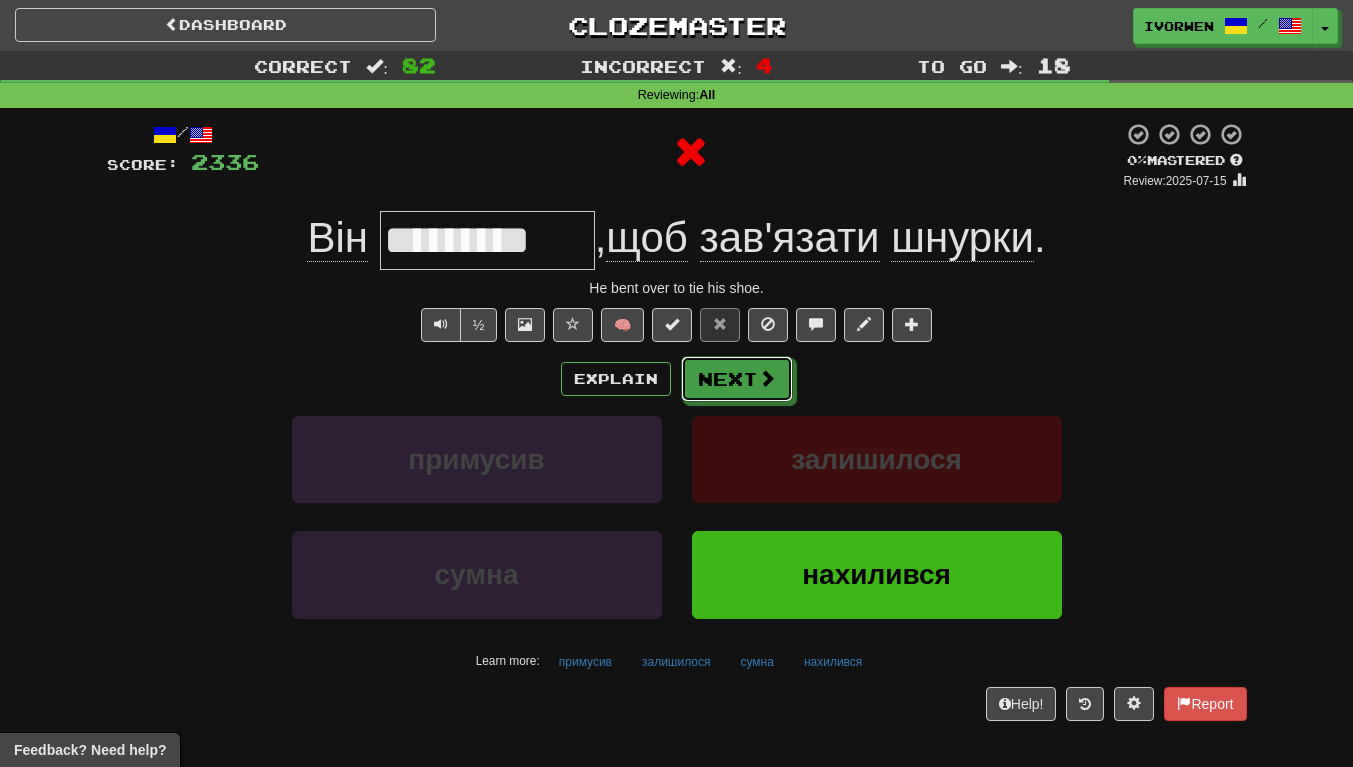 click at bounding box center (767, 378) 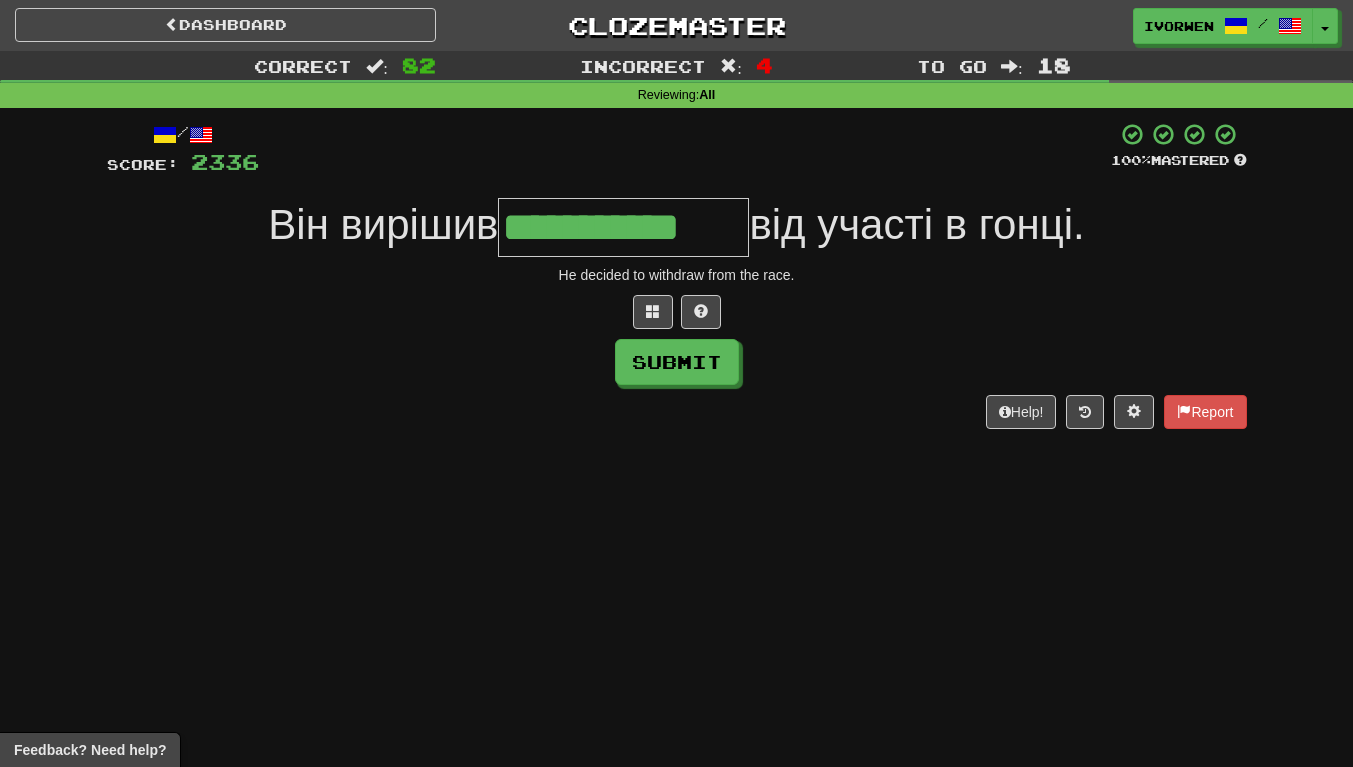 scroll, scrollTop: 0, scrollLeft: 3, axis: horizontal 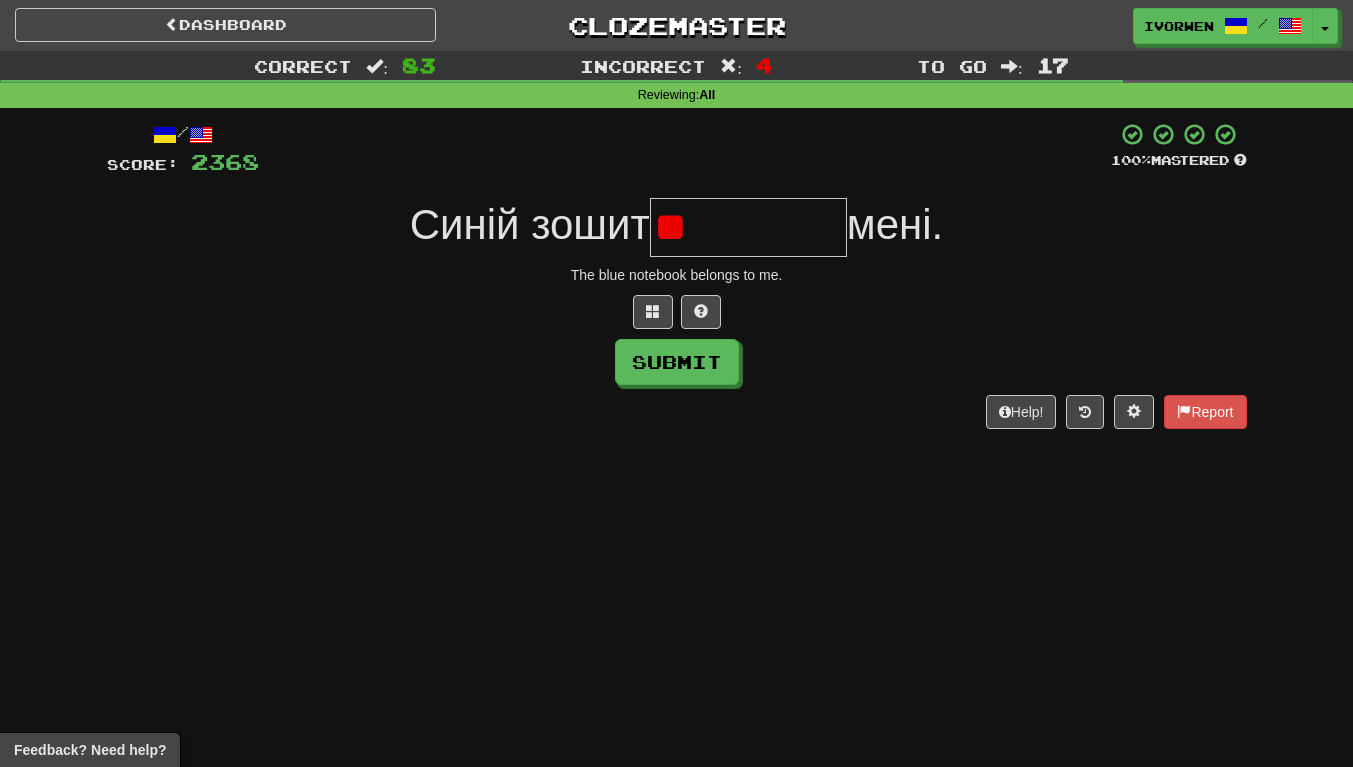 type on "*" 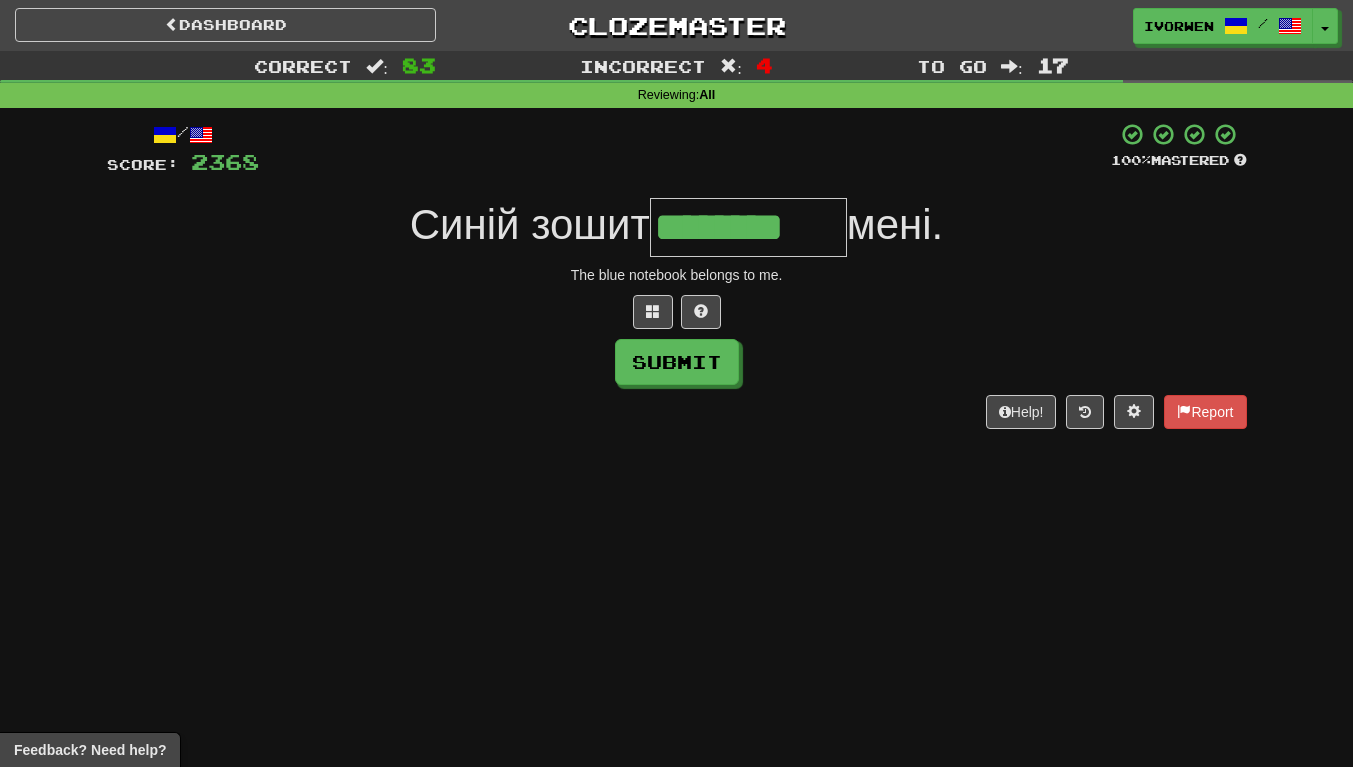 type on "********" 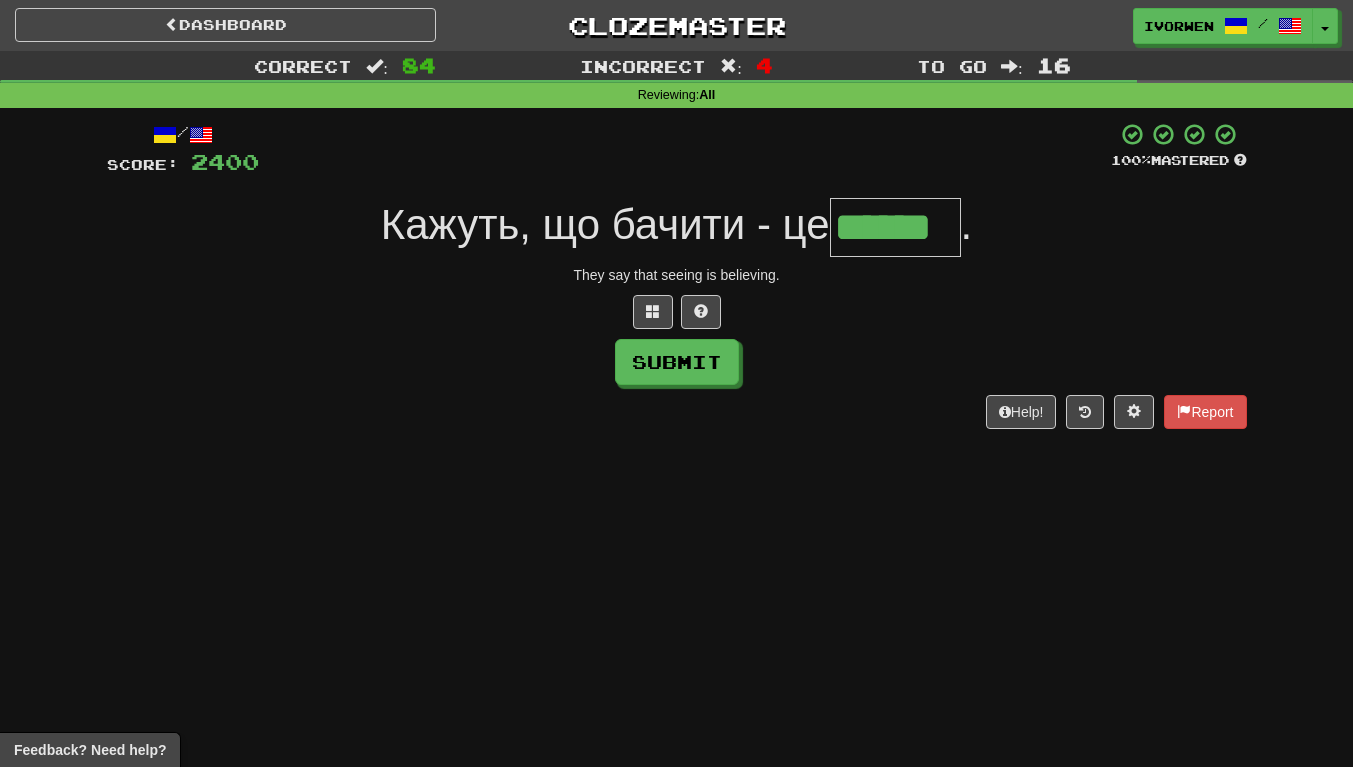 scroll, scrollTop: 0, scrollLeft: 3, axis: horizontal 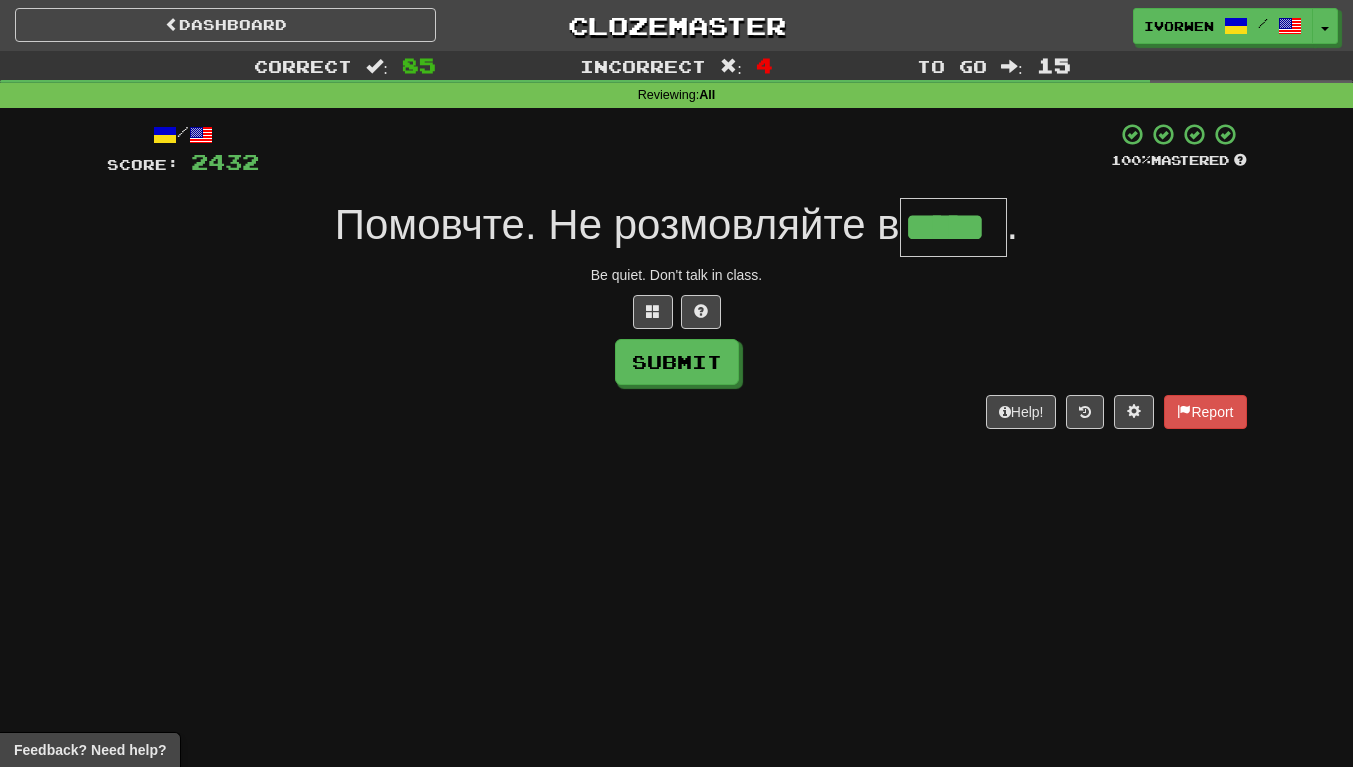 type on "*****" 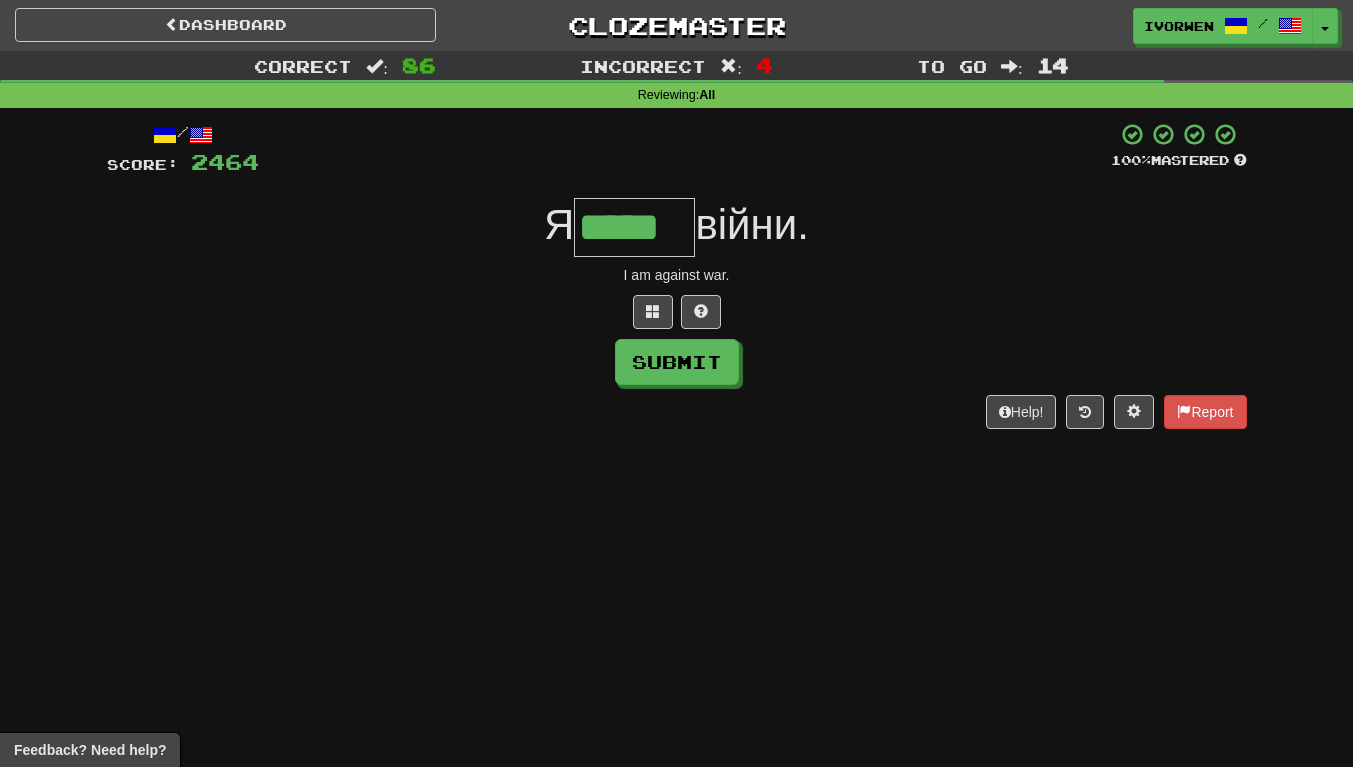 scroll, scrollTop: 0, scrollLeft: 5, axis: horizontal 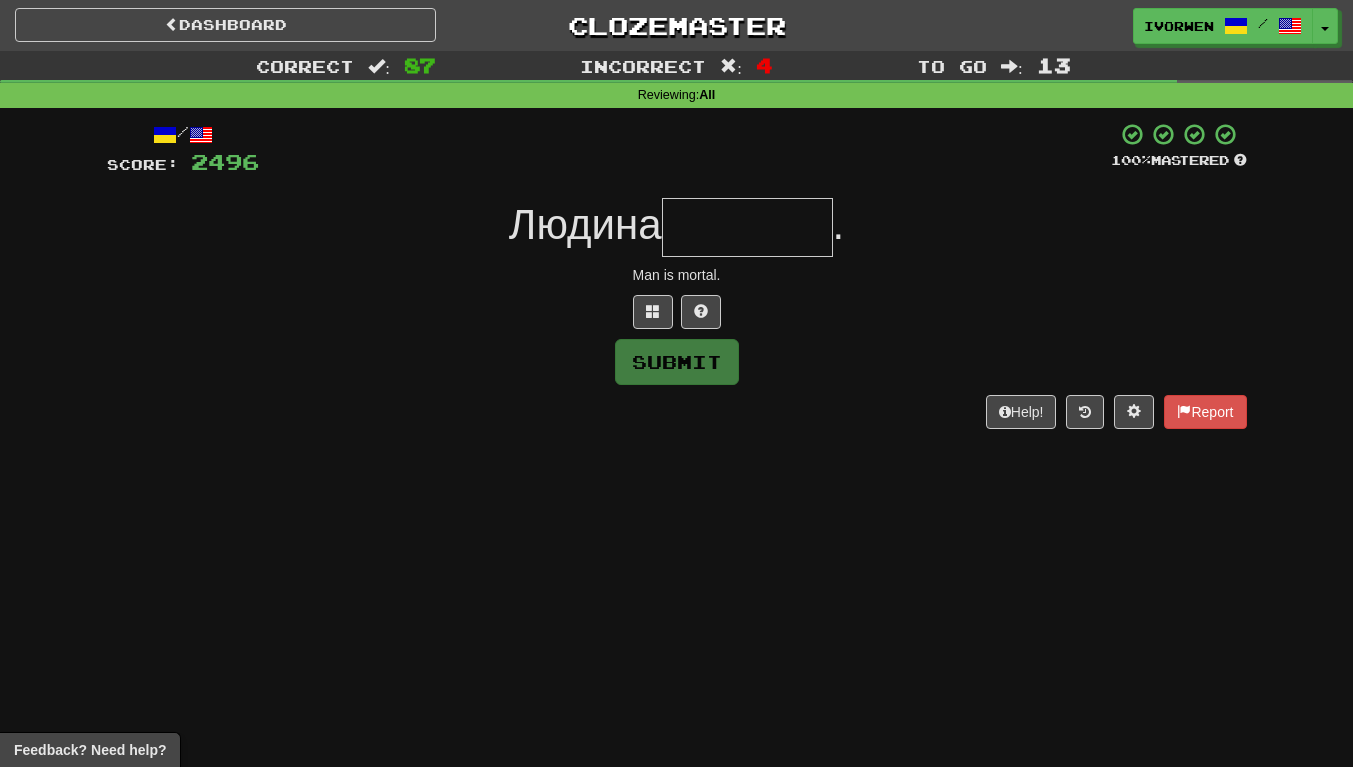 type on "*" 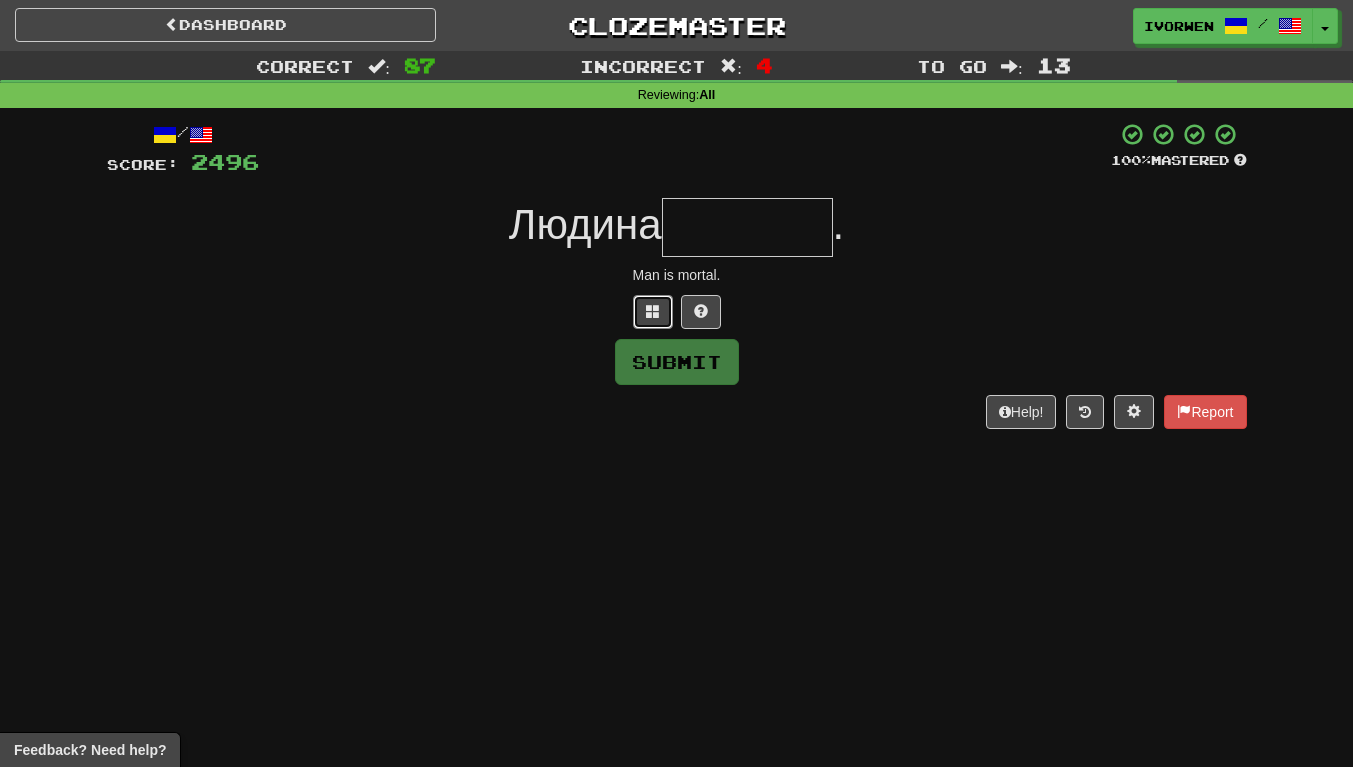 click at bounding box center (653, 311) 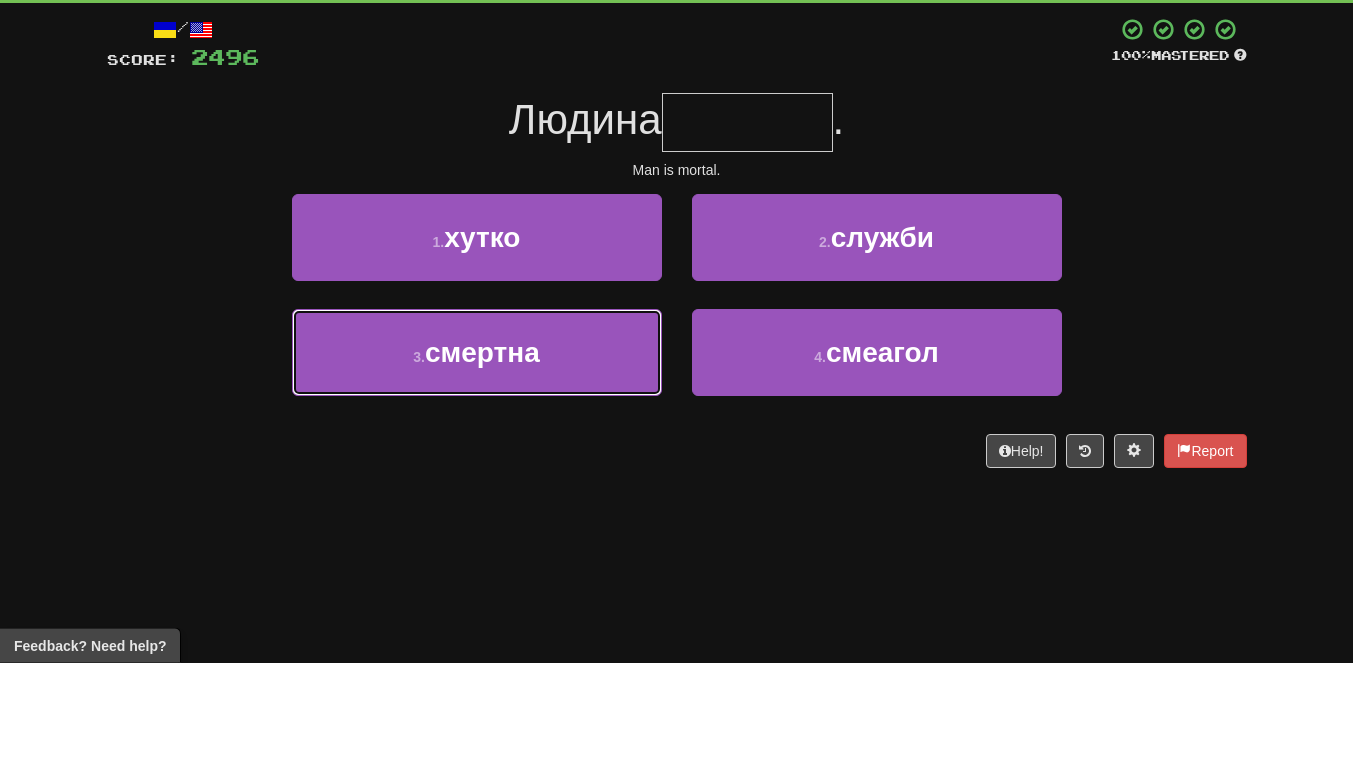 click on "3 . смертна" at bounding box center [477, 457] 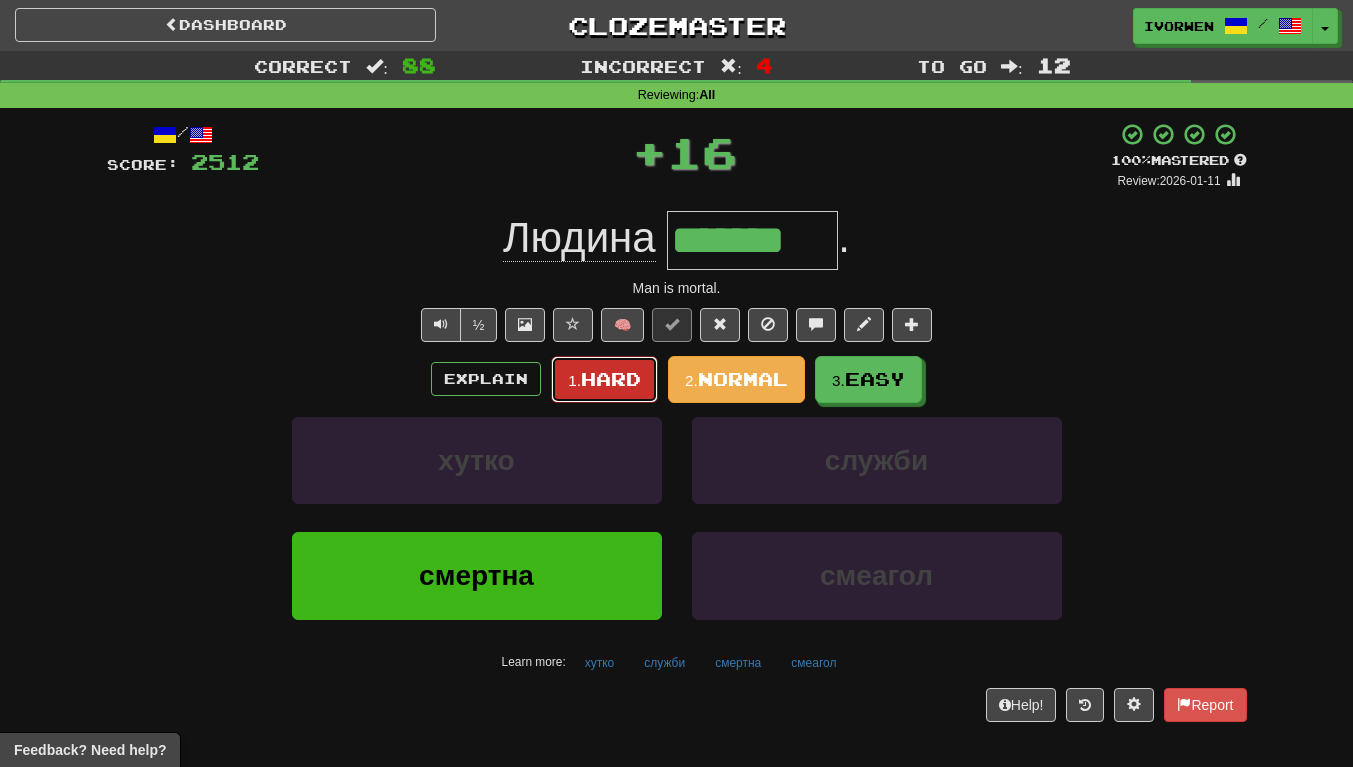 click on "Hard" at bounding box center (611, 379) 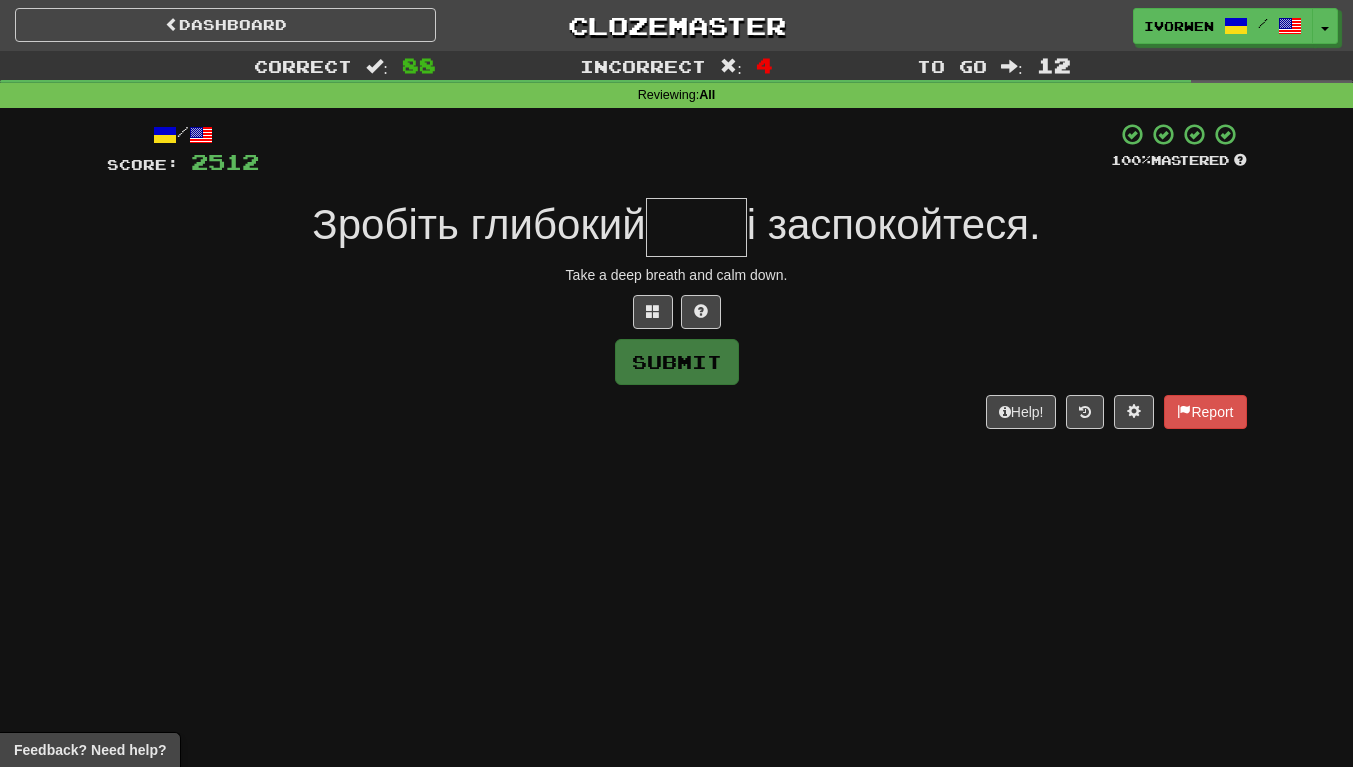 type on "*" 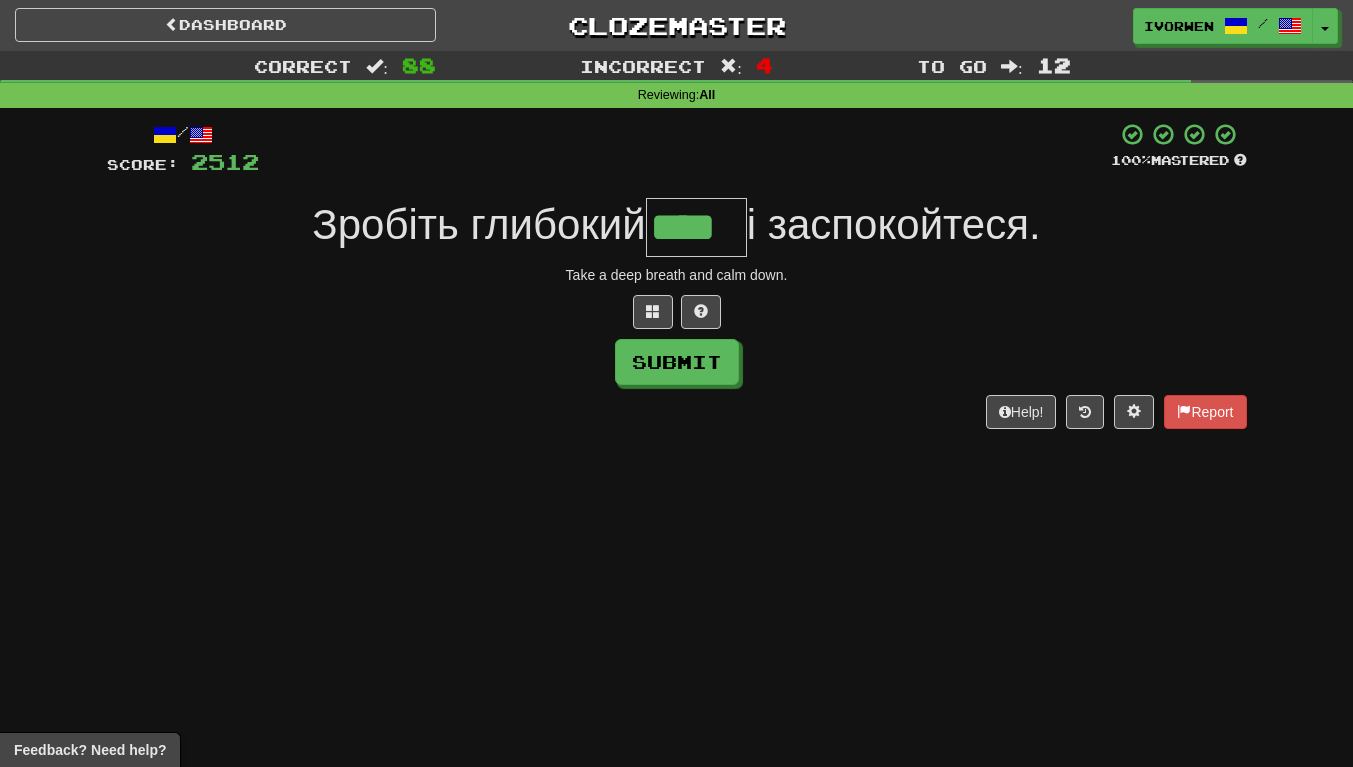 scroll, scrollTop: 0, scrollLeft: 3, axis: horizontal 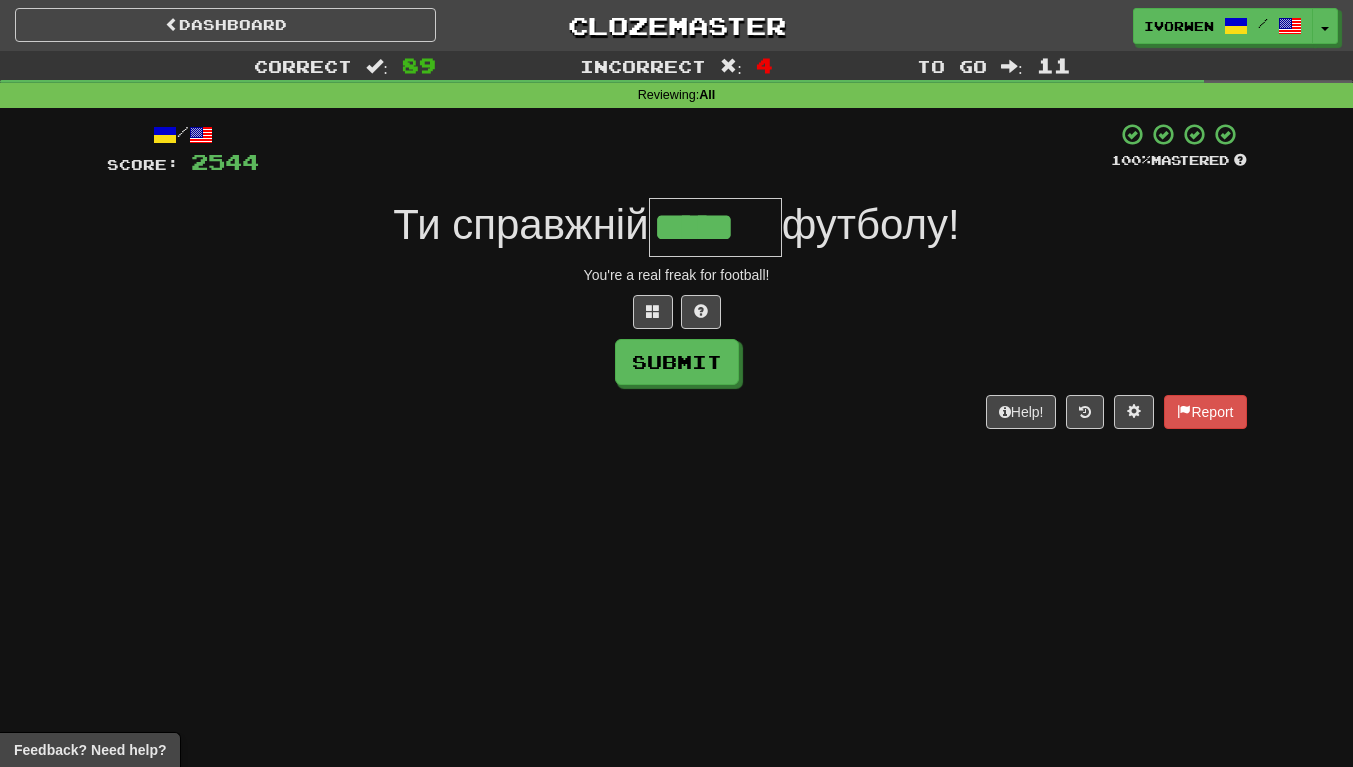 type on "*****" 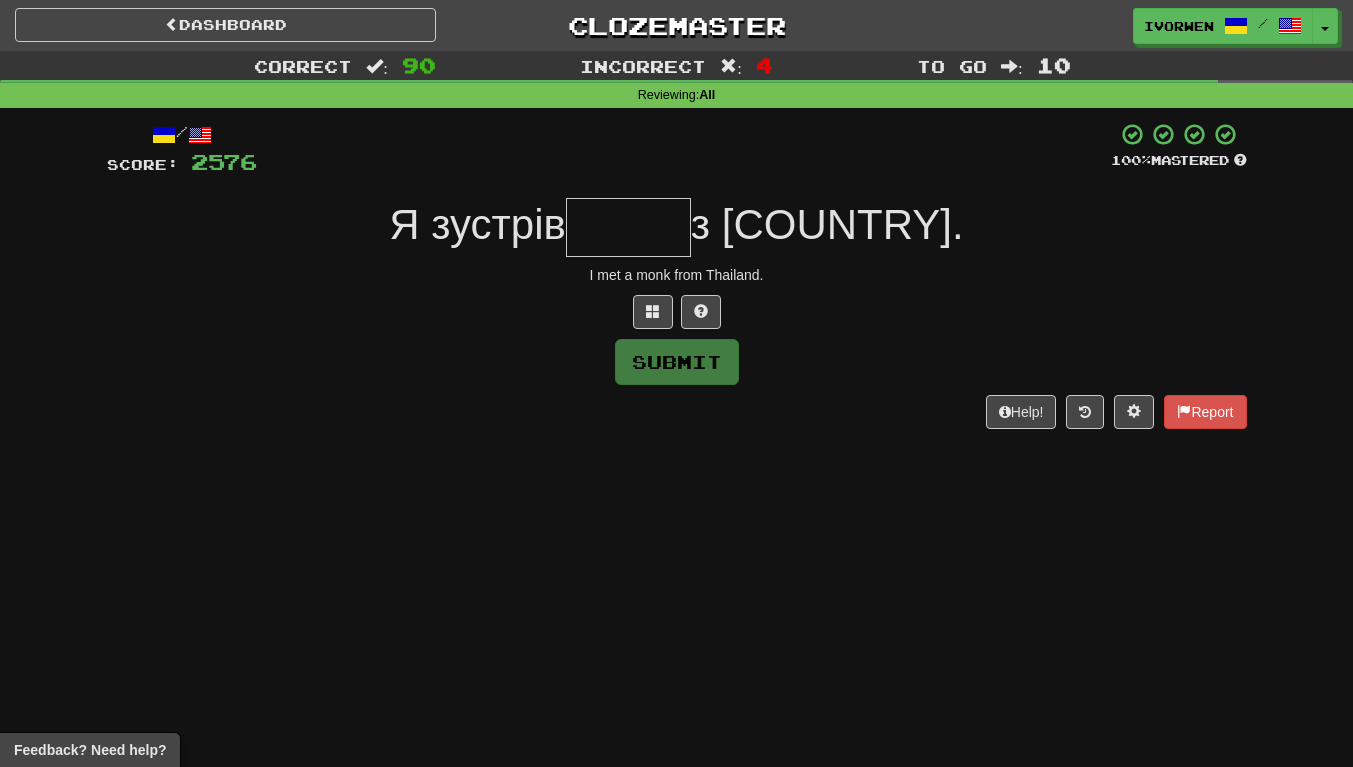 type on "*" 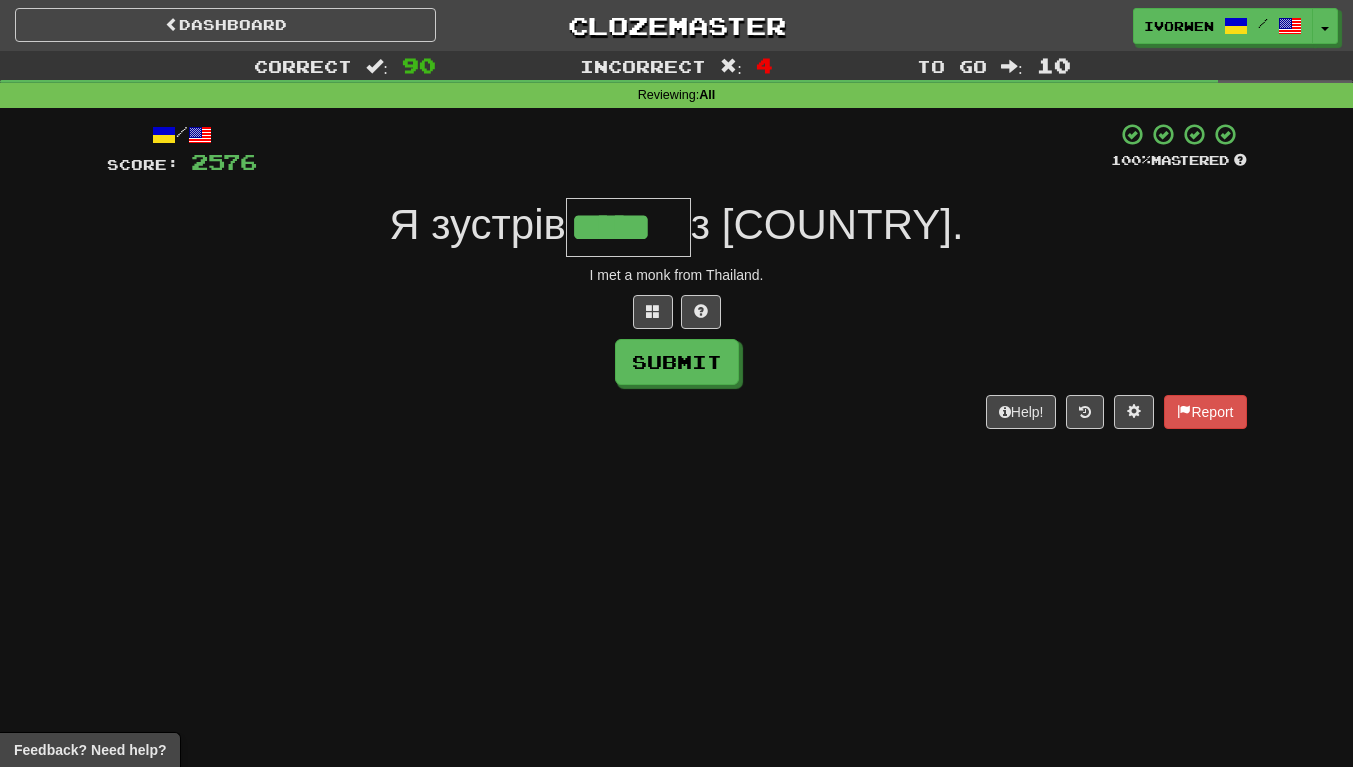 scroll, scrollTop: 0, scrollLeft: 4, axis: horizontal 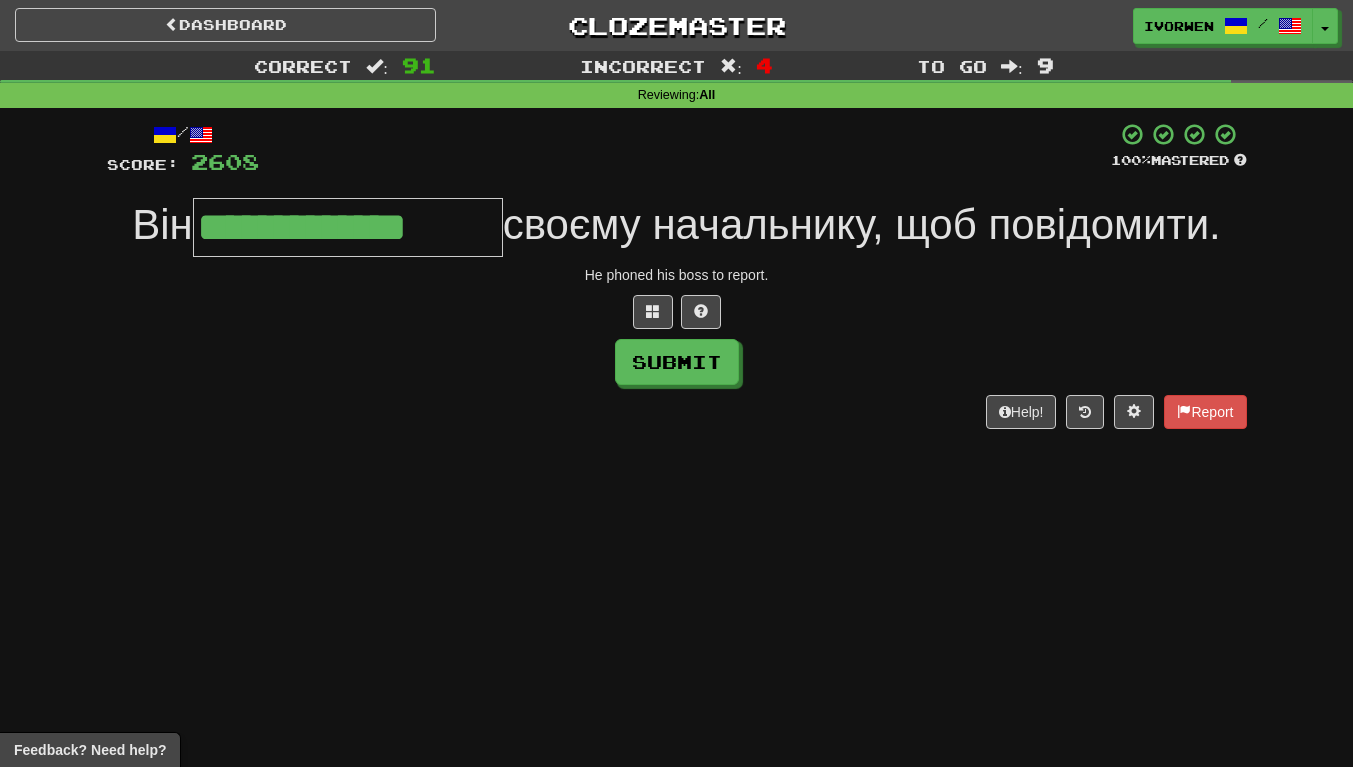 type on "**********" 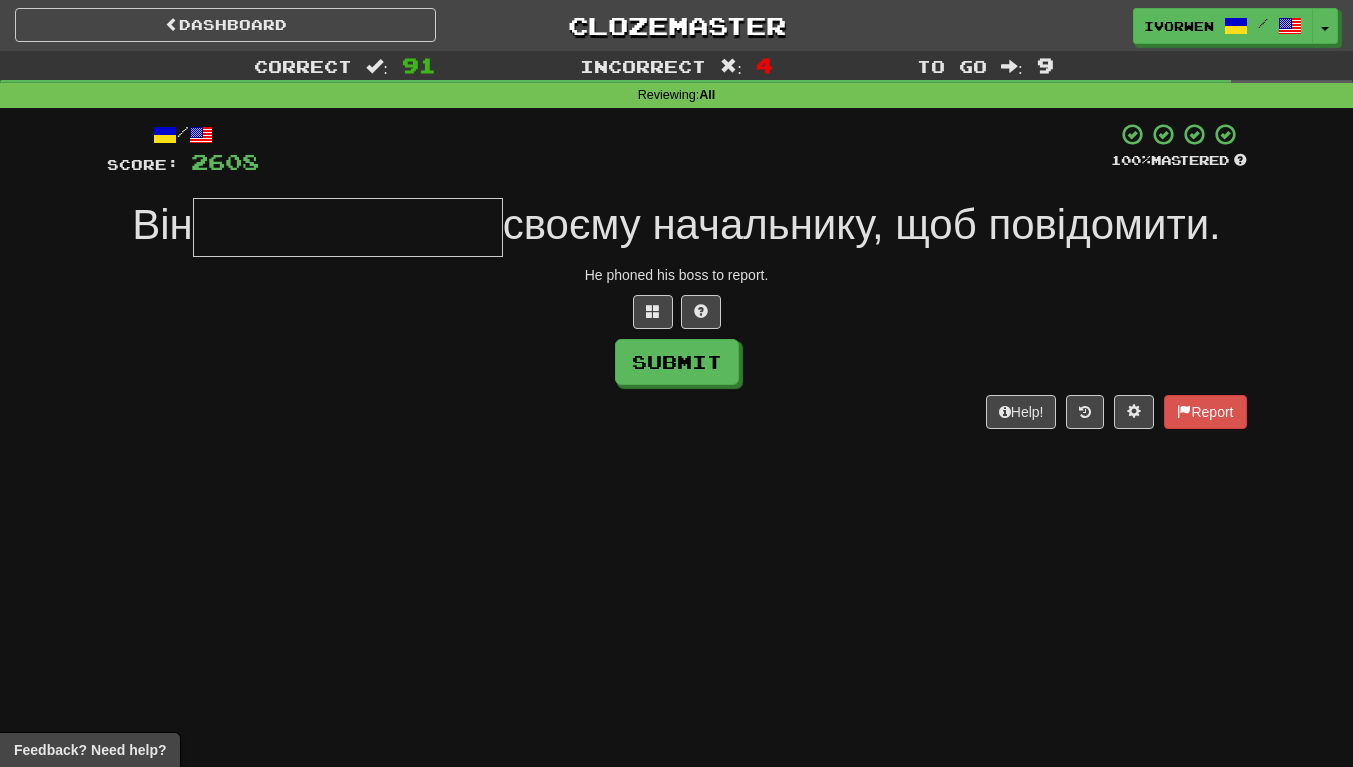 scroll, scrollTop: 0, scrollLeft: 0, axis: both 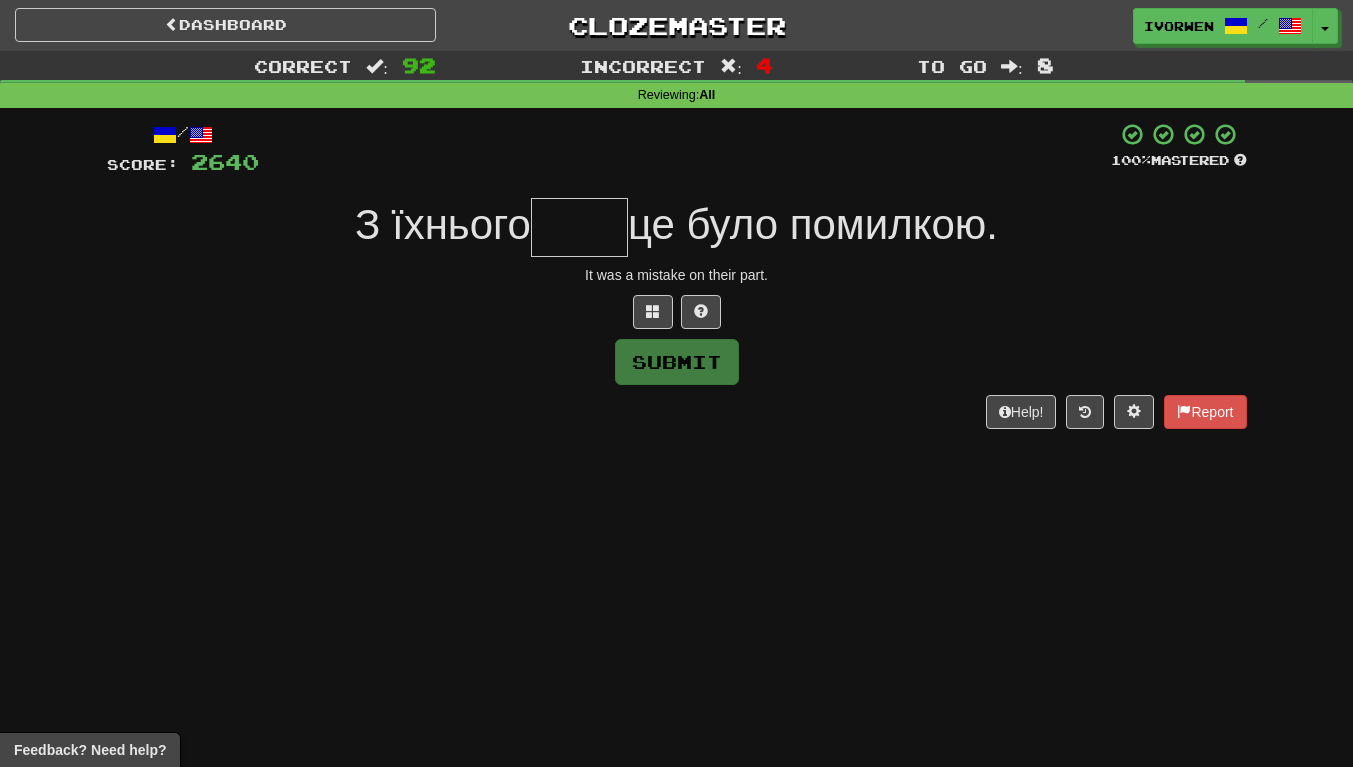 type on "*" 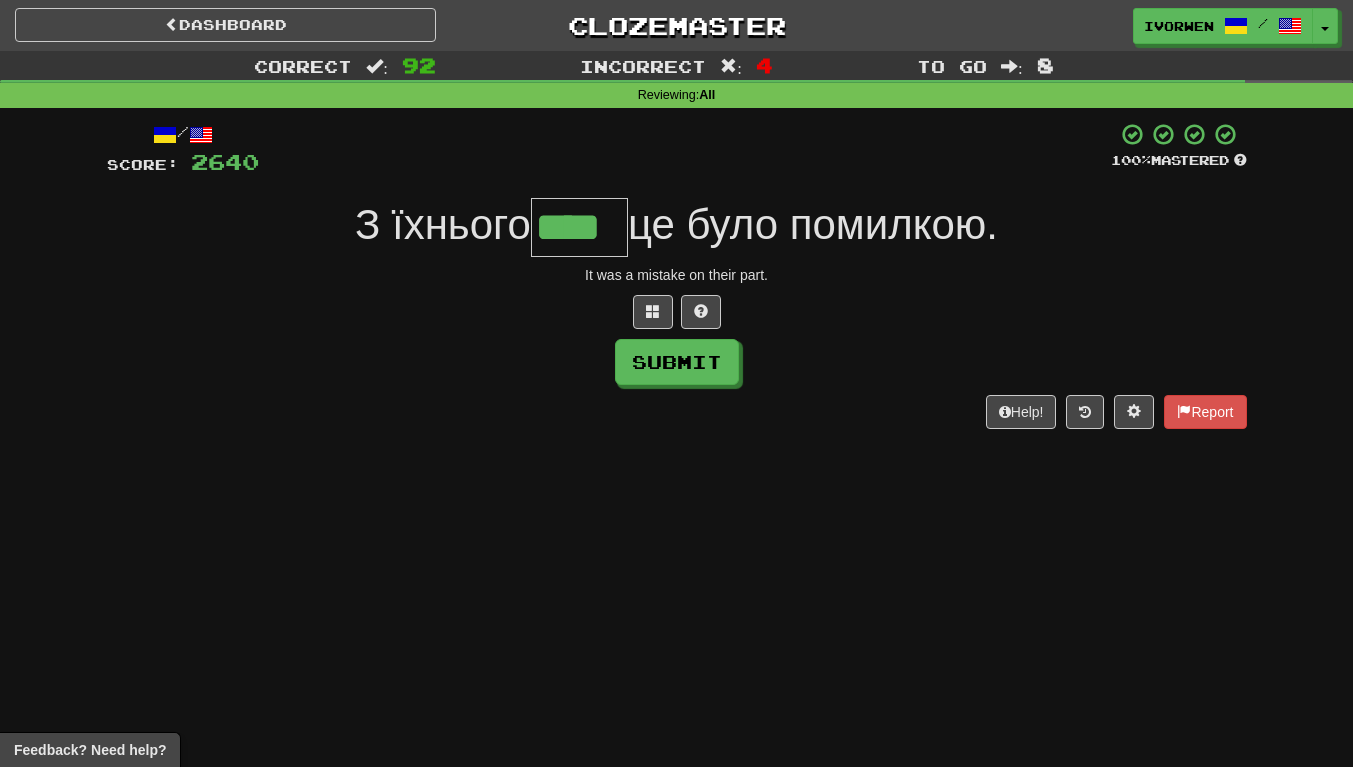 scroll, scrollTop: 0, scrollLeft: 1, axis: horizontal 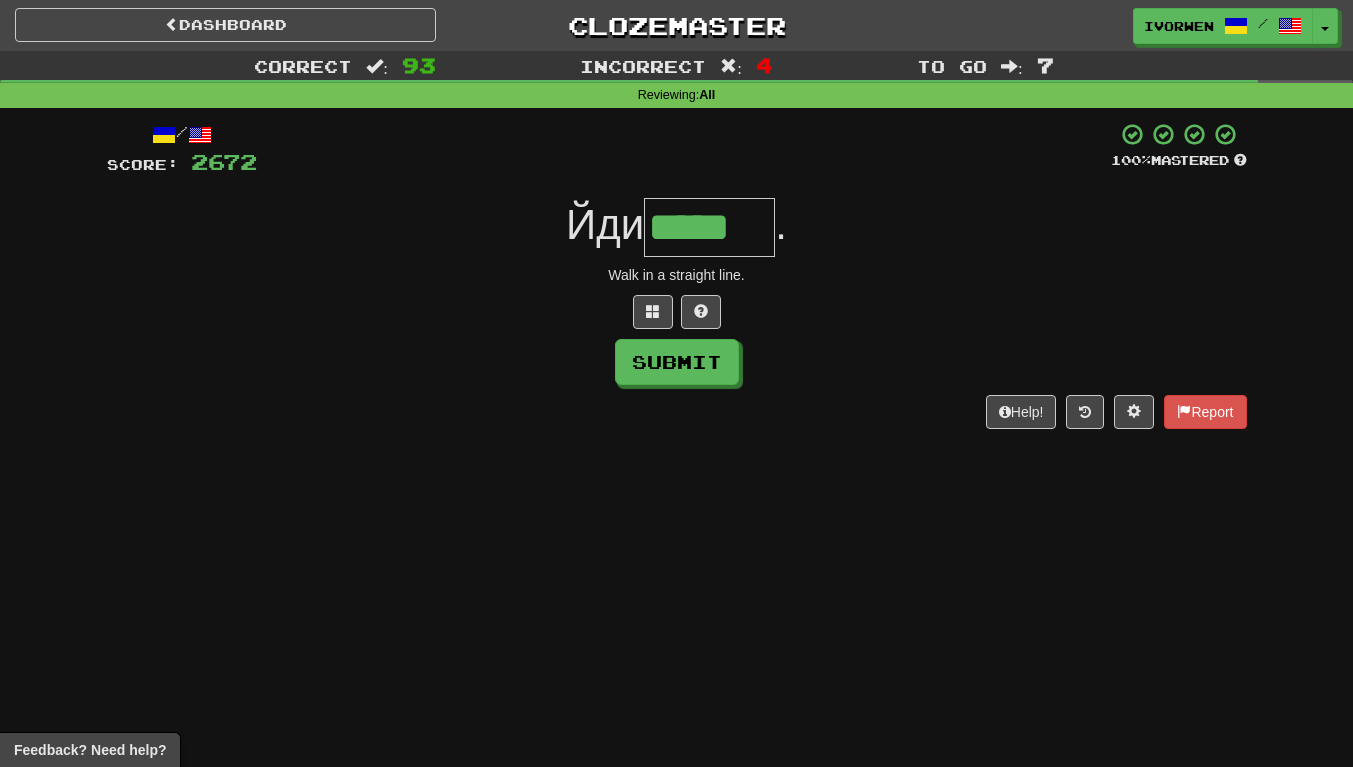 type on "*****" 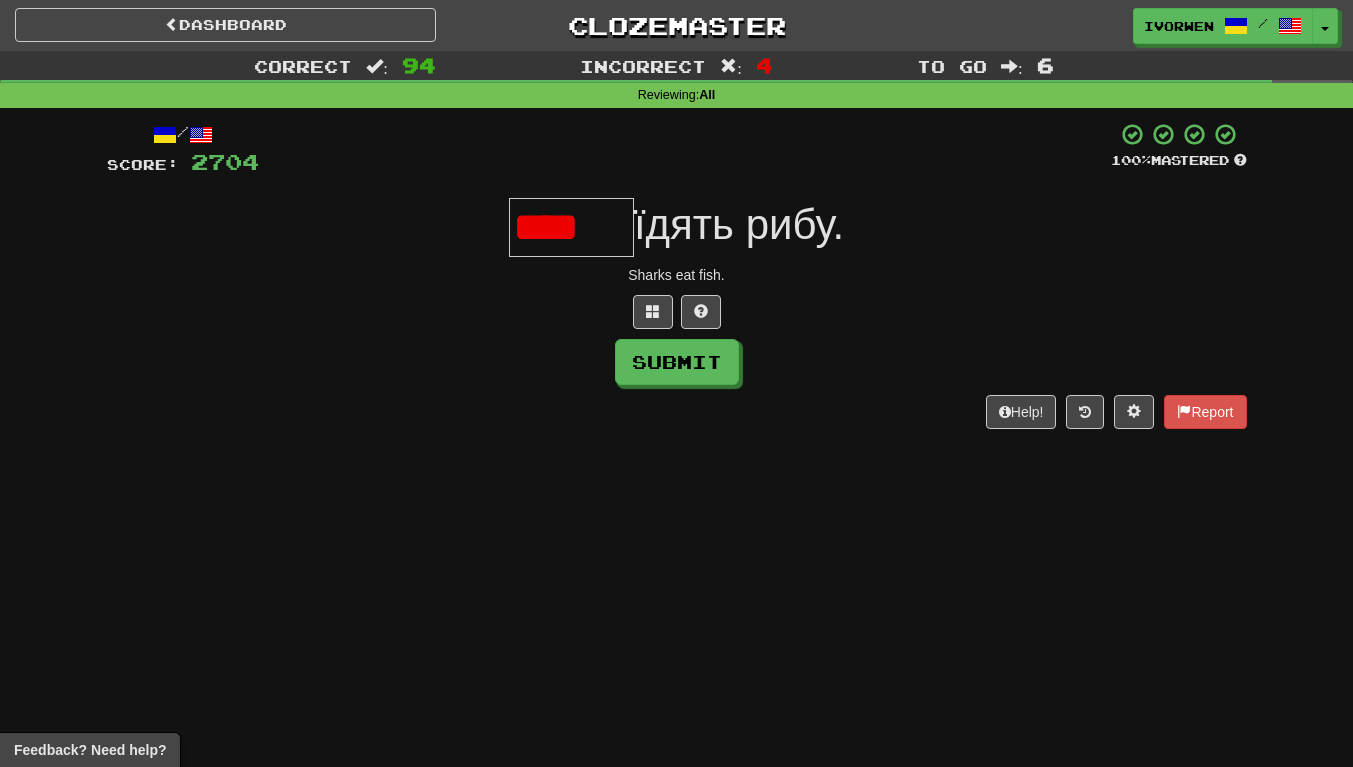 scroll, scrollTop: 0, scrollLeft: 0, axis: both 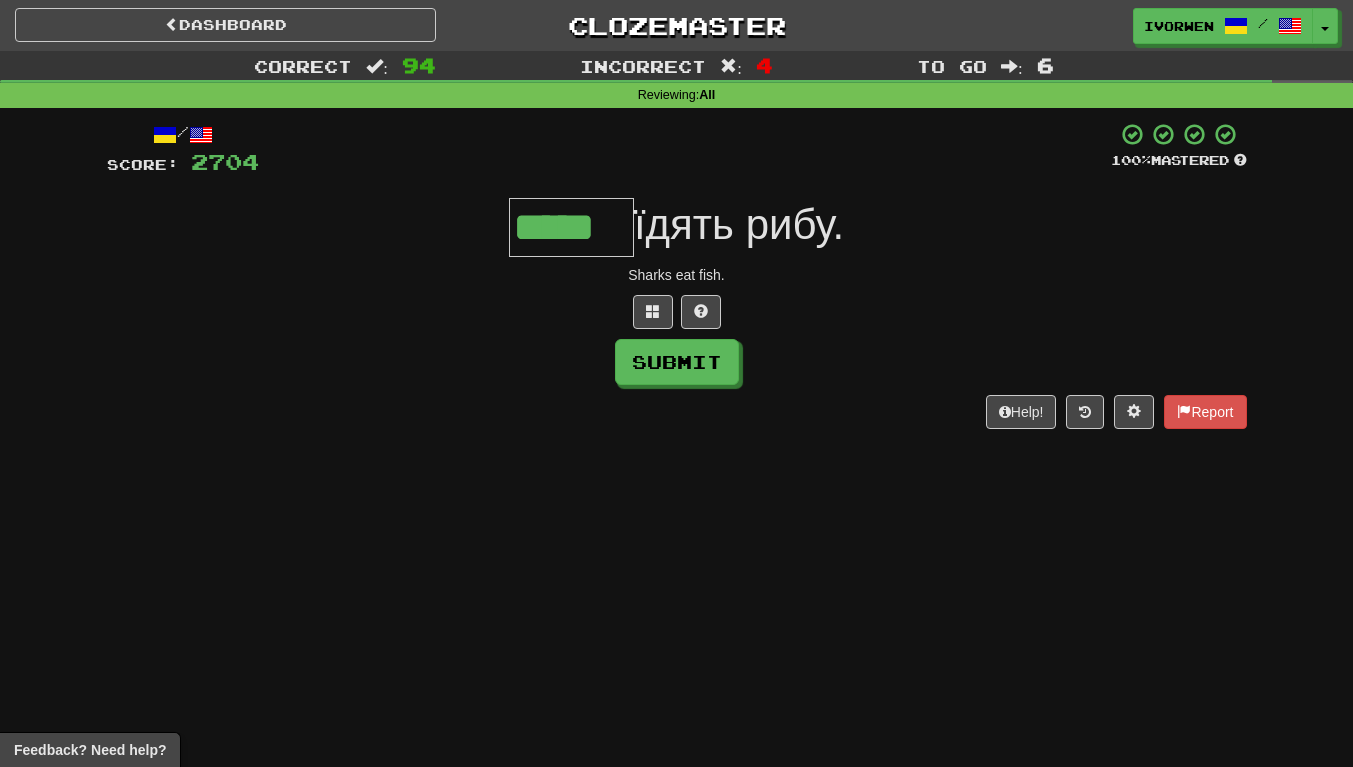 type on "*****" 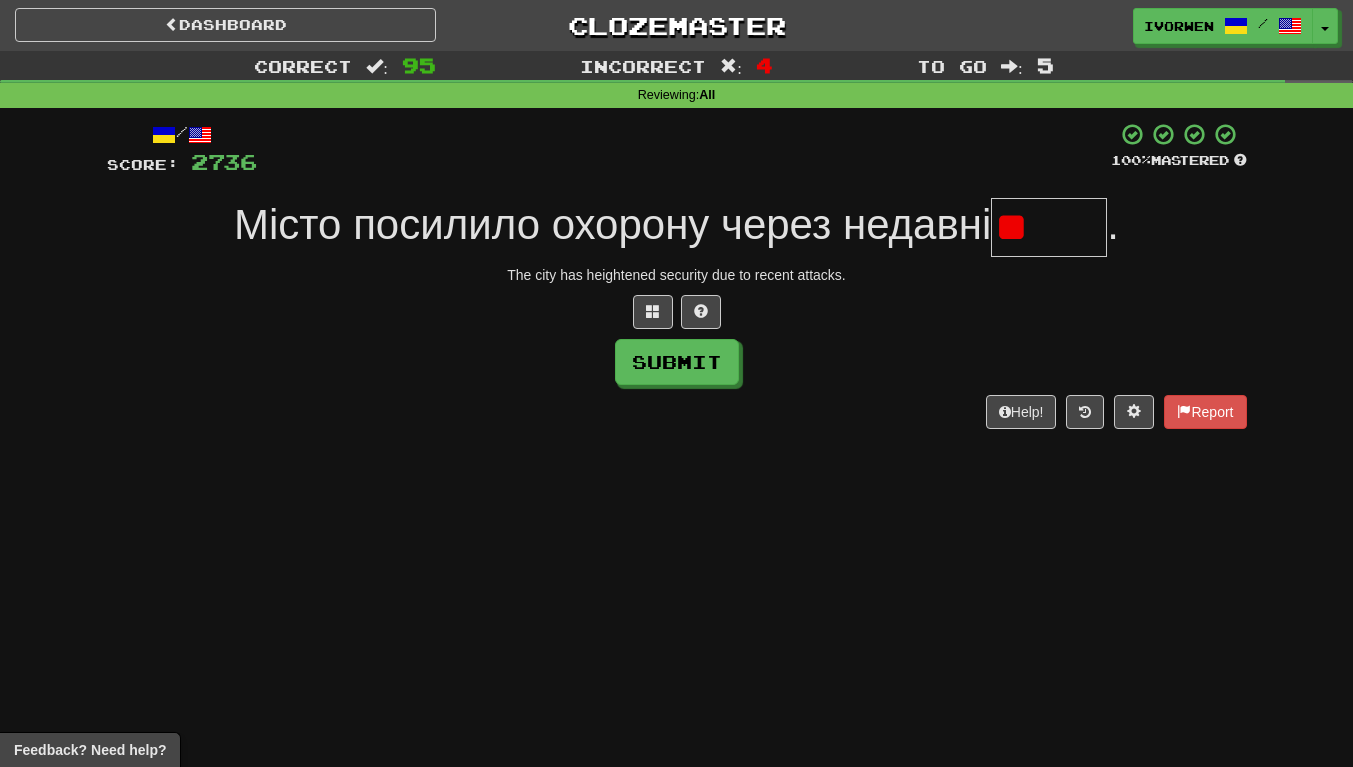 type on "*" 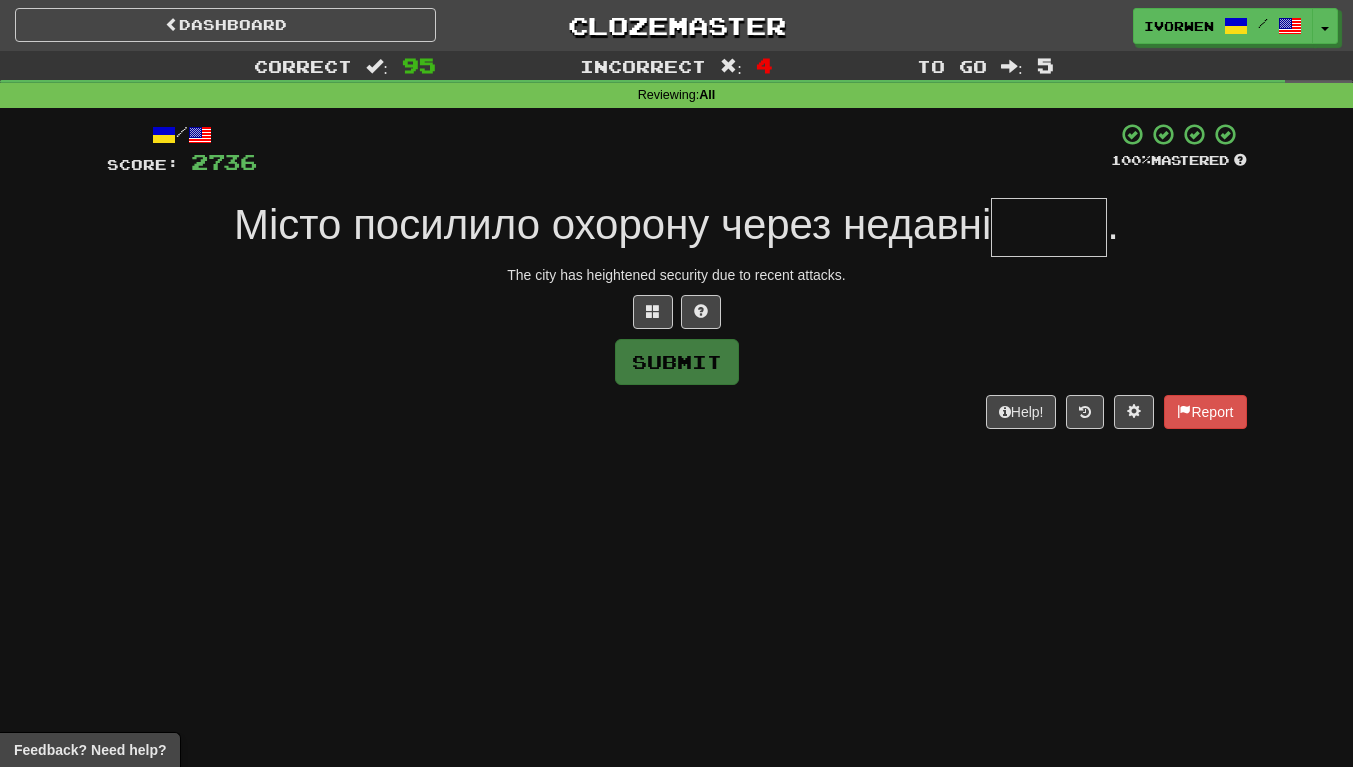 type on "*" 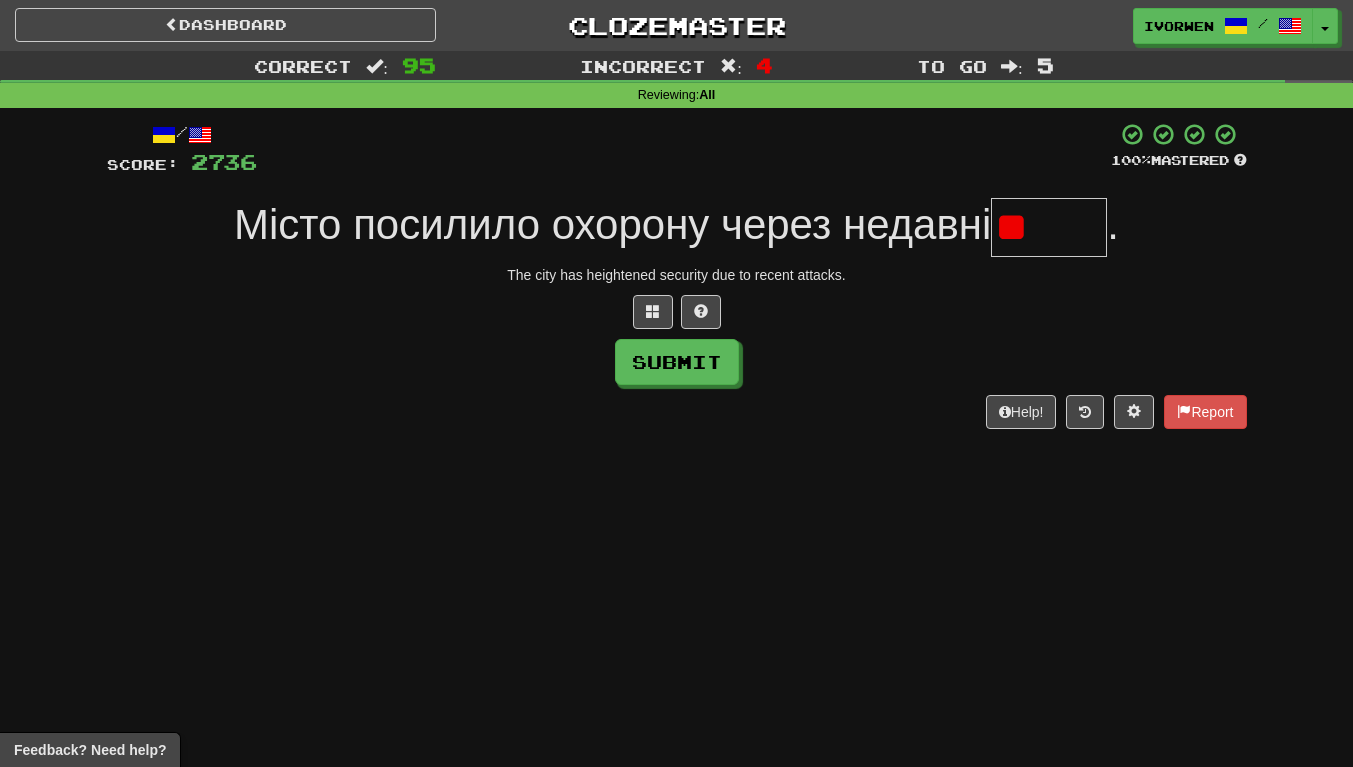 type on "*" 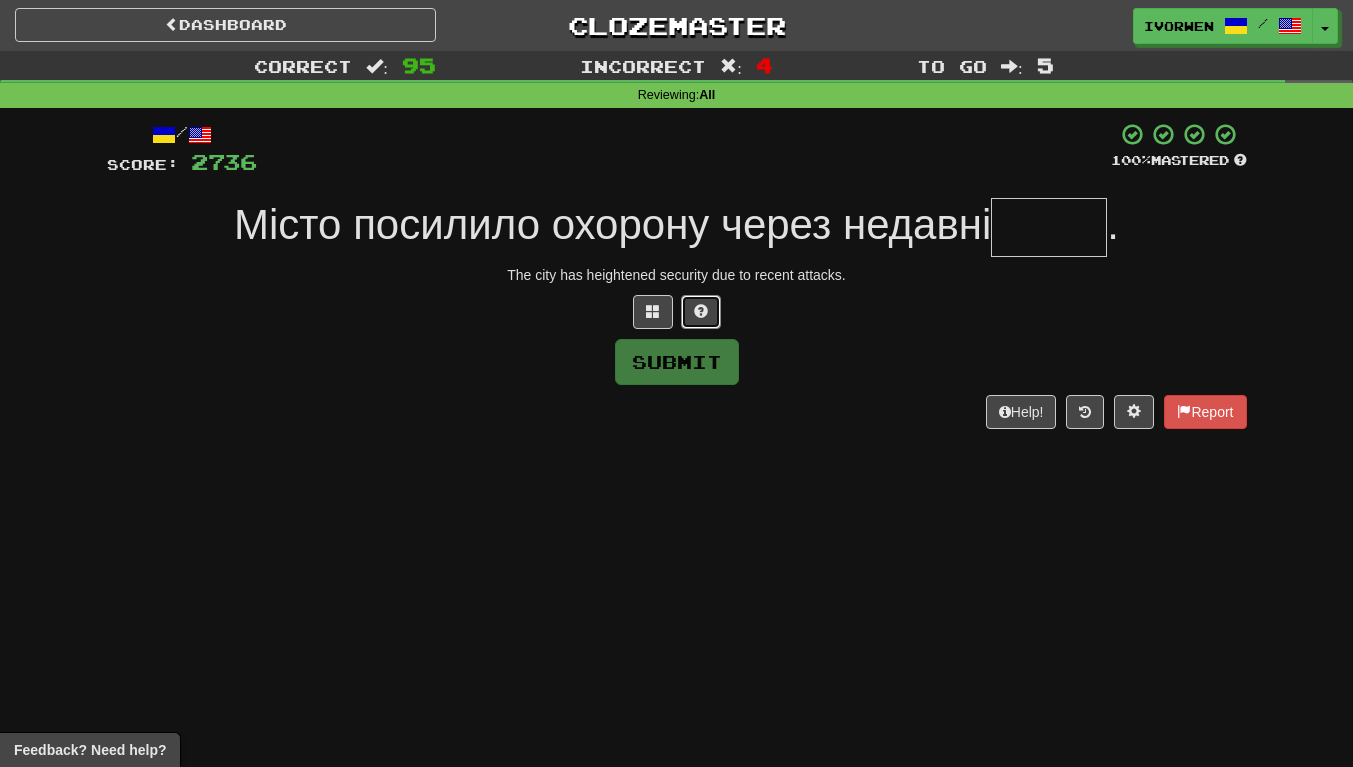 click at bounding box center [701, 312] 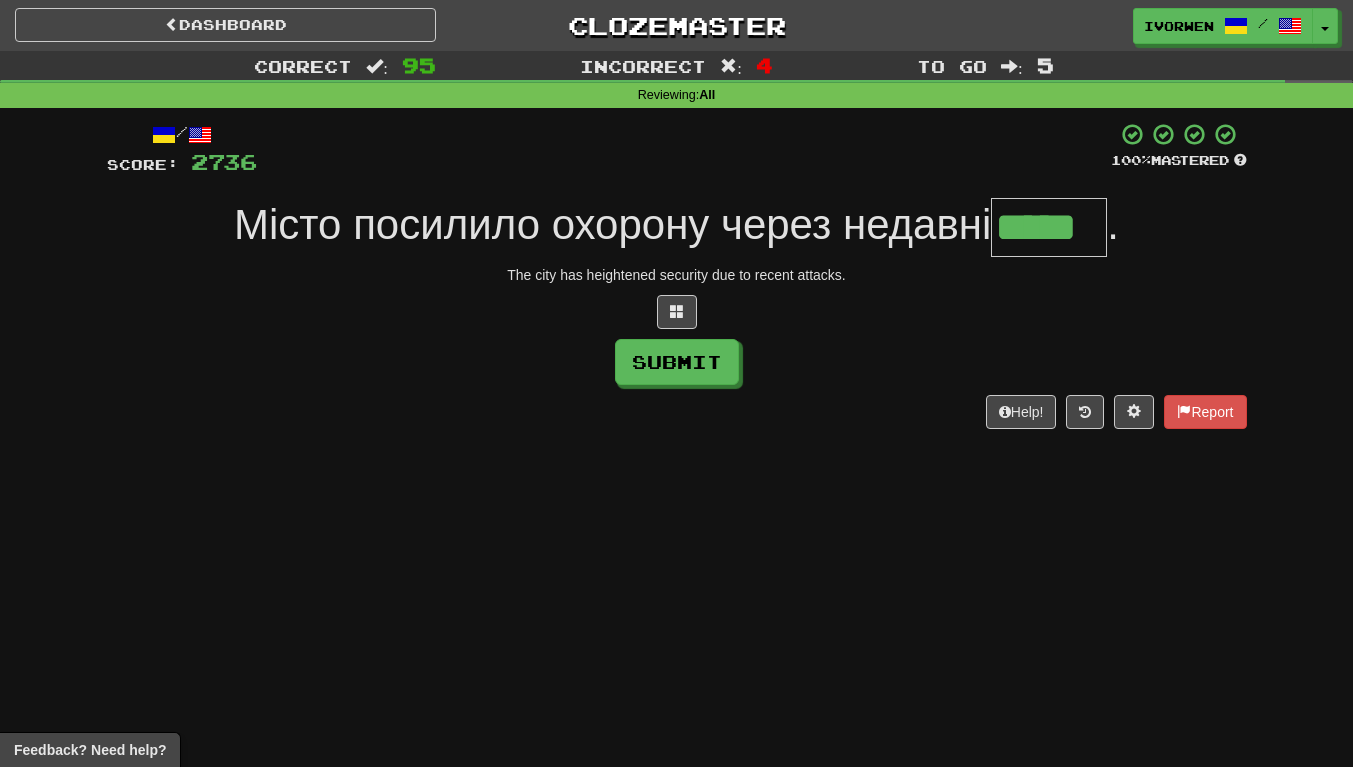 scroll, scrollTop: 0, scrollLeft: 4, axis: horizontal 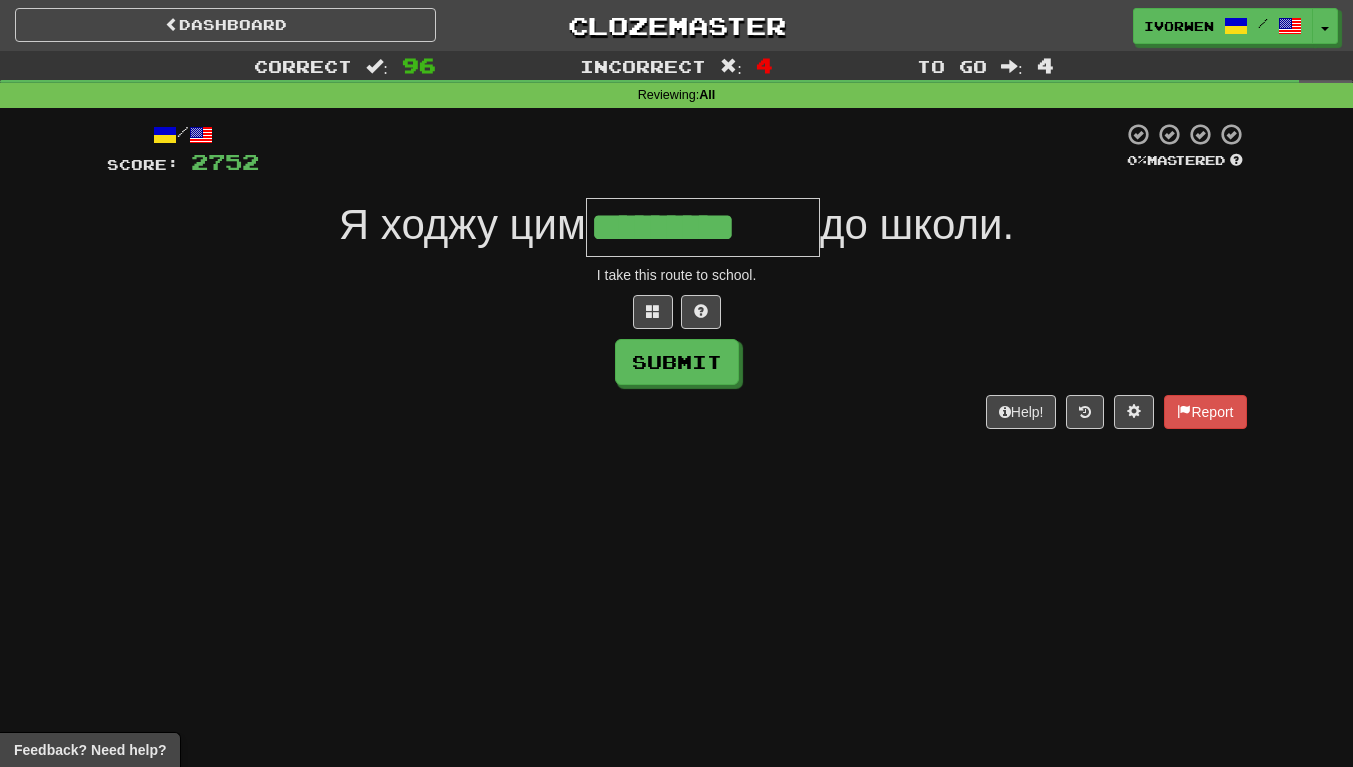 type on "*********" 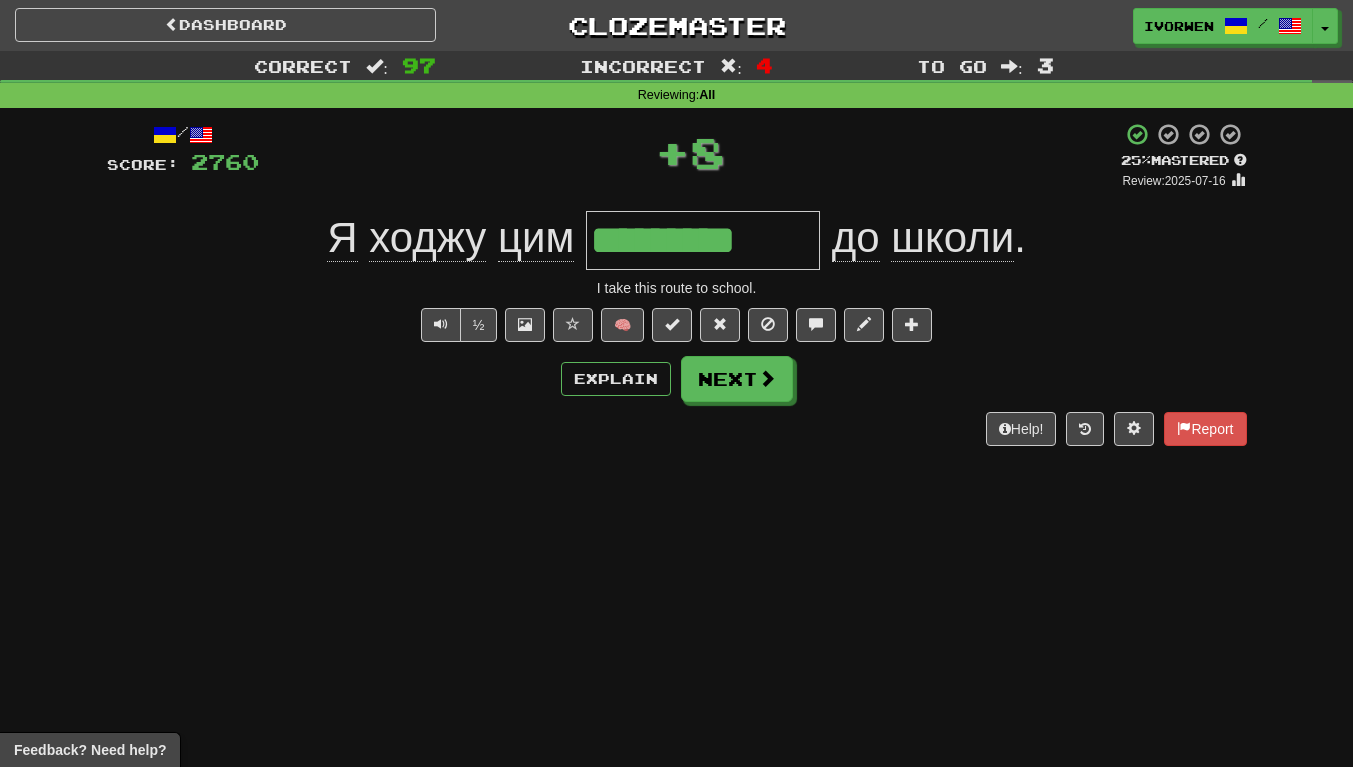 scroll, scrollTop: 0, scrollLeft: 0, axis: both 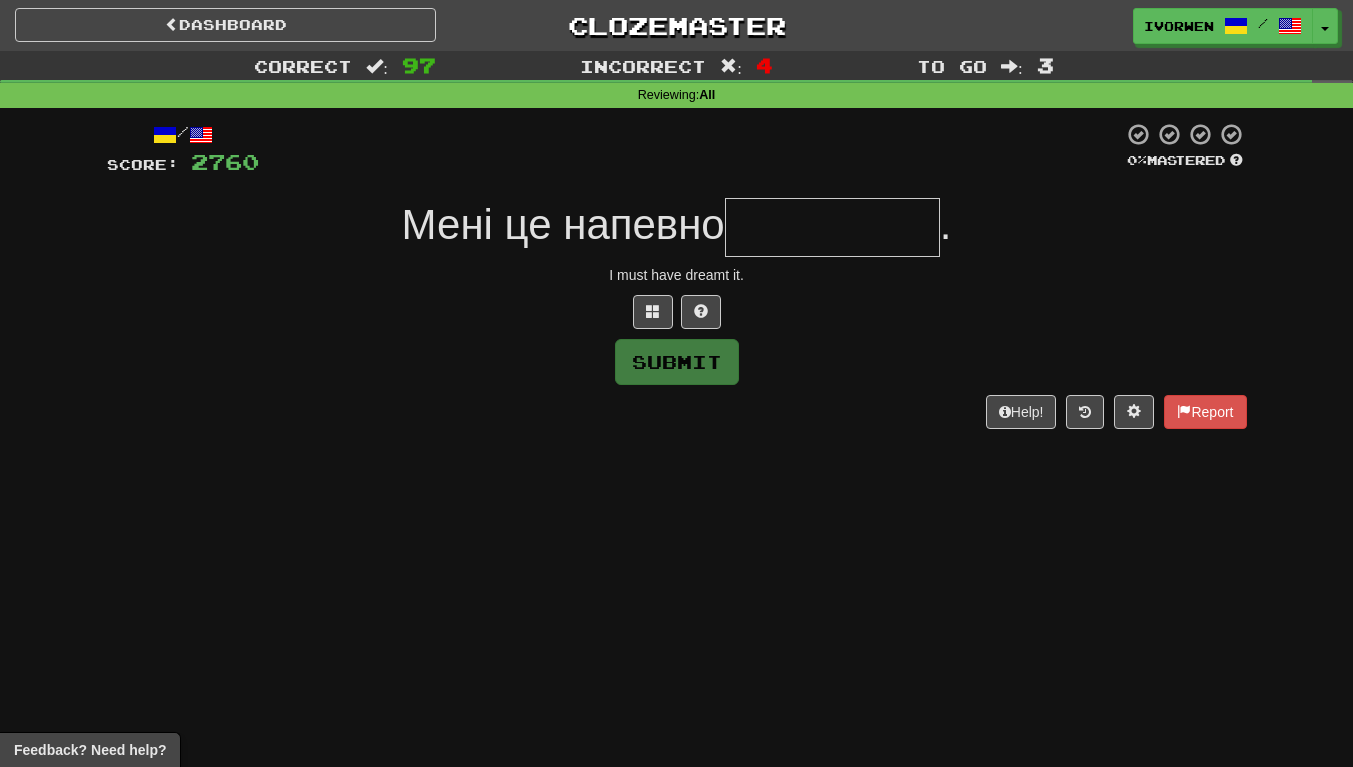 type on "*" 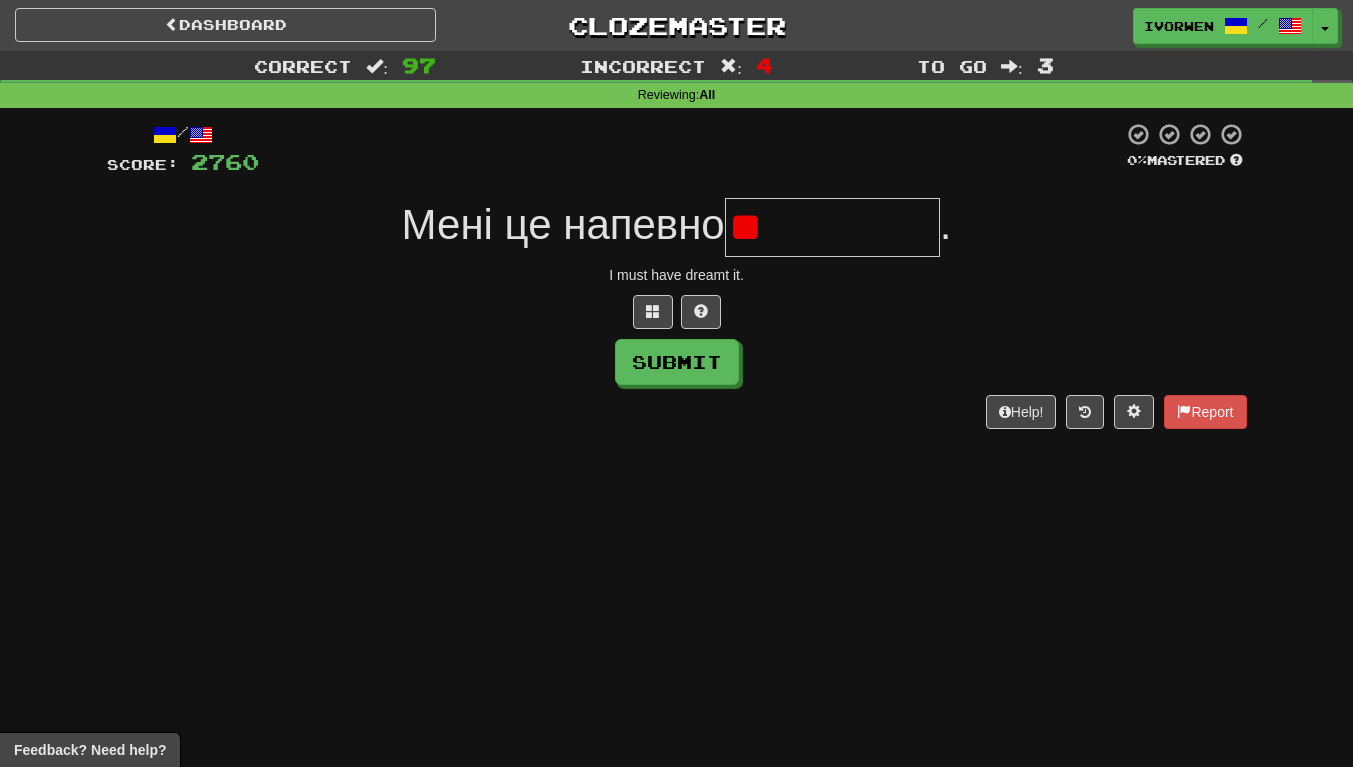 type on "*" 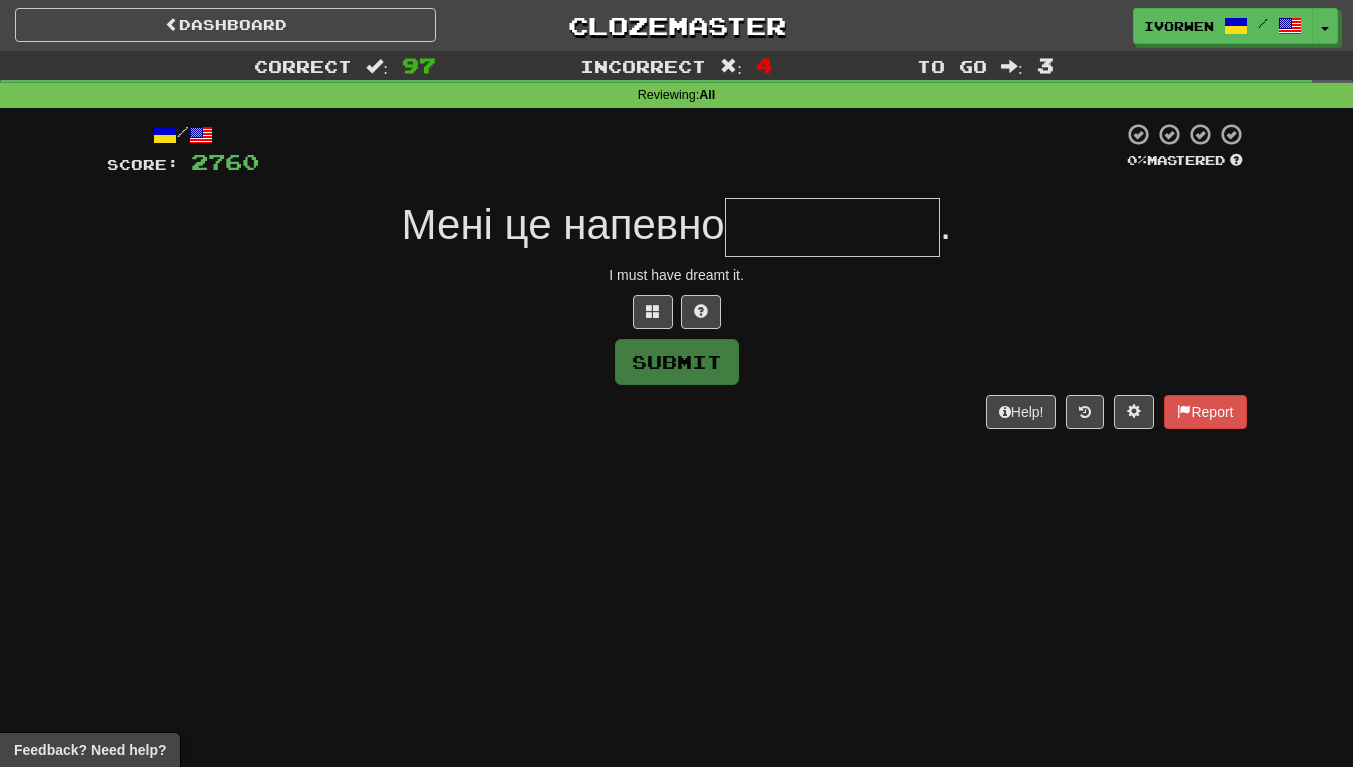 type on "*" 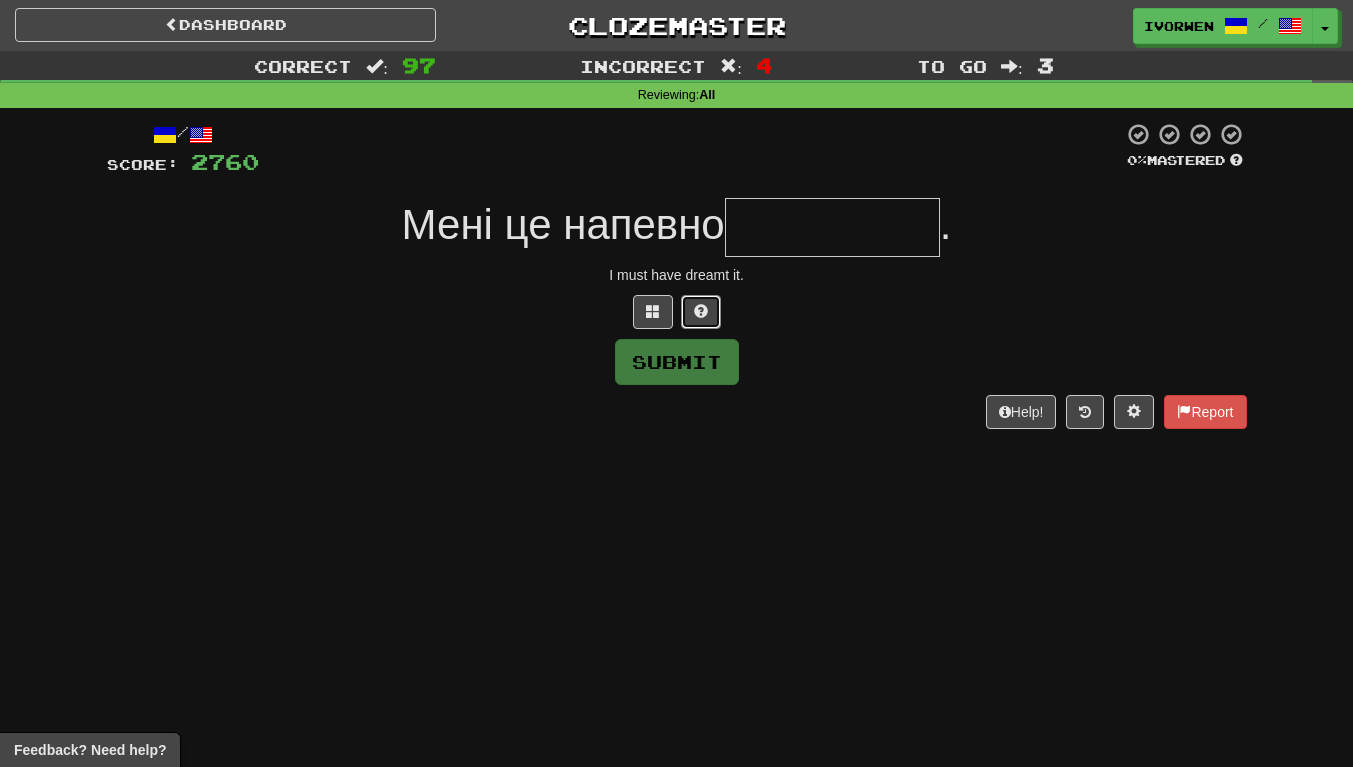 click at bounding box center (701, 311) 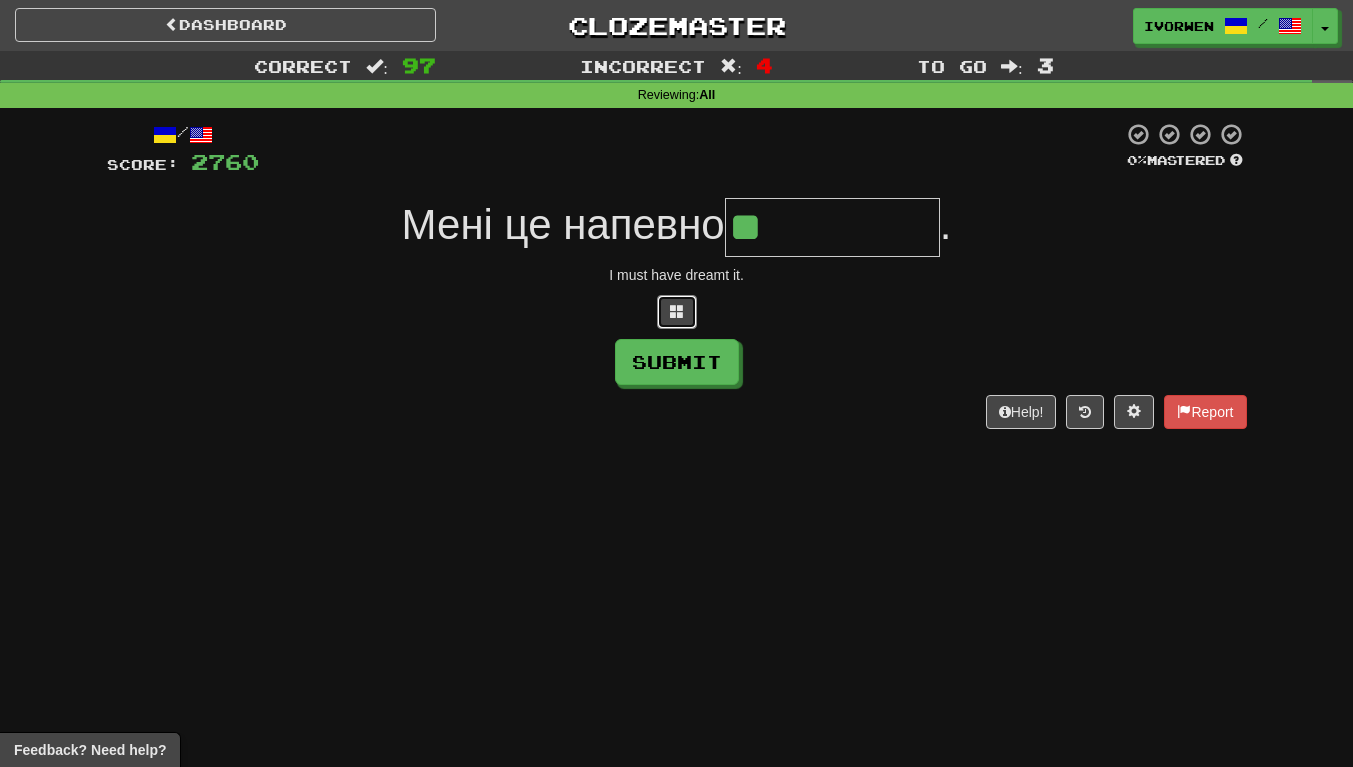 click at bounding box center [677, 312] 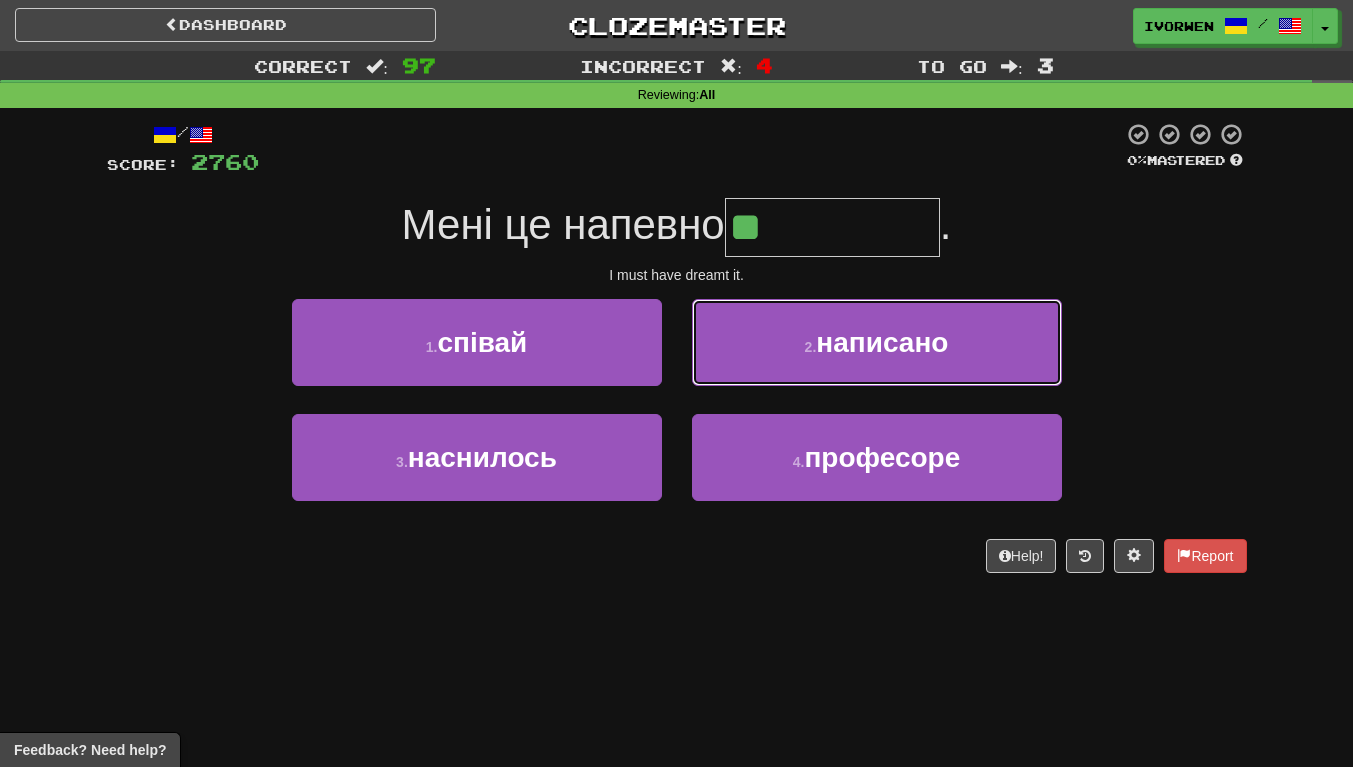 click on "2 . написано" at bounding box center [877, 342] 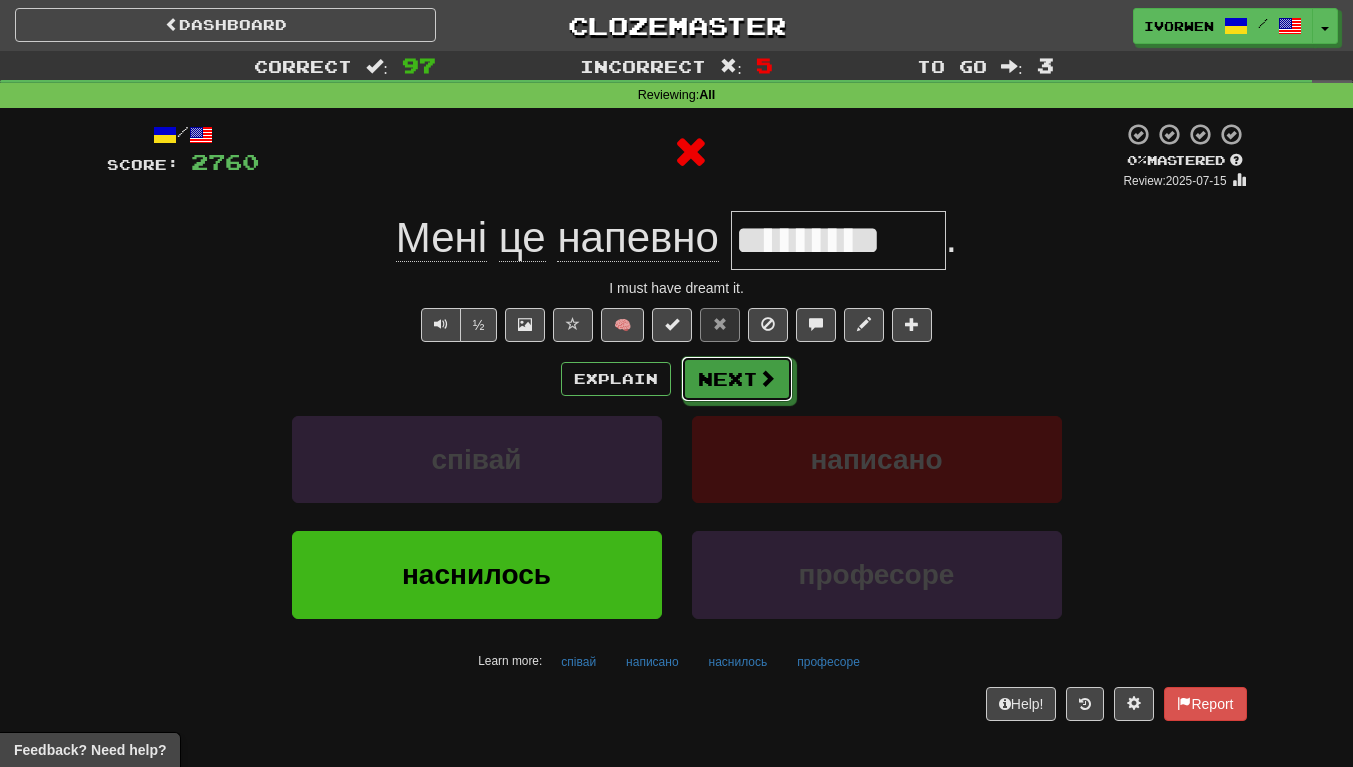 click on "Next" at bounding box center [737, 379] 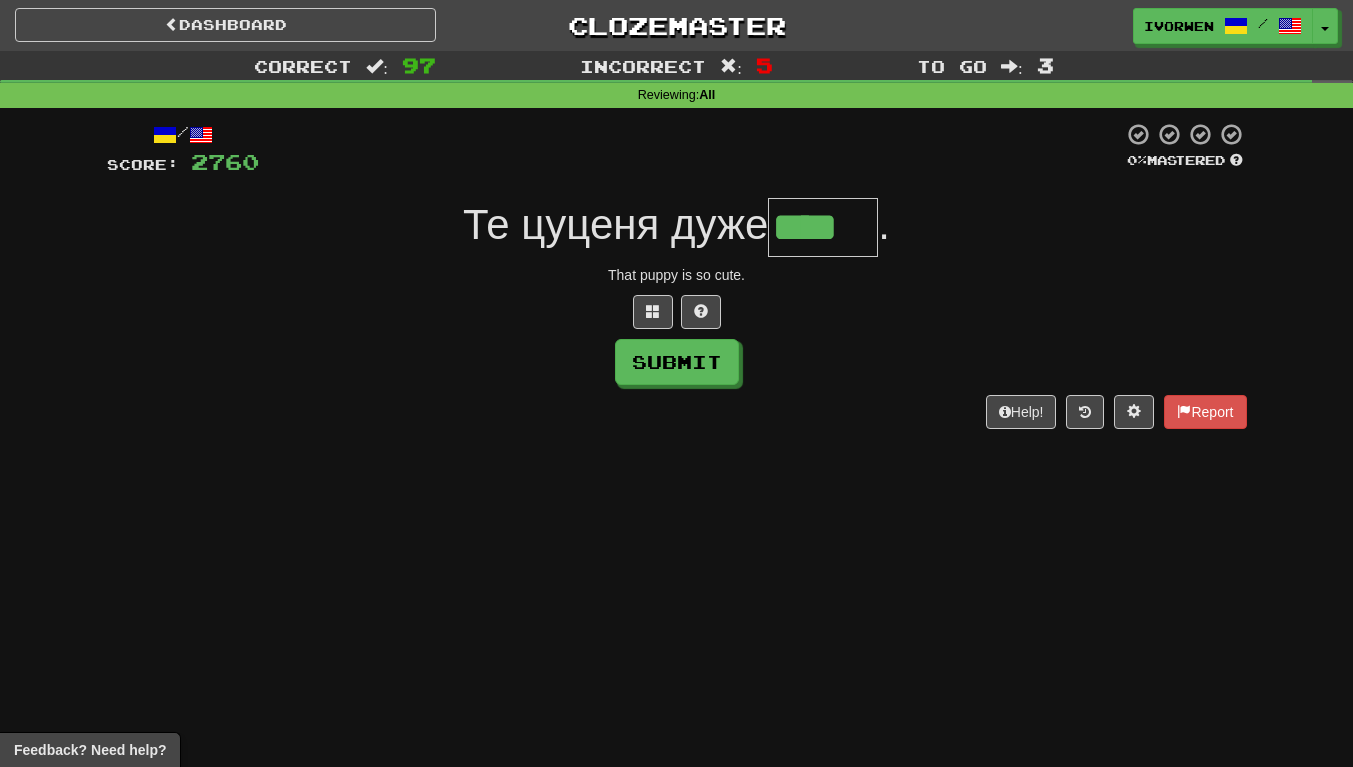 type on "****" 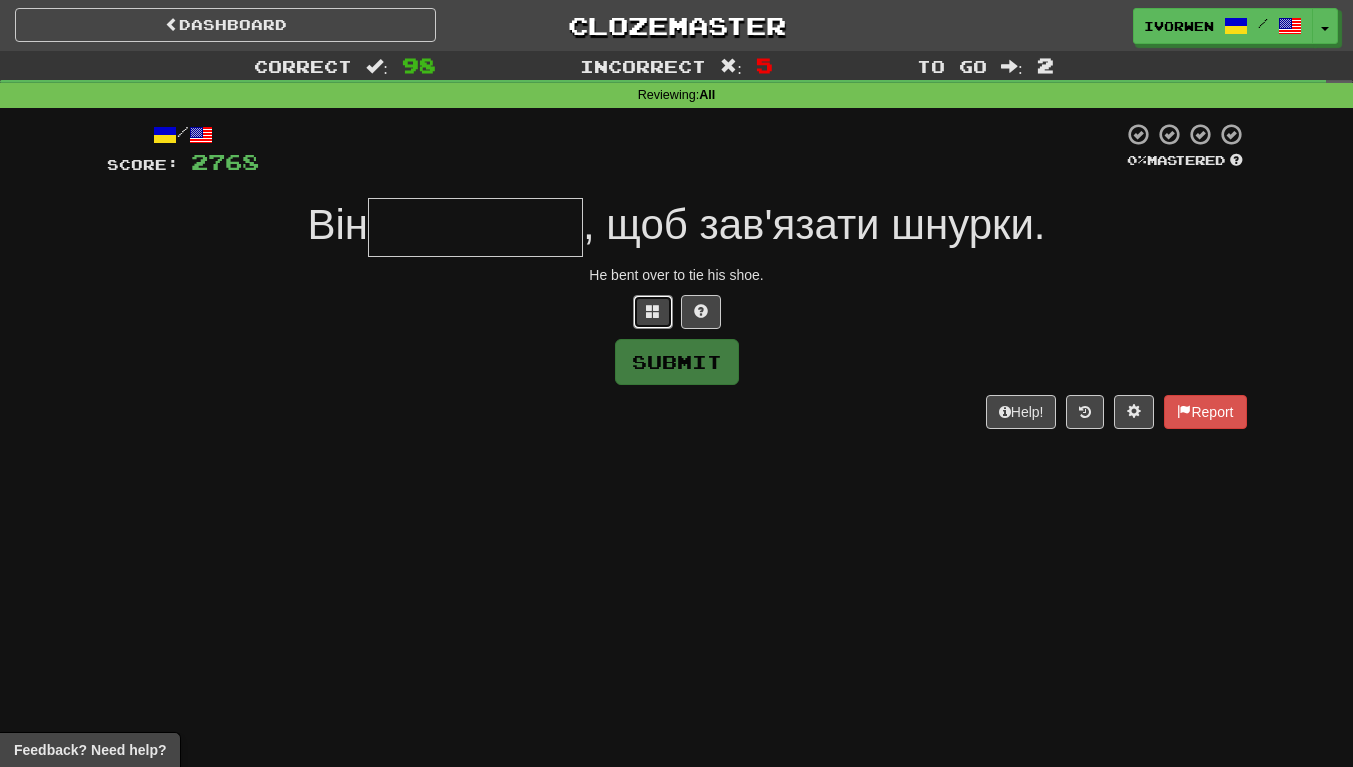 click at bounding box center [653, 311] 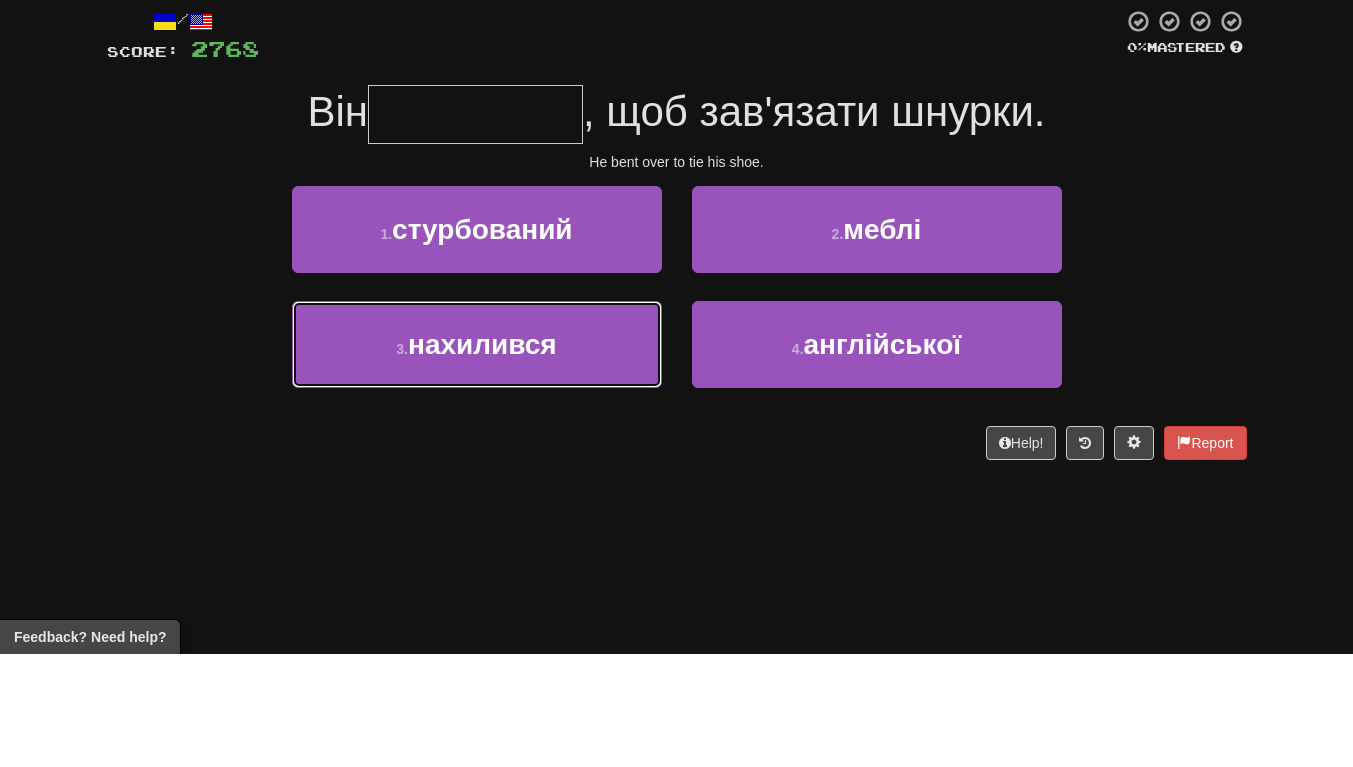 click on "3 . нахилився" at bounding box center (477, 457) 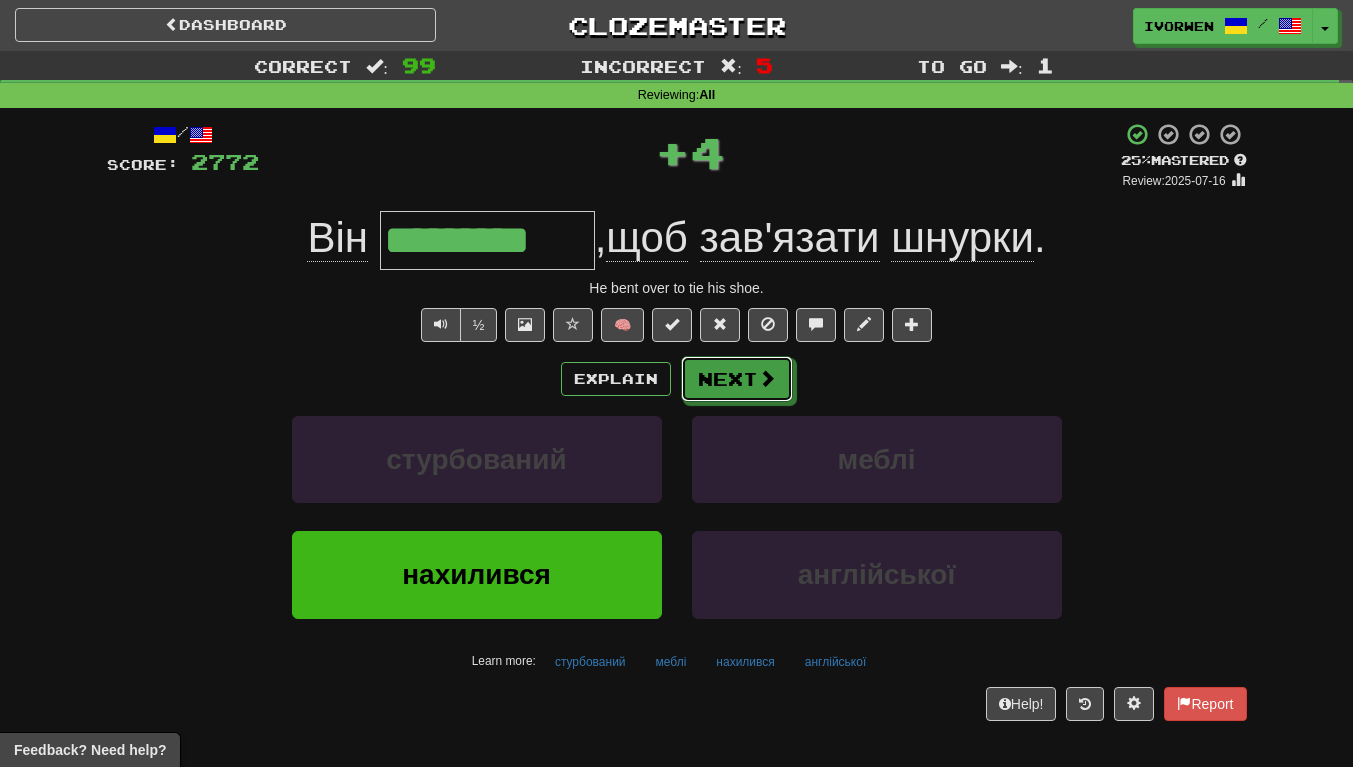 click on "Next" at bounding box center (737, 379) 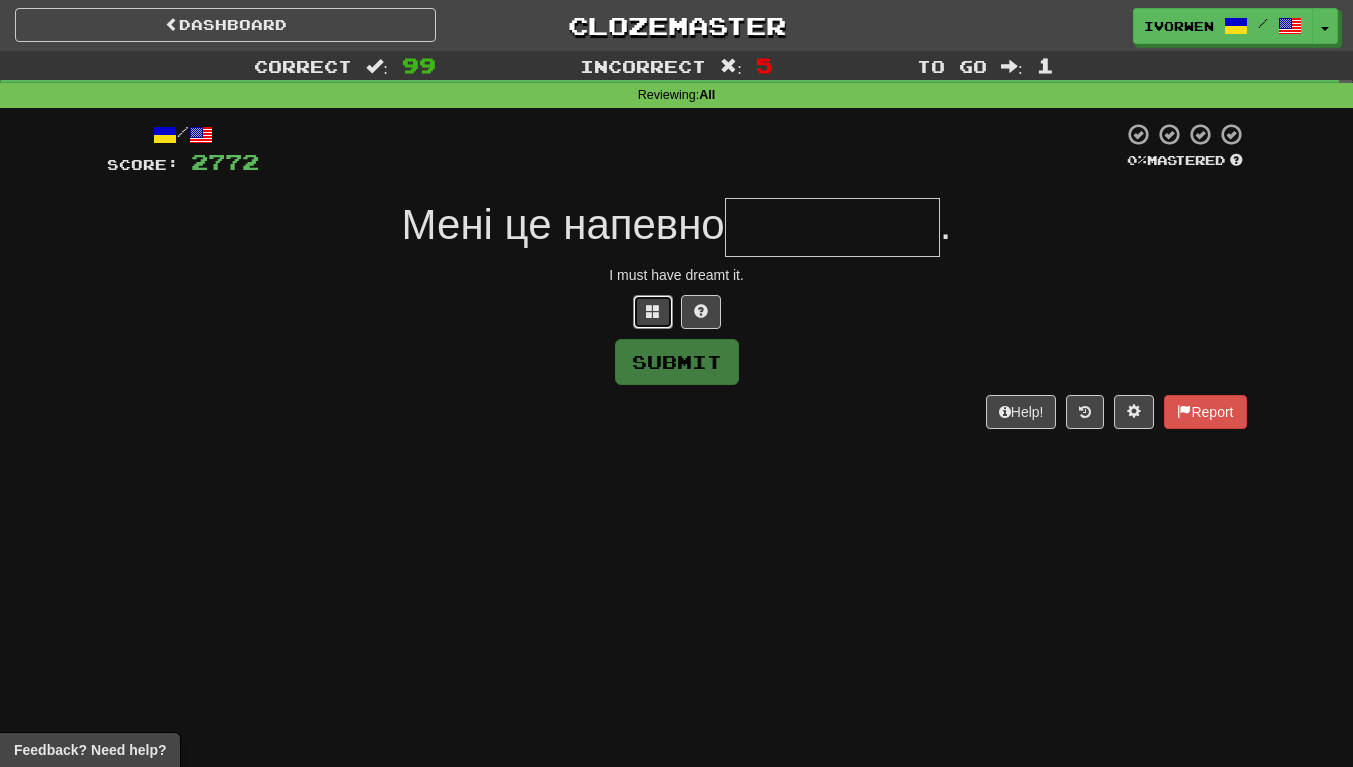 click at bounding box center (653, 311) 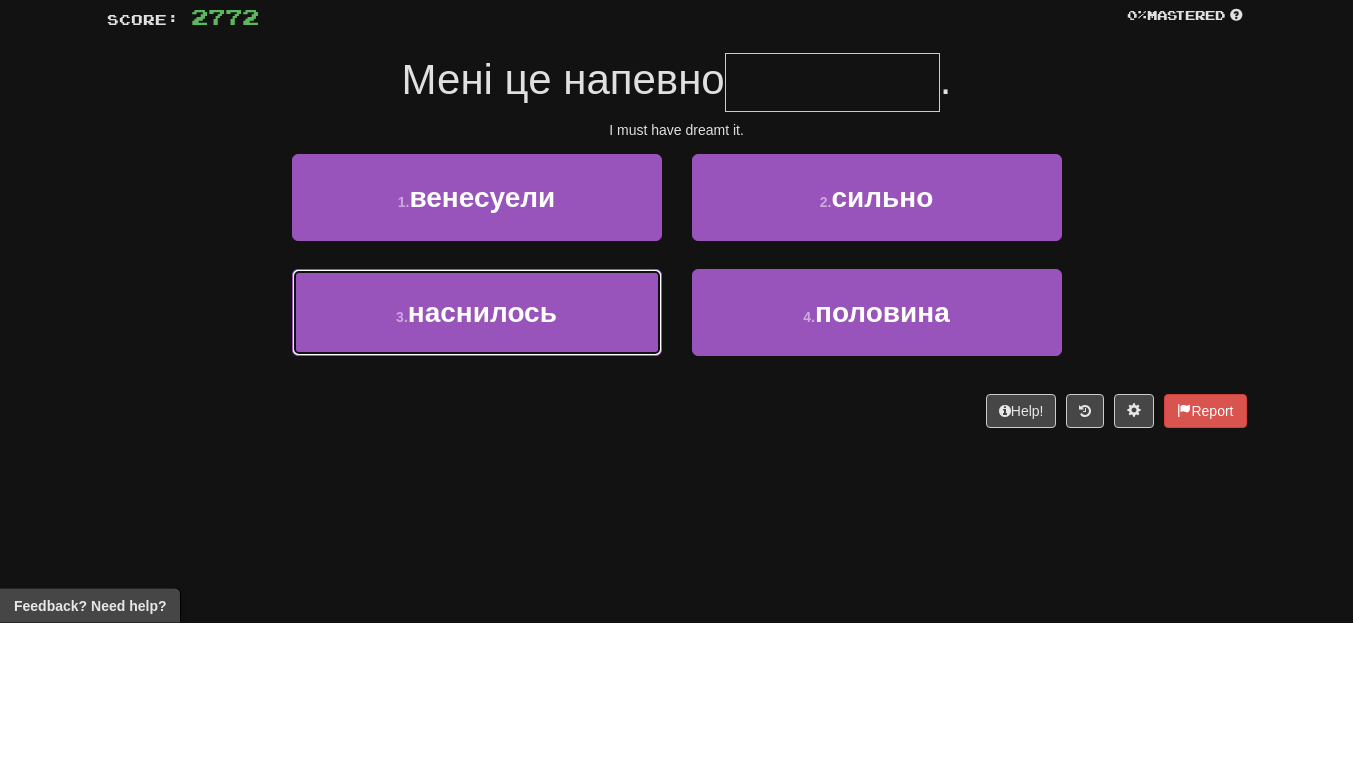 click on "3 . наснилось" at bounding box center (477, 457) 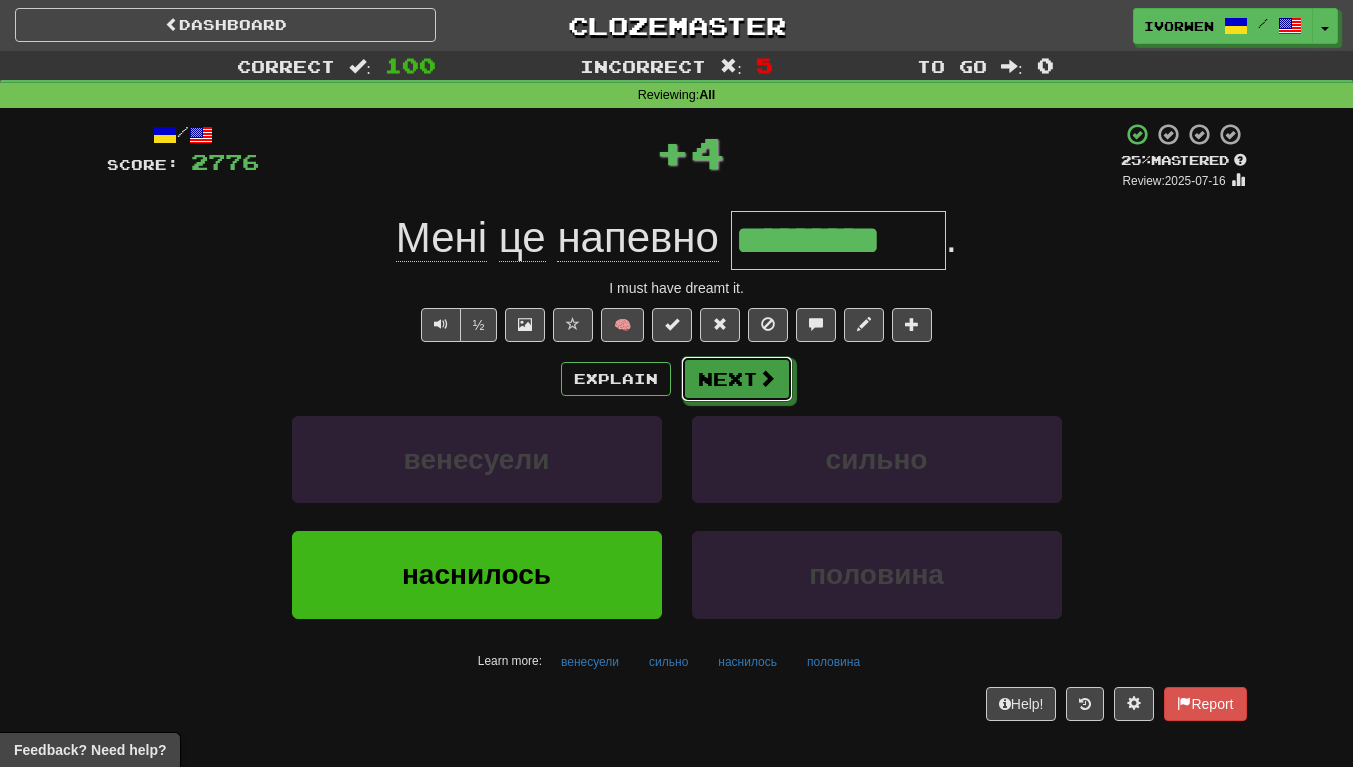 click on "Next" at bounding box center (737, 379) 